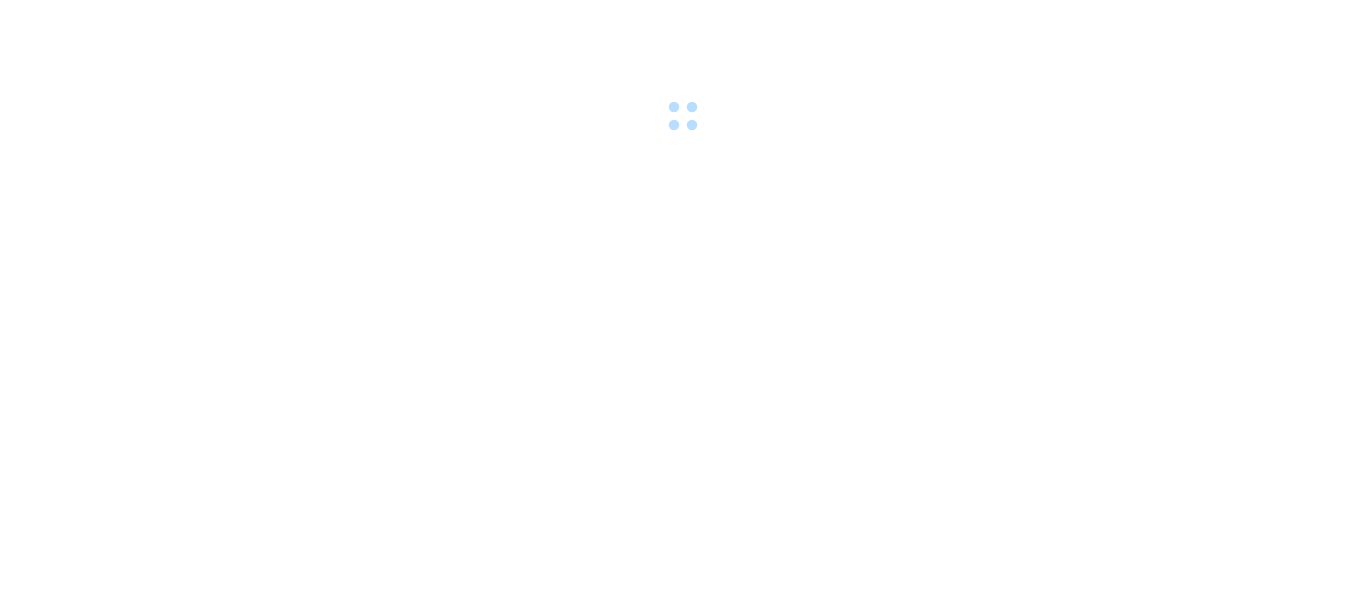 scroll, scrollTop: 0, scrollLeft: 0, axis: both 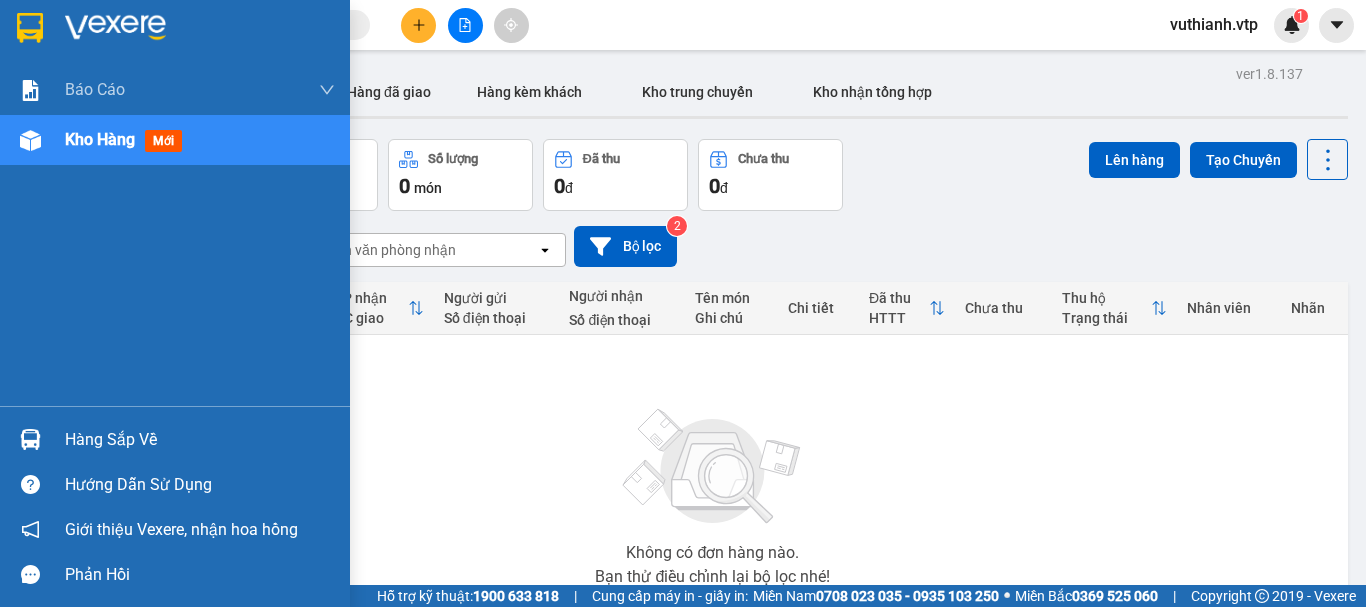 click at bounding box center [30, 439] 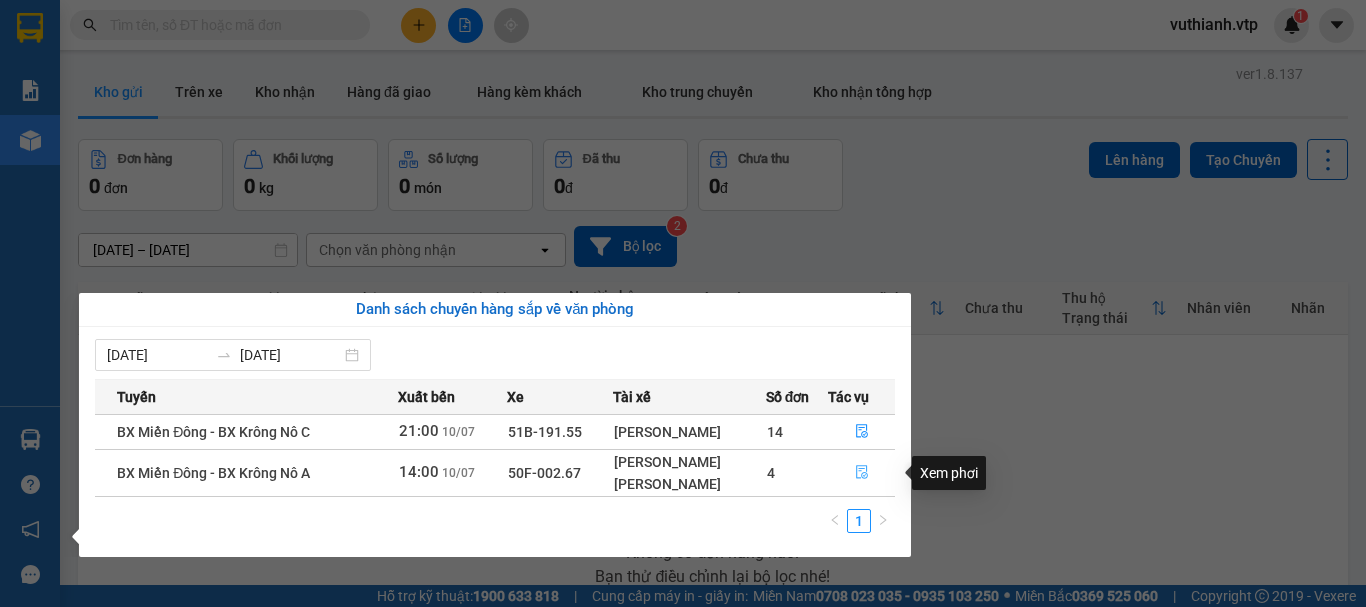 click 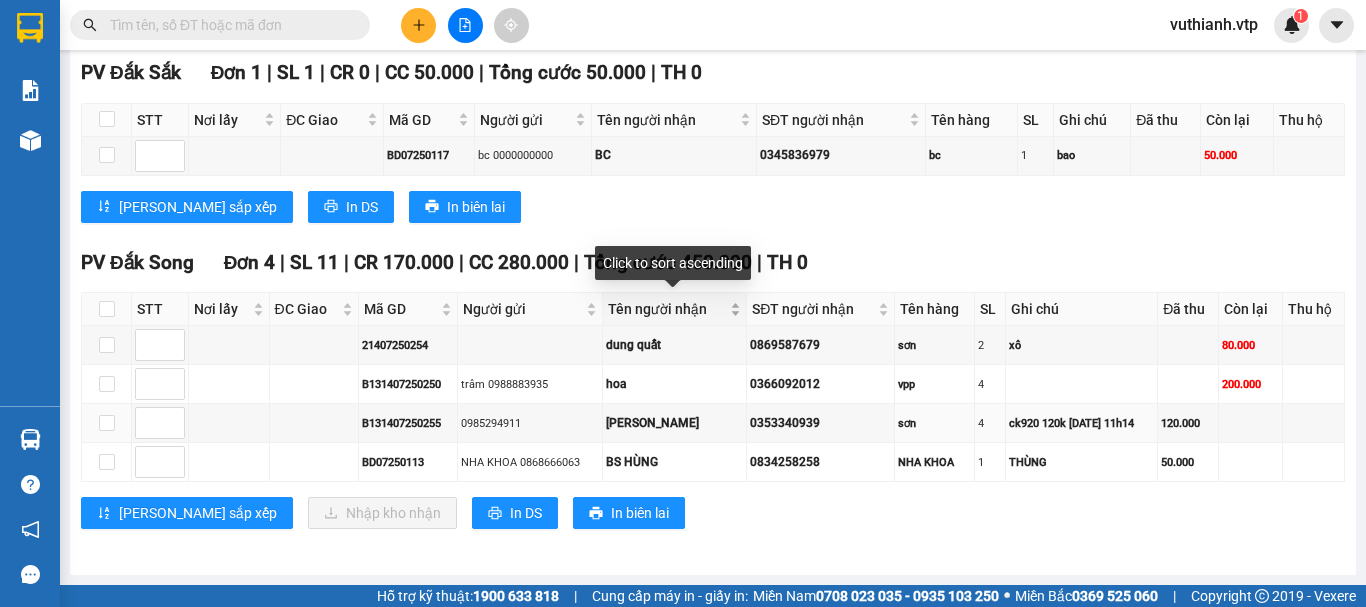 scroll, scrollTop: 1565, scrollLeft: 0, axis: vertical 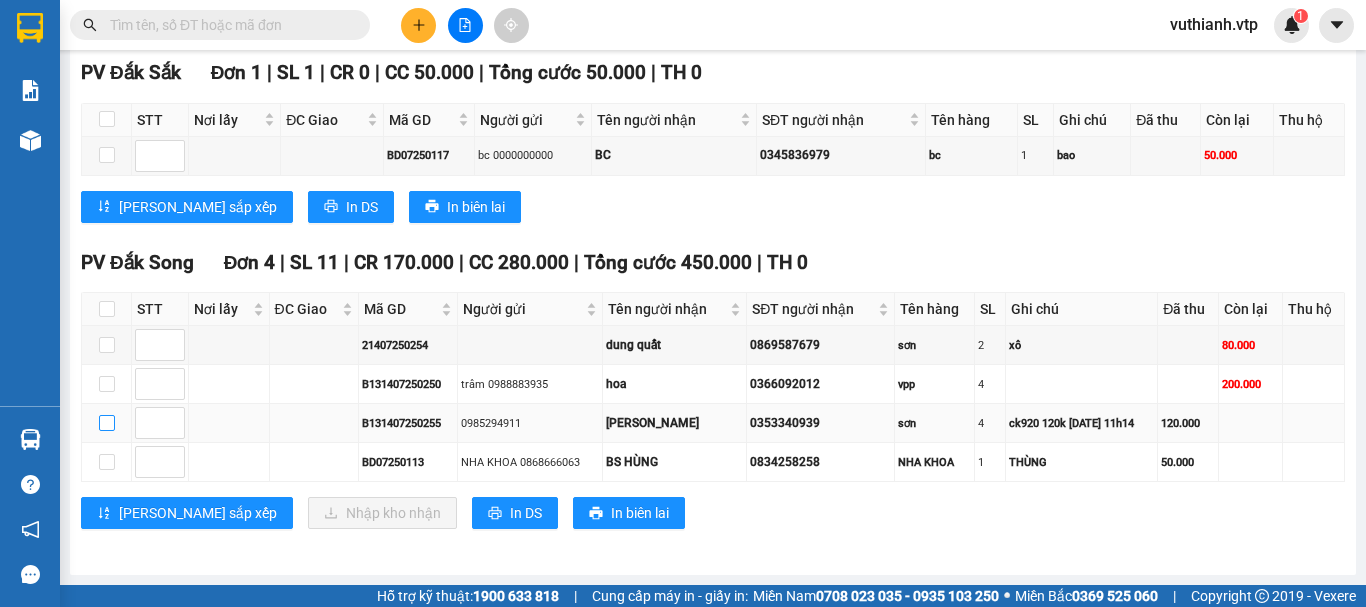 click at bounding box center (107, 423) 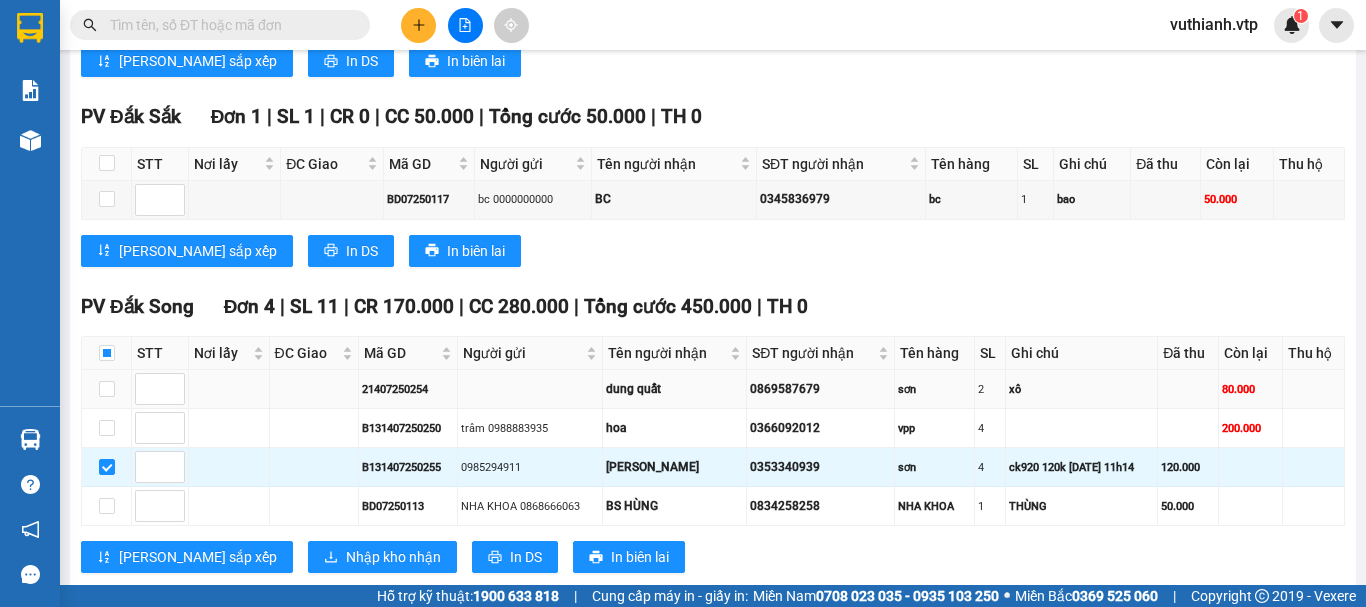scroll, scrollTop: 1465, scrollLeft: 0, axis: vertical 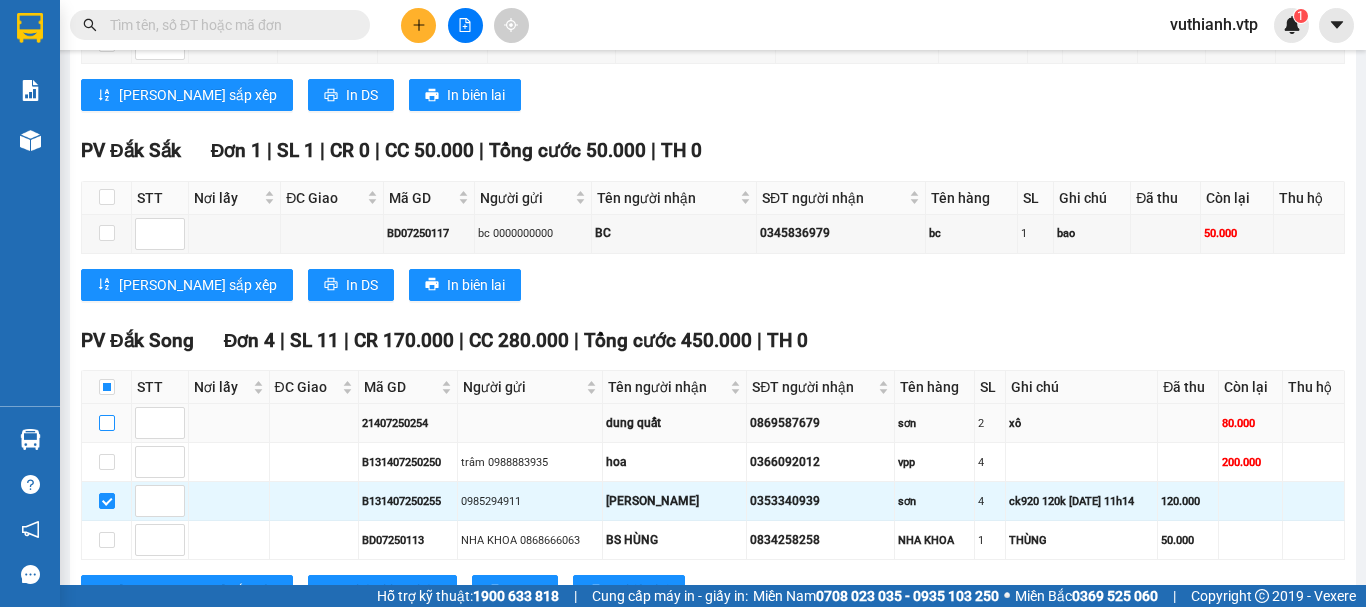 click at bounding box center (107, 423) 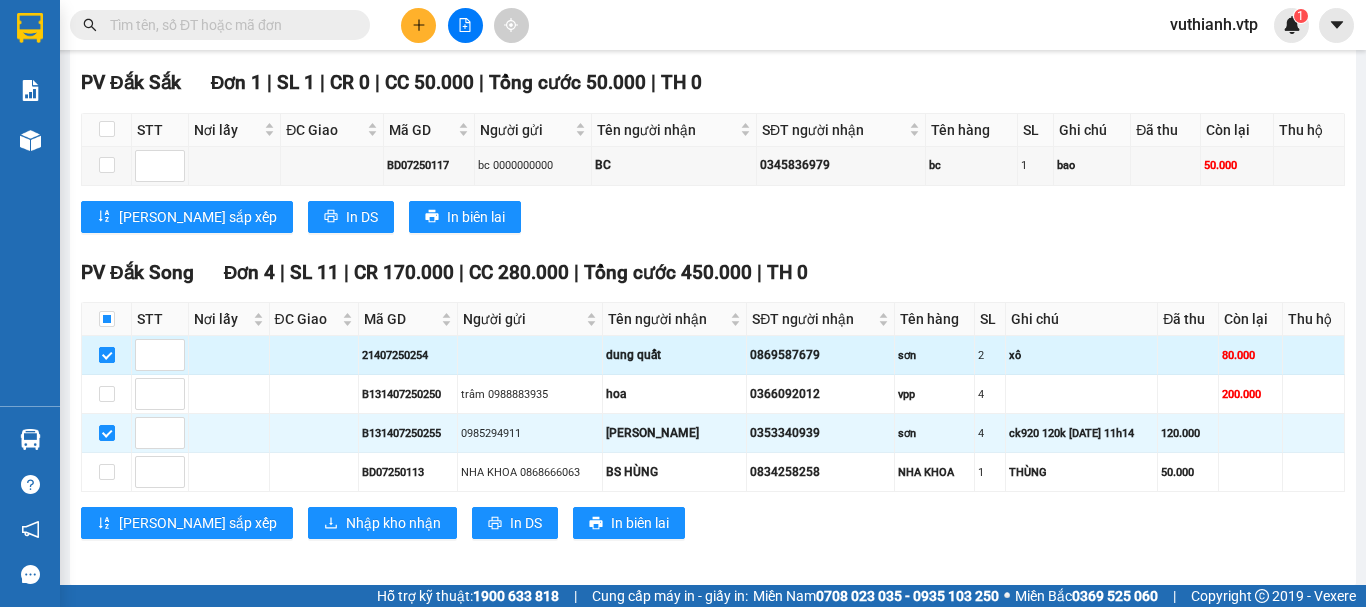 scroll, scrollTop: 1565, scrollLeft: 0, axis: vertical 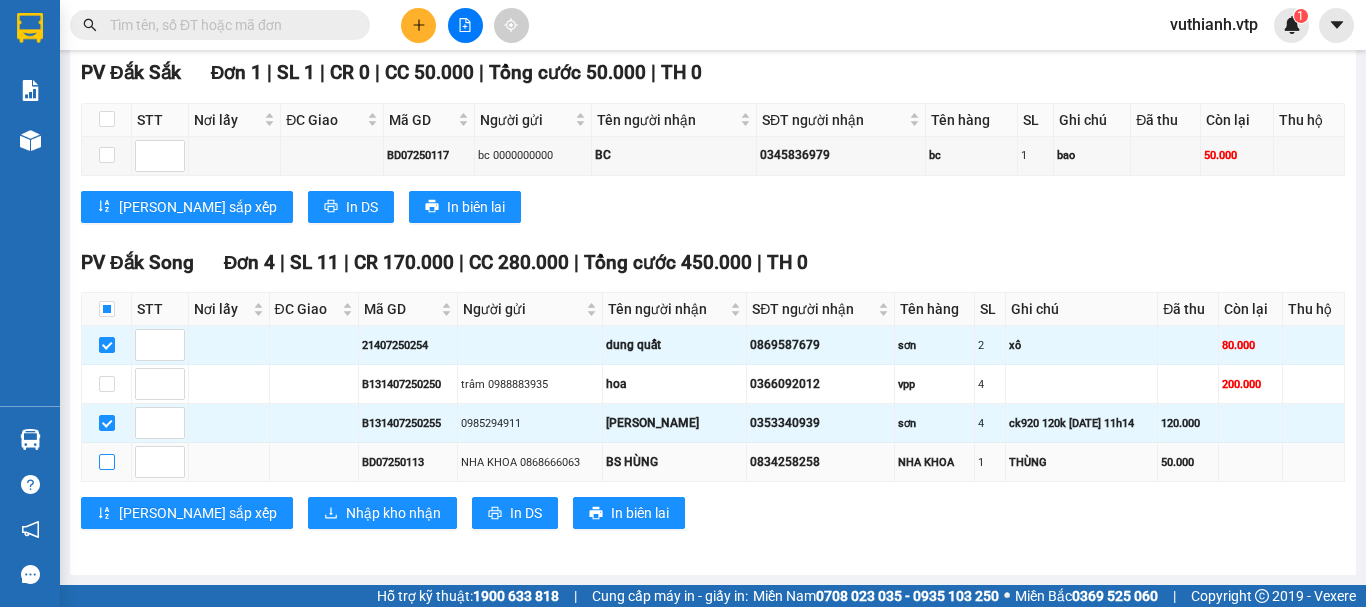 click at bounding box center (107, 462) 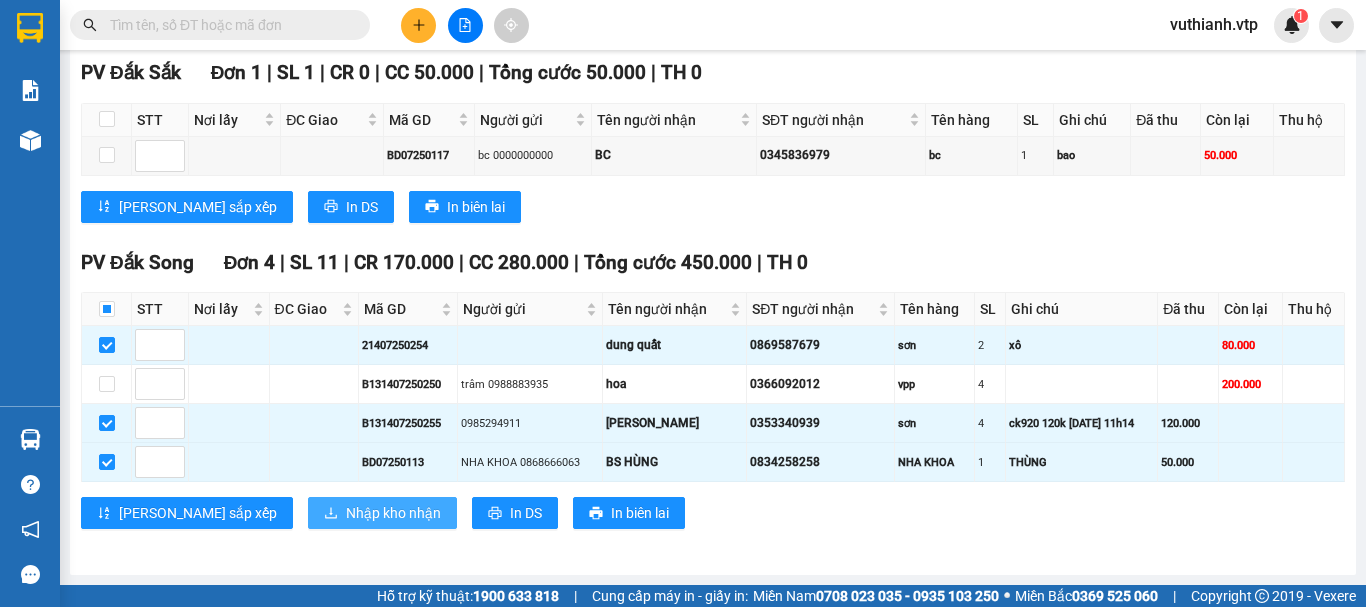 click on "Nhập kho nhận" at bounding box center (393, 513) 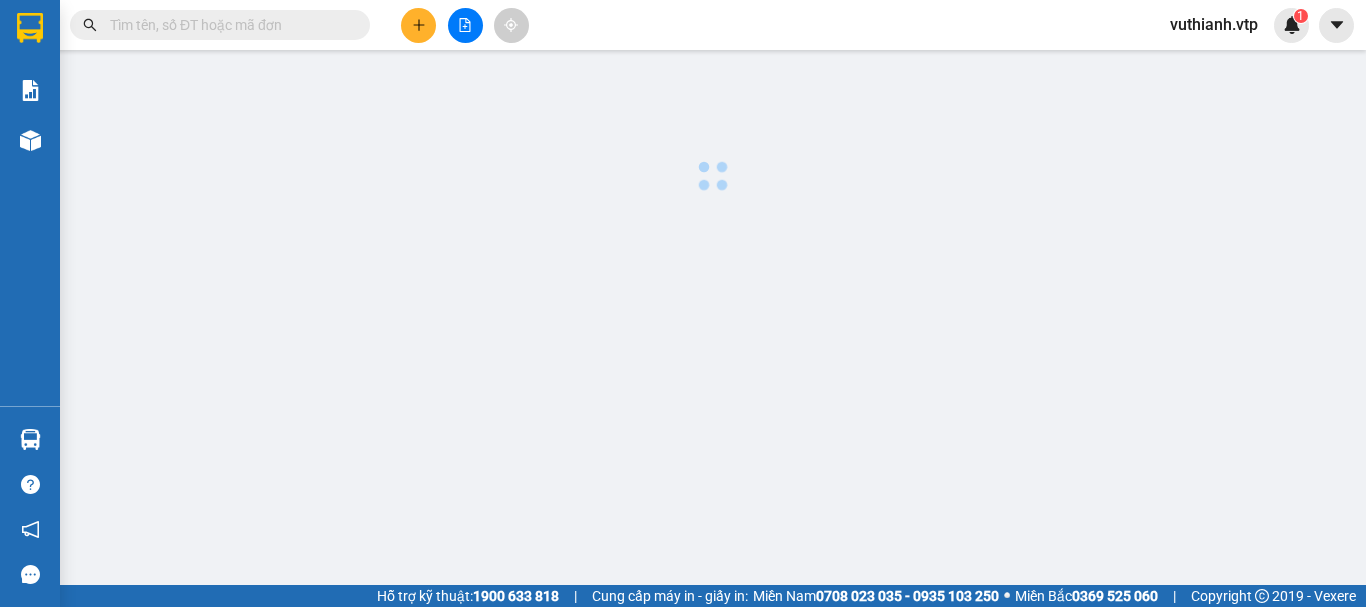 scroll, scrollTop: 0, scrollLeft: 0, axis: both 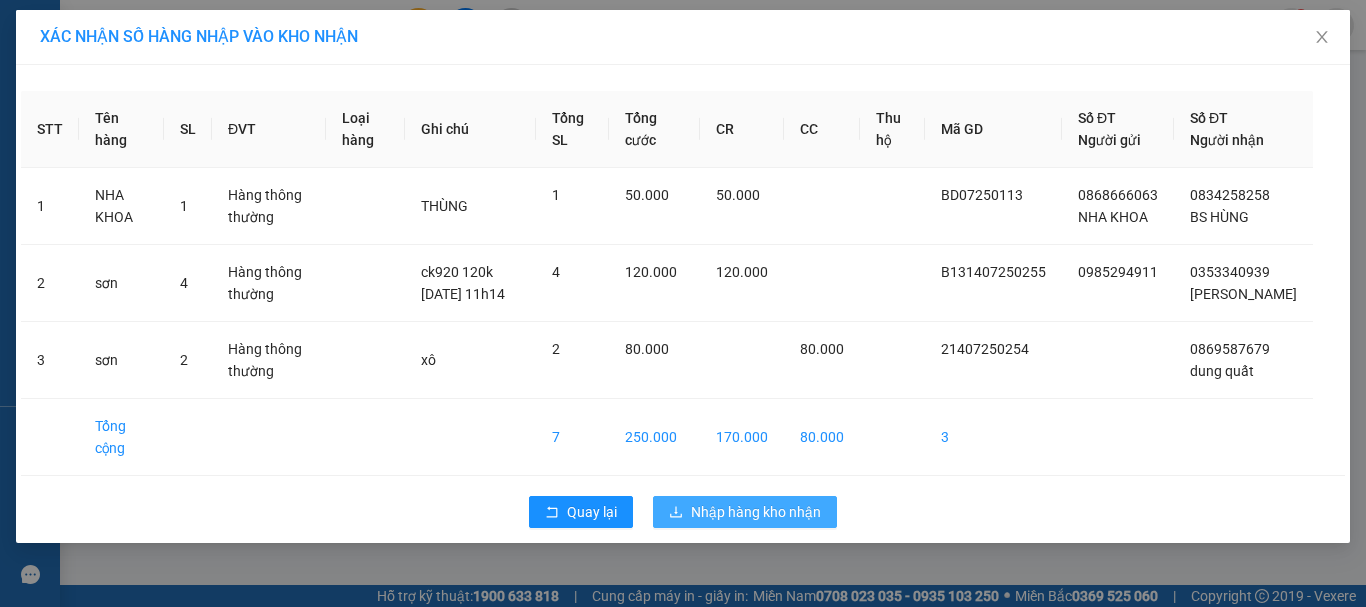 click on "Nhập hàng kho nhận" at bounding box center [756, 512] 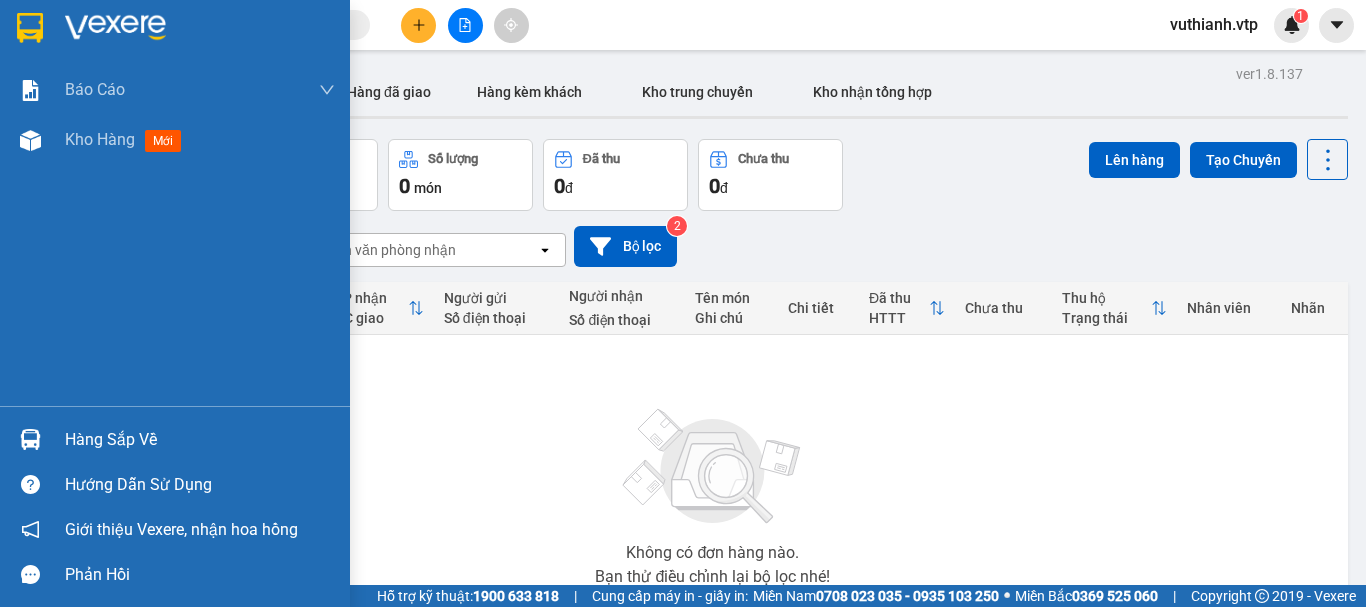 click on "Hàng sắp về" at bounding box center (200, 440) 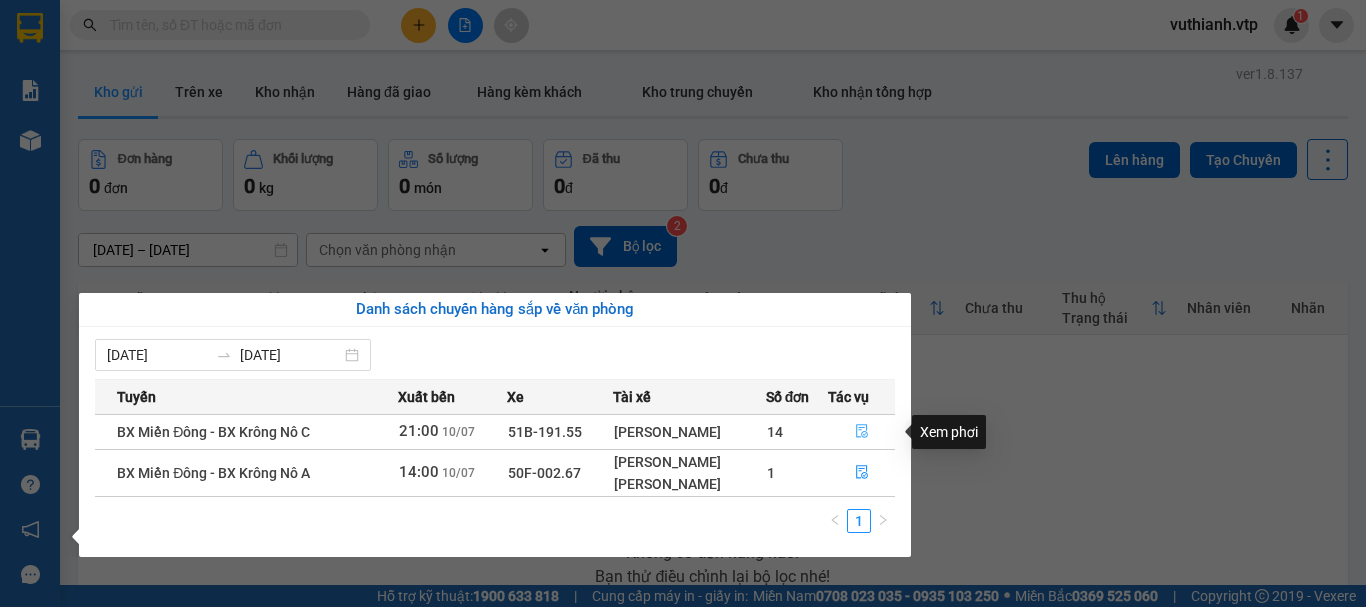 click 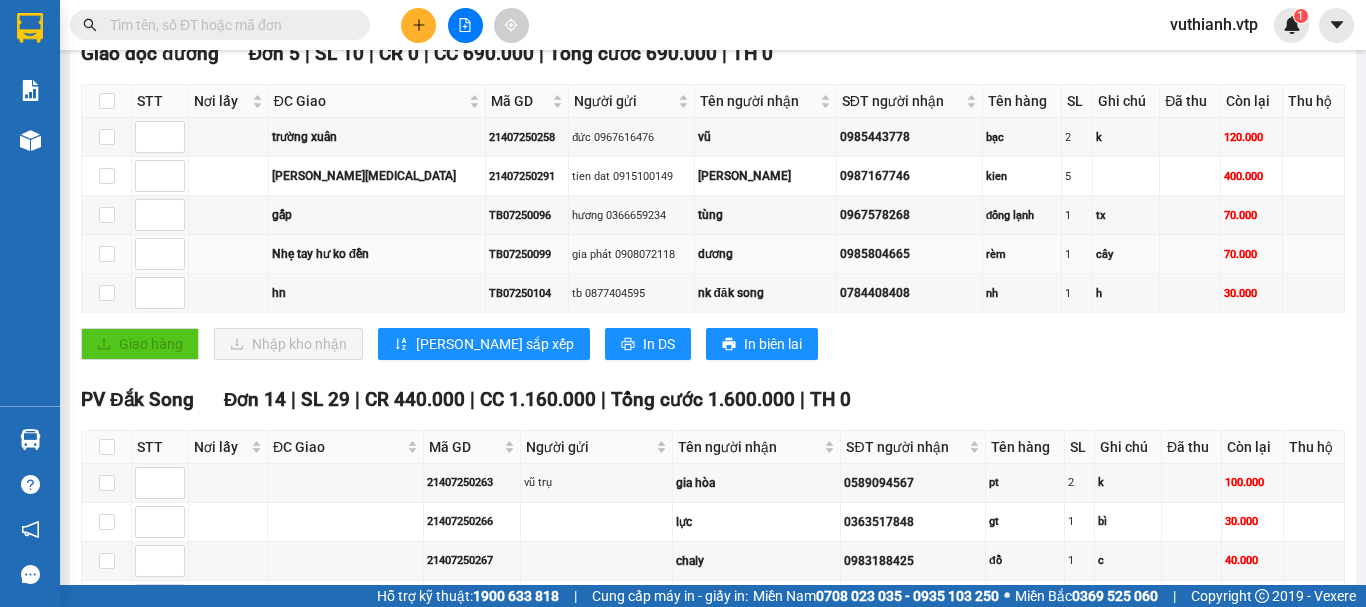 scroll, scrollTop: 300, scrollLeft: 0, axis: vertical 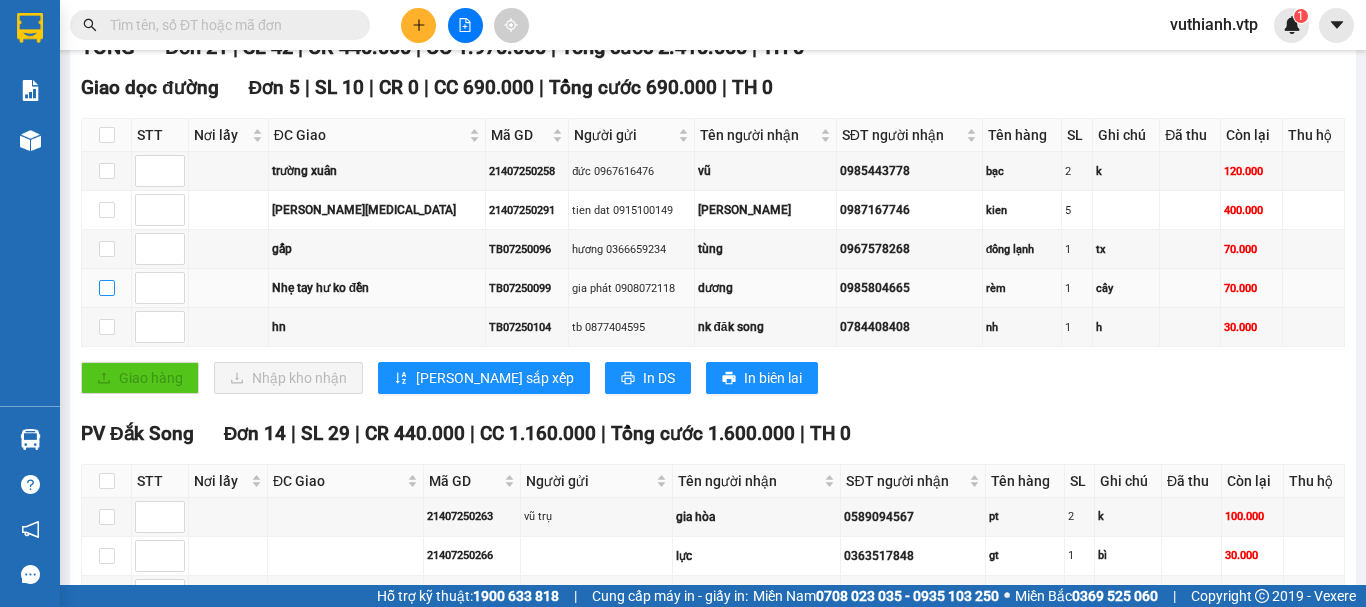click at bounding box center (107, 288) 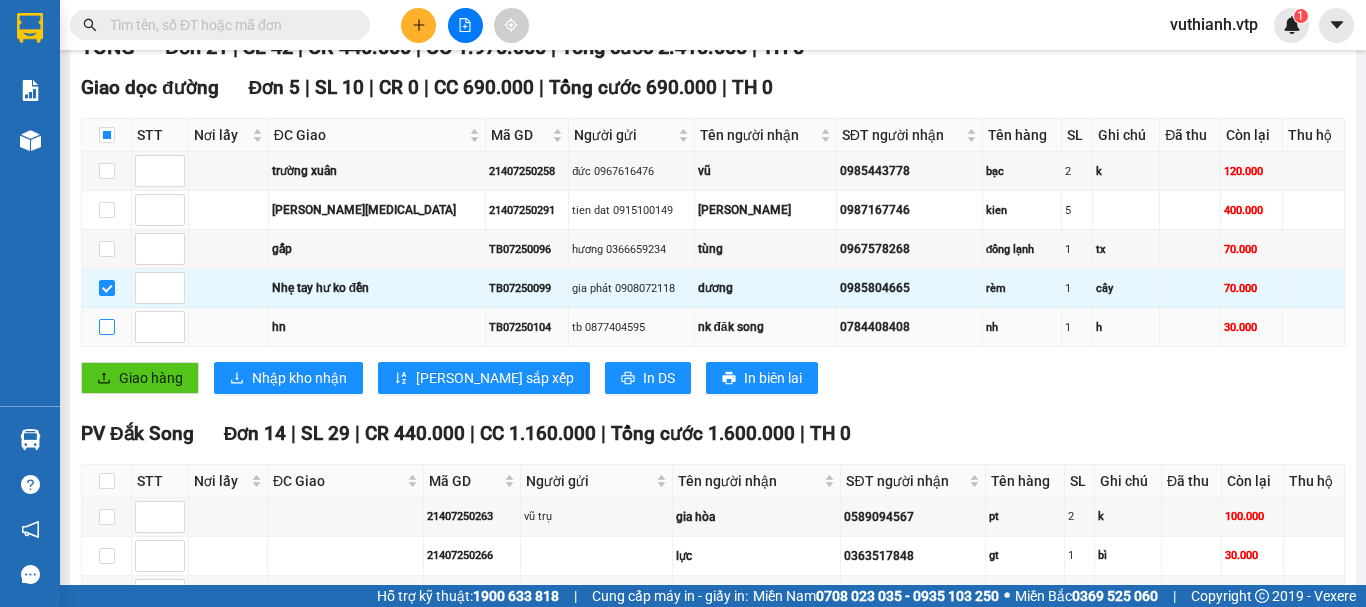 click at bounding box center [107, 327] 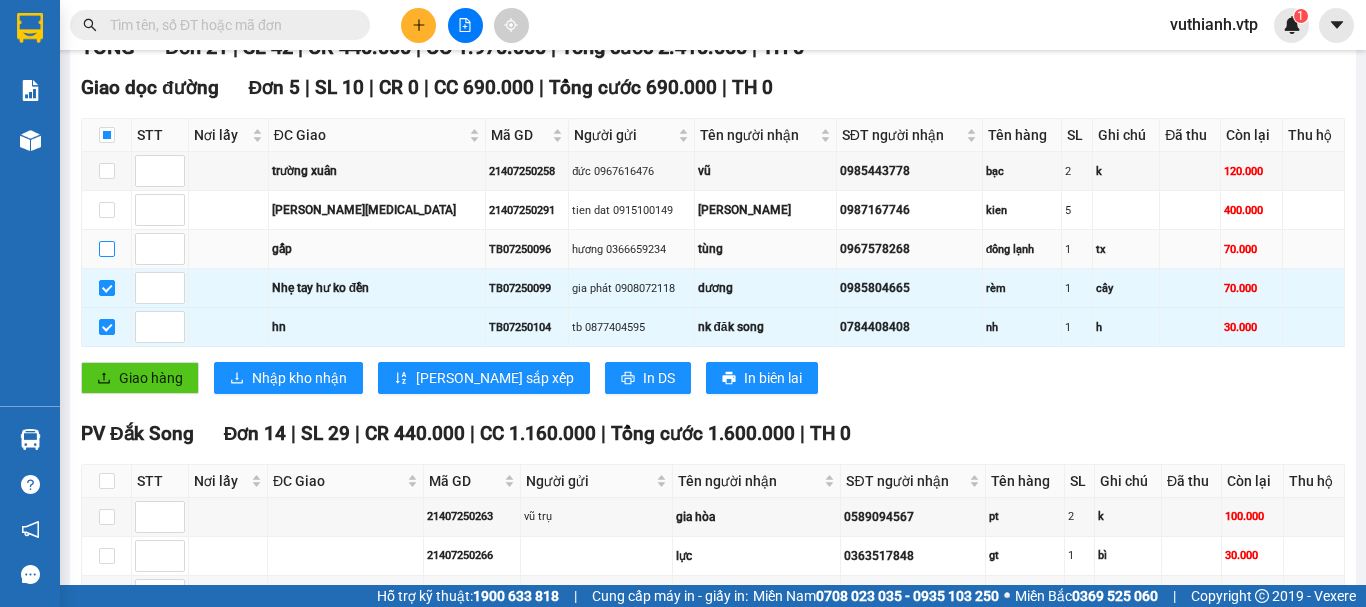 click at bounding box center (107, 249) 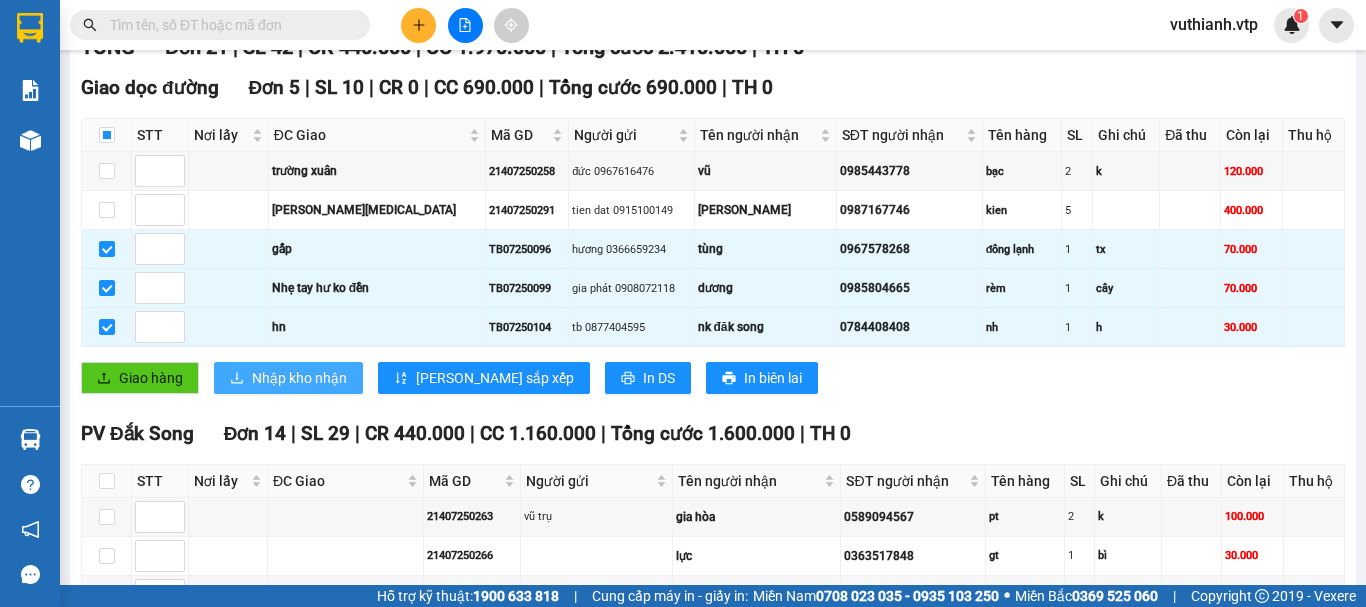 click on "Nhập kho nhận" at bounding box center [299, 378] 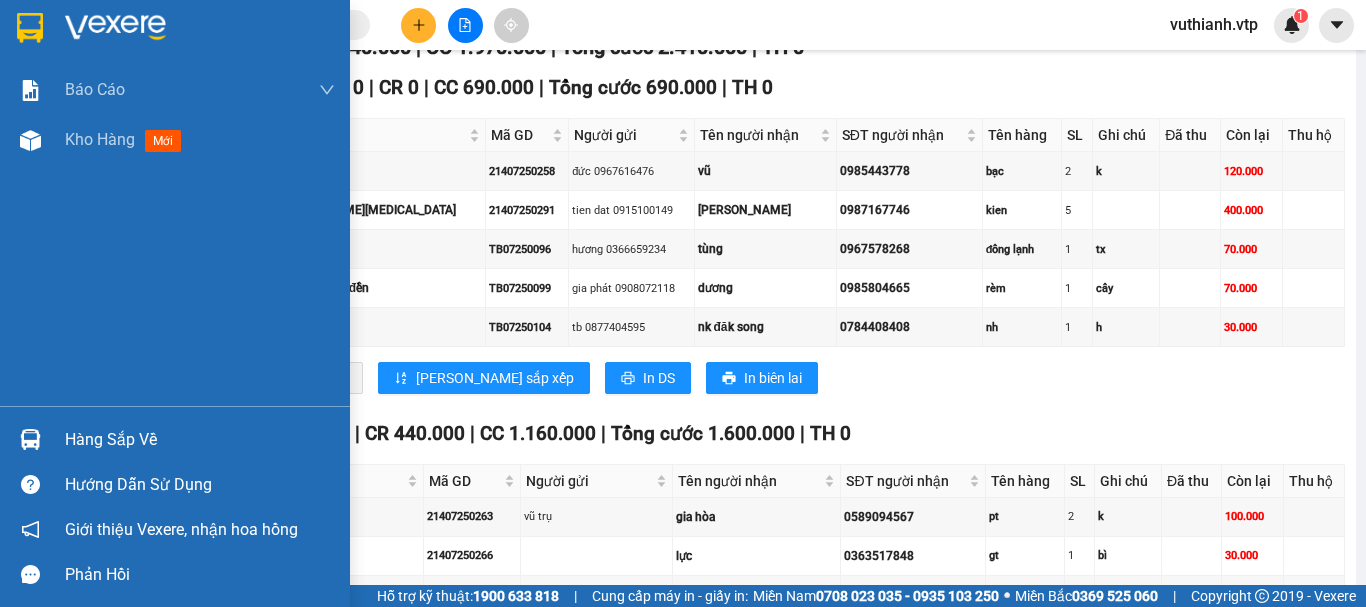 click at bounding box center (30, 439) 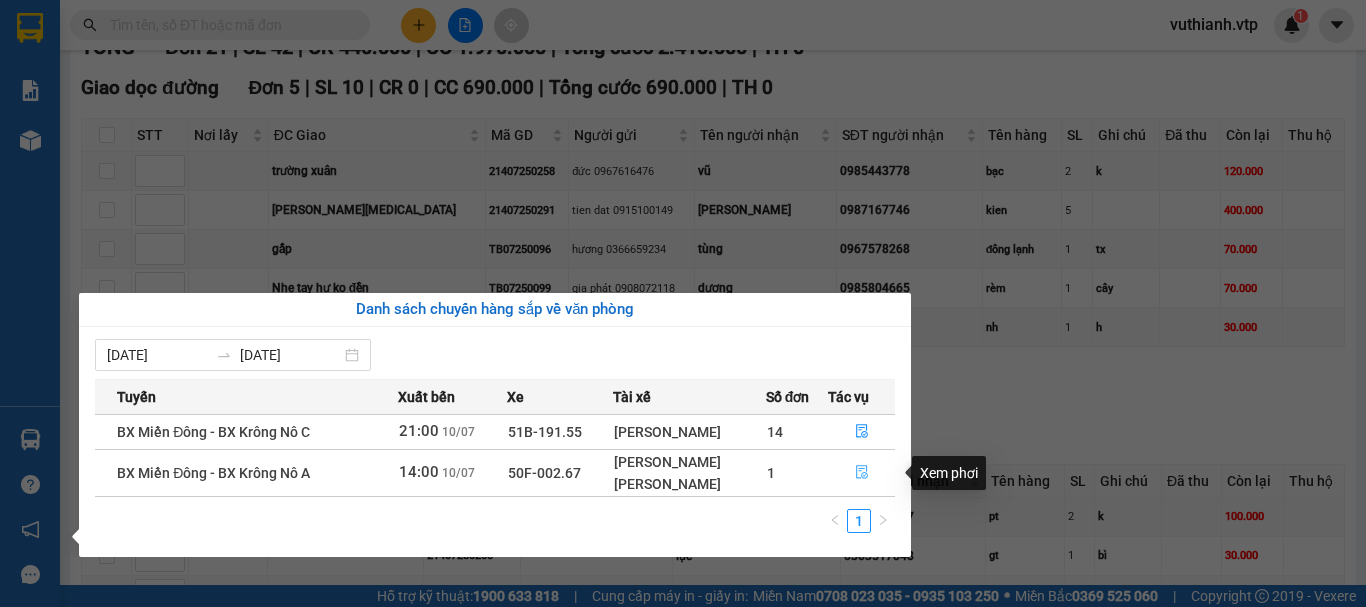 click 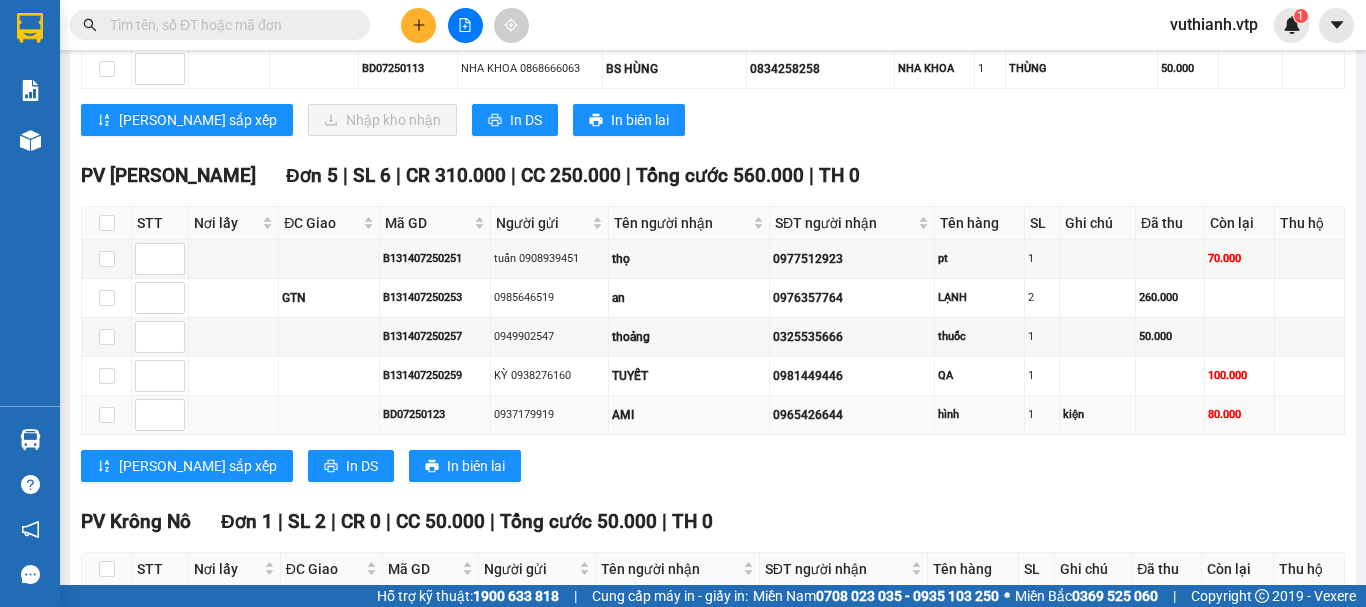 scroll, scrollTop: 900, scrollLeft: 0, axis: vertical 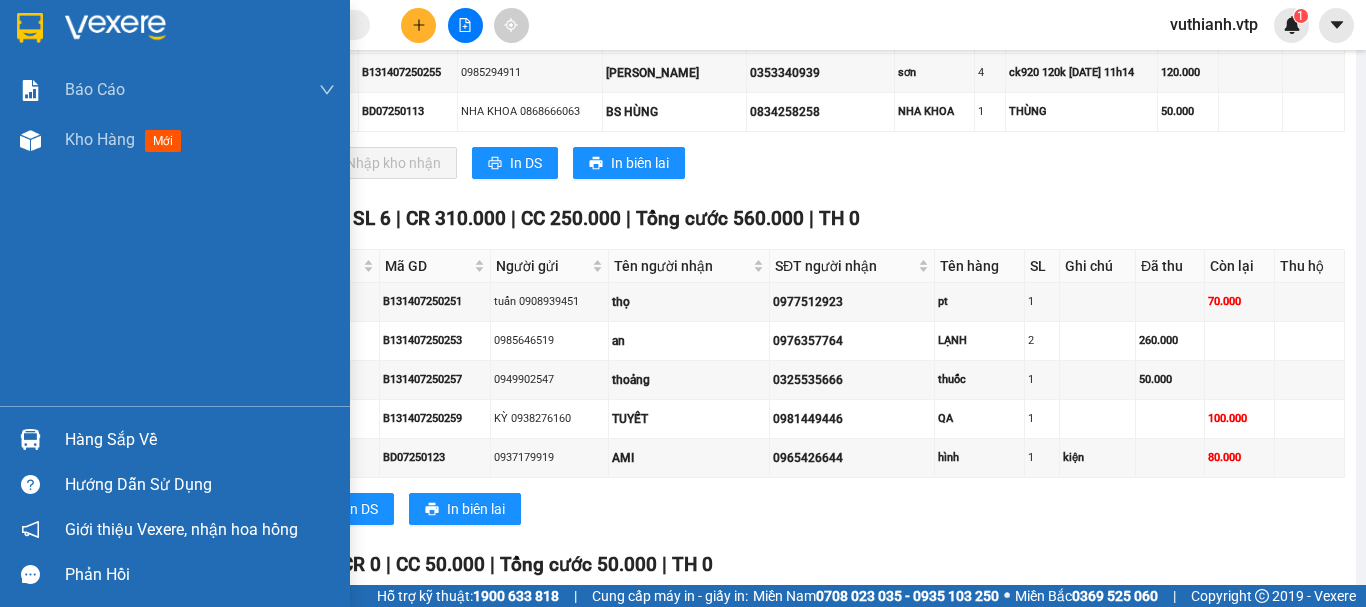 click on "Hàng sắp về" at bounding box center (200, 440) 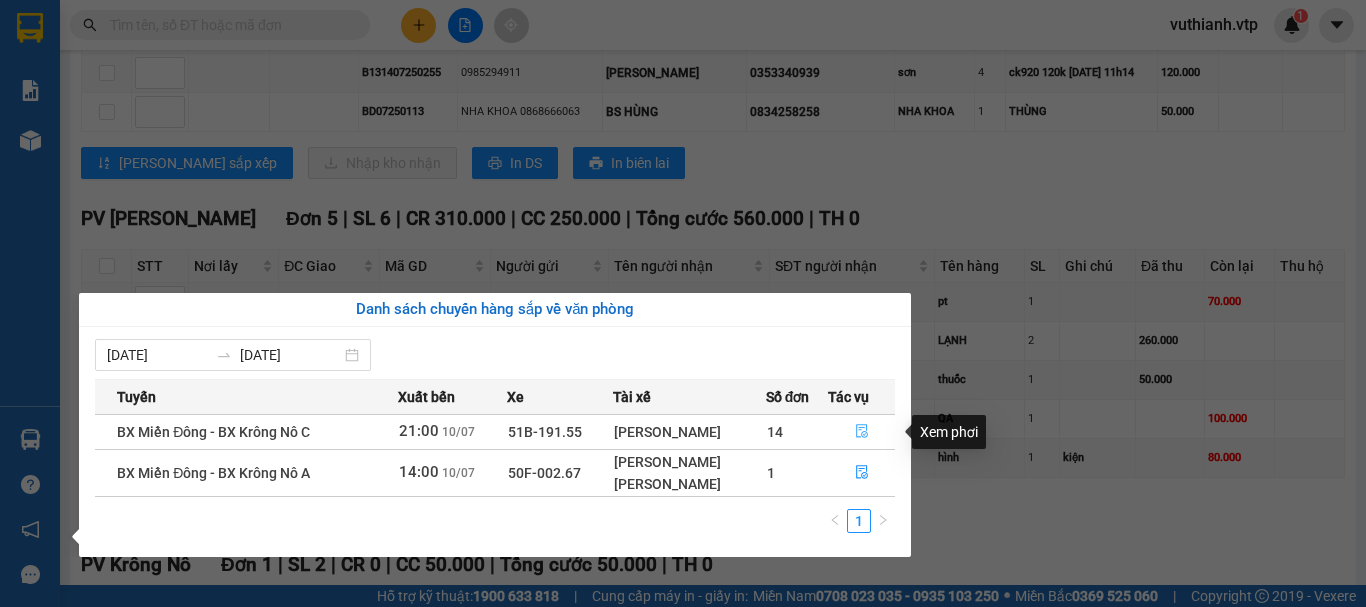 click 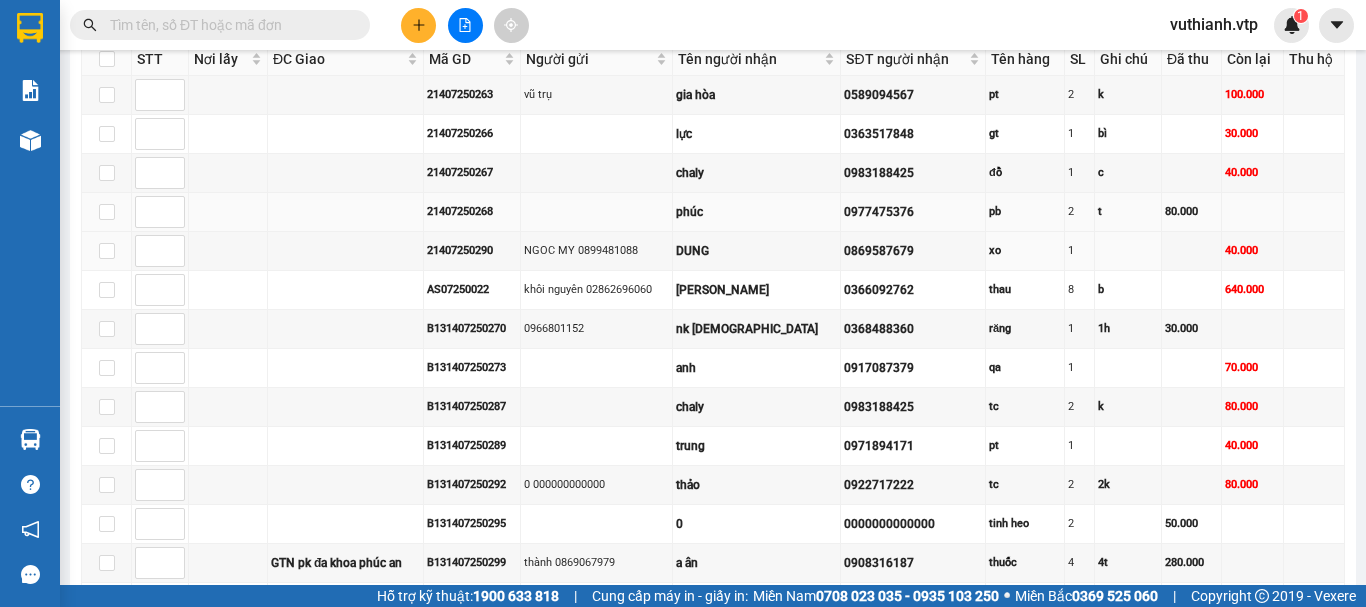 scroll, scrollTop: 622, scrollLeft: 0, axis: vertical 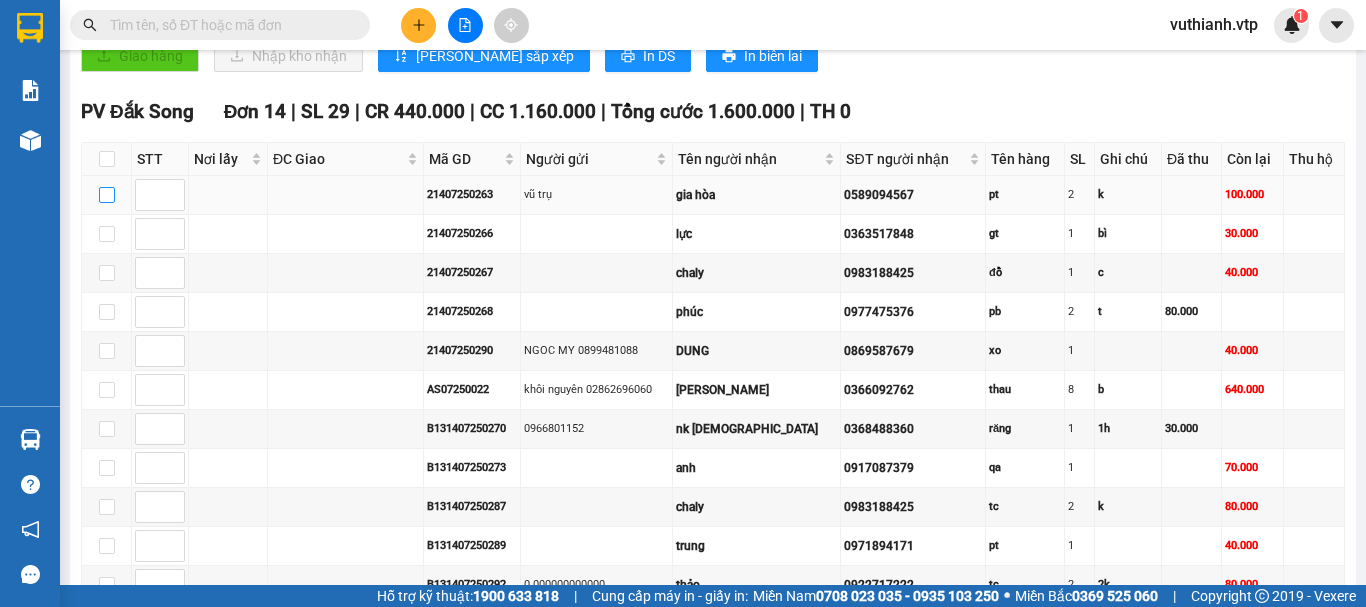 click at bounding box center [107, 195] 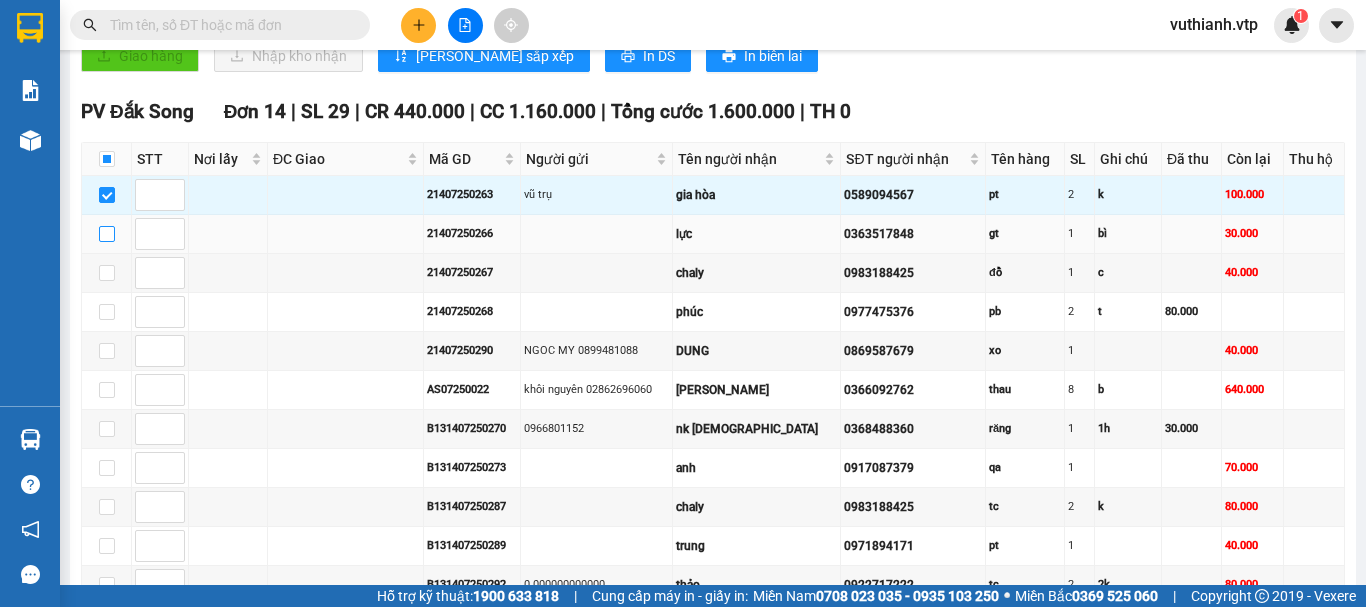 click at bounding box center (107, 234) 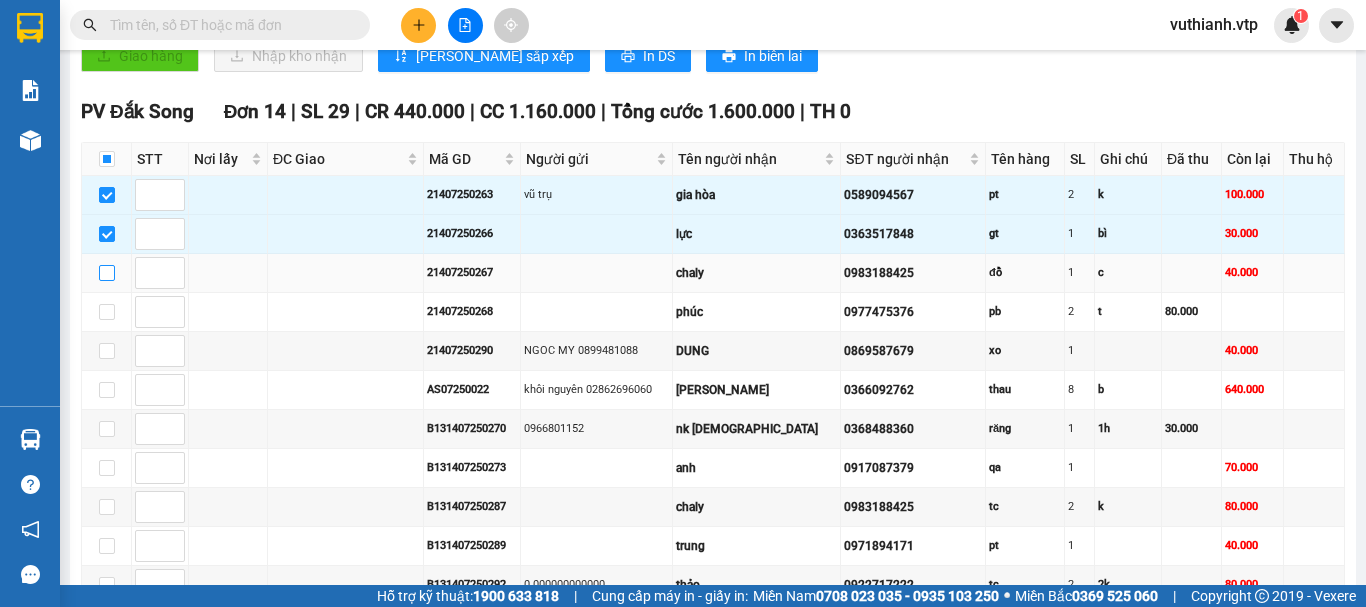 click at bounding box center [107, 273] 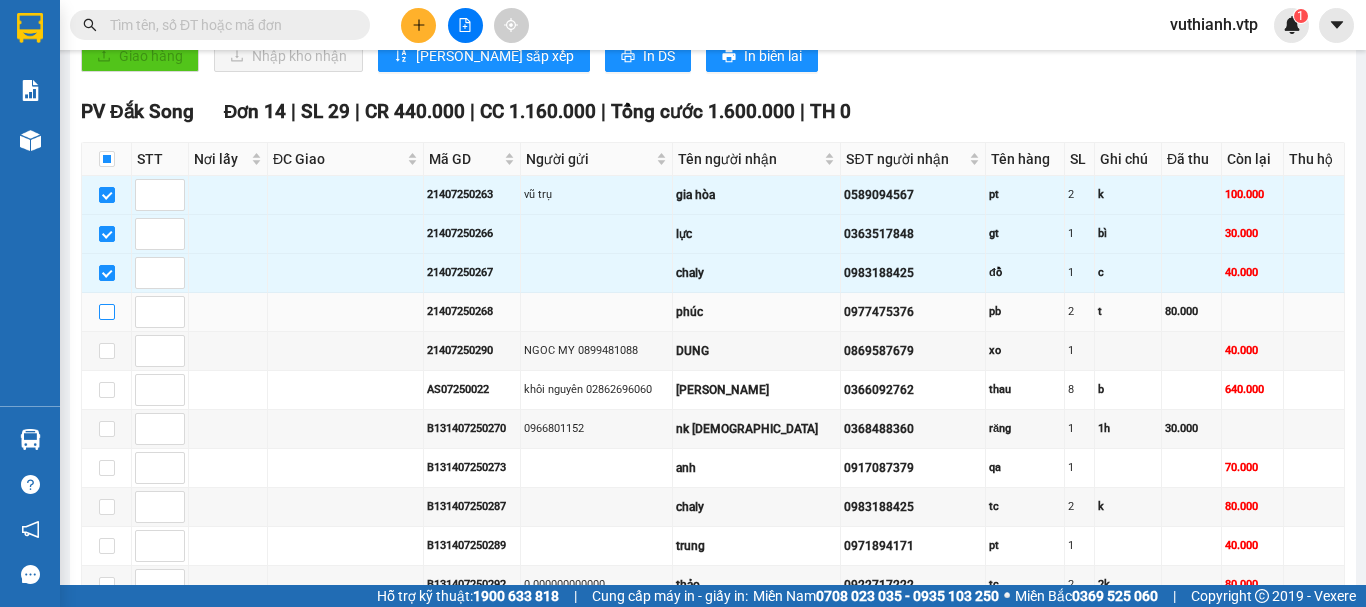 click at bounding box center [107, 312] 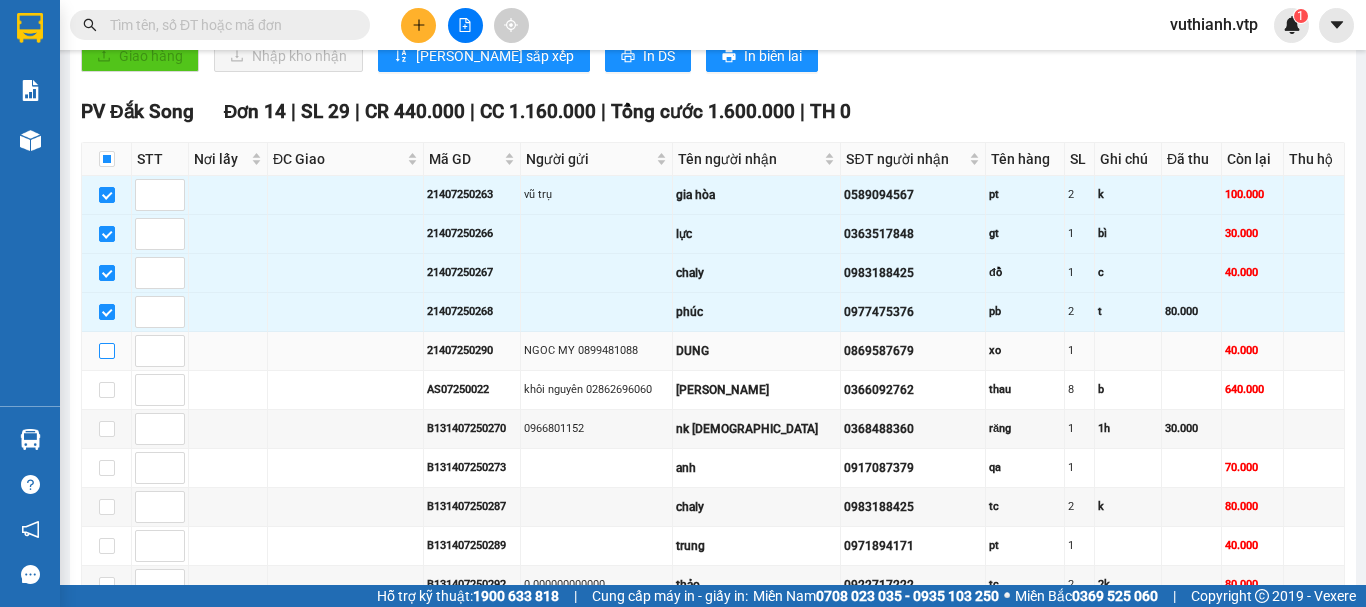 click at bounding box center (107, 351) 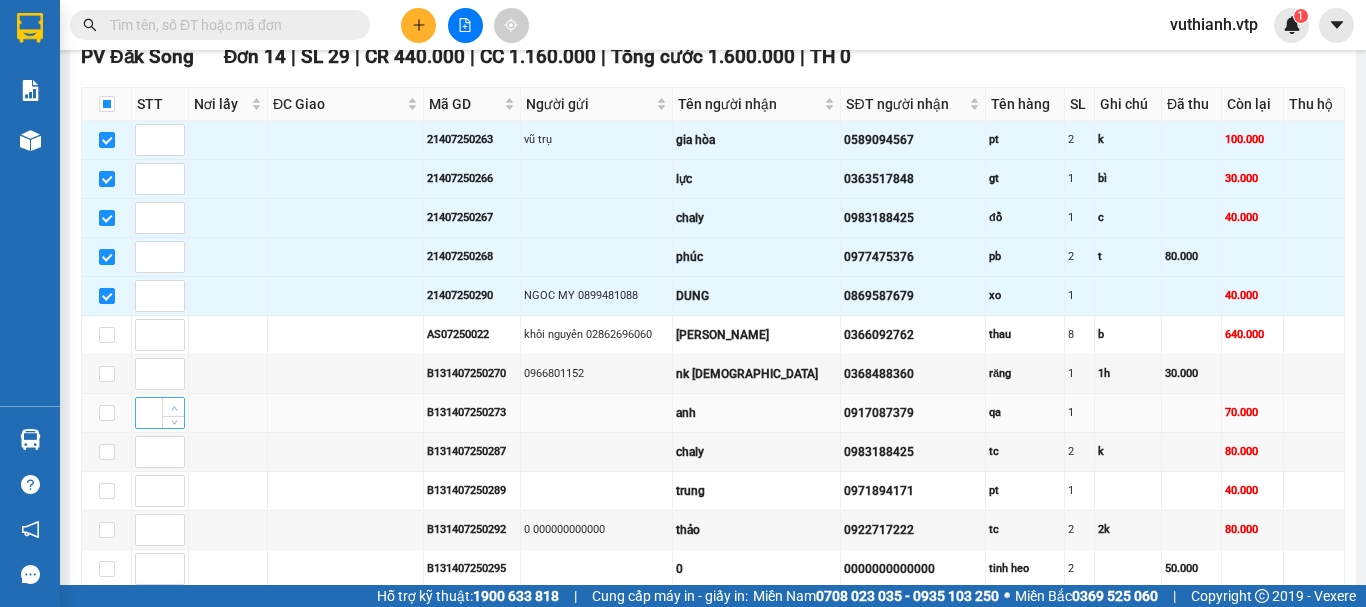 scroll, scrollTop: 722, scrollLeft: 0, axis: vertical 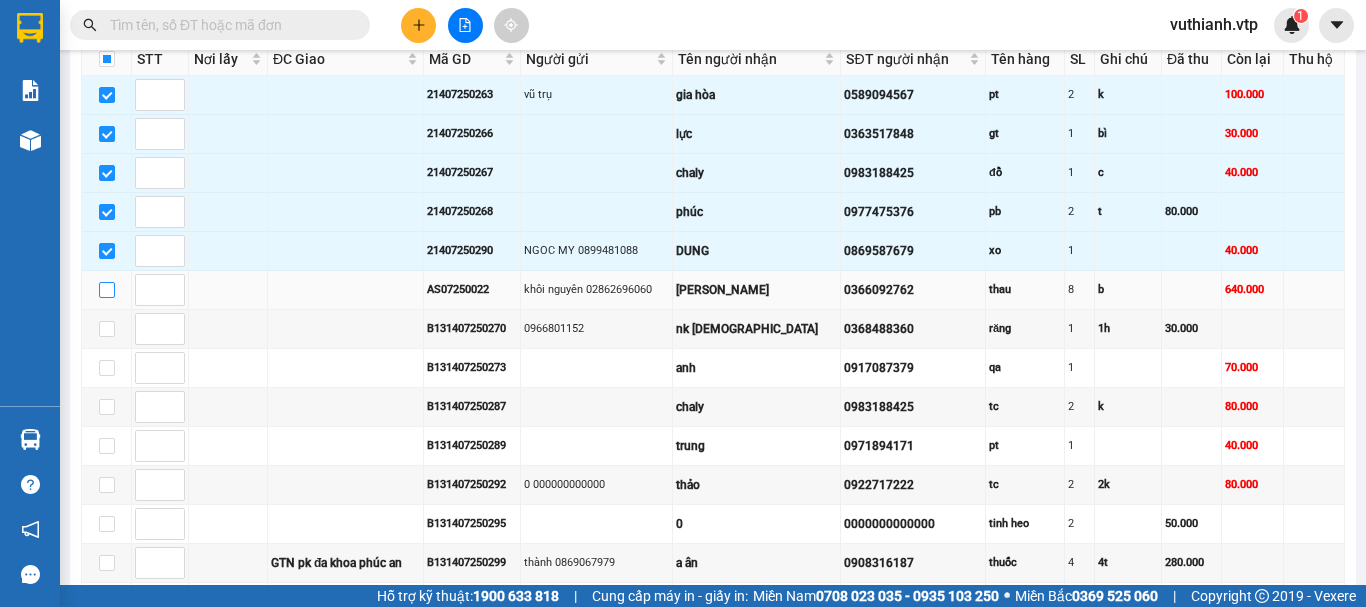 click at bounding box center (107, 290) 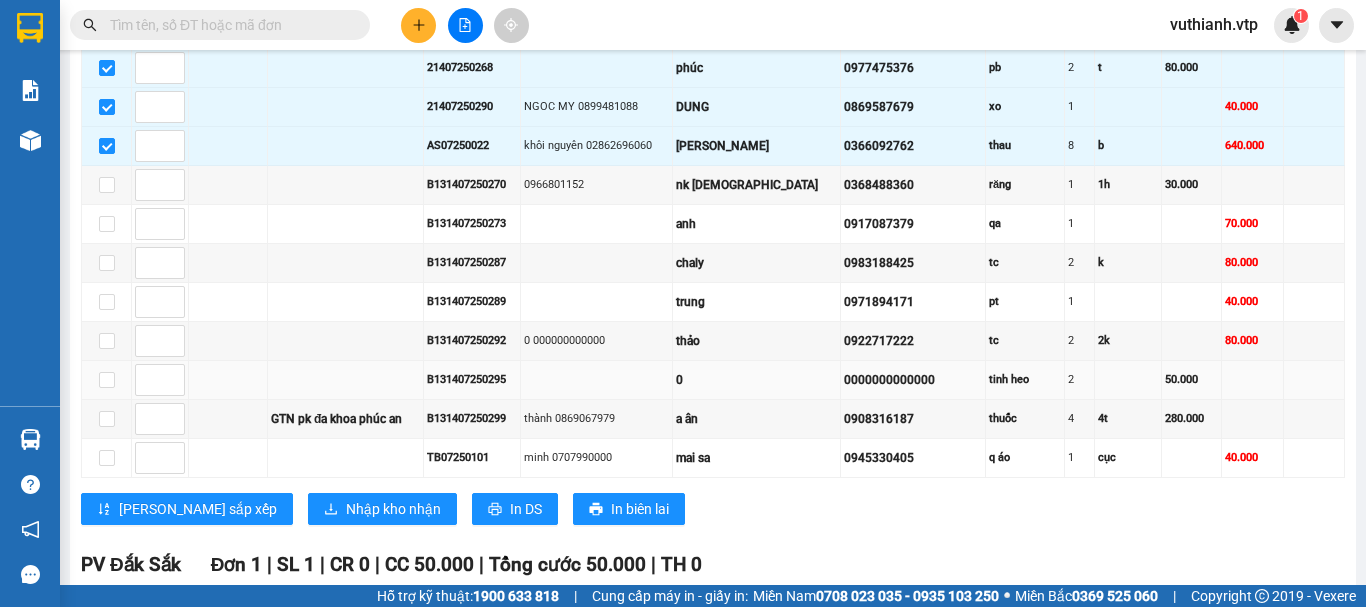 scroll, scrollTop: 822, scrollLeft: 0, axis: vertical 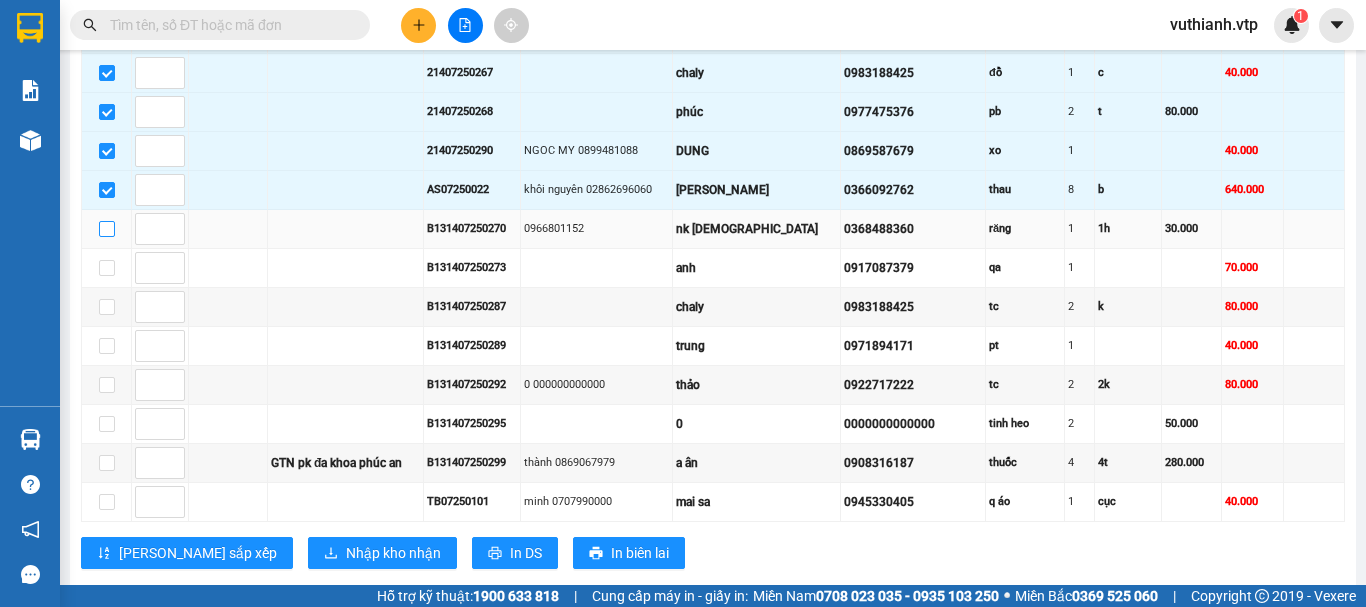 click at bounding box center (107, 229) 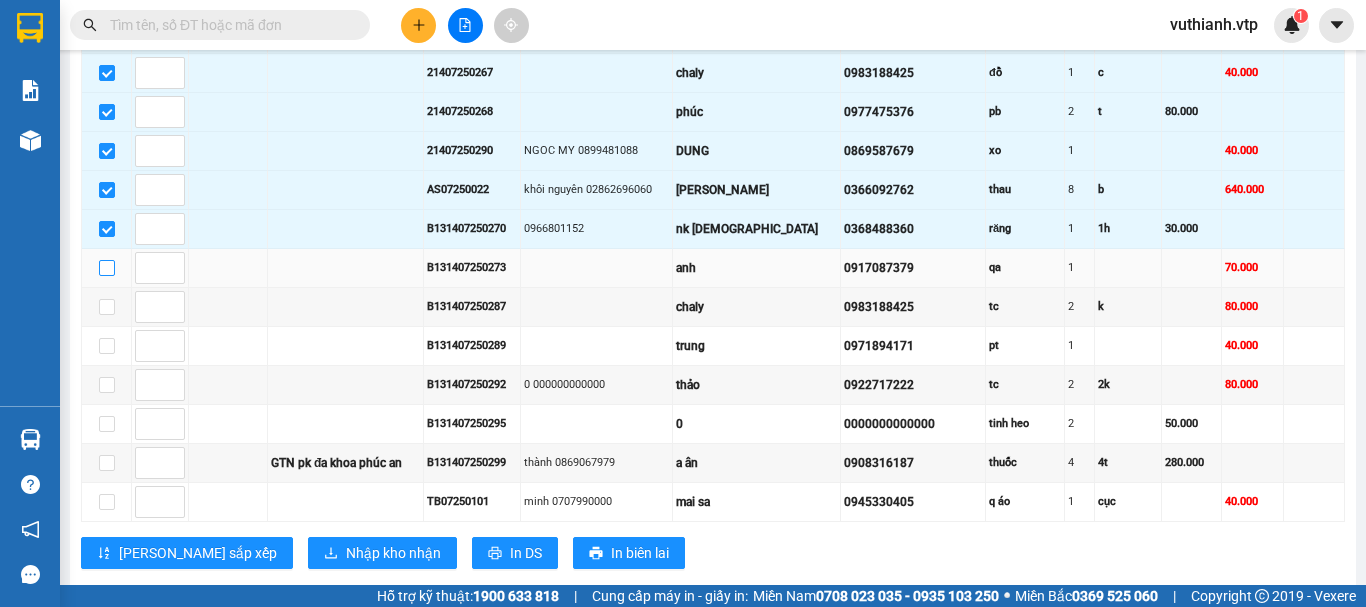click at bounding box center [107, 268] 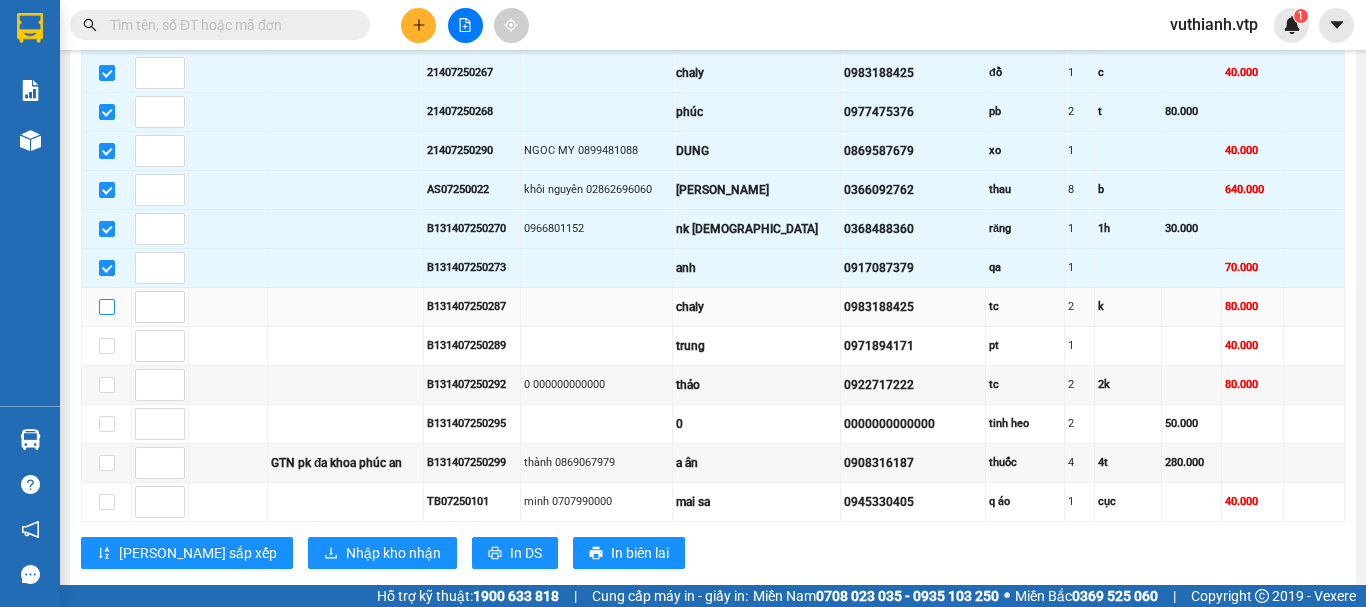 click at bounding box center [107, 307] 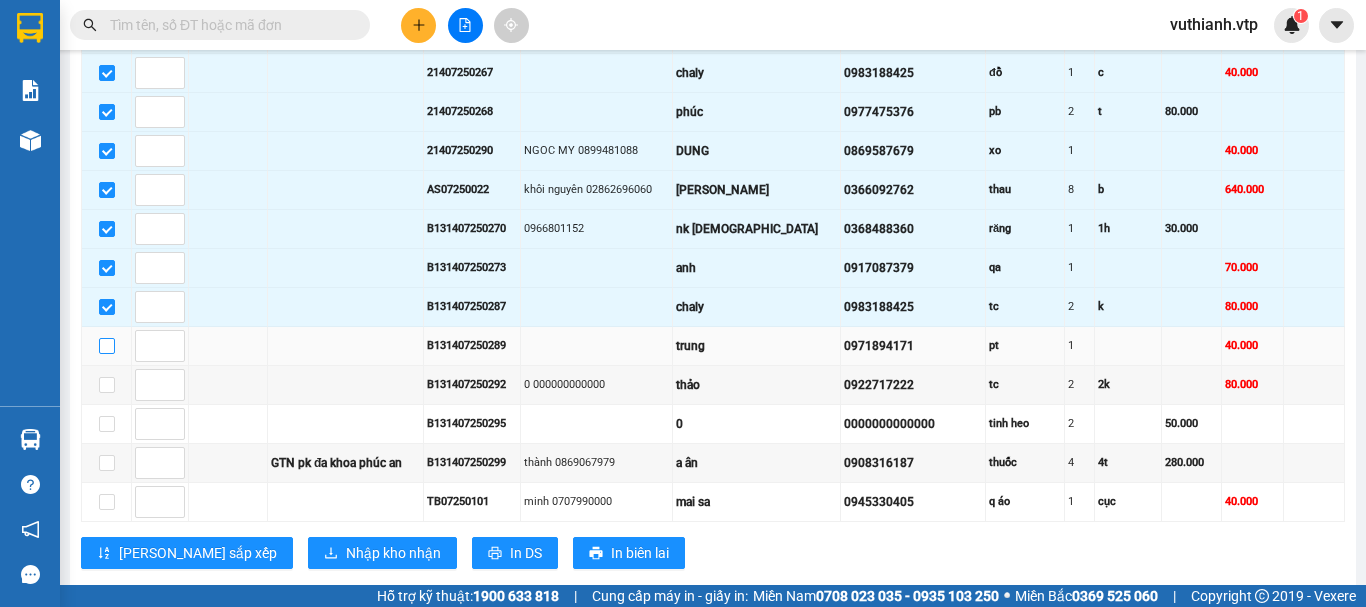 click at bounding box center (107, 346) 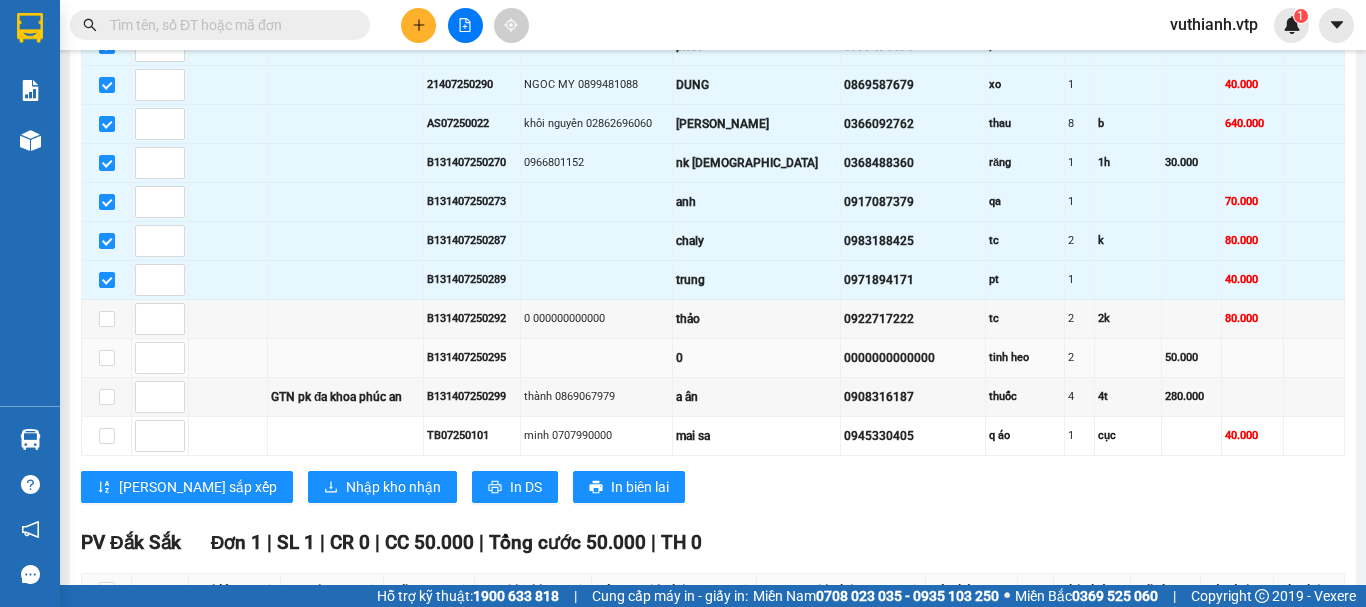 scroll, scrollTop: 922, scrollLeft: 0, axis: vertical 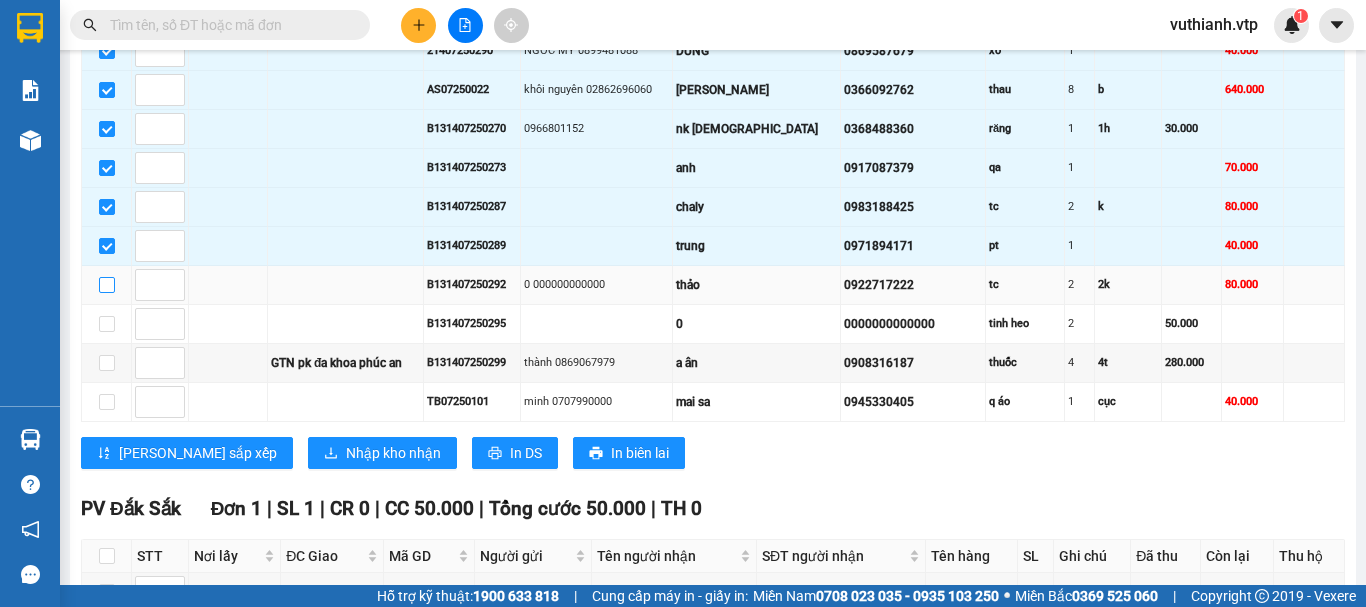 click at bounding box center [107, 285] 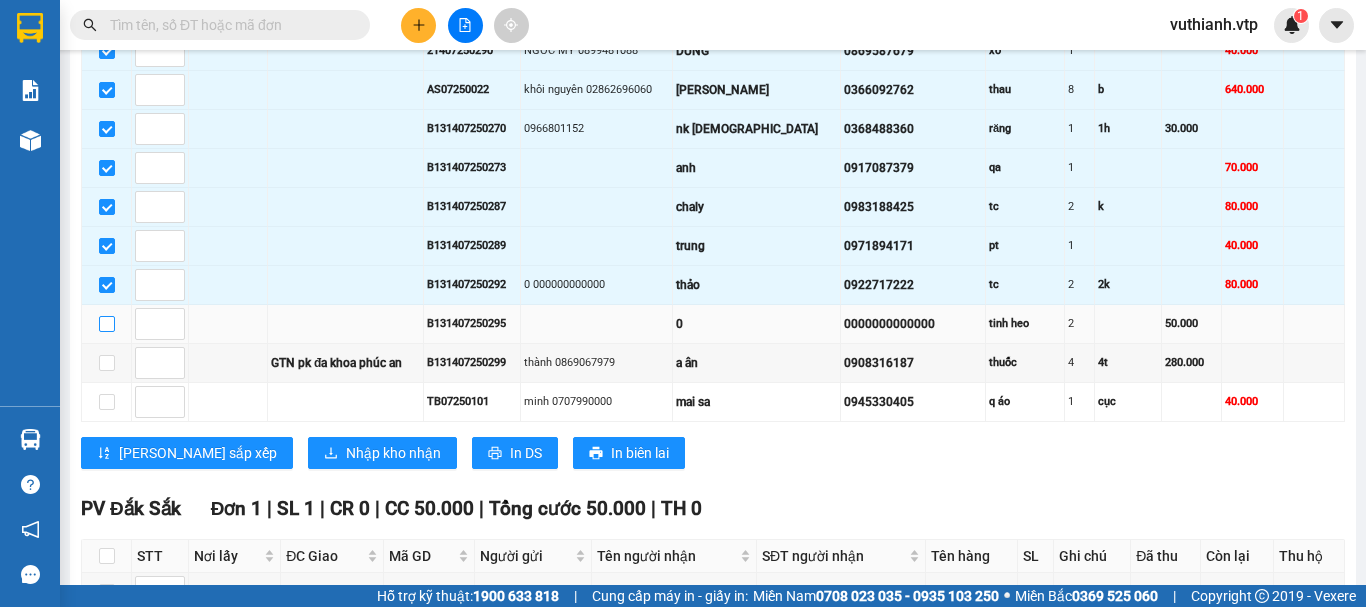 click at bounding box center (107, 324) 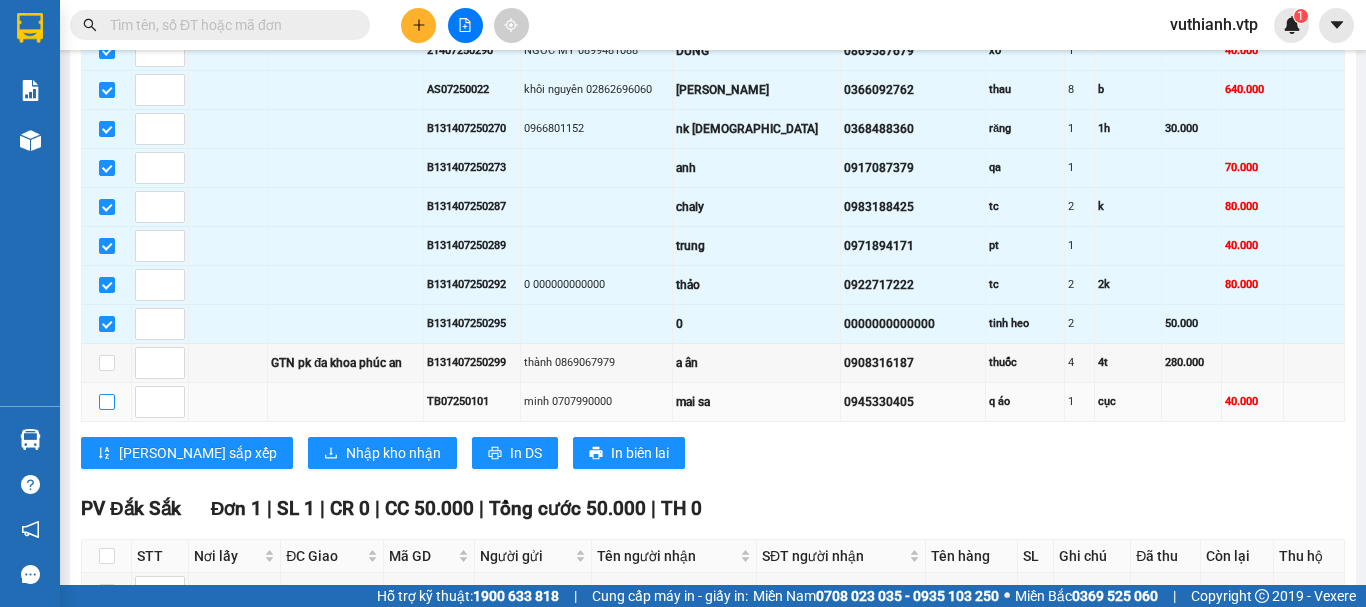 click at bounding box center (107, 402) 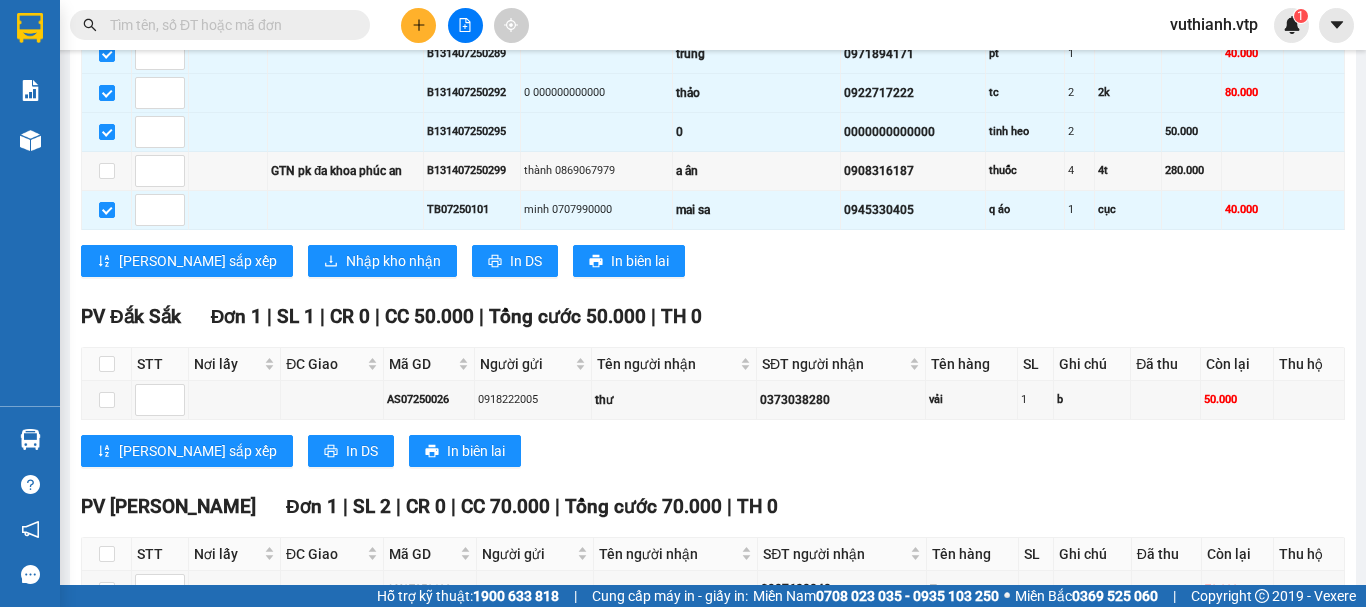 scroll, scrollTop: 1122, scrollLeft: 0, axis: vertical 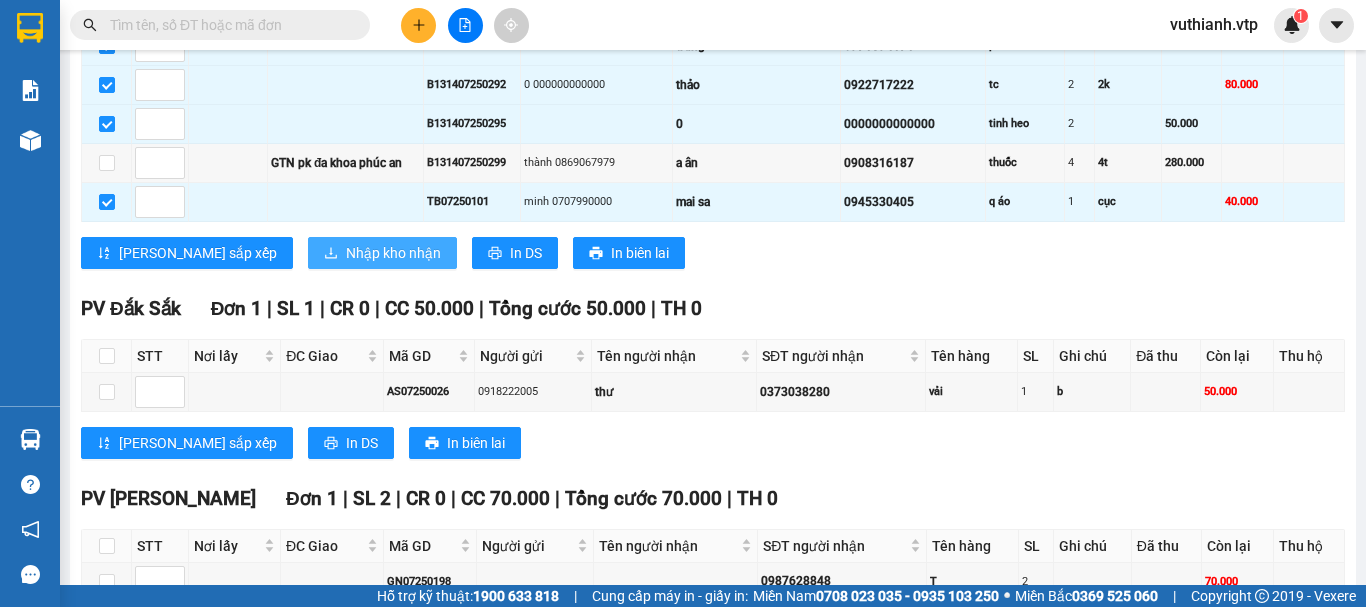 click on "Nhập kho nhận" at bounding box center [393, 253] 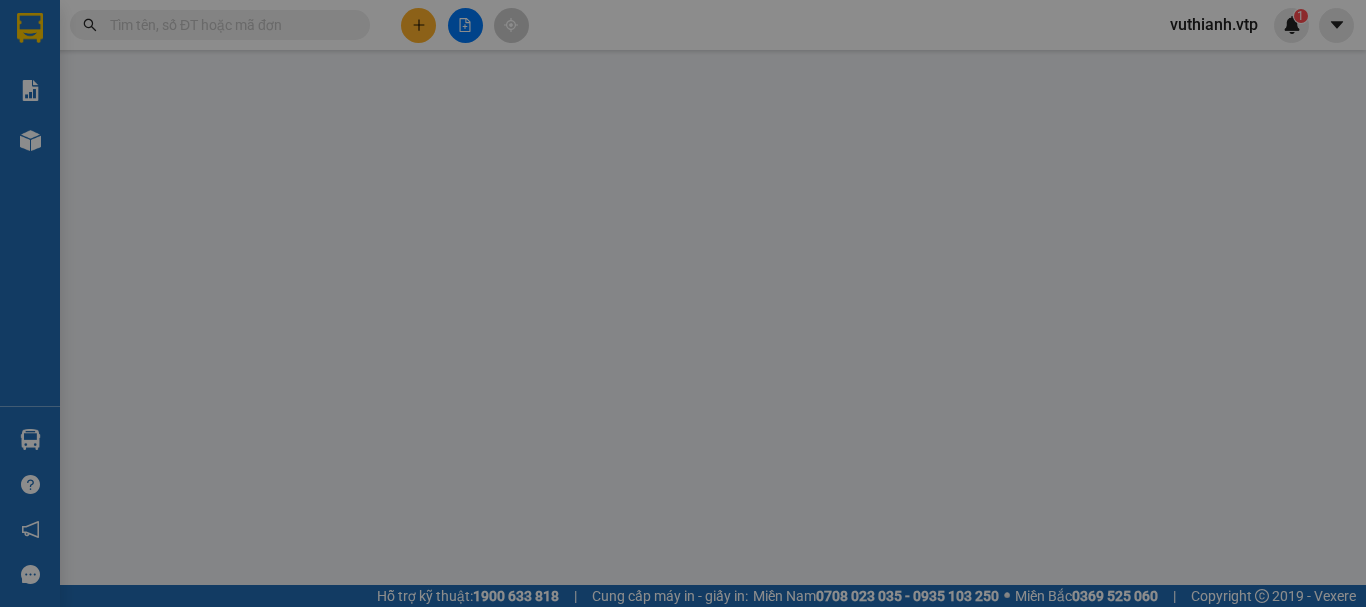 scroll, scrollTop: 0, scrollLeft: 0, axis: both 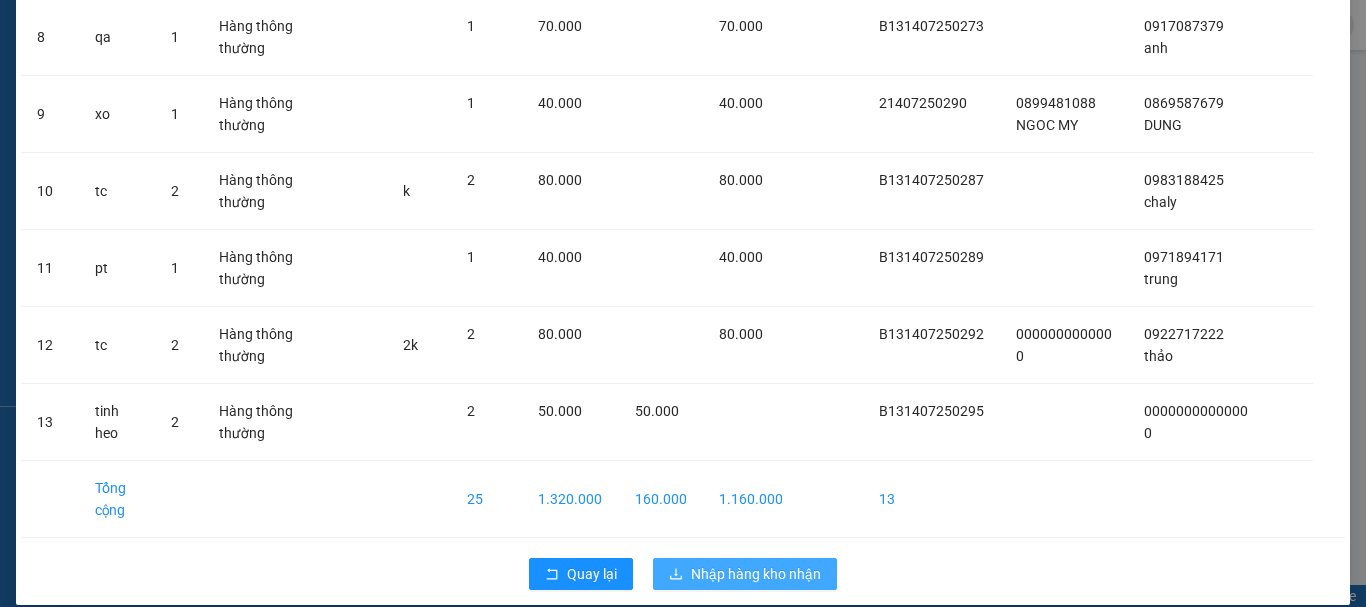 click on "Nhập hàng kho nhận" at bounding box center (756, 574) 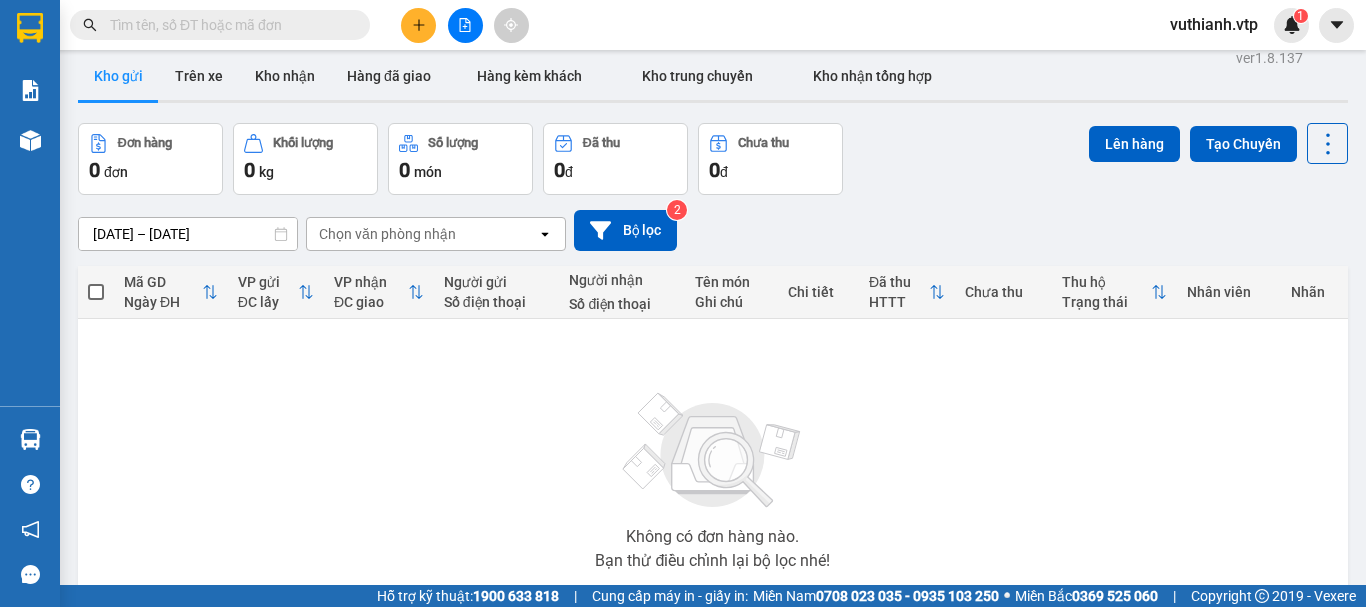 scroll, scrollTop: 0, scrollLeft: 0, axis: both 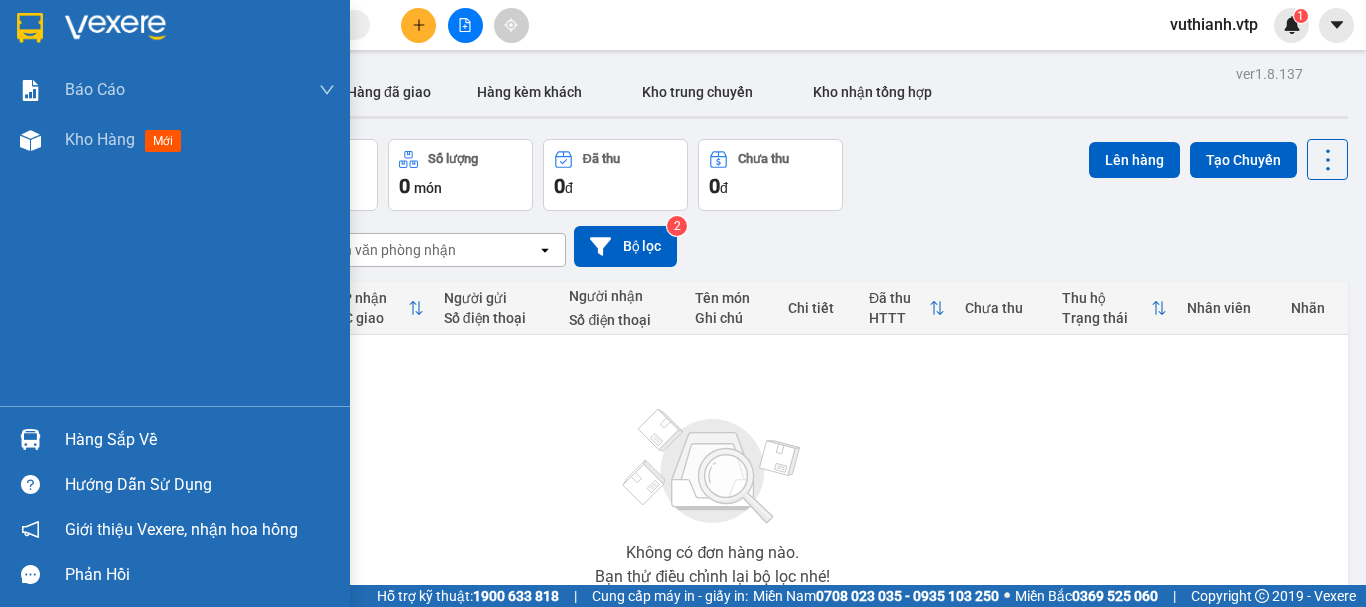 click on "Hàng sắp về" at bounding box center (200, 440) 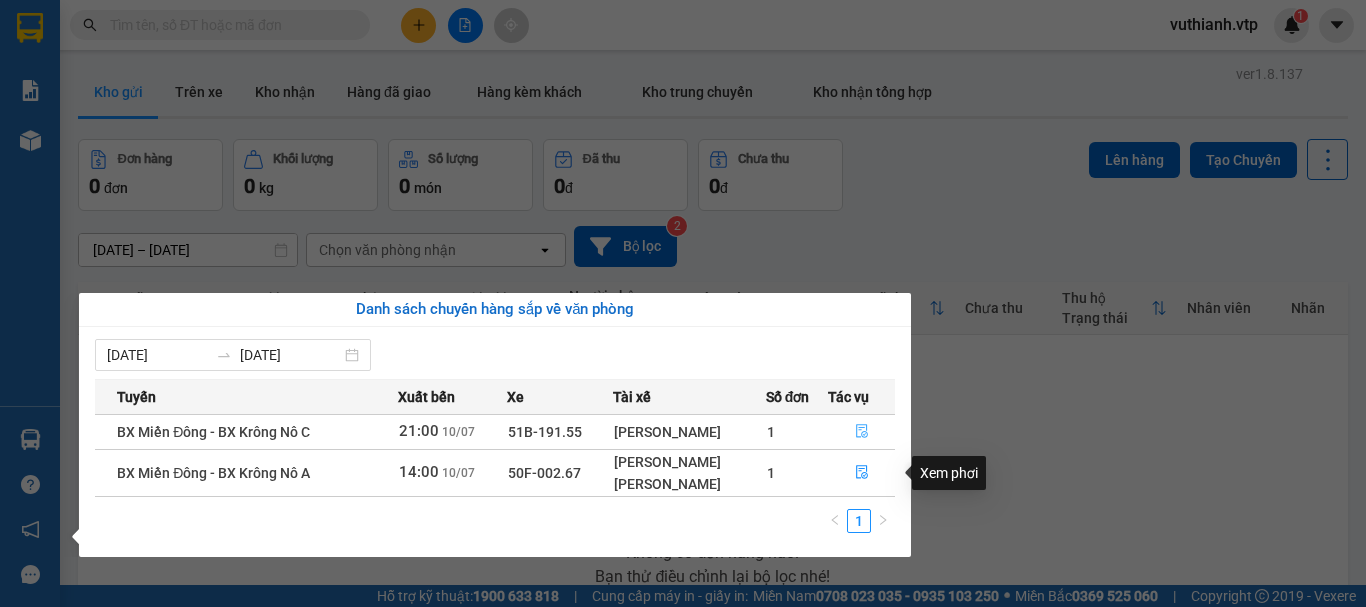 click 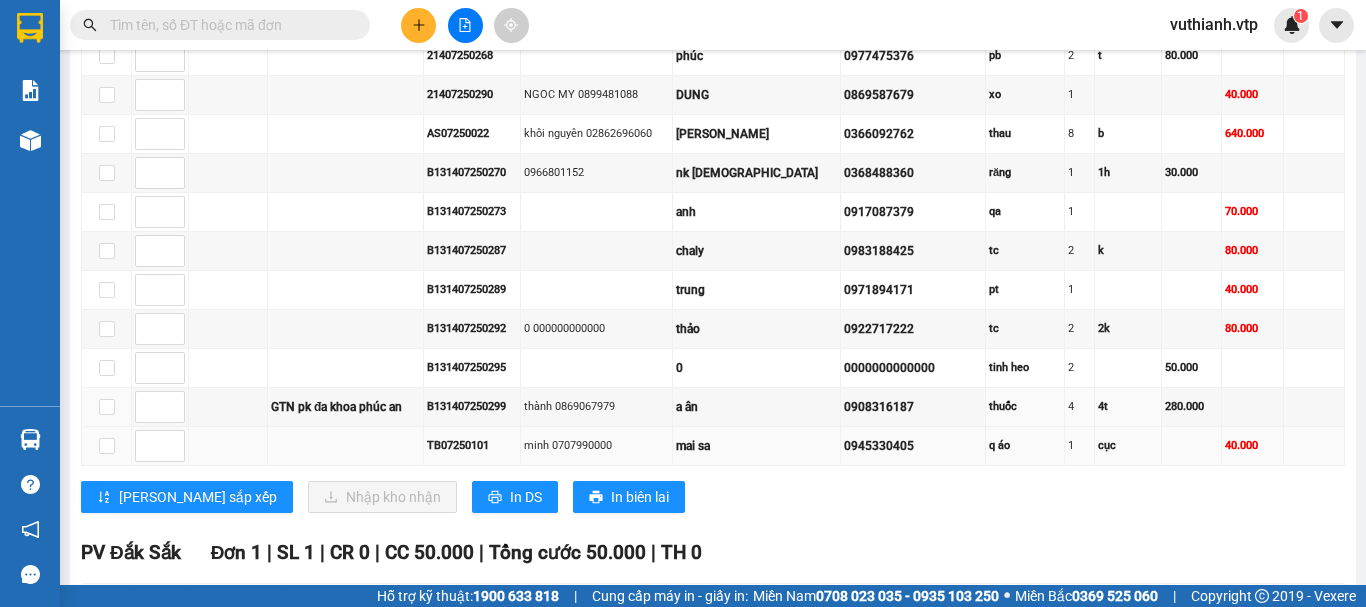 scroll, scrollTop: 900, scrollLeft: 0, axis: vertical 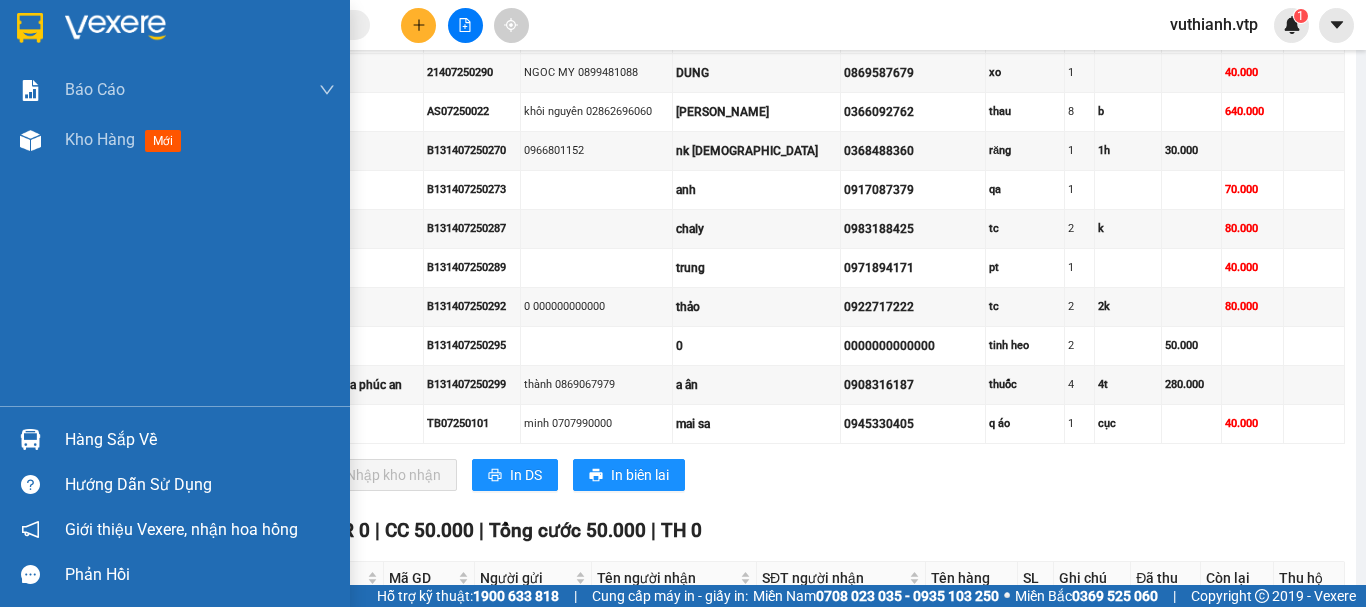 click at bounding box center [30, 439] 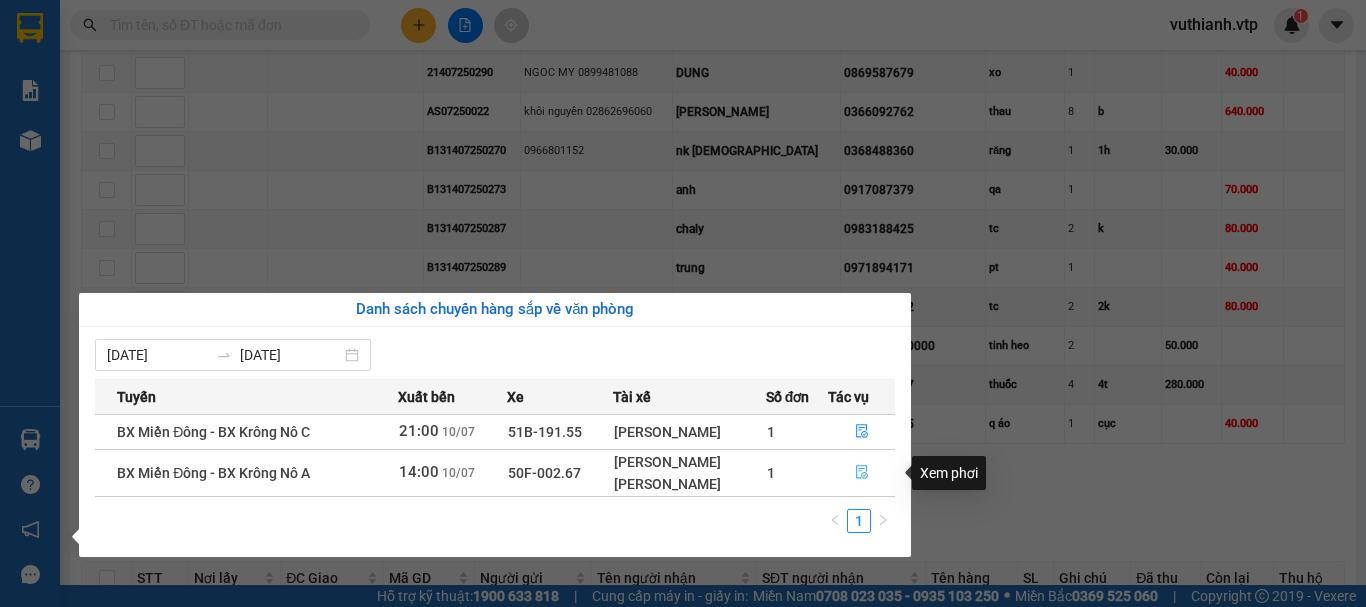 click 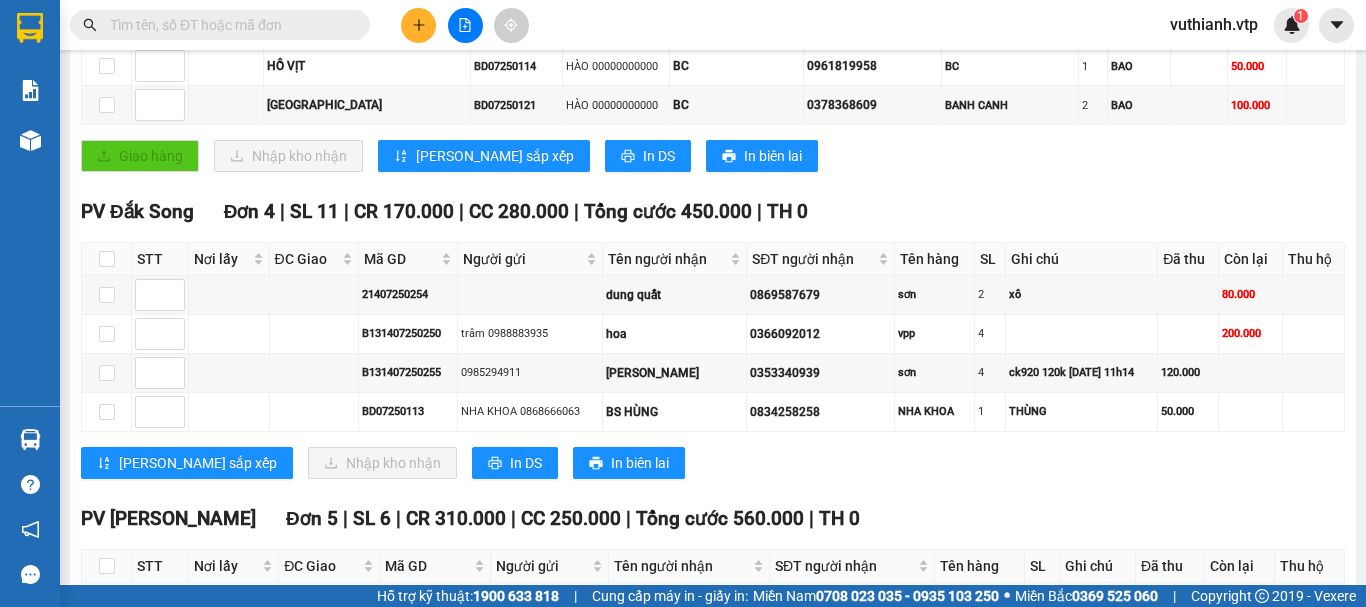 scroll, scrollTop: 565, scrollLeft: 0, axis: vertical 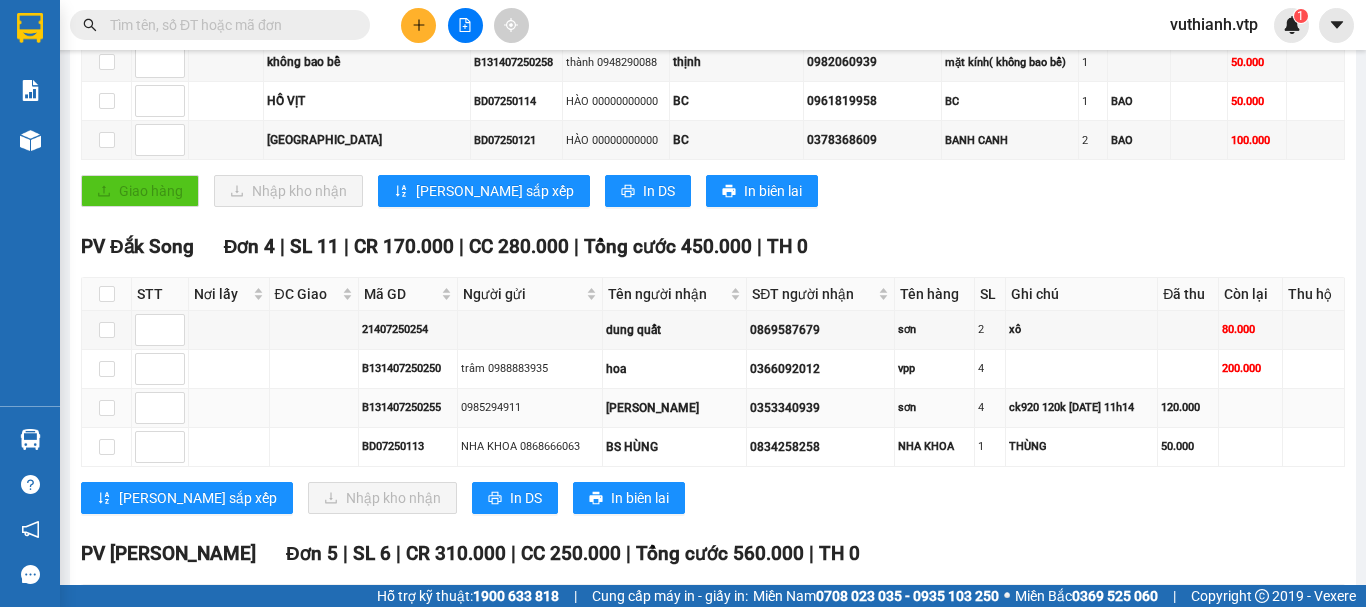 click on "0985294911" at bounding box center (530, 407) 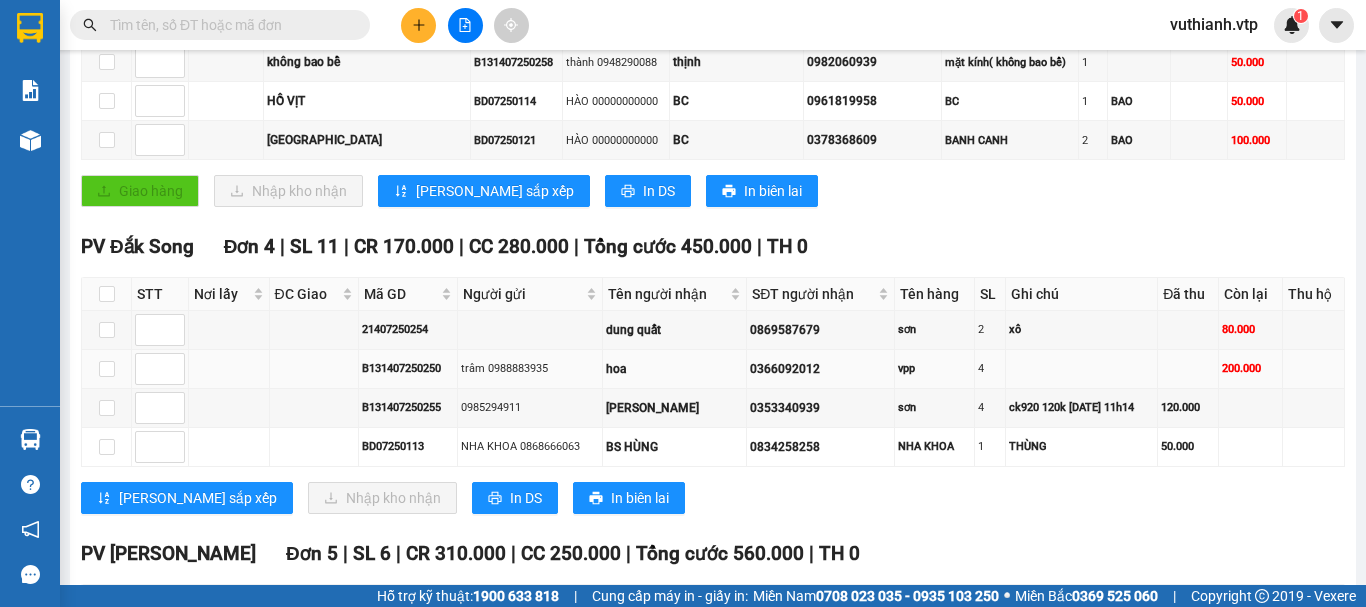 click on "trâm 0988883935" at bounding box center (530, 368) 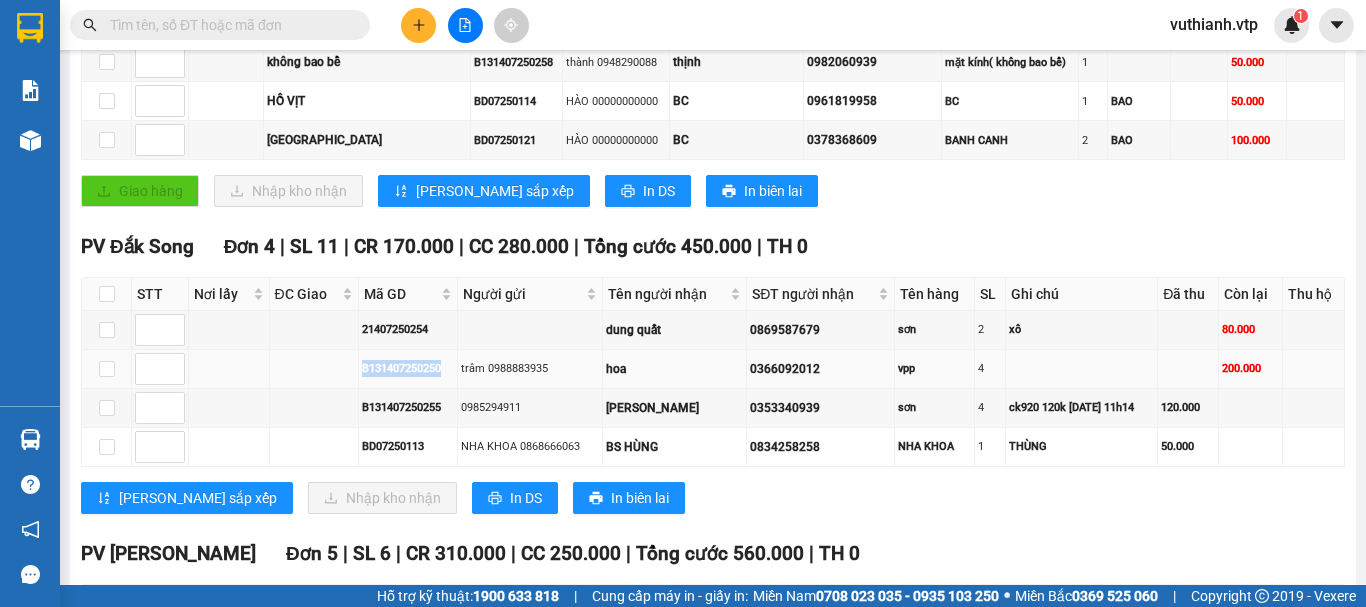 click at bounding box center (315, 369) 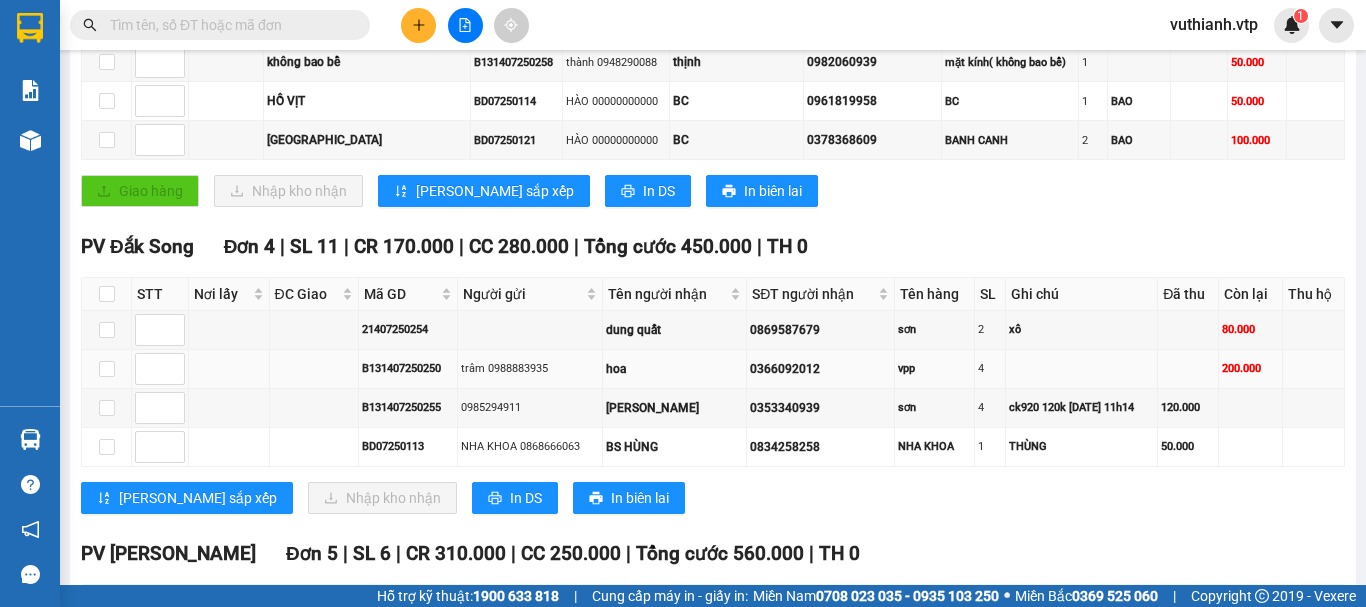 click on "trâm 0988883935" at bounding box center [530, 368] 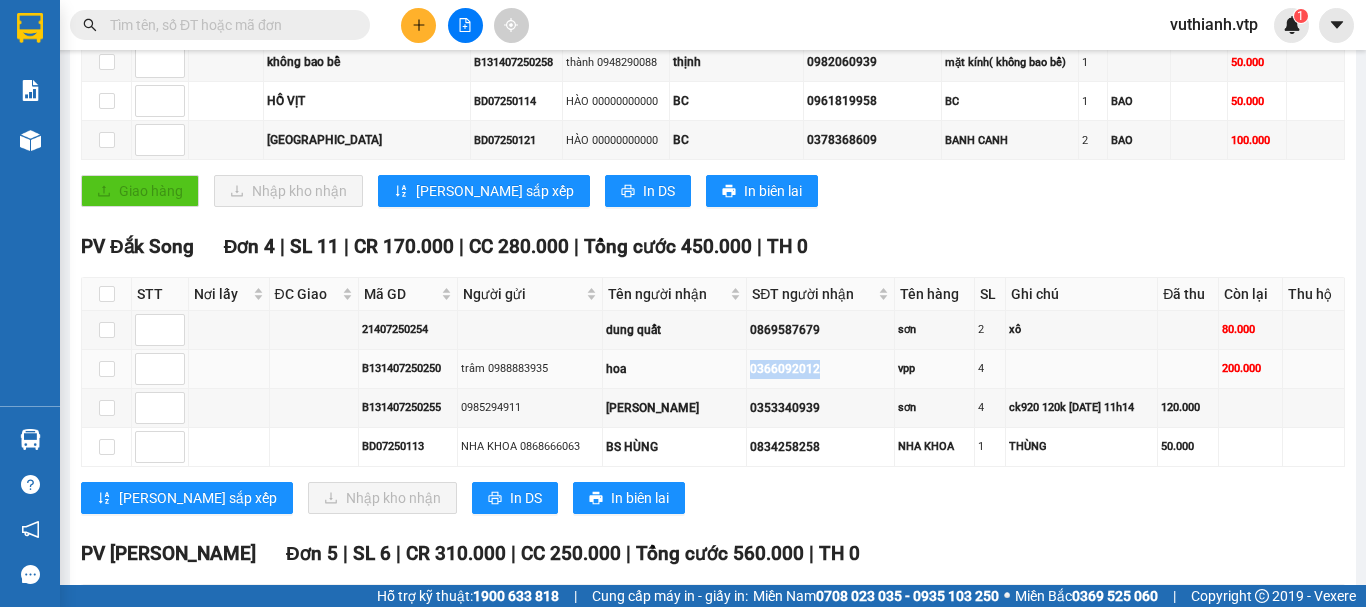 drag, startPoint x: 815, startPoint y: 388, endPoint x: 731, endPoint y: 393, distance: 84.14868 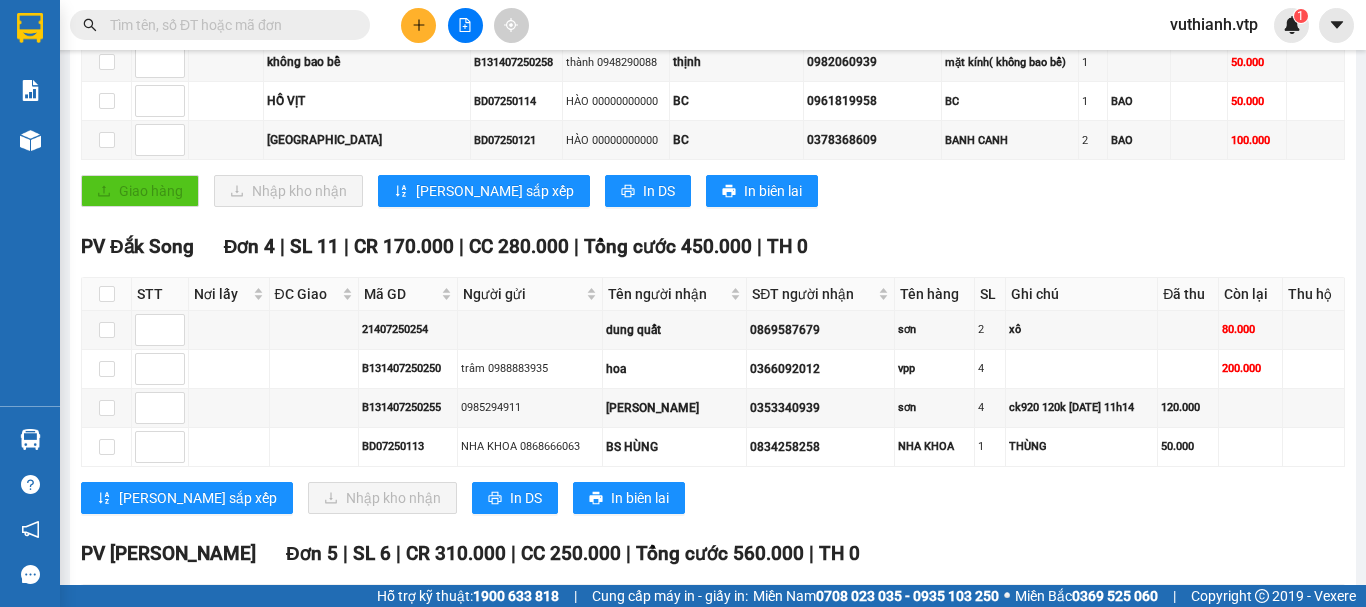 click at bounding box center (228, 25) 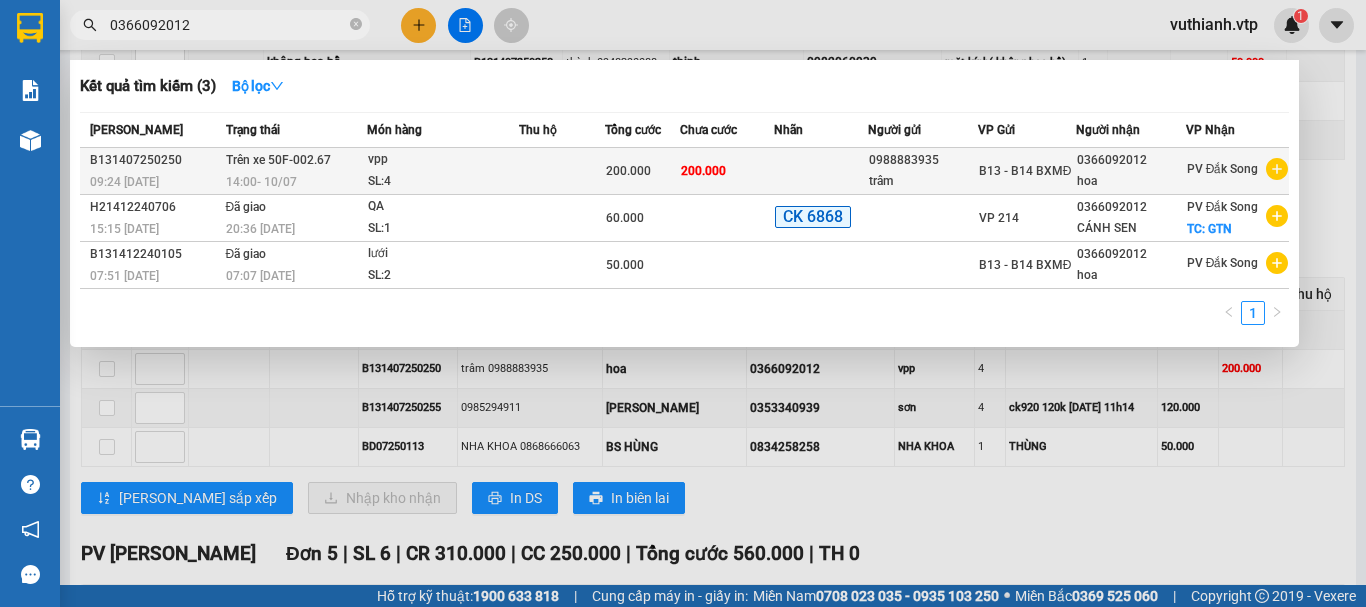type on "0366092012" 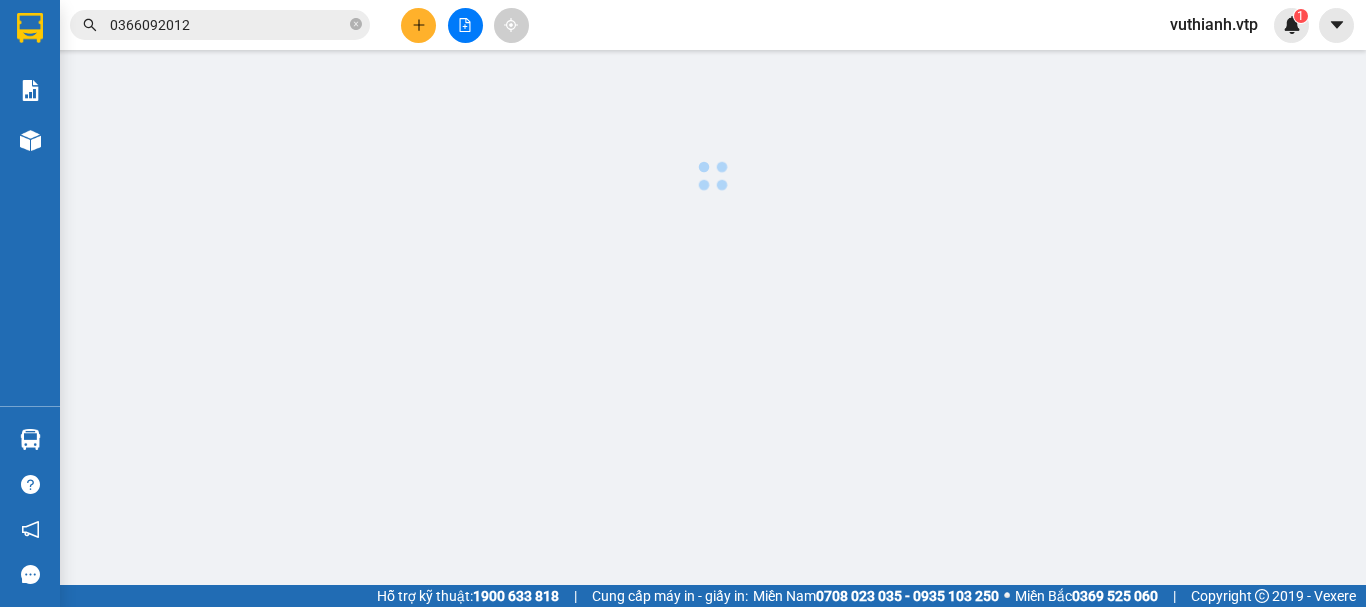 click at bounding box center (713, 129) 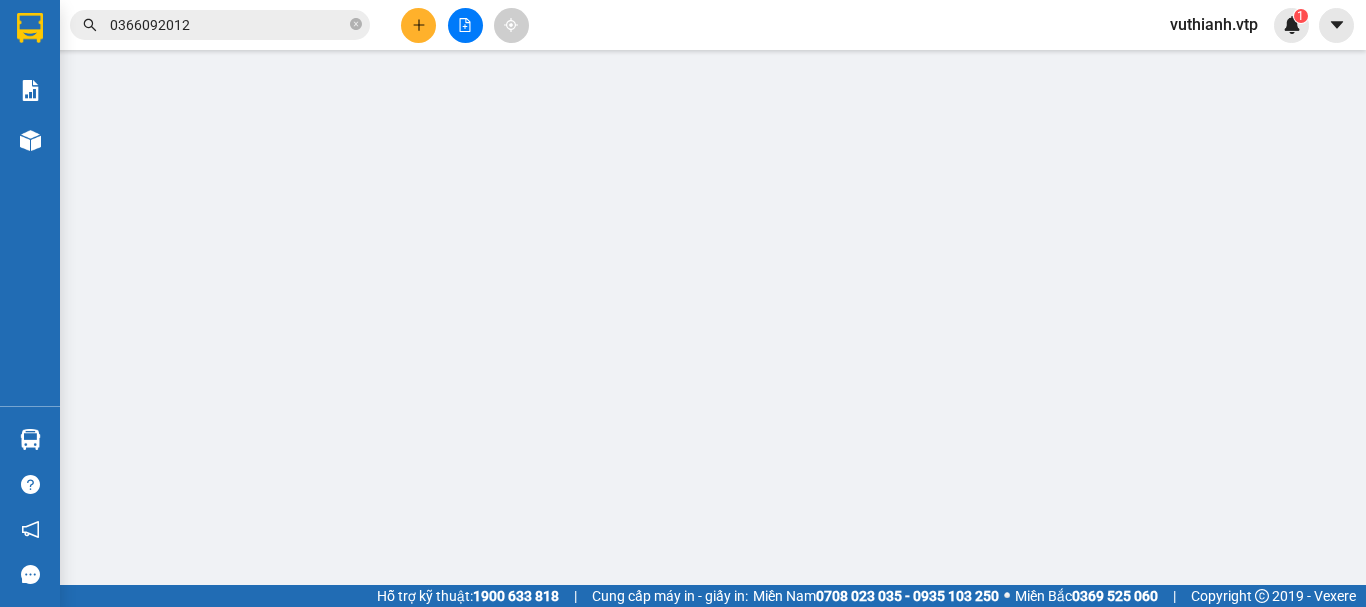 scroll, scrollTop: 0, scrollLeft: 0, axis: both 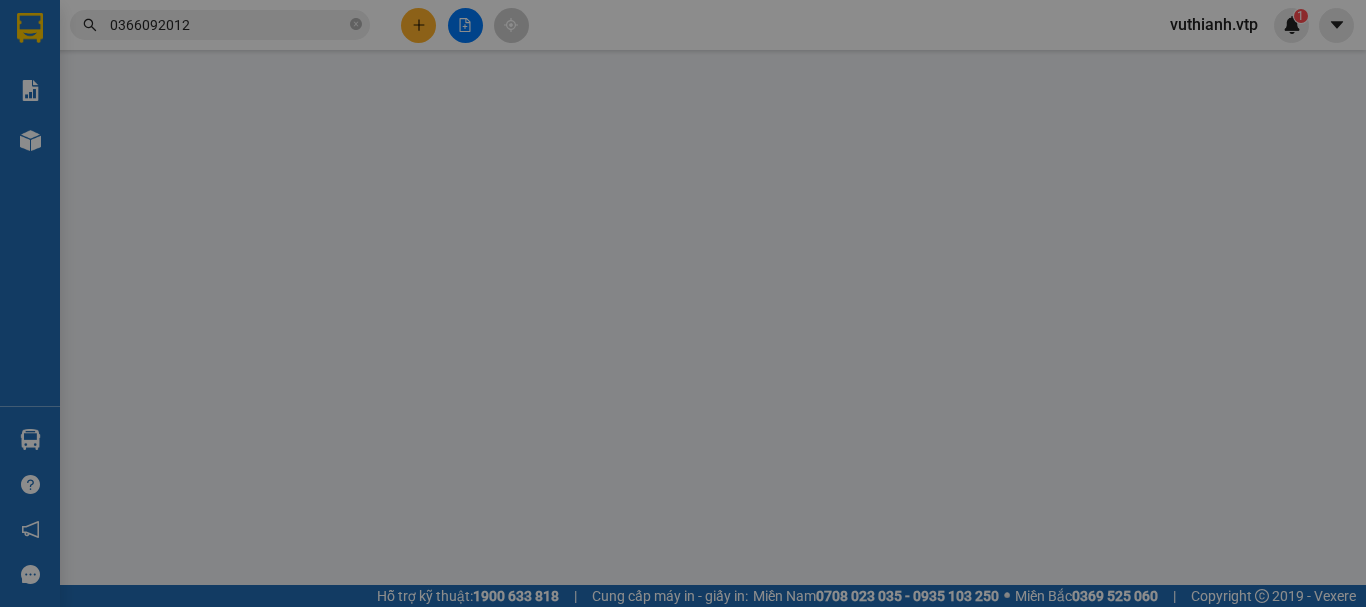 type on "0988883935" 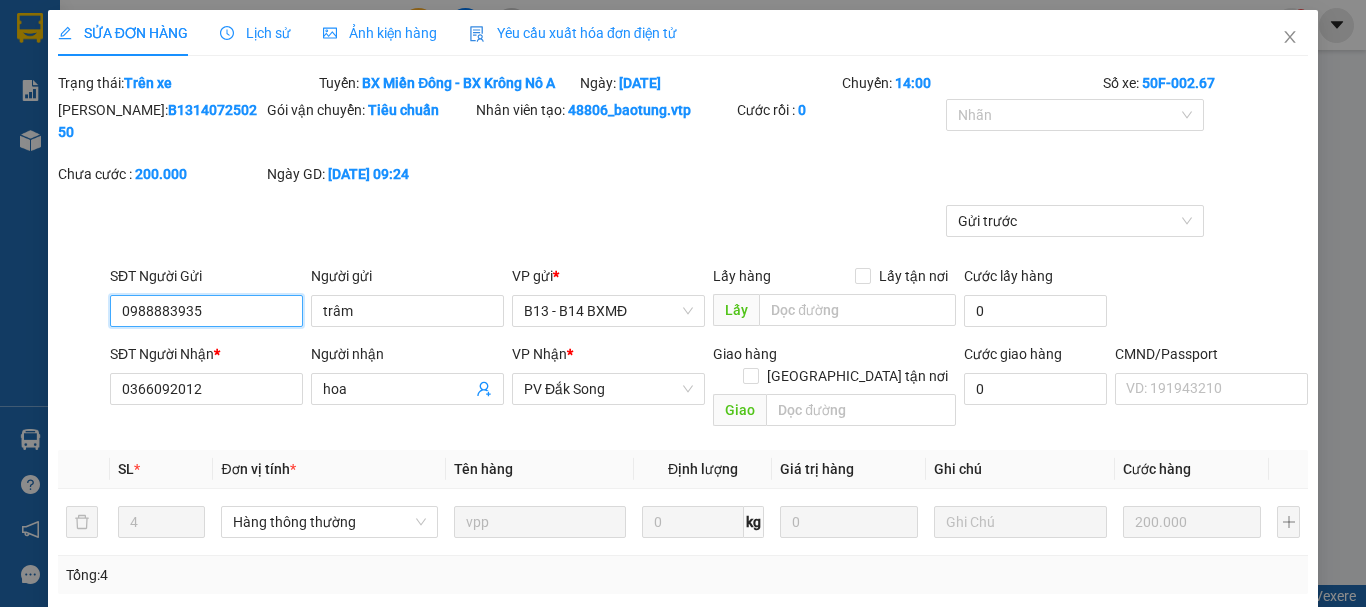 type on "10.000" 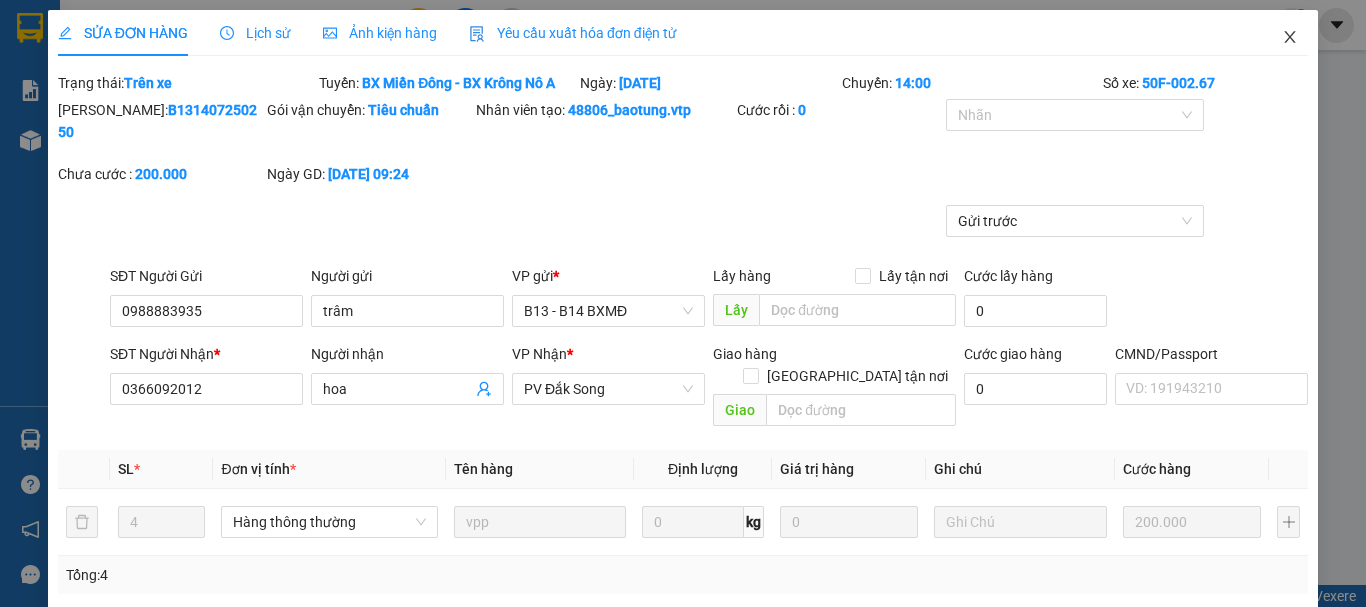 click 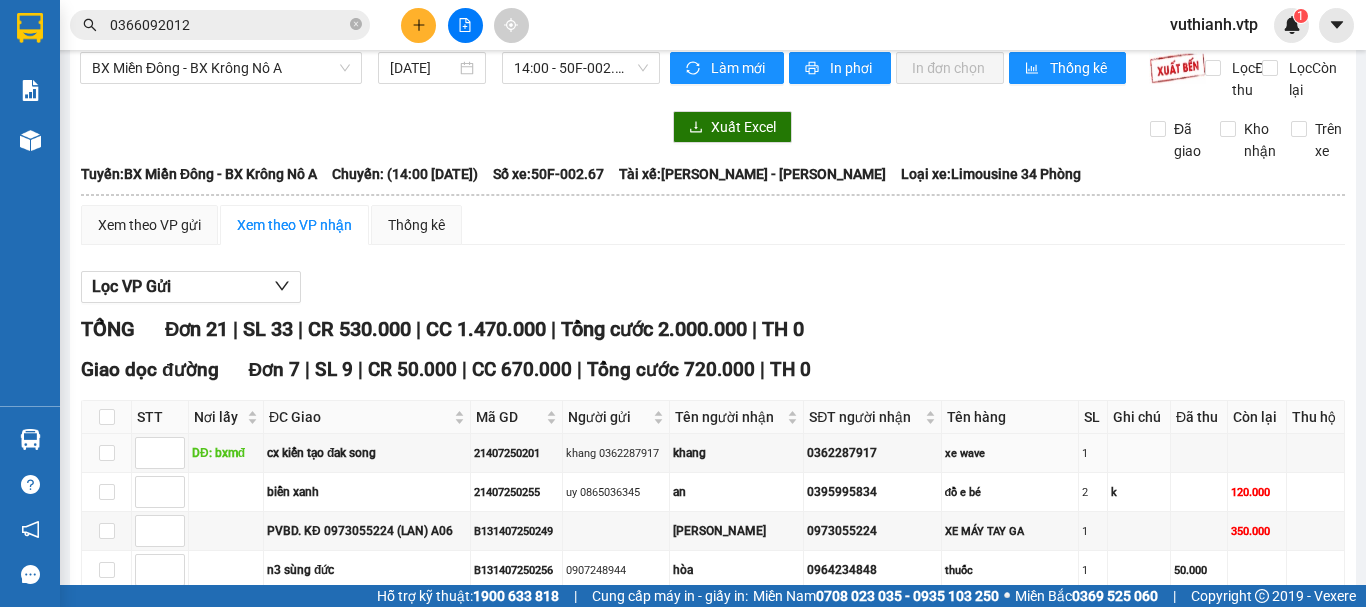 scroll, scrollTop: 0, scrollLeft: 0, axis: both 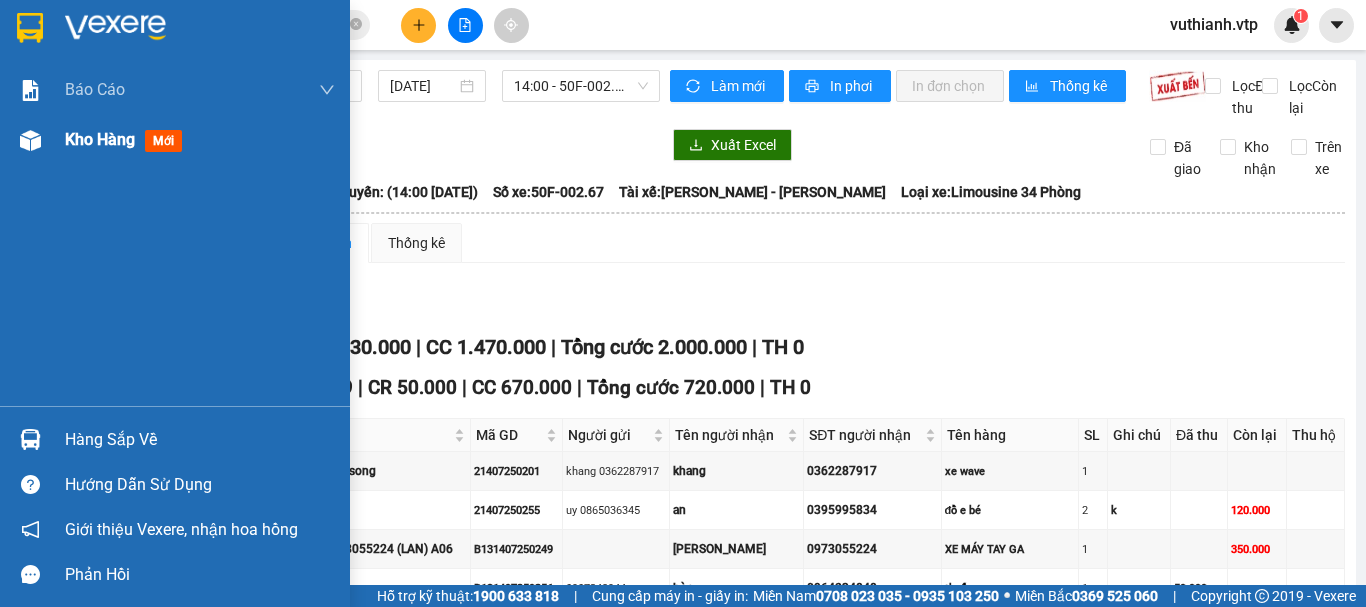 click on "Kho hàng mới" at bounding box center [175, 140] 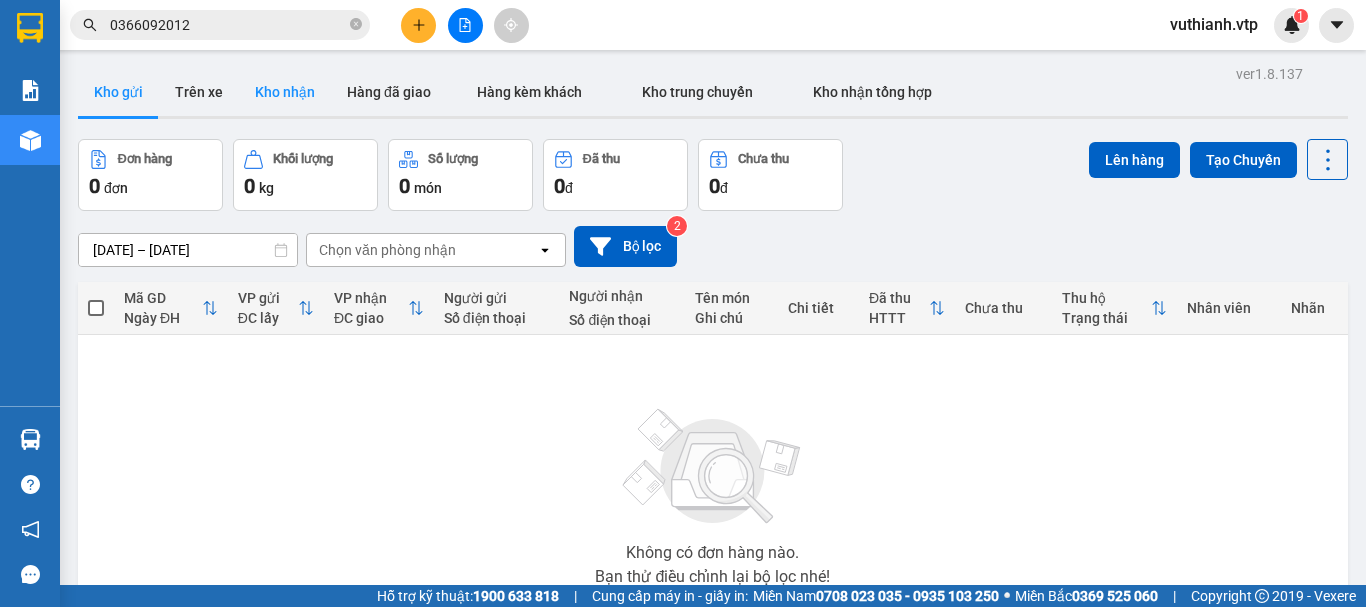 click on "Kho nhận" at bounding box center (285, 92) 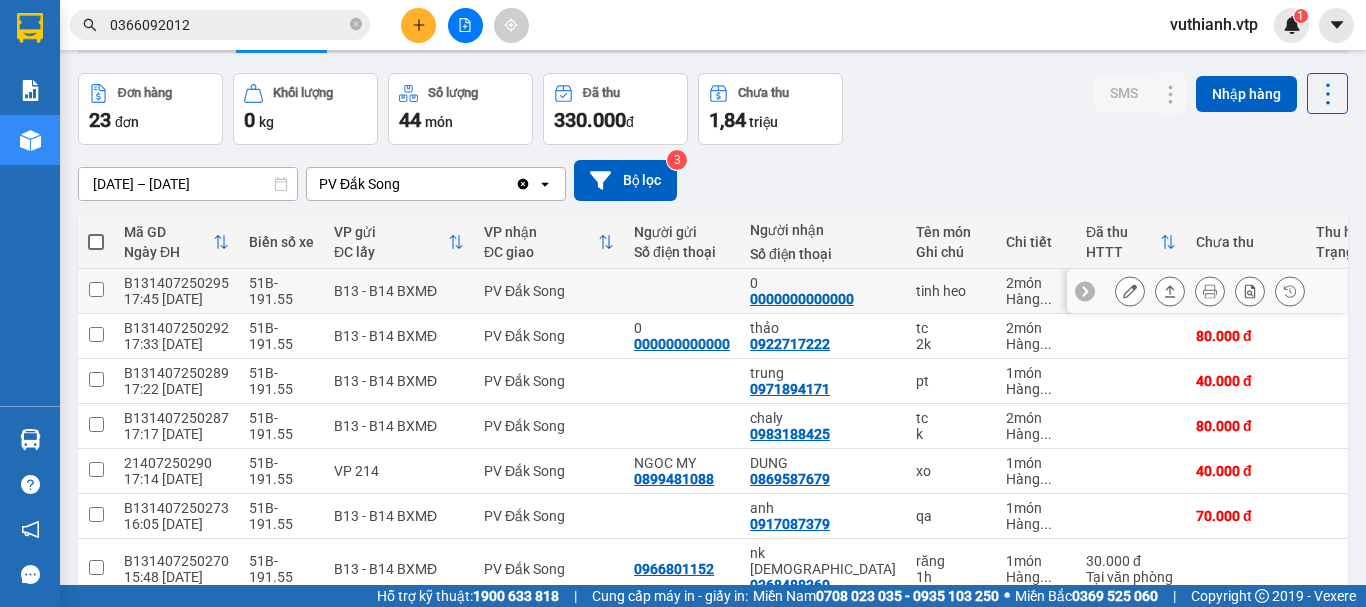 scroll, scrollTop: 200, scrollLeft: 0, axis: vertical 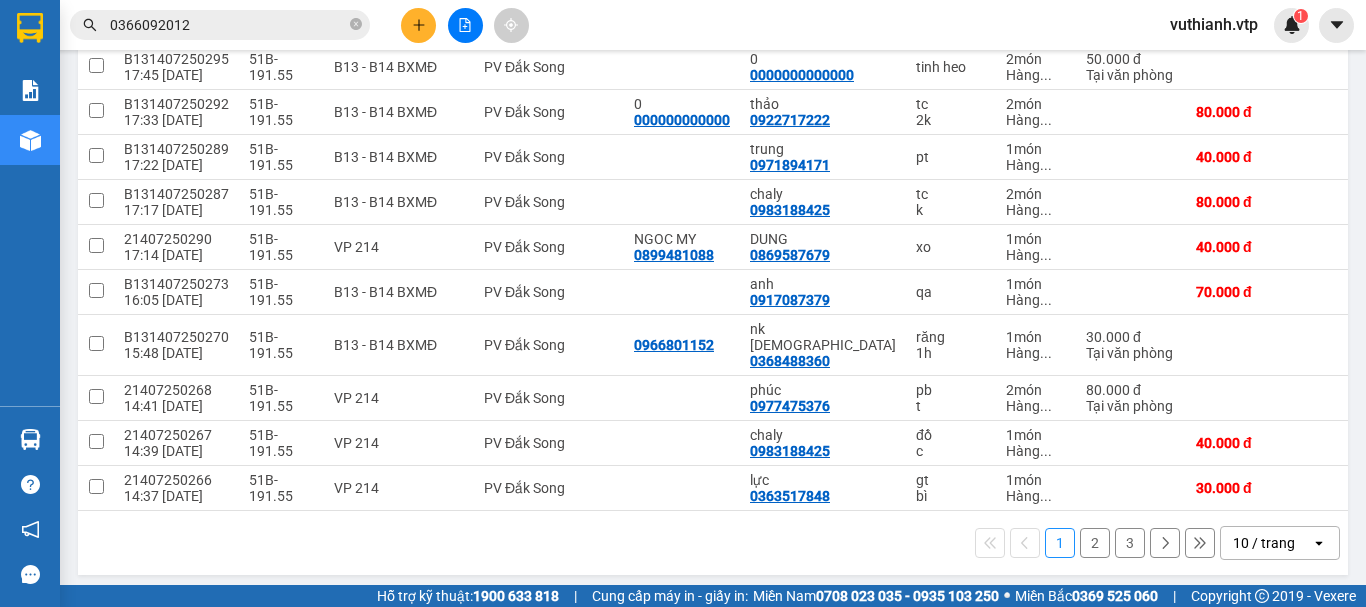 click on "2" at bounding box center (1095, 543) 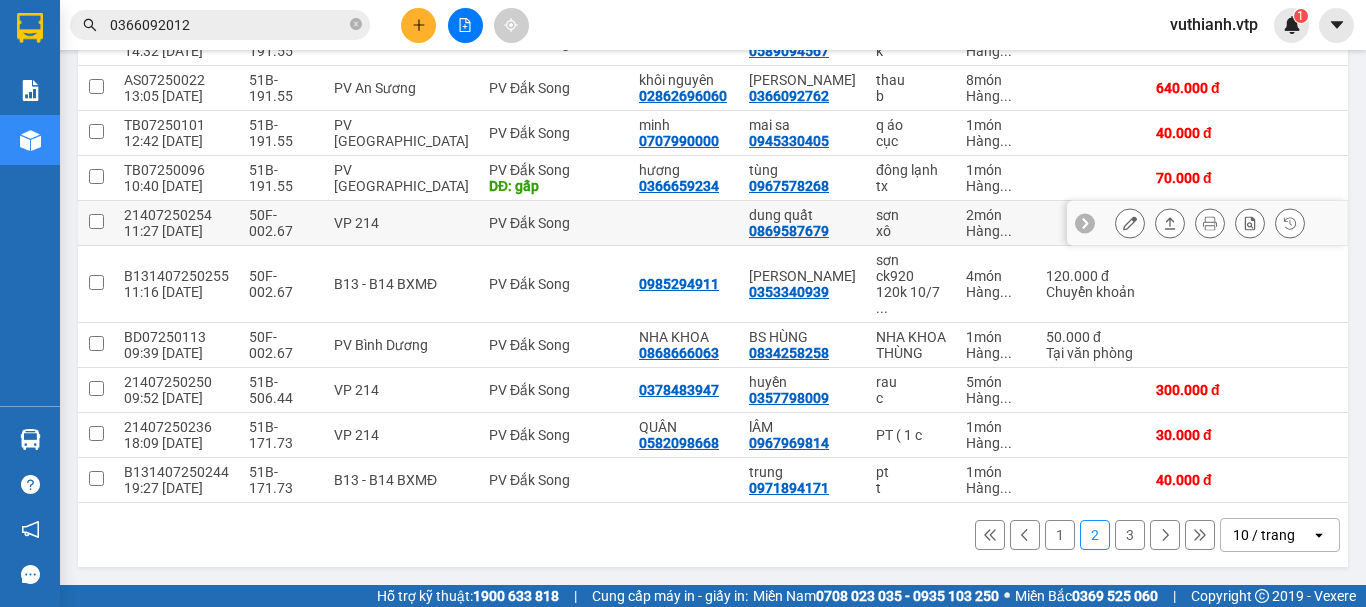 scroll, scrollTop: 322, scrollLeft: 0, axis: vertical 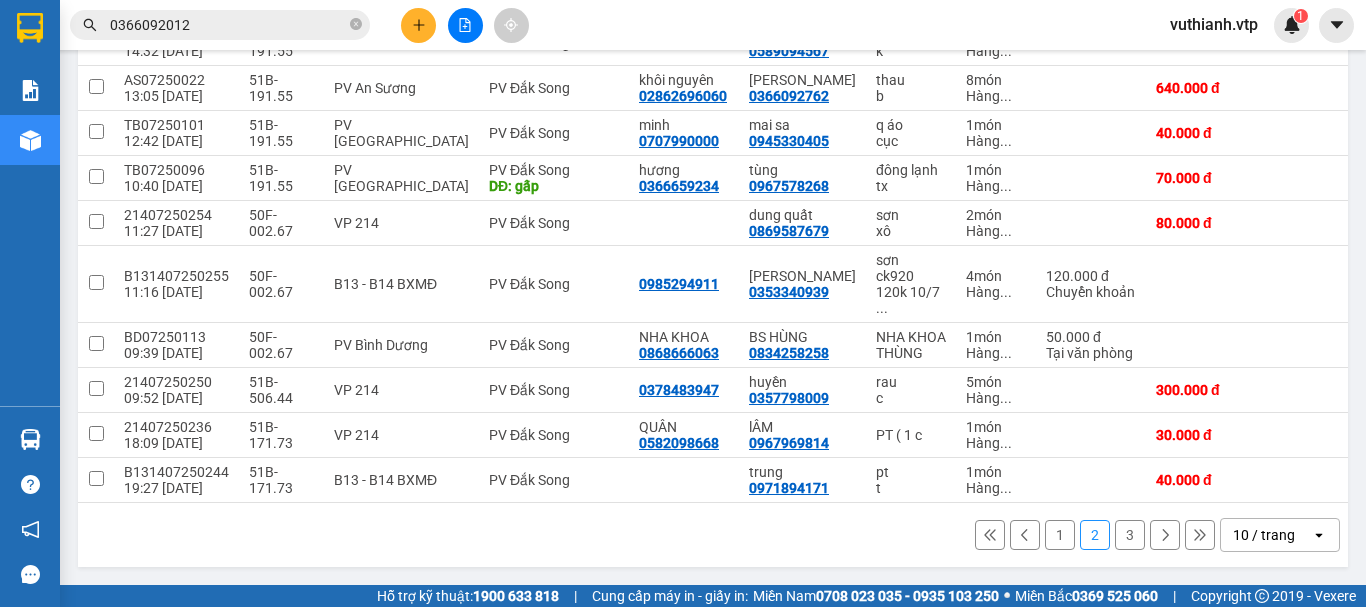 click on "3" at bounding box center (1130, 535) 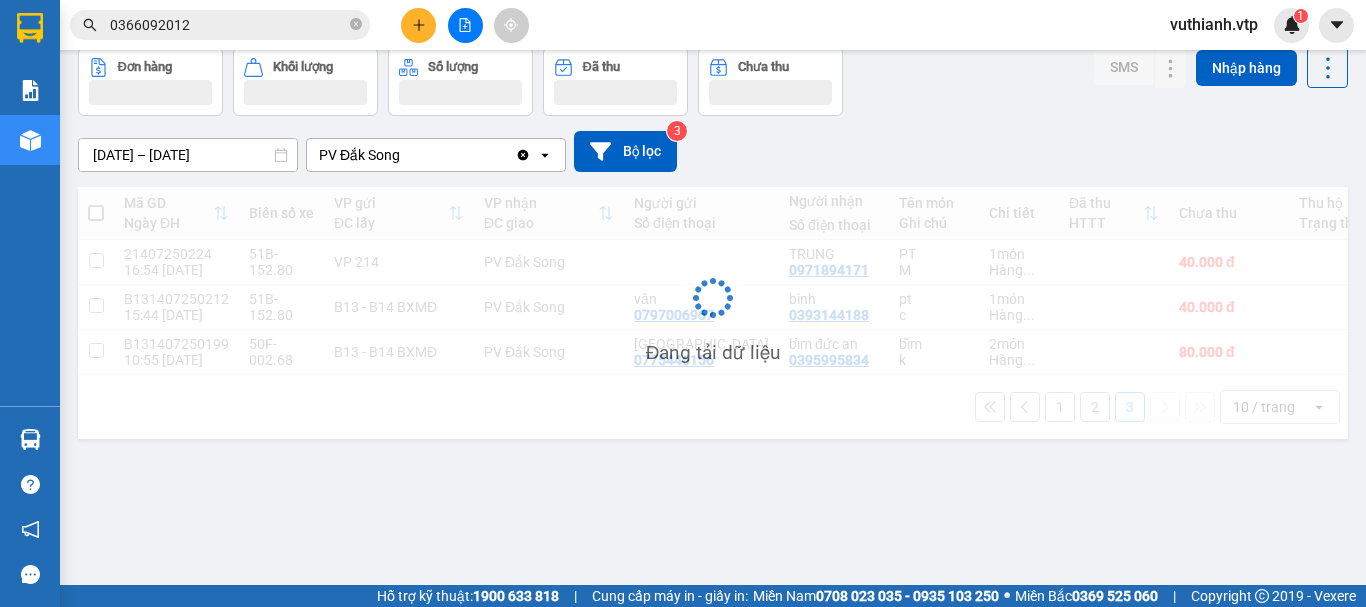 scroll, scrollTop: 92, scrollLeft: 0, axis: vertical 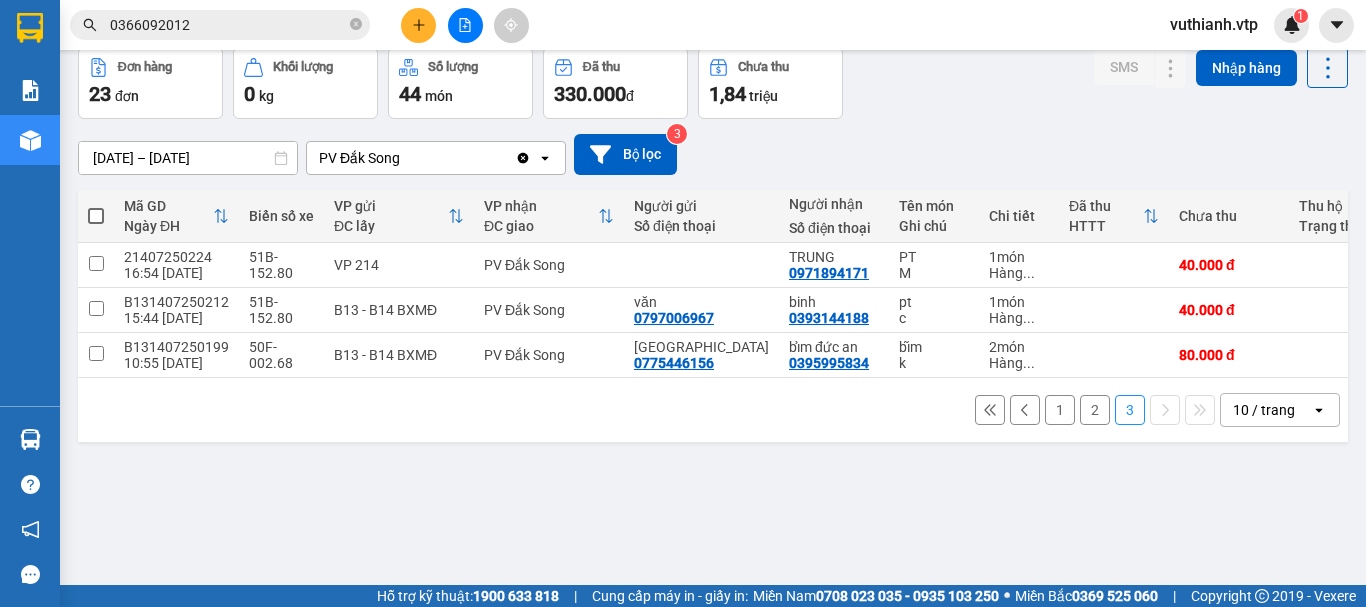 click on "2" at bounding box center (1095, 410) 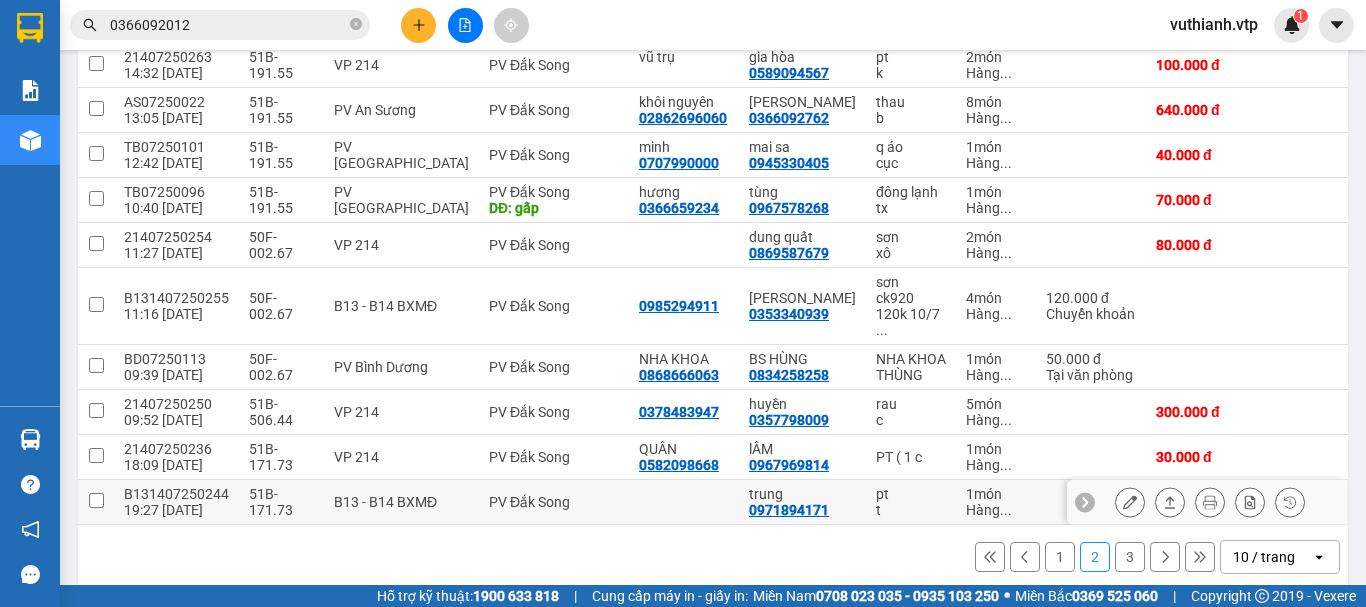 scroll, scrollTop: 322, scrollLeft: 0, axis: vertical 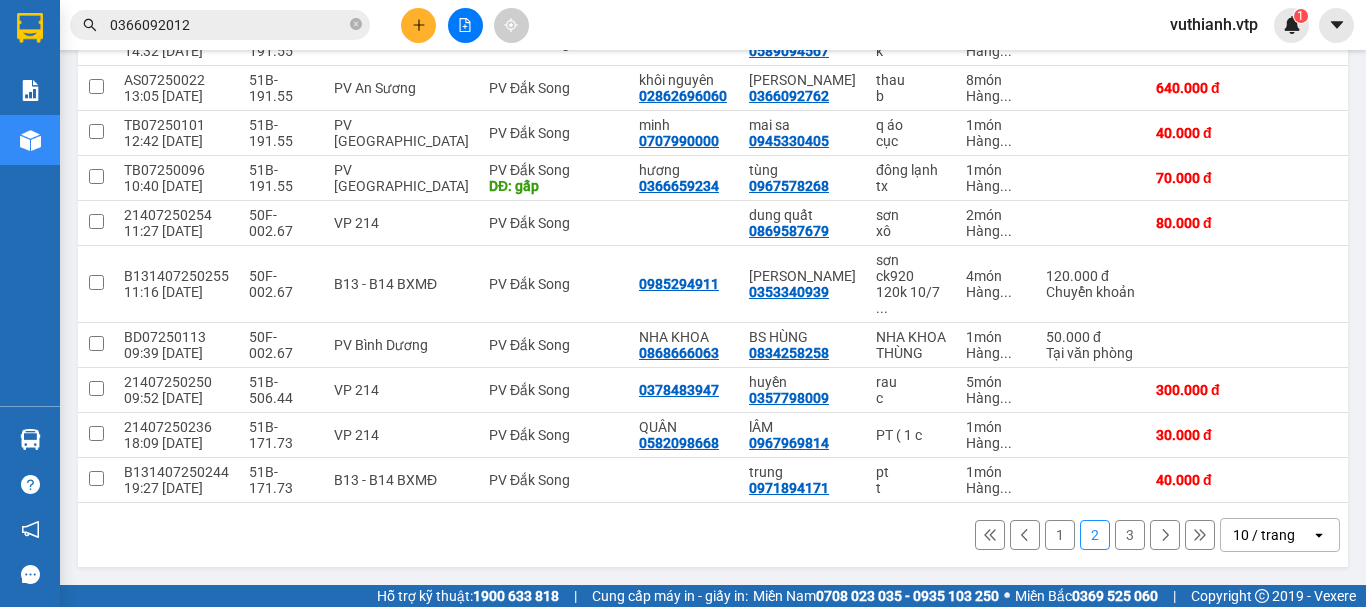 click 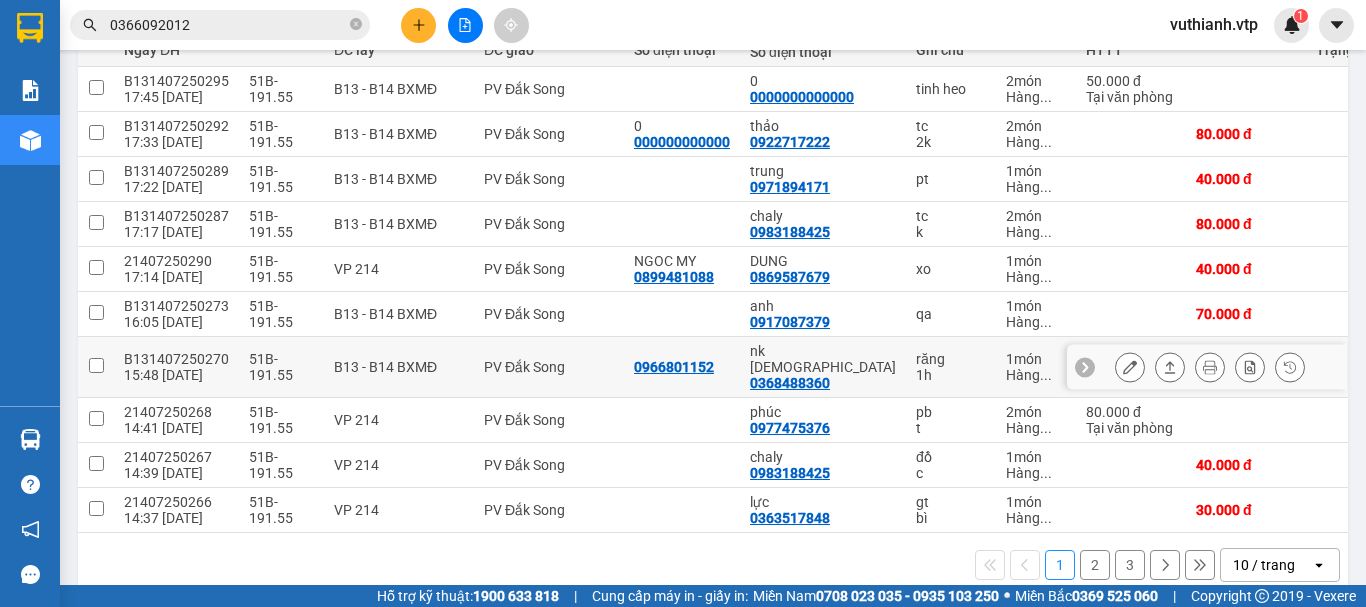 scroll, scrollTop: 290, scrollLeft: 0, axis: vertical 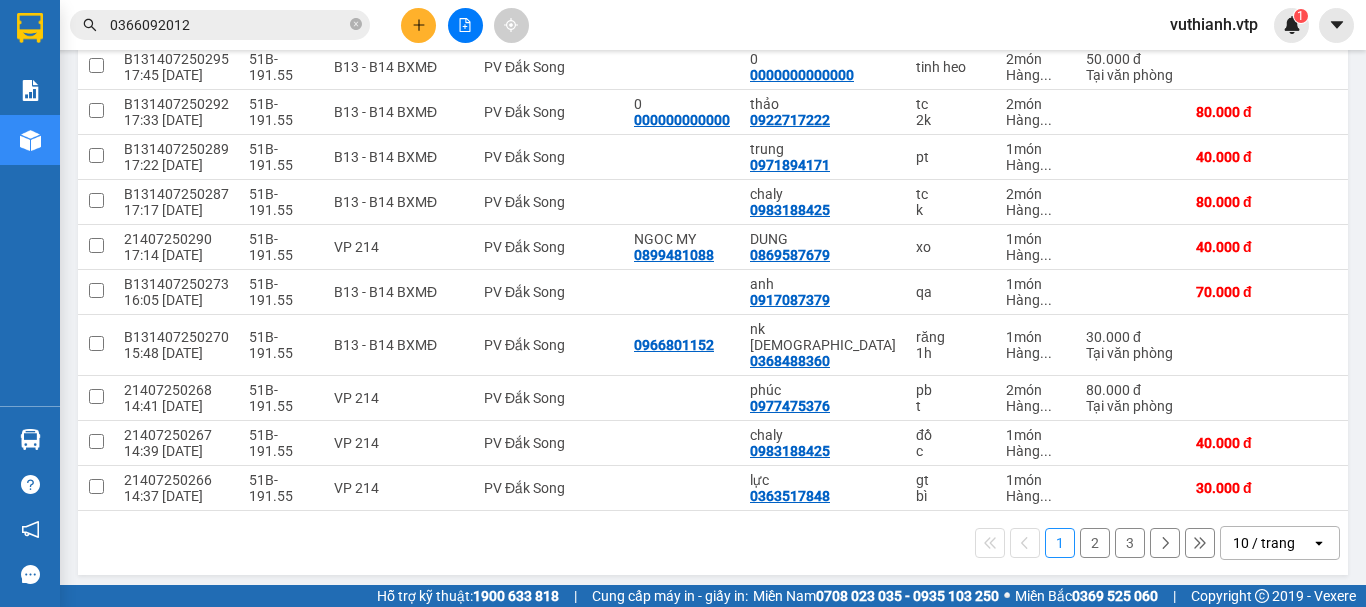 click on "1 2 3 10 / trang open" at bounding box center [713, 543] 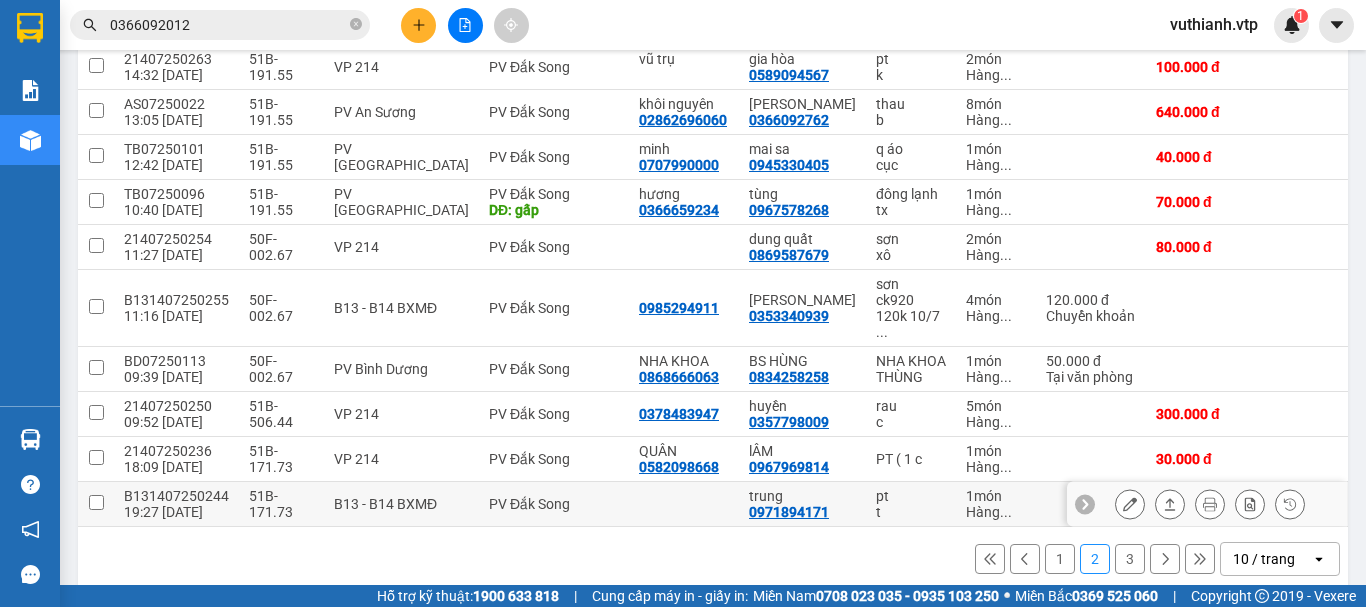 scroll, scrollTop: 322, scrollLeft: 0, axis: vertical 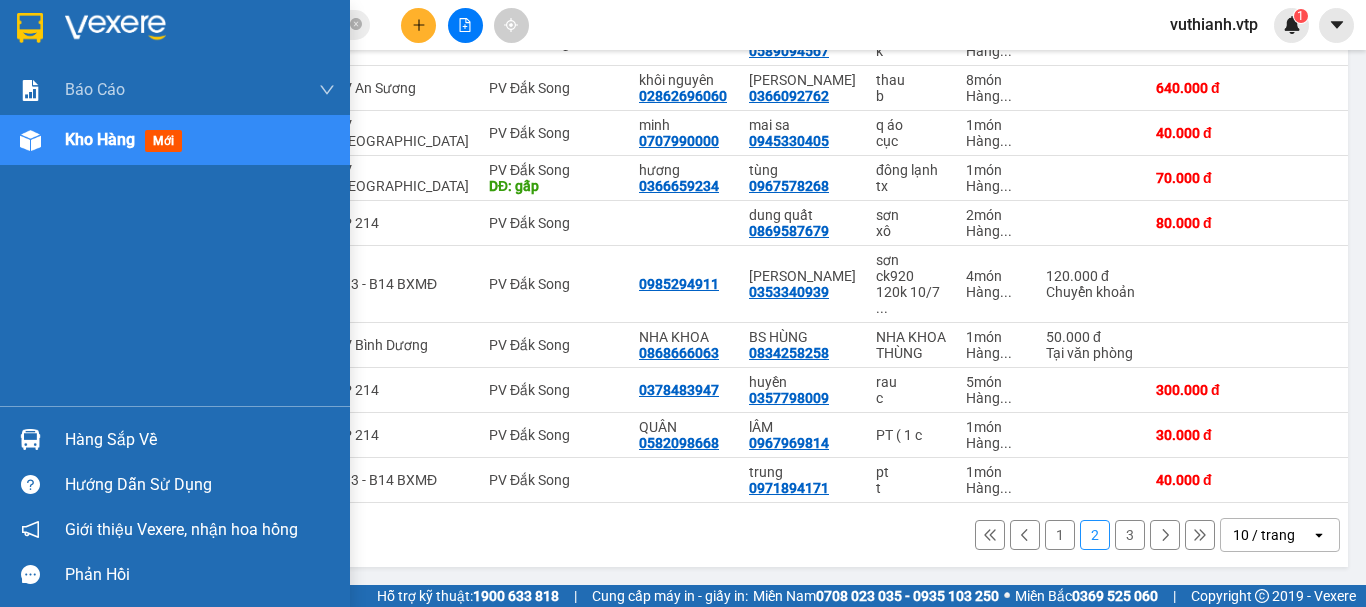 click on "Hàng sắp về" at bounding box center [200, 440] 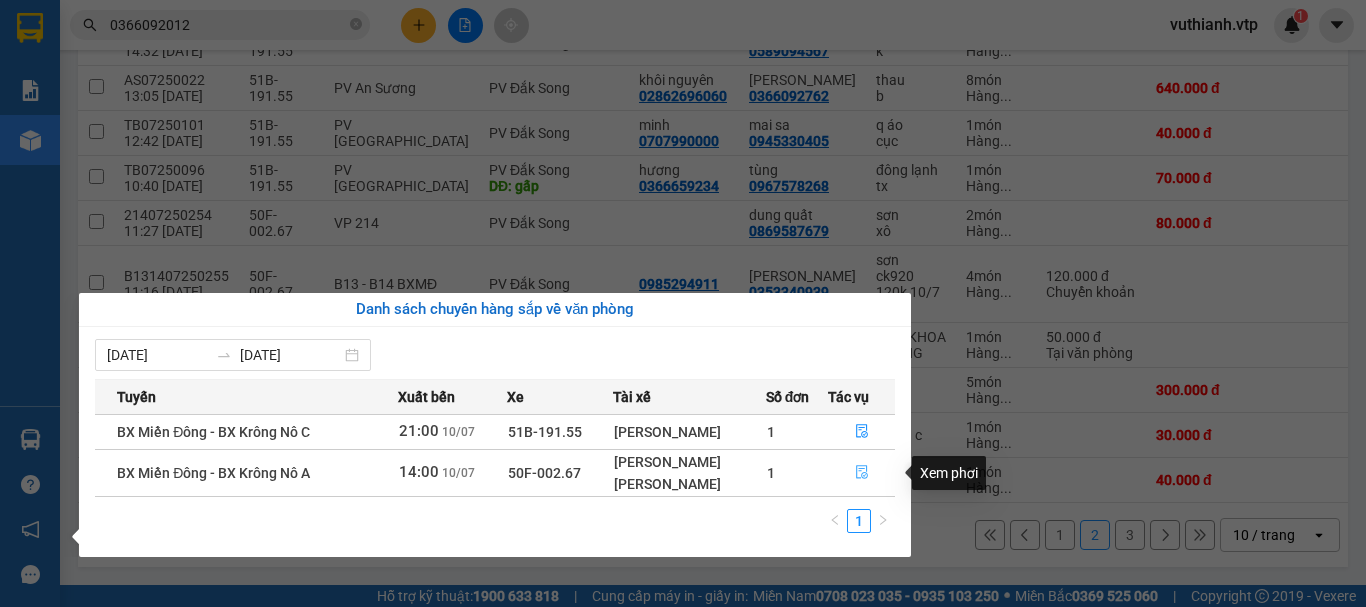 click 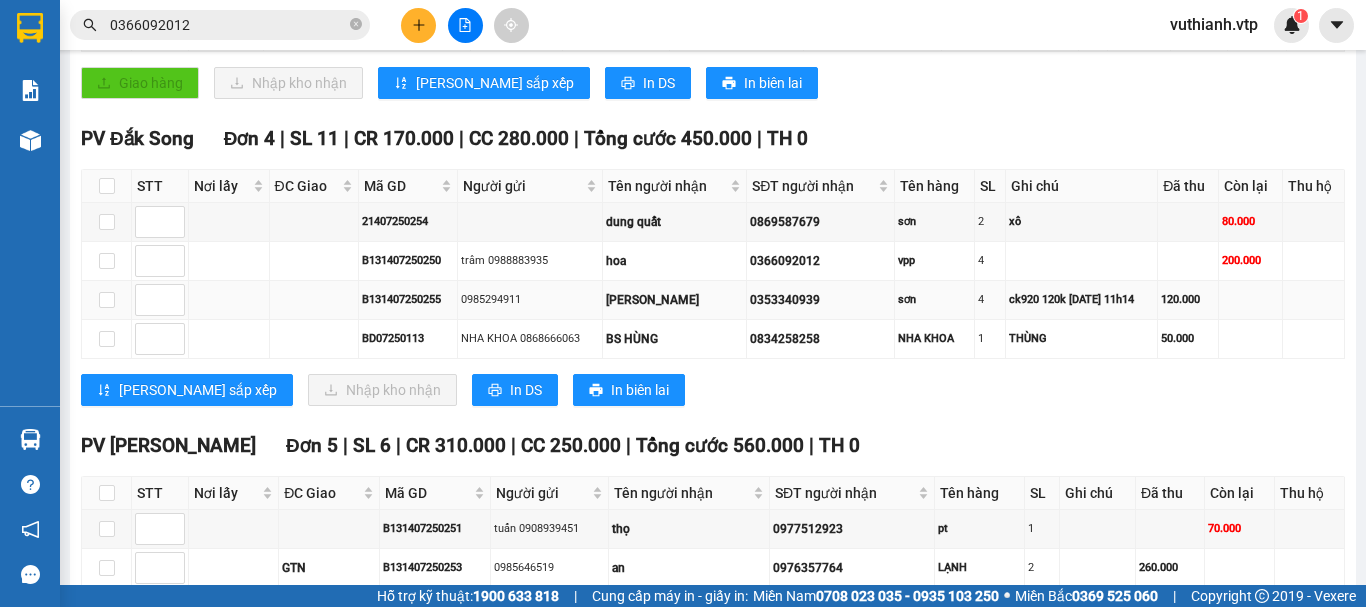 scroll, scrollTop: 700, scrollLeft: 0, axis: vertical 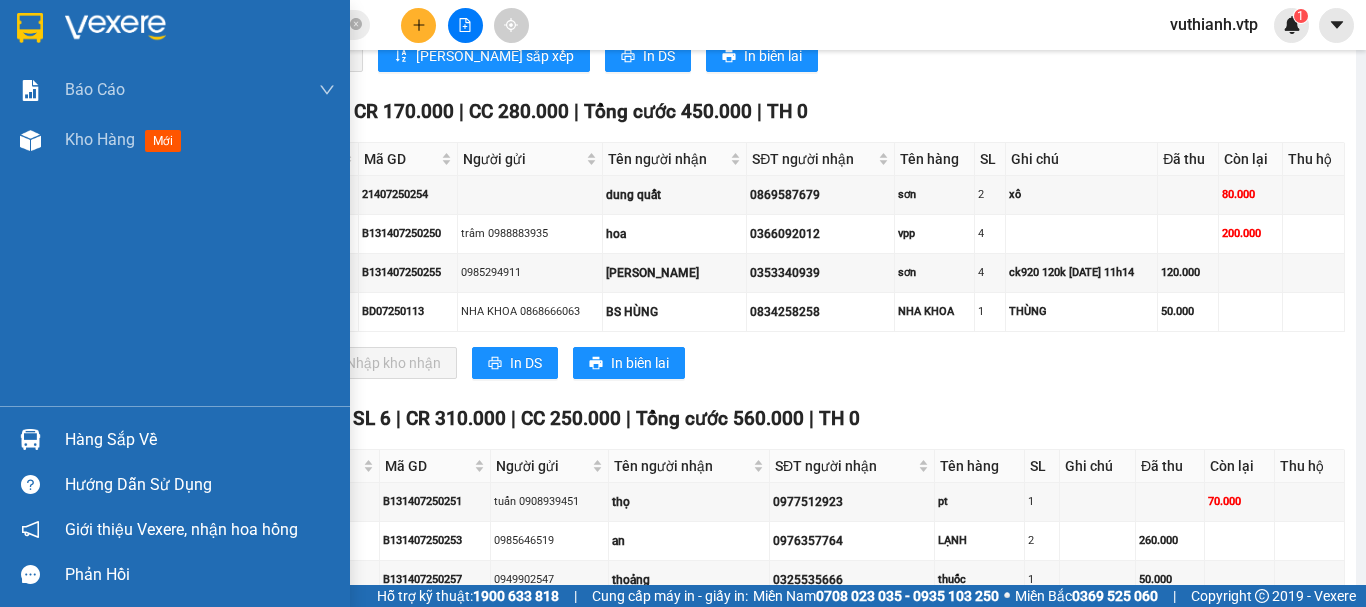 click on "Hàng sắp về" at bounding box center (175, 439) 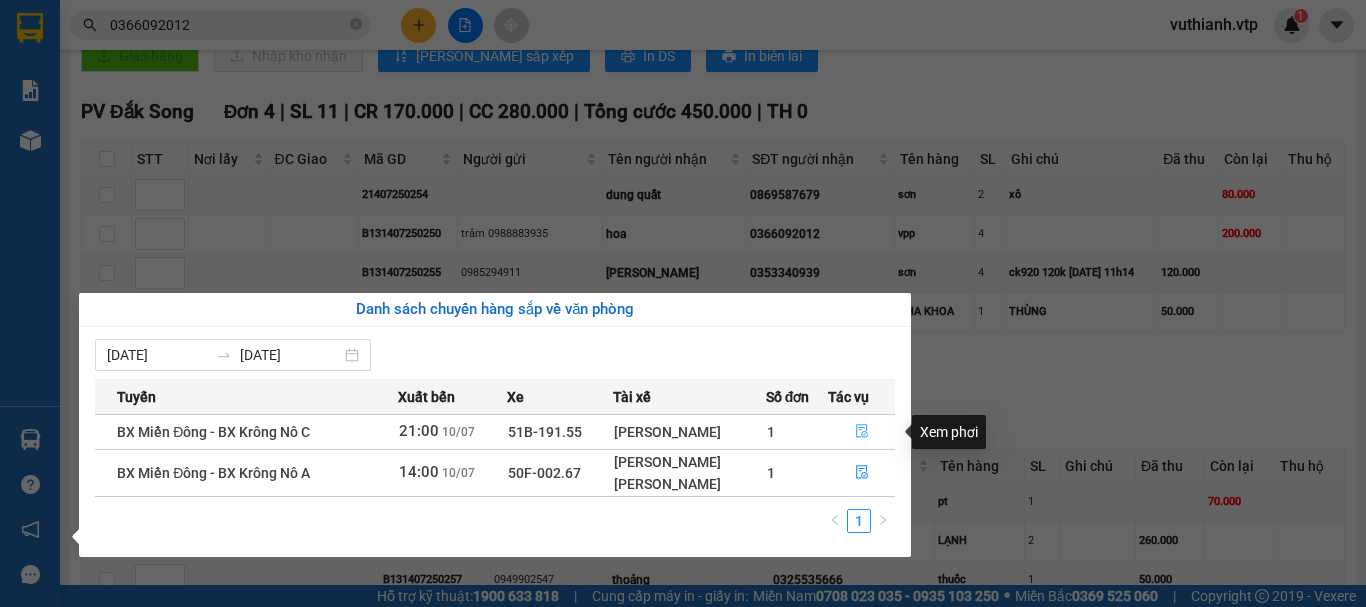 click 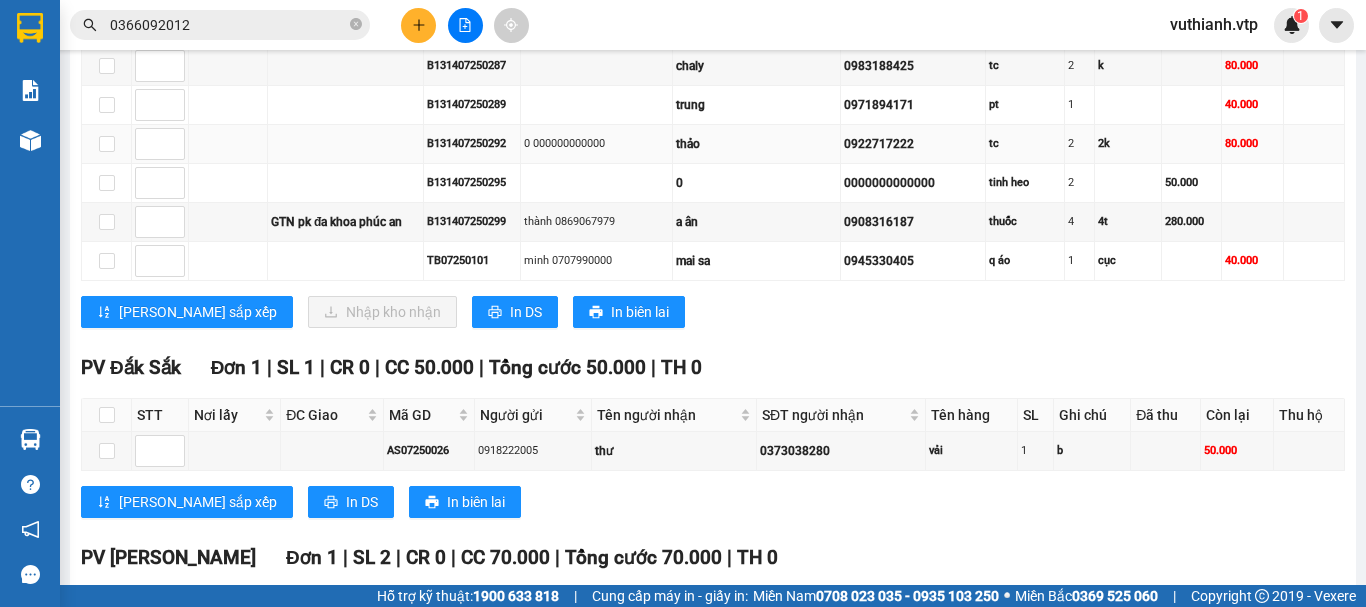 scroll, scrollTop: 1100, scrollLeft: 0, axis: vertical 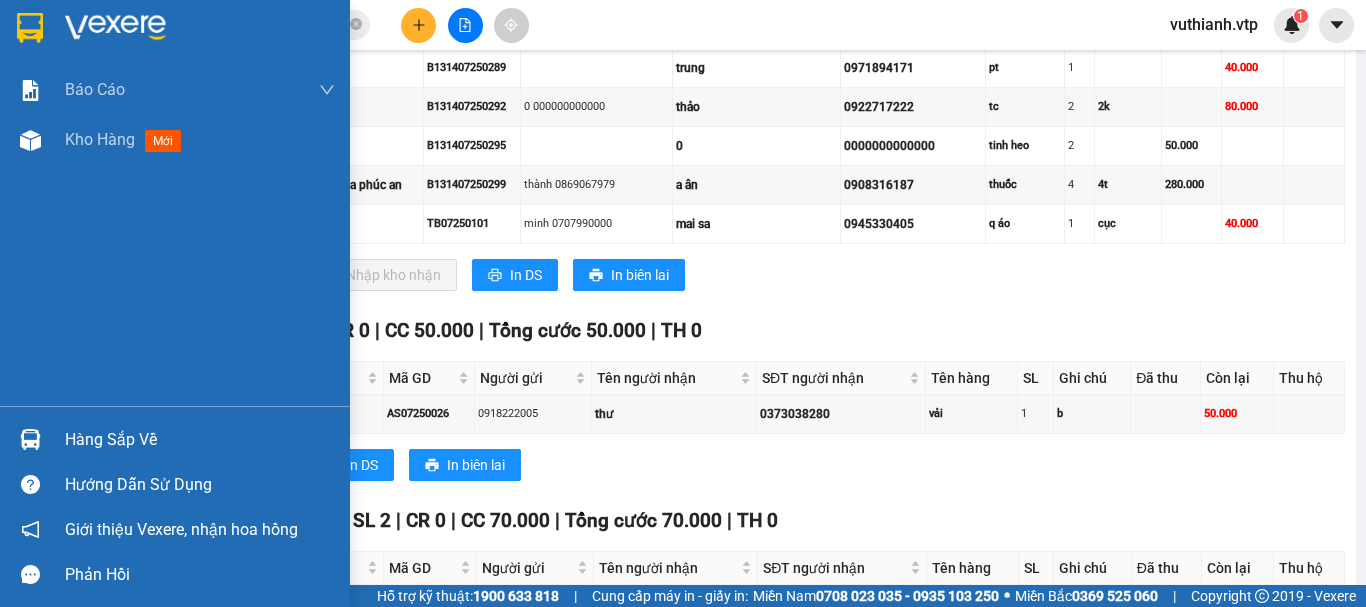 click at bounding box center (30, 439) 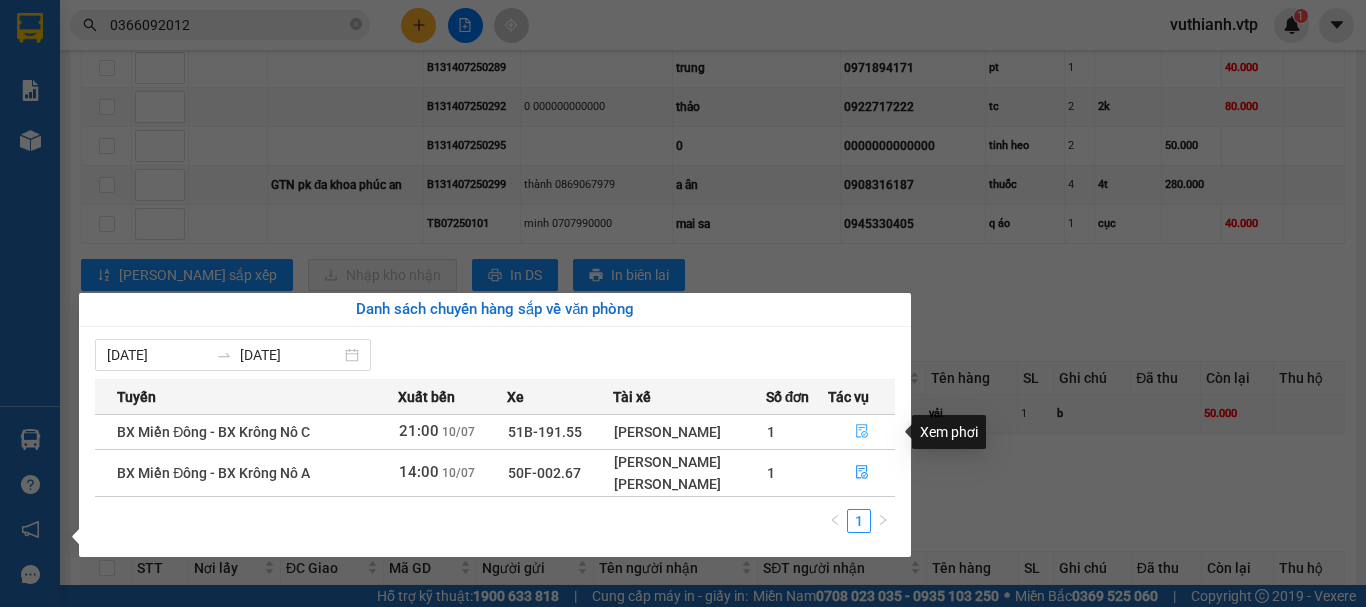 click 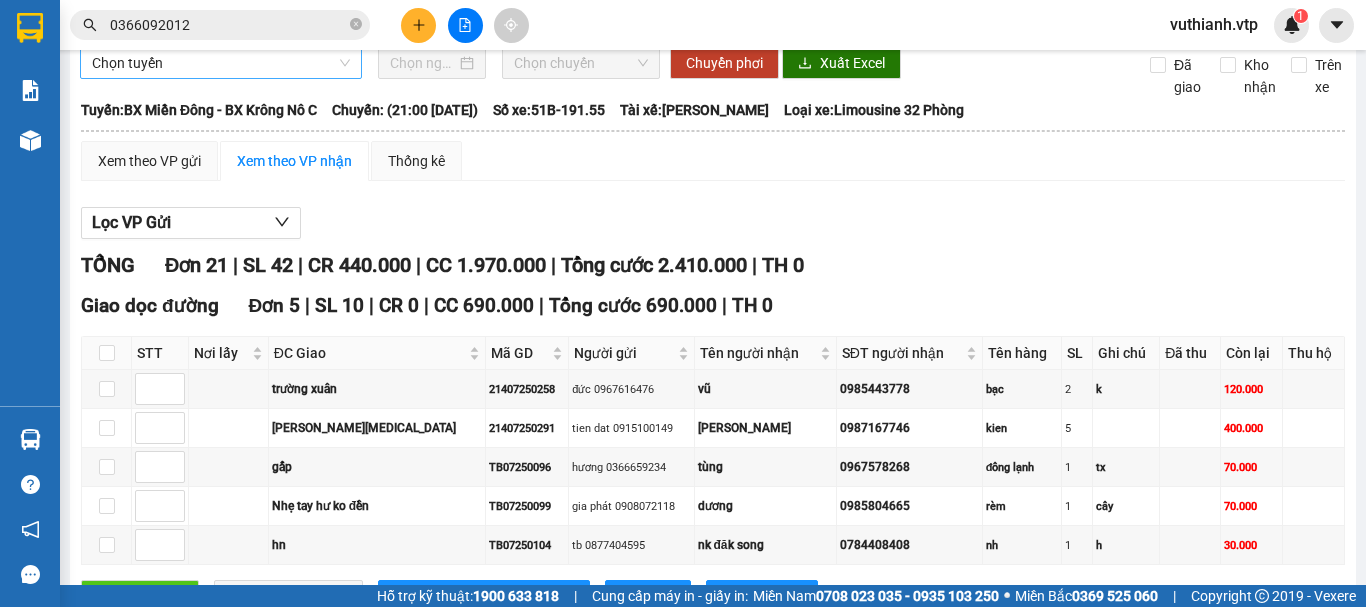 scroll, scrollTop: 0, scrollLeft: 0, axis: both 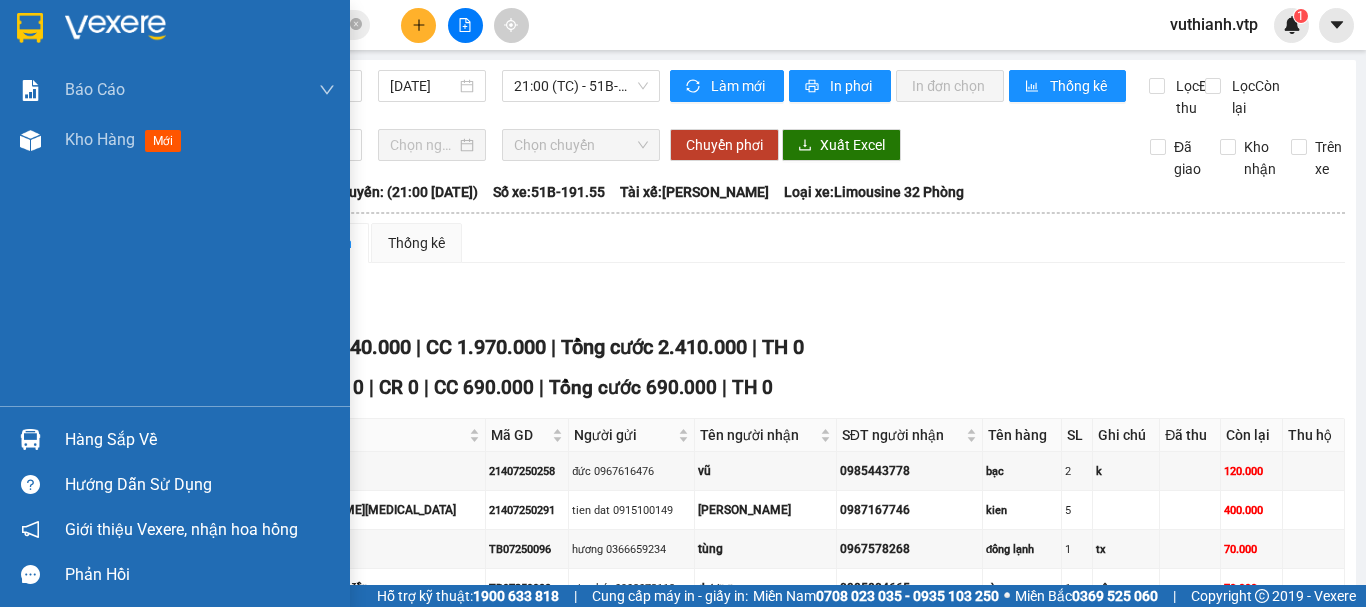 click on "Hàng sắp về" at bounding box center (200, 440) 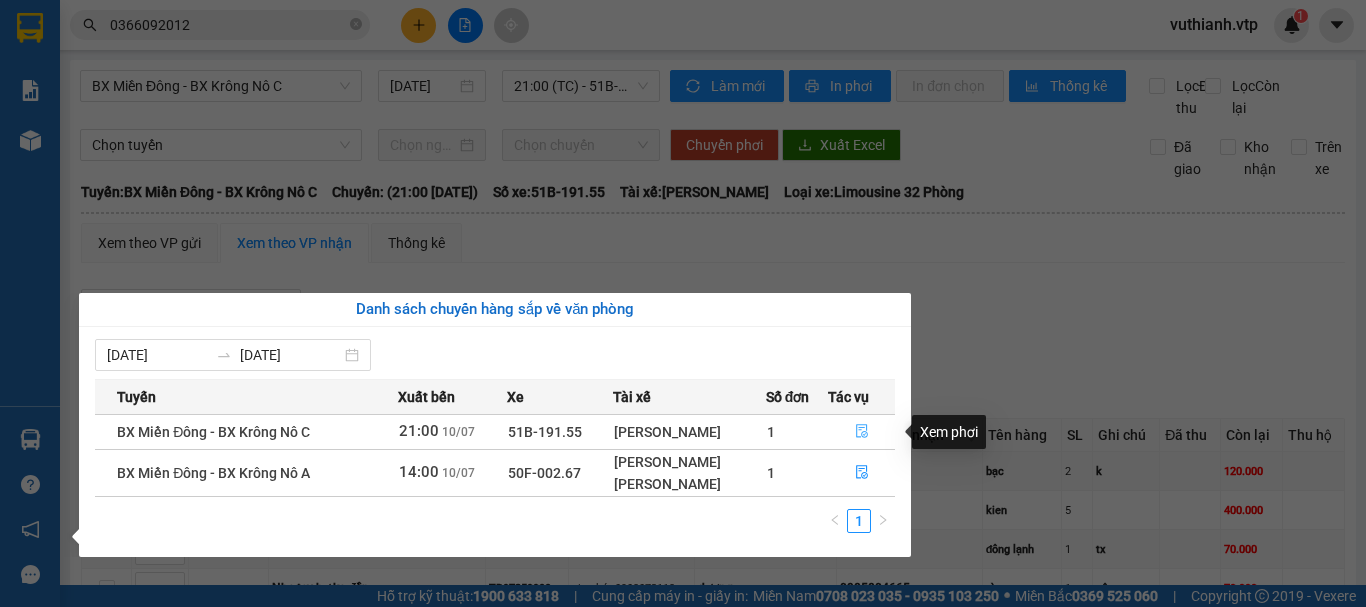 click 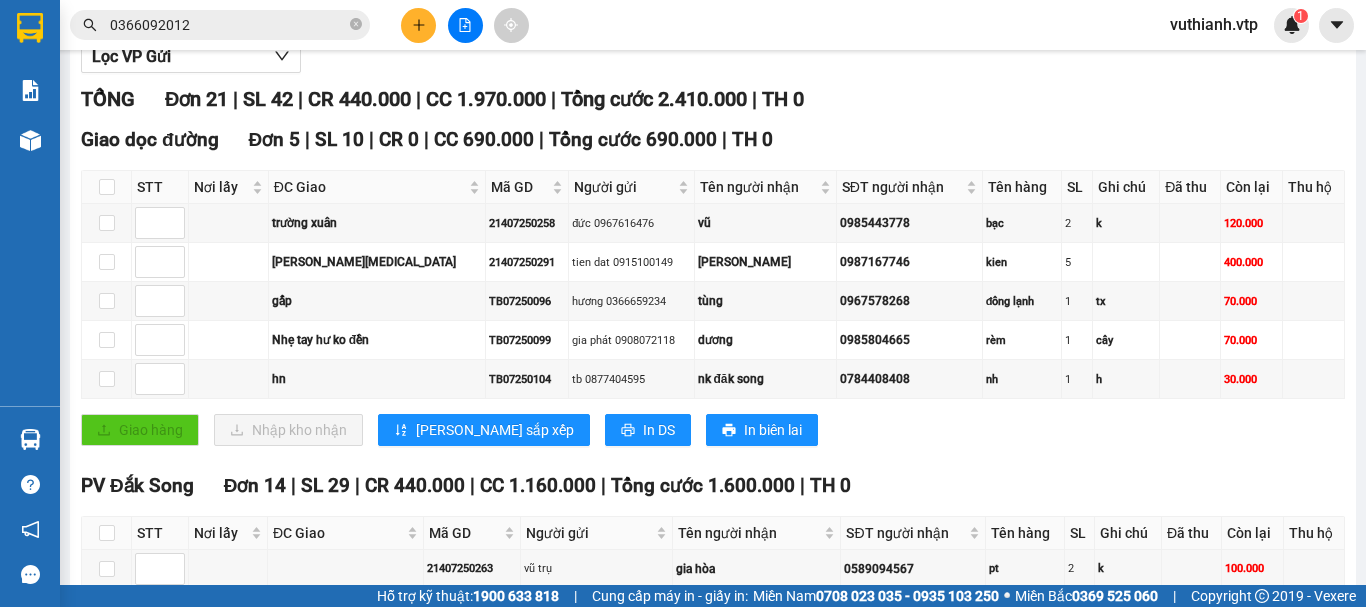 scroll, scrollTop: 0, scrollLeft: 0, axis: both 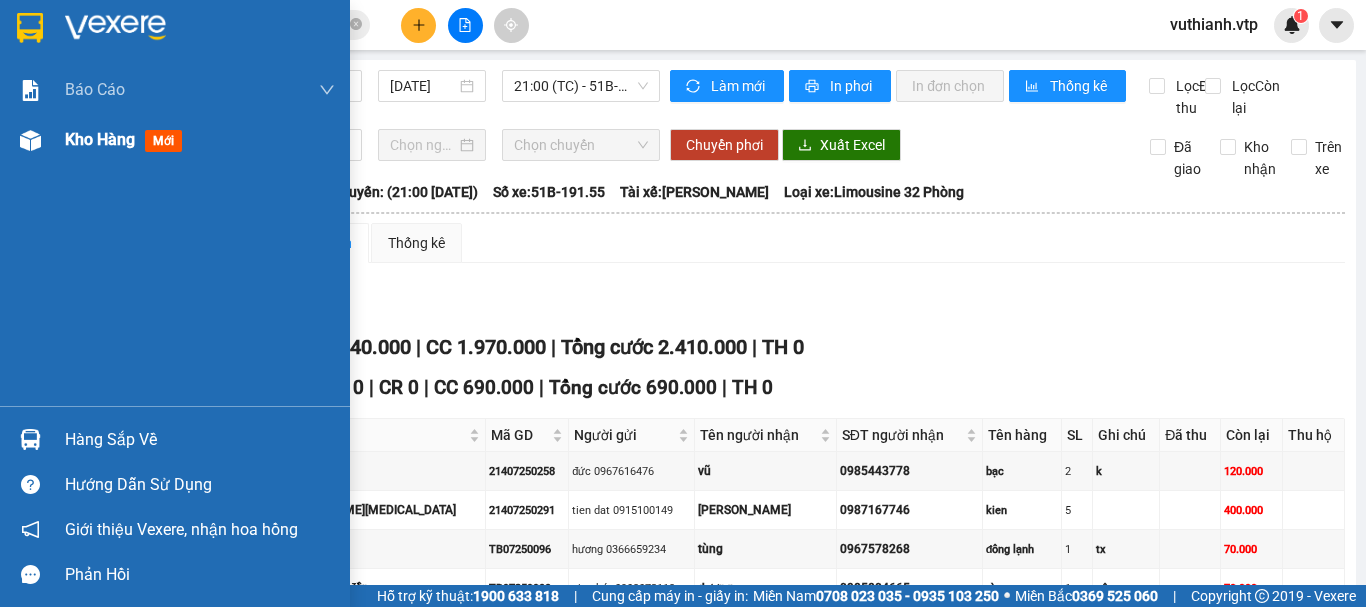 click on "Kho hàng" at bounding box center (100, 139) 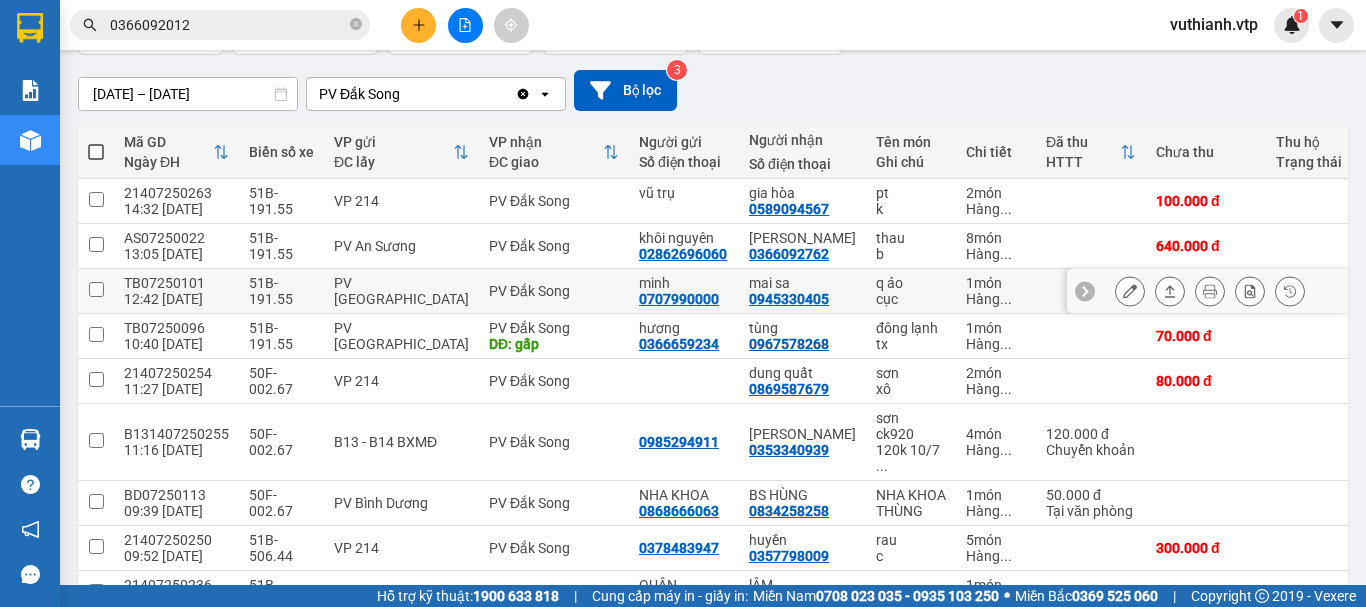 scroll, scrollTop: 200, scrollLeft: 0, axis: vertical 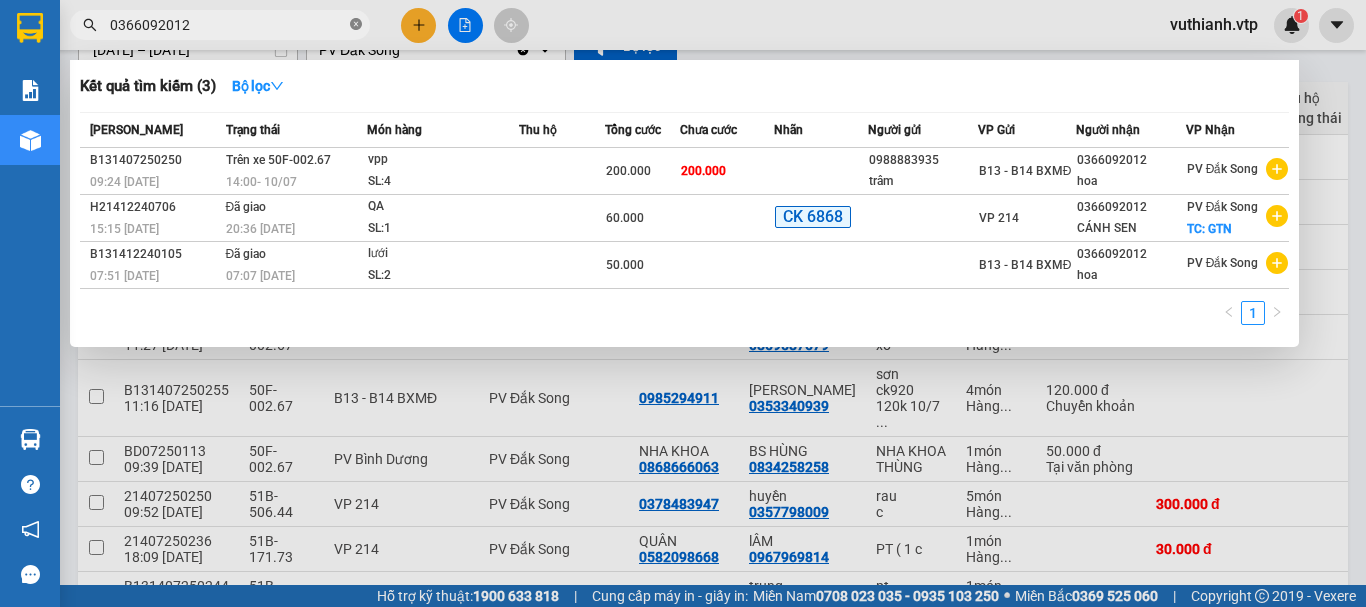 click 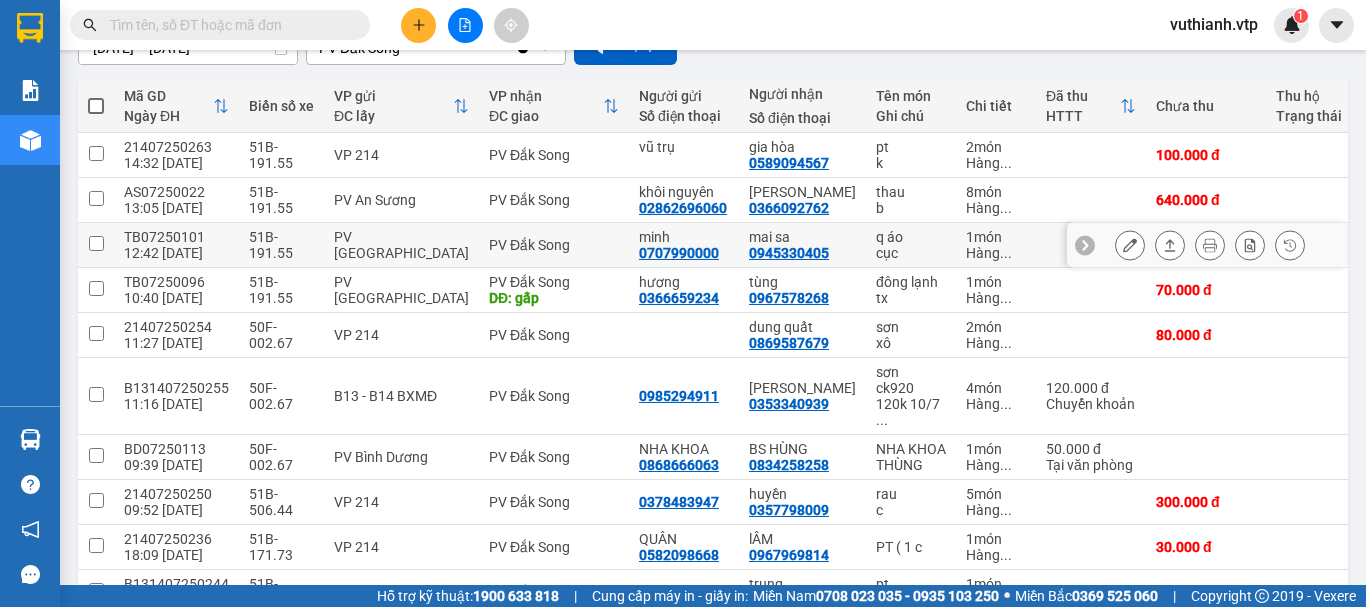 scroll, scrollTop: 100, scrollLeft: 0, axis: vertical 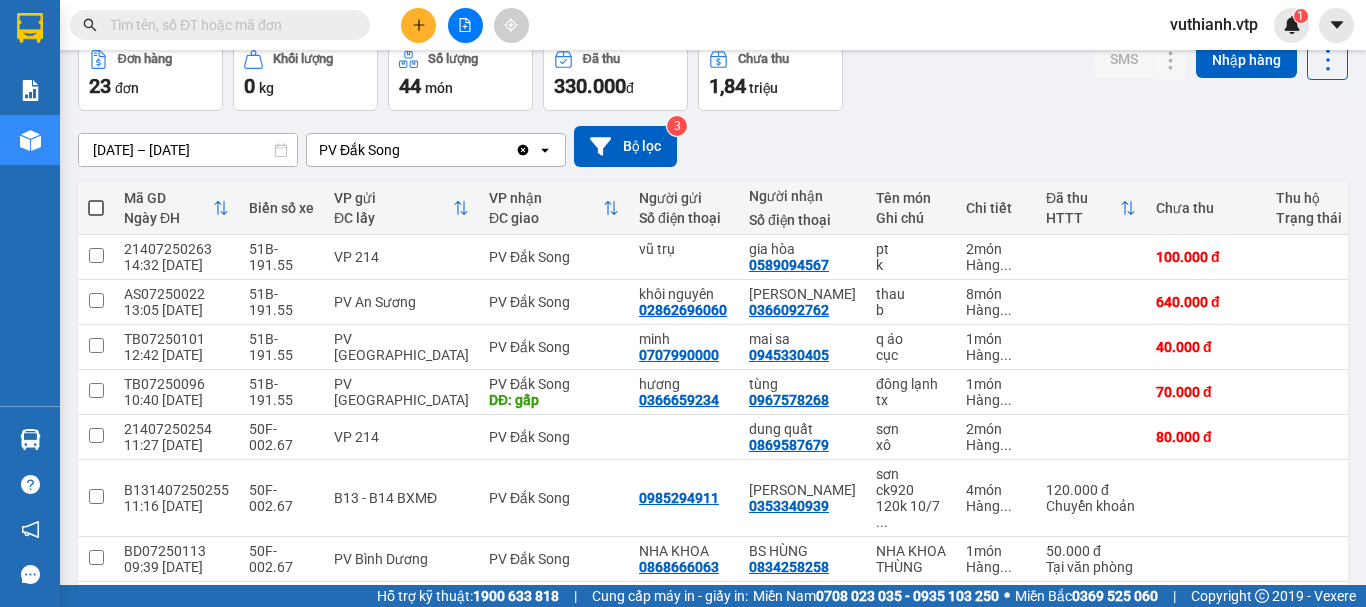 click at bounding box center (228, 25) 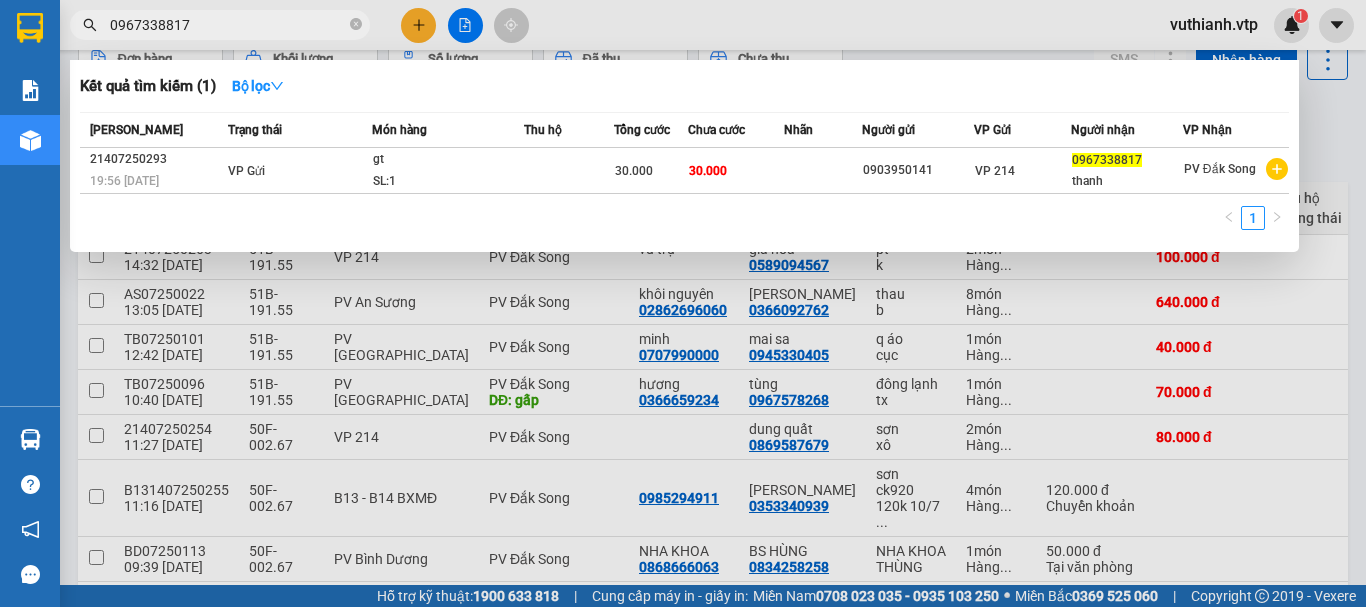 type on "0967338817" 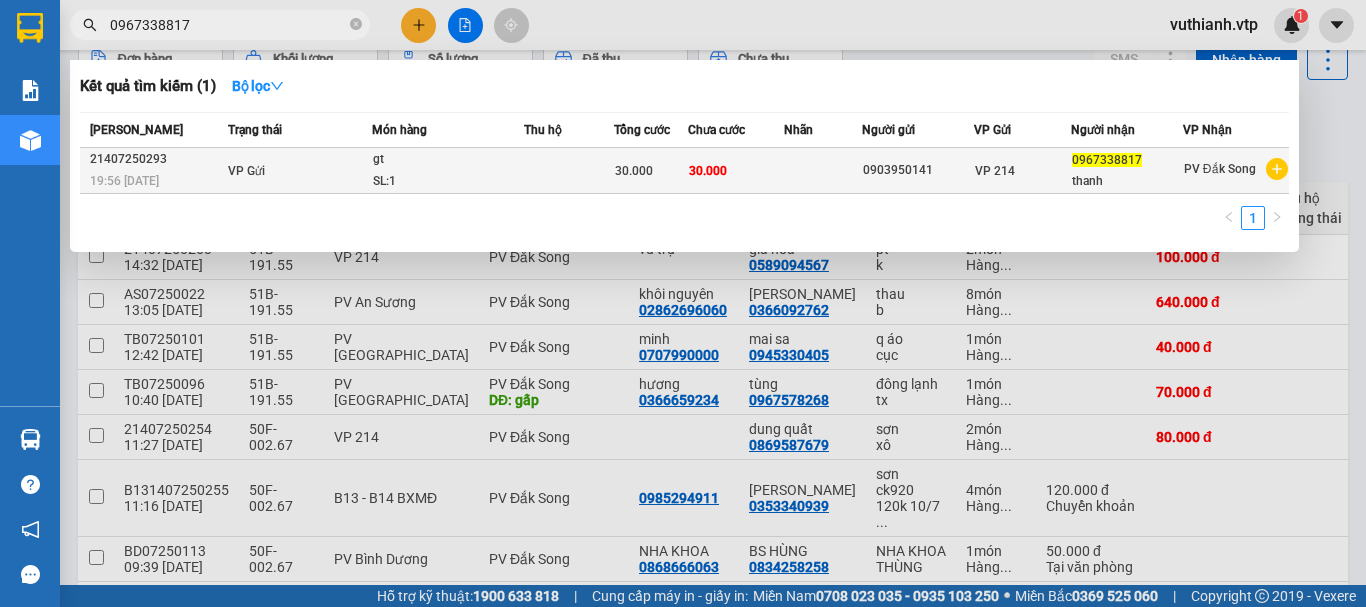 click at bounding box center [823, 171] 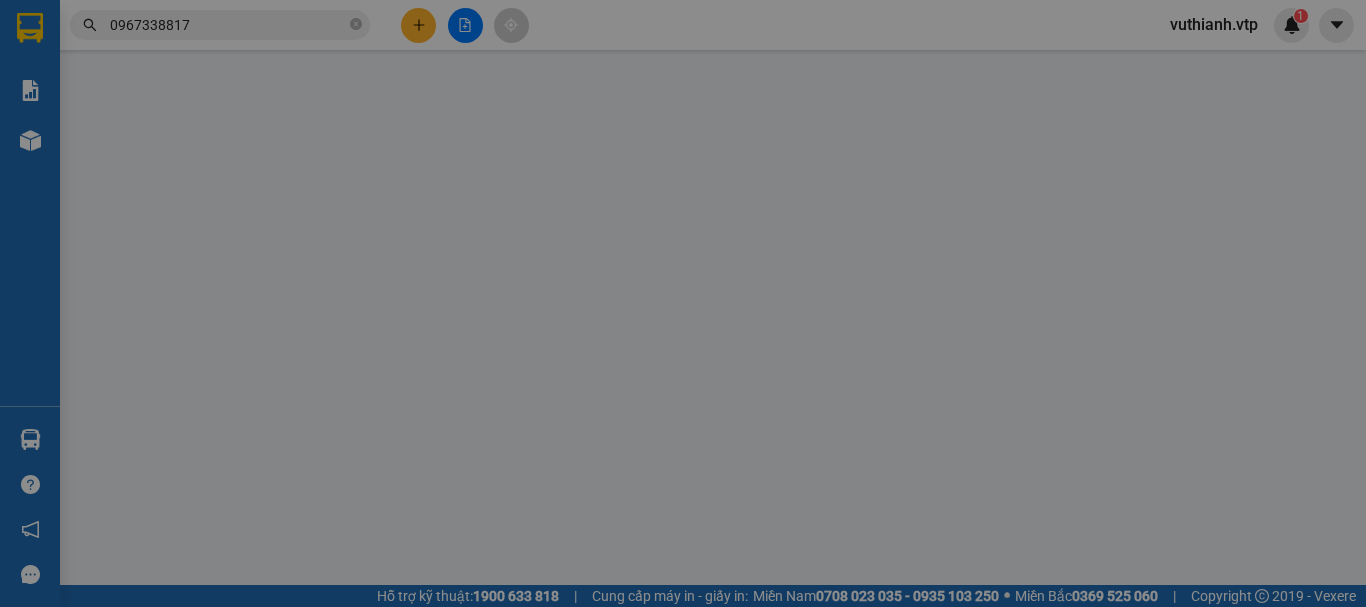scroll, scrollTop: 0, scrollLeft: 0, axis: both 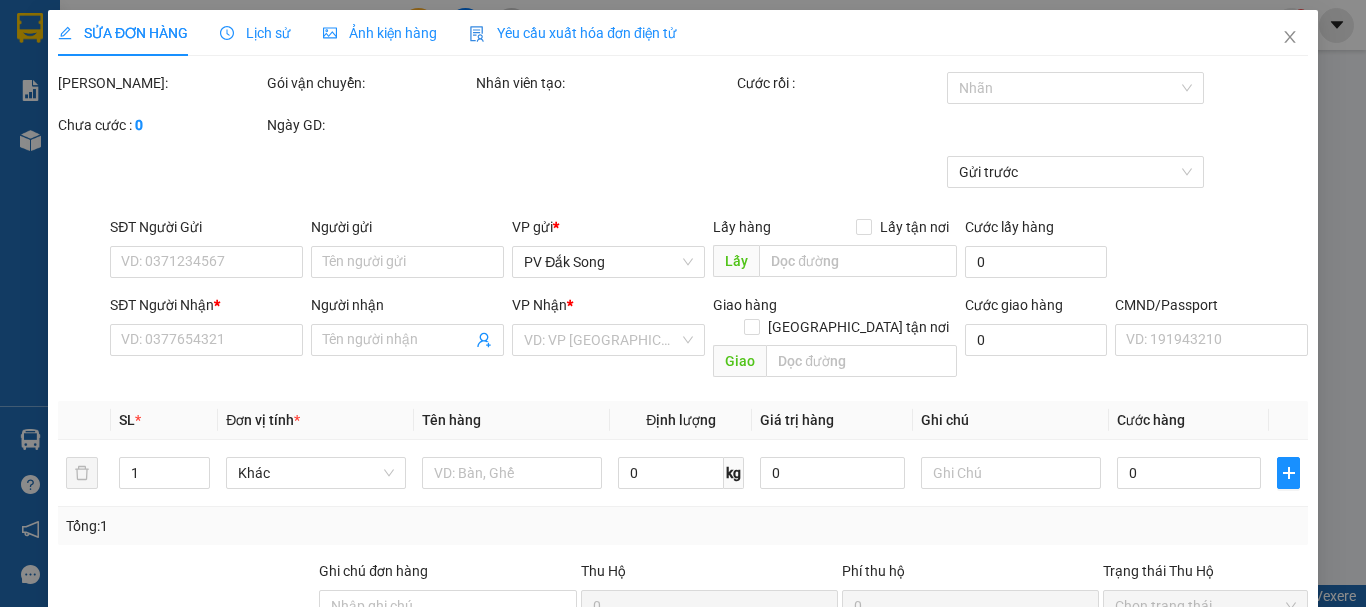 type on "0903950141" 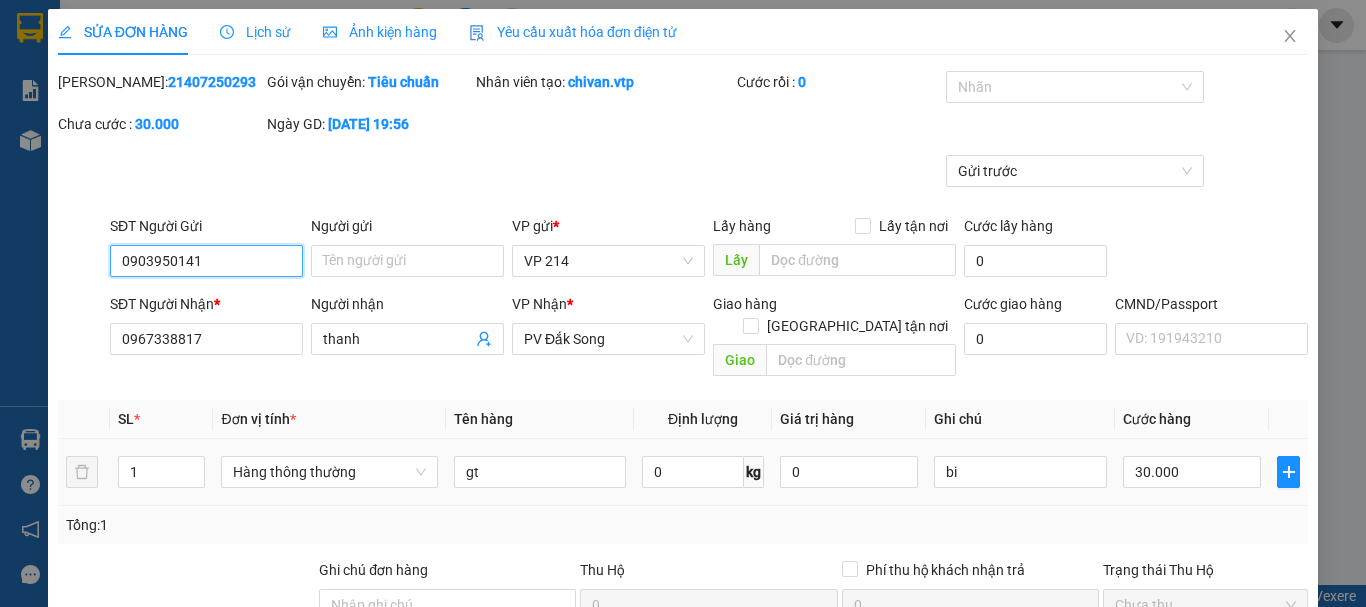 scroll, scrollTop: 0, scrollLeft: 0, axis: both 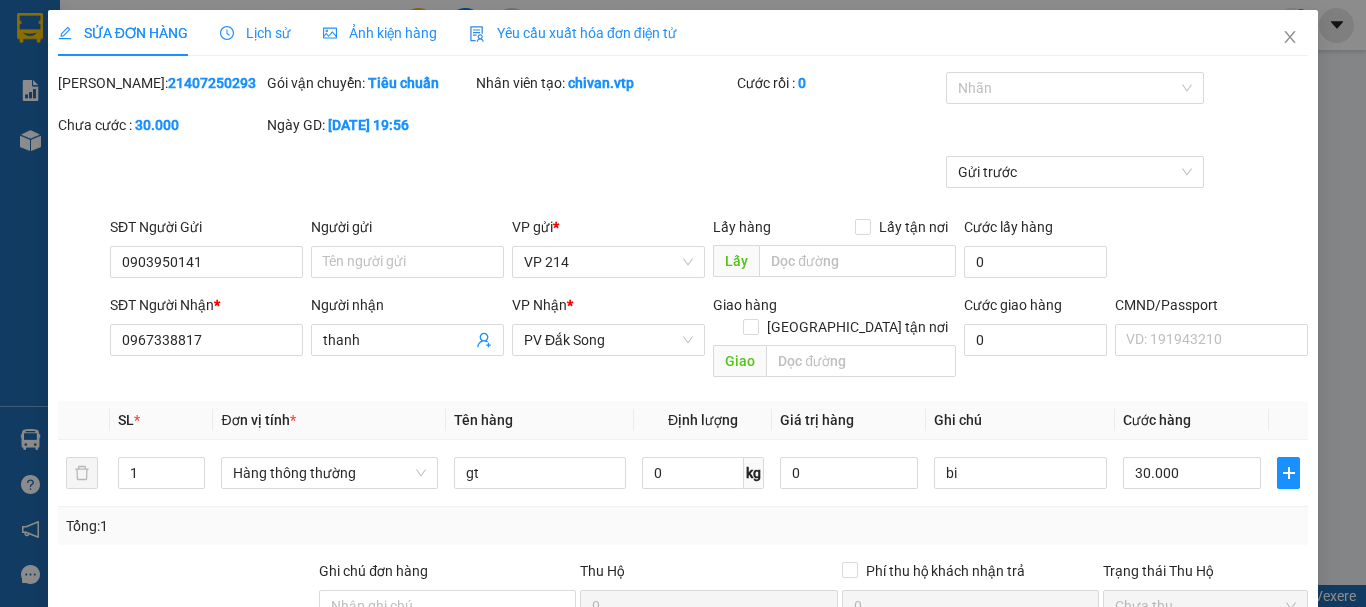 click on "Lịch sử" at bounding box center (255, 33) 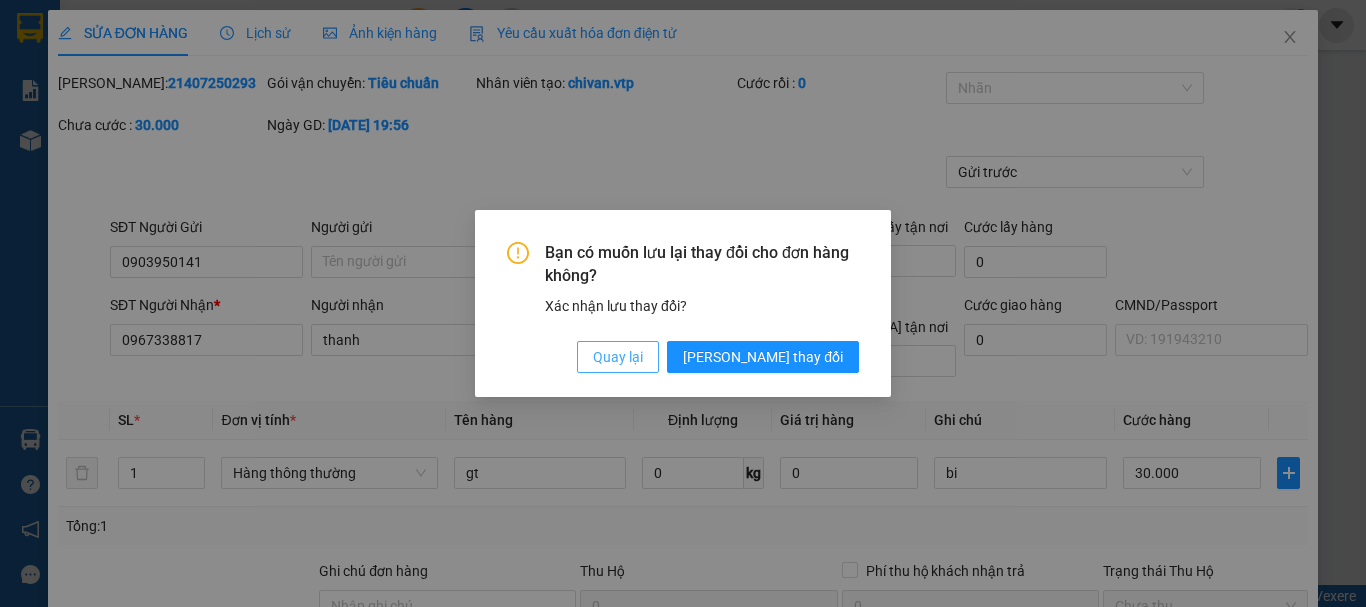 click on "Quay lại" at bounding box center (618, 357) 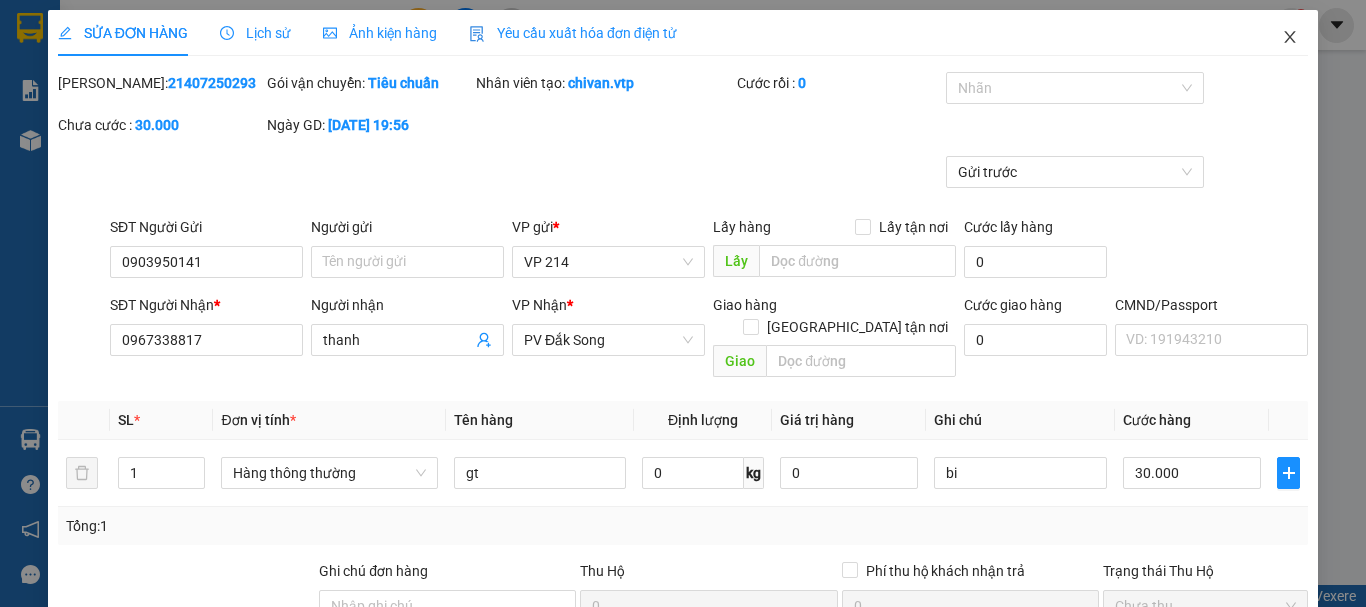 click 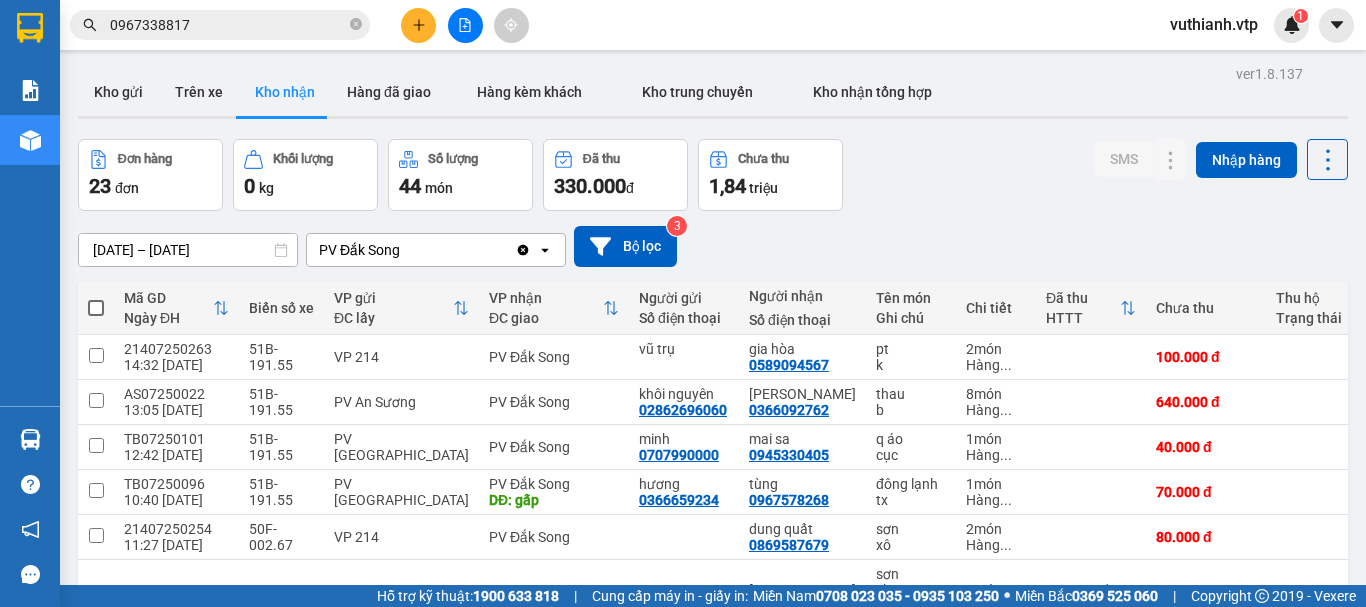 click on "0967338817" at bounding box center (228, 25) 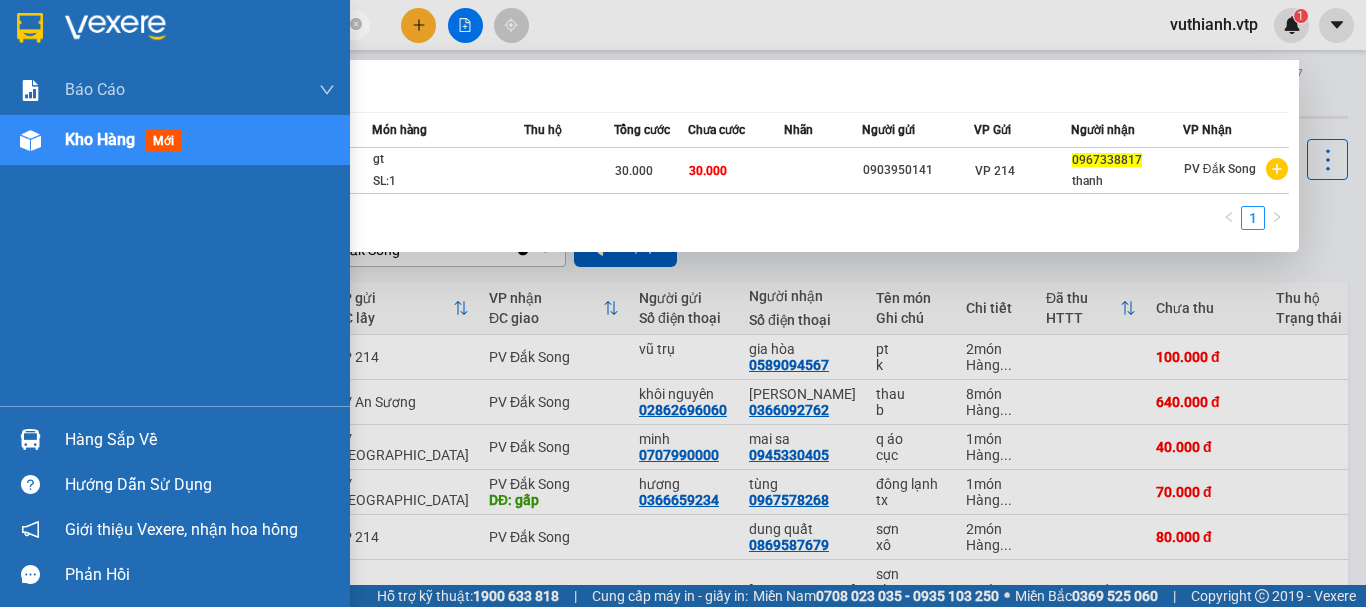 click on "Hàng sắp về" at bounding box center (200, 440) 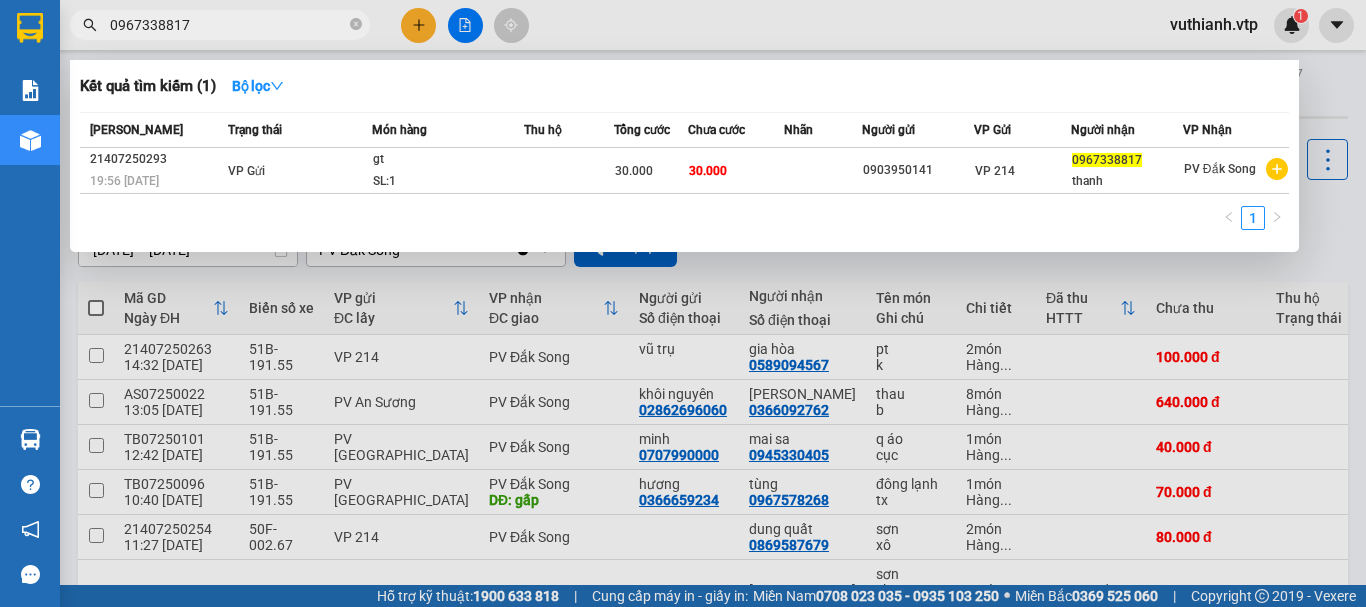 click on "Kết quả tìm kiếm ( 1 )  Bộ lọc  Mã ĐH Trạng thái Món hàng Thu hộ Tổng cước Chưa cước Nhãn Người gửi VP Gửi Người nhận VP Nhận 21407250293 19:56 [DATE] VP Gửi   gt SL:  1 30.000 30.000 0903950141 VP 214 0967338817 thanh PV Đắk Song 1 0967338817 vuthianh.vtp 1     Báo cáo BC giao hàng (nhà xe) BC hàng tồn (all) Báo cáo dòng tiền (nhân viên) - mới Doanh số tạo đơn theo VP gửi (văn phòng) DỌC ĐƯỜNG - BC hàng giao dọc đường HÀNG KÈM KHÁCH - Báo cáo hàng kèm khách     Kho hàng mới Hàng sắp về Hướng dẫn sử dụng Giới thiệu Vexere, nhận hoa hồng Phản hồi Phần mềm hỗ trợ bạn tốt chứ? ver  1.8.137 Kho gửi Trên xe Kho nhận Hàng đã giao Hàng kèm khách Kho trung chuyển Kho nhận tổng hợp Đơn hàng 23 đơn Khối lượng 0 kg Số lượng 44 món Đã thu 330.000  đ Chưa thu 1,84   triệu SMS Nhập hàng [DATE] – [DATE] PV Đắk Song Clear value 3 k" at bounding box center [683, 303] 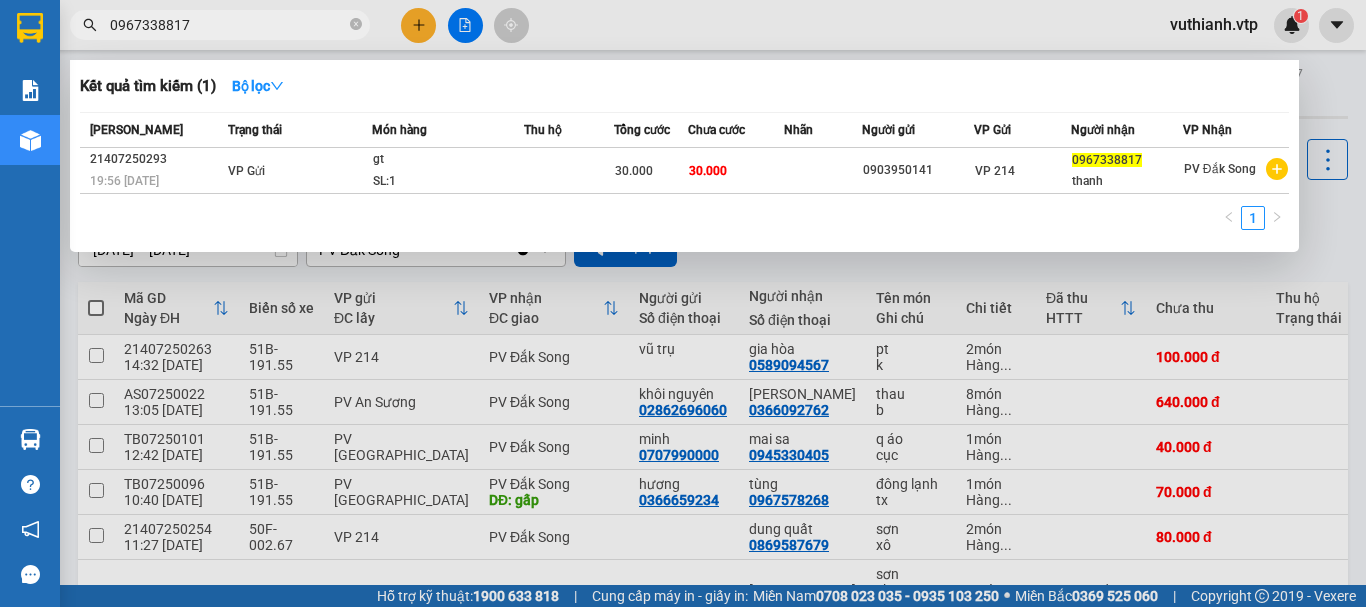 drag, startPoint x: 202, startPoint y: 21, endPoint x: 62, endPoint y: 23, distance: 140.01428 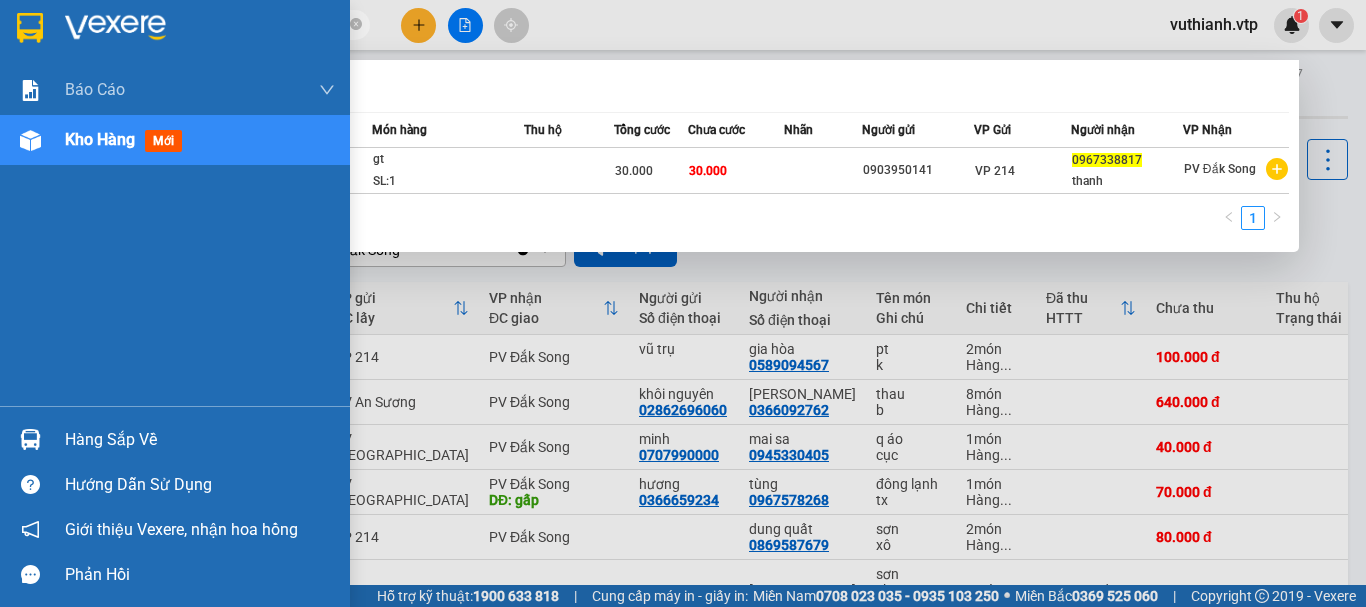 click on "Hàng sắp về" at bounding box center (200, 440) 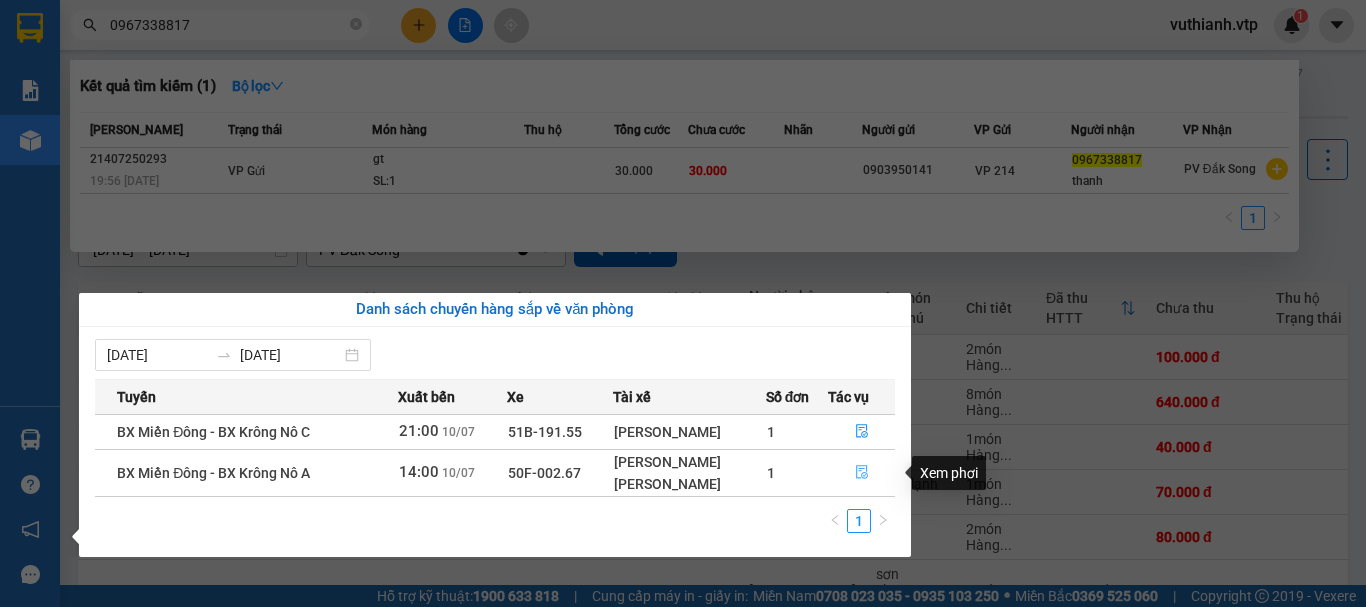click 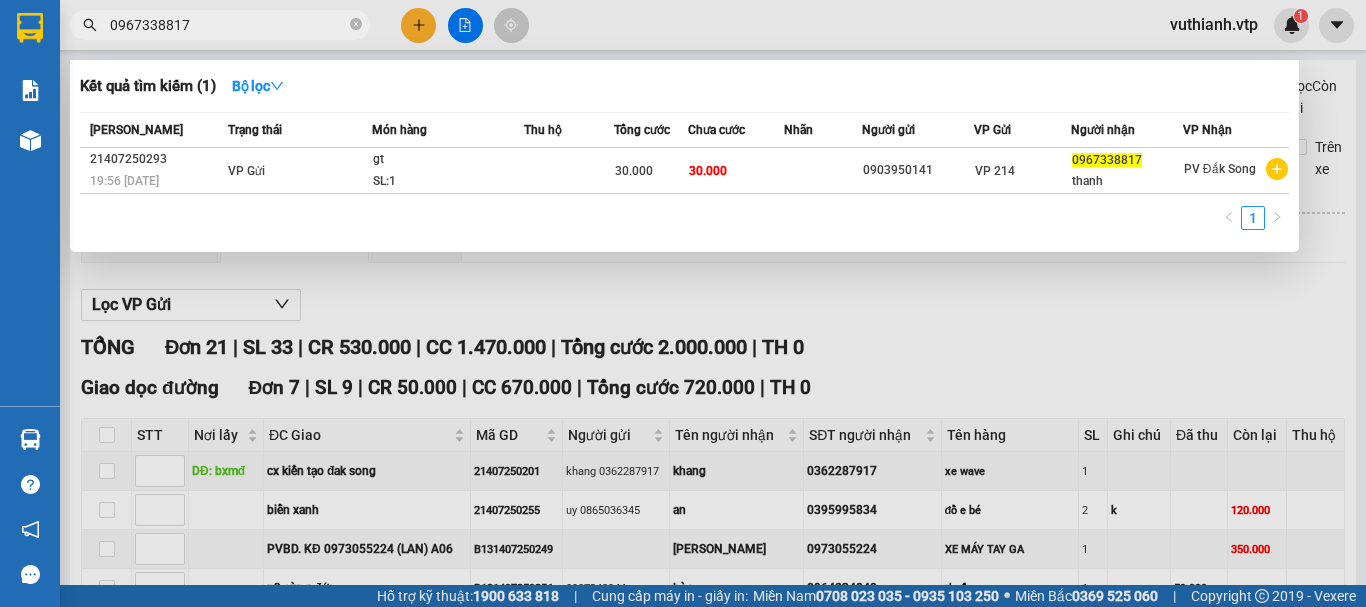 click at bounding box center (683, 303) 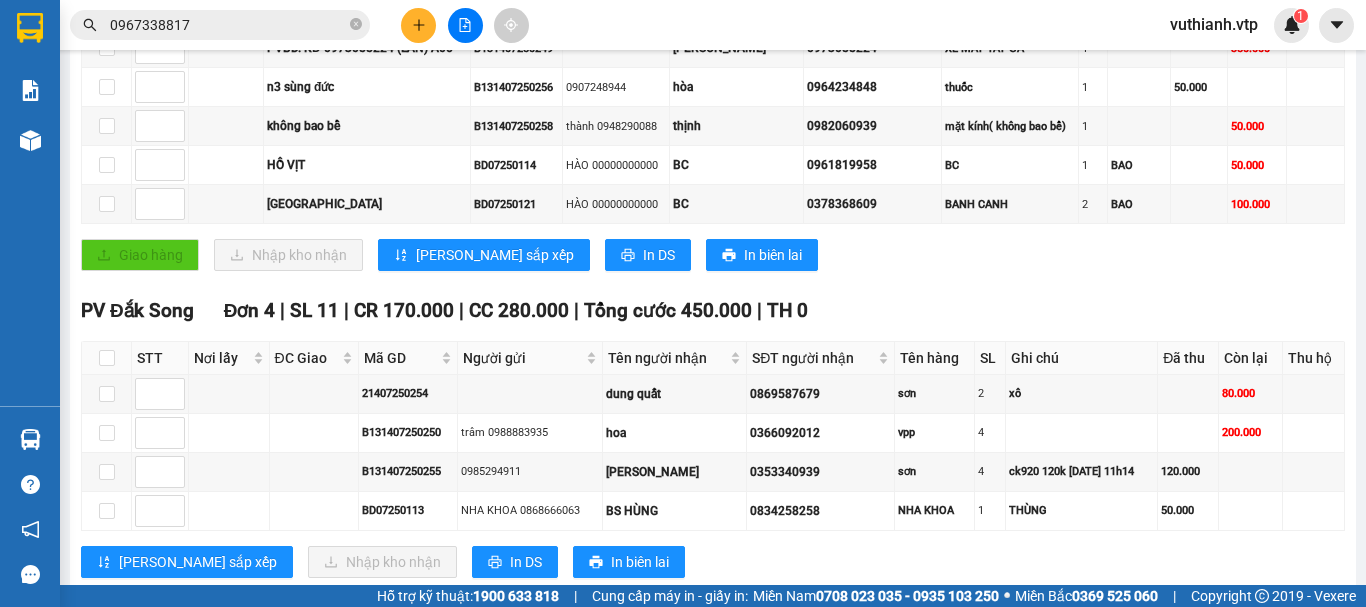 scroll, scrollTop: 500, scrollLeft: 0, axis: vertical 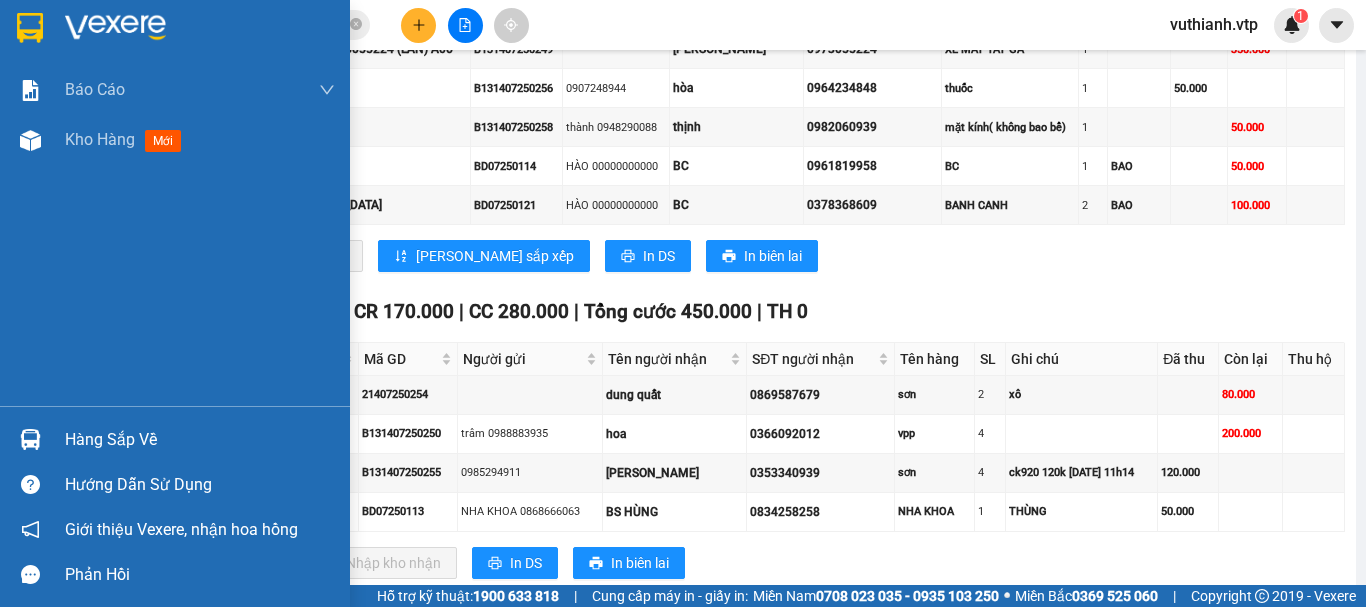 click on "Hàng sắp về" at bounding box center (175, 439) 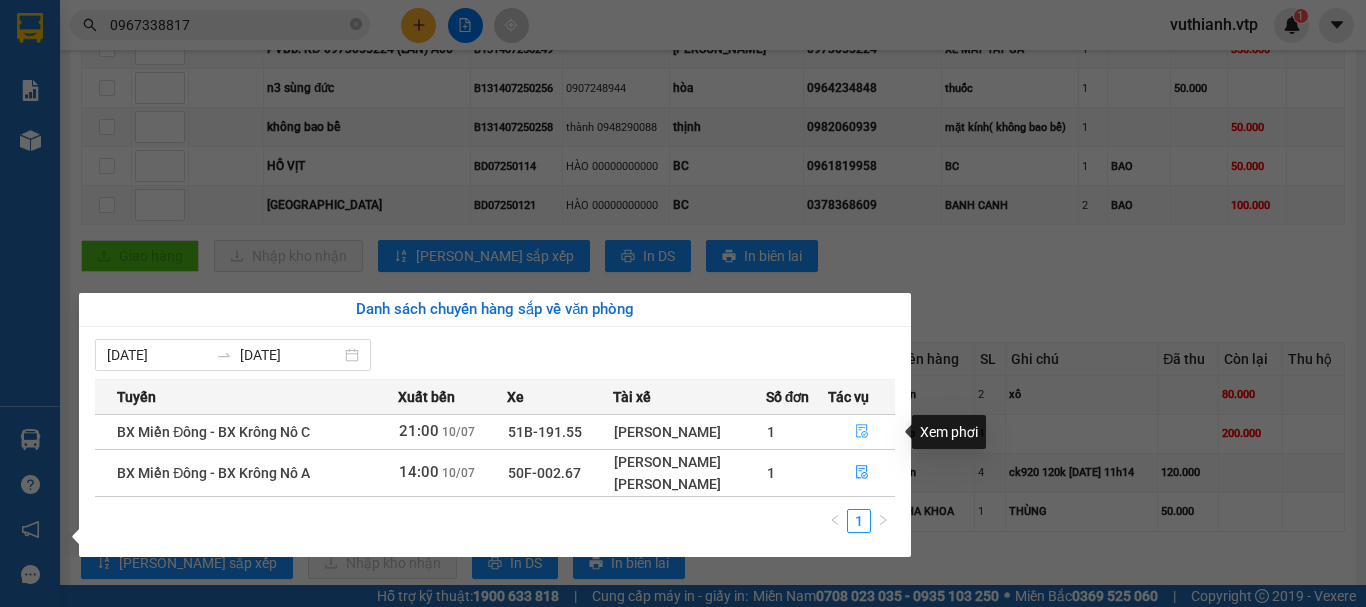 click 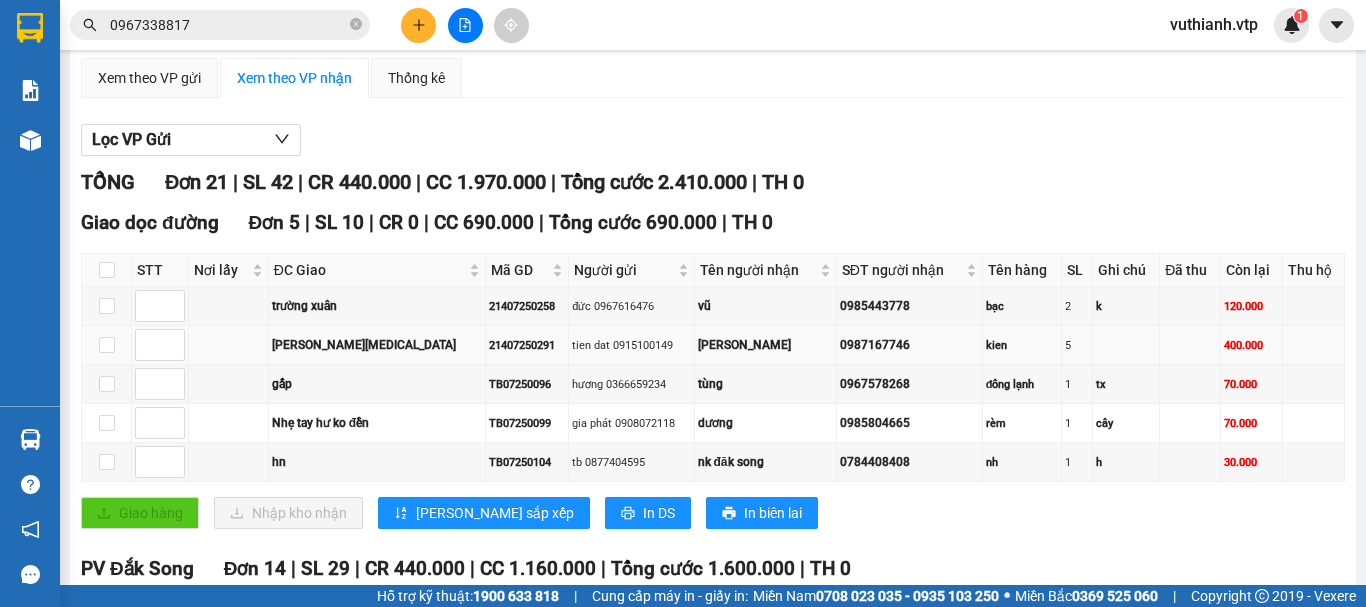 scroll, scrollTop: 200, scrollLeft: 0, axis: vertical 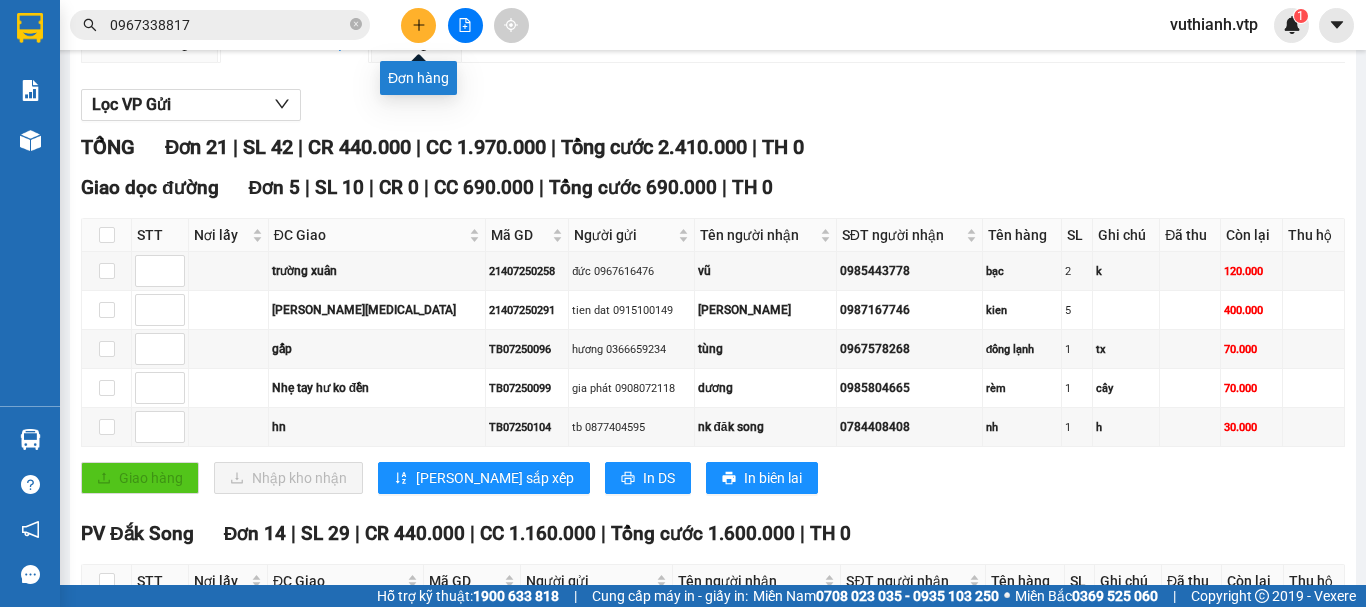 click 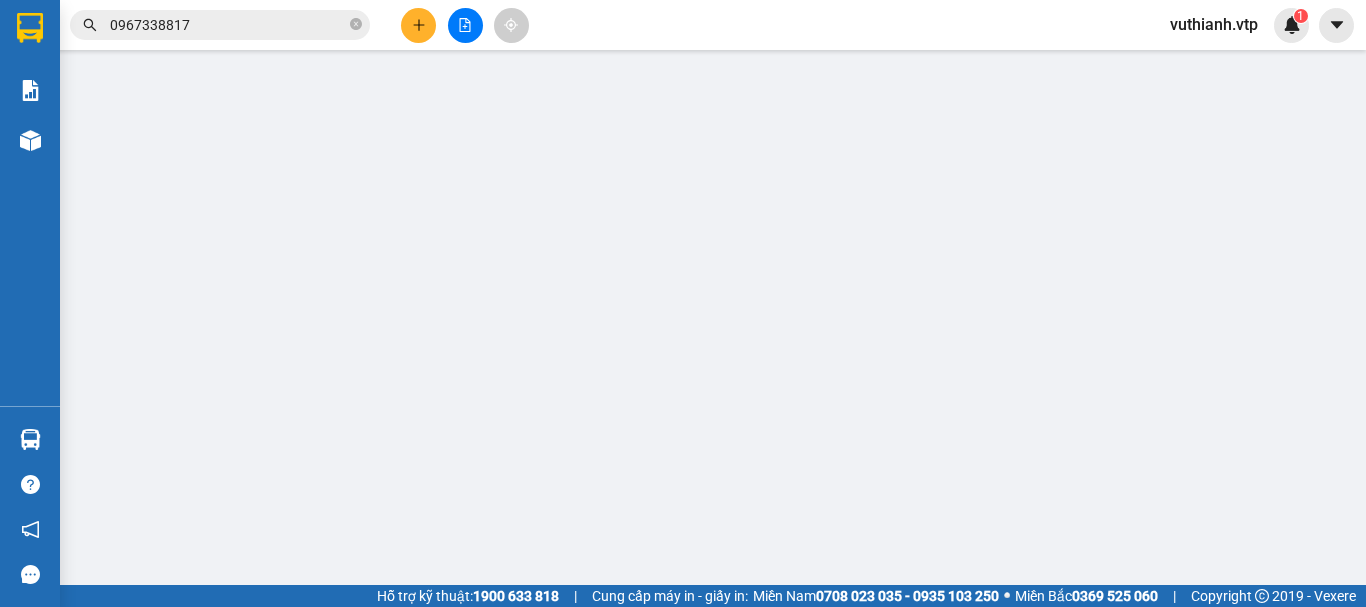 scroll, scrollTop: 0, scrollLeft: 0, axis: both 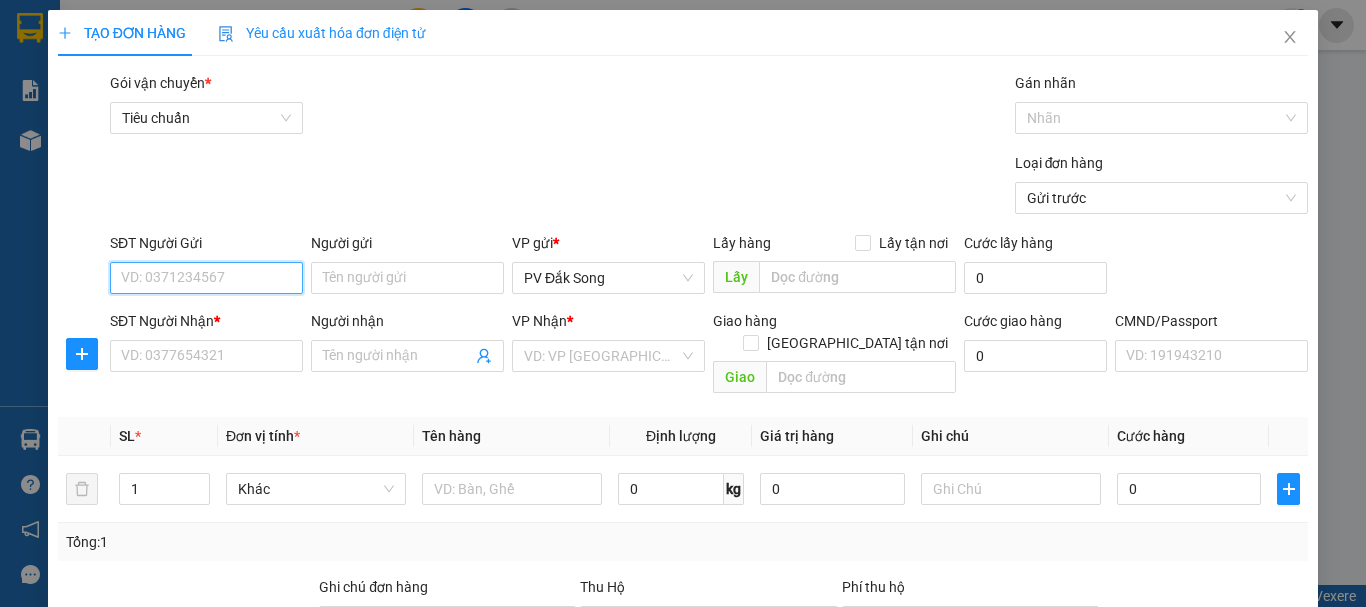 click on "SĐT Người Gửi" at bounding box center [206, 278] 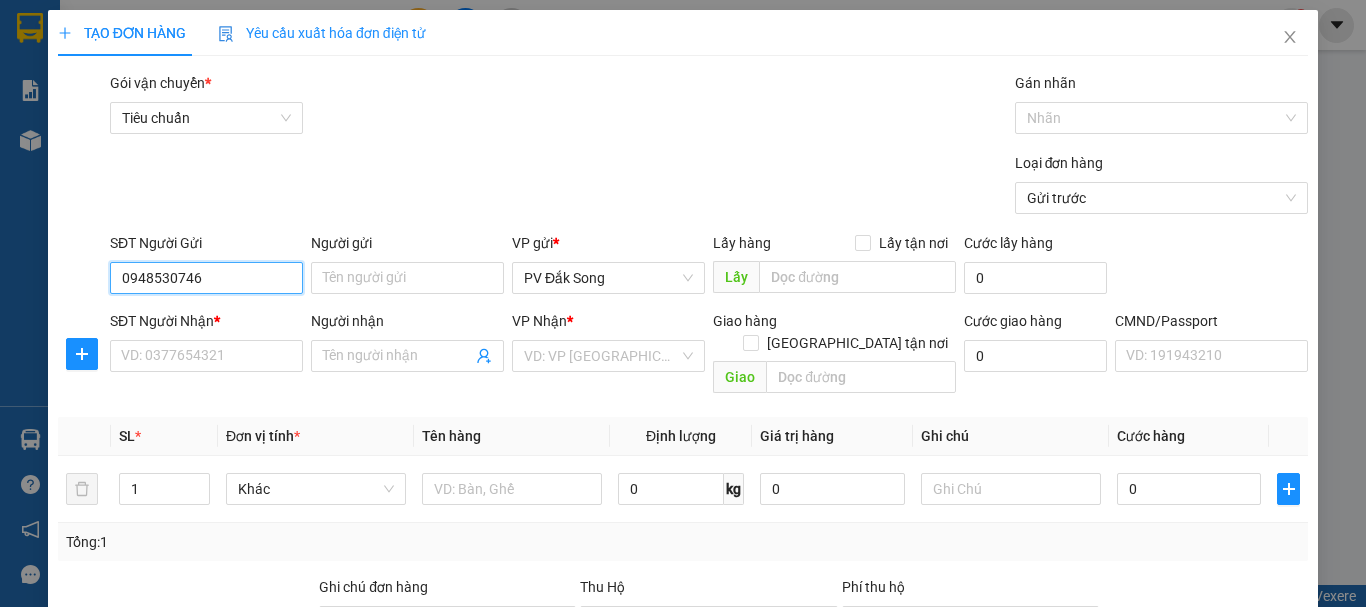 type on "0948530746" 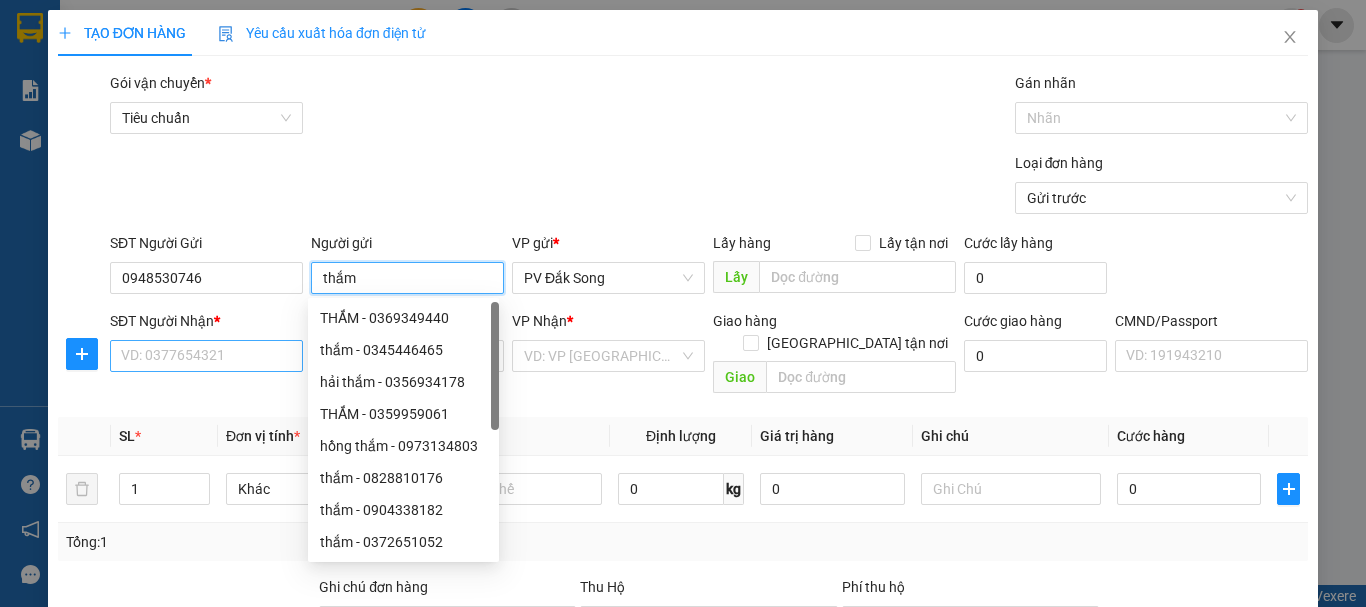 type on "thắm" 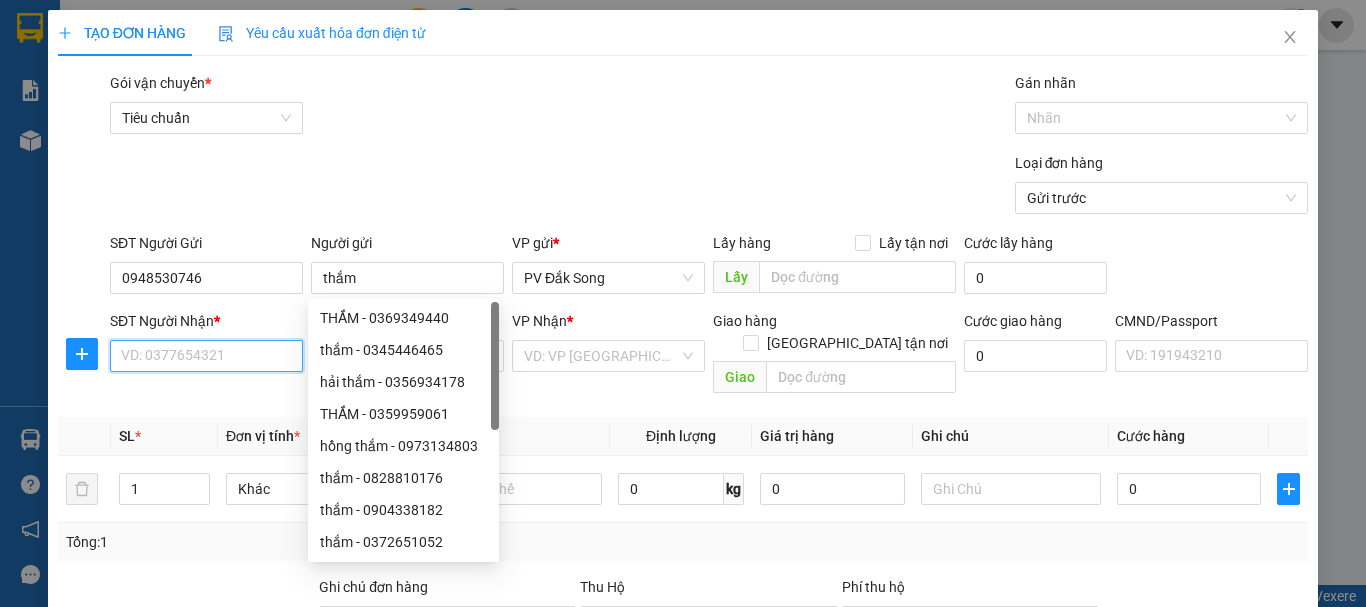click on "SĐT Người Nhận  *" at bounding box center (206, 356) 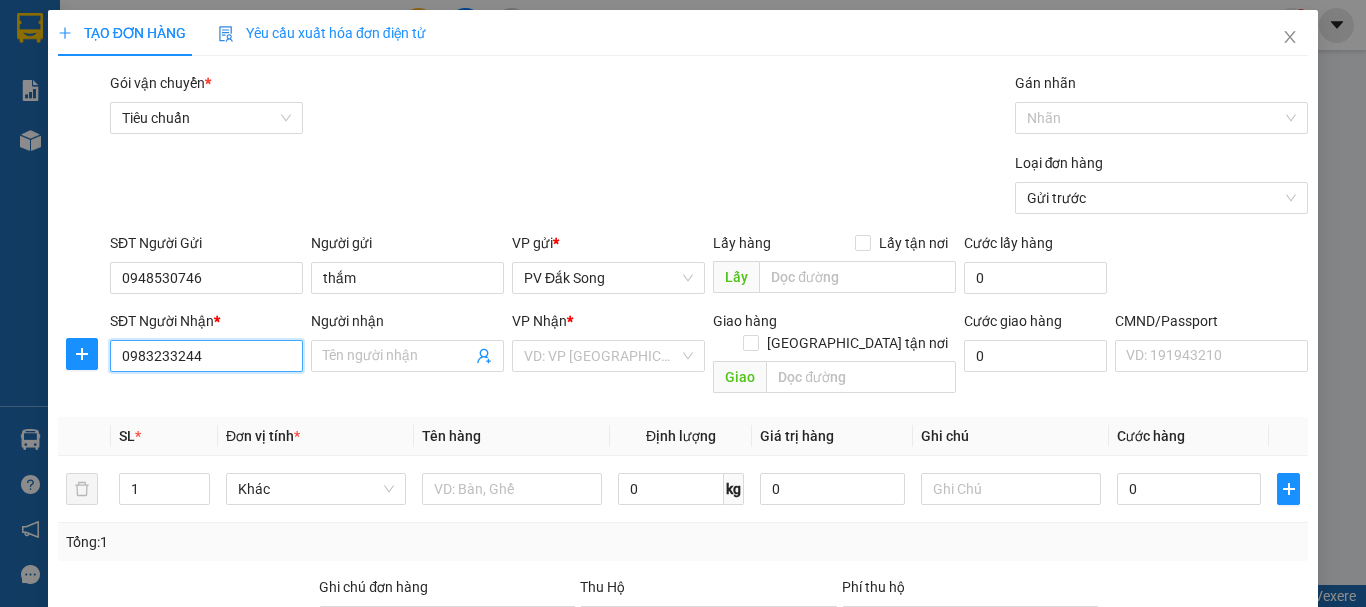 type on "0983233244" 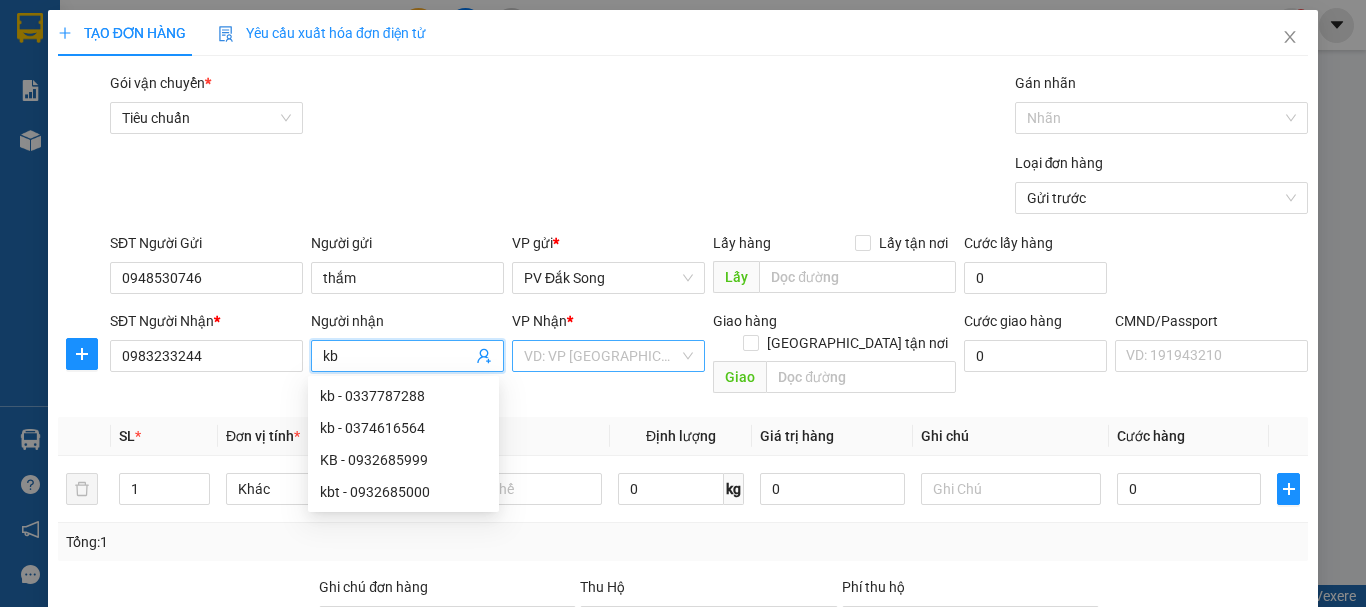 type on "kb" 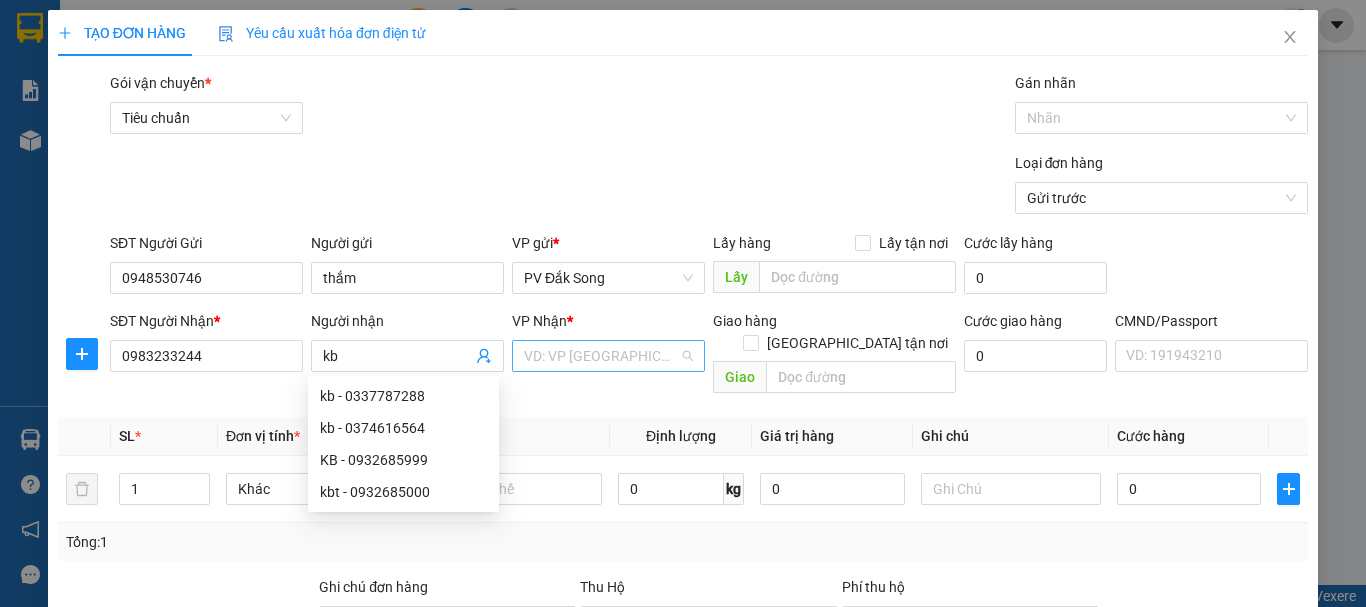 click at bounding box center [601, 356] 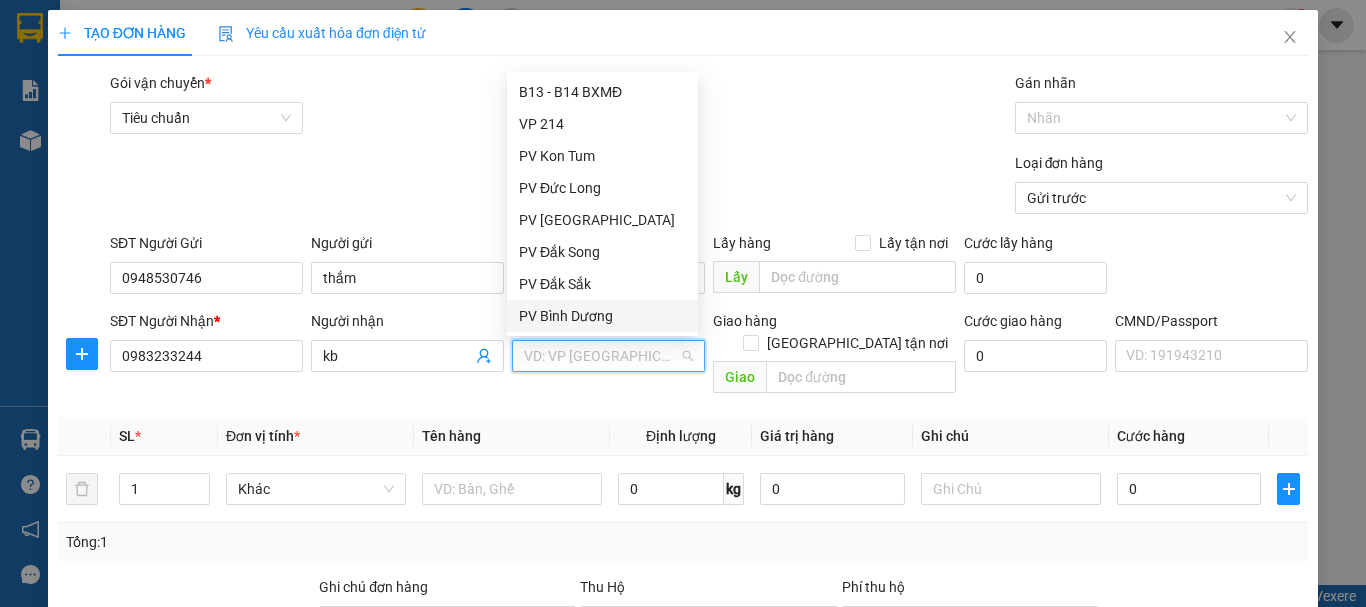 click on "PV Bình Dương" at bounding box center [602, 316] 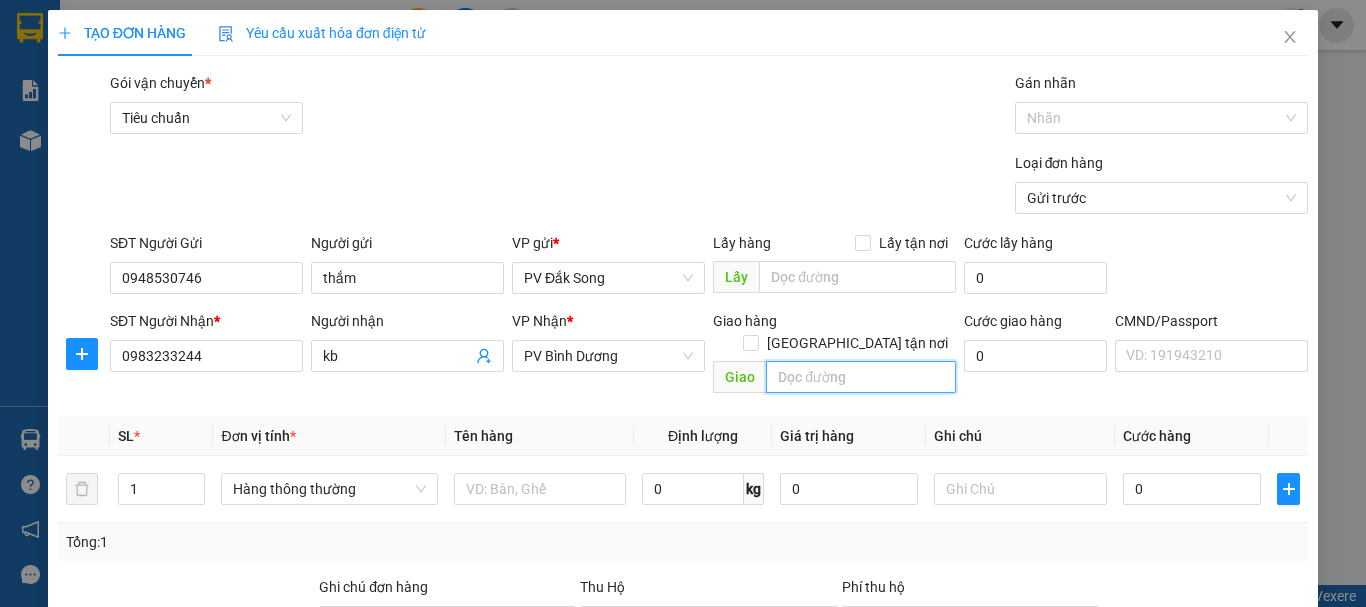 click at bounding box center (861, 377) 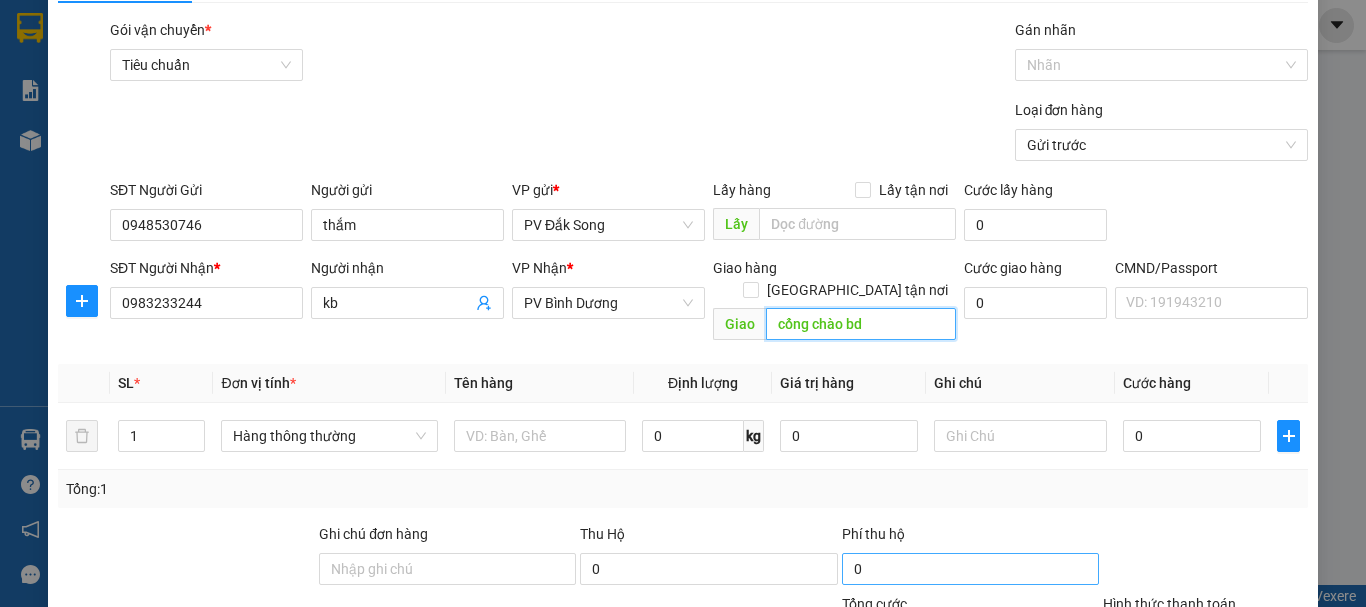 scroll, scrollTop: 200, scrollLeft: 0, axis: vertical 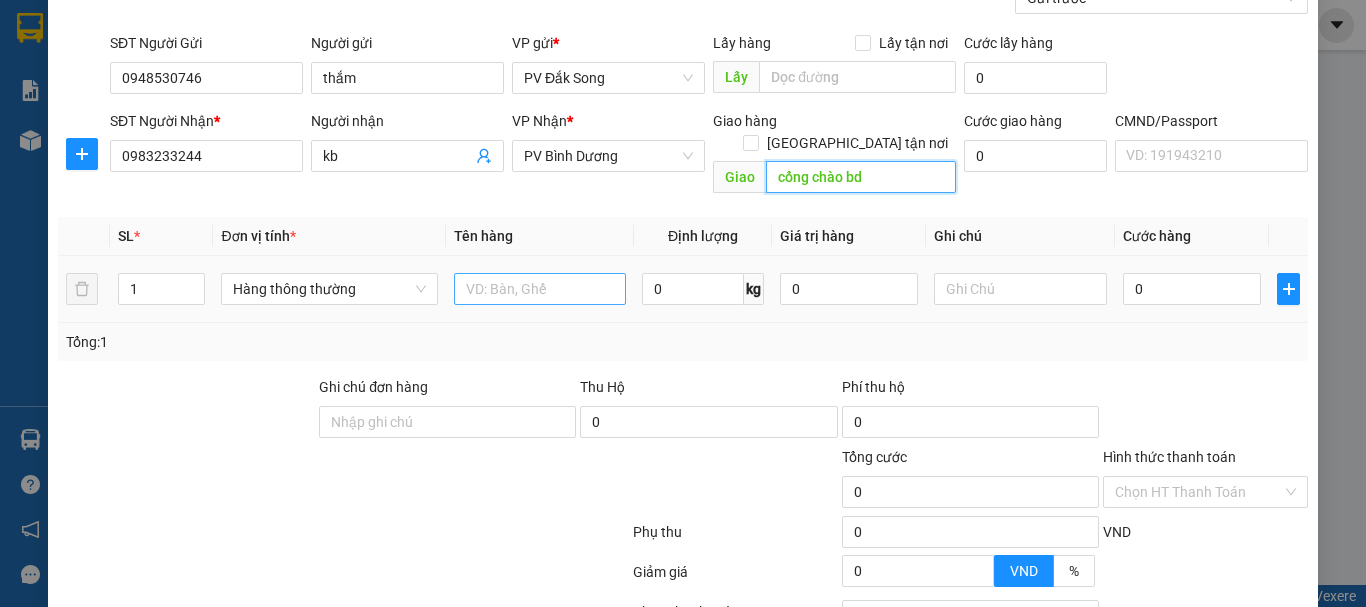 type on "cổng chào bd" 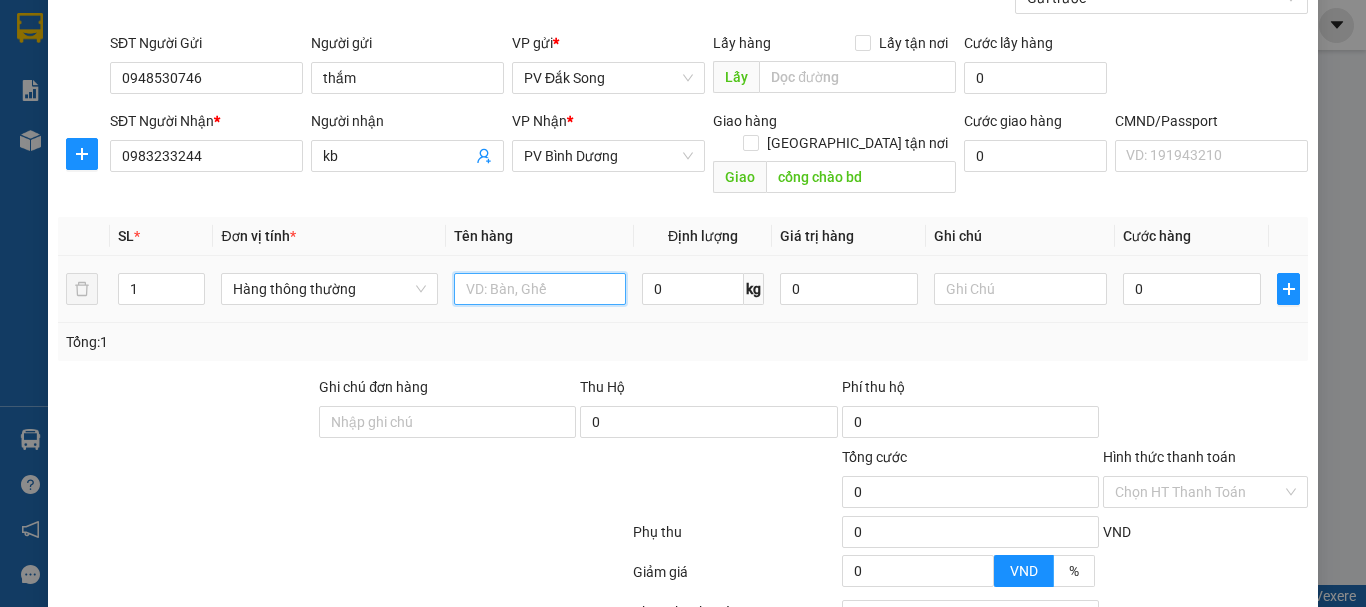 click at bounding box center (540, 289) 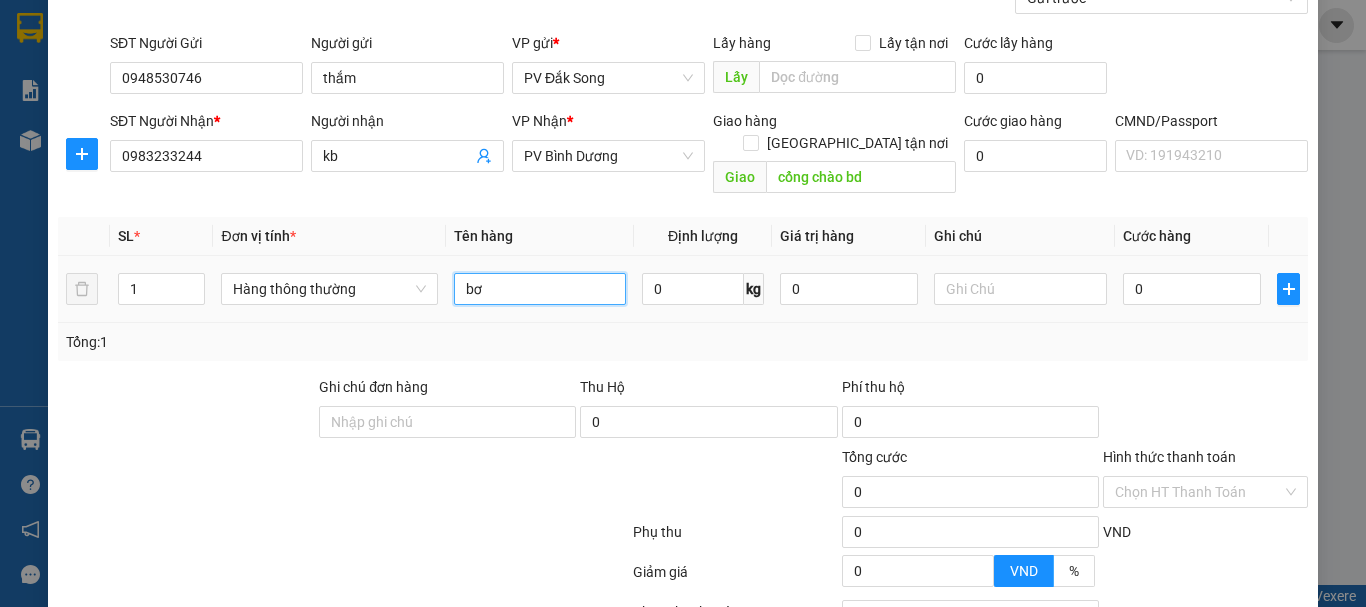 type on "bơ" 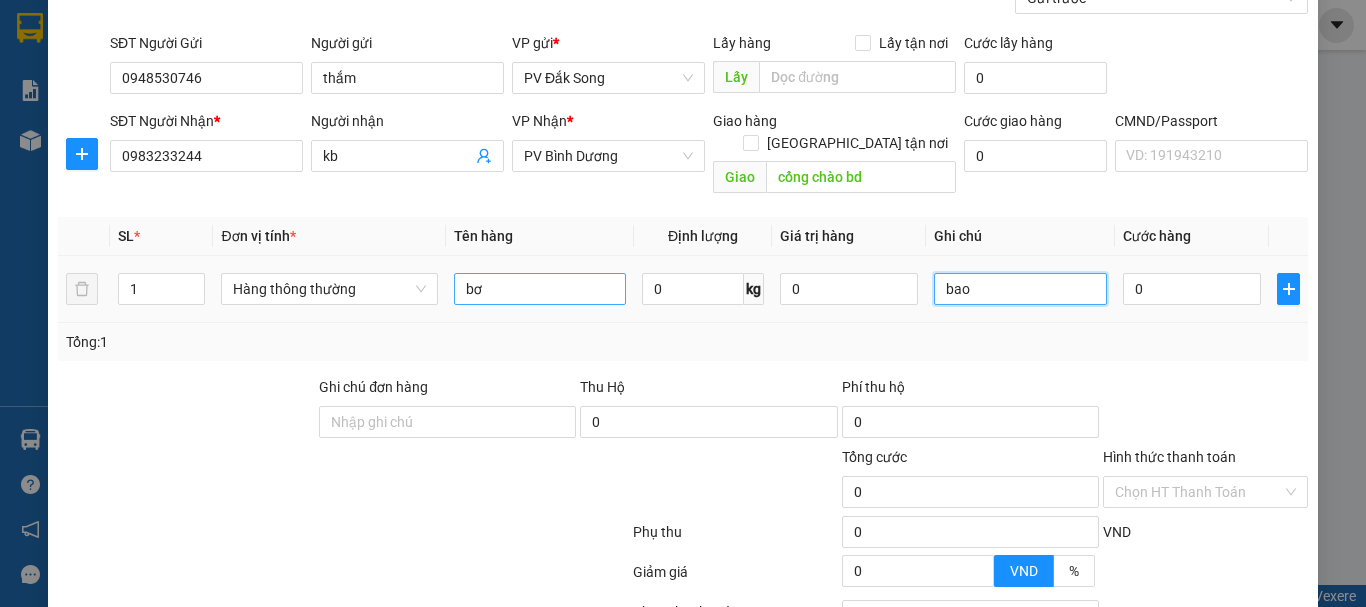 type on "bao" 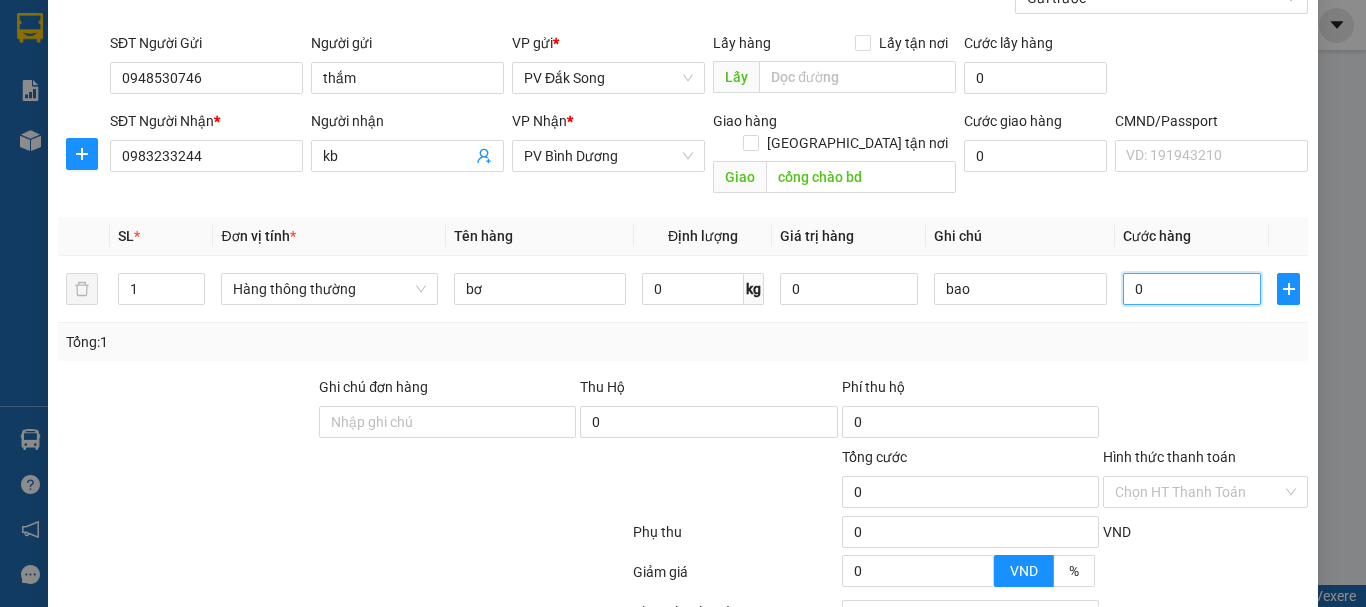 type on "008" 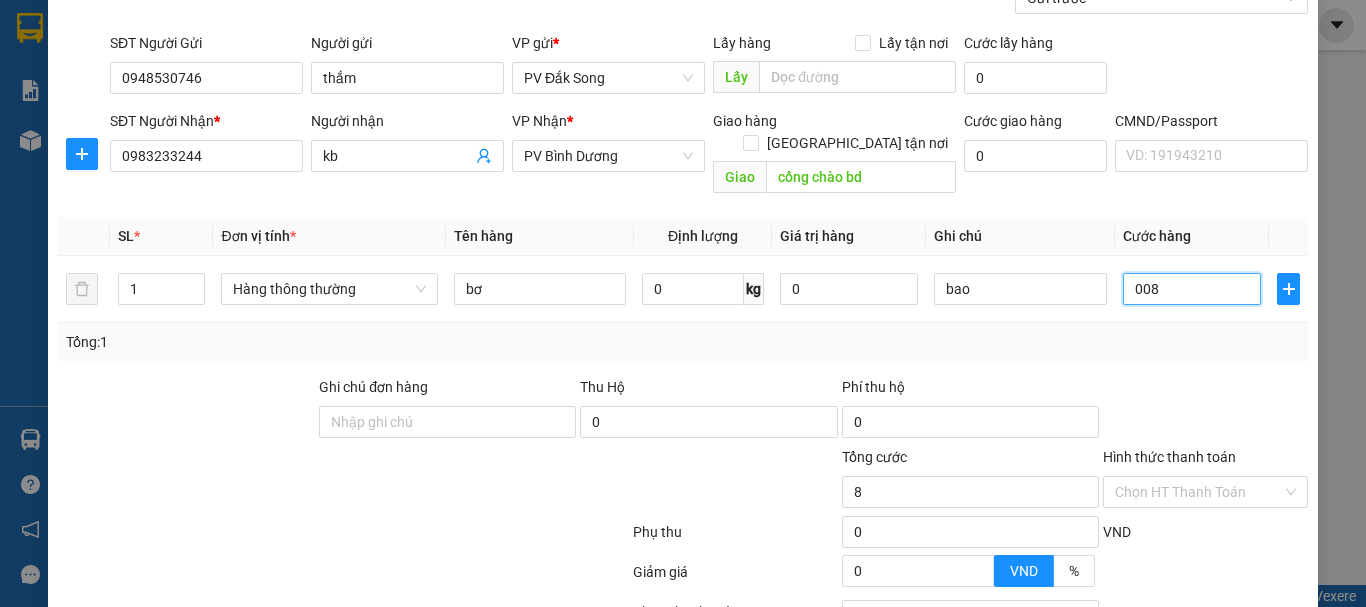 type on "0.080" 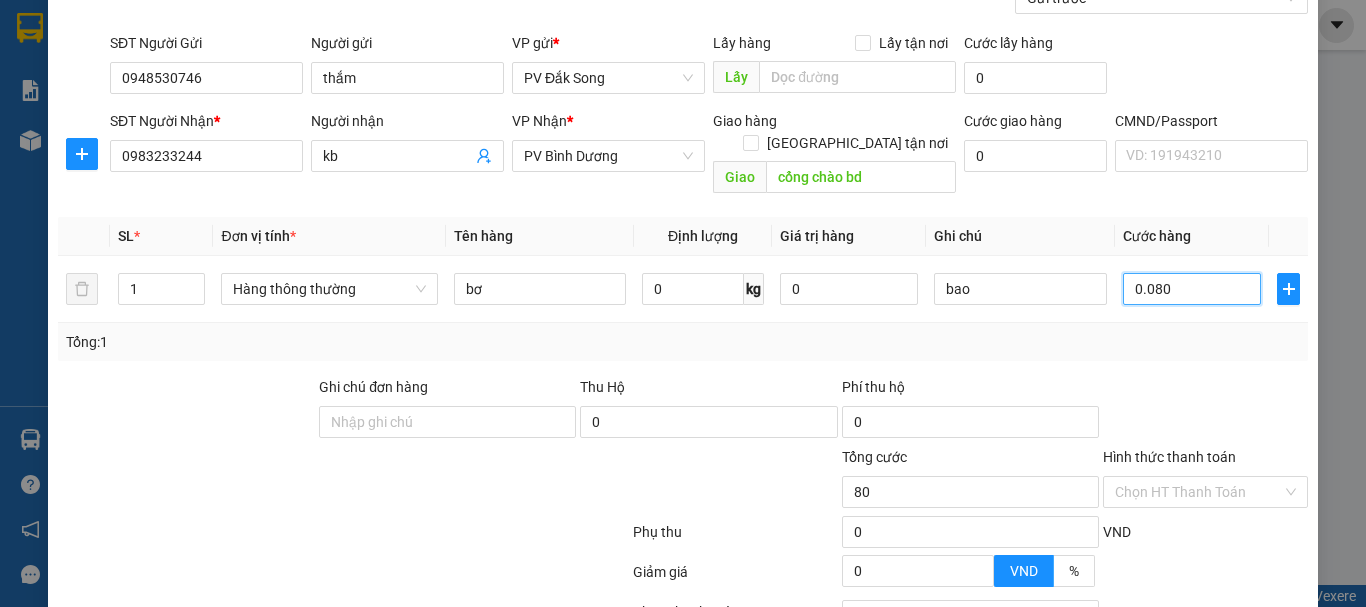 type on "00.800" 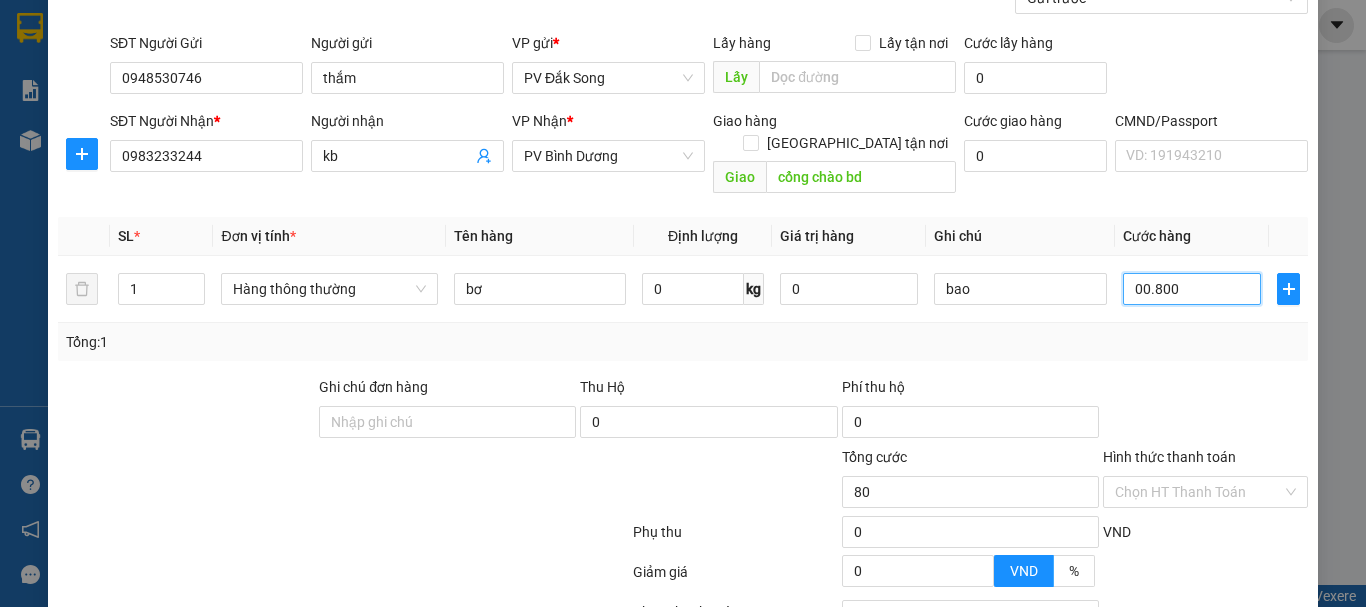 type on "800" 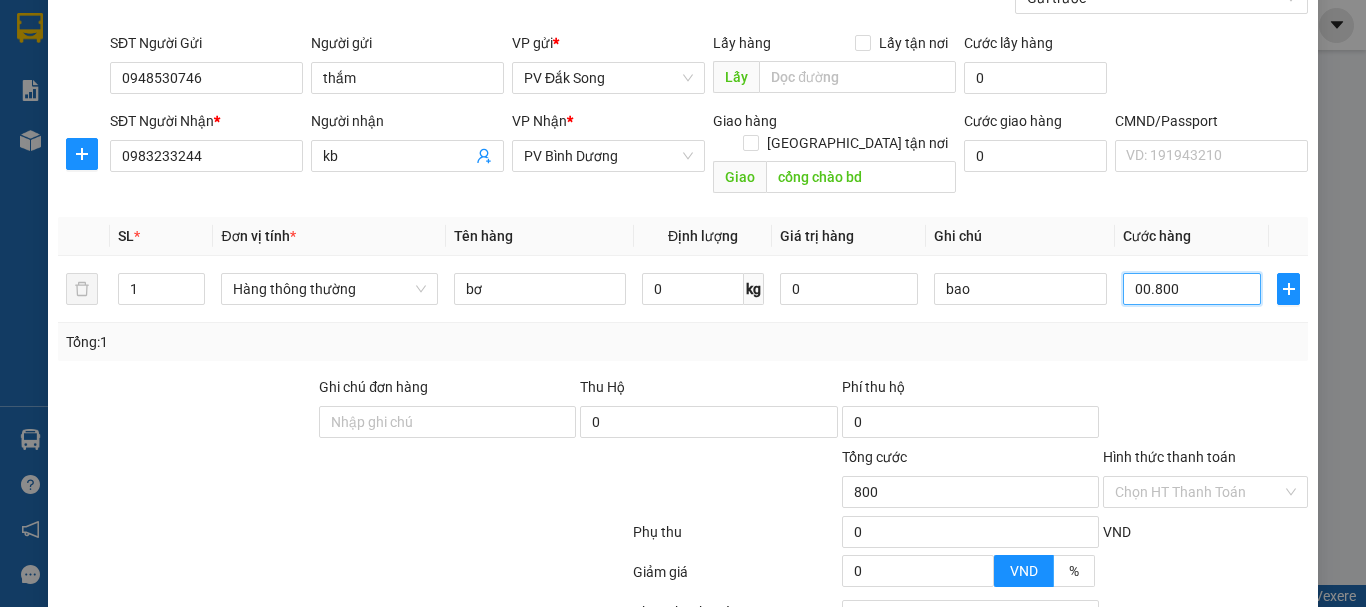 type on "0.008.000" 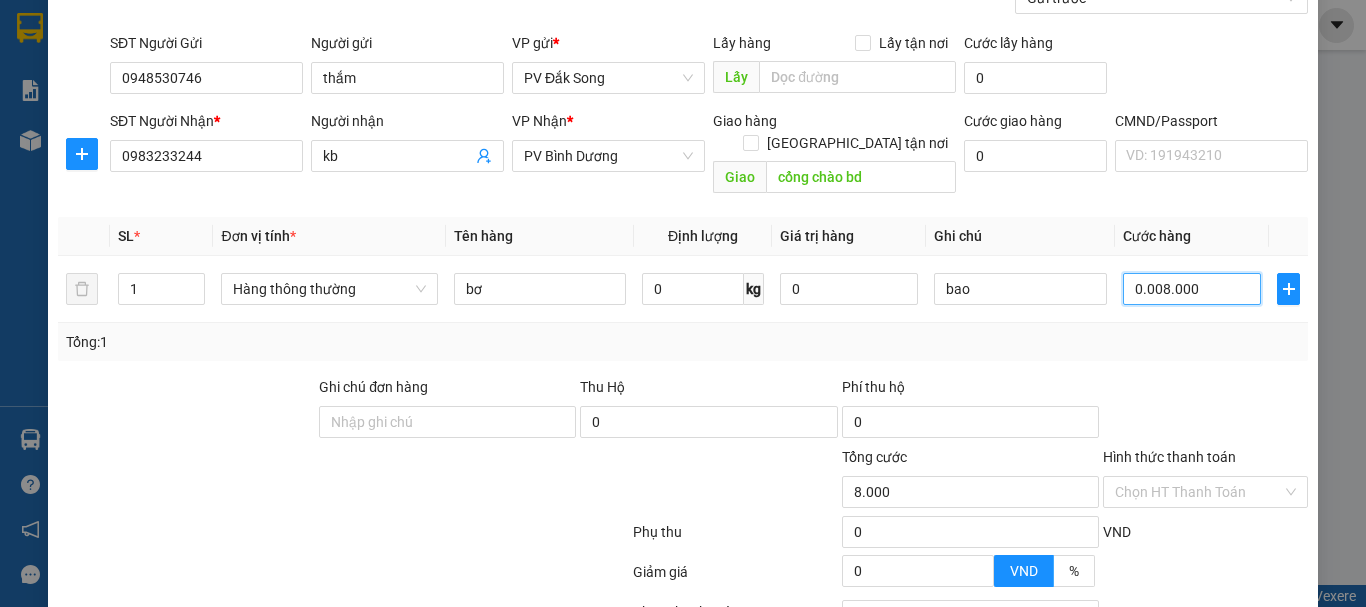 type on "000.080.000" 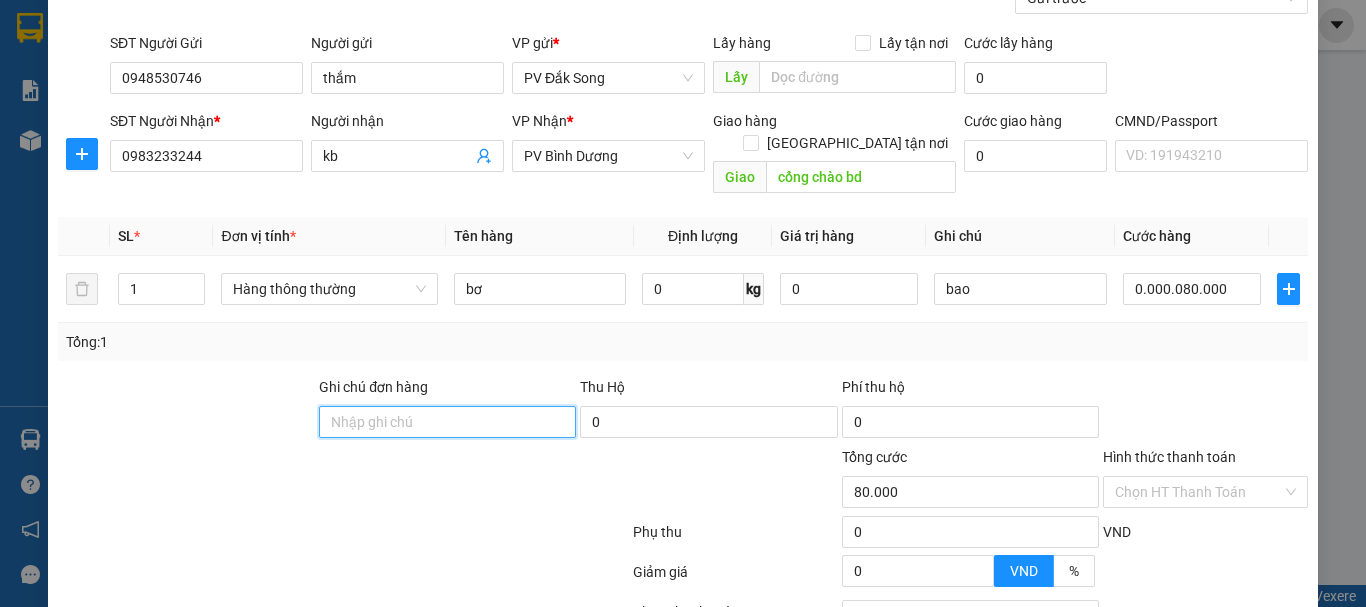 type on "80.000" 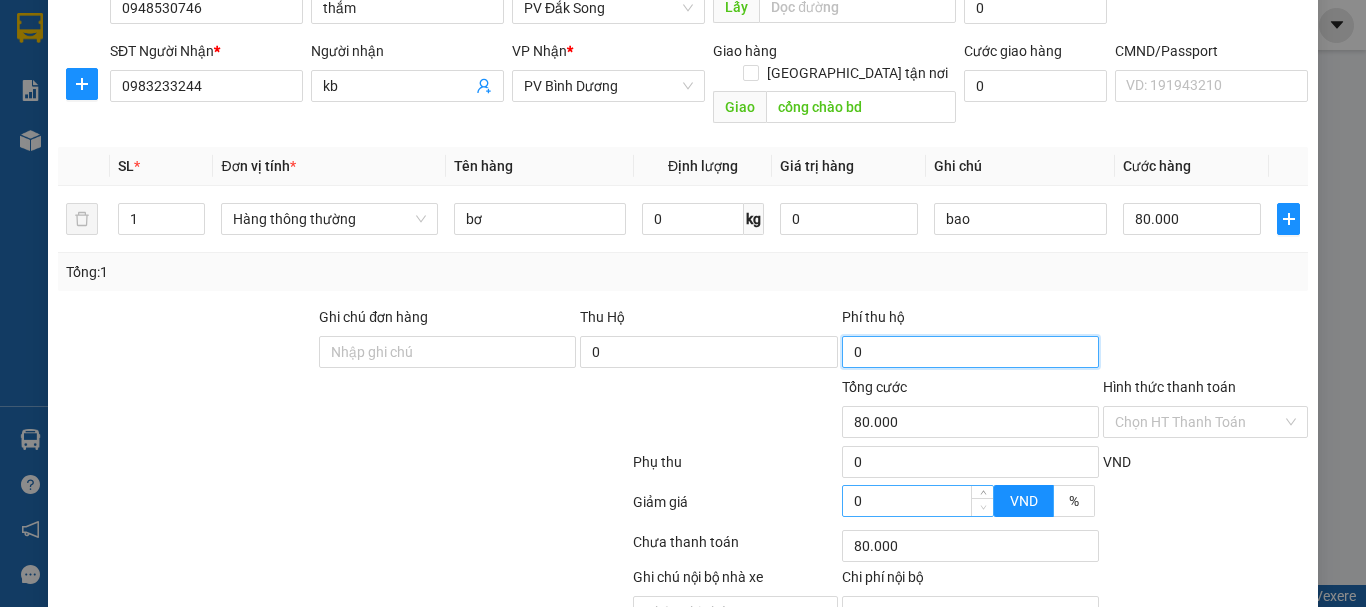 scroll, scrollTop: 355, scrollLeft: 0, axis: vertical 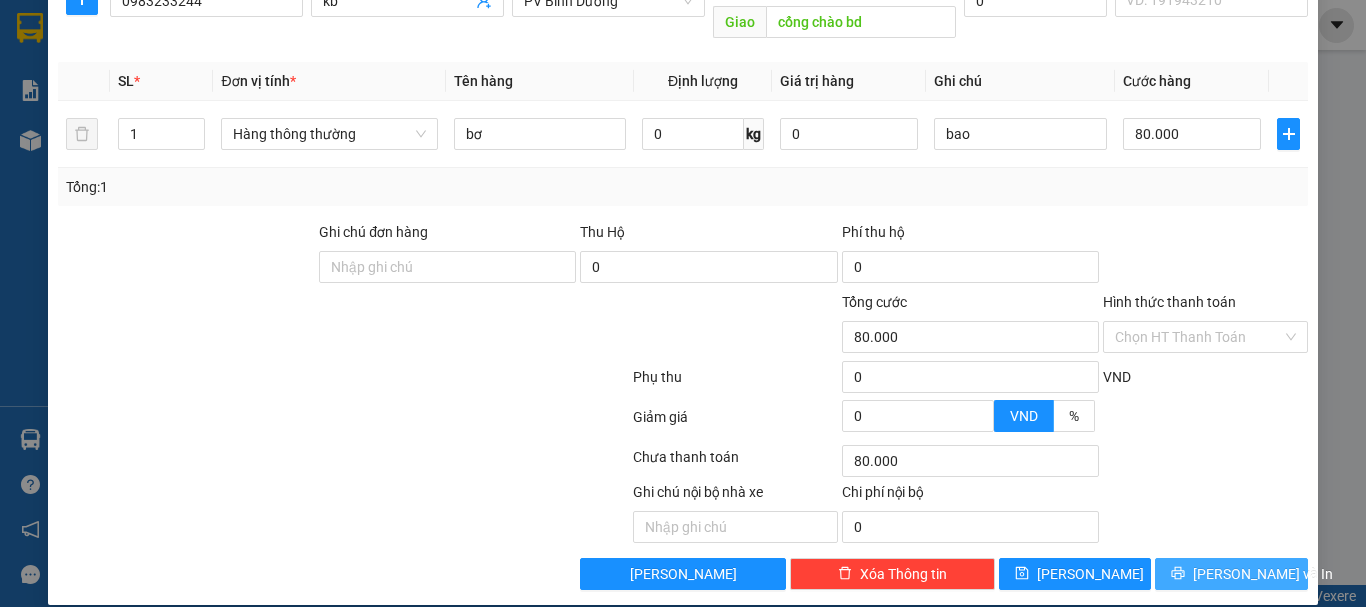 click on "[PERSON_NAME] và In" at bounding box center [1263, 574] 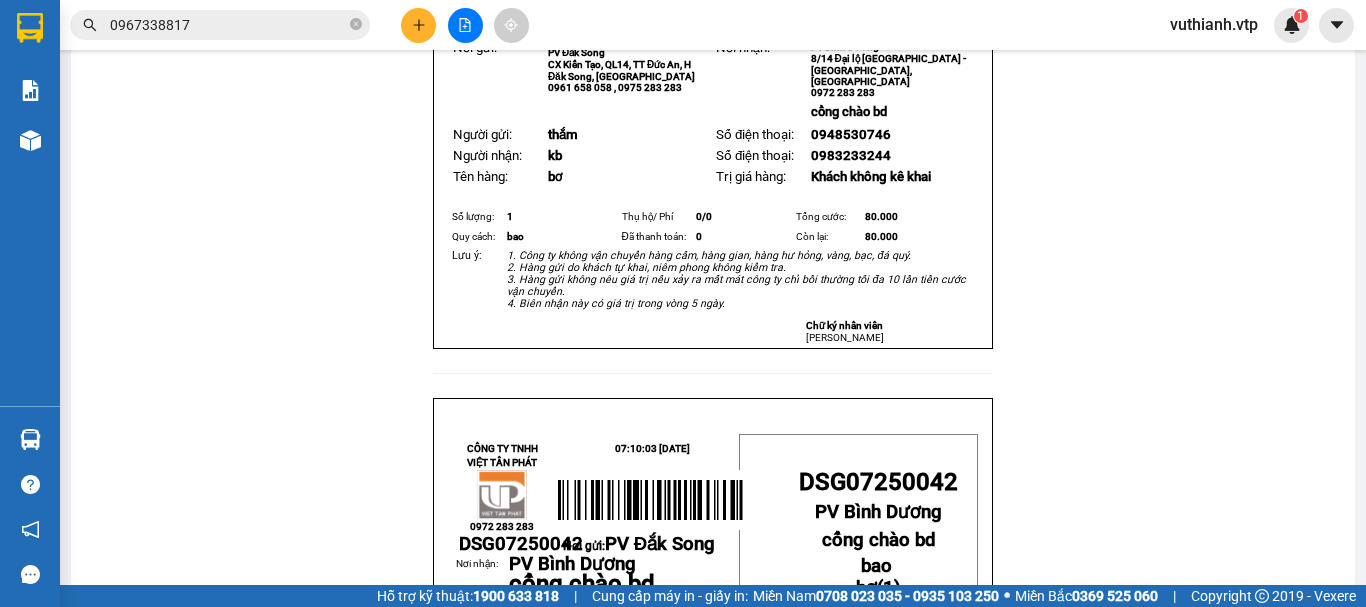 scroll, scrollTop: 0, scrollLeft: 0, axis: both 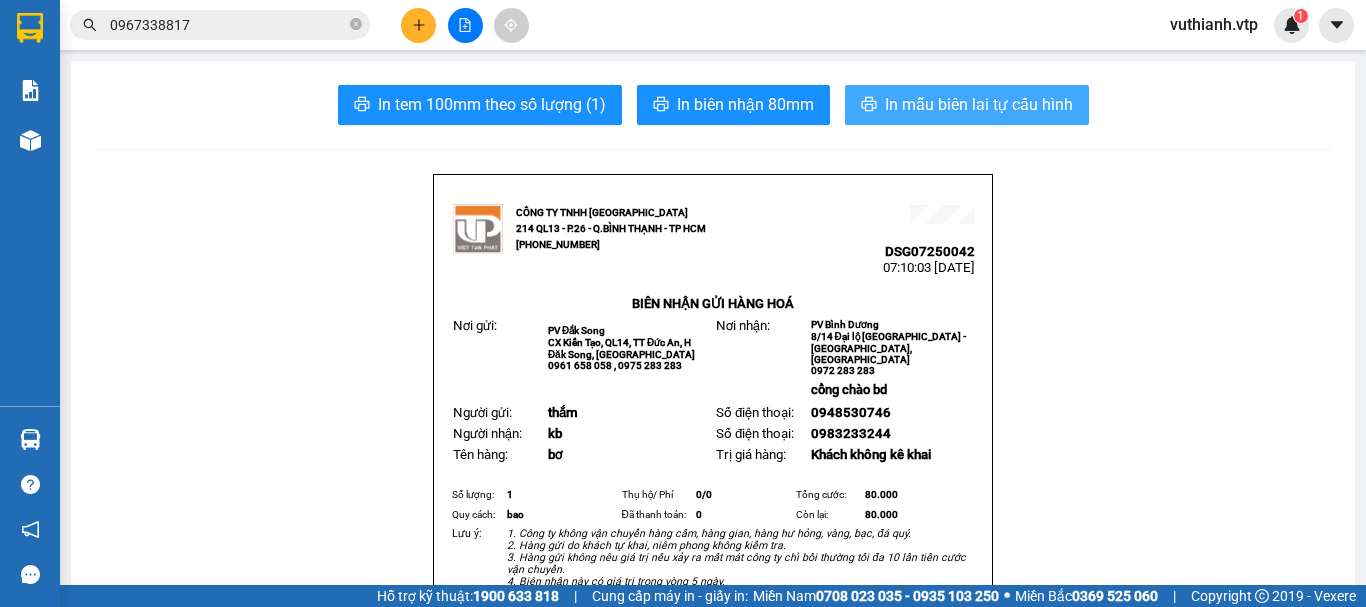 click on "In mẫu biên lai tự cấu hình" at bounding box center (979, 104) 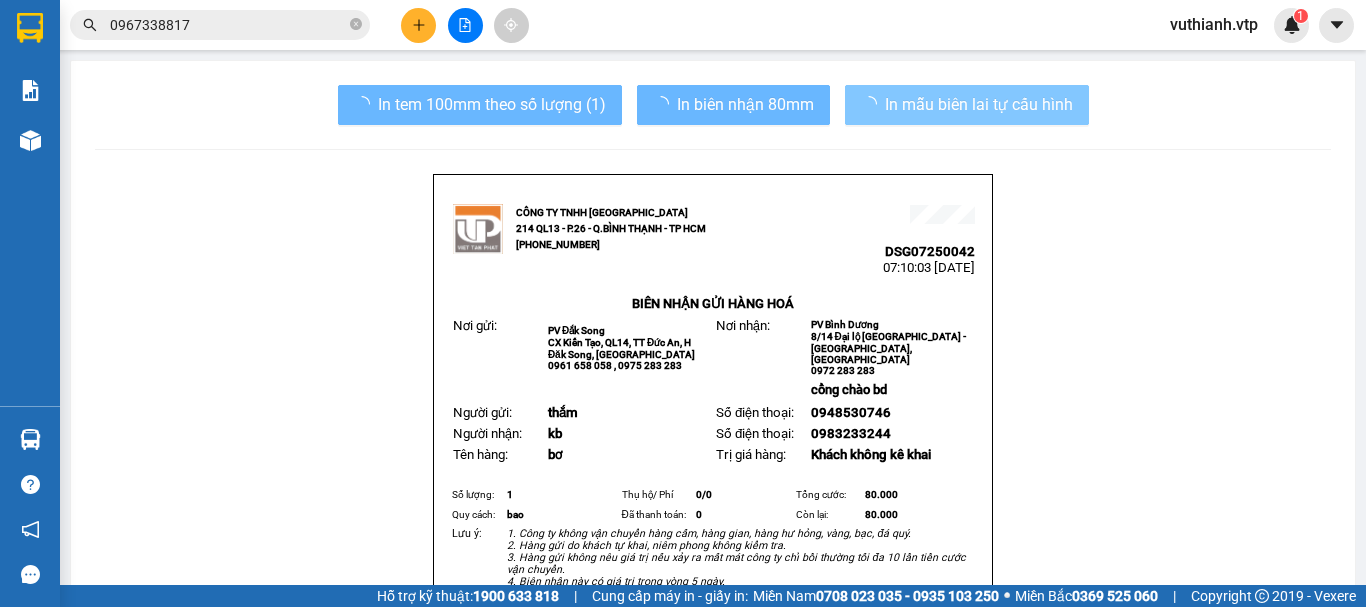 click on "In mẫu biên lai tự cấu hình" at bounding box center (979, 104) 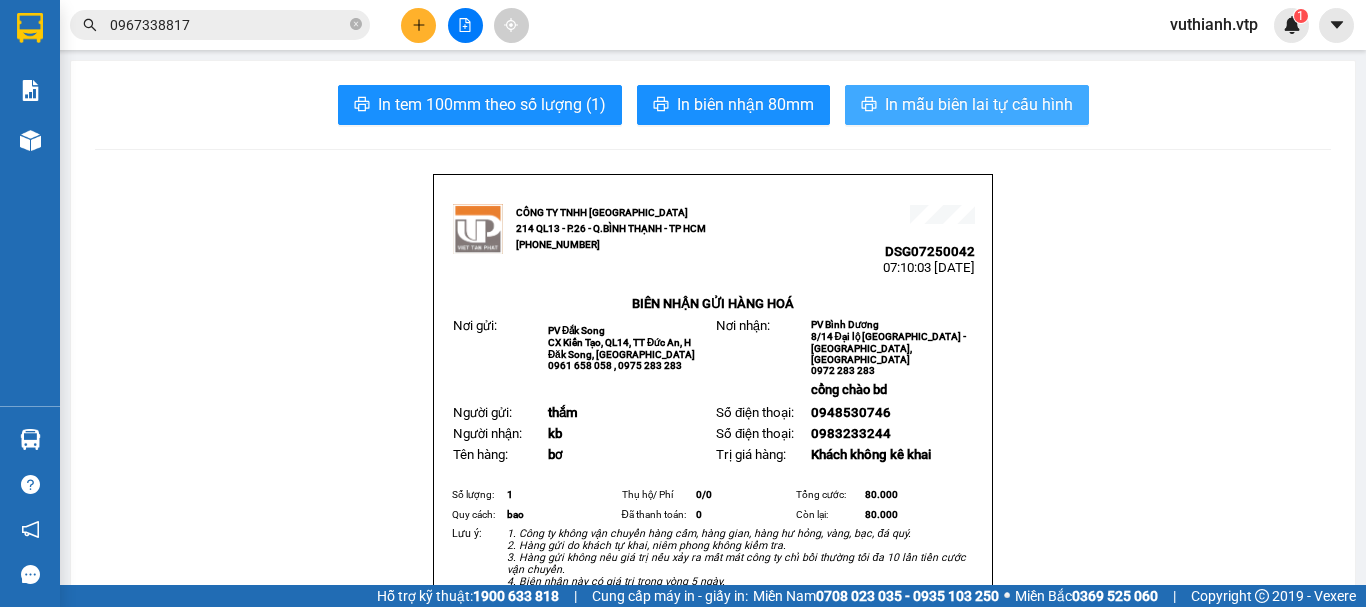 click on "In mẫu biên lai tự cấu hình" at bounding box center (979, 104) 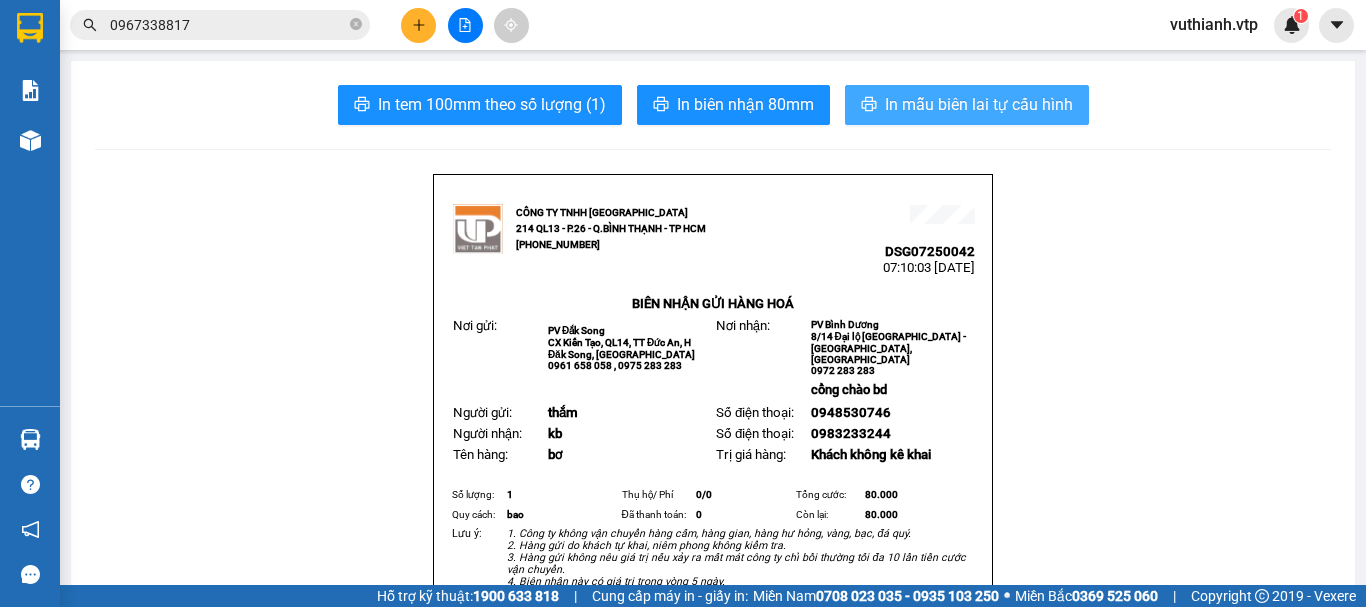 scroll, scrollTop: 0, scrollLeft: 0, axis: both 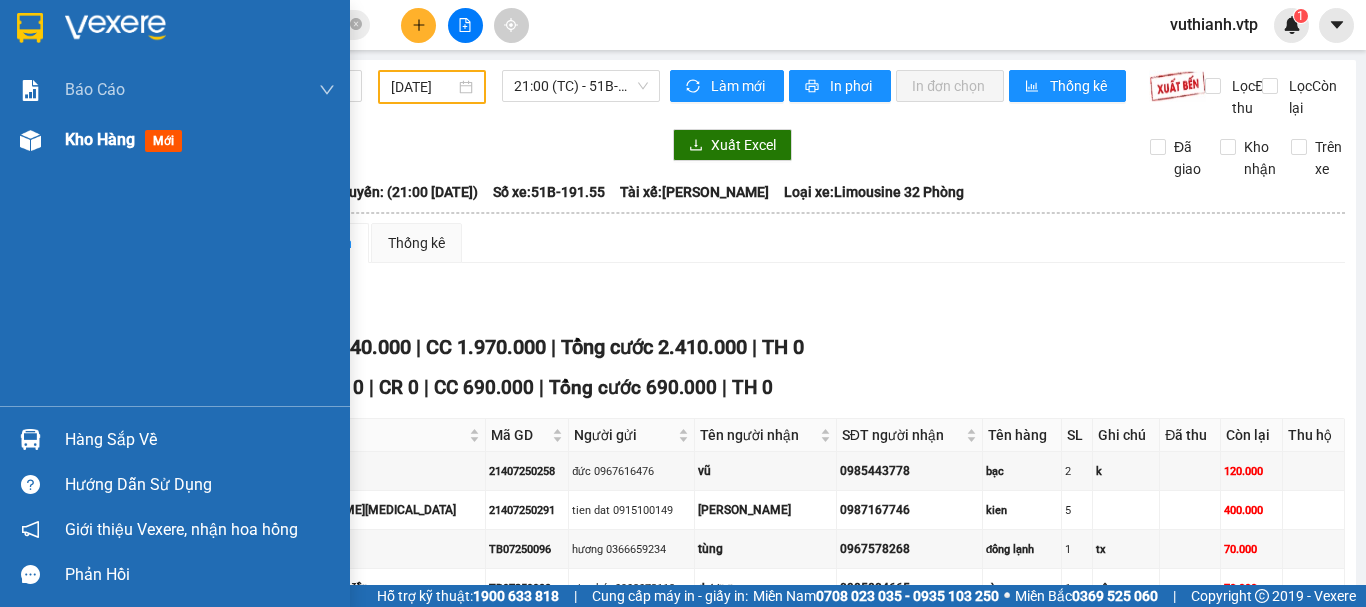 click at bounding box center [30, 140] 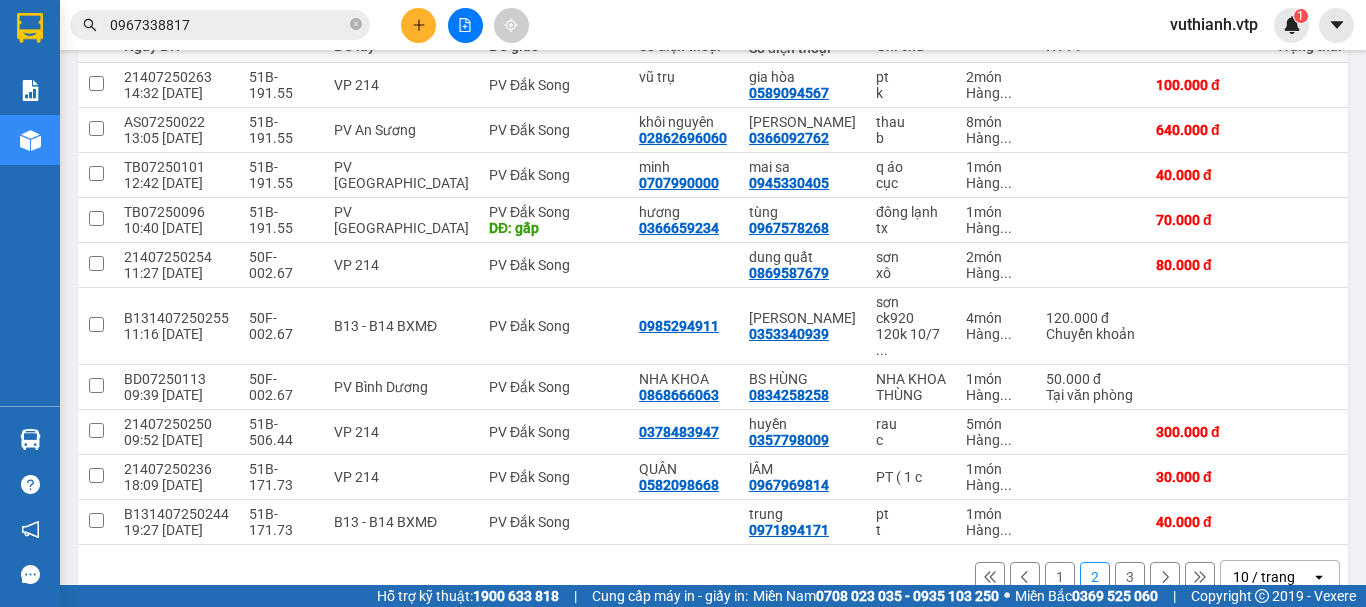 scroll, scrollTop: 322, scrollLeft: 0, axis: vertical 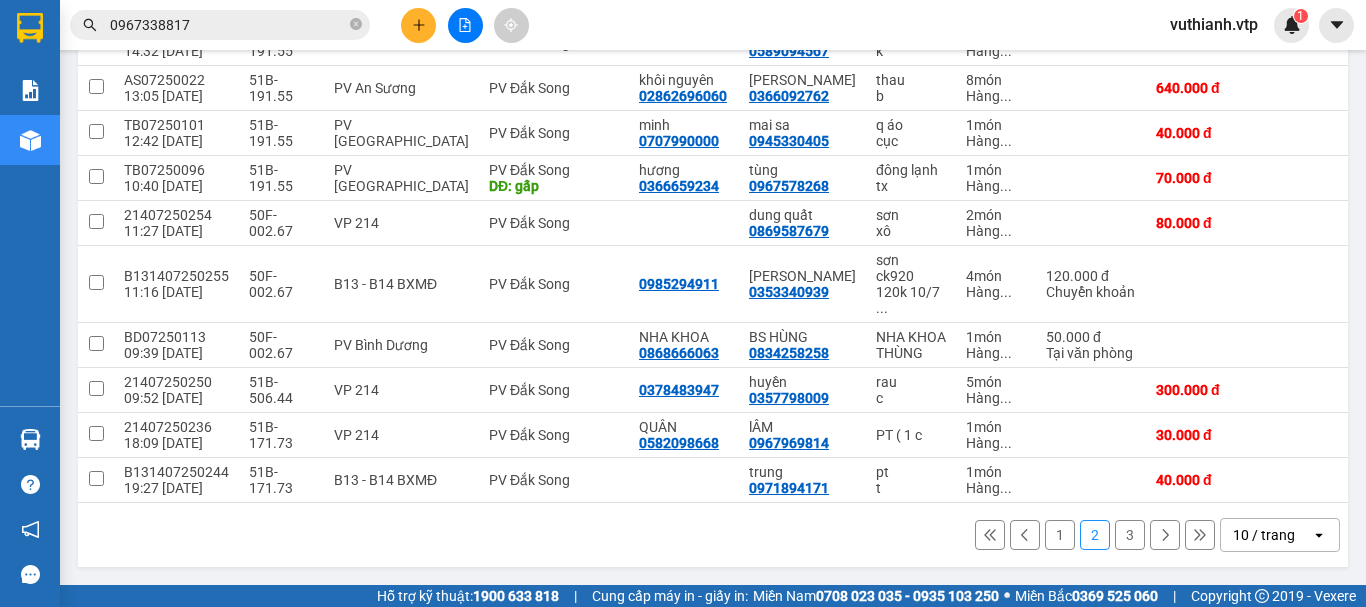 click on "1" at bounding box center [1060, 535] 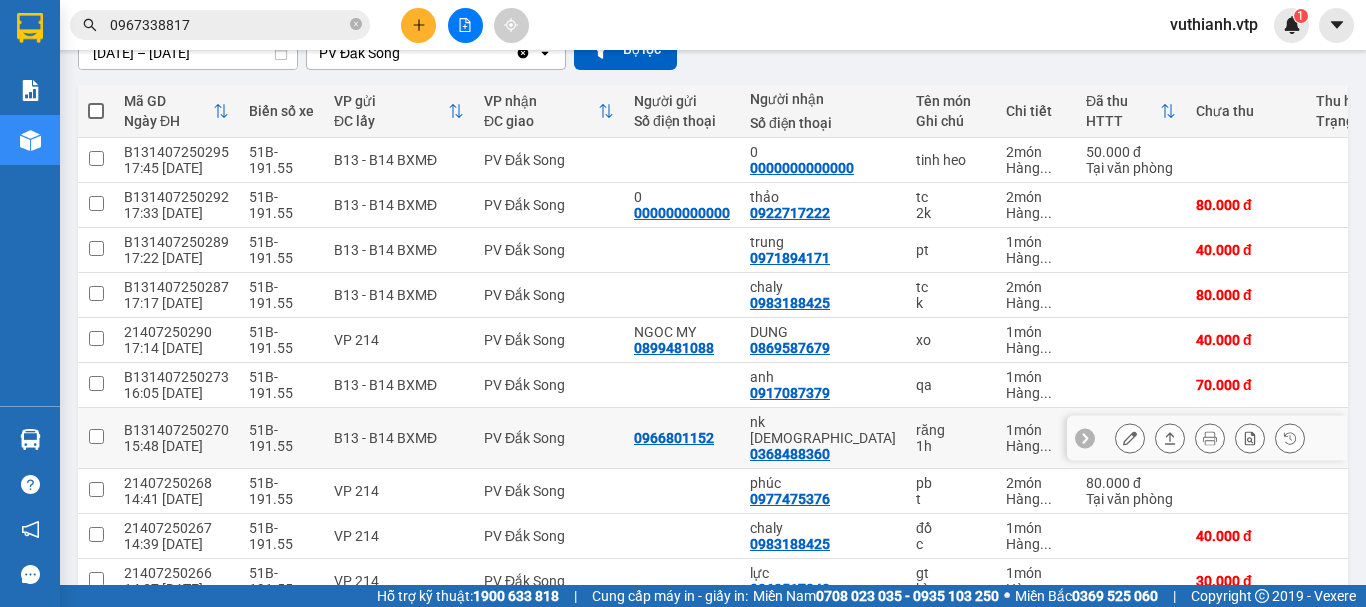 scroll, scrollTop: 290, scrollLeft: 0, axis: vertical 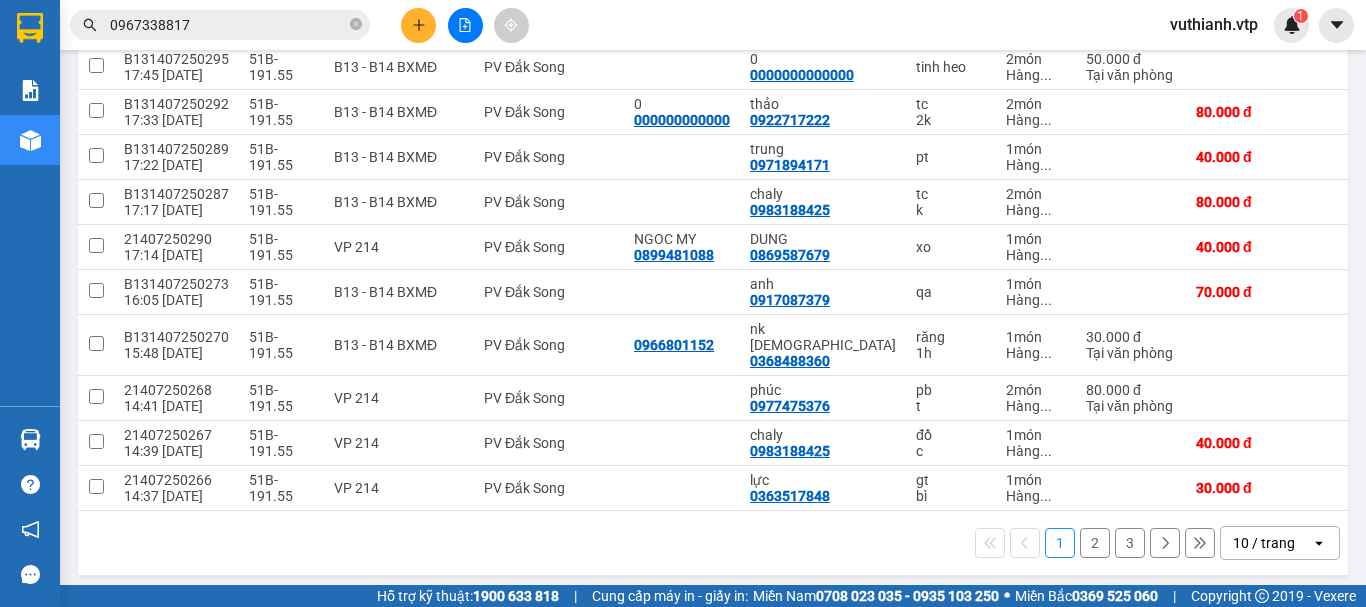 click on "3" at bounding box center (1130, 543) 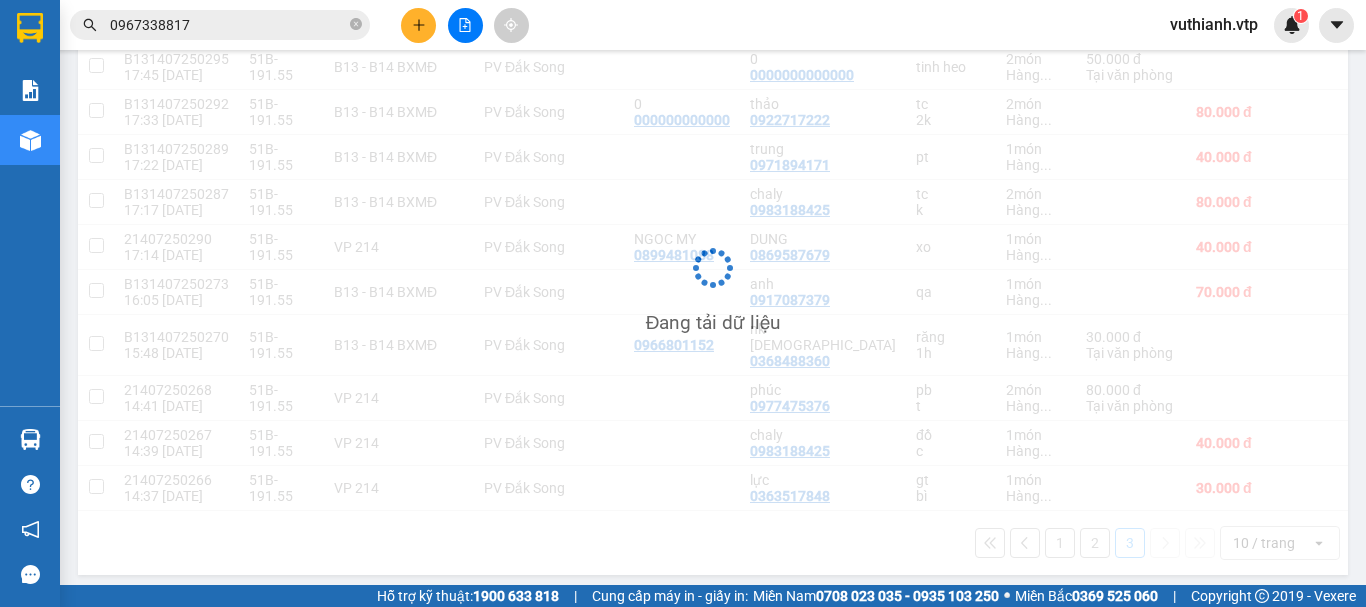 scroll, scrollTop: 92, scrollLeft: 0, axis: vertical 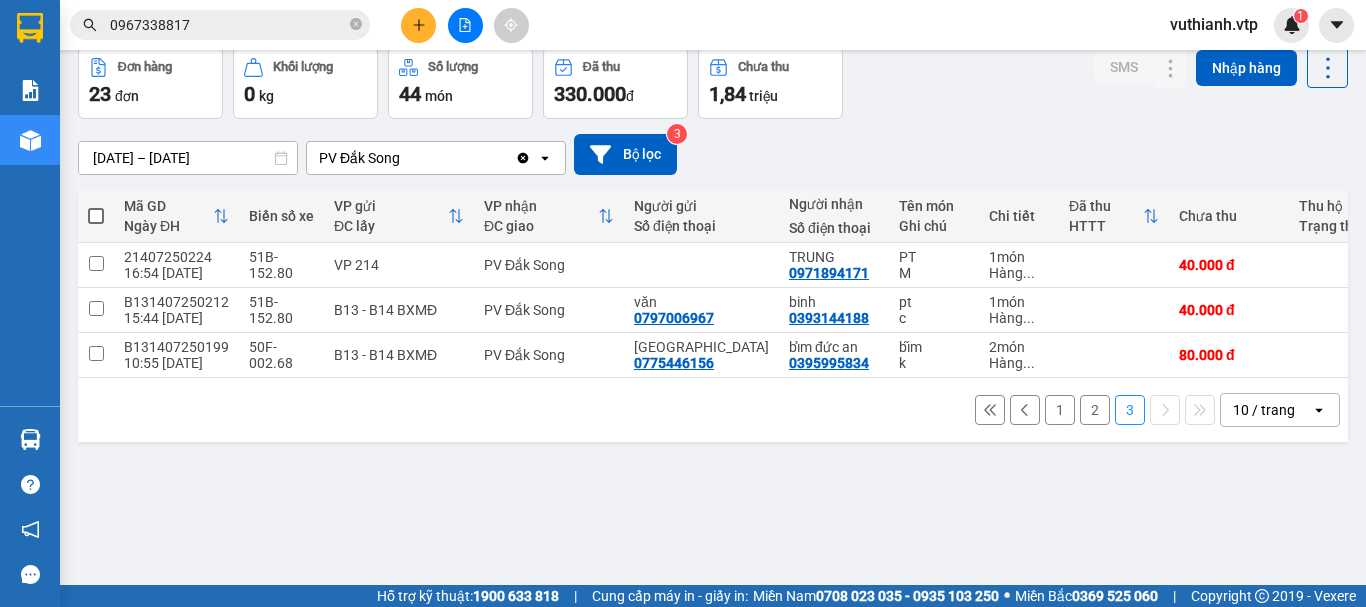 click on "1" at bounding box center [1060, 410] 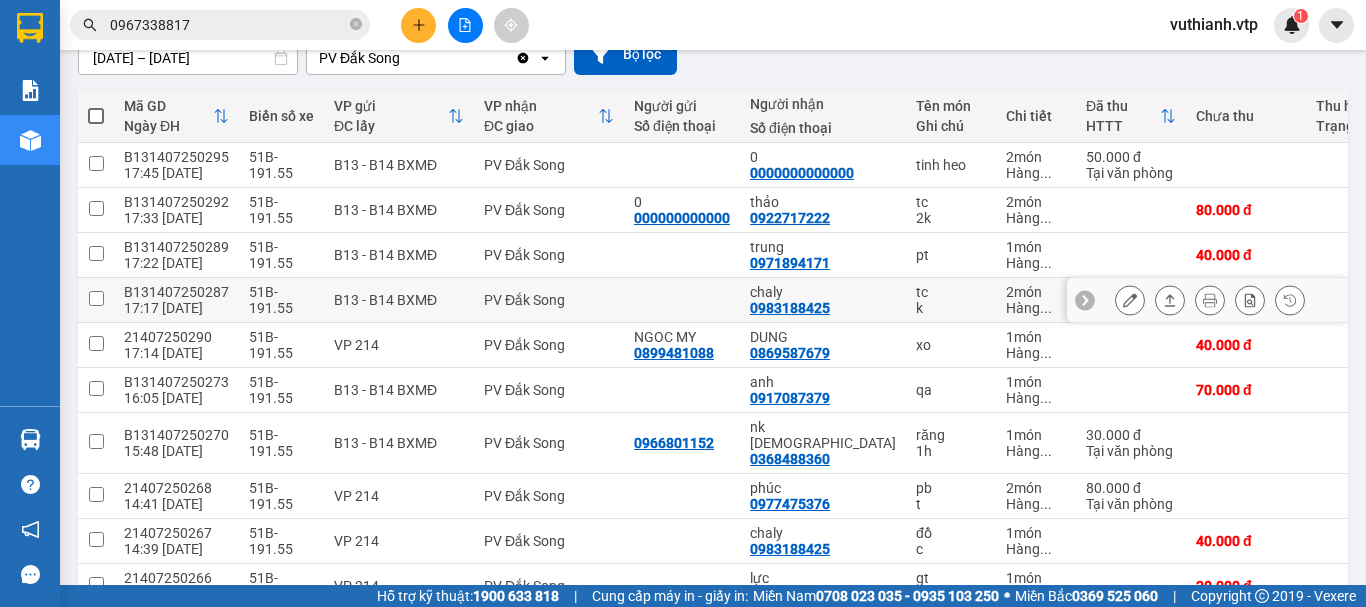 scroll, scrollTop: 290, scrollLeft: 0, axis: vertical 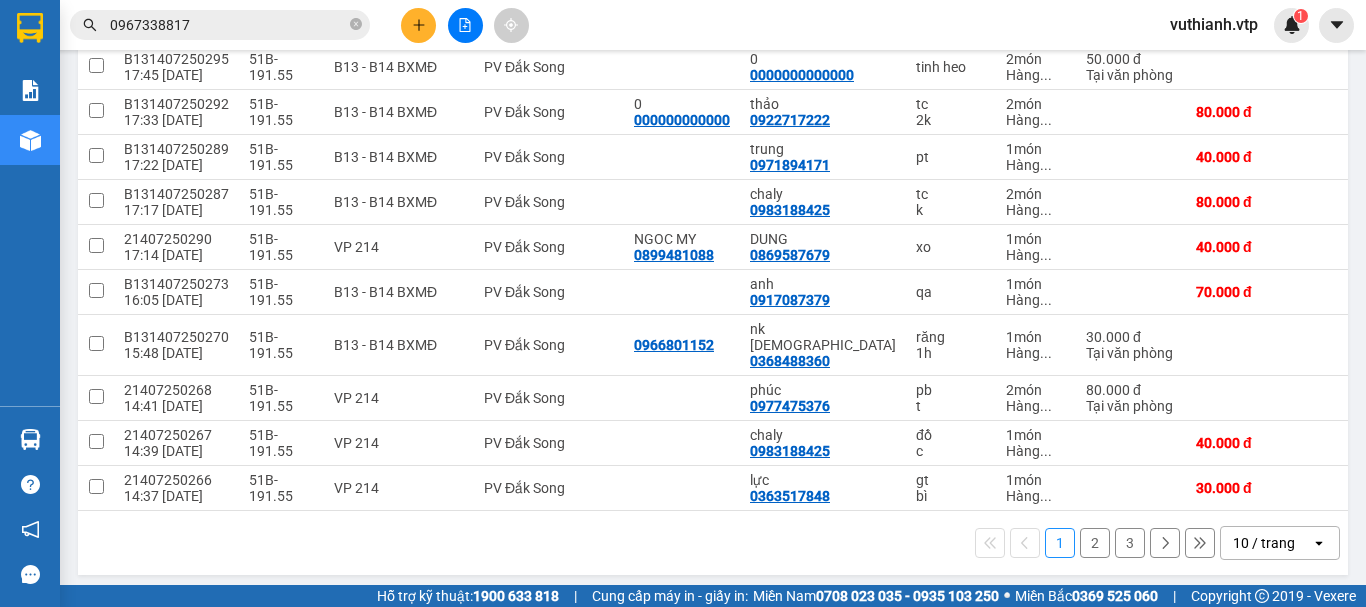 click on "2" at bounding box center (1095, 543) 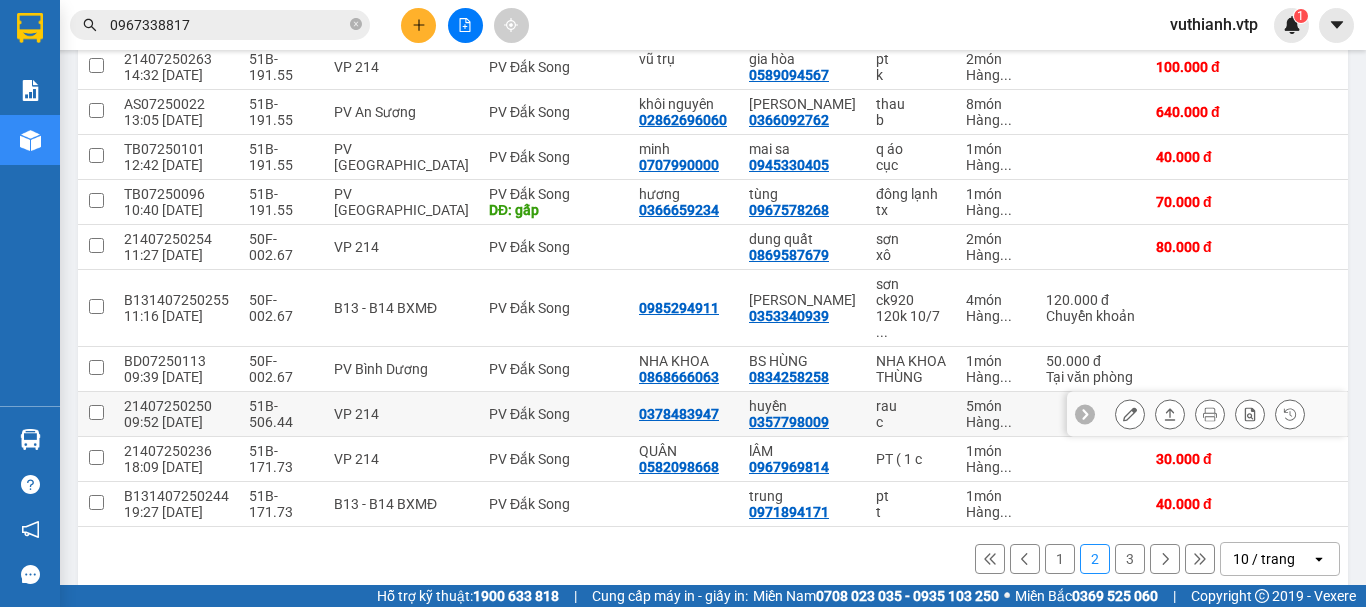 scroll, scrollTop: 322, scrollLeft: 0, axis: vertical 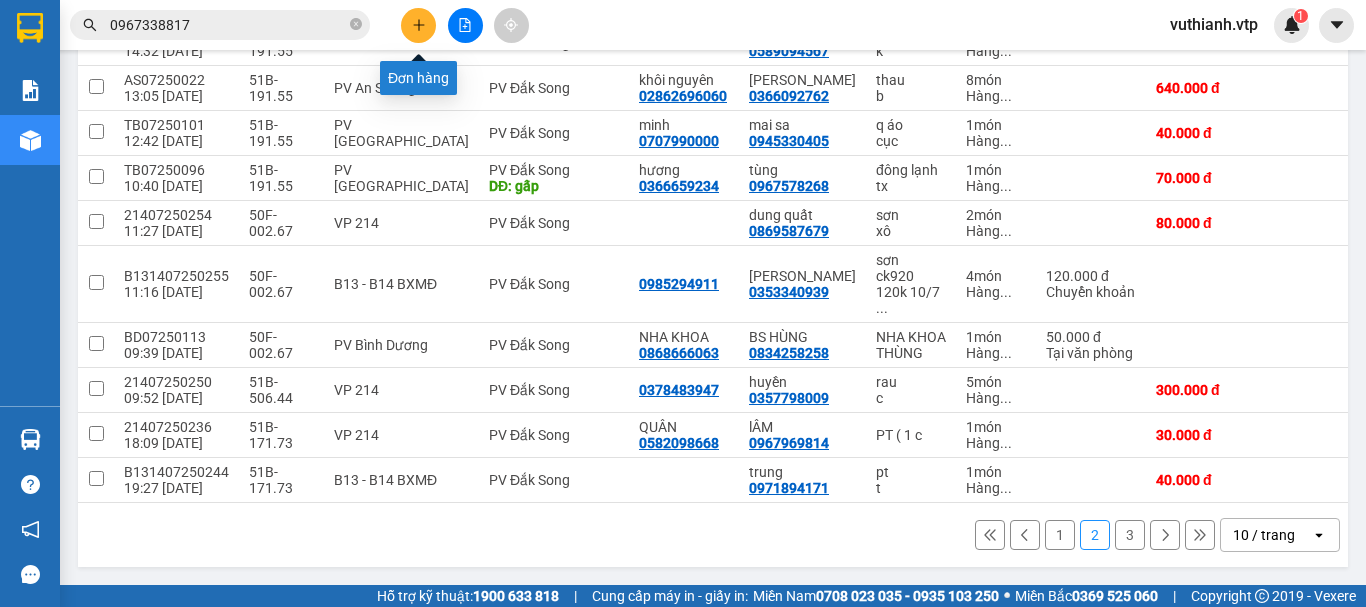 click at bounding box center (418, 25) 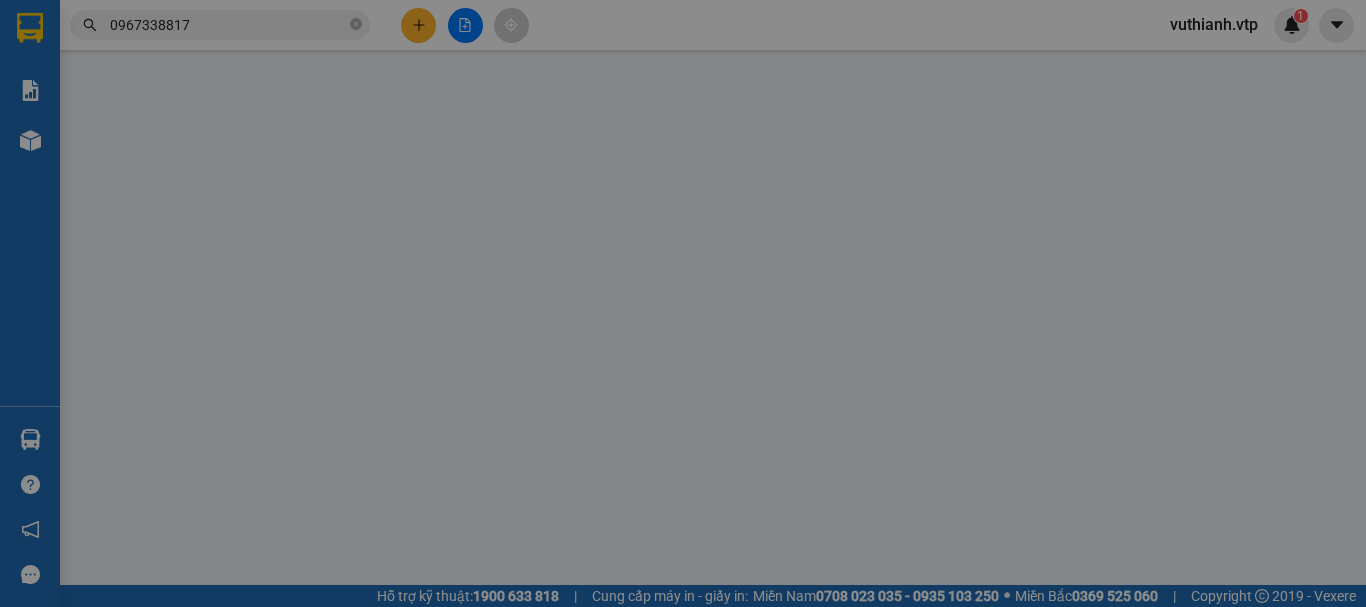 scroll, scrollTop: 0, scrollLeft: 0, axis: both 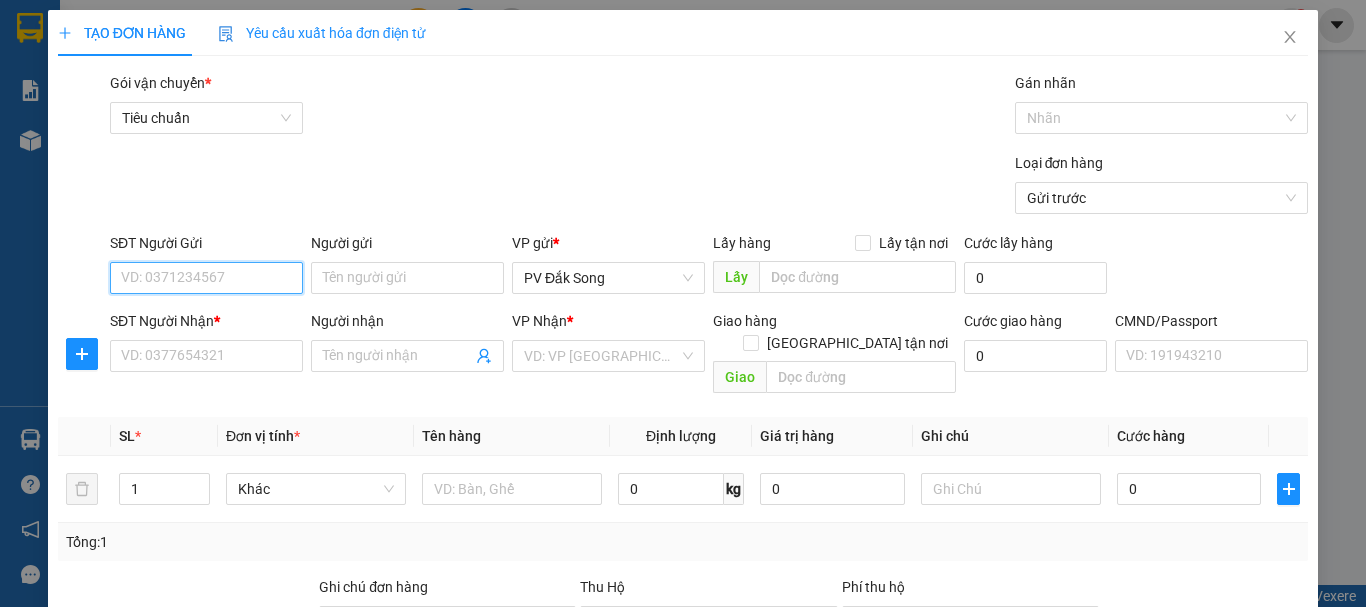click on "SĐT Người Gửi" at bounding box center (206, 278) 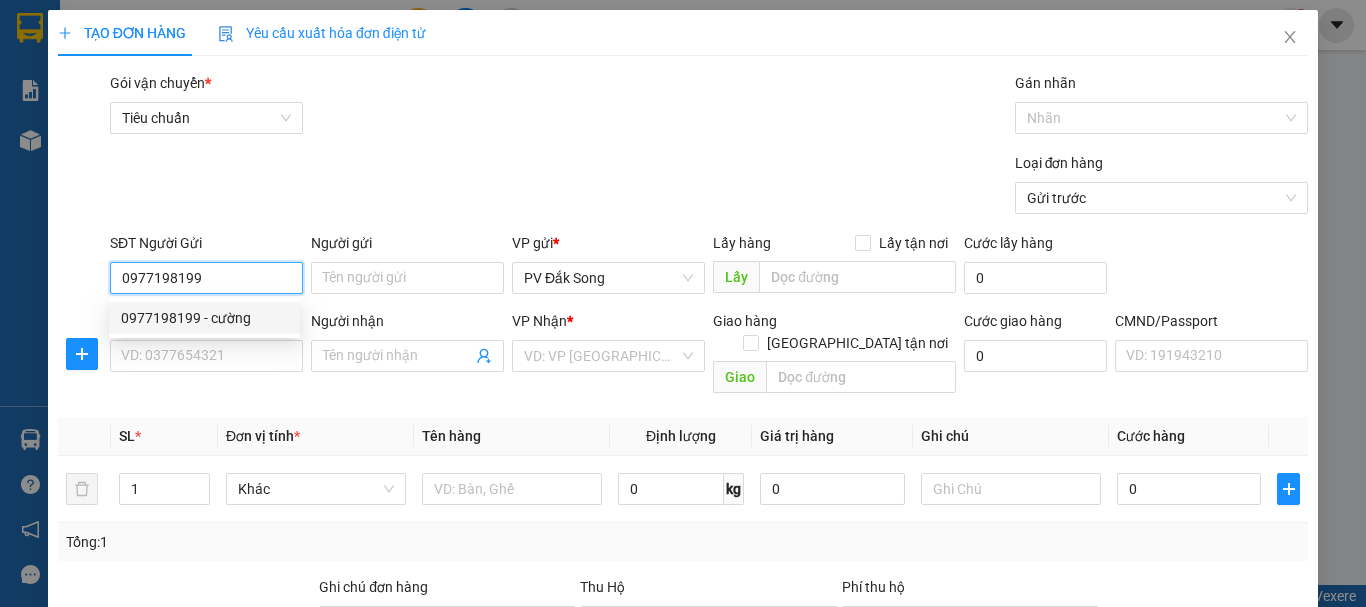 type on "0977198199" 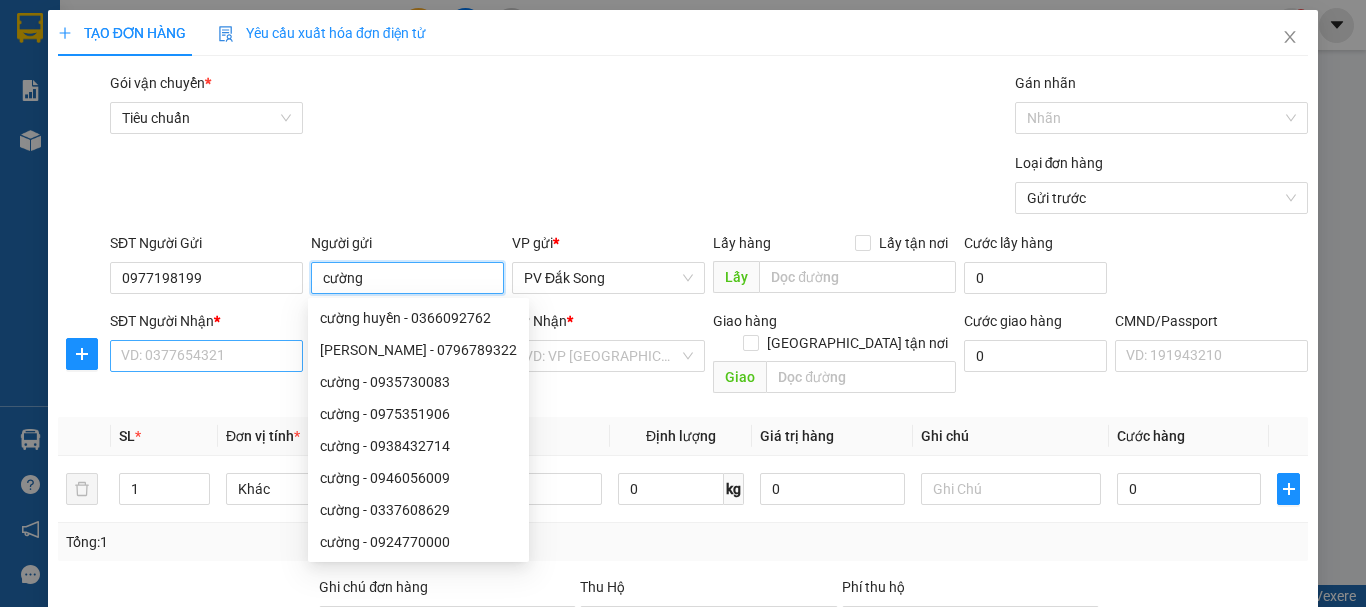 type on "cường" 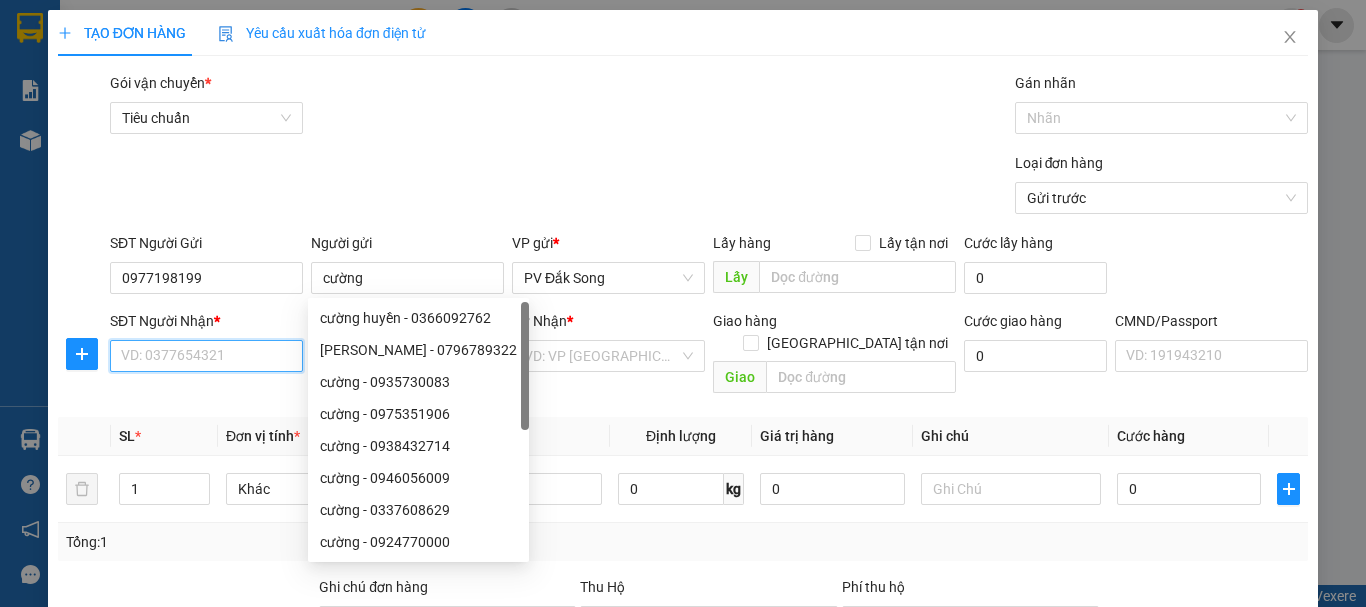 drag, startPoint x: 179, startPoint y: 356, endPoint x: 193, endPoint y: 364, distance: 16.124516 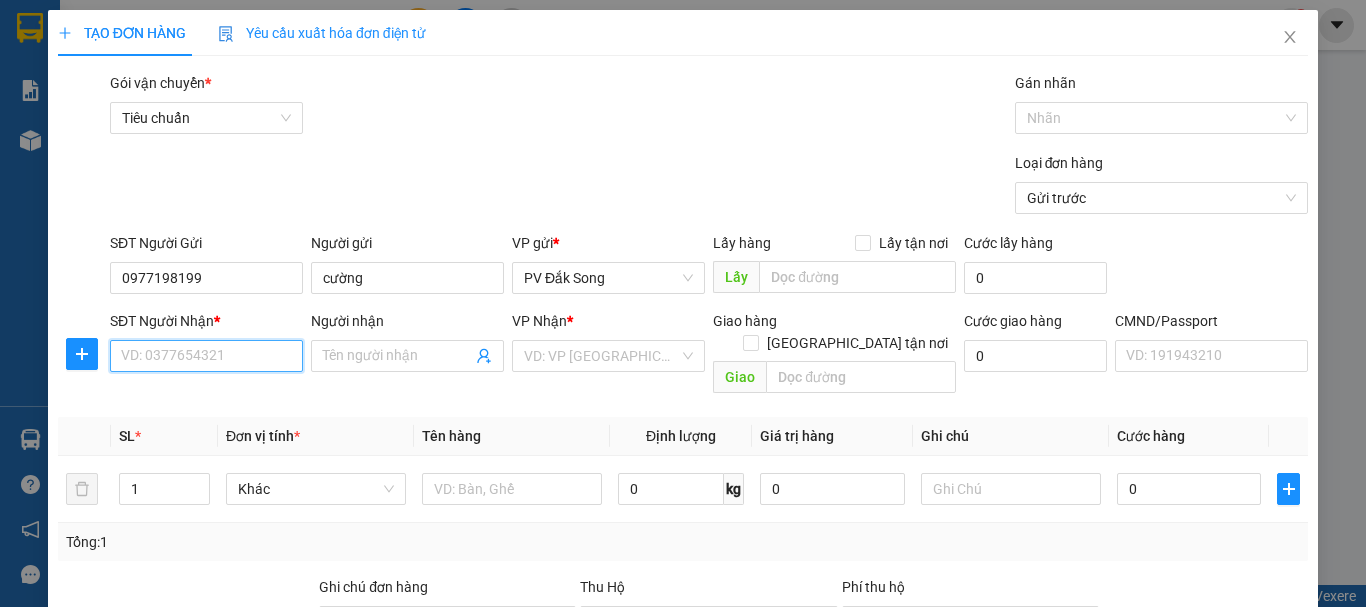 click on "SĐT Người Nhận  *" at bounding box center (206, 356) 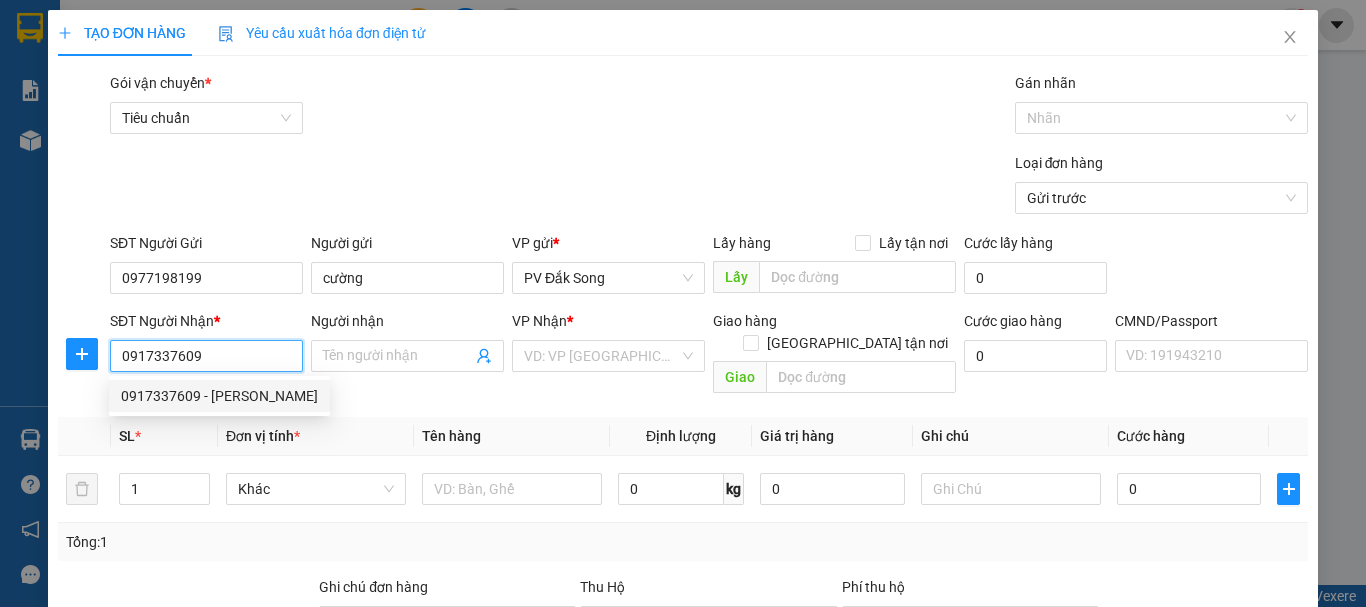 type on "0917337609" 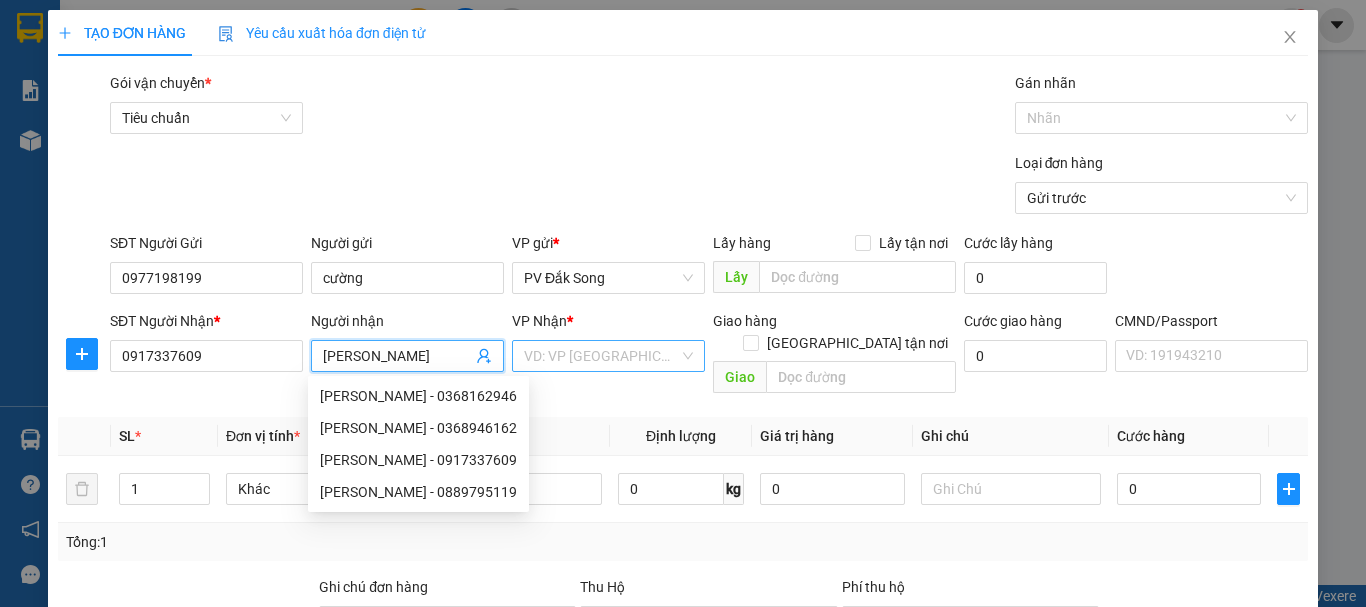 click on "VD: VP [GEOGRAPHIC_DATA]" at bounding box center (608, 356) 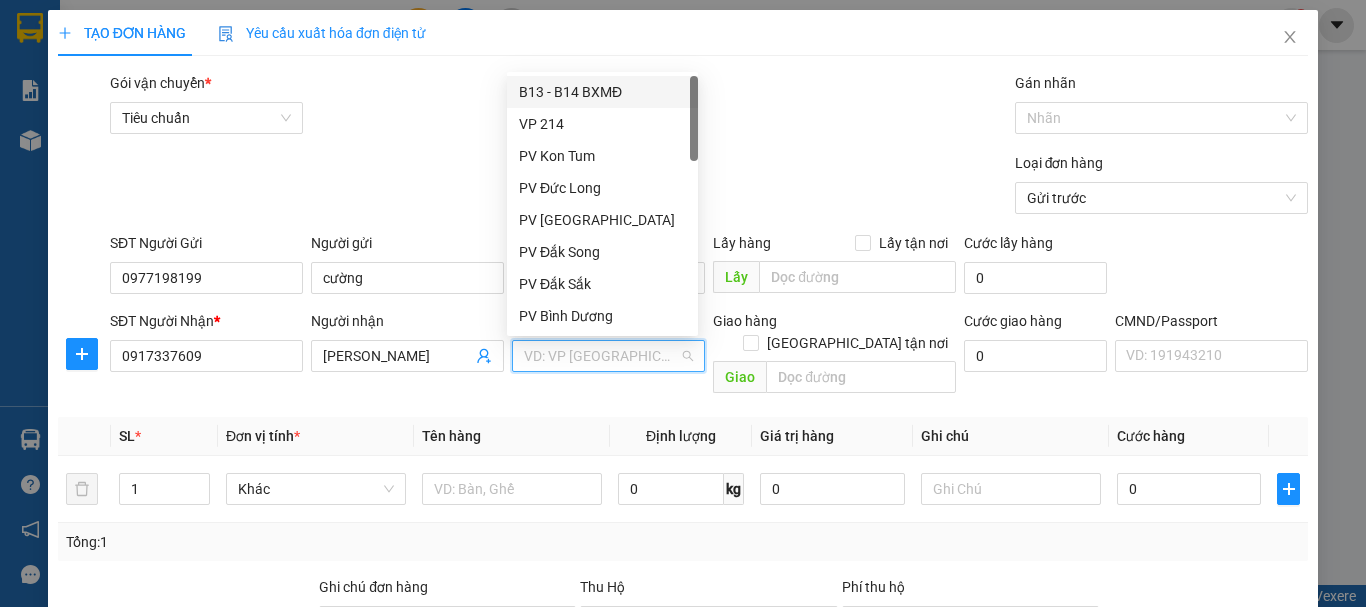 click at bounding box center [601, 356] 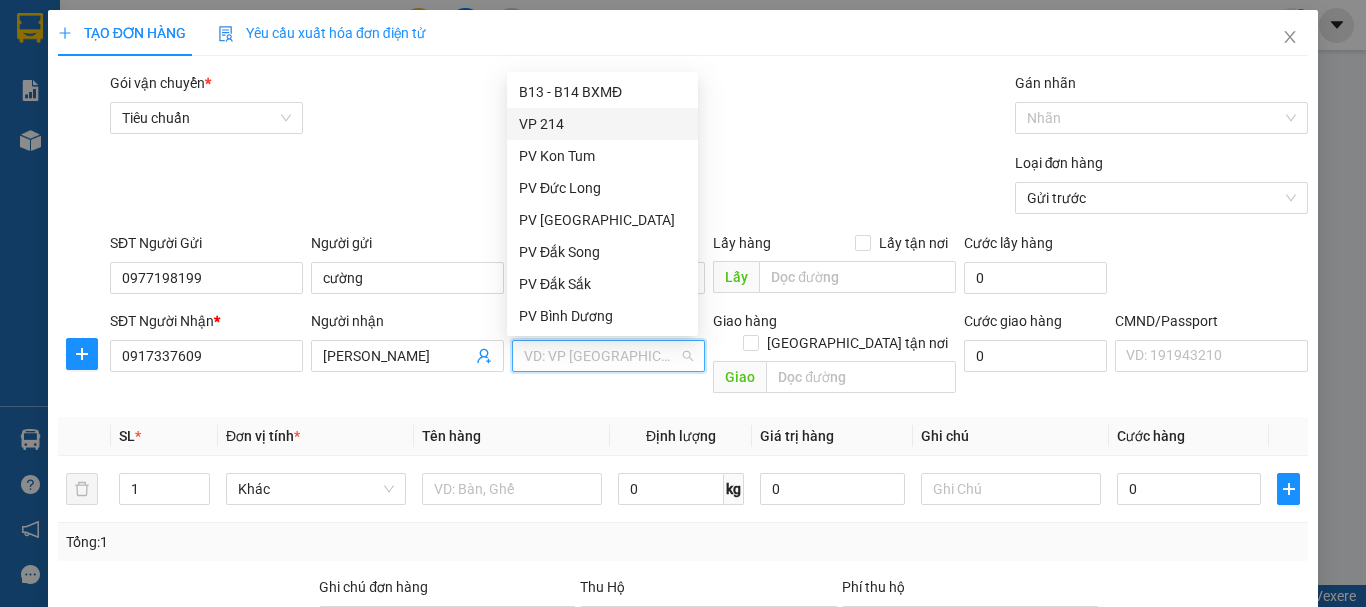 click on "VP 214" at bounding box center [602, 124] 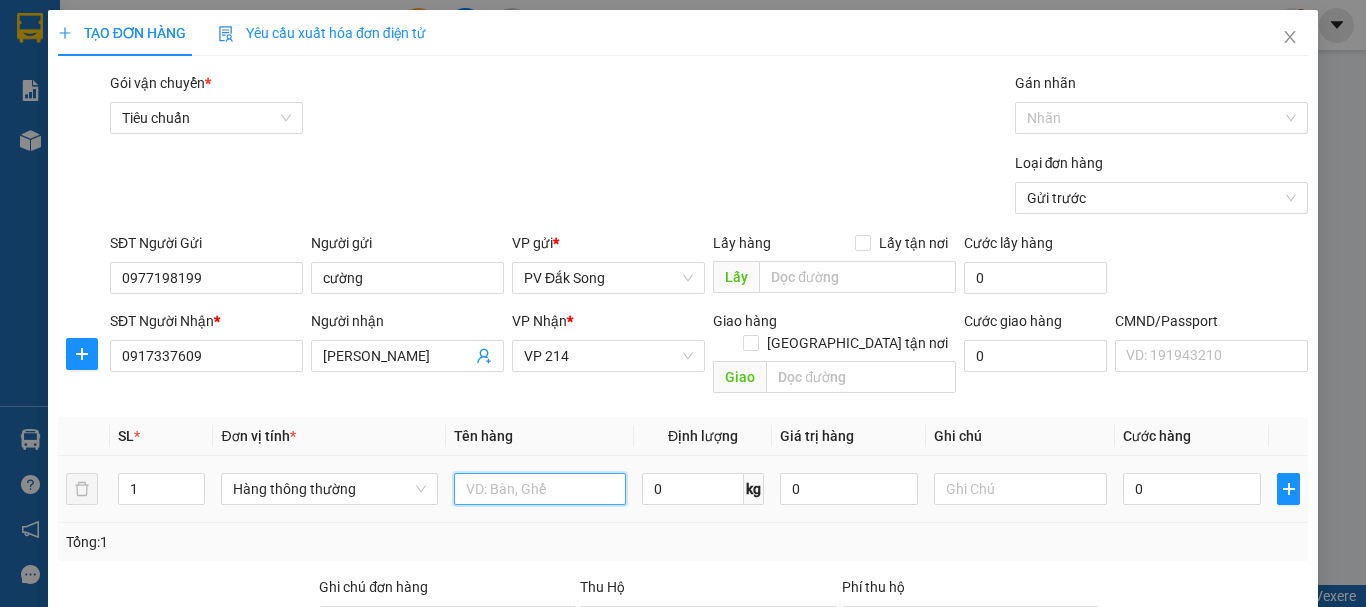 click at bounding box center [540, 489] 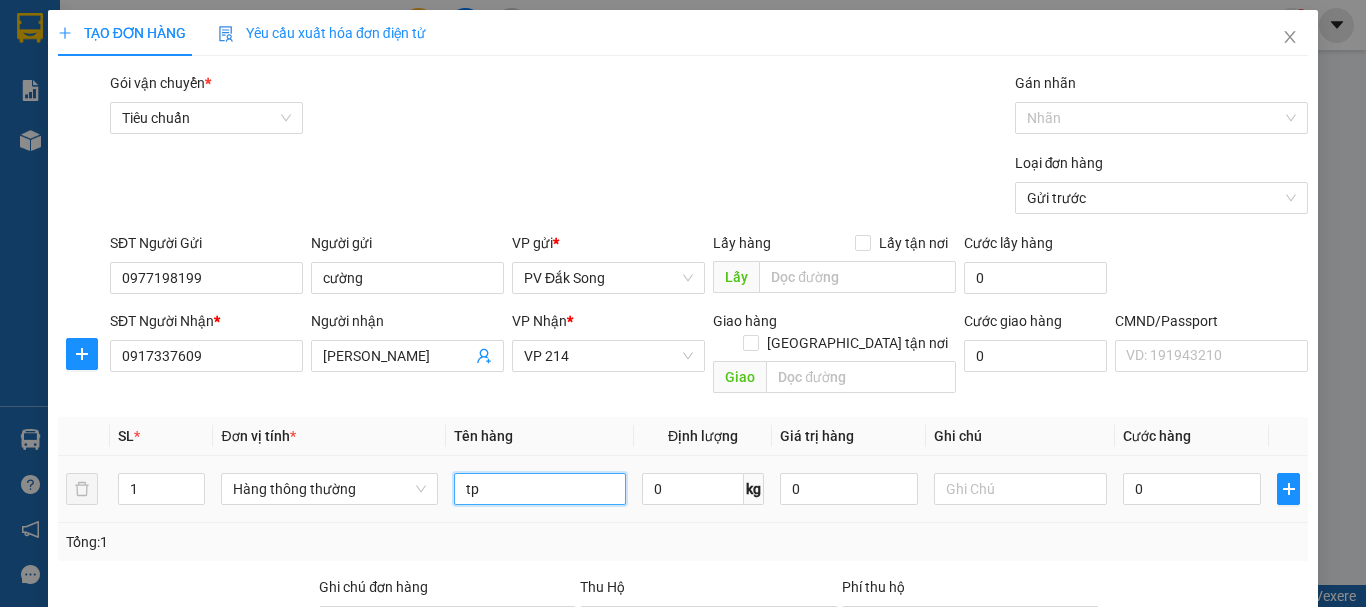 type on "t" 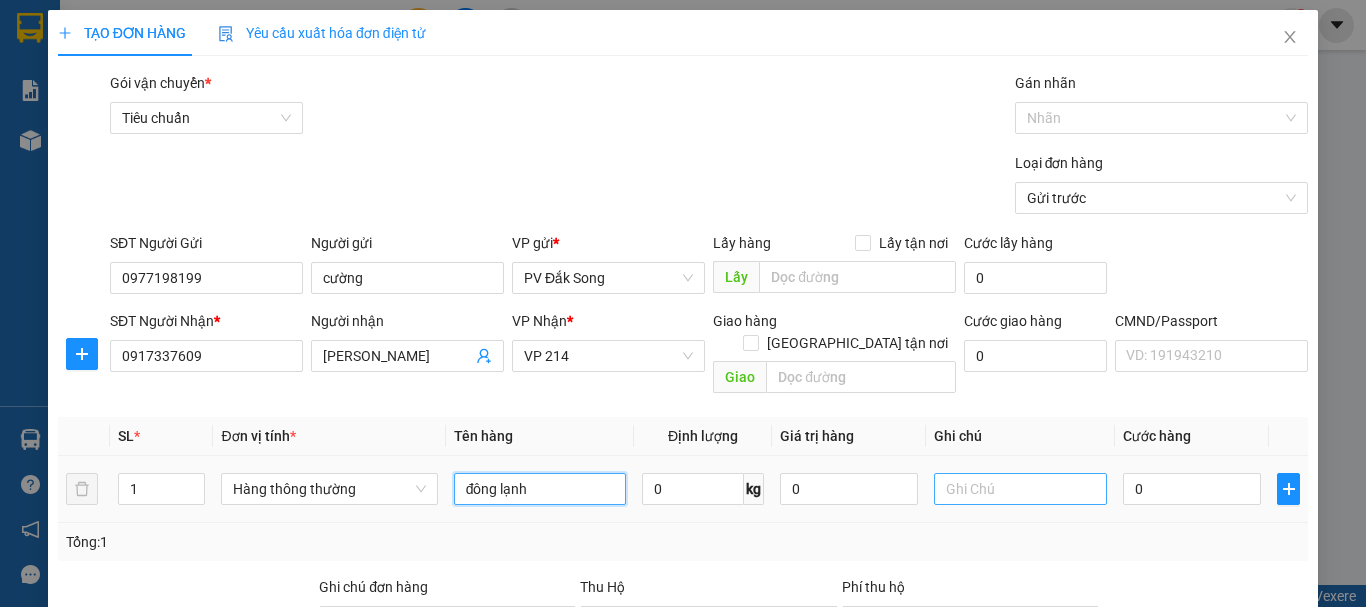 type on "đông lạnh" 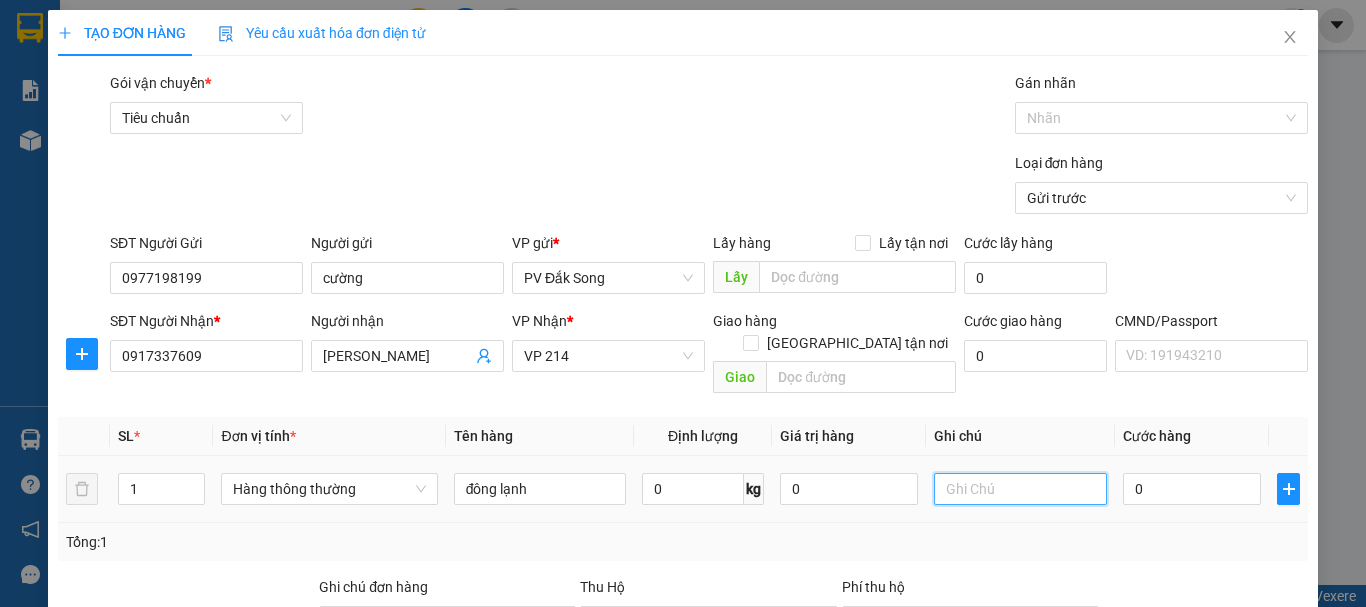 click at bounding box center [1020, 489] 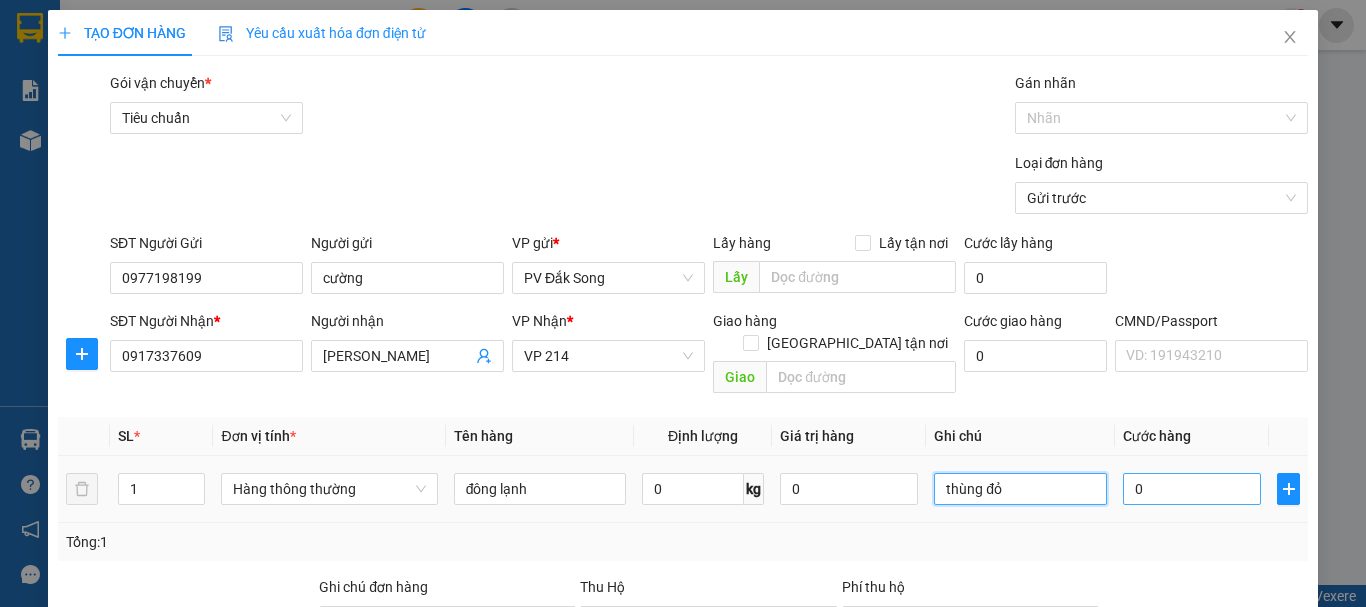 type on "thùng đỏ" 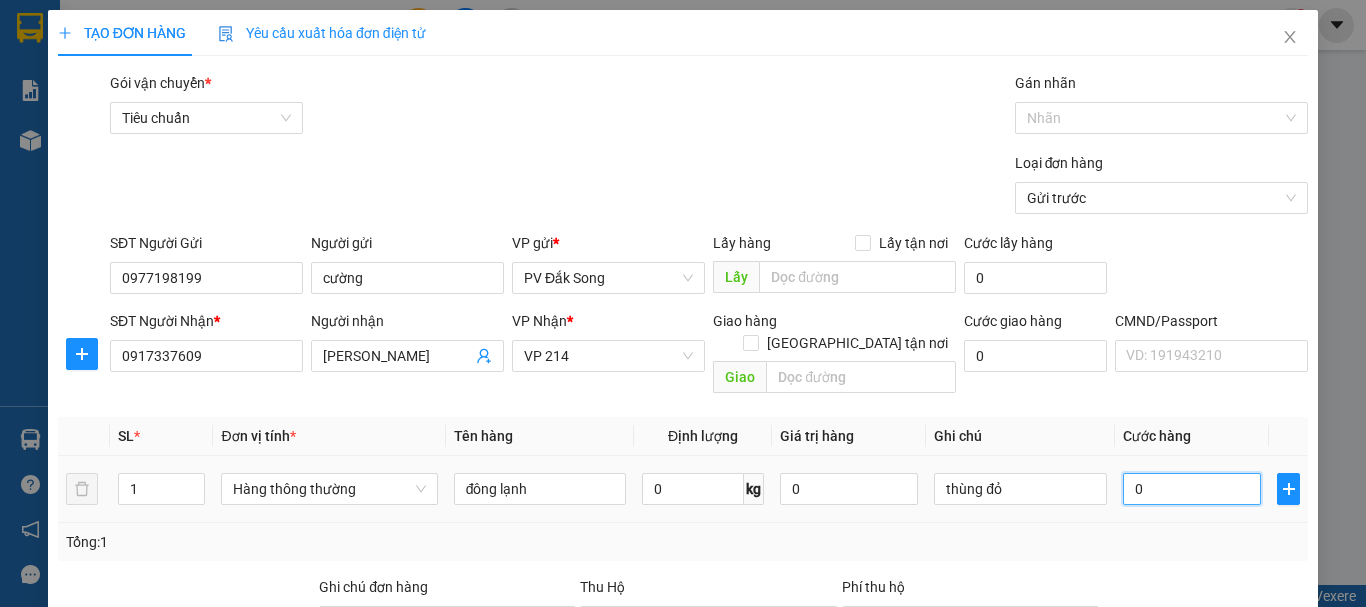 click on "0" at bounding box center [1192, 489] 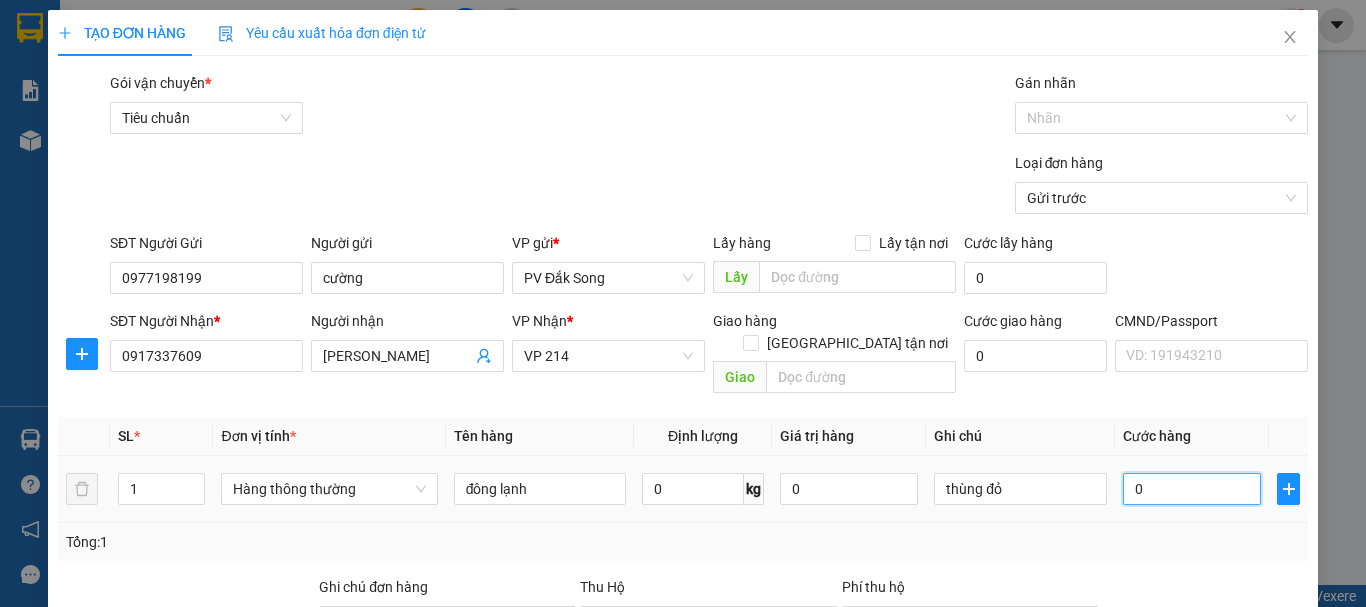 type on "004" 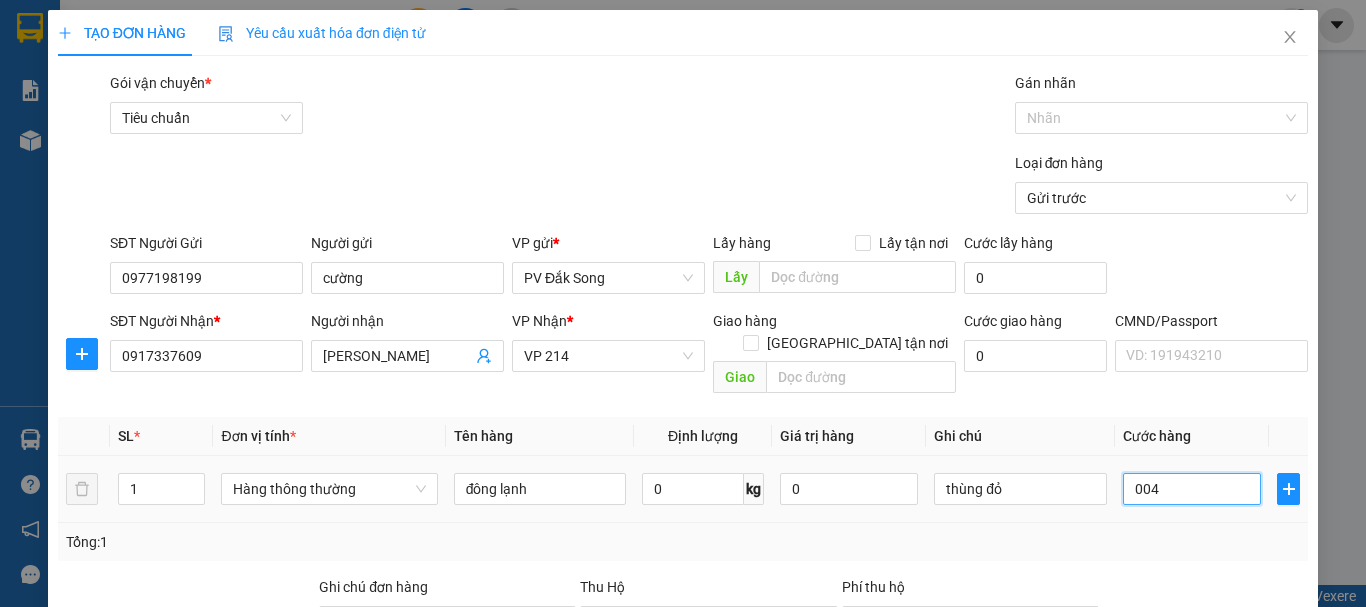 type on "0.040" 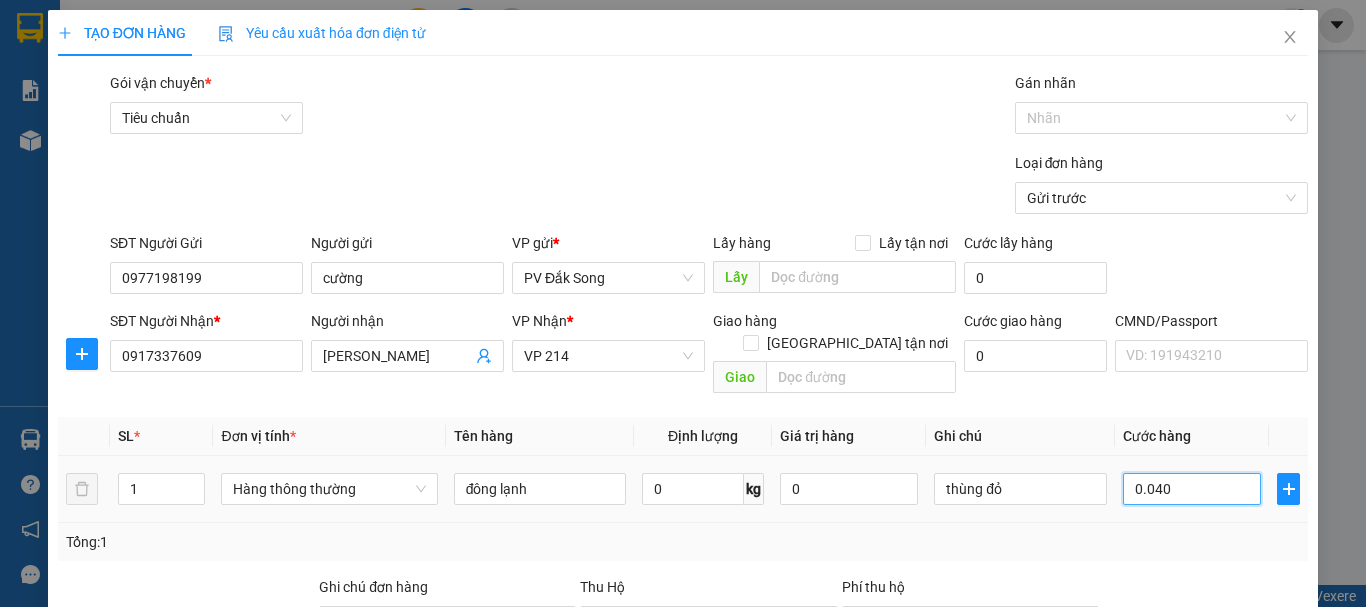 type on "00.400" 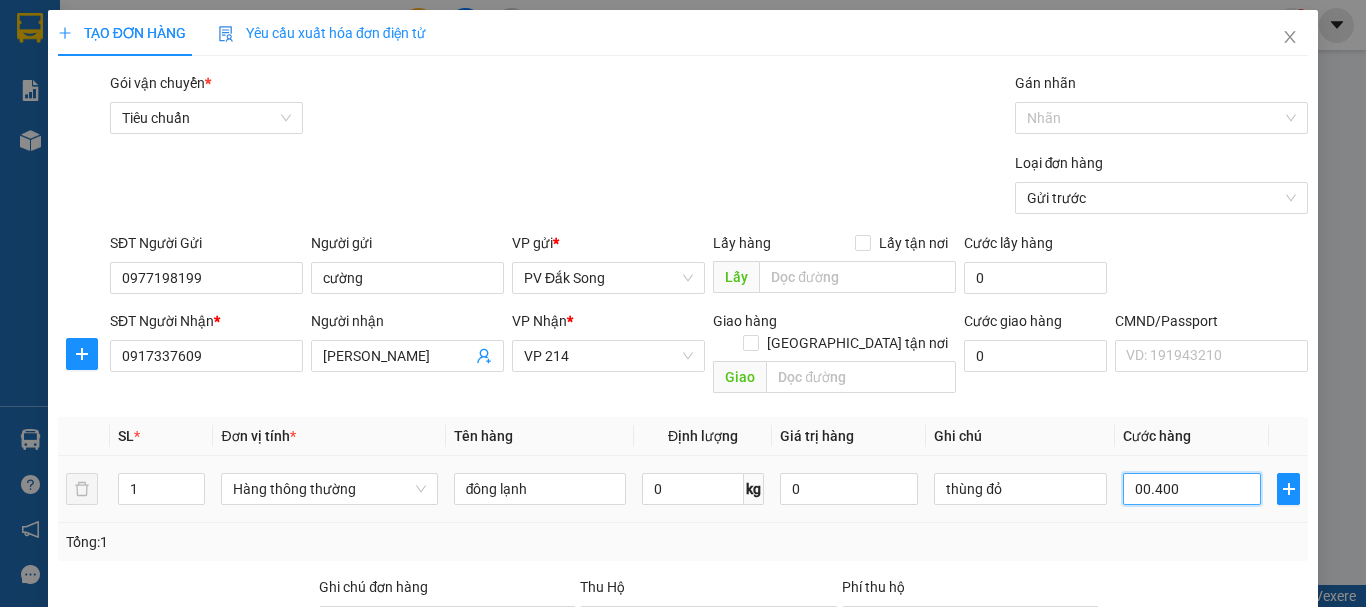 type on "400" 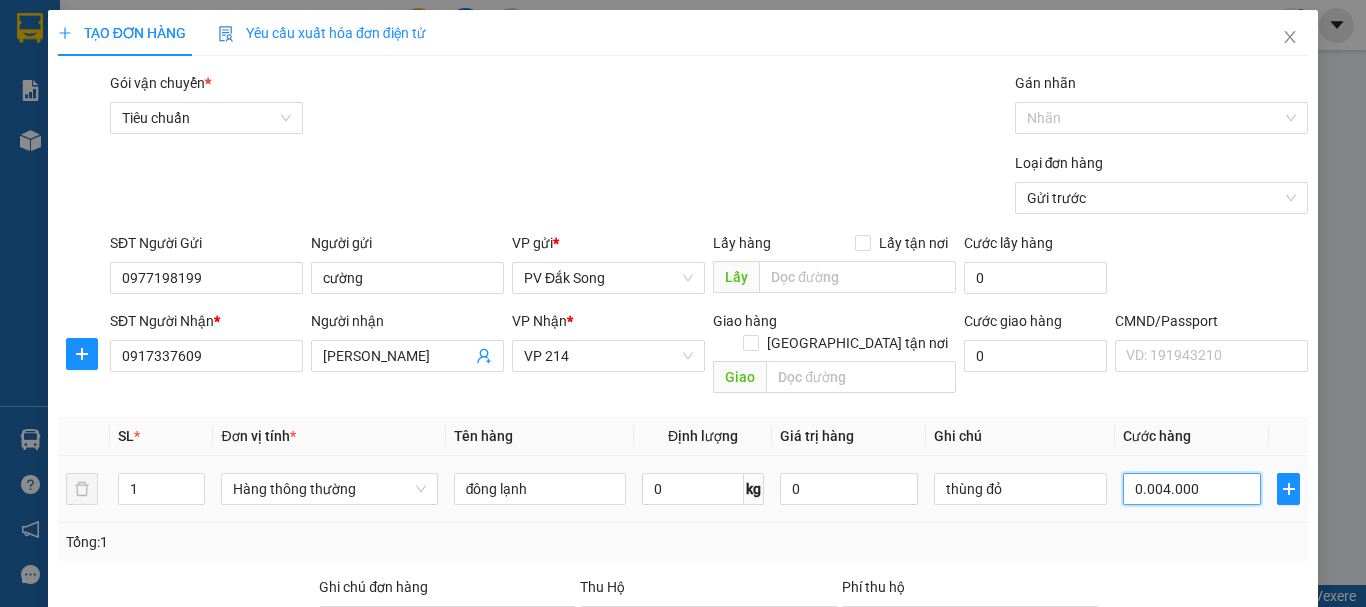 type on "000.040.000" 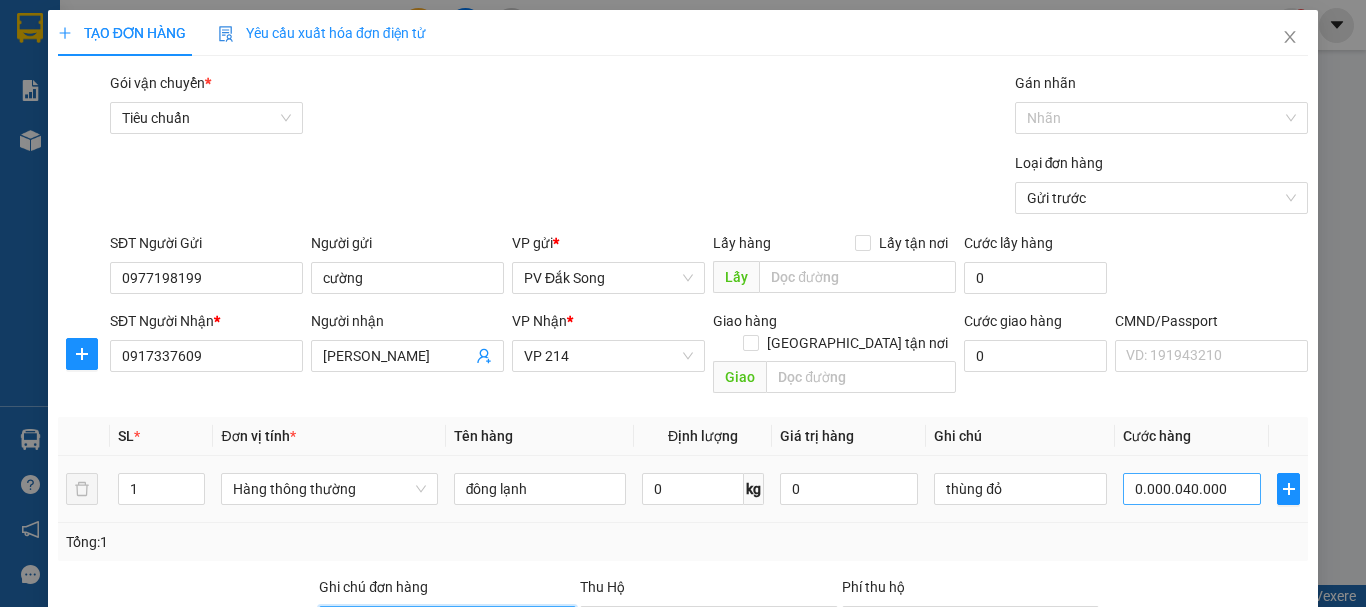 type on "40.000" 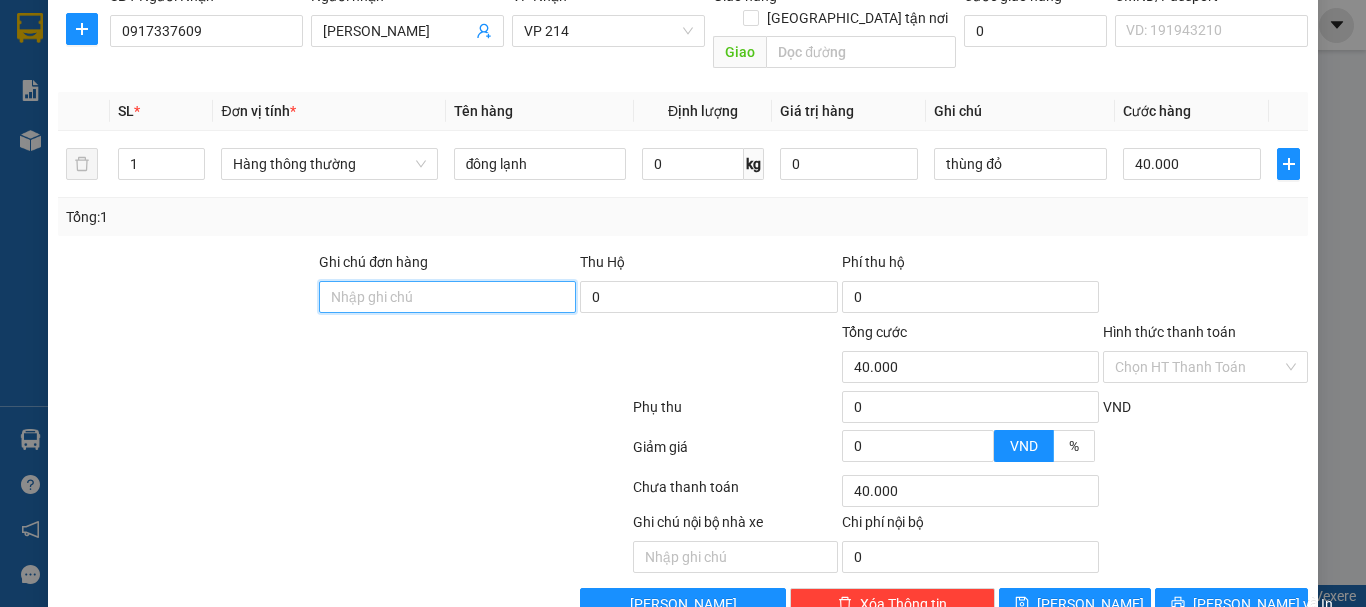 scroll, scrollTop: 355, scrollLeft: 0, axis: vertical 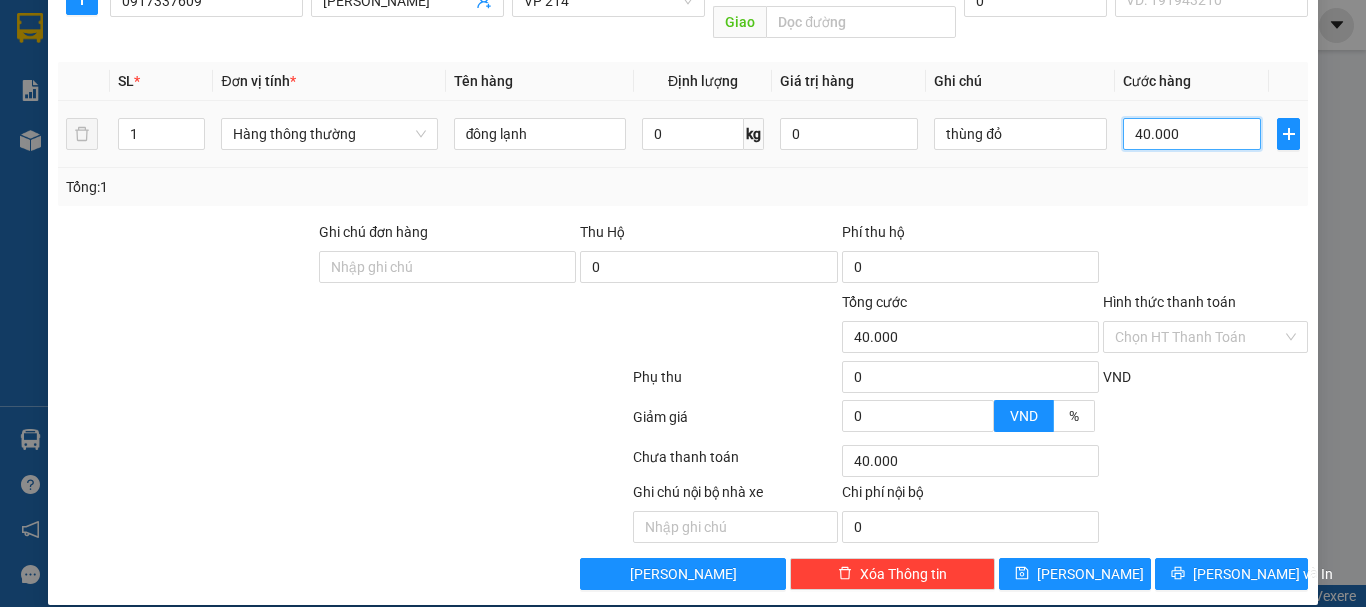click on "40.000" at bounding box center (1192, 134) 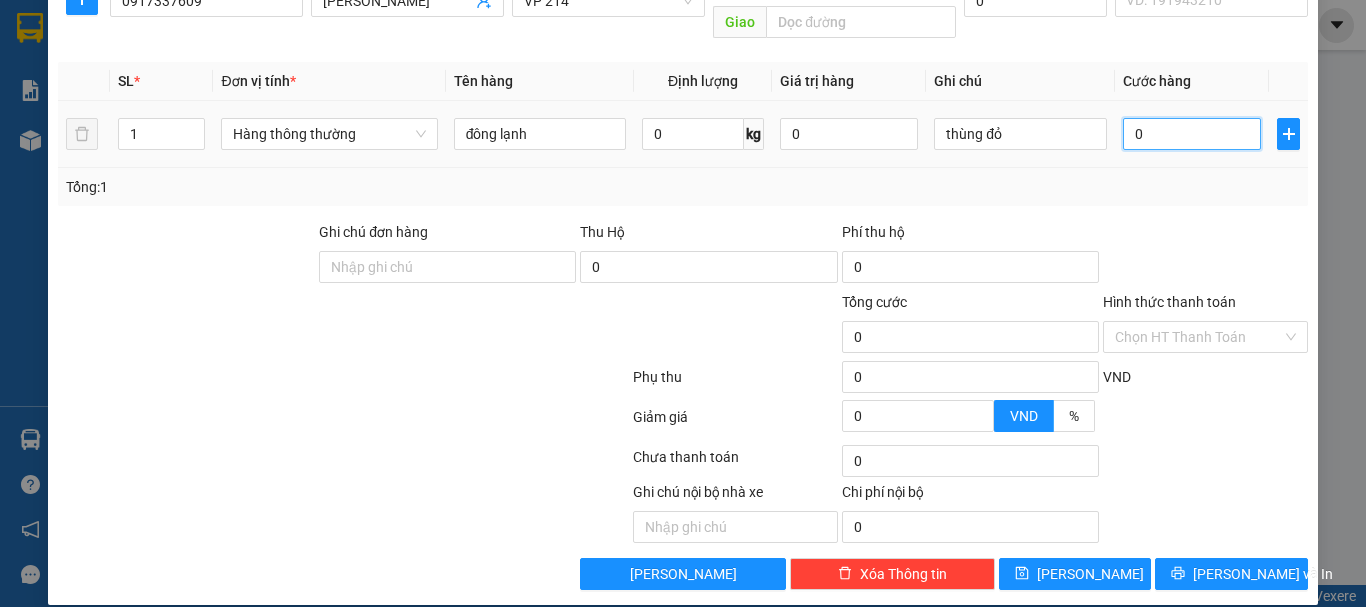 type on "003" 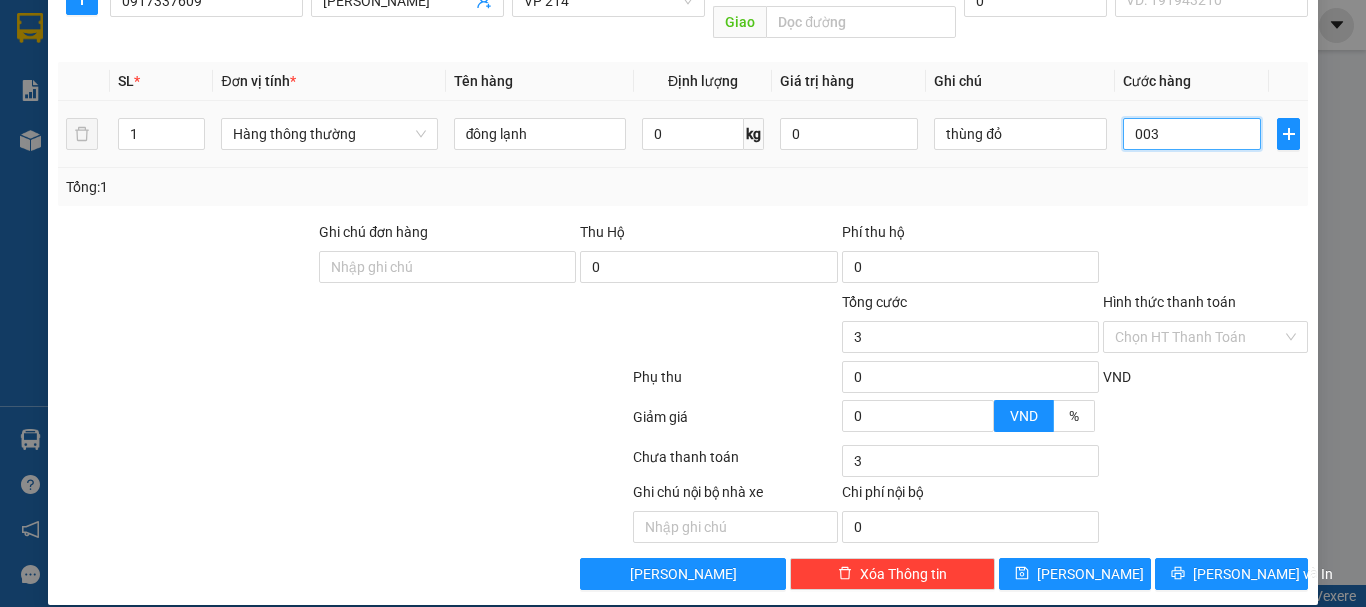type on "0.030" 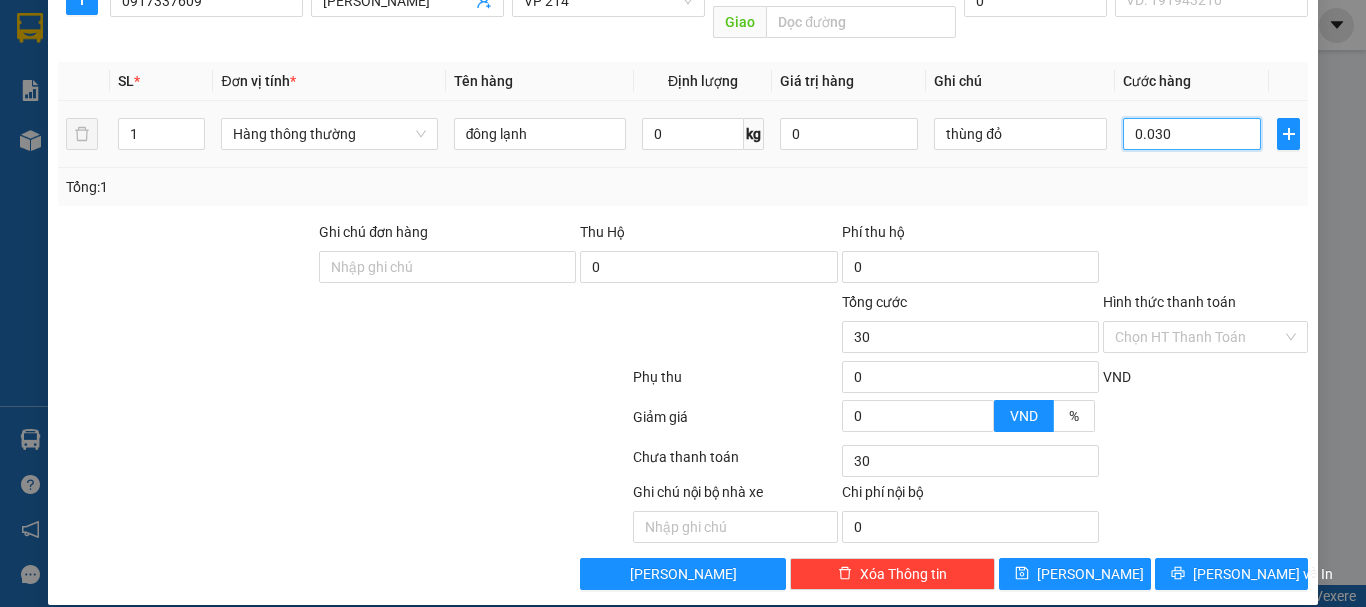 type on "00.300" 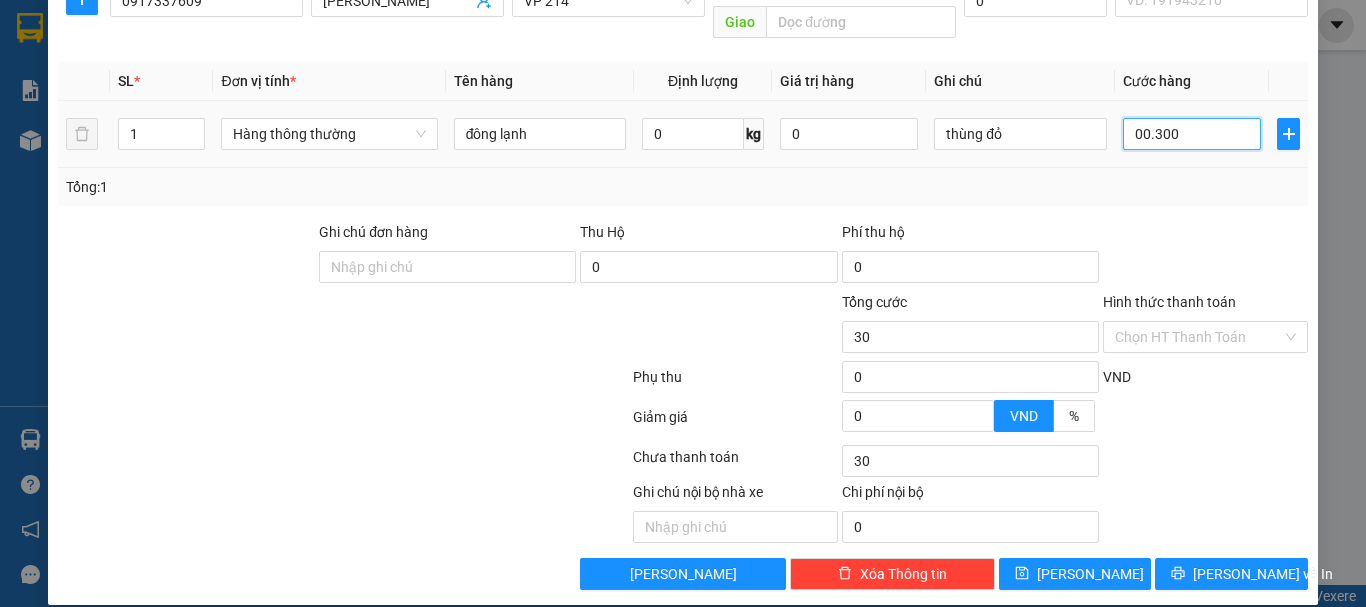 type on "300" 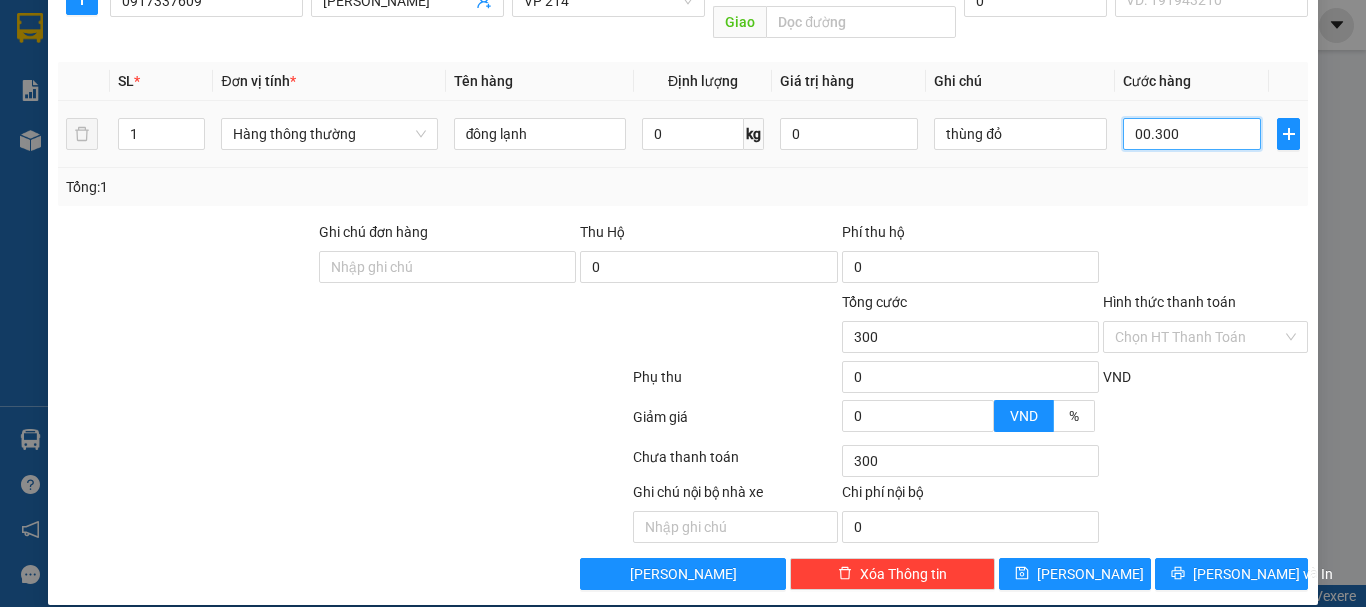 type on "0.003.000" 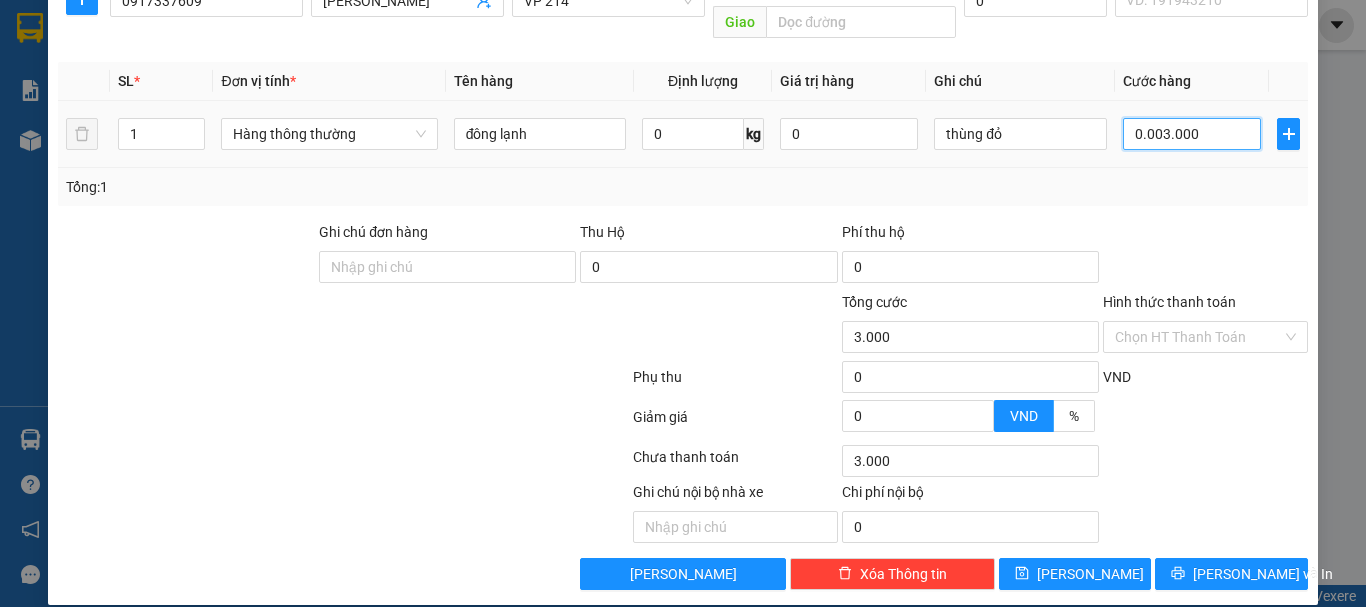 type on "000.030.000" 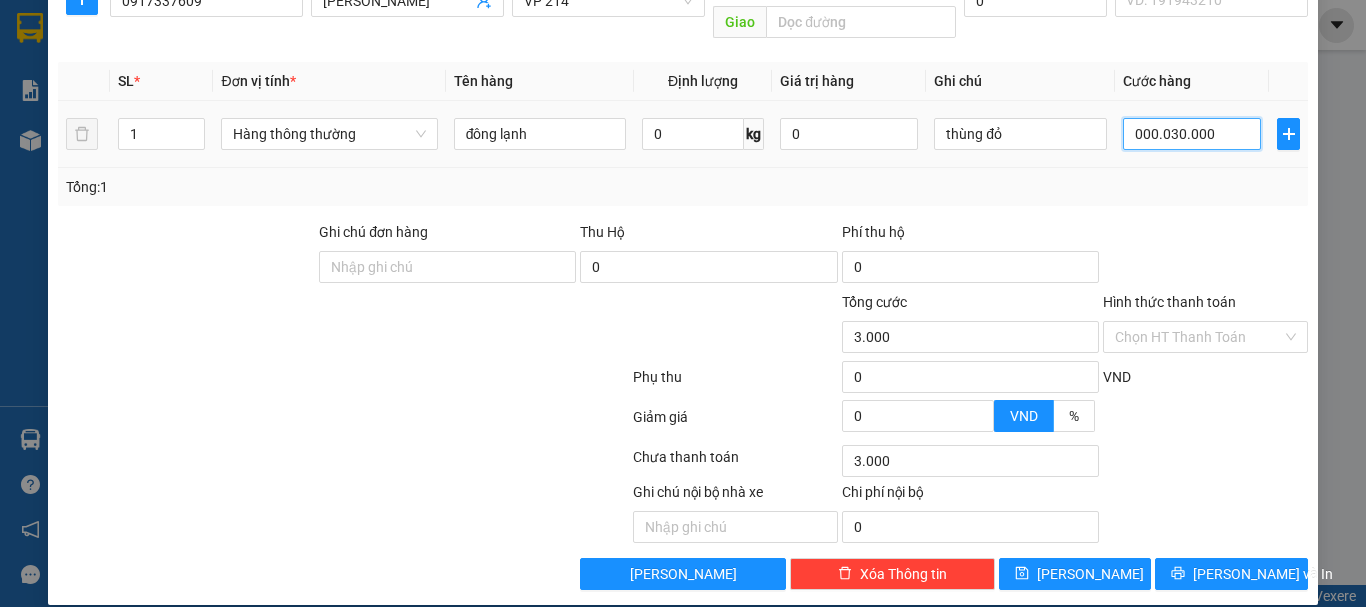 type on "30.000" 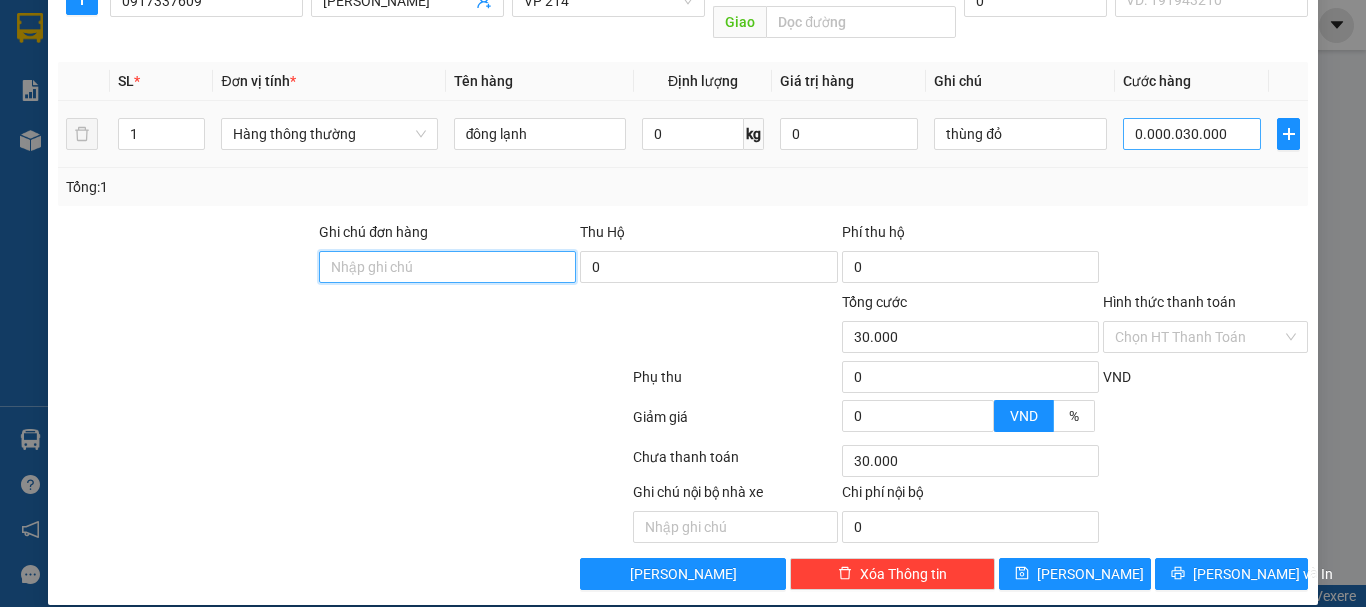 type on "30.000" 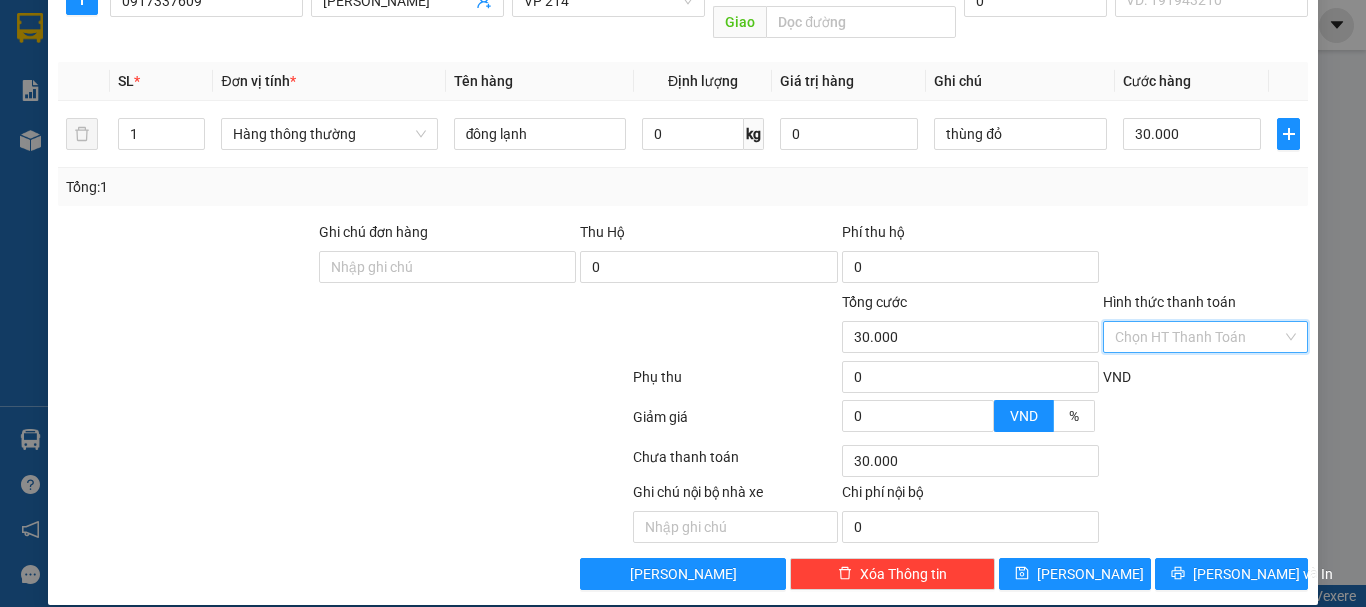click on "Hình thức thanh toán" at bounding box center [1198, 337] 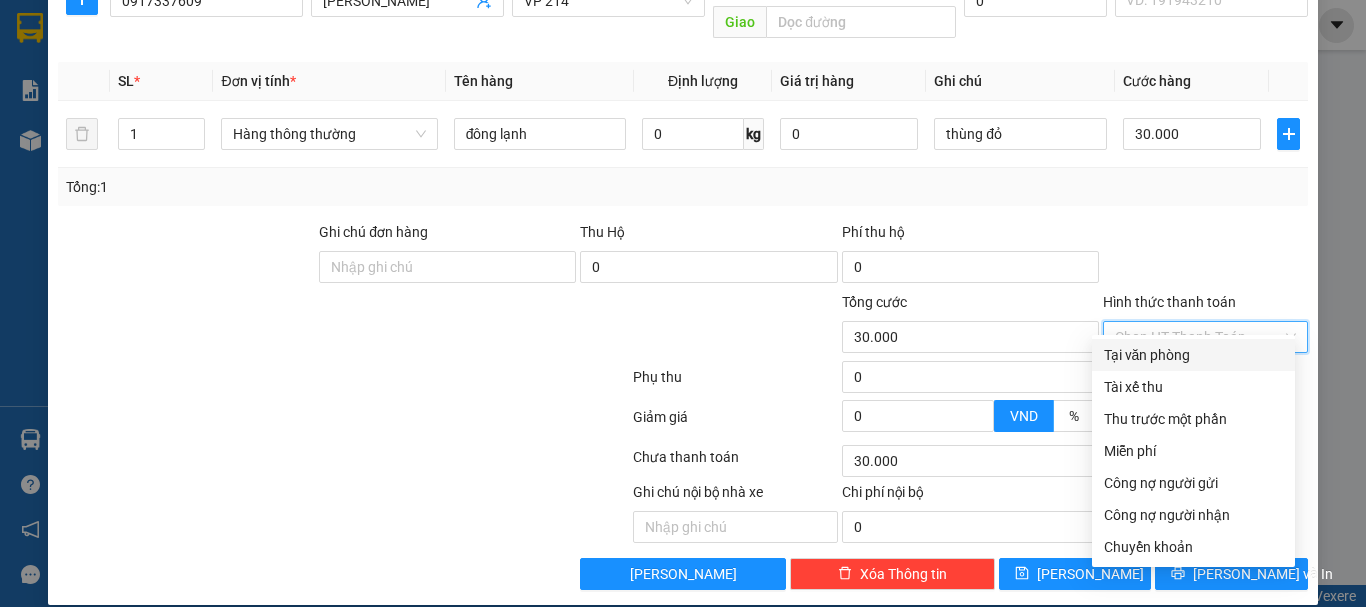 click on "Tại văn phòng" at bounding box center [1193, 355] 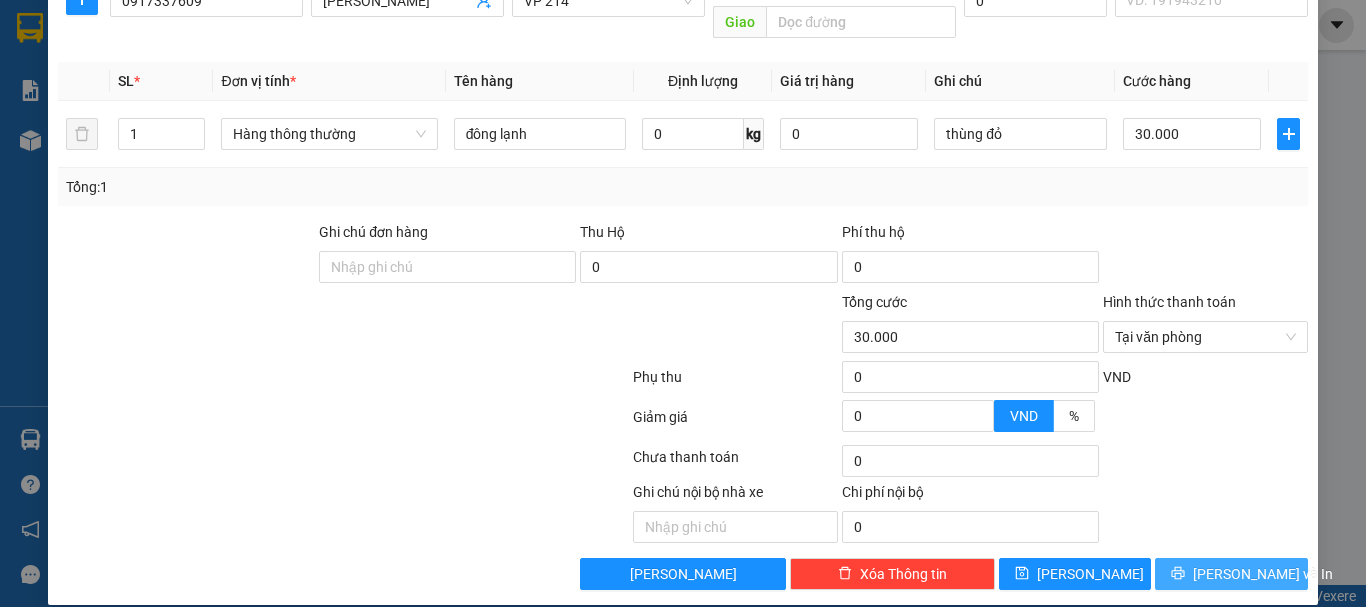 click 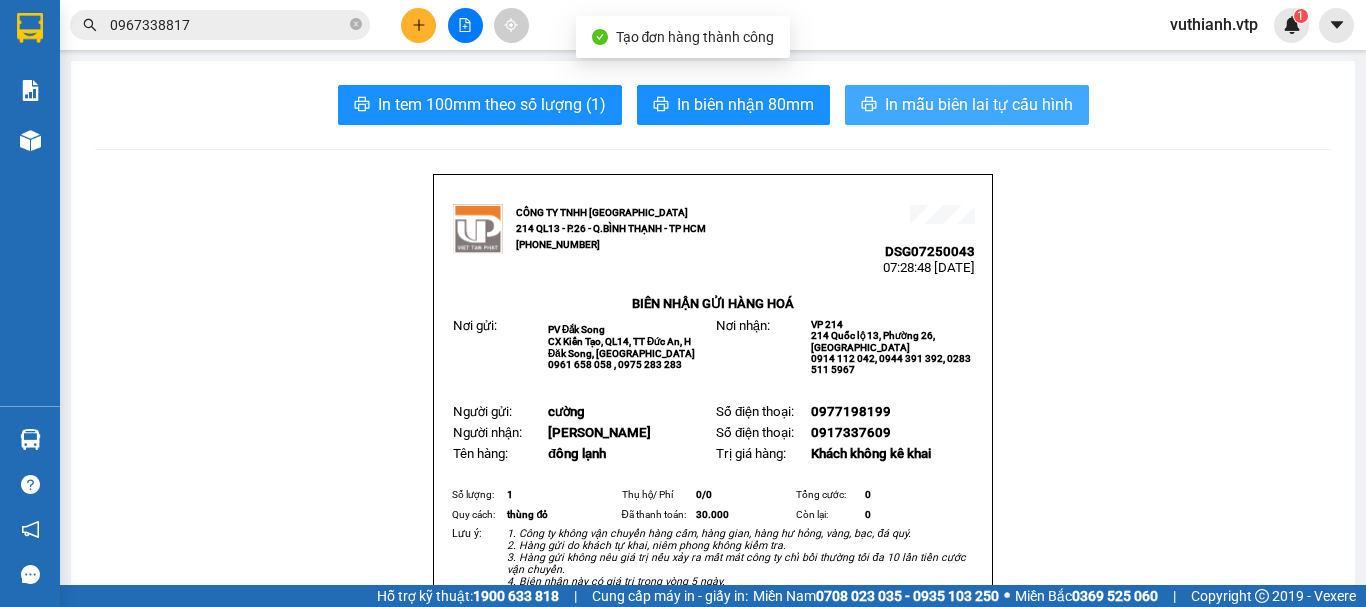 click on "In mẫu biên lai tự cấu hình" at bounding box center [979, 104] 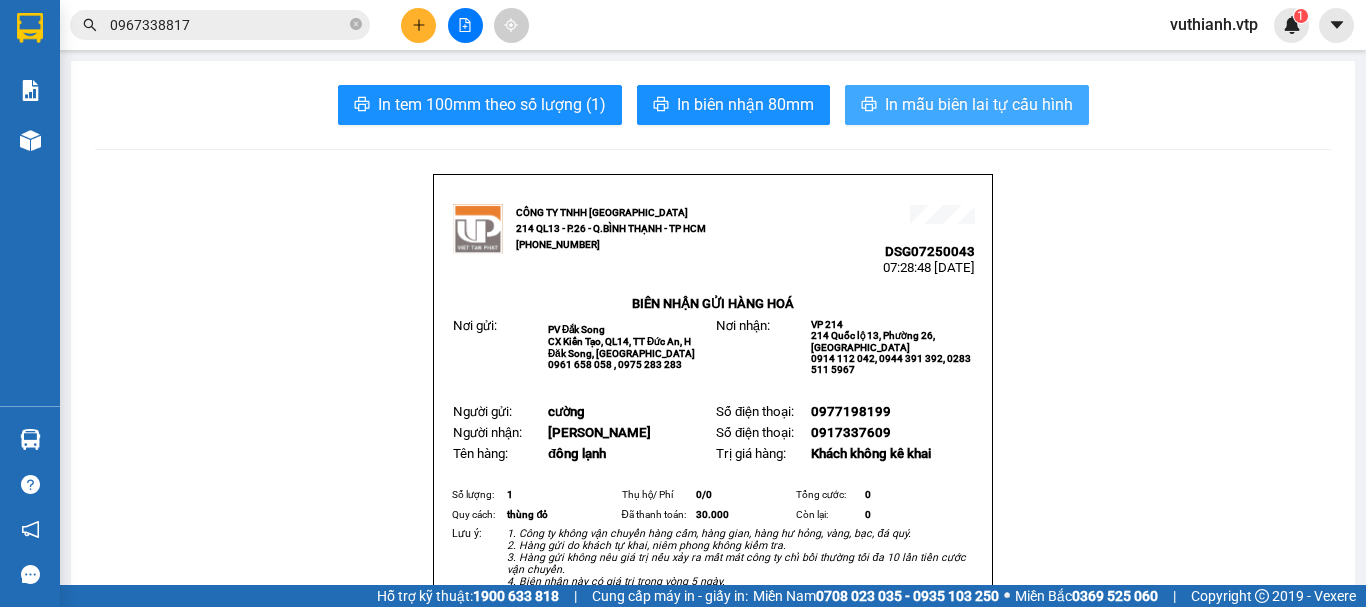 click on "In mẫu biên lai tự cấu hình" at bounding box center (979, 104) 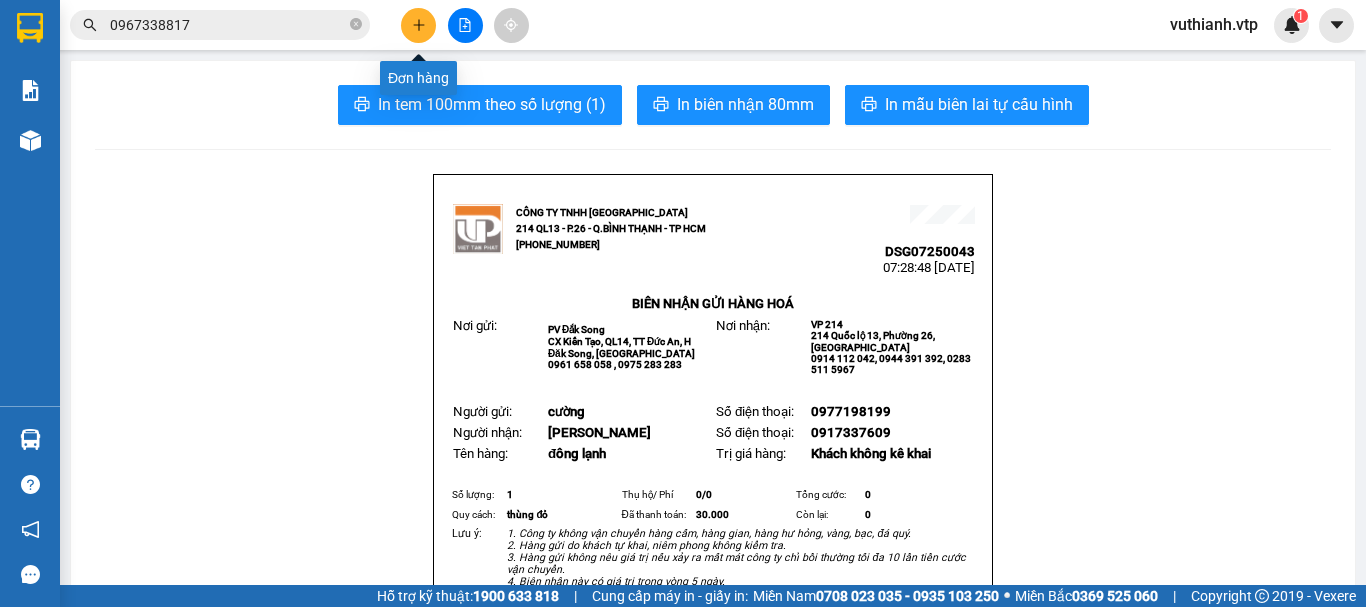click 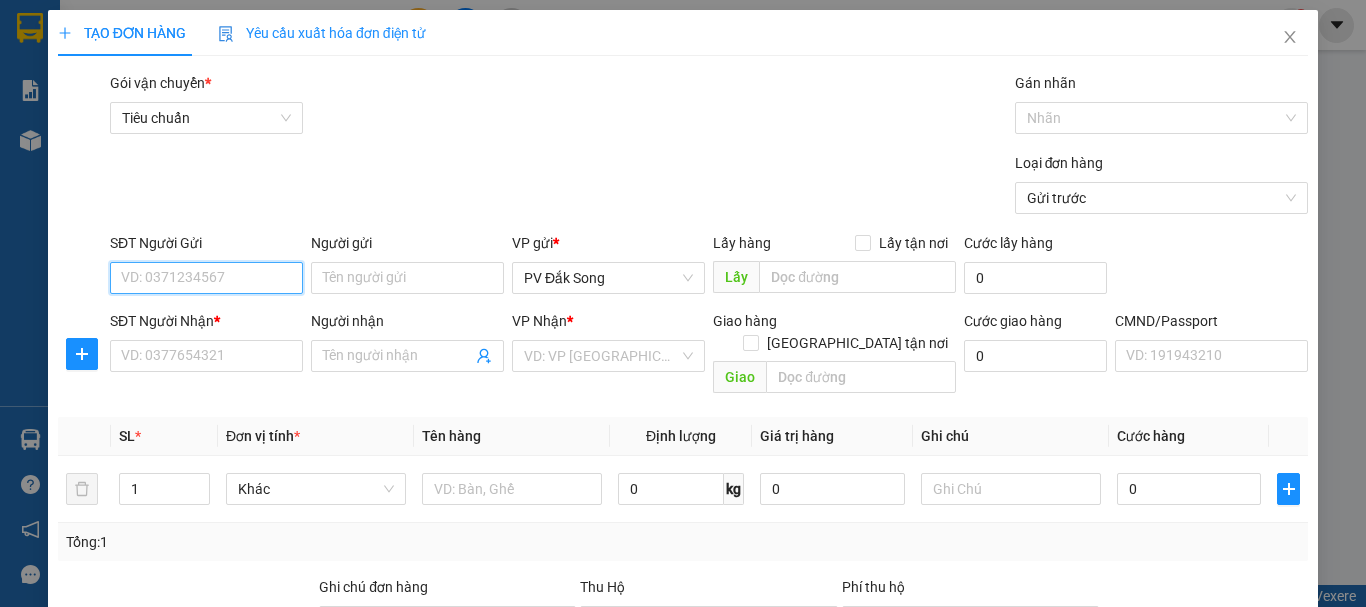 click on "SĐT Người Gửi" at bounding box center (206, 278) 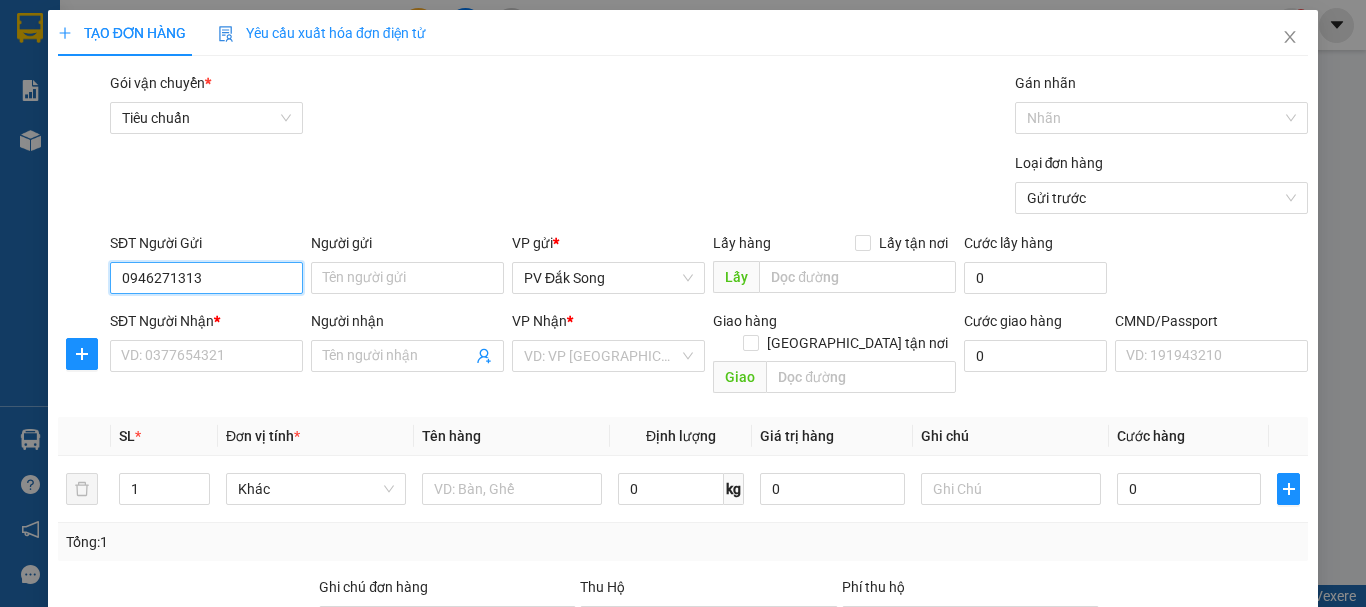 type on "0946271313" 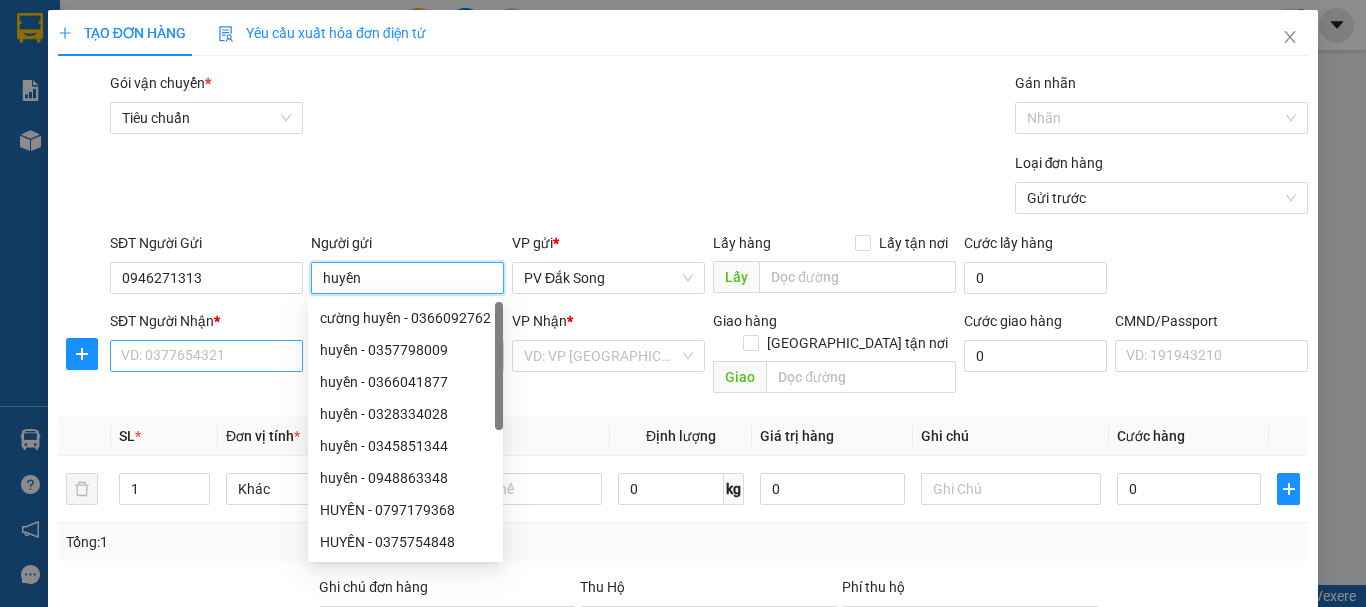 type on "huyền" 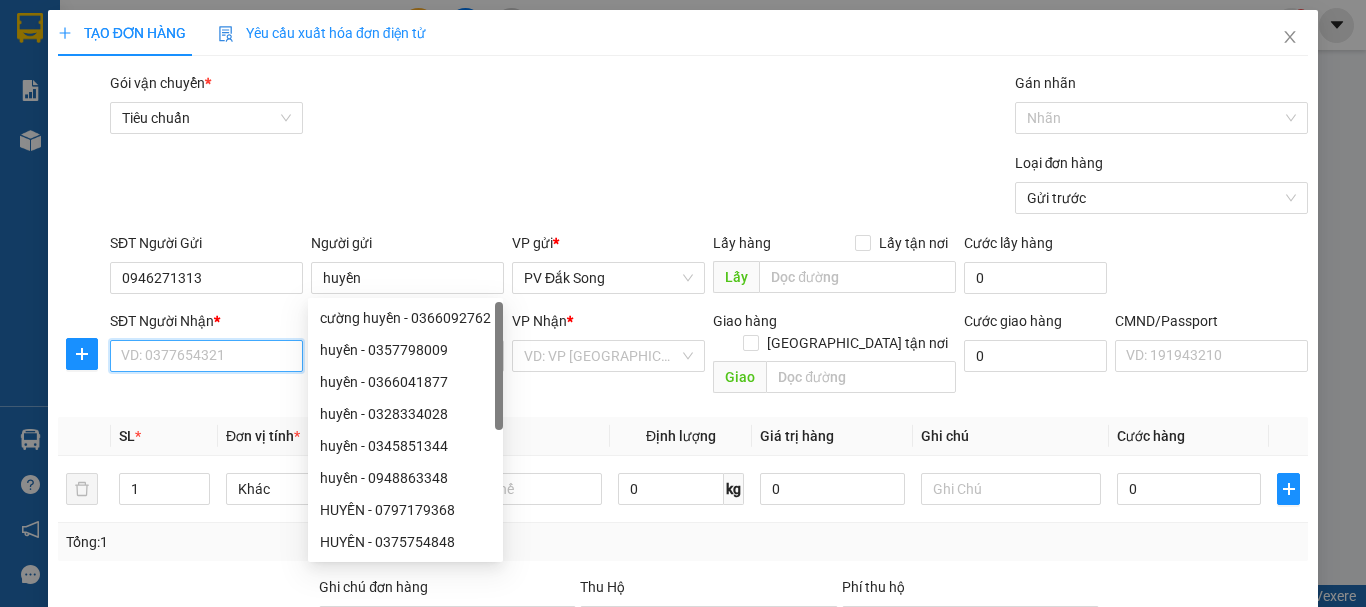 click on "SĐT Người Nhận  *" at bounding box center [206, 356] 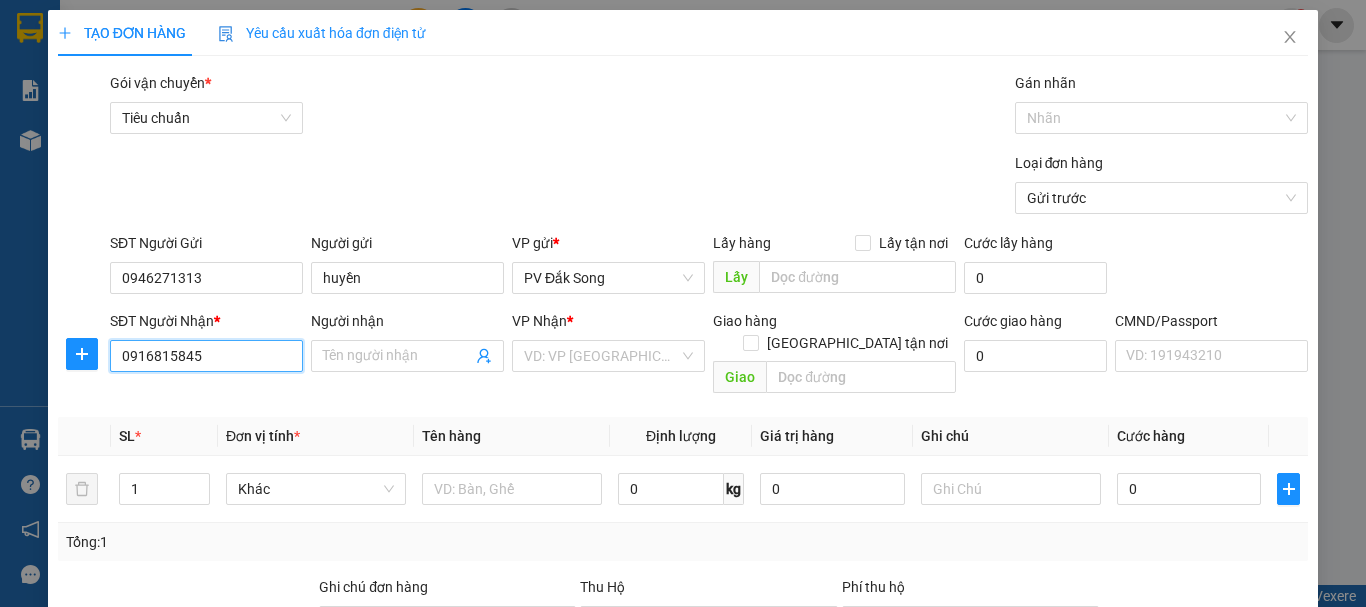 type on "0916815845" 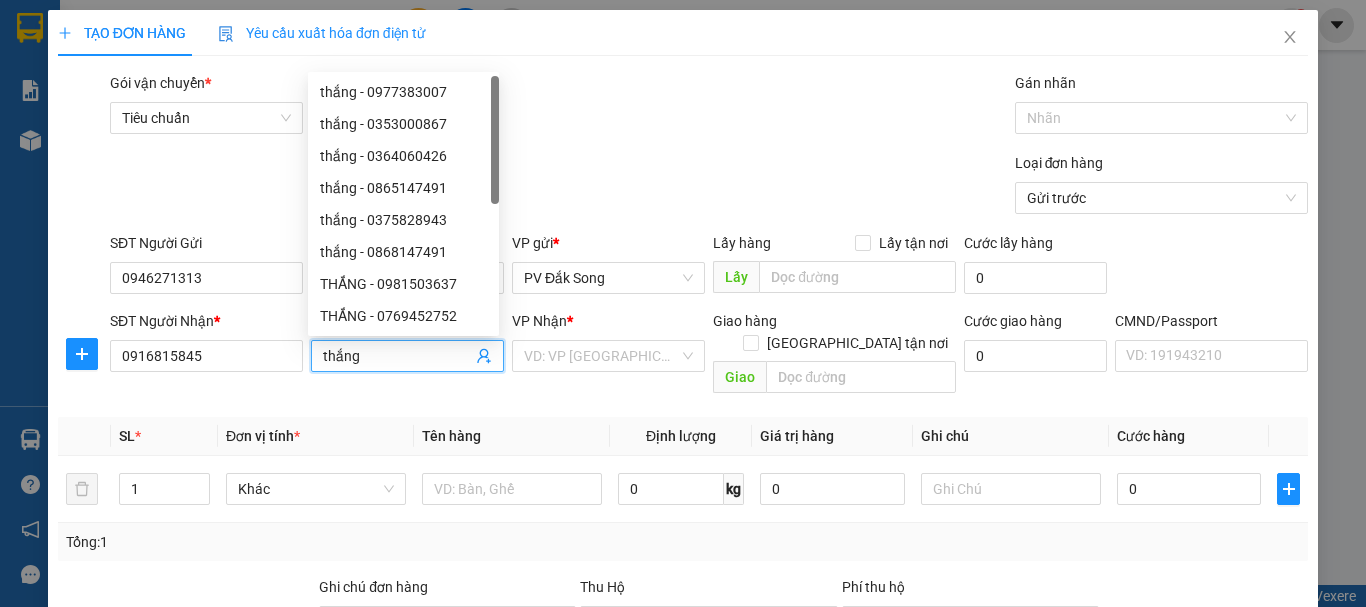 type on "thắng" 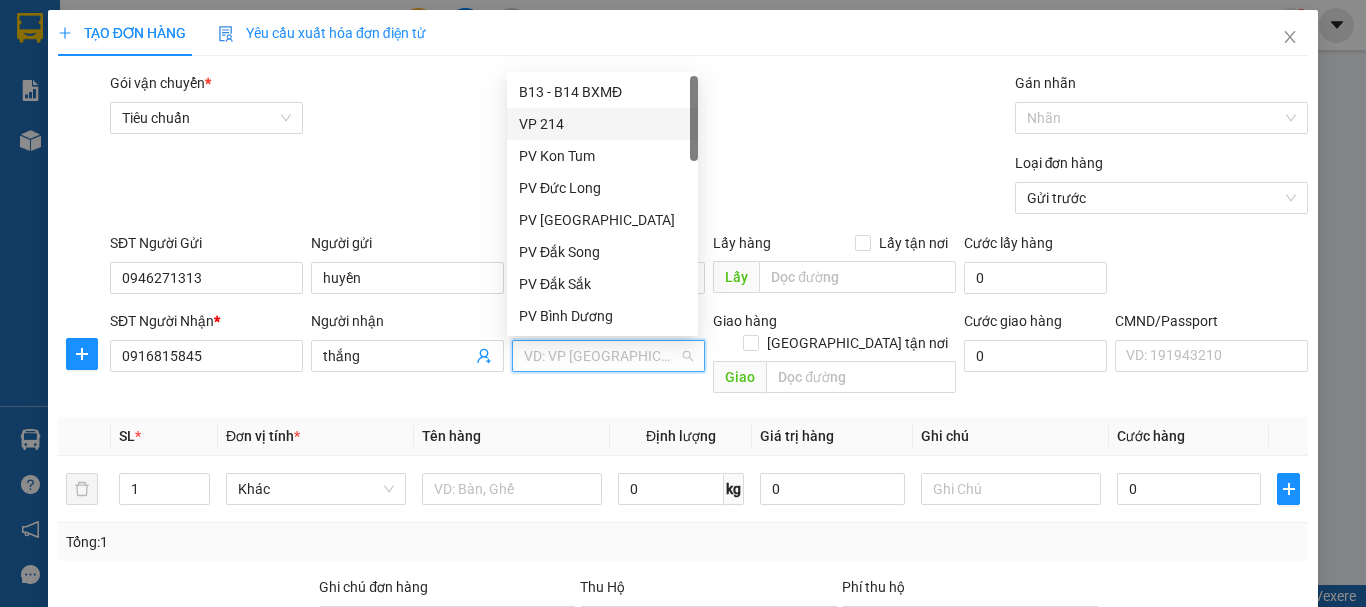 click on "VP 214" at bounding box center (602, 124) 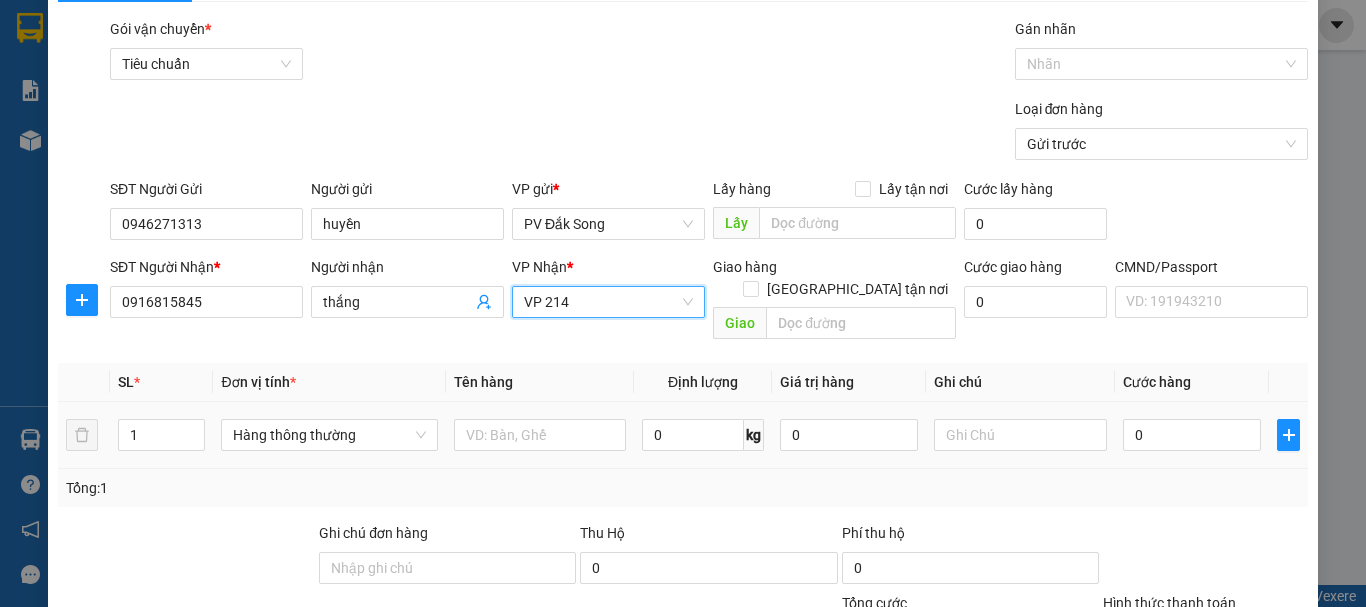 scroll, scrollTop: 100, scrollLeft: 0, axis: vertical 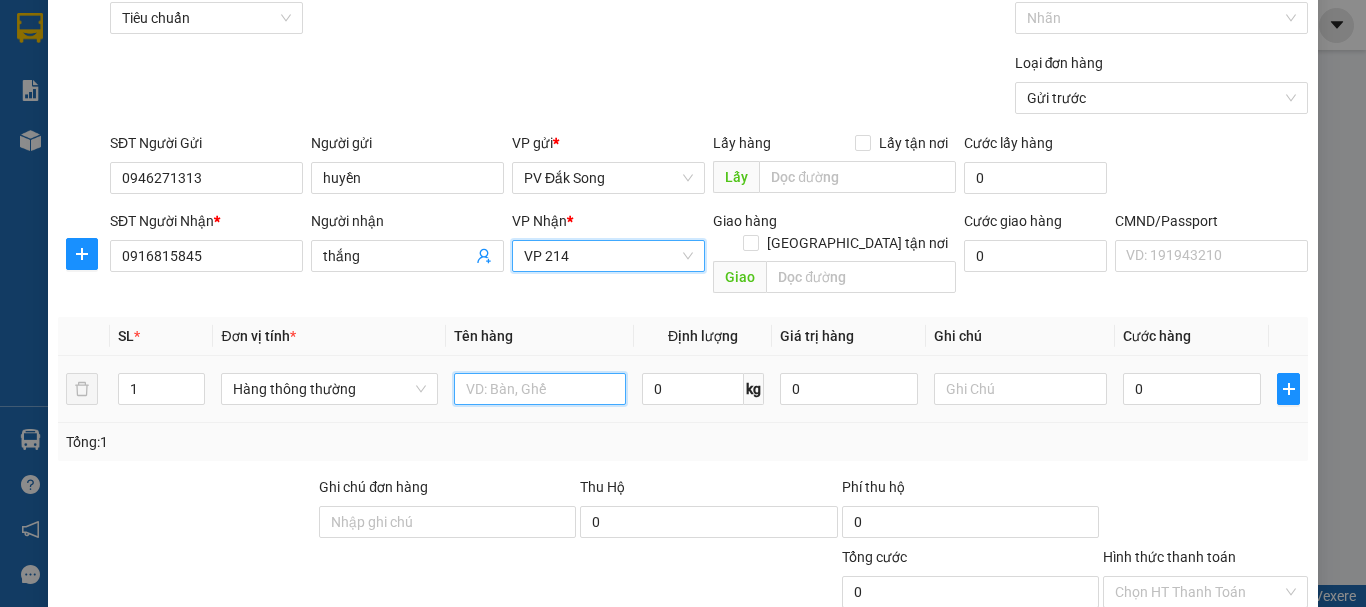 click at bounding box center (540, 389) 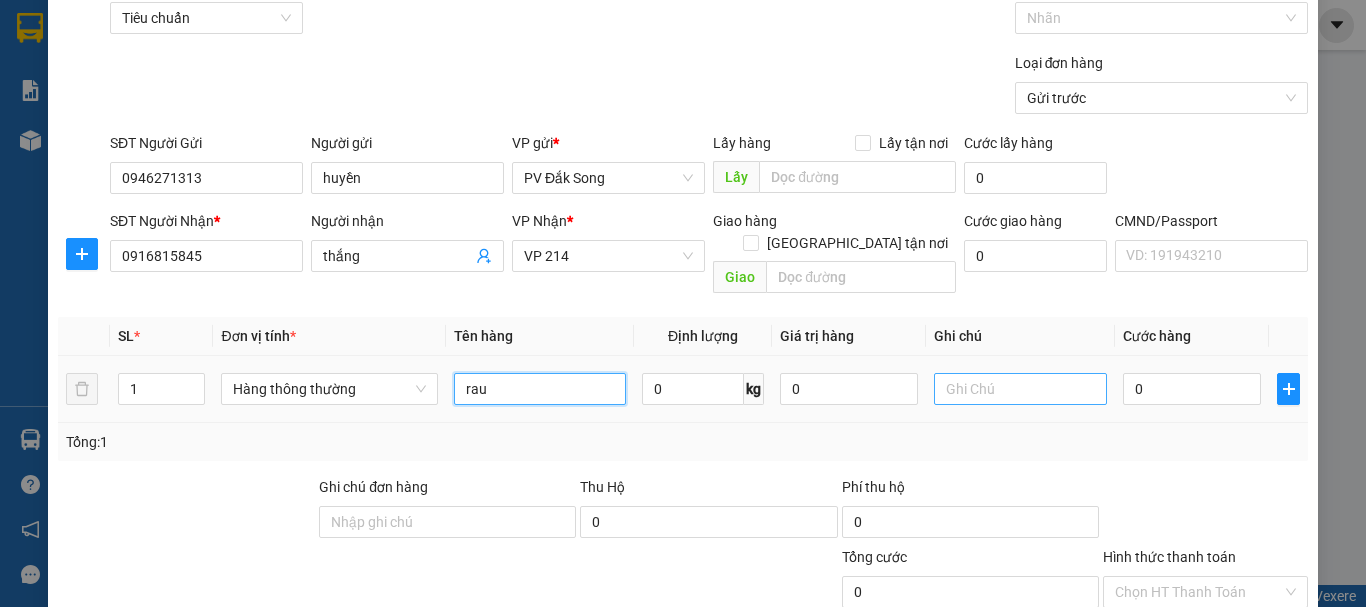 type on "rau" 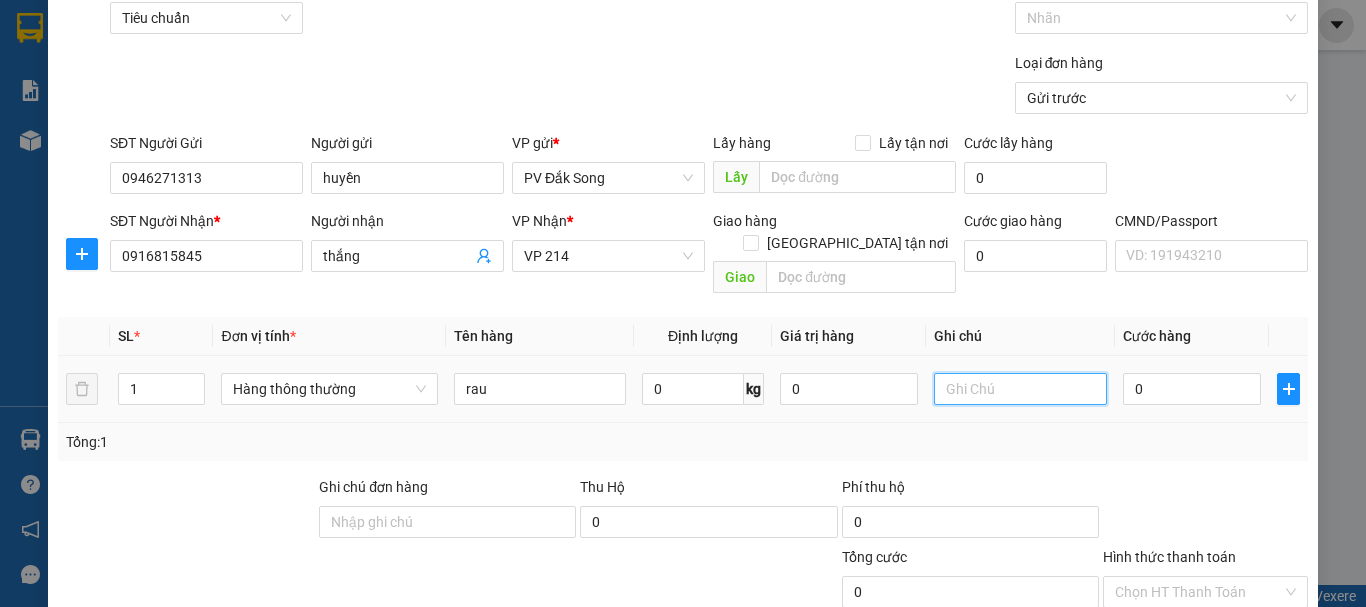 click at bounding box center [1020, 389] 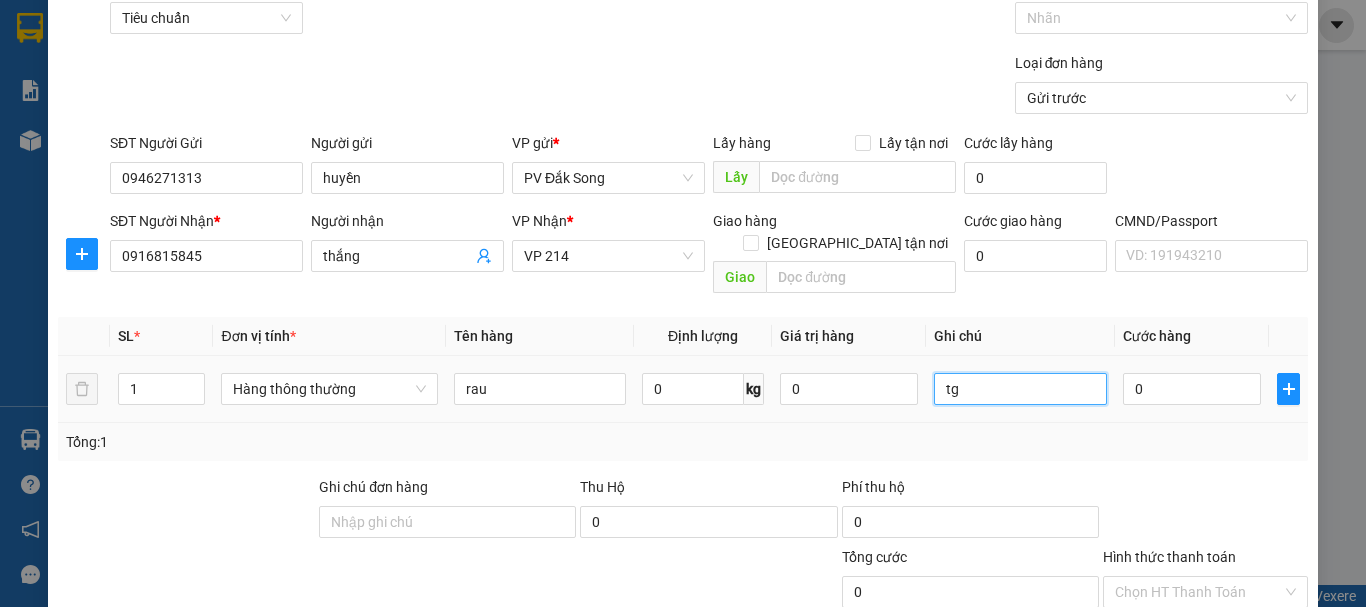 type on "tg" 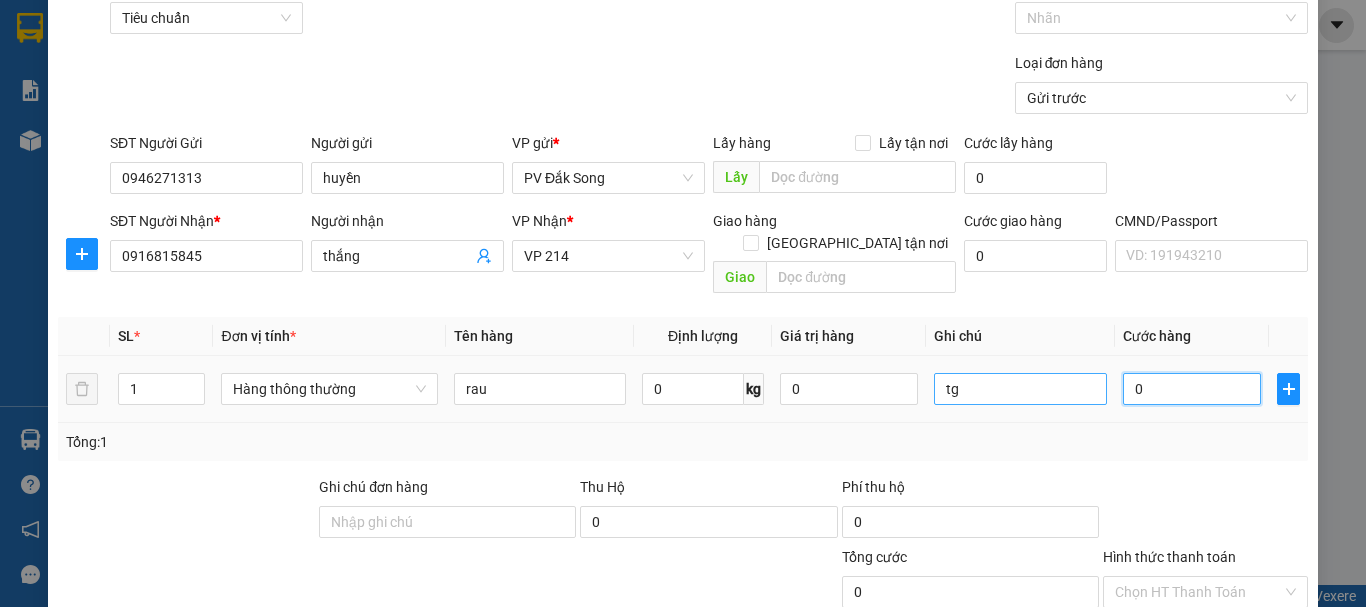 type on "005" 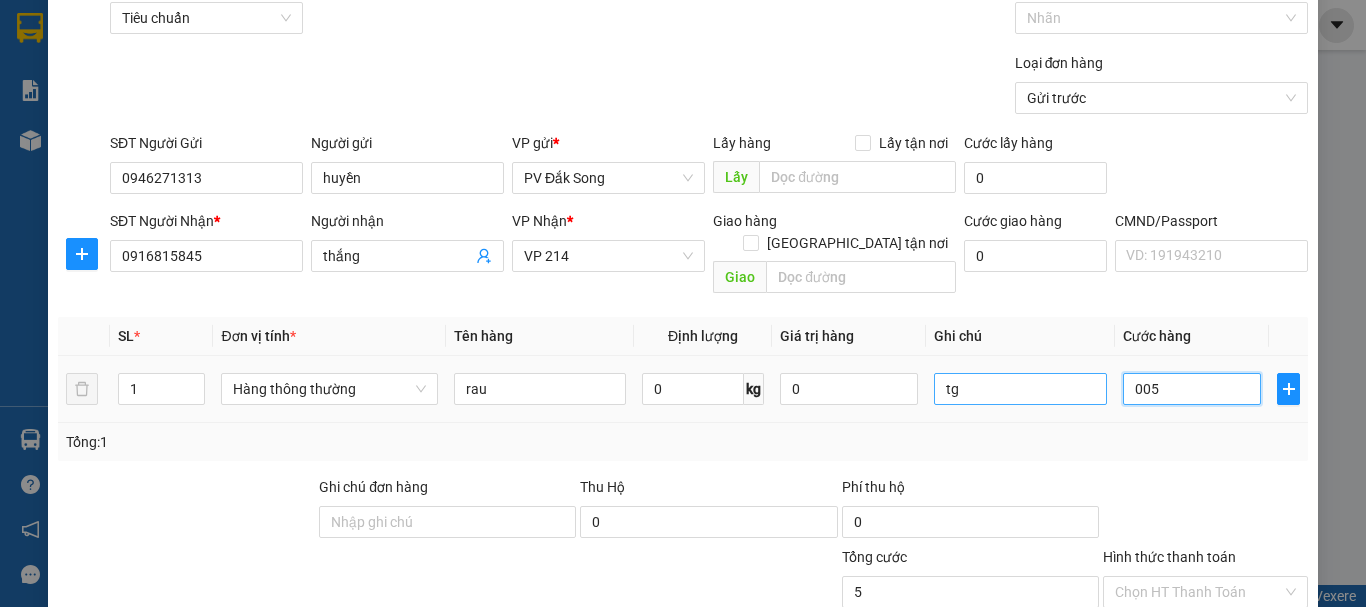type on "0.050" 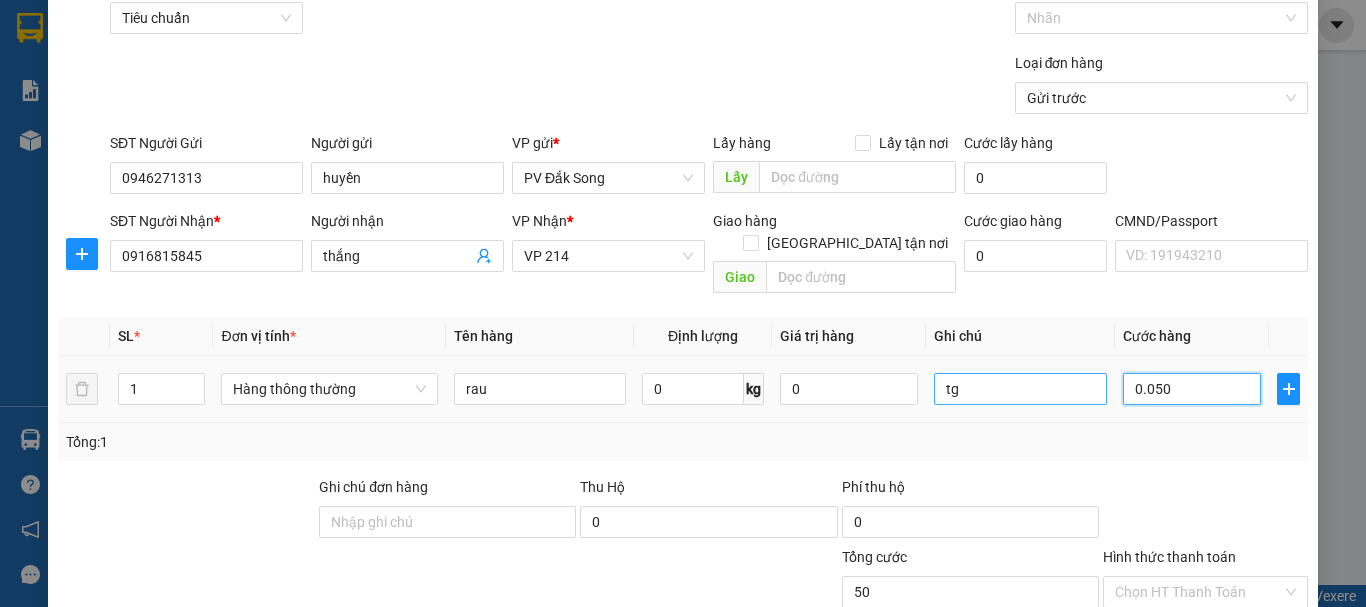 type on "00.500" 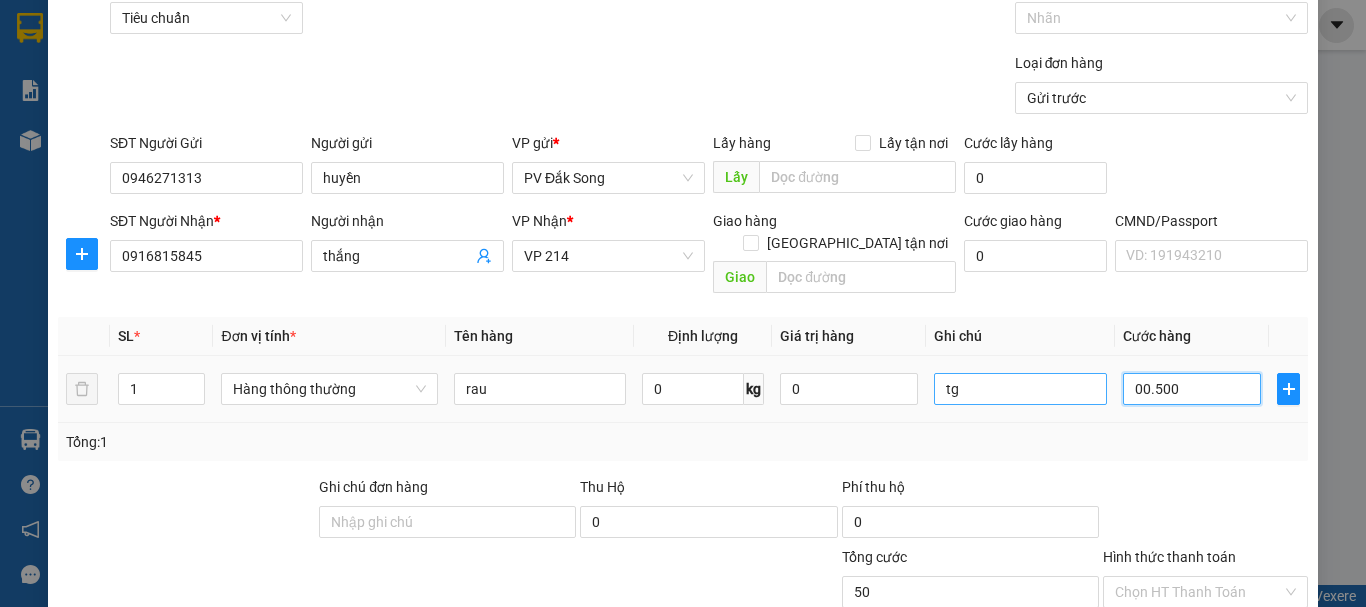 type on "500" 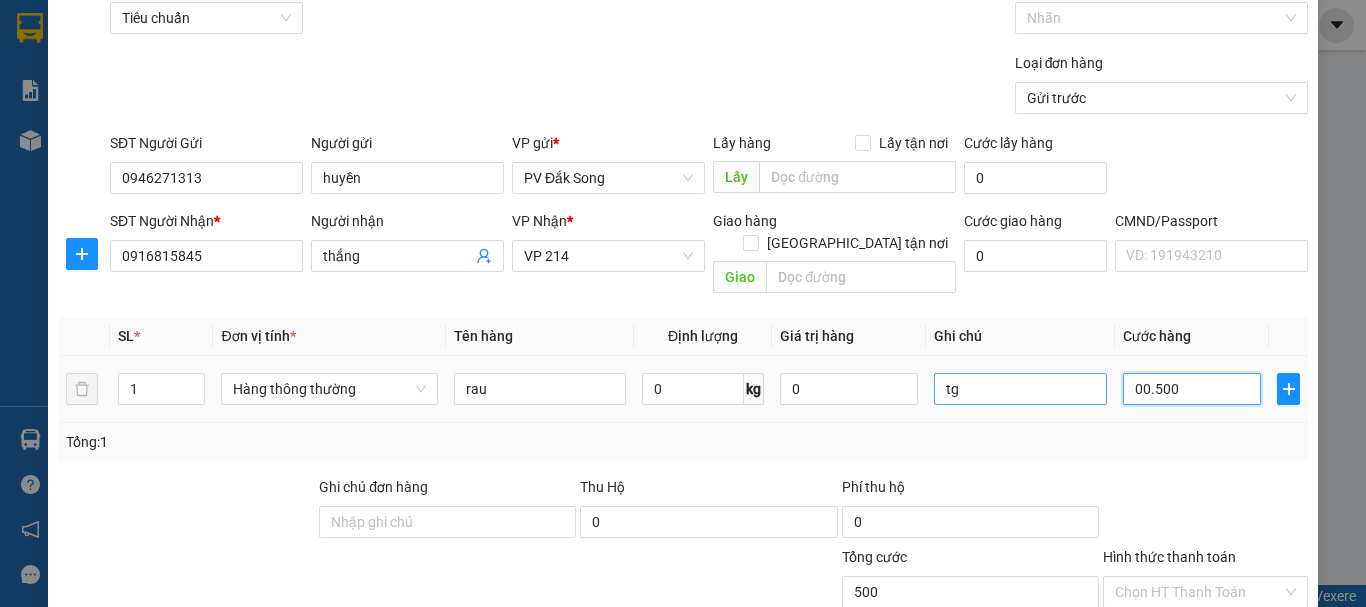 type on "0.005.000" 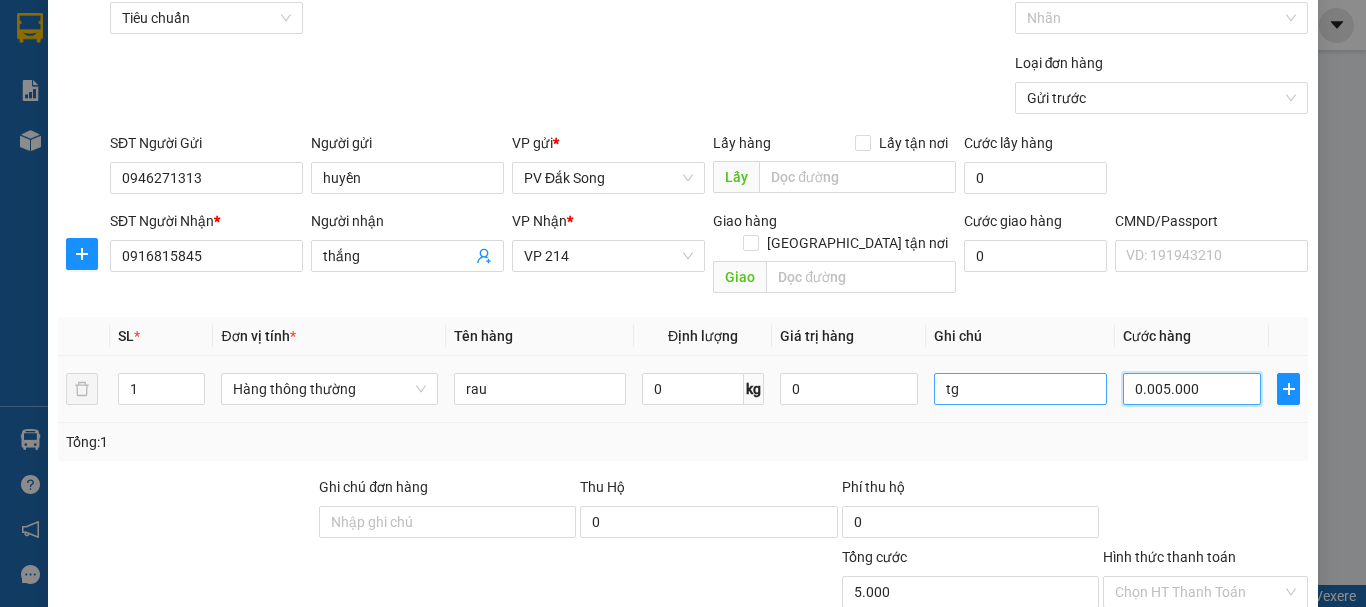 type on "000.050.000" 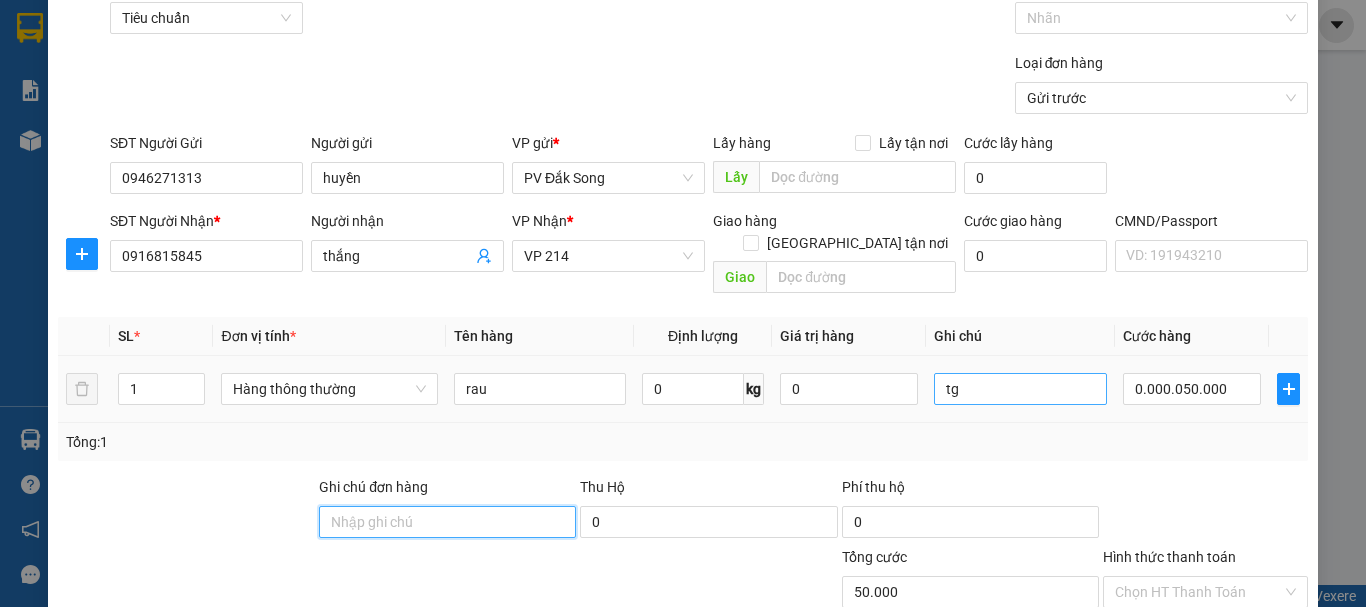type on "50.000" 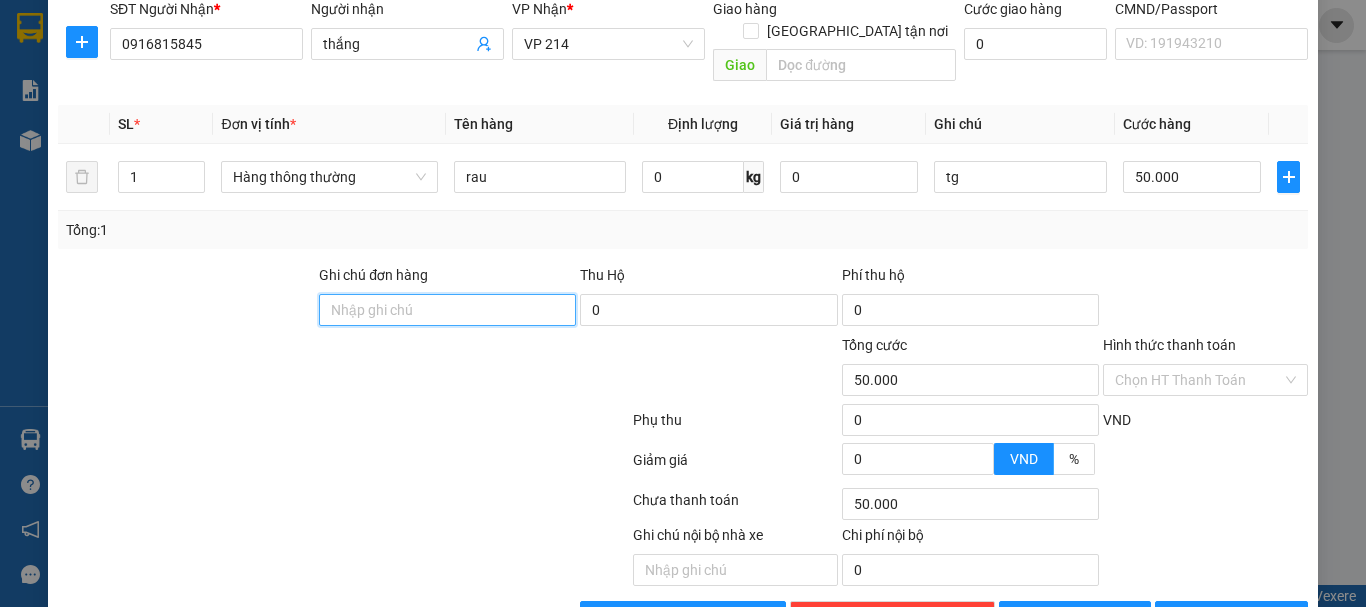 scroll, scrollTop: 355, scrollLeft: 0, axis: vertical 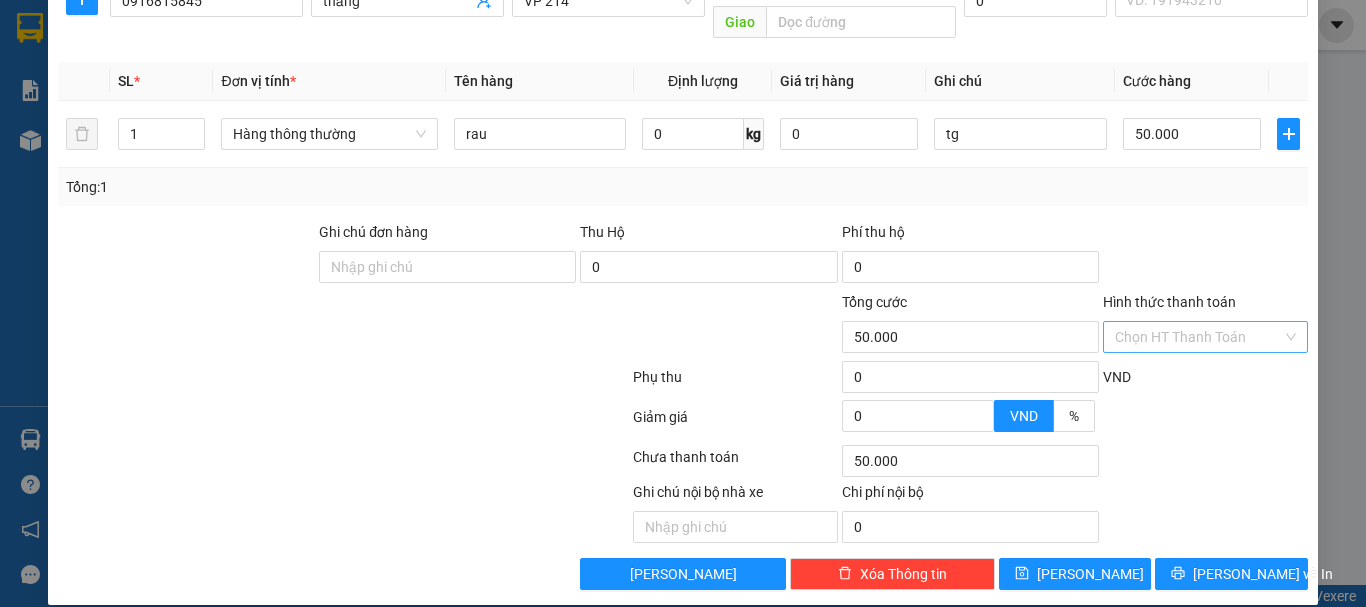 click on "Hình thức thanh toán" at bounding box center (1198, 337) 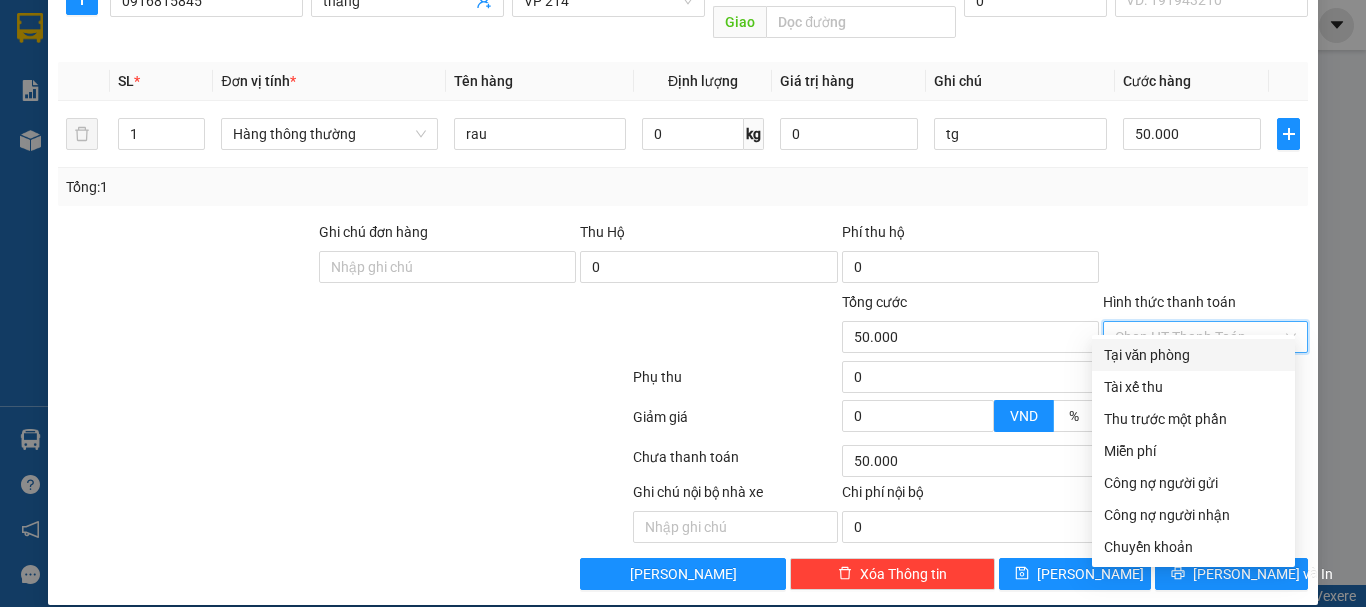 click on "Tại văn phòng" at bounding box center [1193, 355] 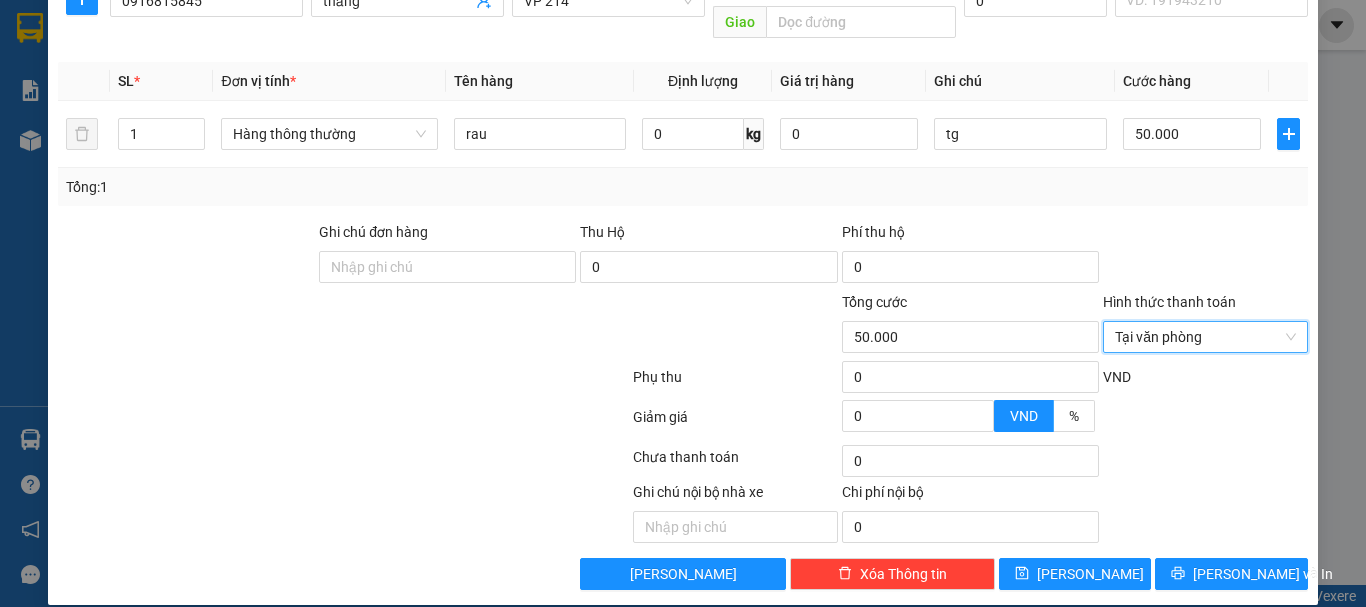 click on "Ghi chú nội bộ nhà xe Chi phí nội bộ 0" at bounding box center [683, 512] 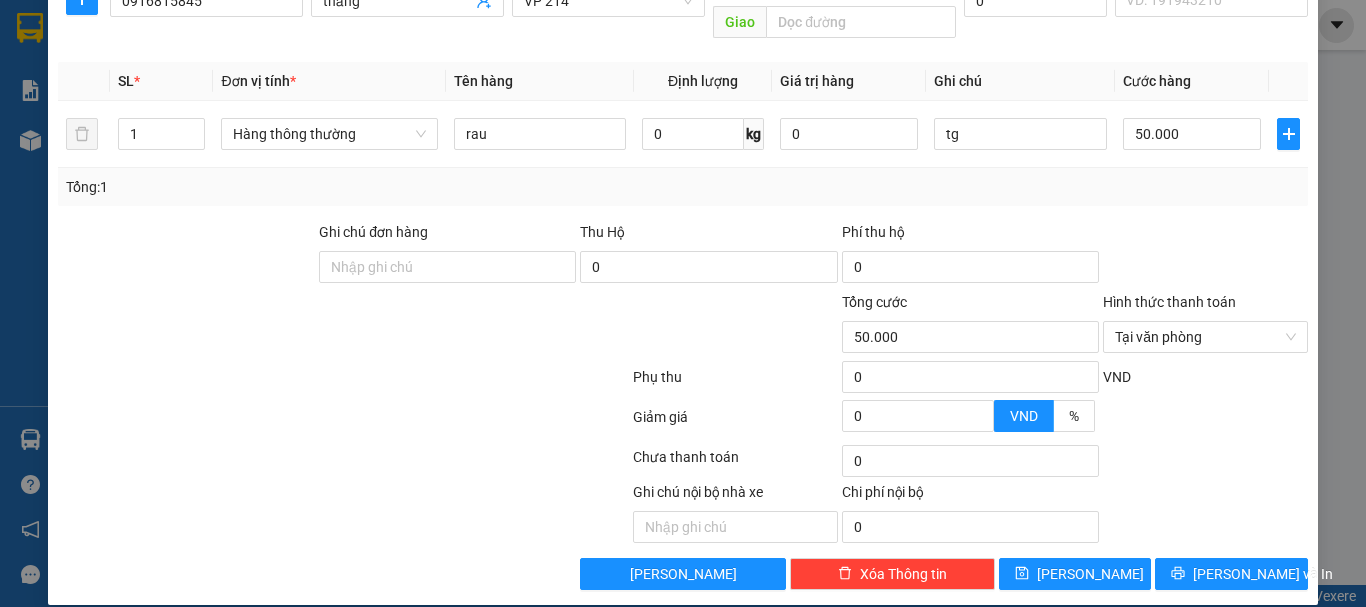 click on "Ghi chú nội bộ nhà xe Chi phí nội bộ 0" at bounding box center [683, 512] 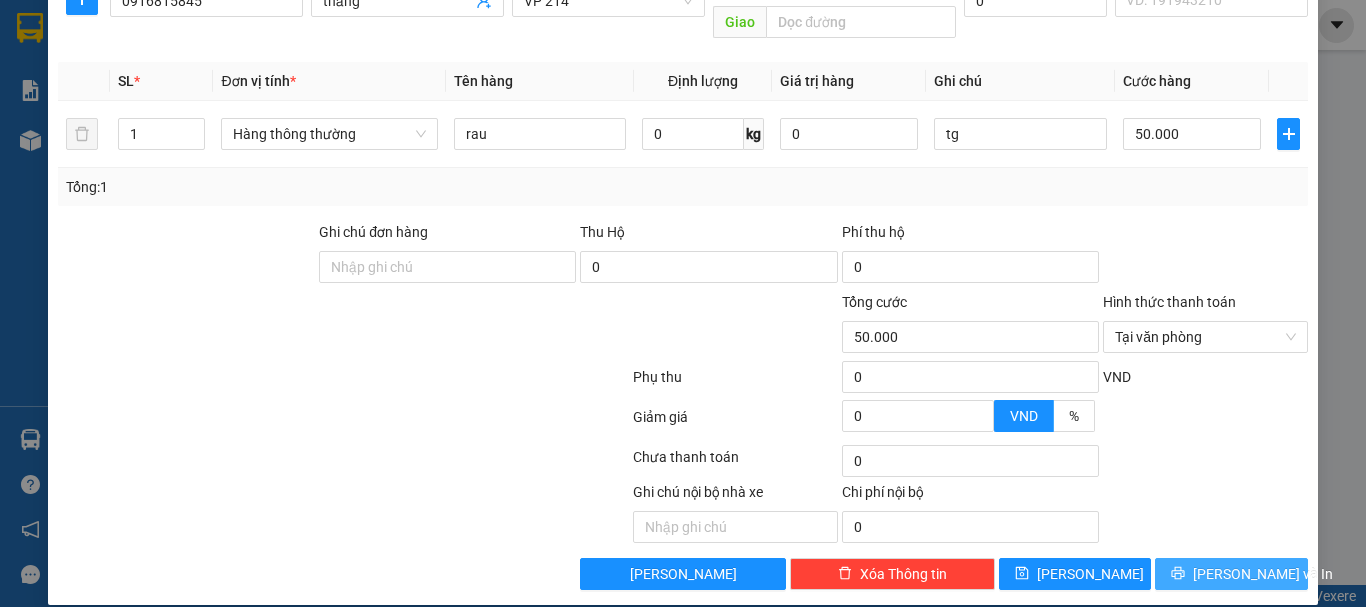 click on "[PERSON_NAME] và In" at bounding box center (1263, 574) 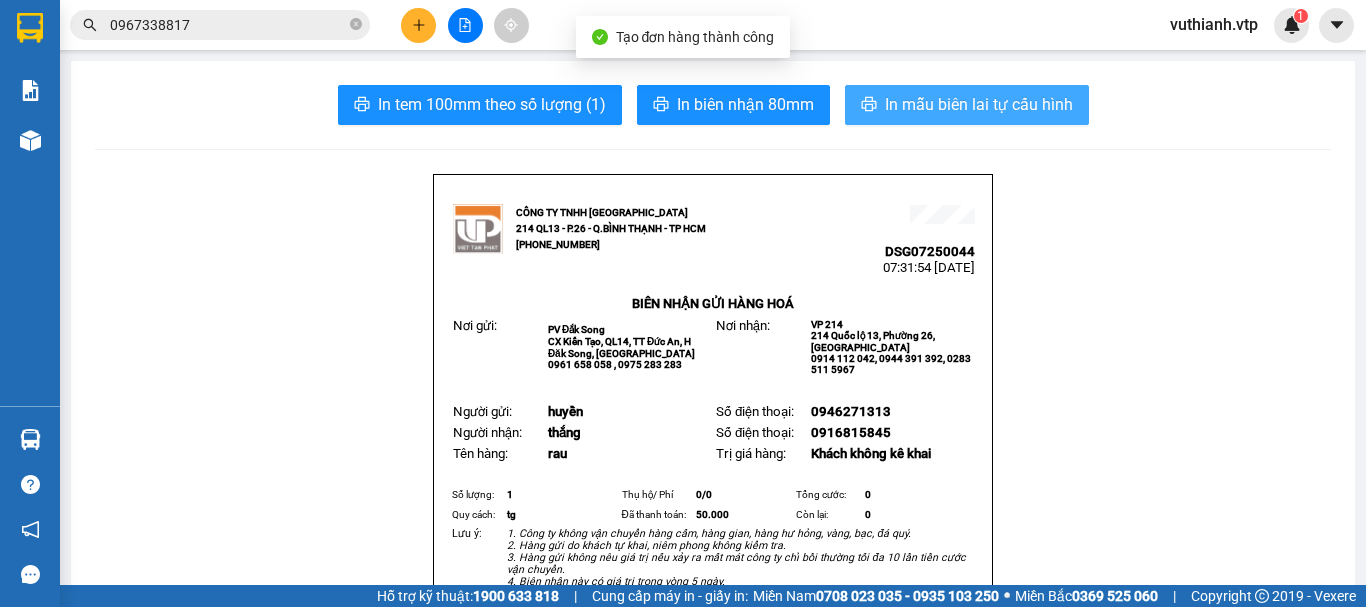 click on "In mẫu biên lai tự cấu hình" at bounding box center [979, 104] 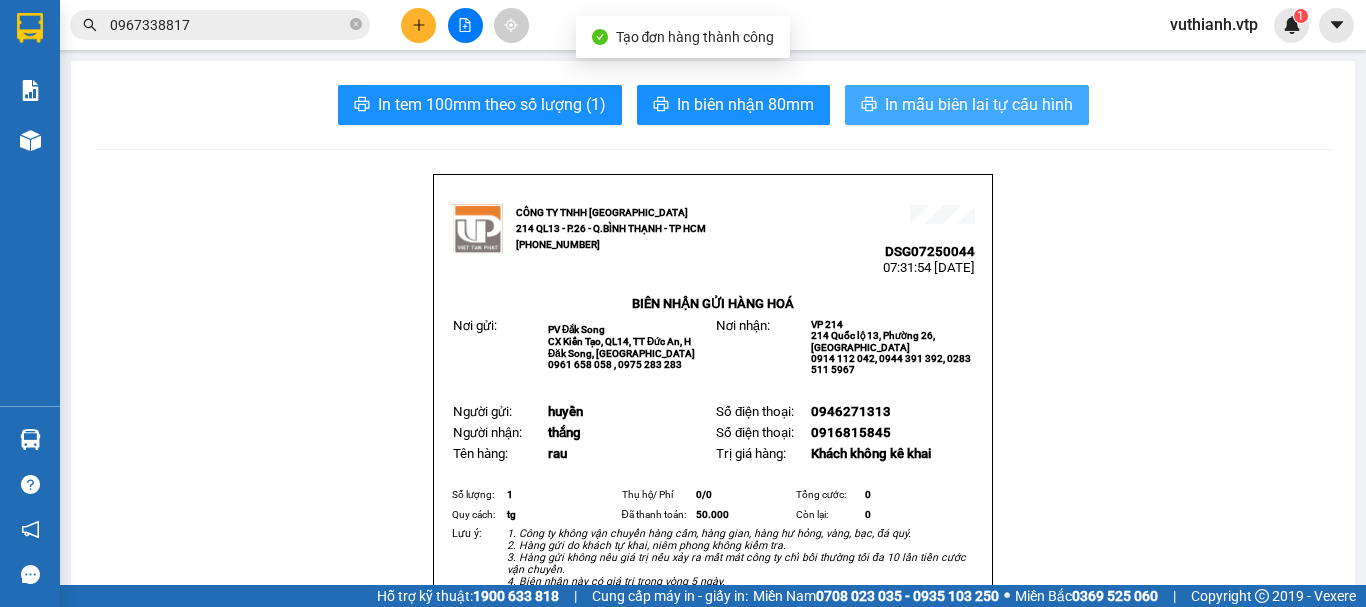 scroll, scrollTop: 0, scrollLeft: 0, axis: both 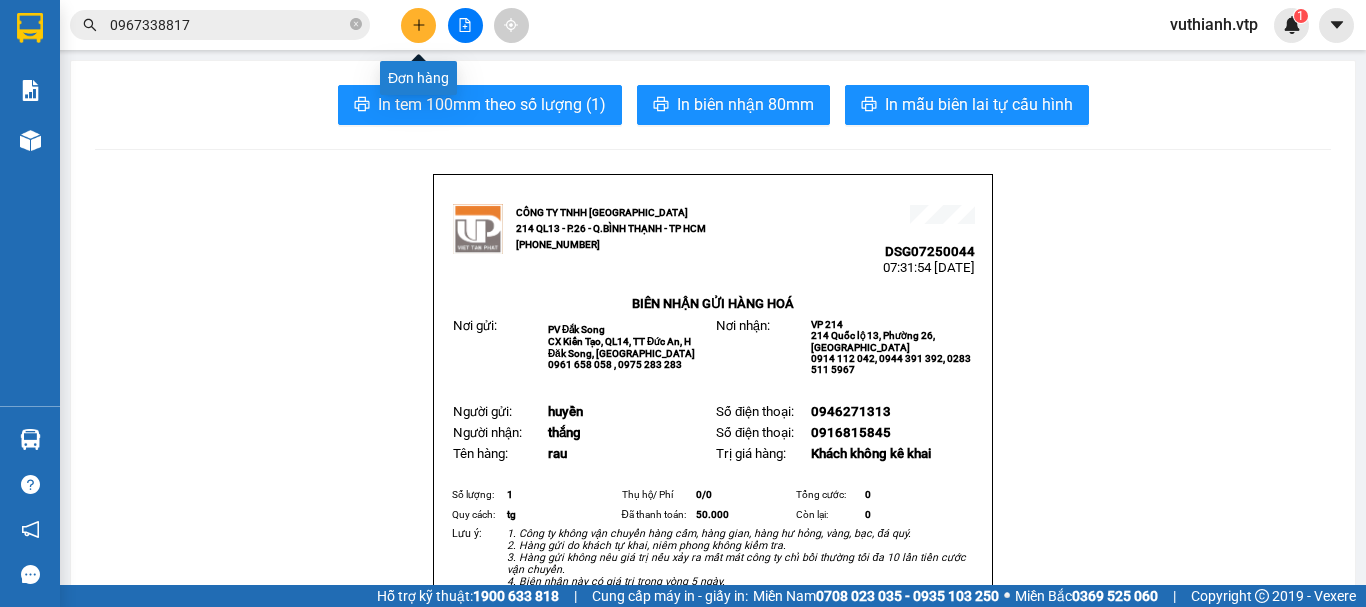 click 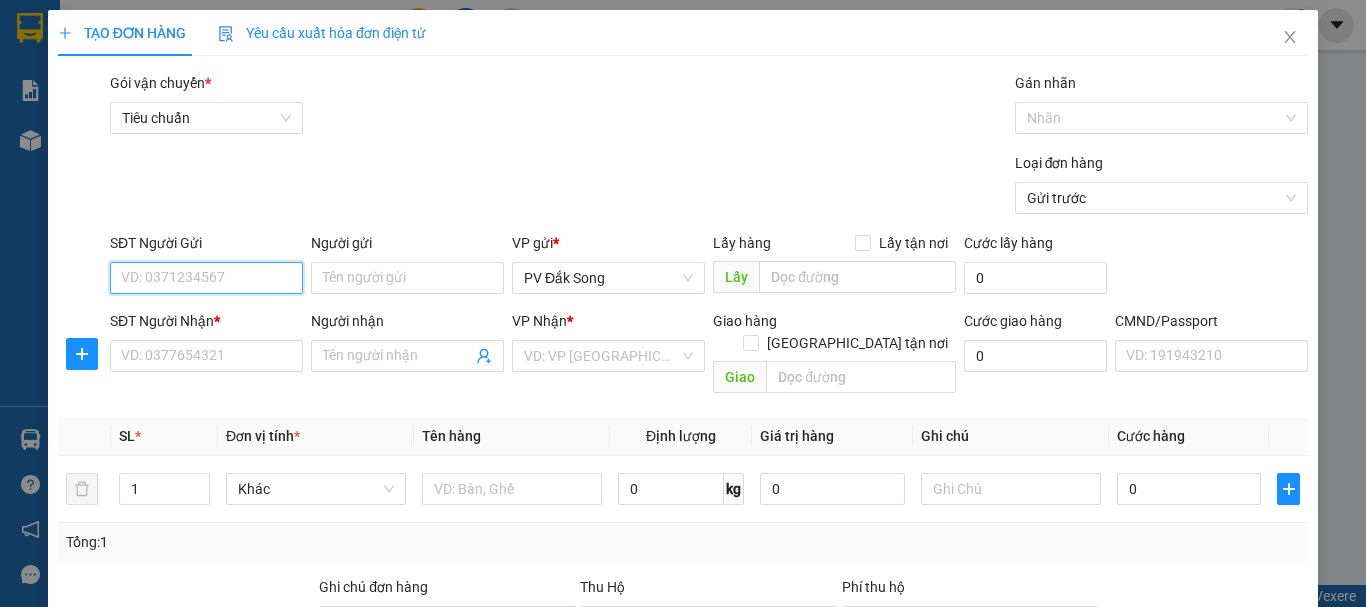 click on "SĐT Người Gửi" at bounding box center (206, 278) 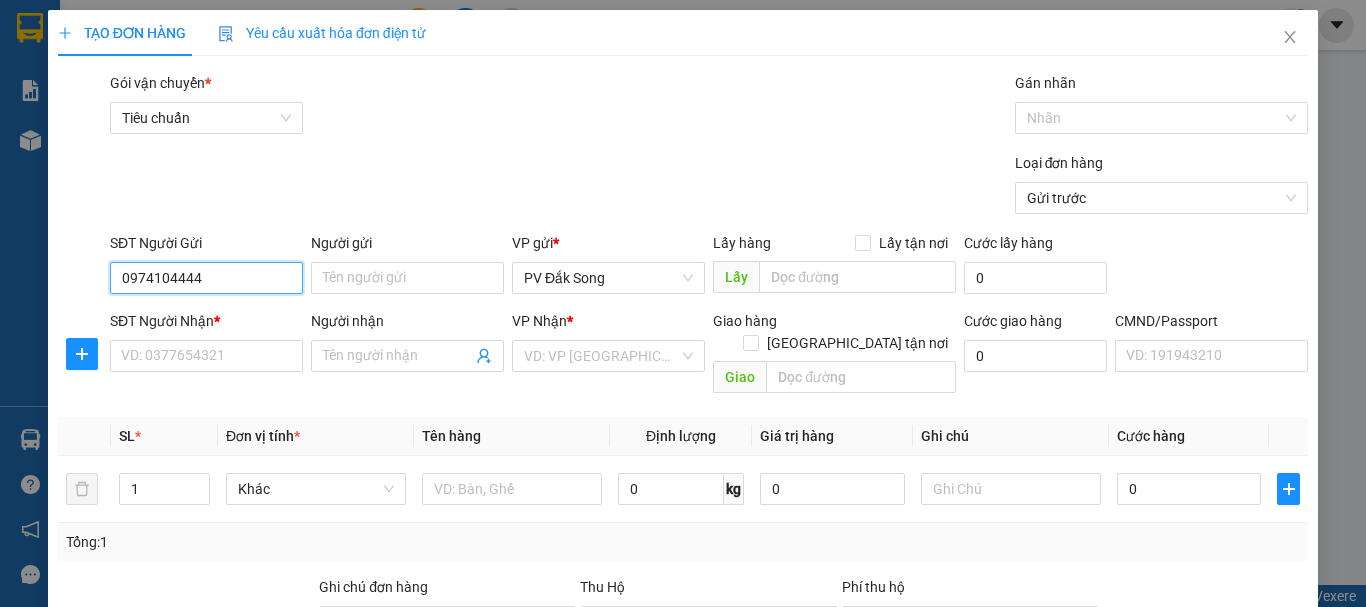 type on "0974104444" 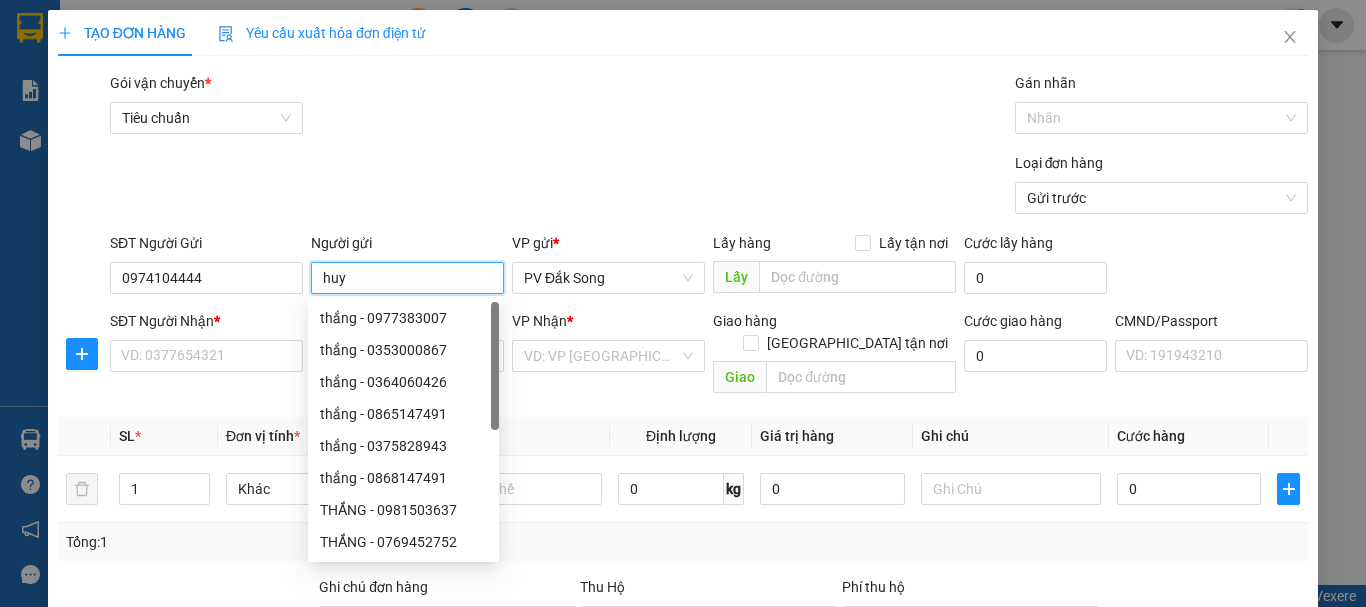 type on "huy" 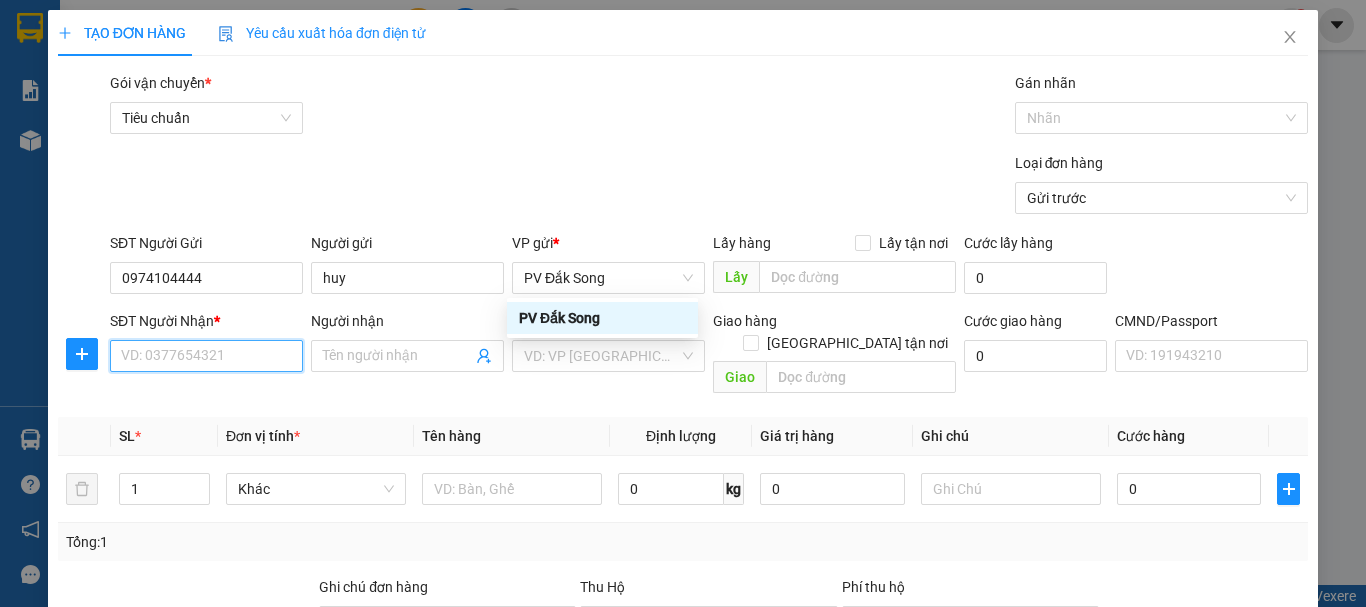 click on "SĐT Người Nhận  *" at bounding box center (206, 356) 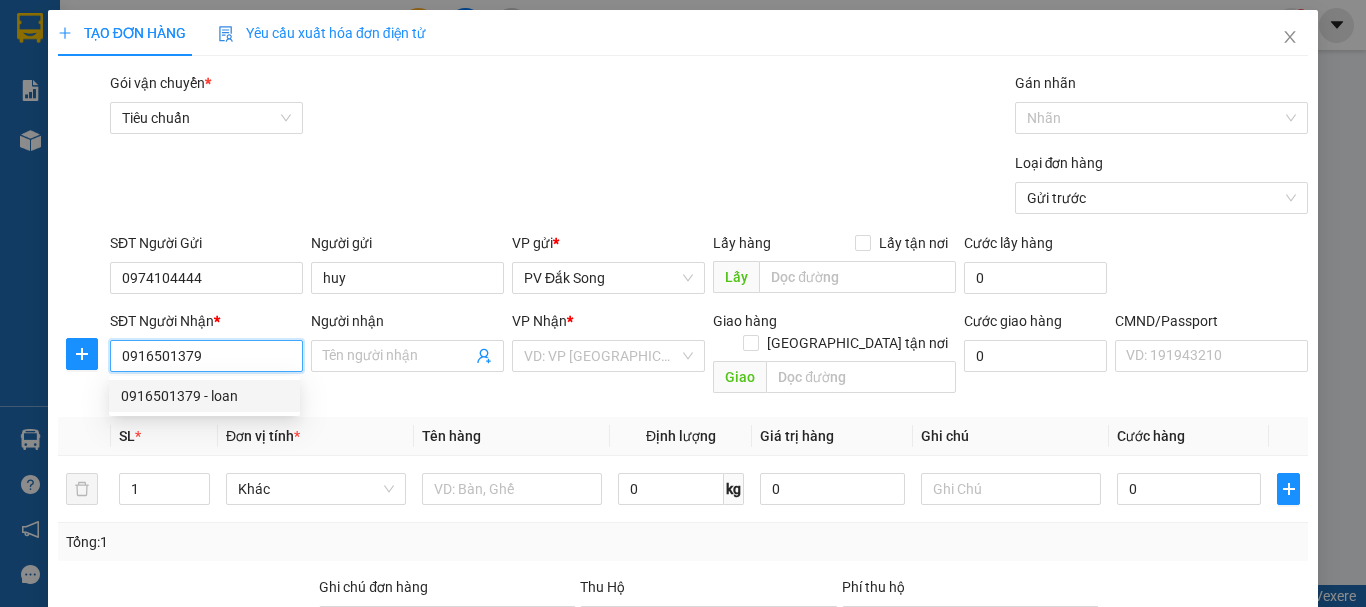 type on "0916501379" 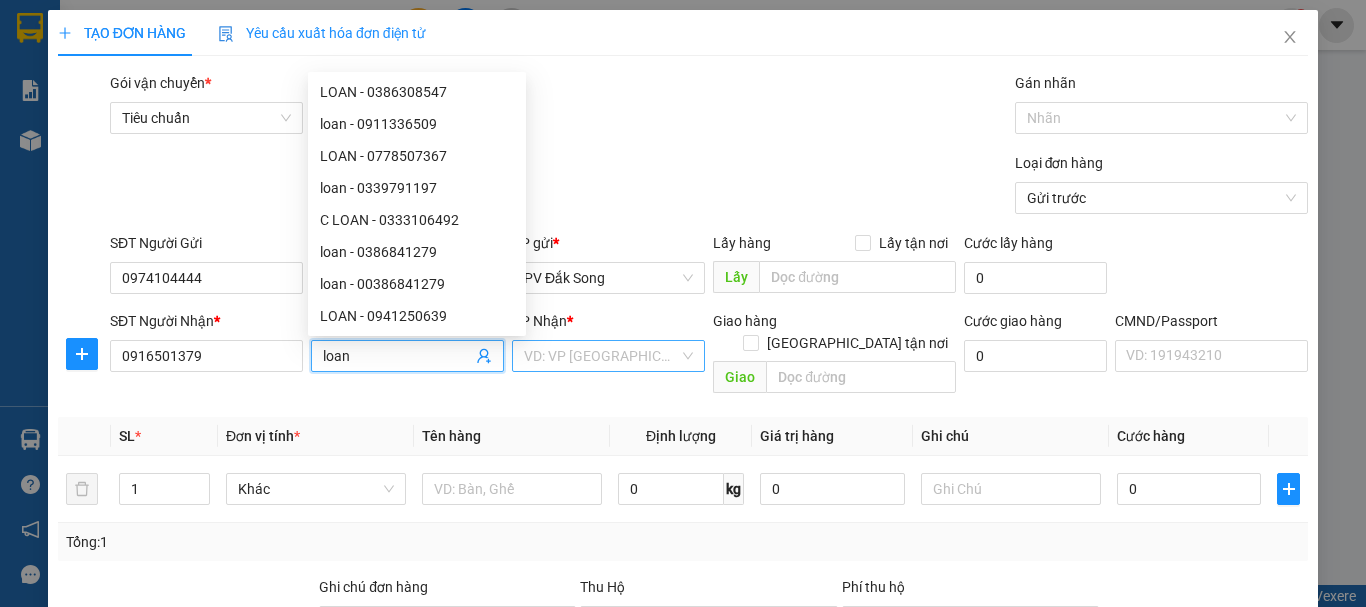 type on "loan" 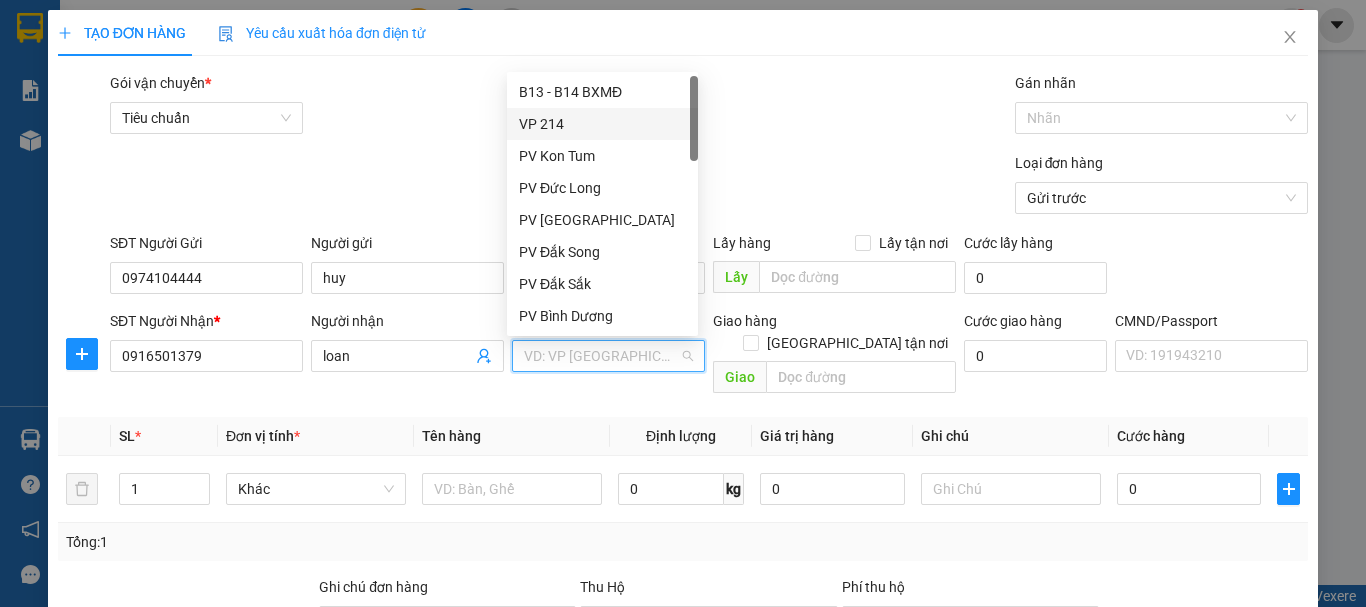click on "VP 214" at bounding box center (602, 124) 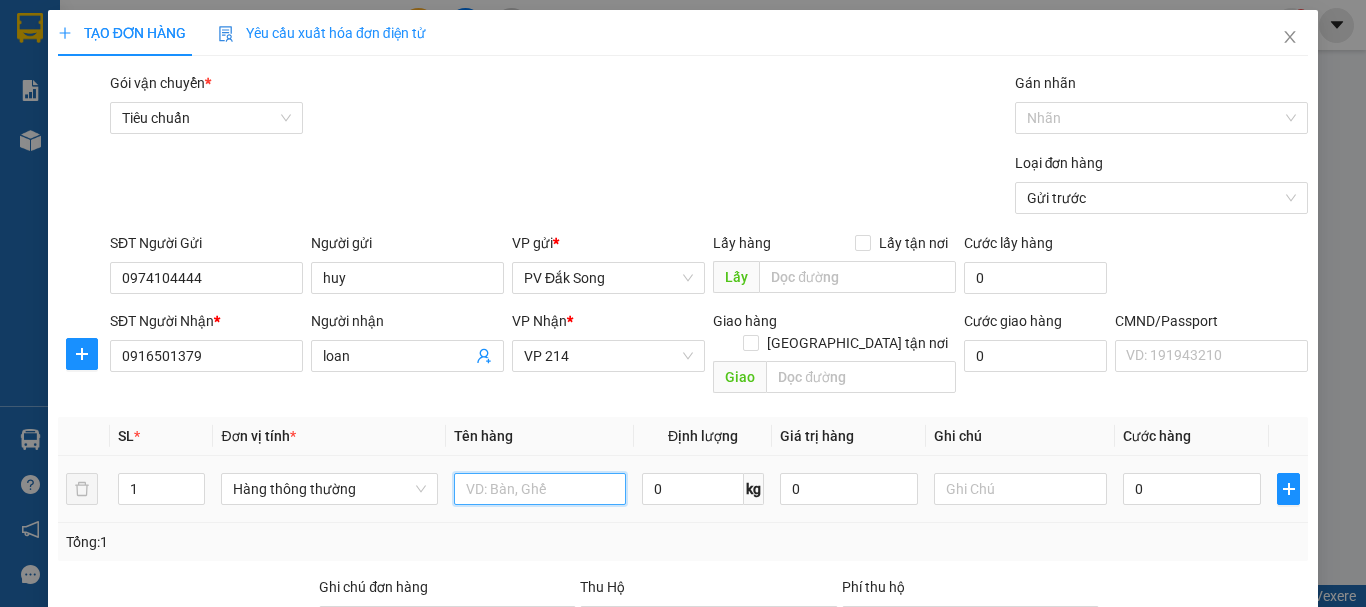 click at bounding box center [540, 489] 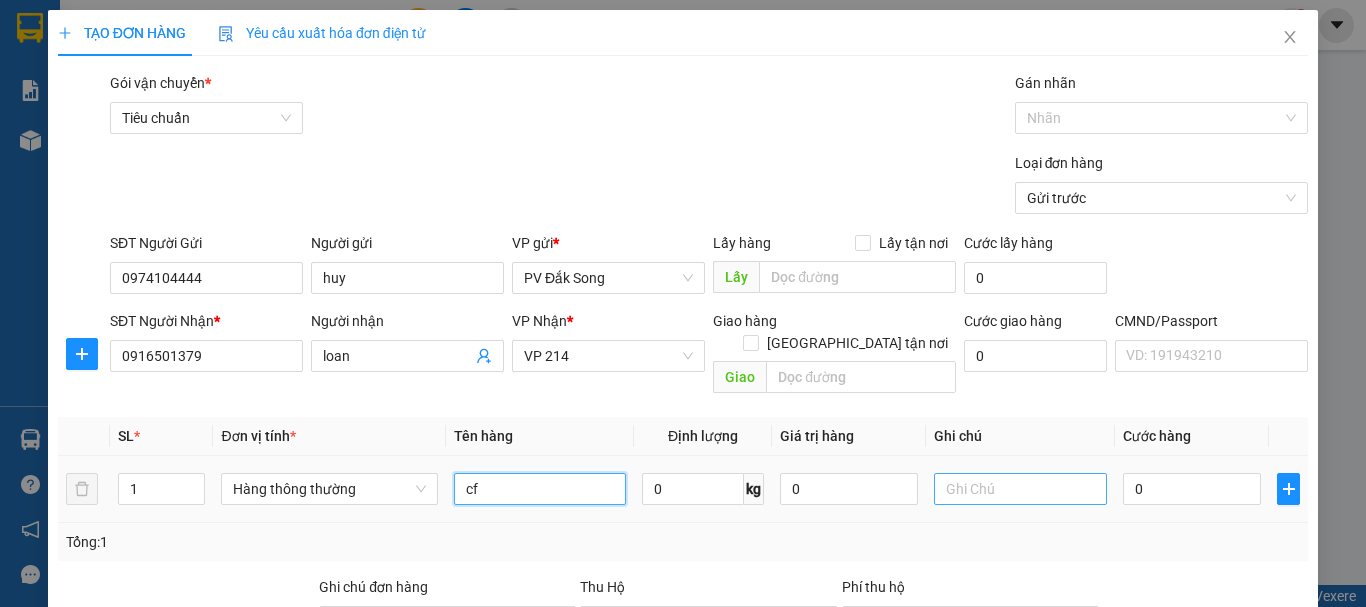 type on "cf" 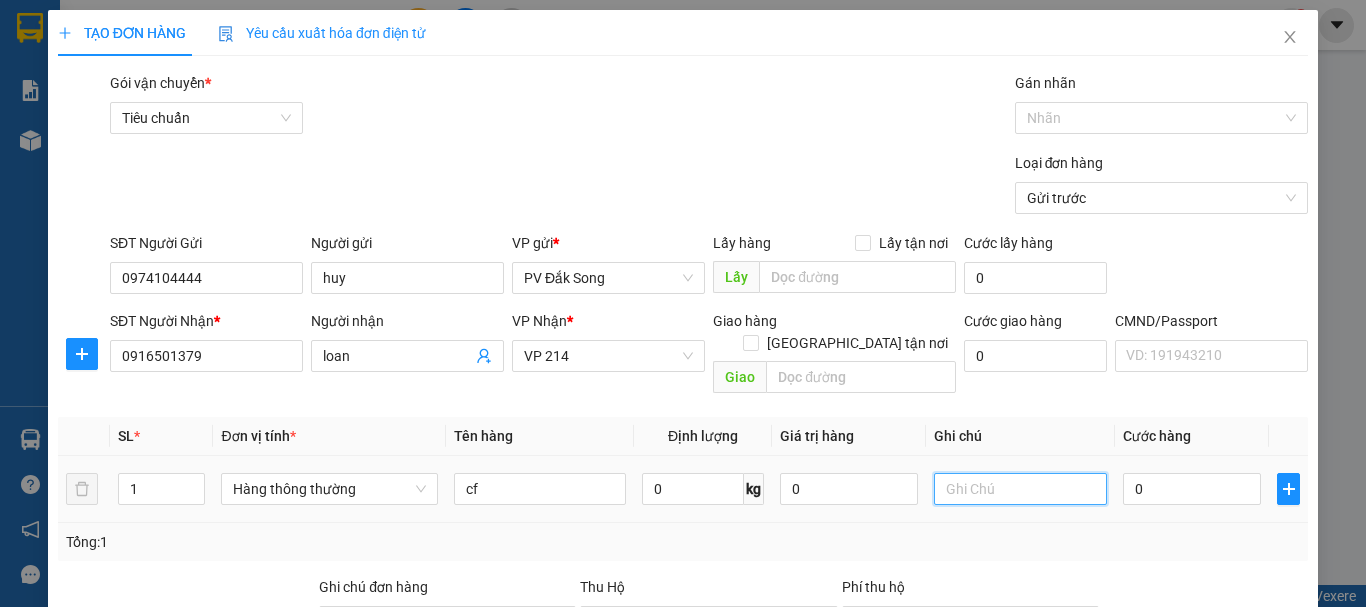 click at bounding box center (1020, 489) 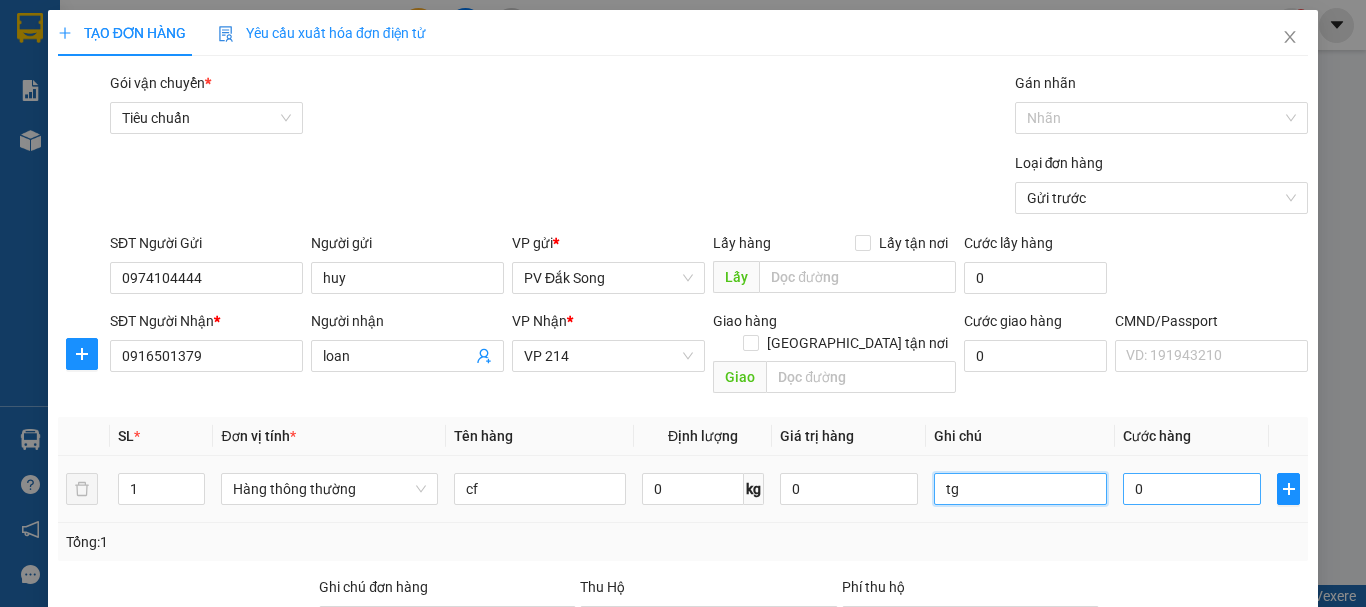 type on "tg" 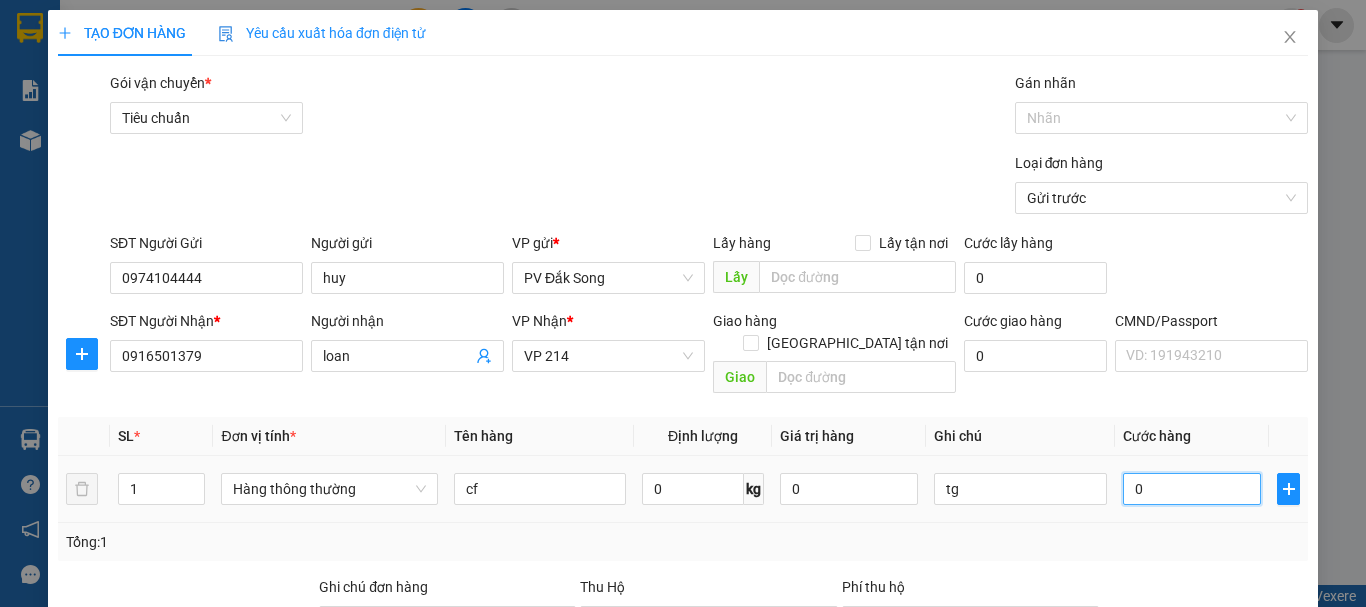click on "0" at bounding box center [1192, 489] 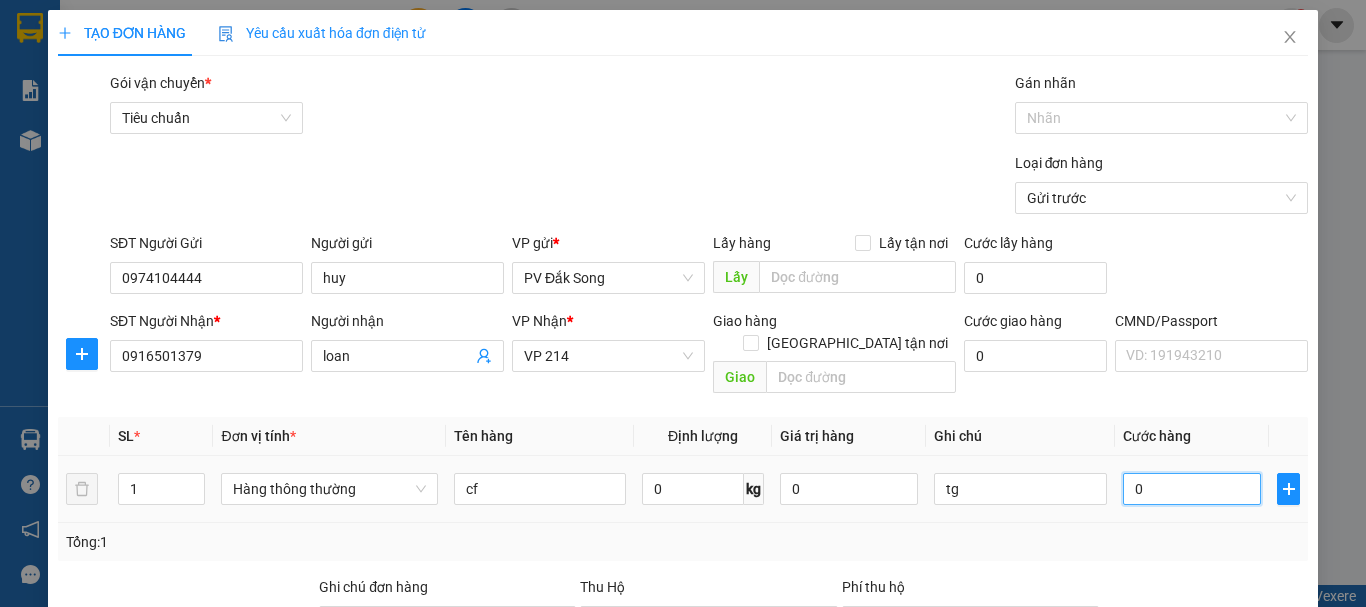 type on "003" 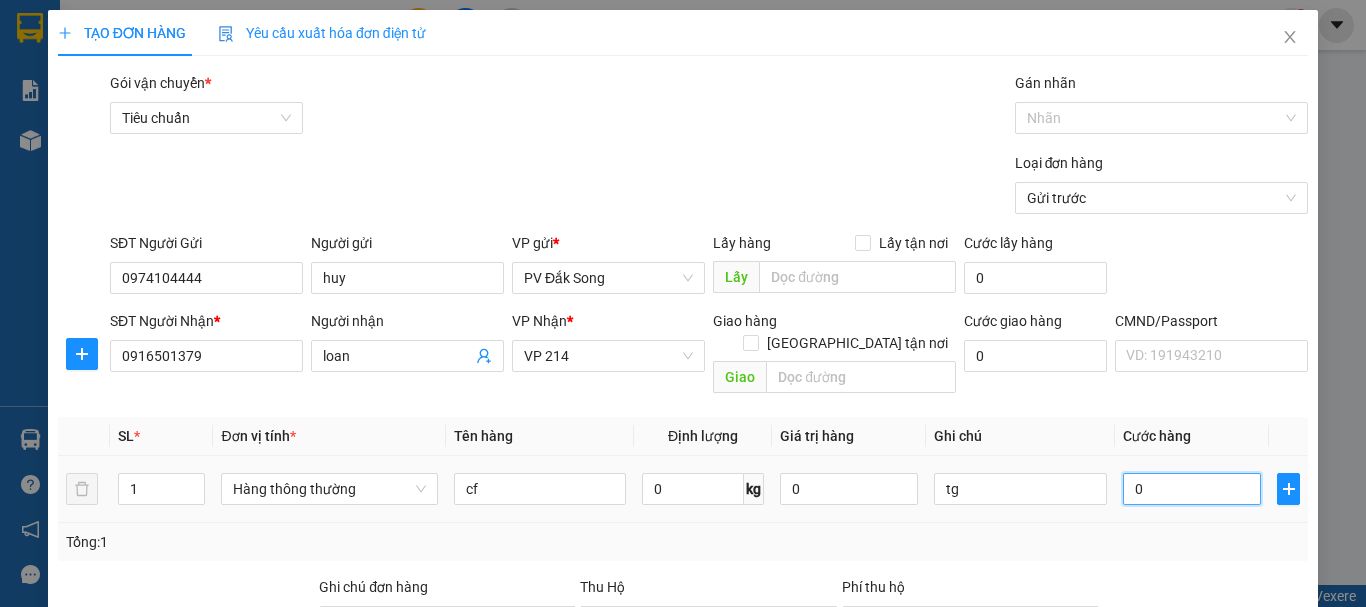 type on "3" 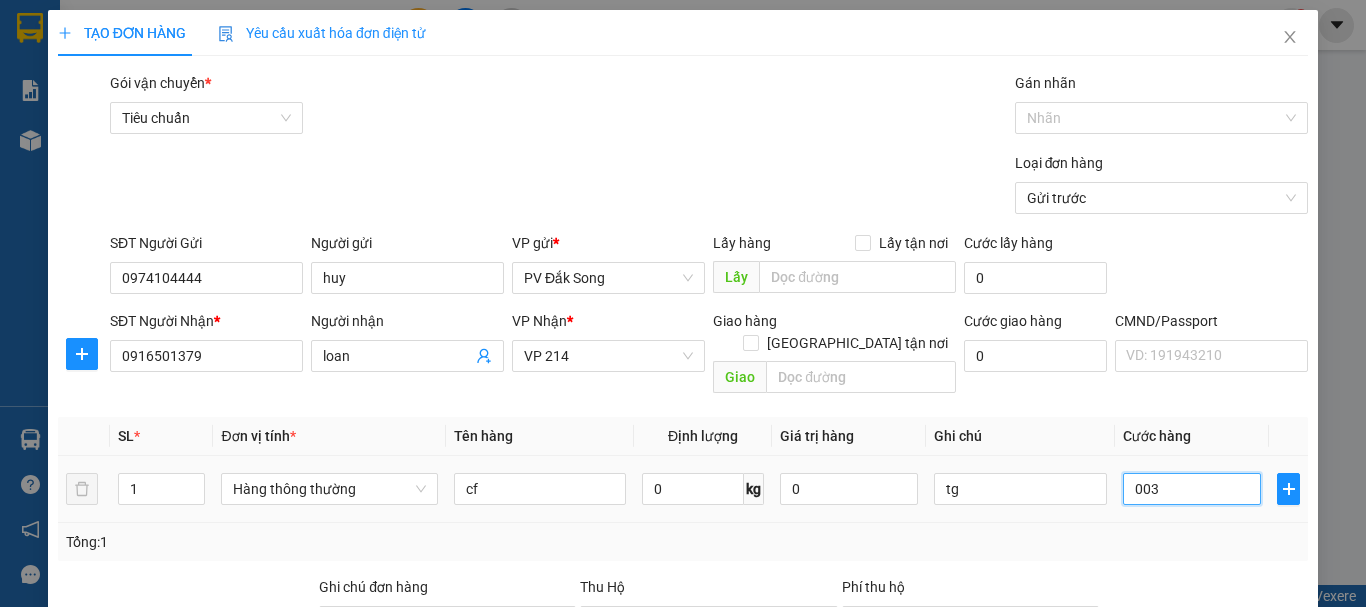type on "0.030" 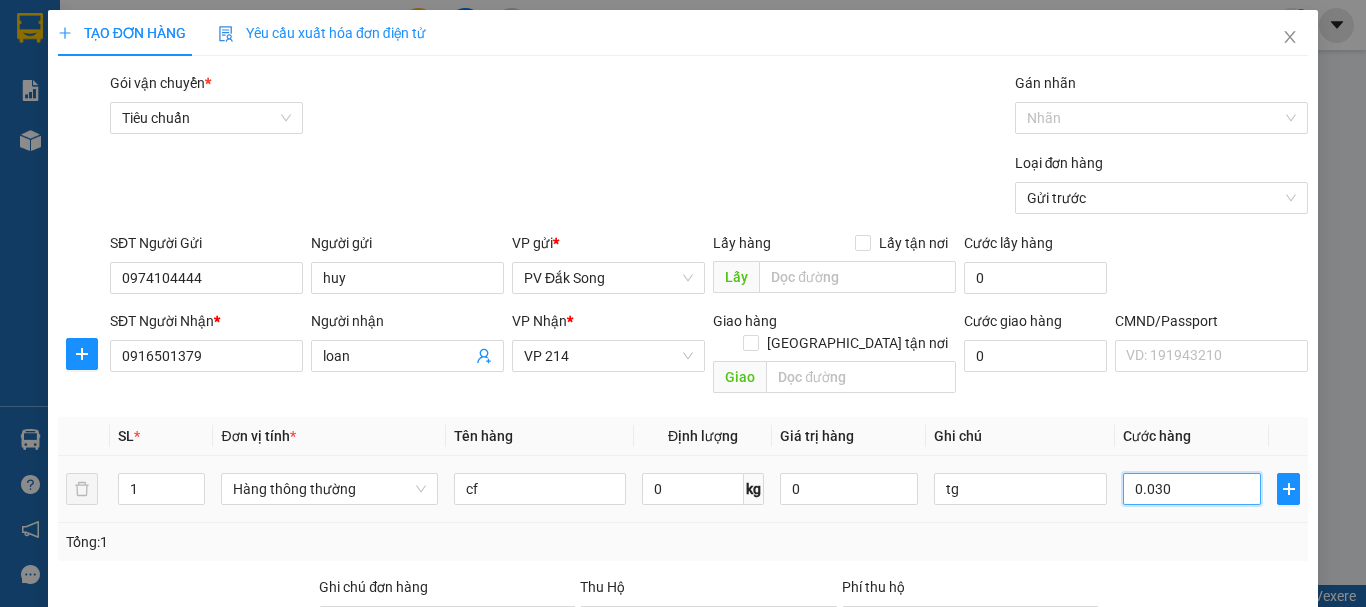 type on "00.300" 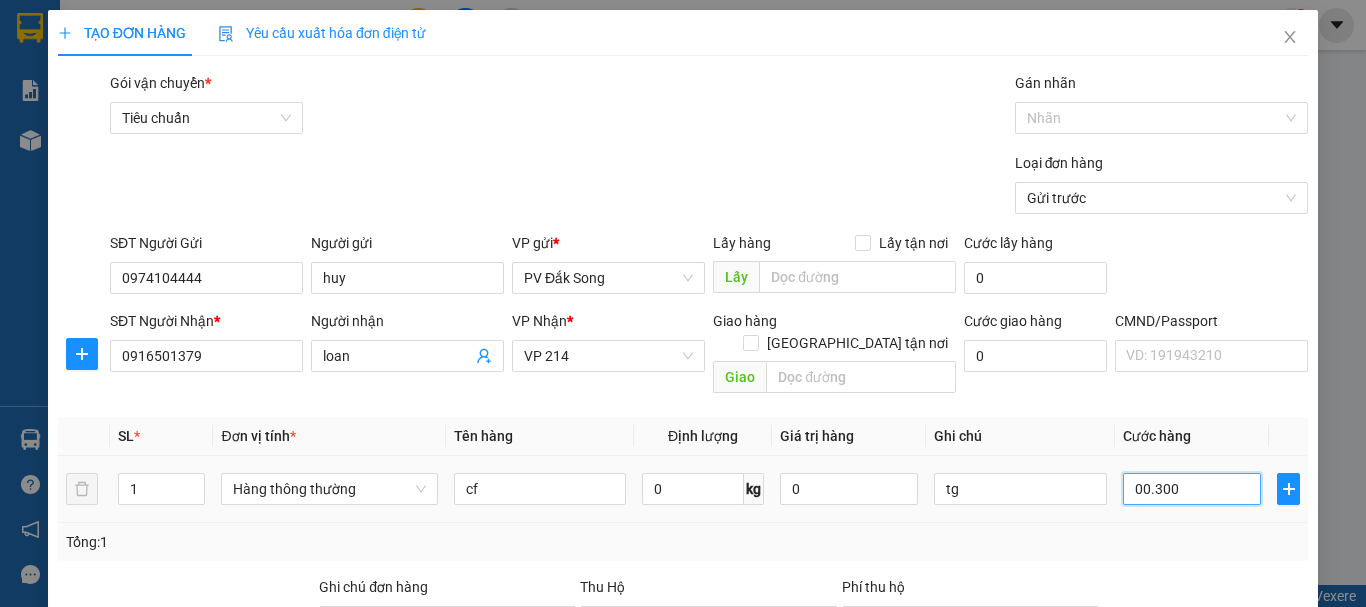 type on "300" 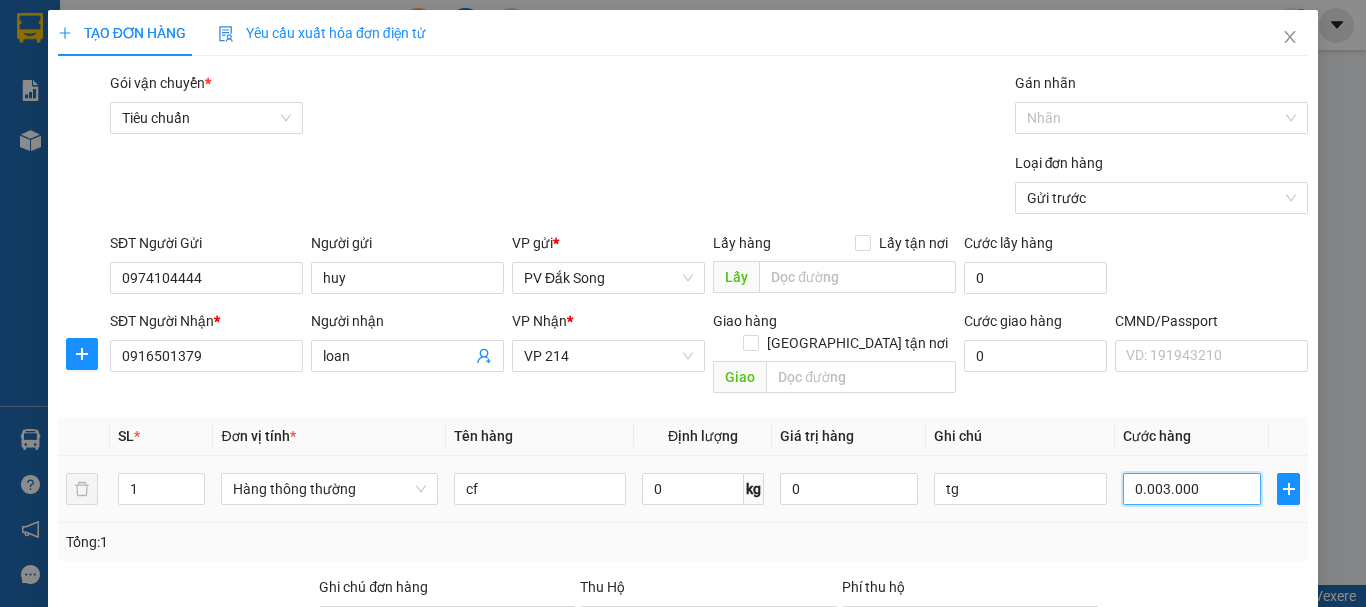 type on "000.030.000" 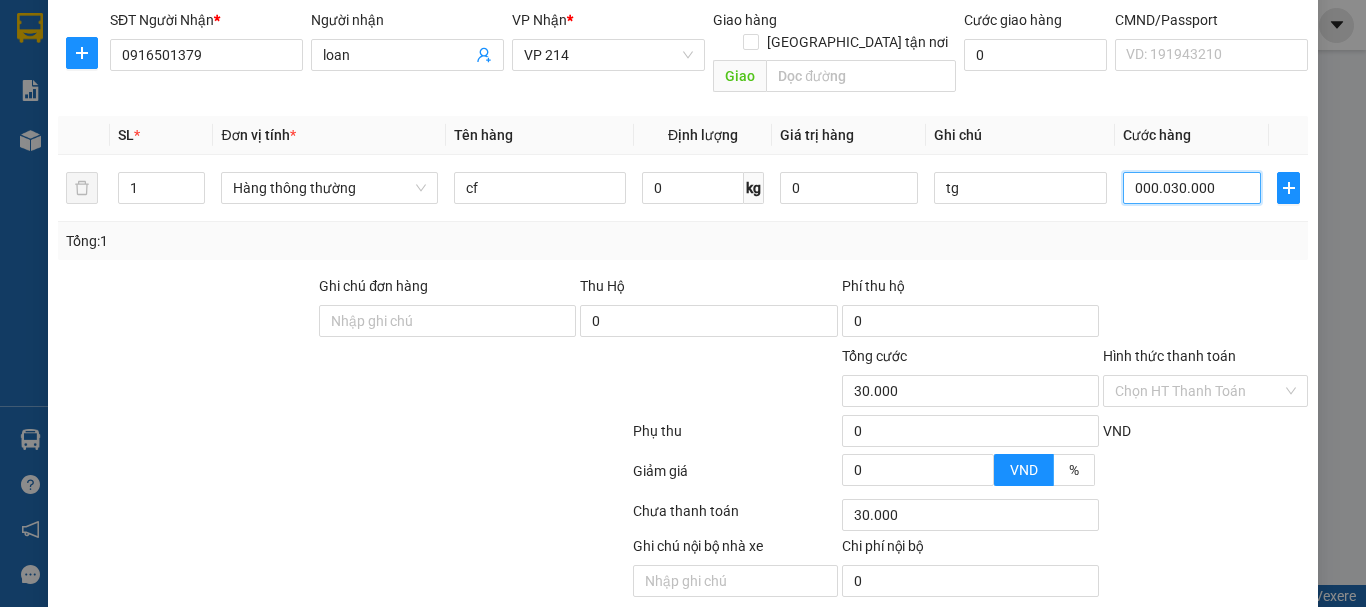 scroll, scrollTop: 355, scrollLeft: 0, axis: vertical 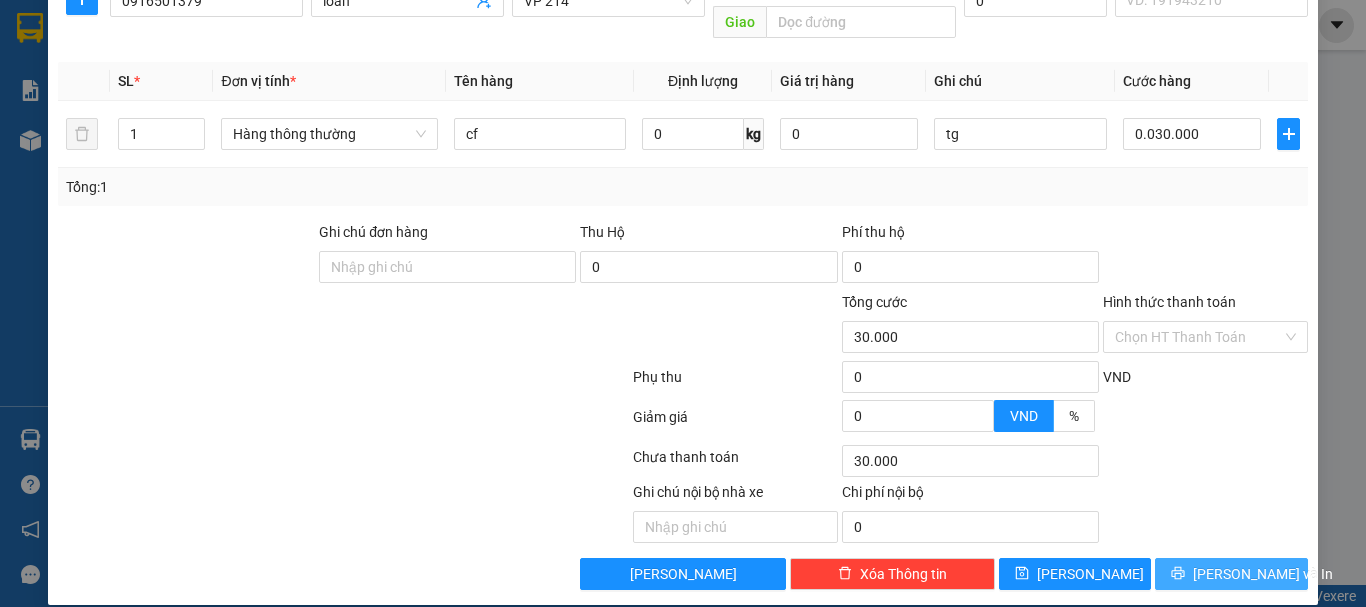 type on "30.000" 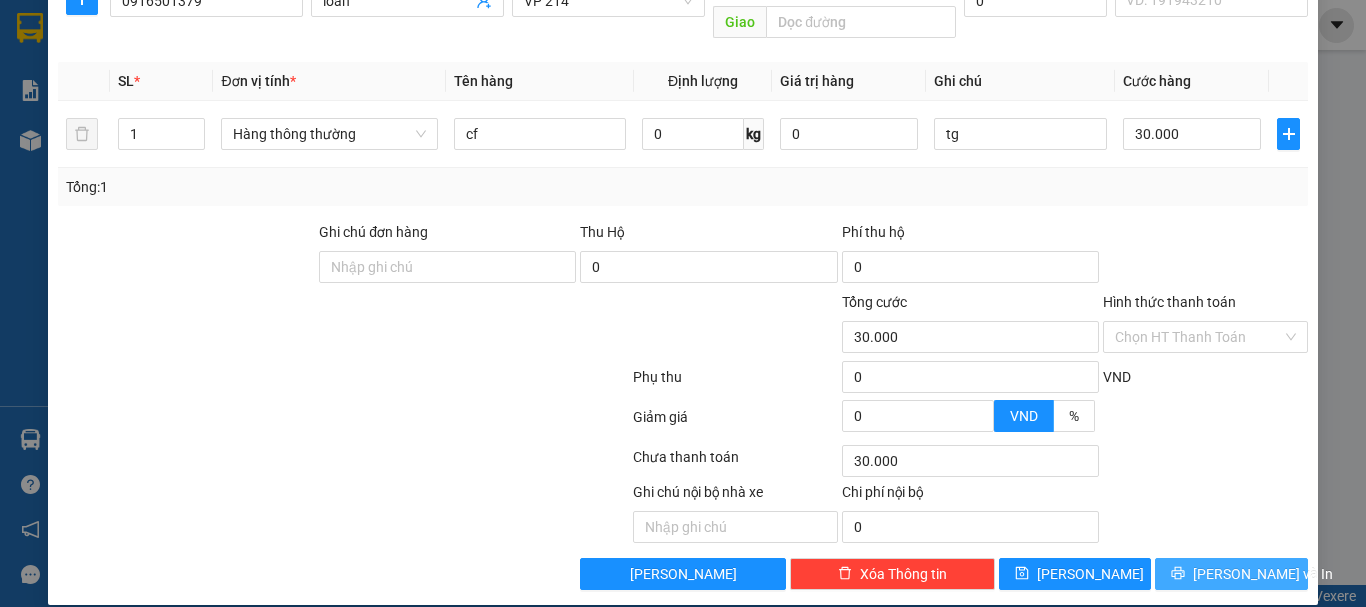 click on "[PERSON_NAME] và In" at bounding box center [1263, 574] 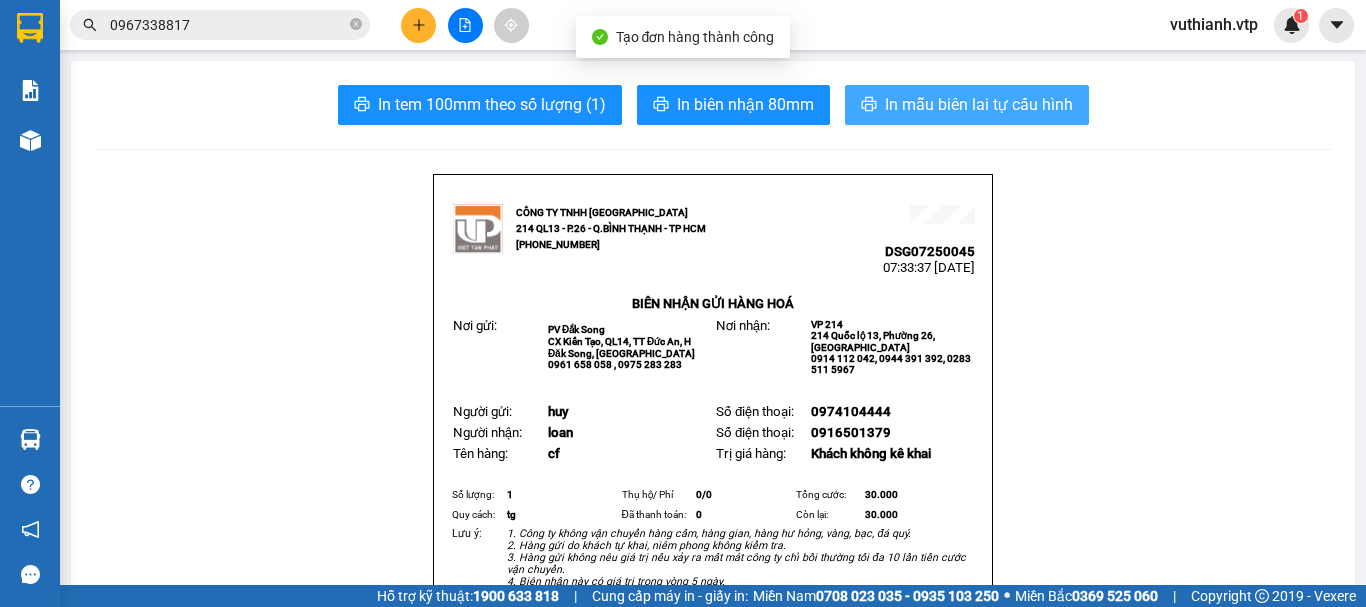click on "In mẫu biên lai tự cấu hình" at bounding box center (979, 104) 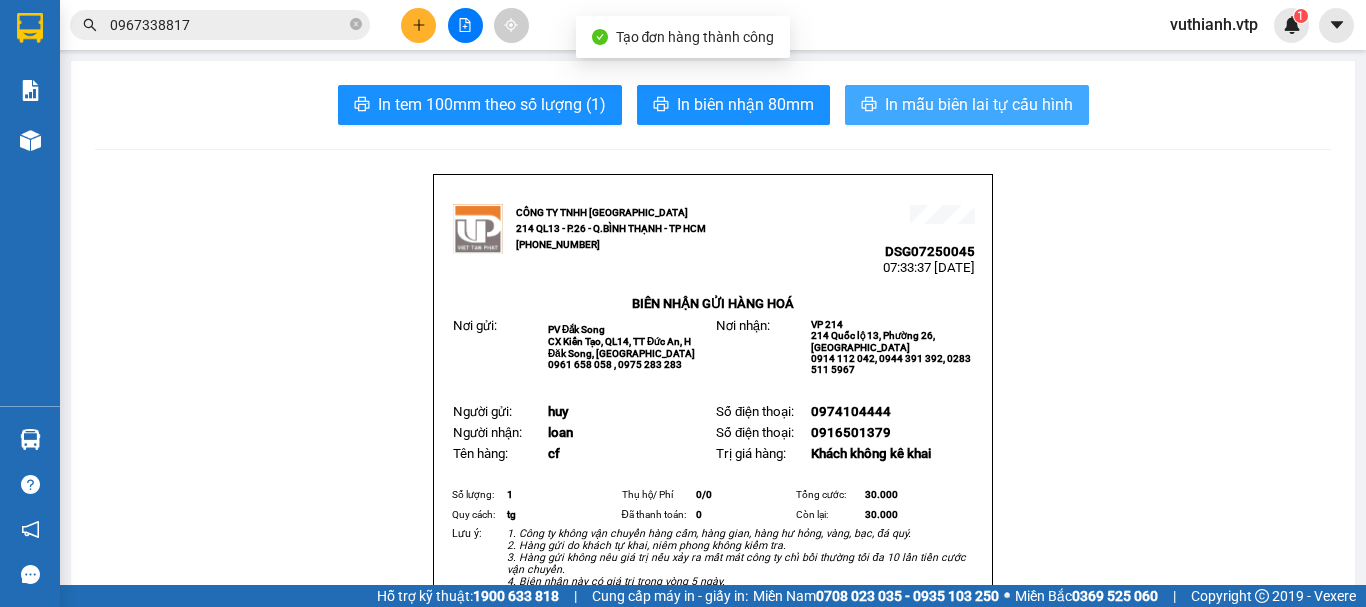 scroll, scrollTop: 0, scrollLeft: 0, axis: both 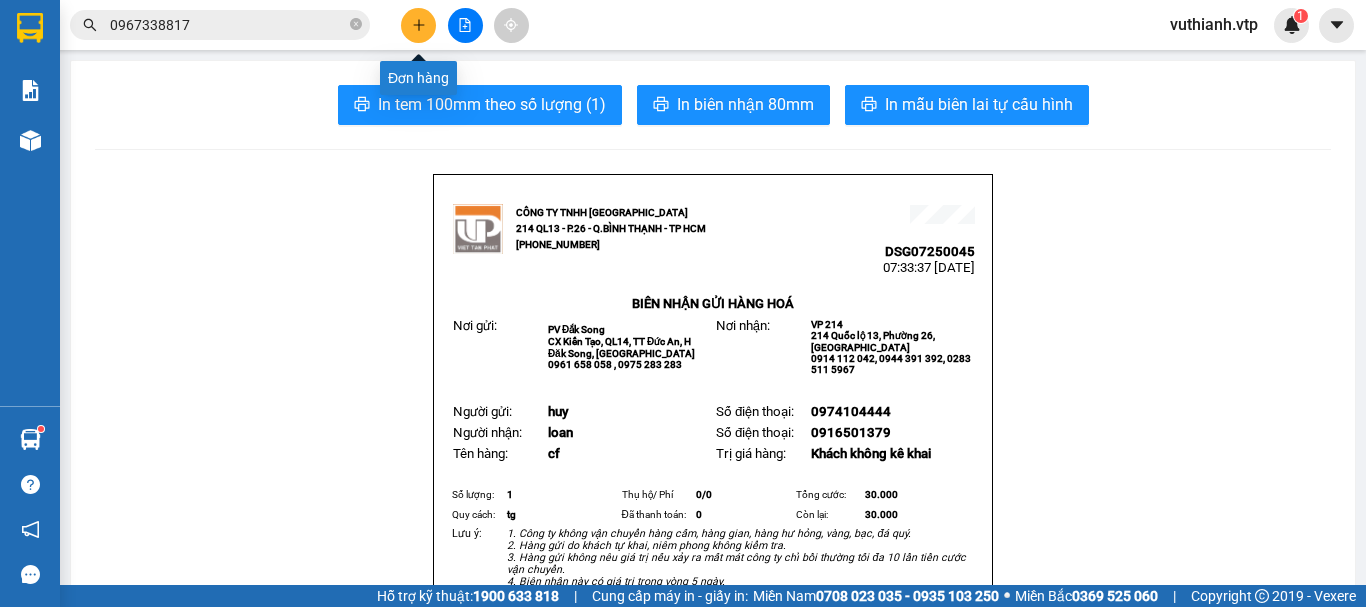 click 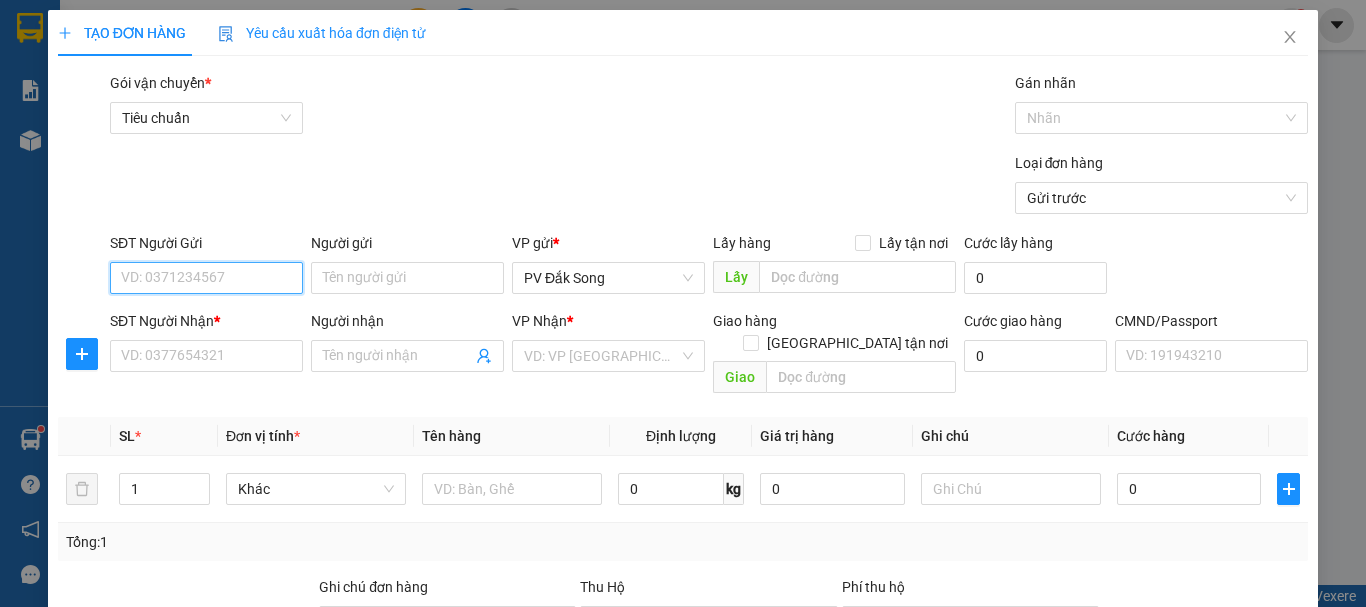 click on "SĐT Người Gửi" at bounding box center (206, 278) 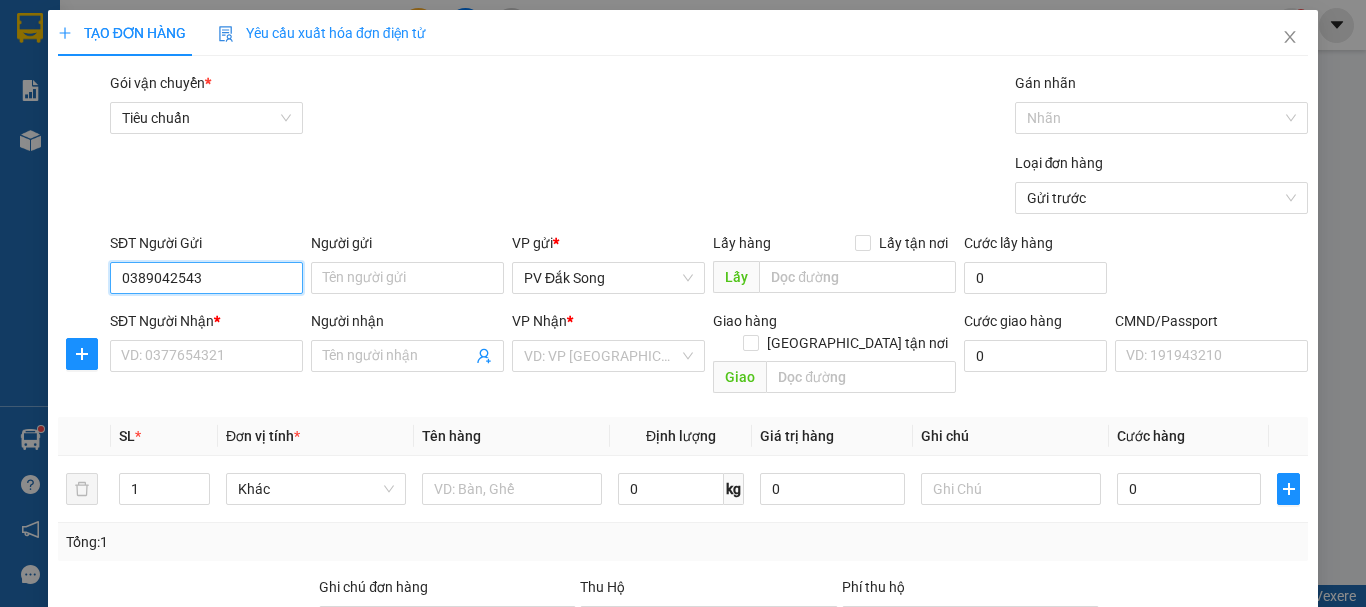 type on "0389042543" 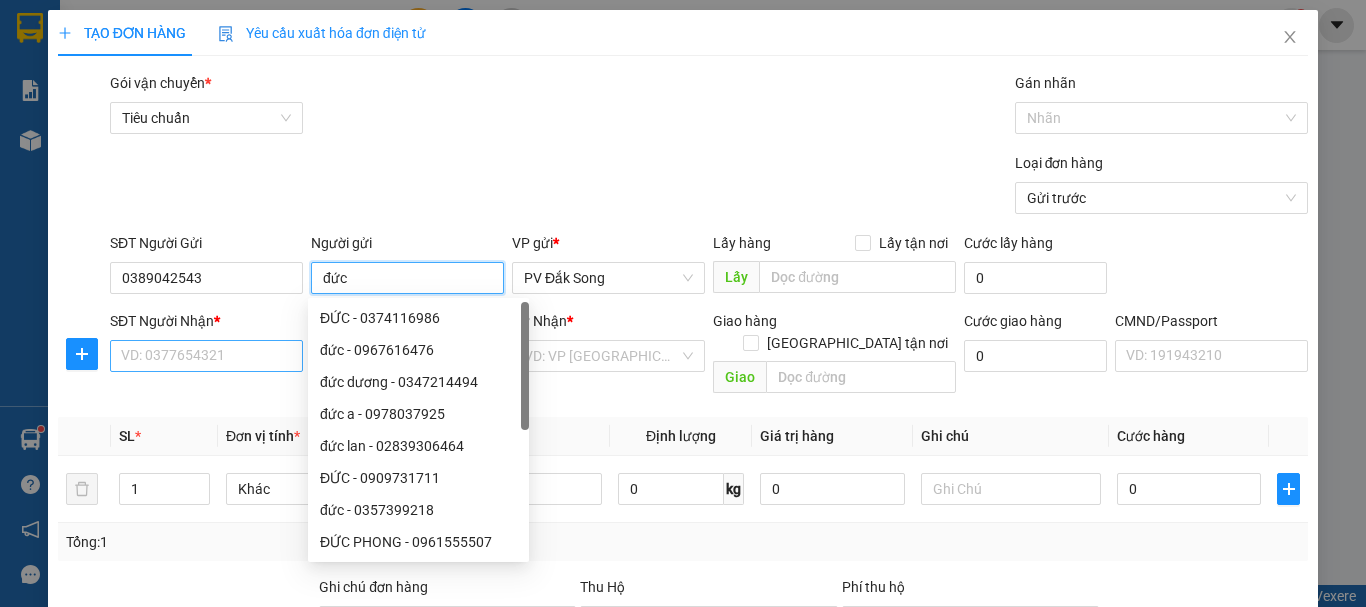 type on "đức" 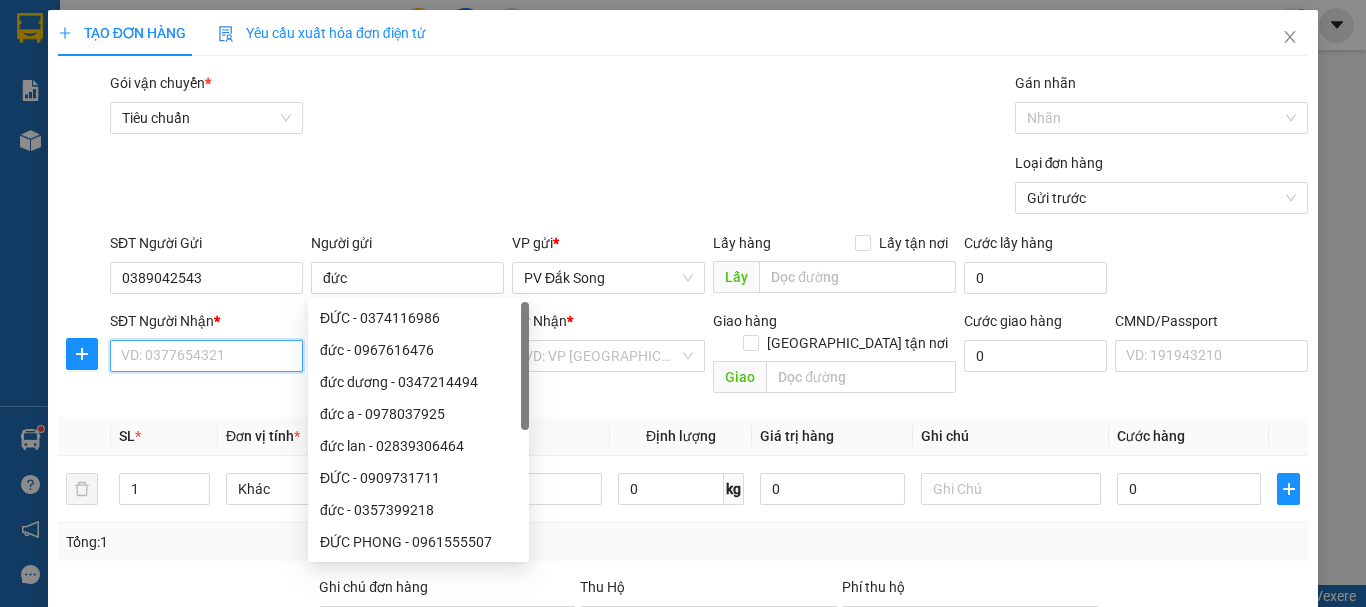 click on "SĐT Người Nhận  *" at bounding box center (206, 356) 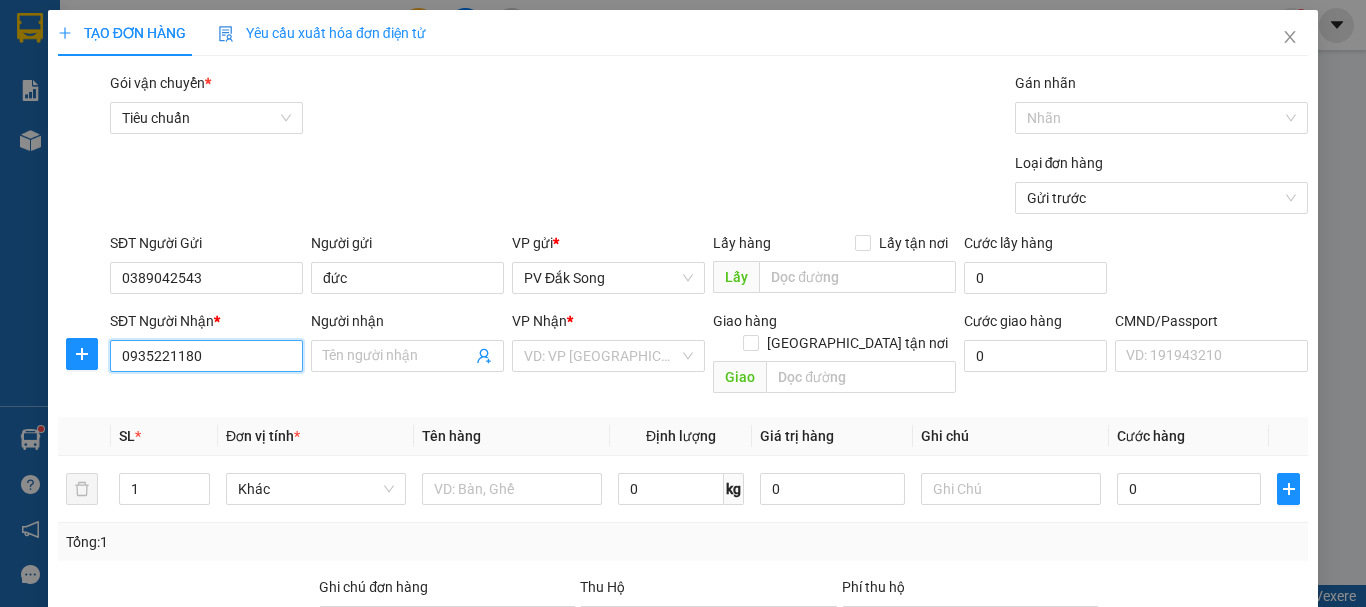 type on "0935221180" 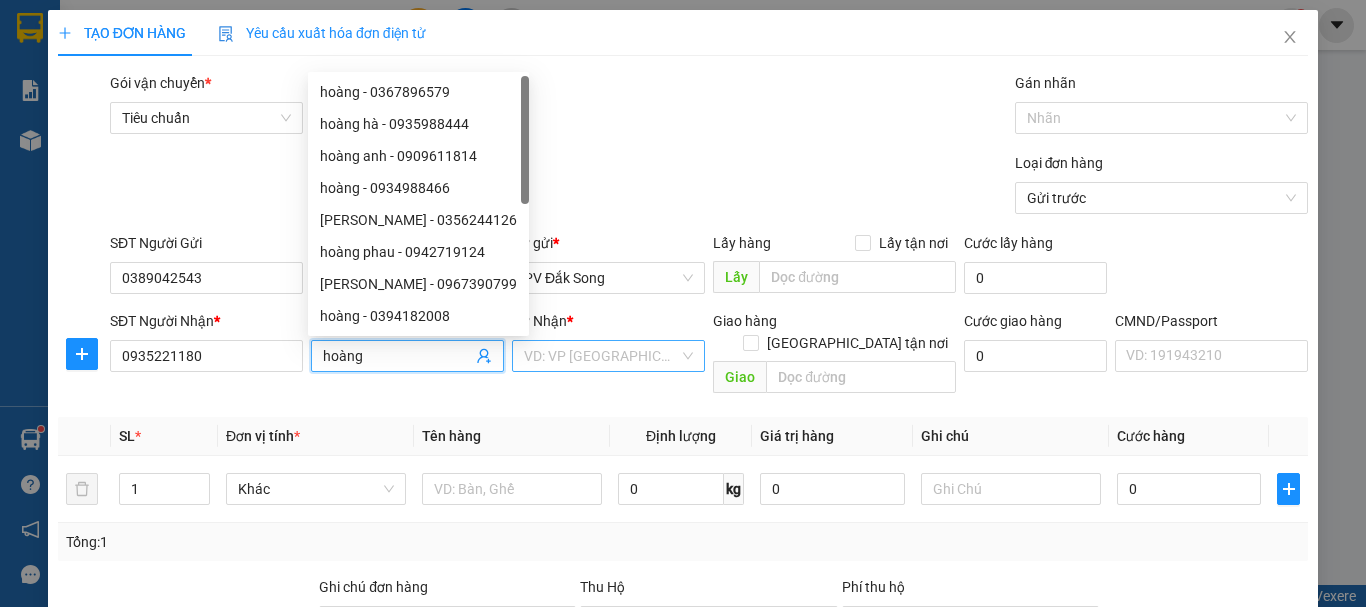 type on "hoàng" 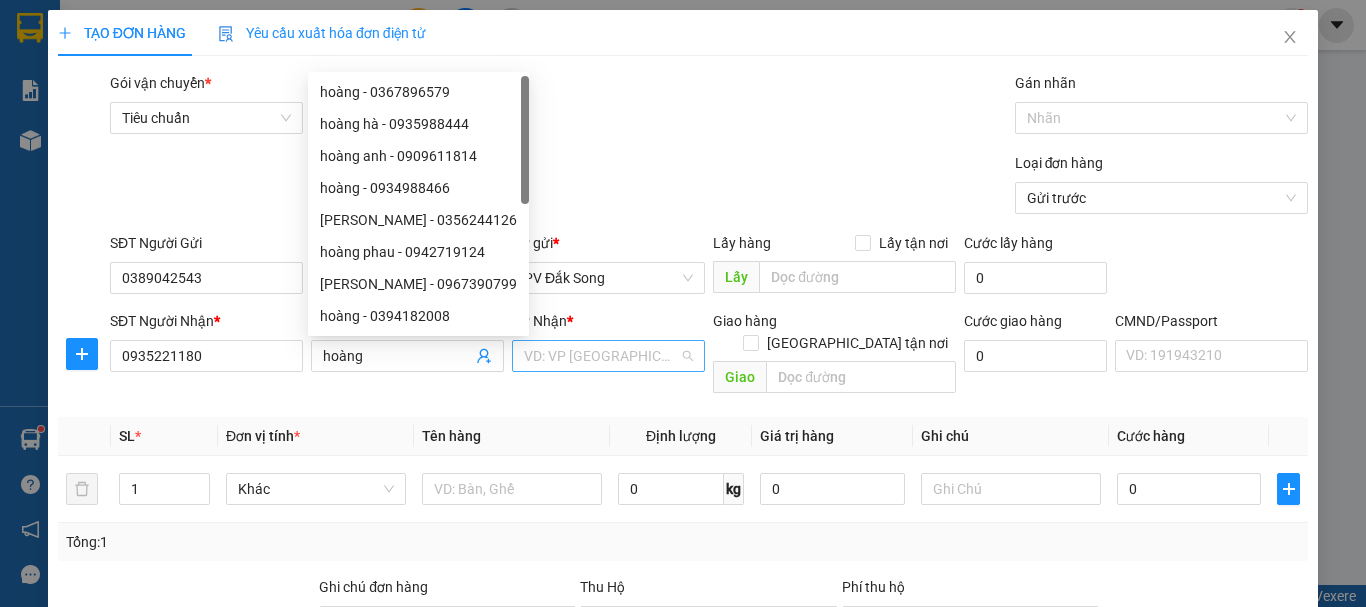 click at bounding box center (601, 356) 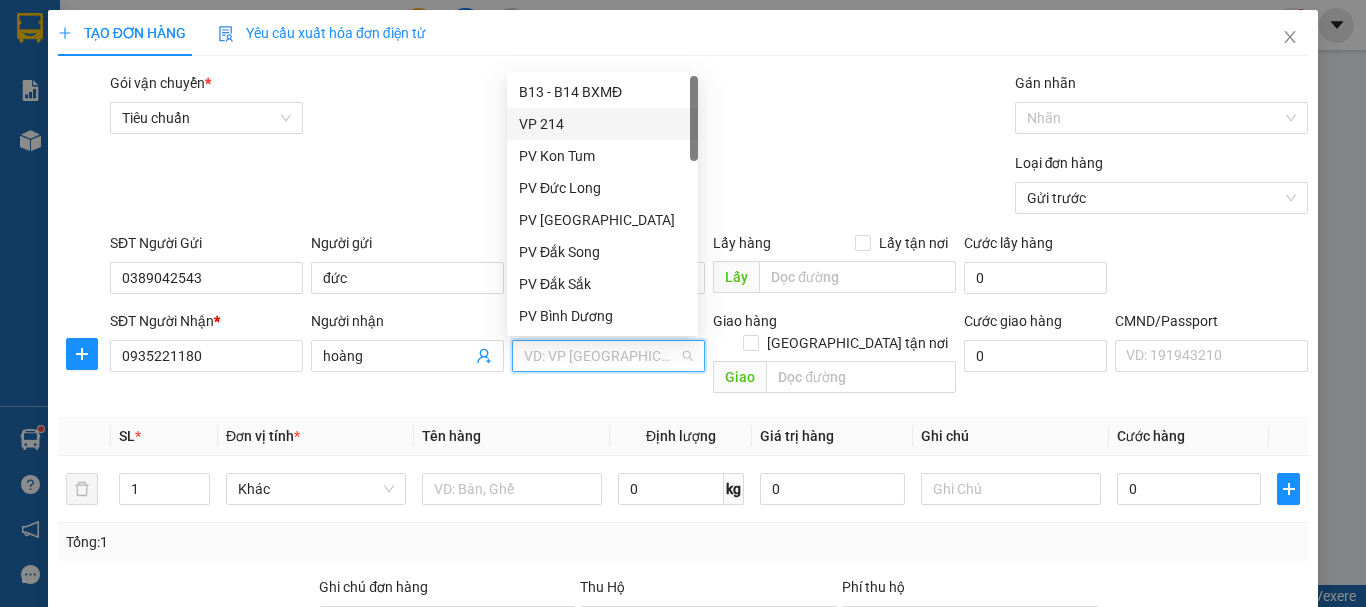 click on "VP 214" at bounding box center [602, 124] 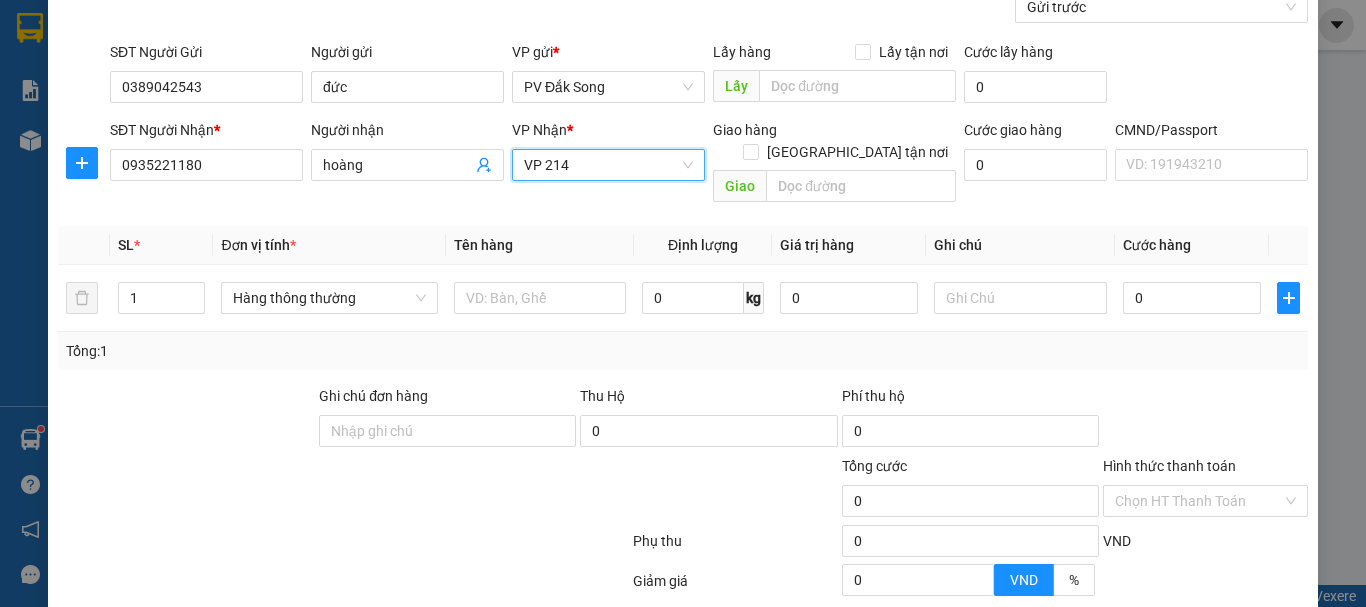 scroll, scrollTop: 200, scrollLeft: 0, axis: vertical 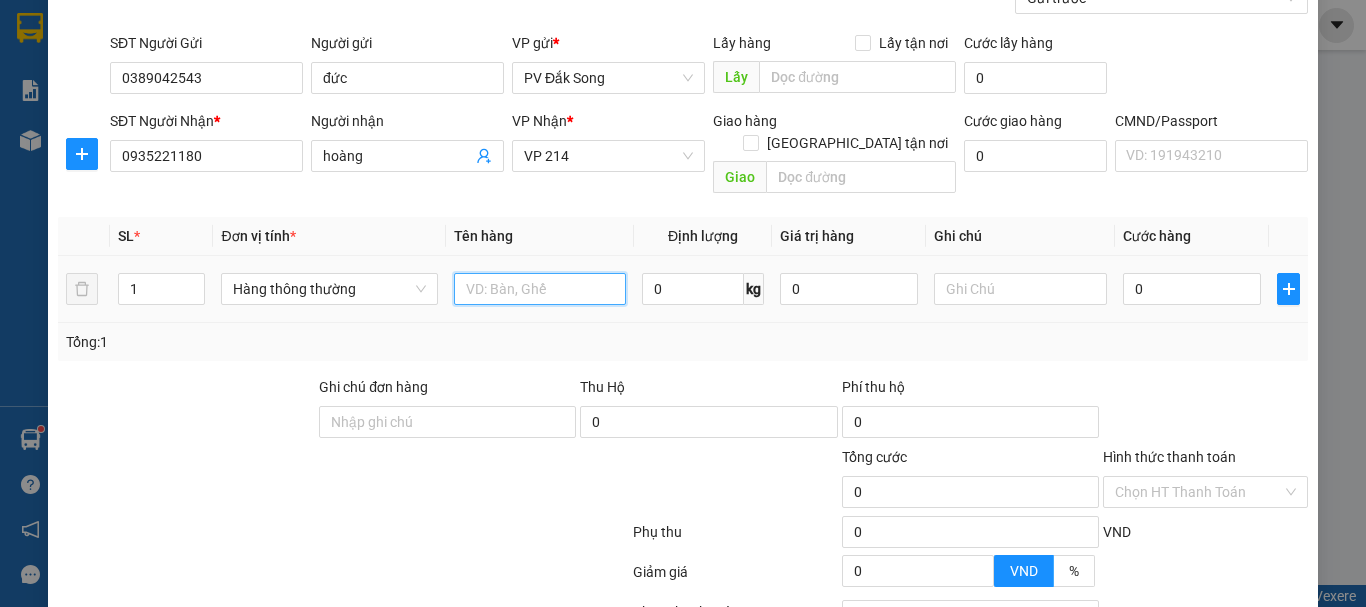click at bounding box center (540, 289) 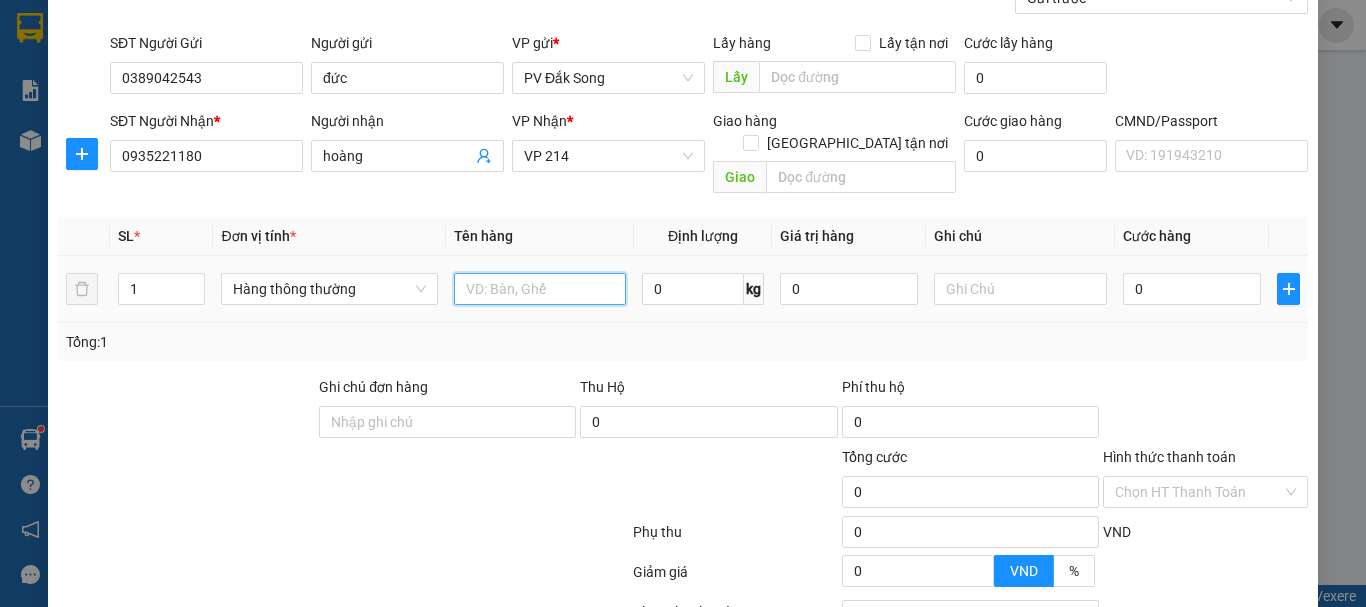 type on "b" 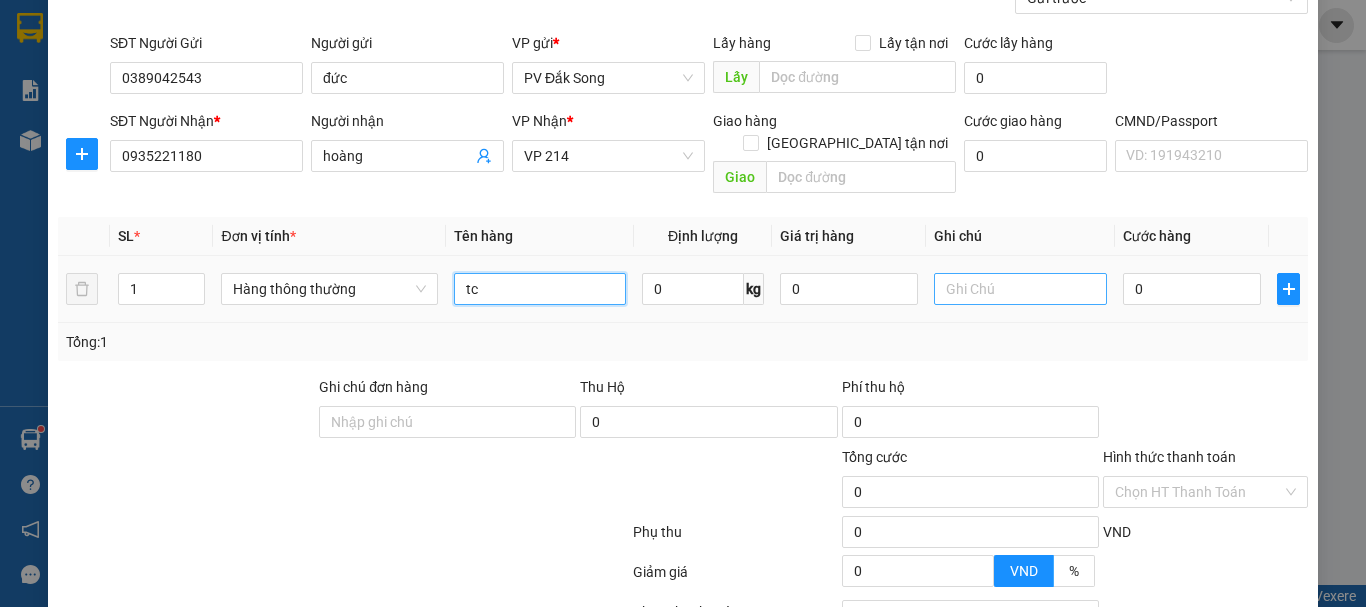 type on "tc" 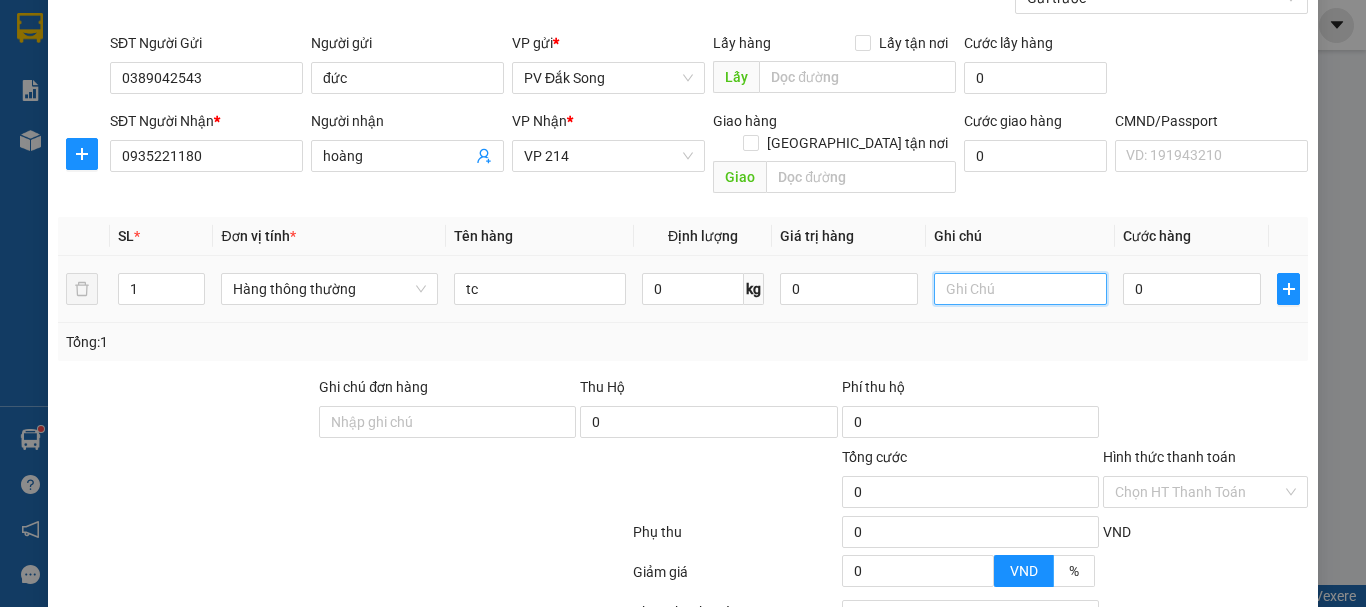 click at bounding box center [1020, 289] 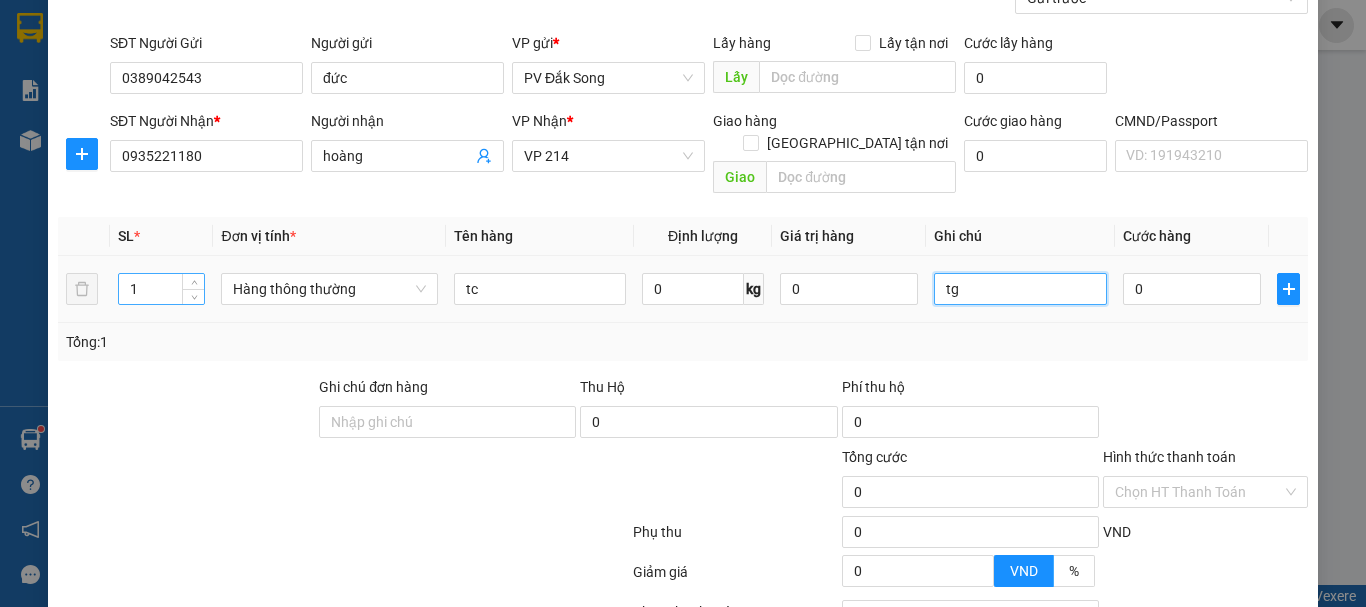 type on "tg" 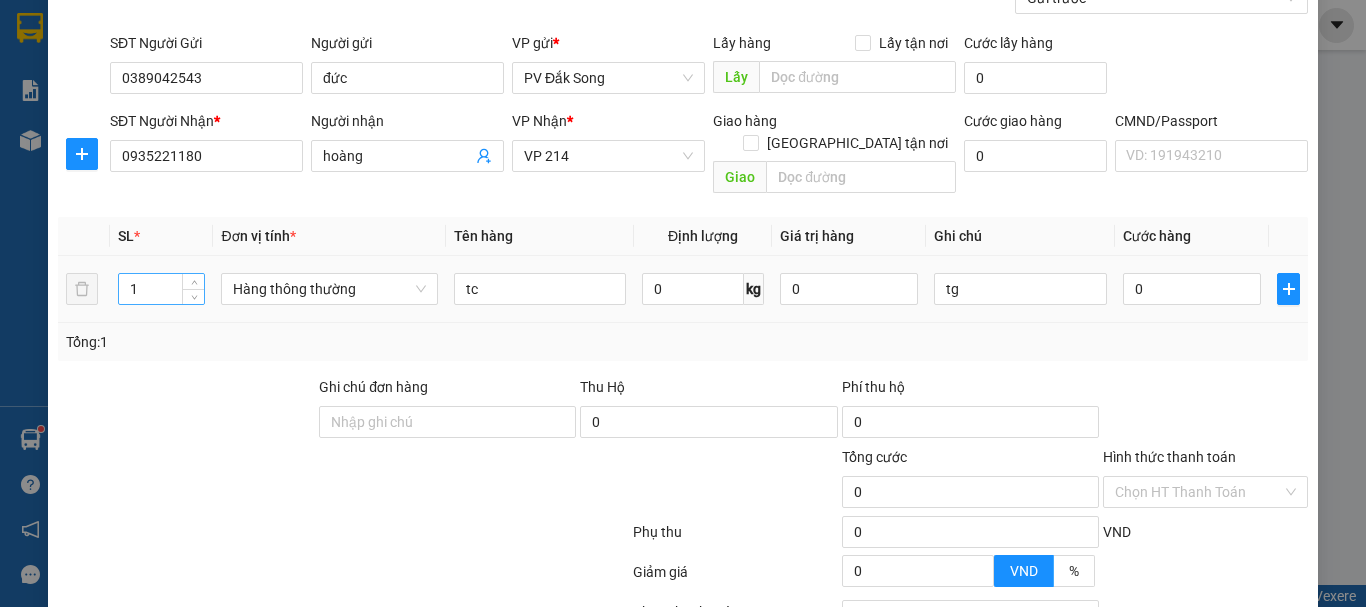 click on "1" at bounding box center [161, 289] 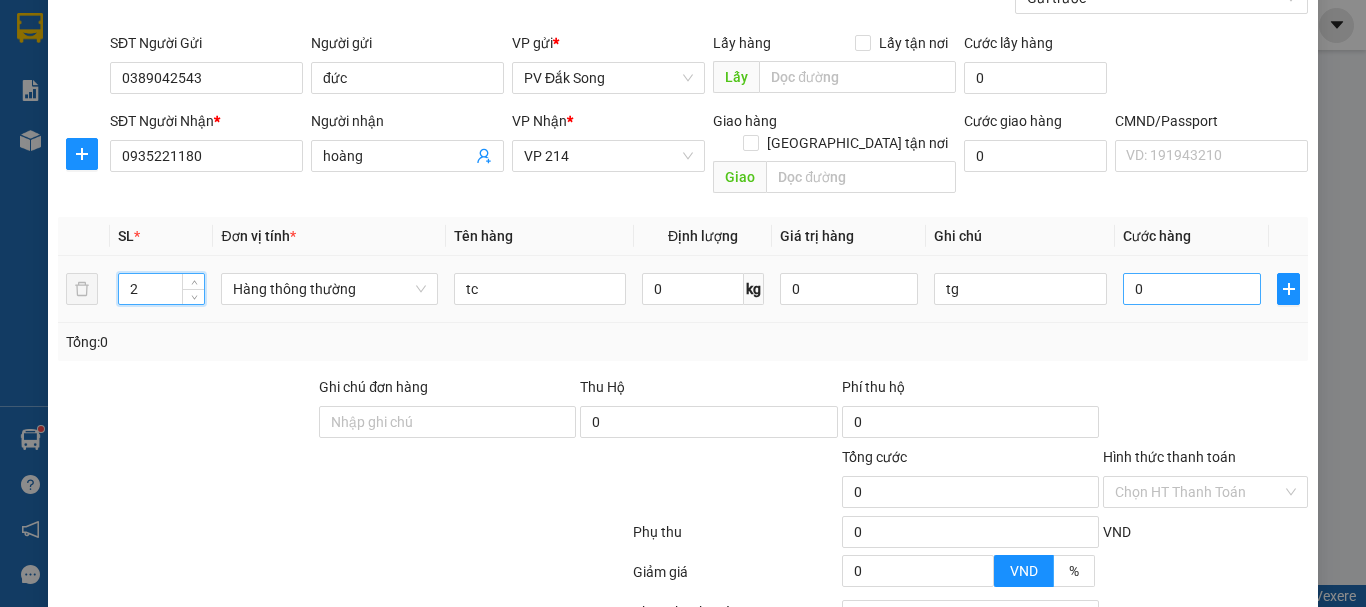 type on "2" 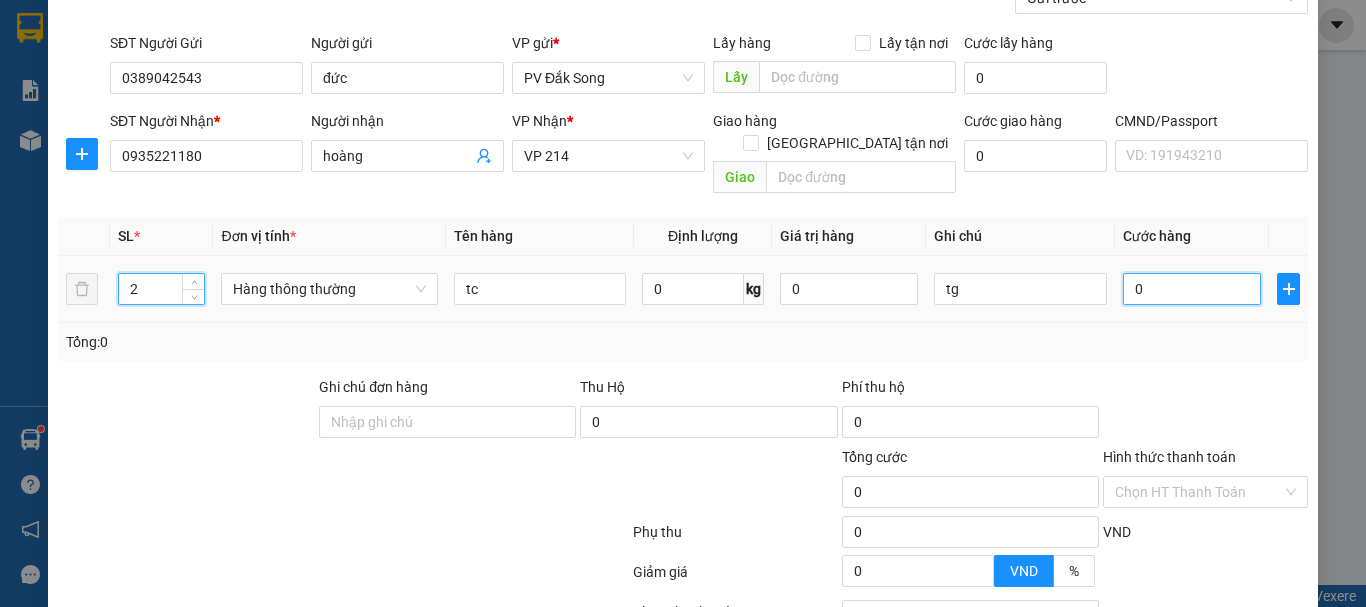 click on "0" at bounding box center [1192, 289] 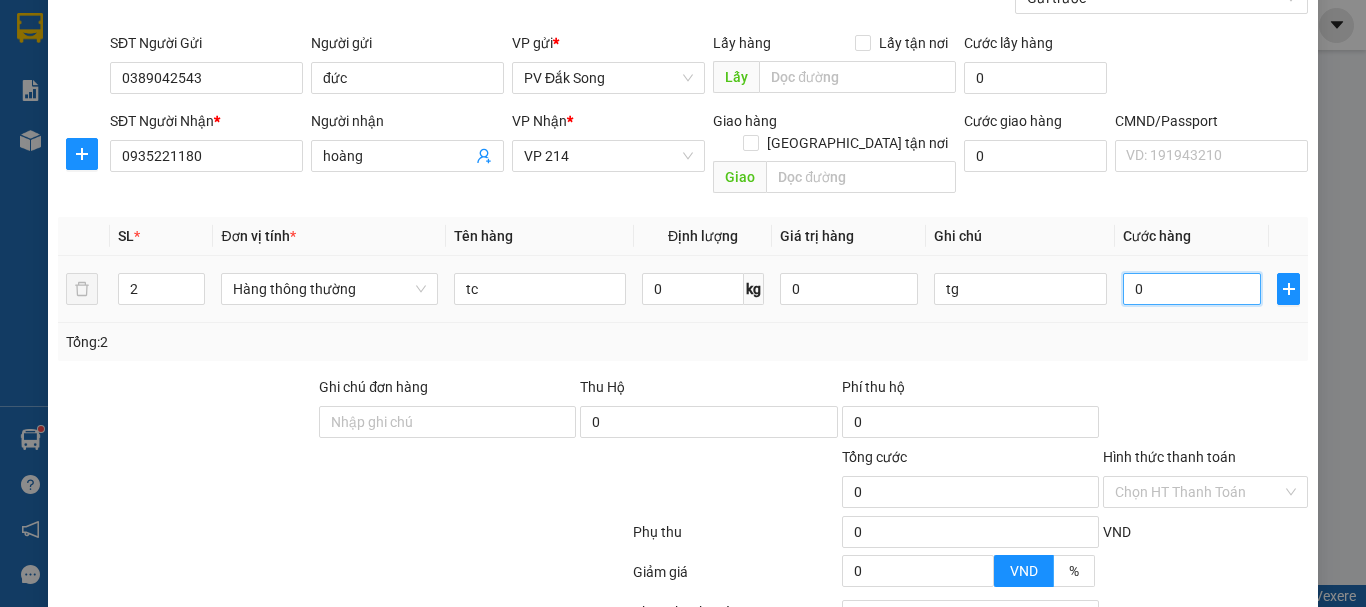 type on "008" 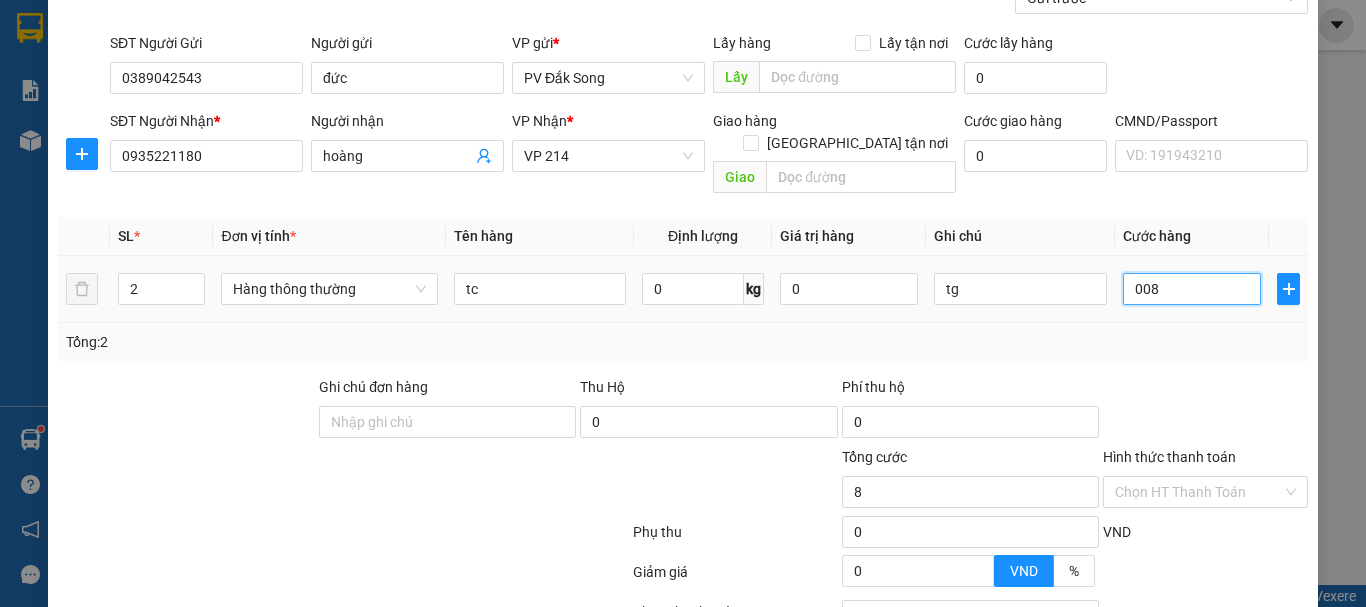 type on "0.080" 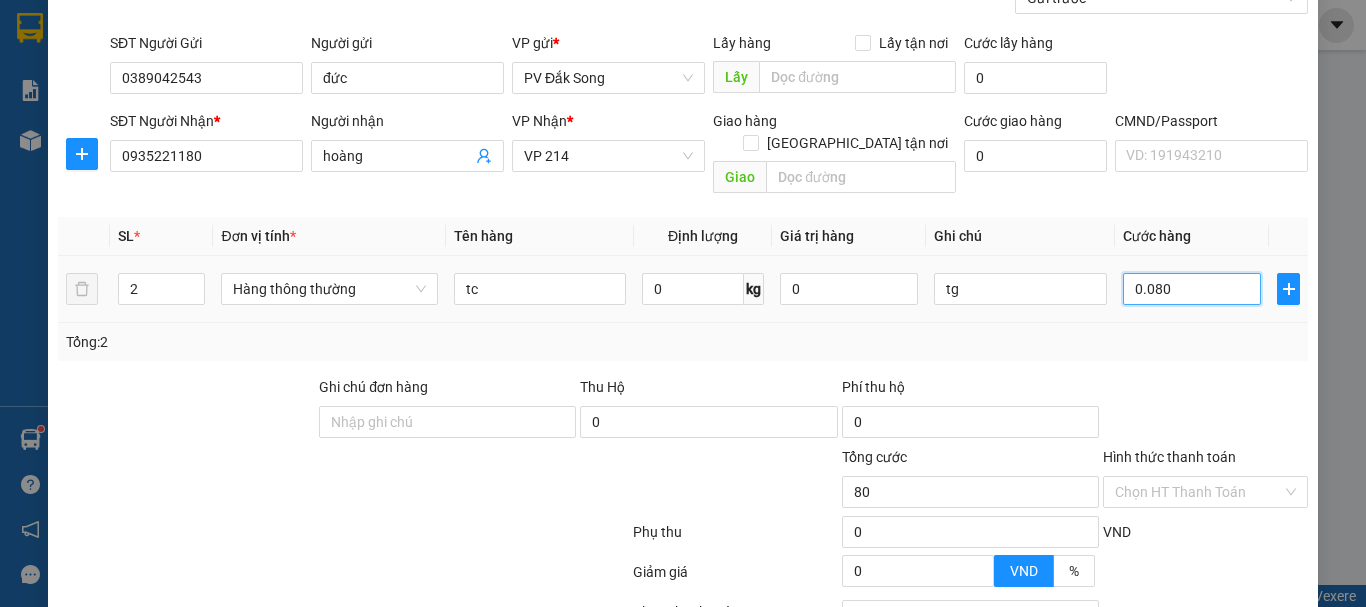 type on "00.800" 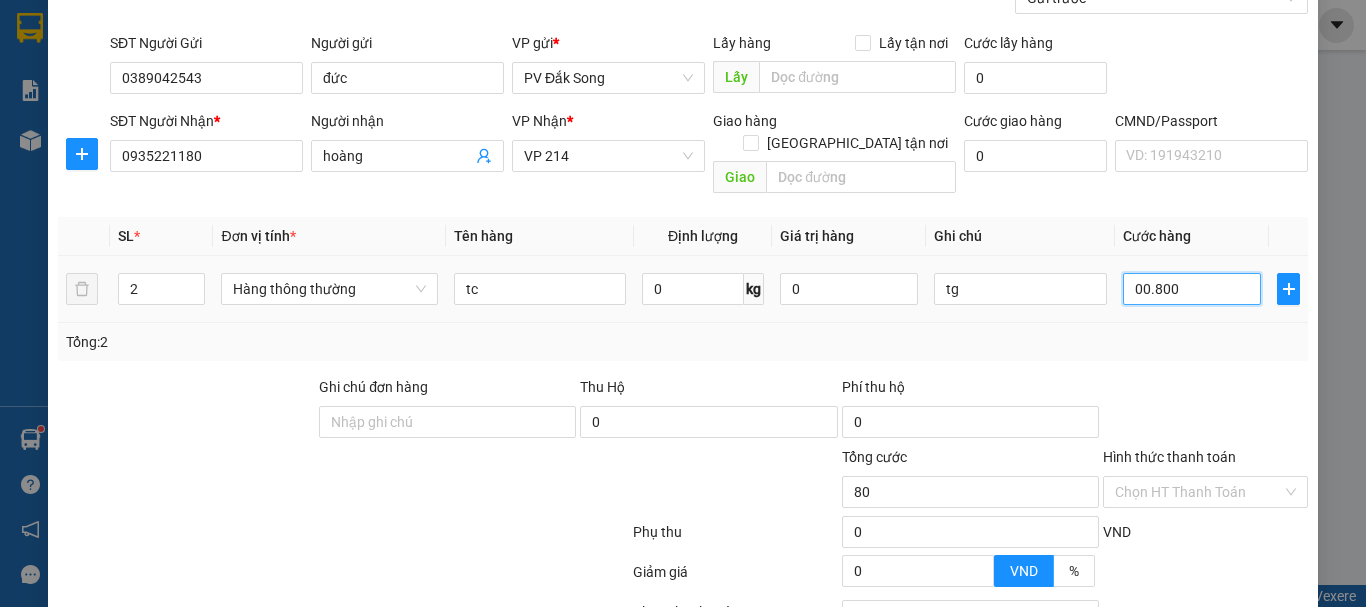 type on "800" 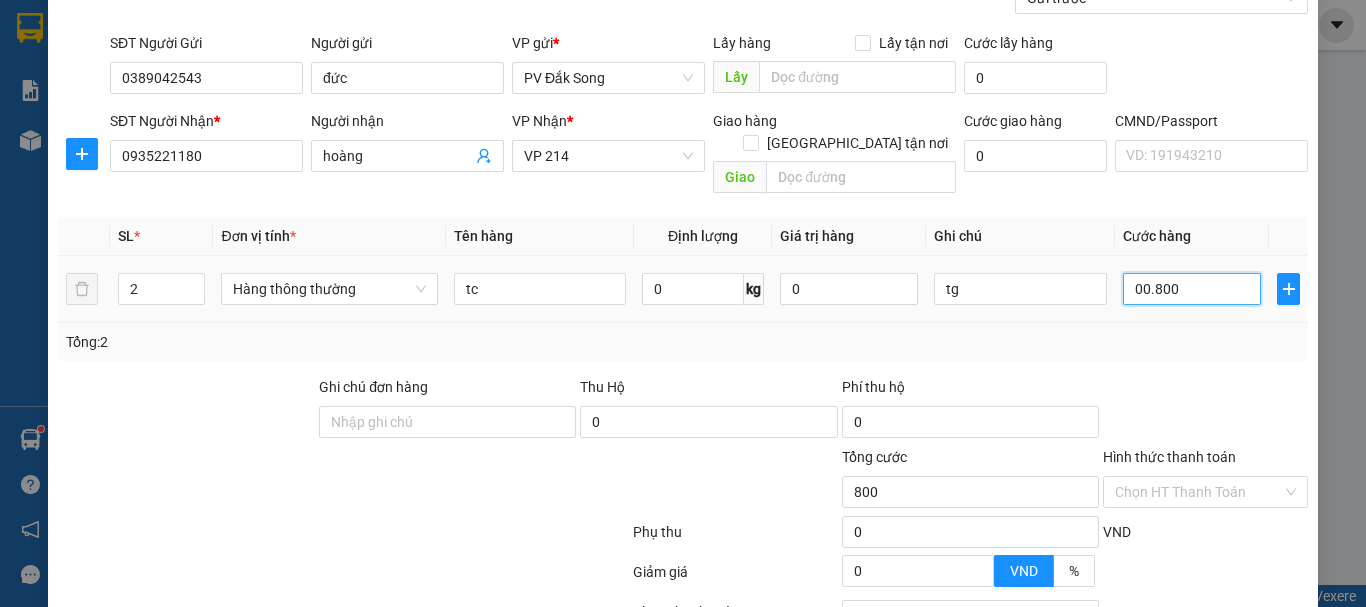 type on "0.008.000" 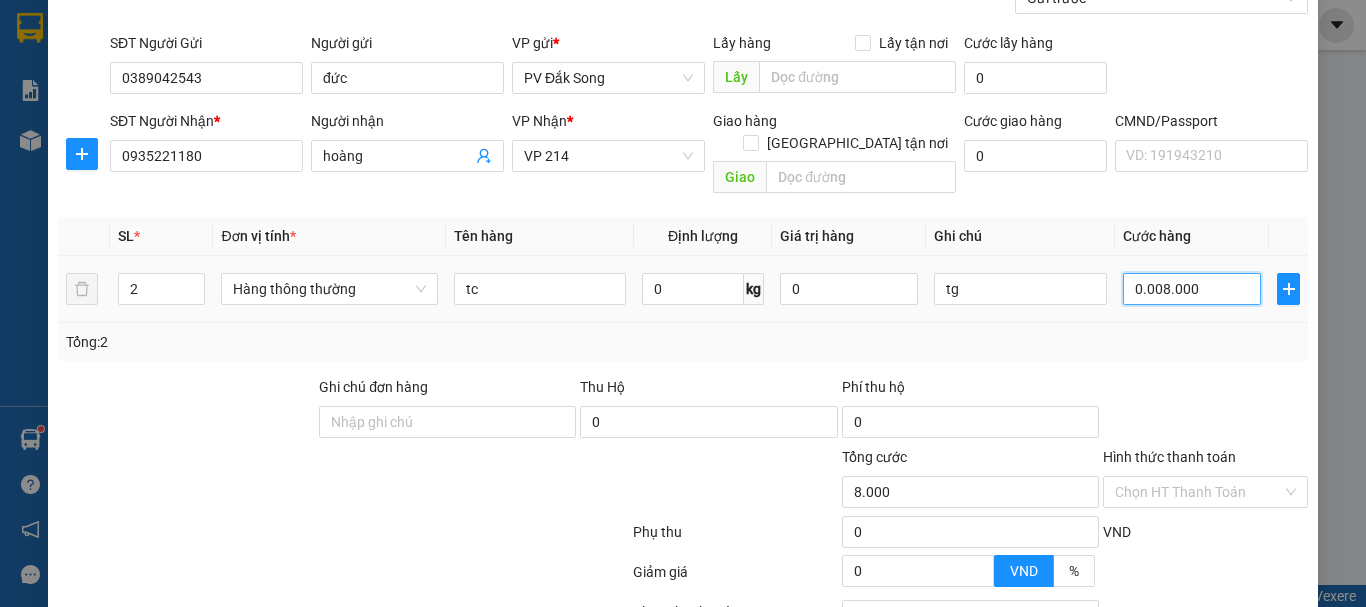 type on "000.080.000" 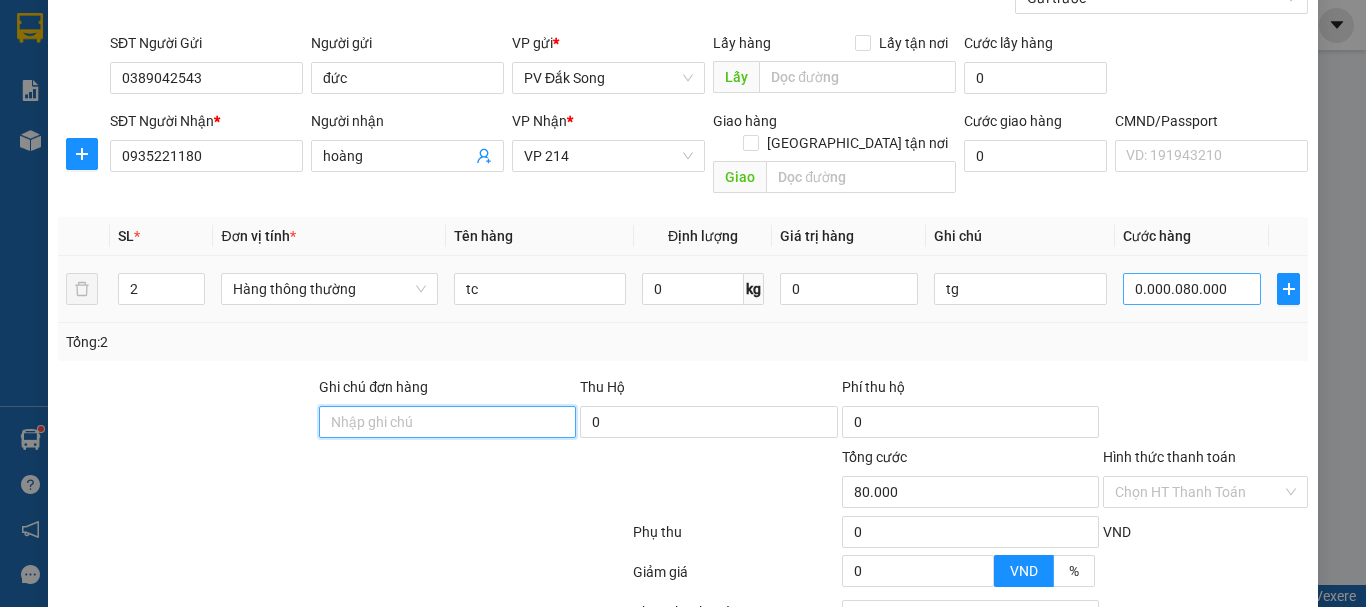 type on "80.000" 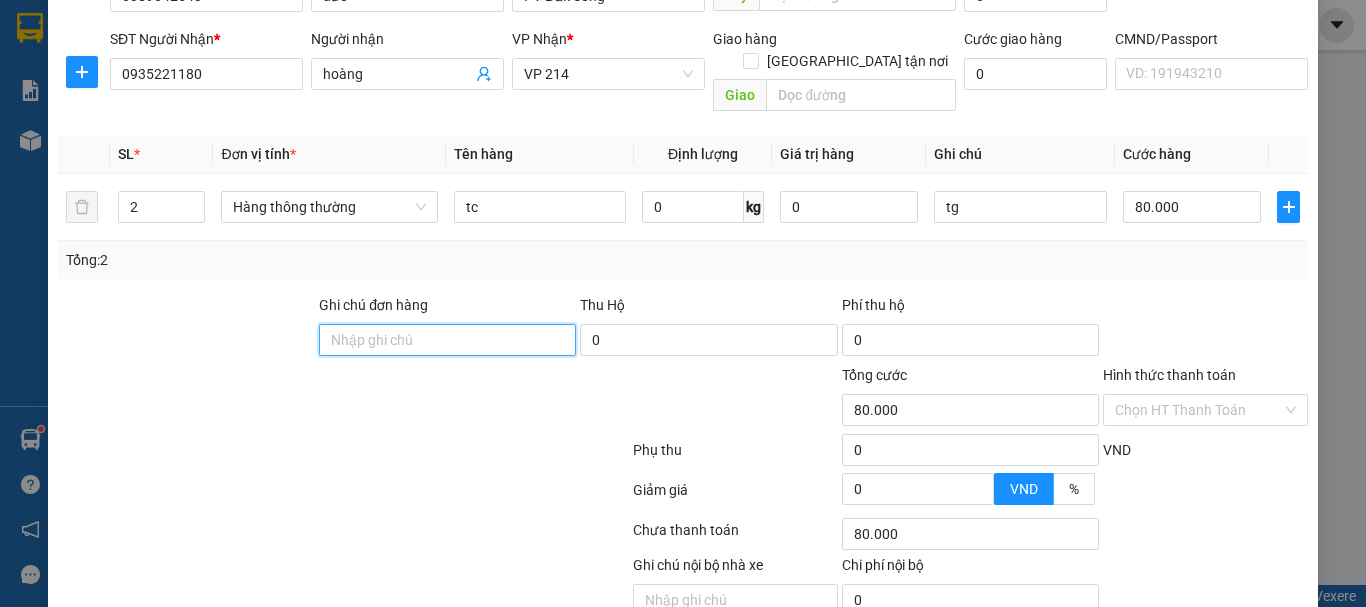 scroll, scrollTop: 355, scrollLeft: 0, axis: vertical 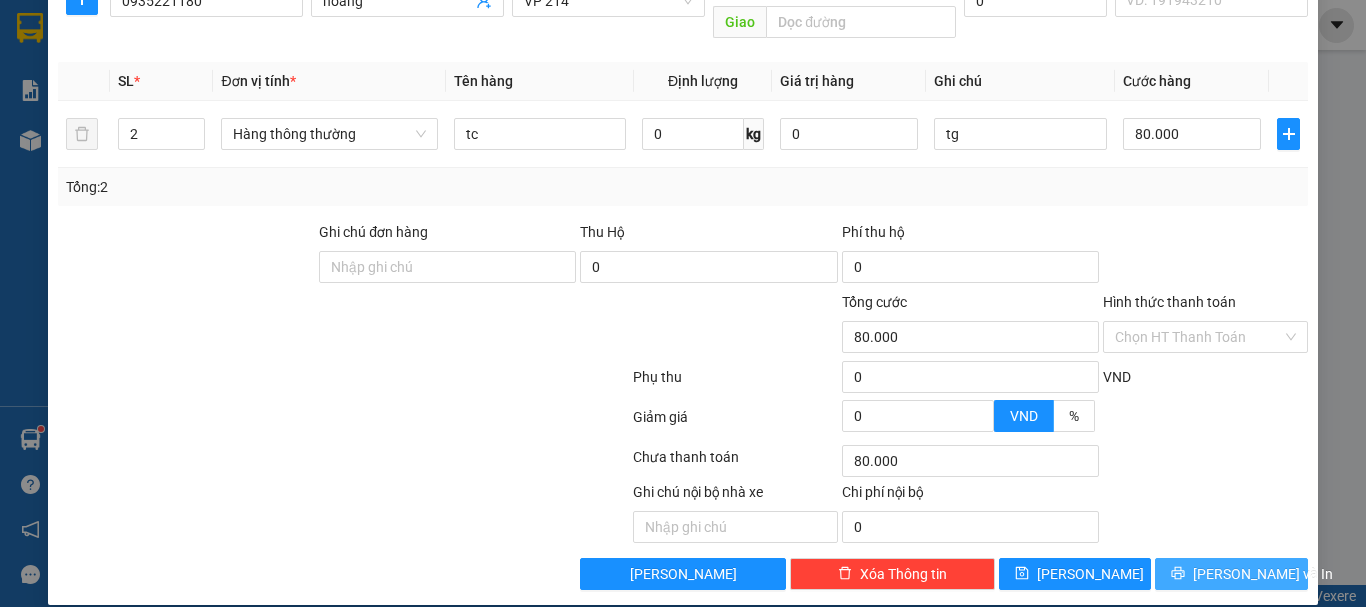 click on "[PERSON_NAME] và In" at bounding box center (1263, 574) 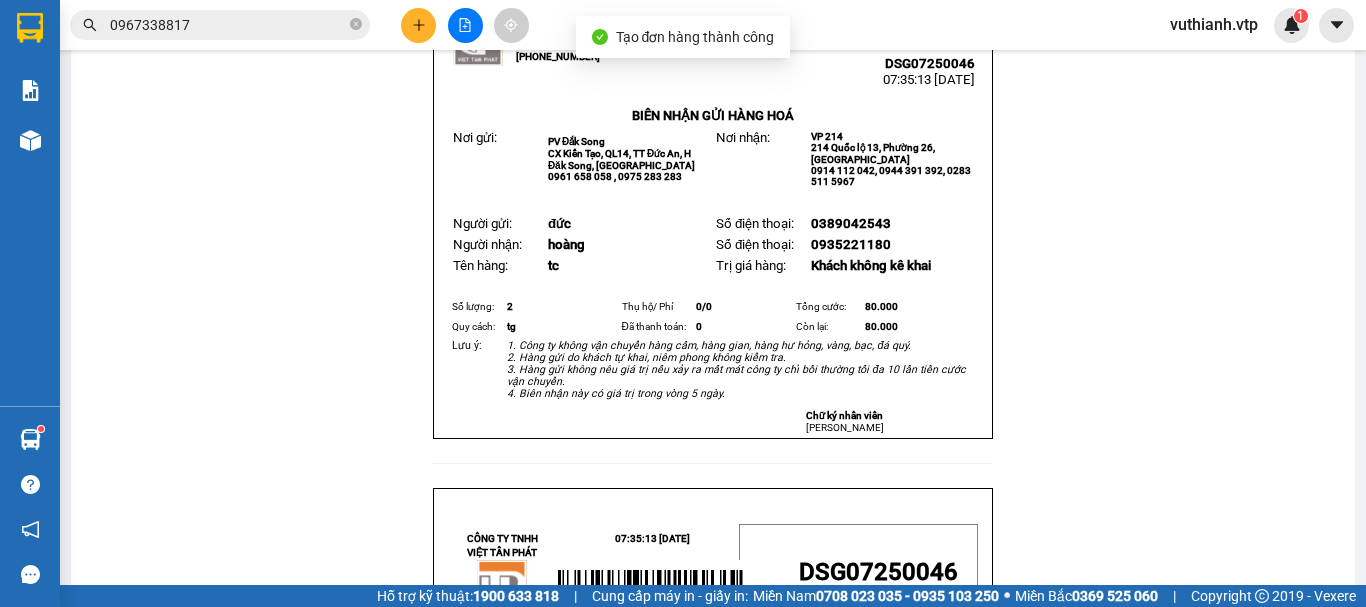 scroll, scrollTop: 0, scrollLeft: 0, axis: both 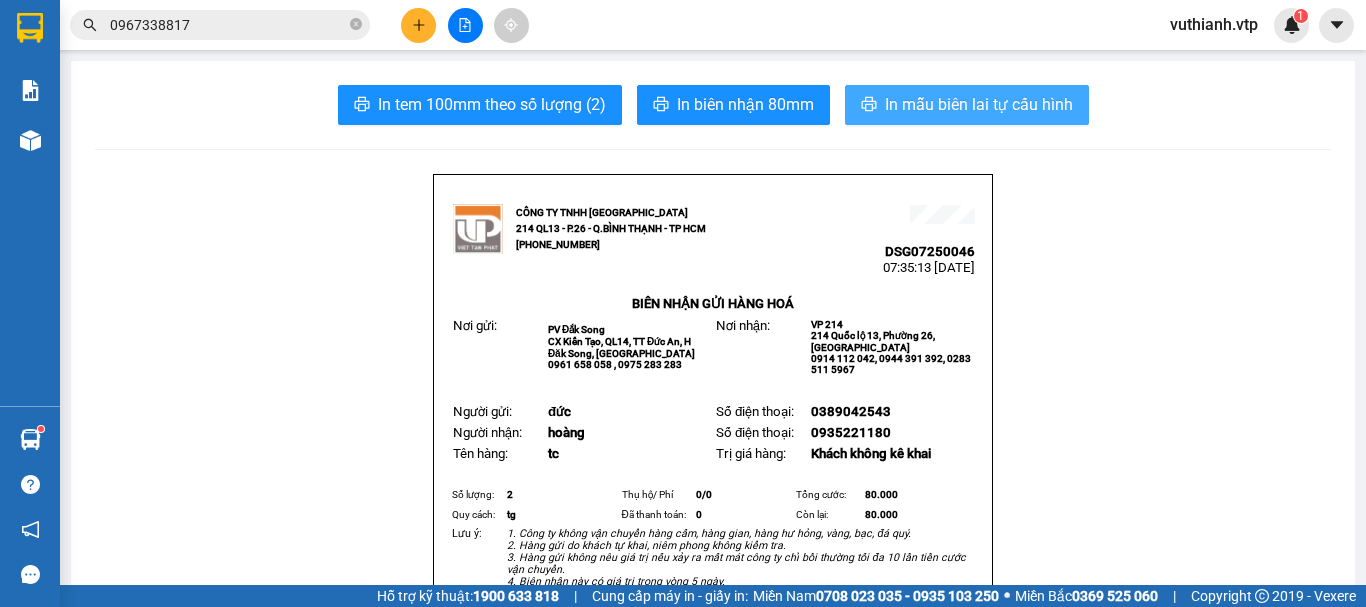 click on "In mẫu biên lai tự cấu hình" at bounding box center [979, 104] 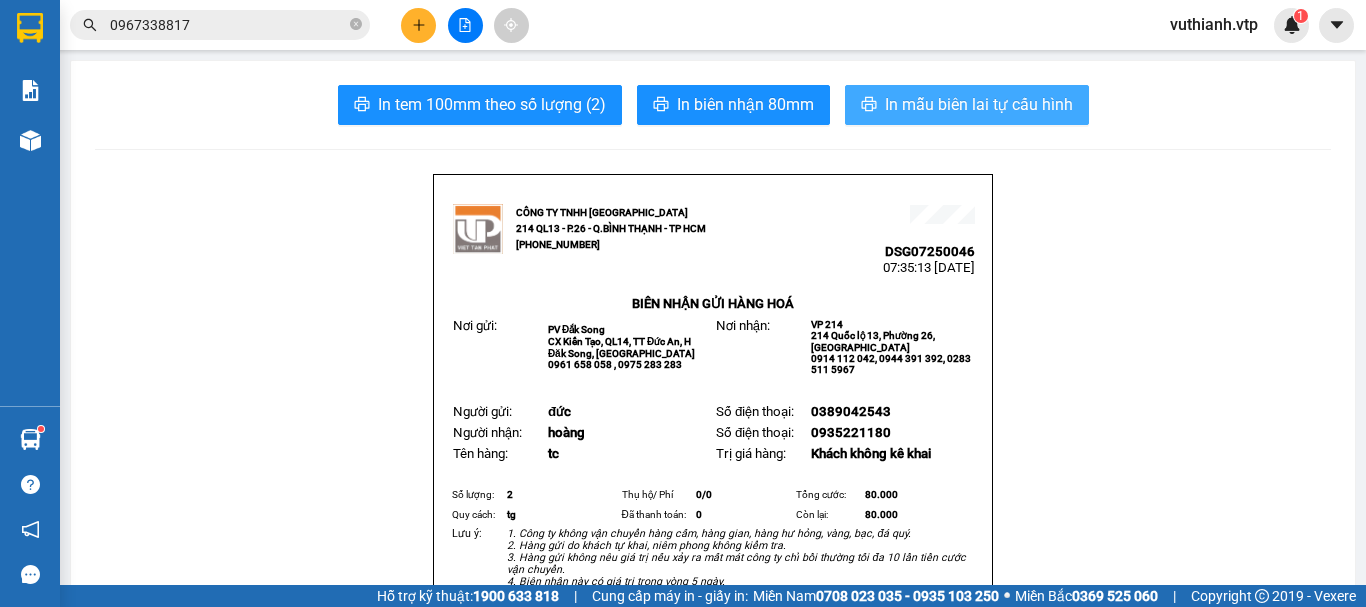 scroll, scrollTop: 0, scrollLeft: 0, axis: both 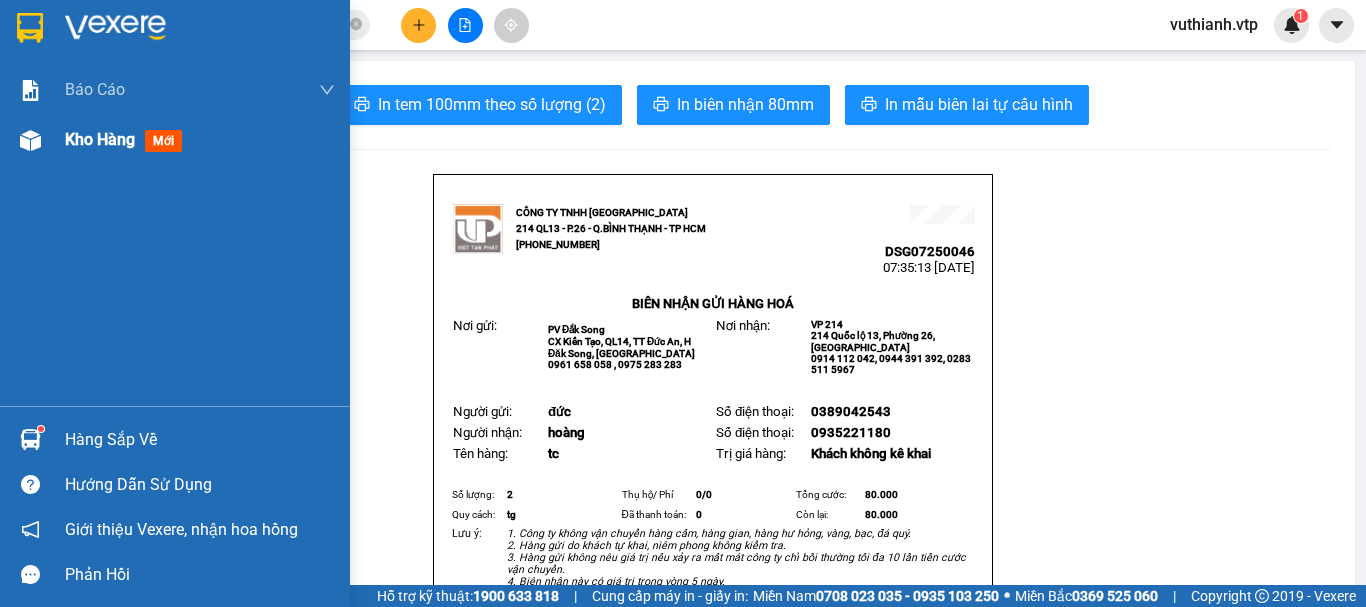 click on "Kho hàng mới" at bounding box center [175, 140] 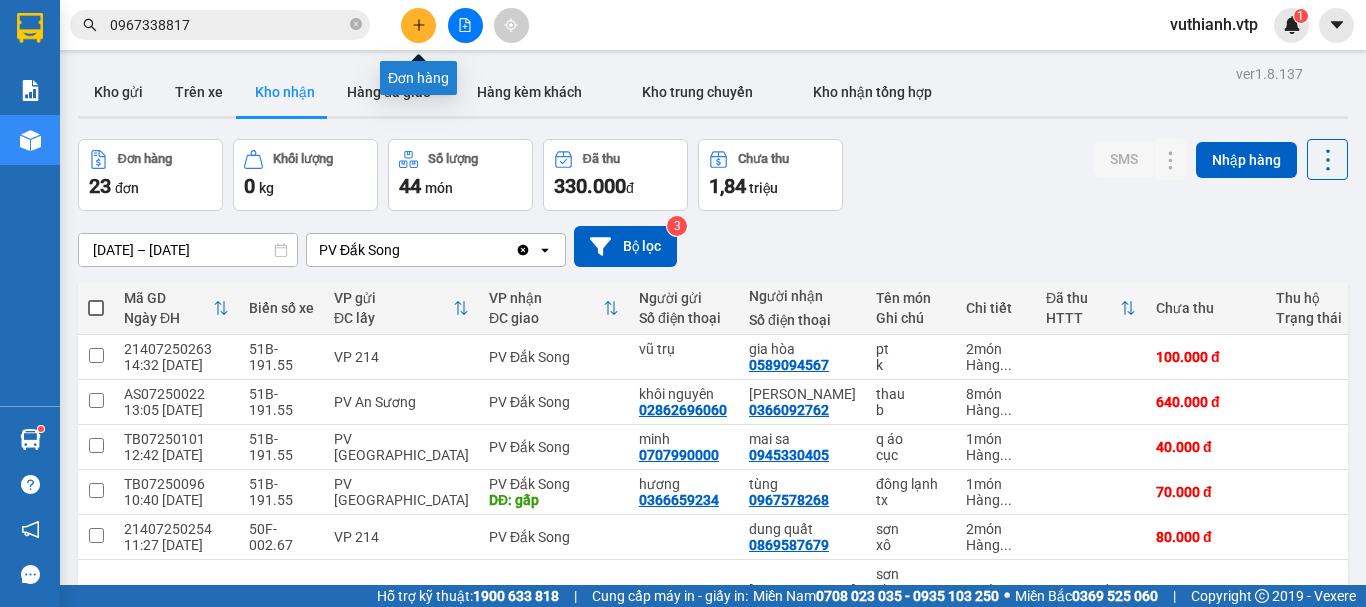 click 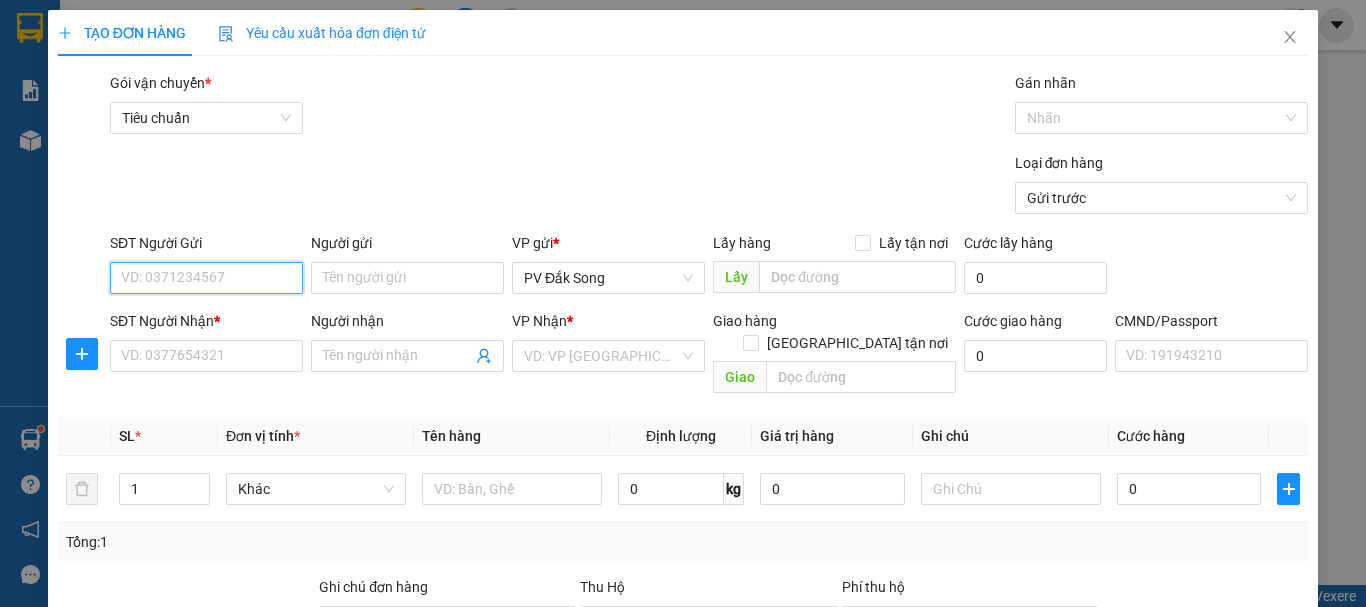 click on "SĐT Người Gửi" at bounding box center (206, 278) 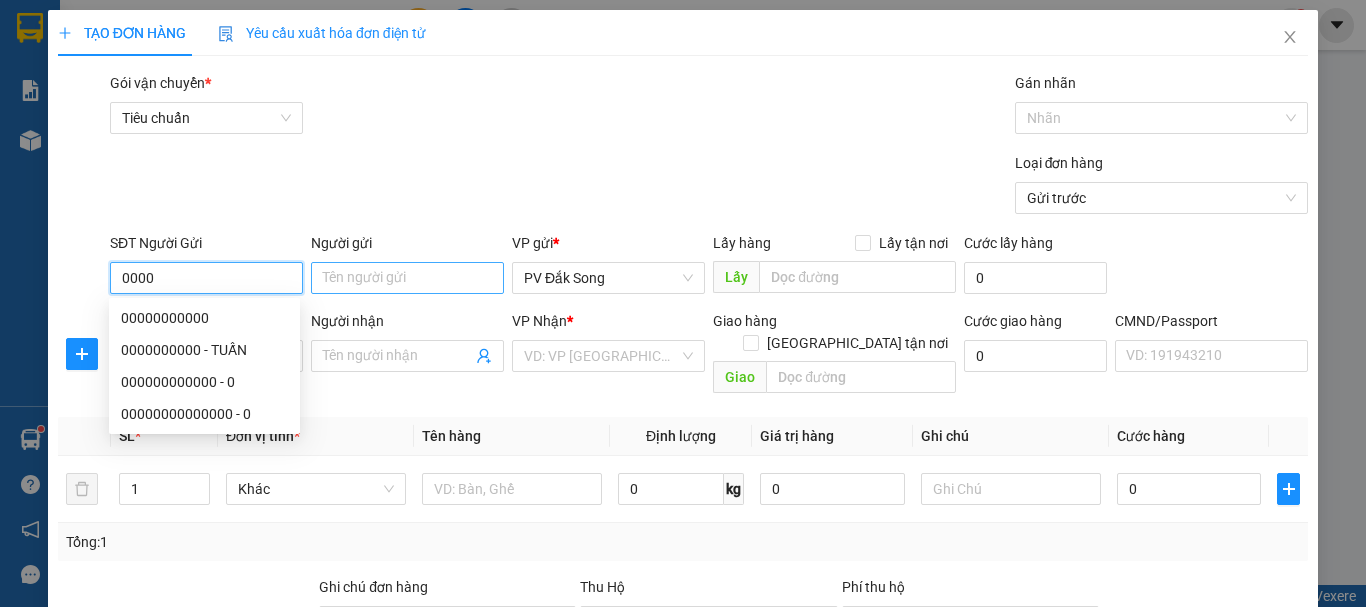 type on "0000" 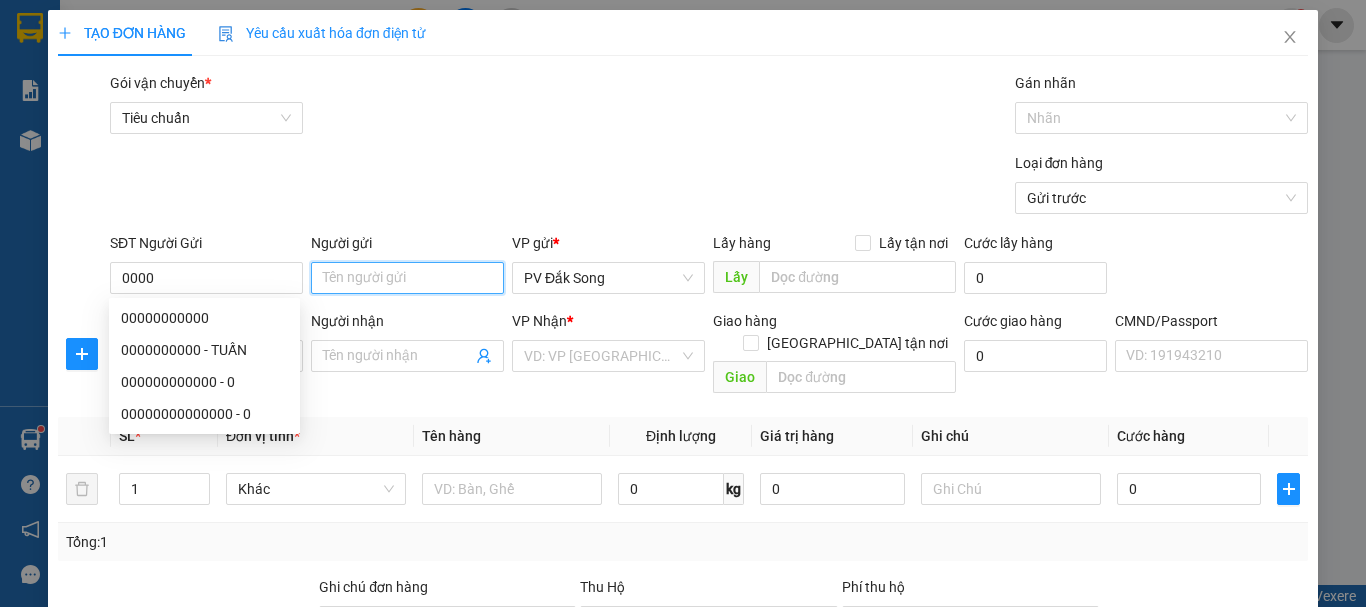 click on "Người gửi" at bounding box center (407, 278) 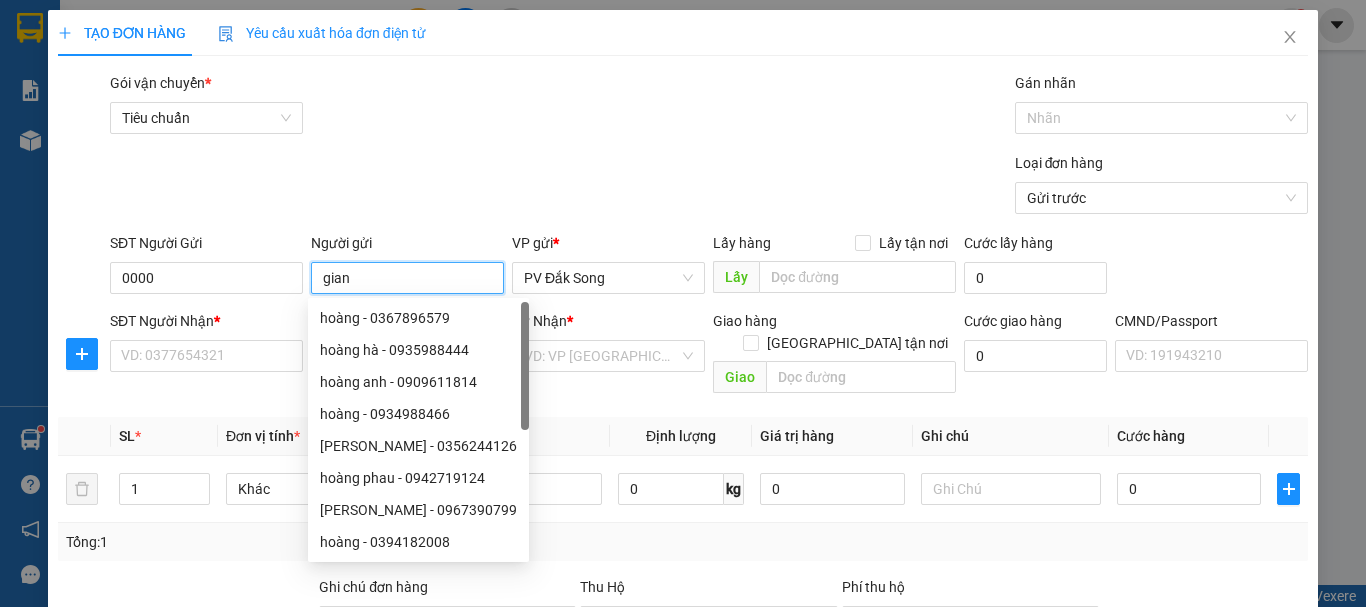 type on "giang" 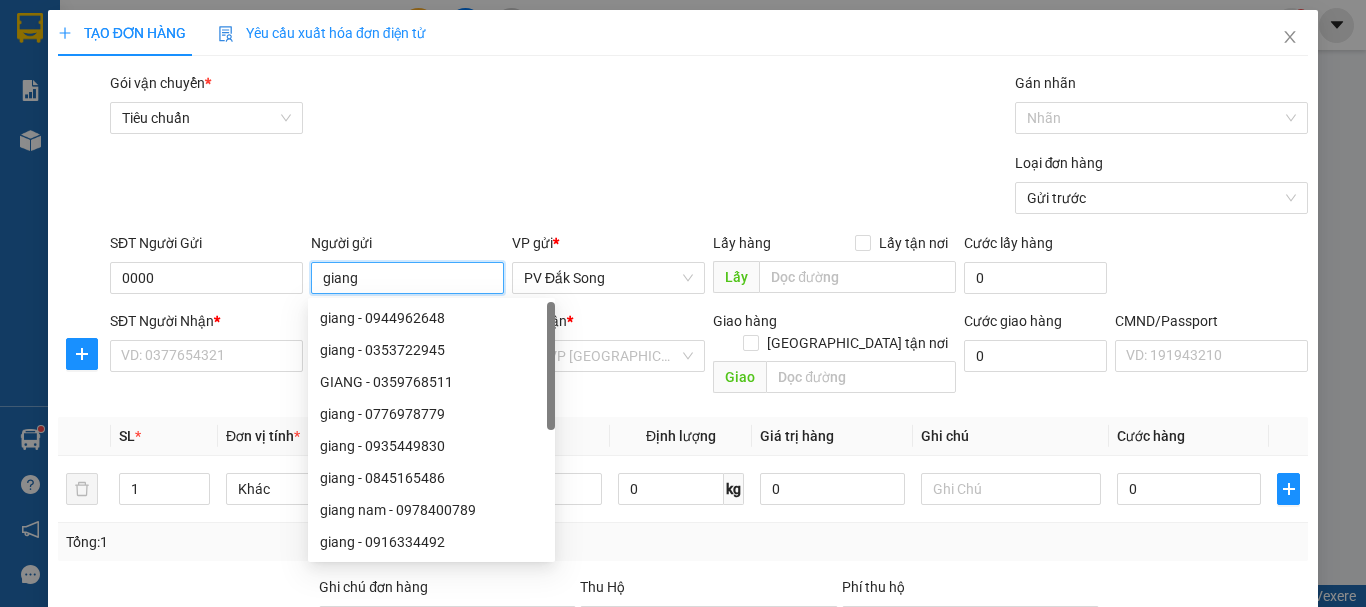 click on "giang - 0353722945" at bounding box center (431, 350) 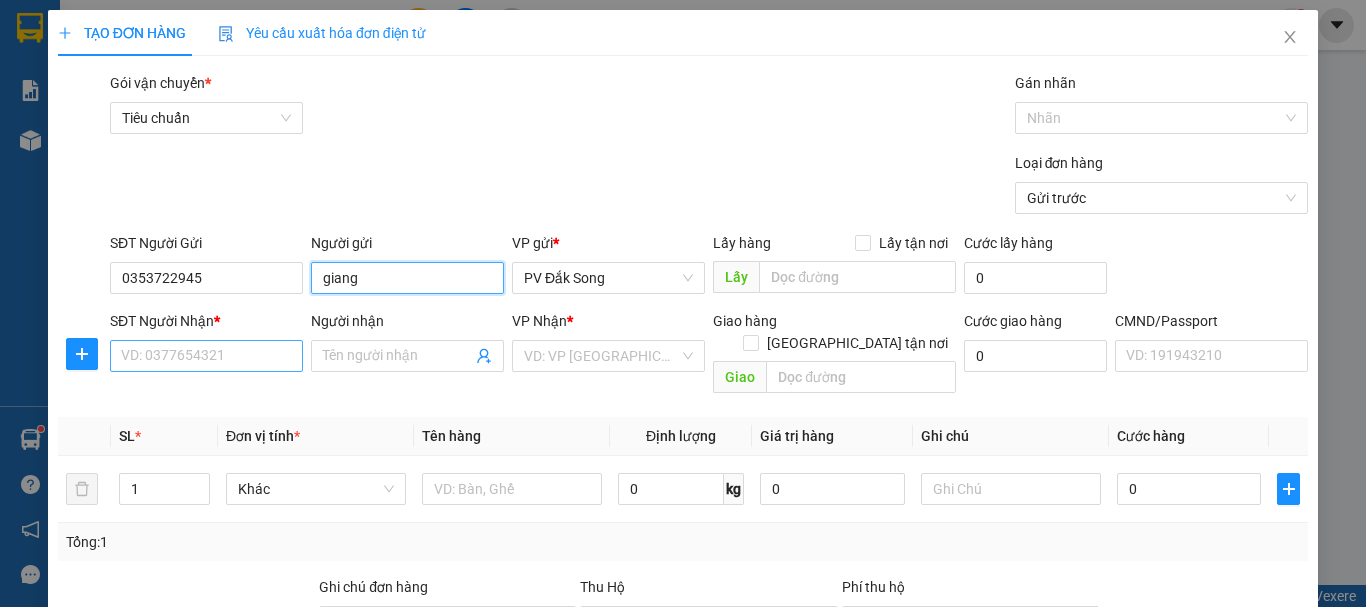 type on "giang" 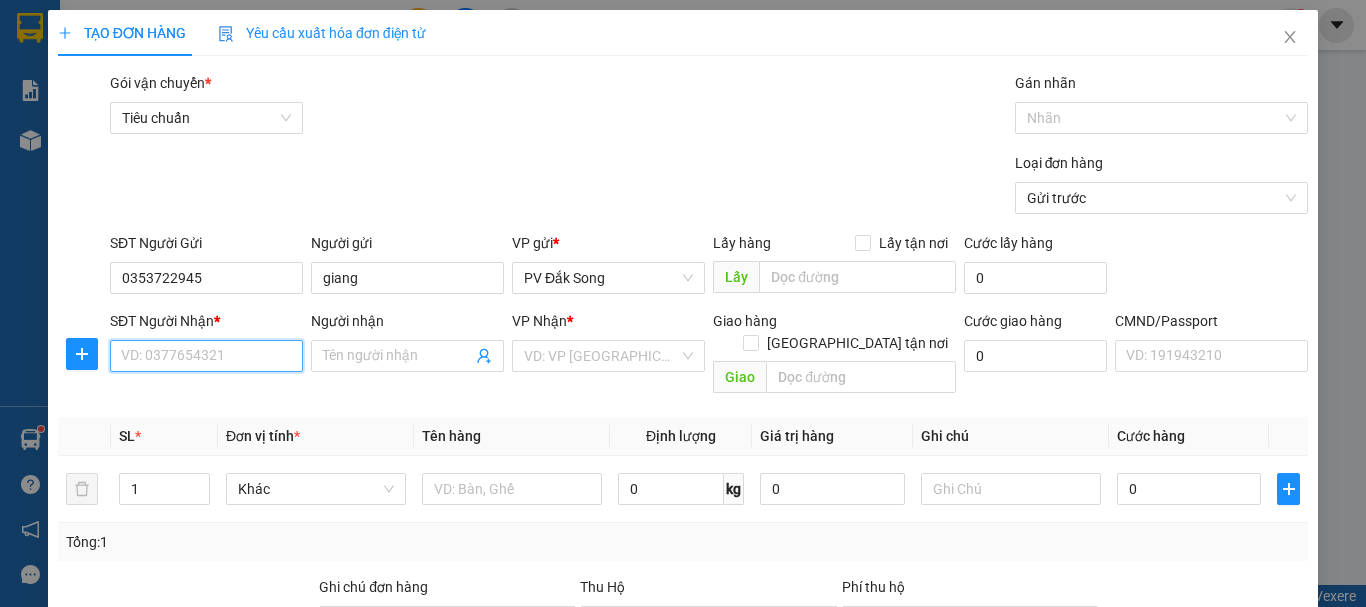 click on "SĐT Người Nhận  *" at bounding box center [206, 356] 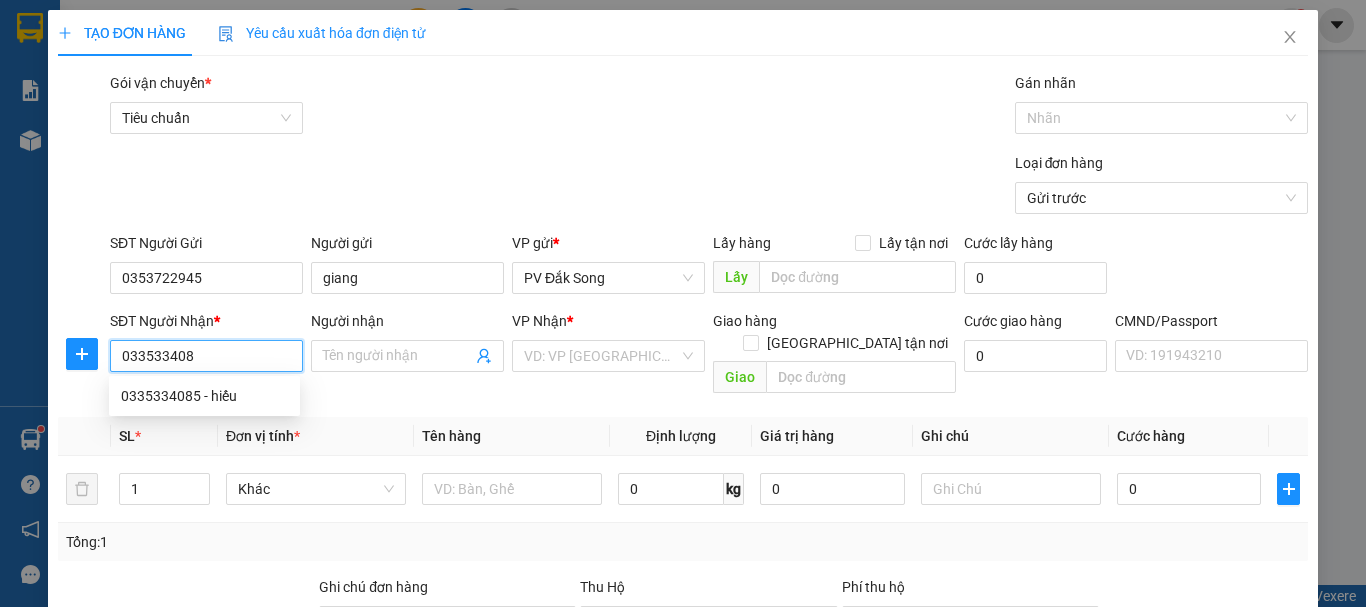 type on "0335334085" 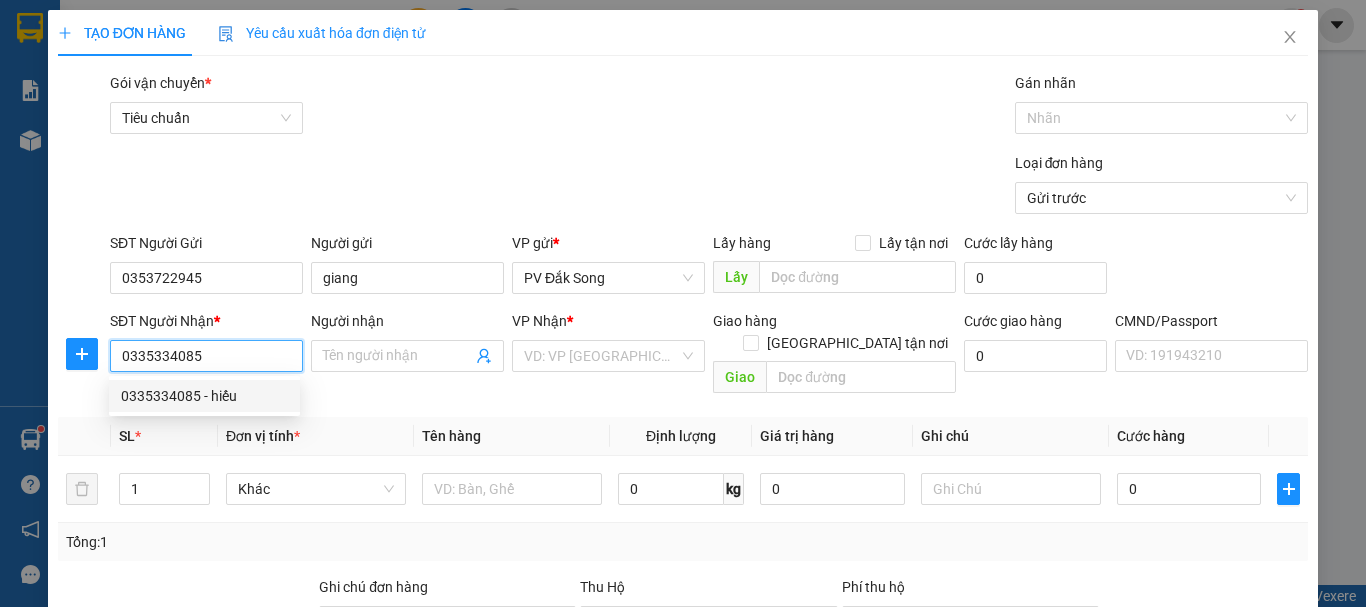 click on "0335334085 - hiếu" at bounding box center (204, 396) 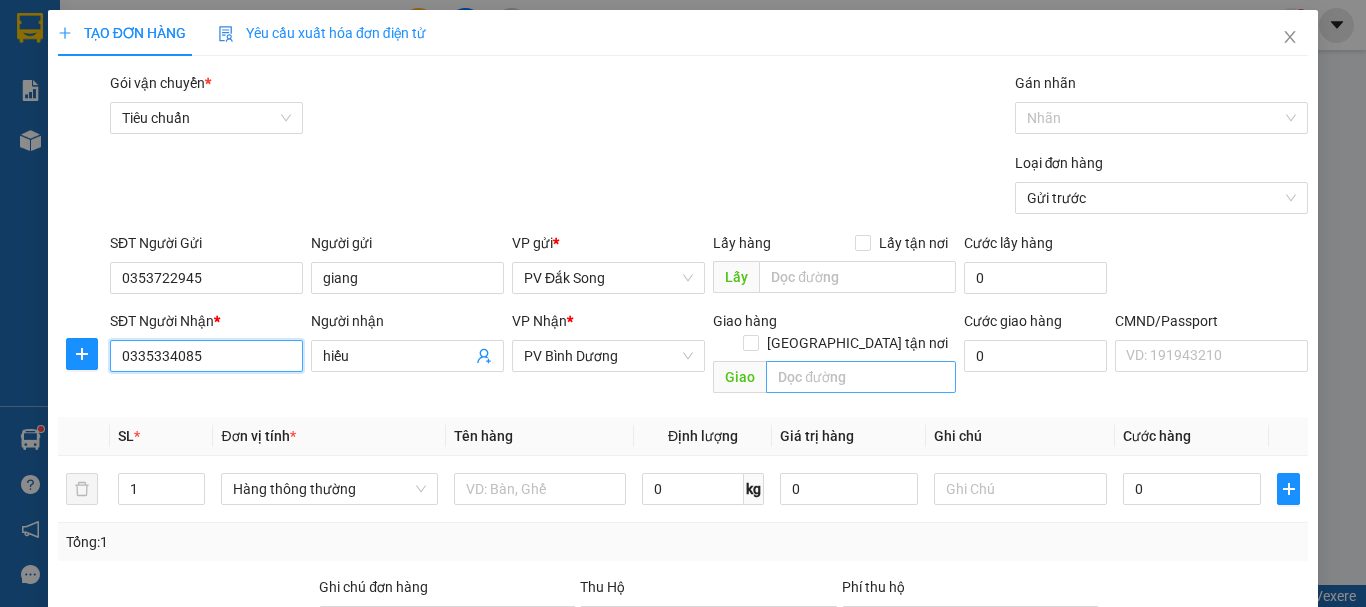 type on "0335334085" 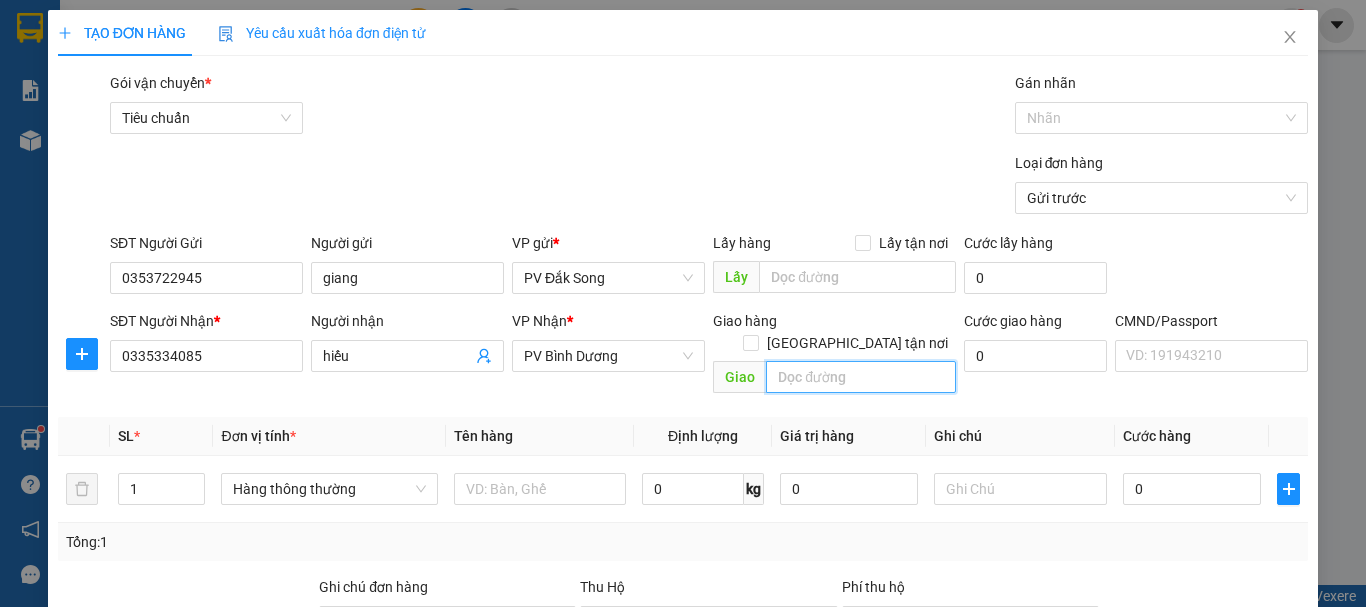 click at bounding box center (861, 377) 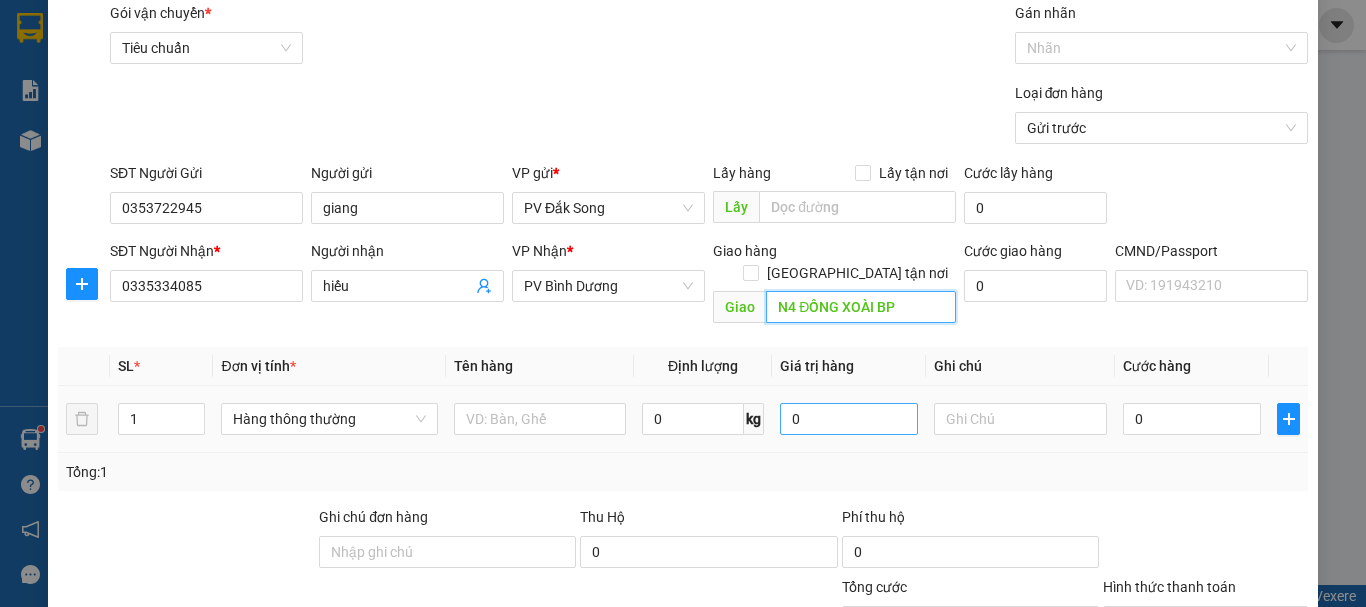 scroll, scrollTop: 100, scrollLeft: 0, axis: vertical 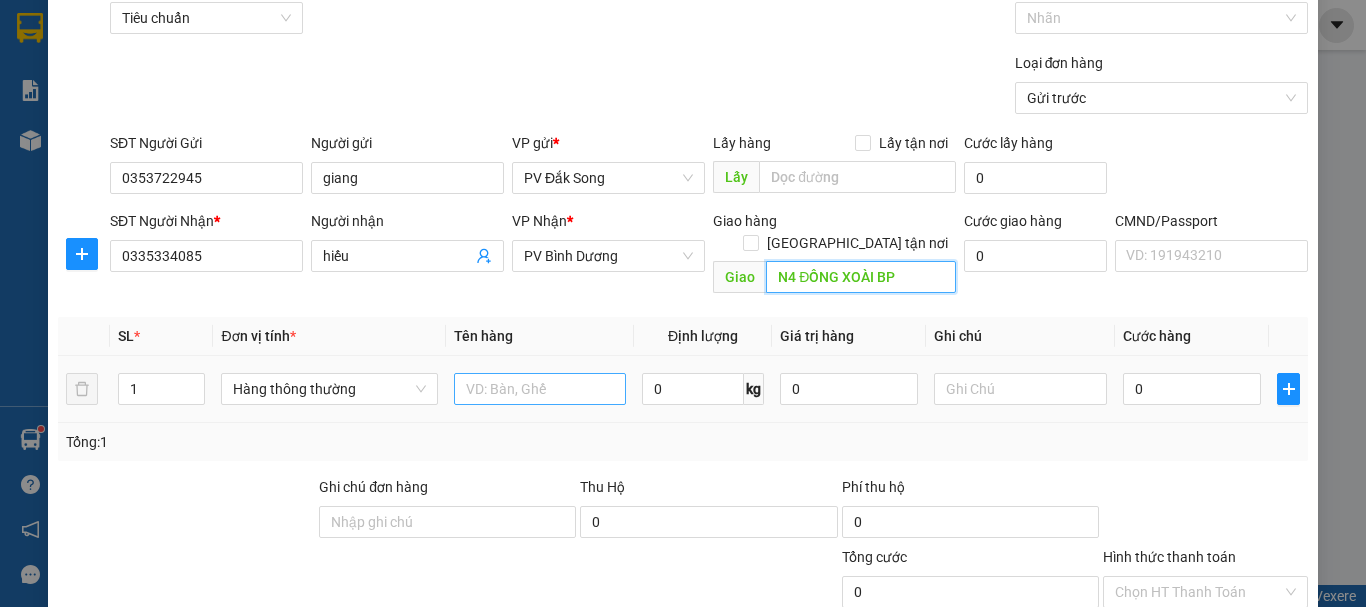 type on "N4 ĐỒNG XOÀI BP" 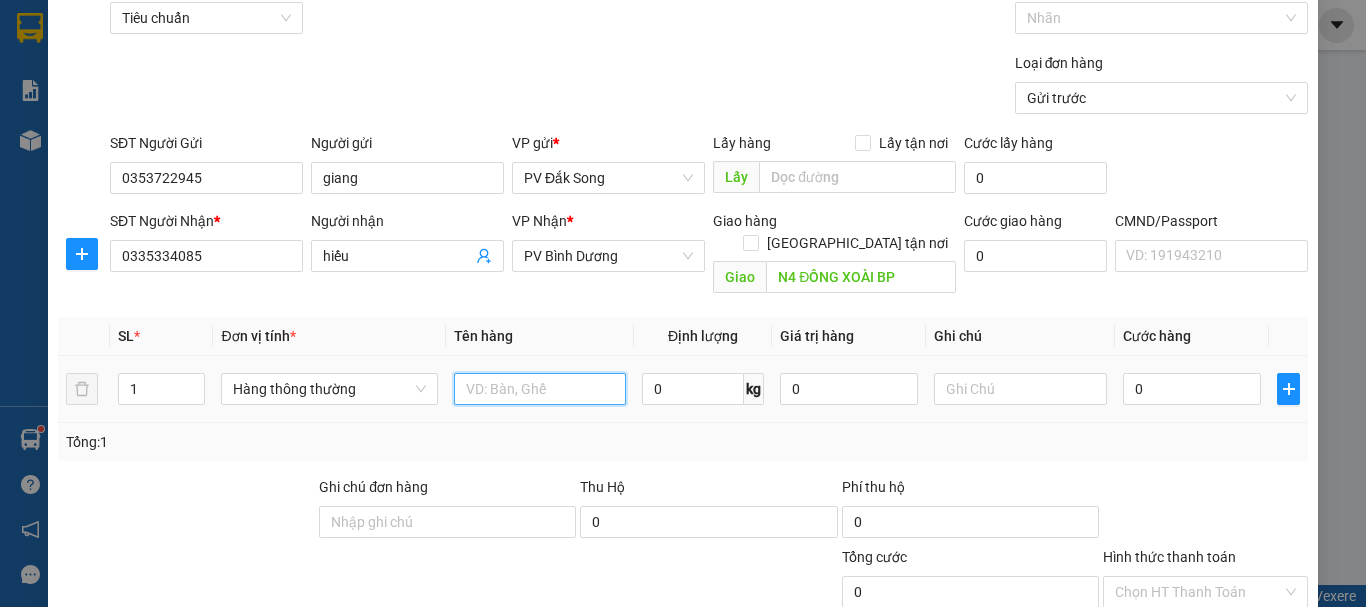 click at bounding box center (540, 389) 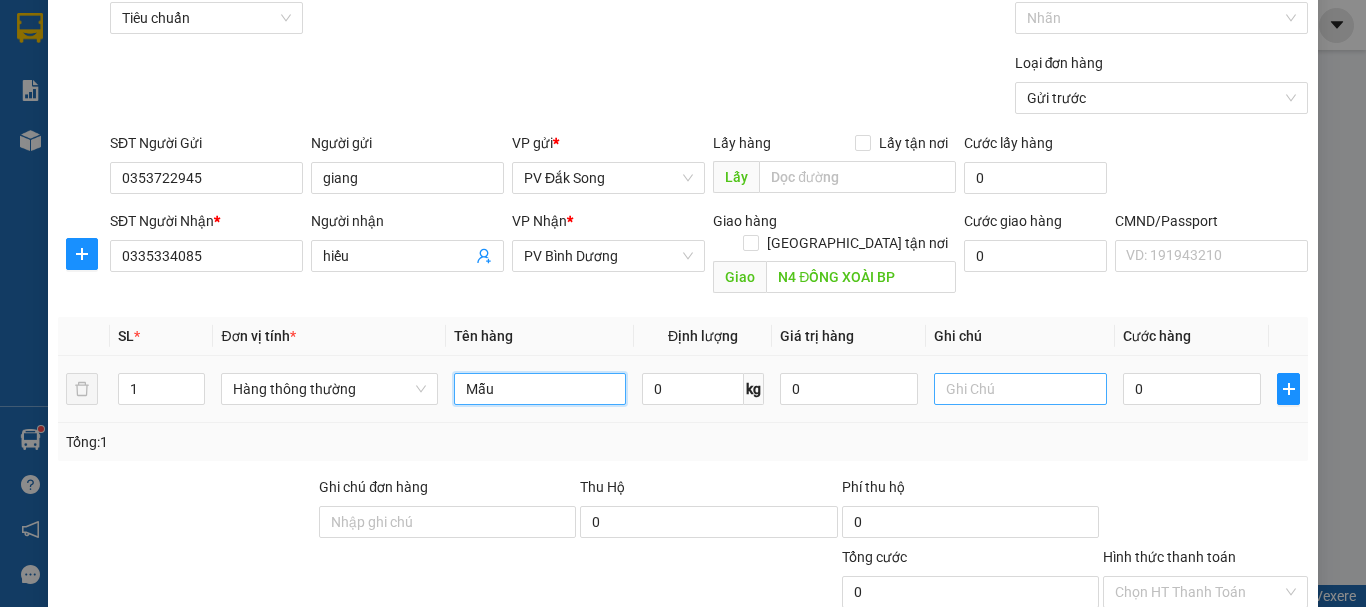 type on "Mẫu" 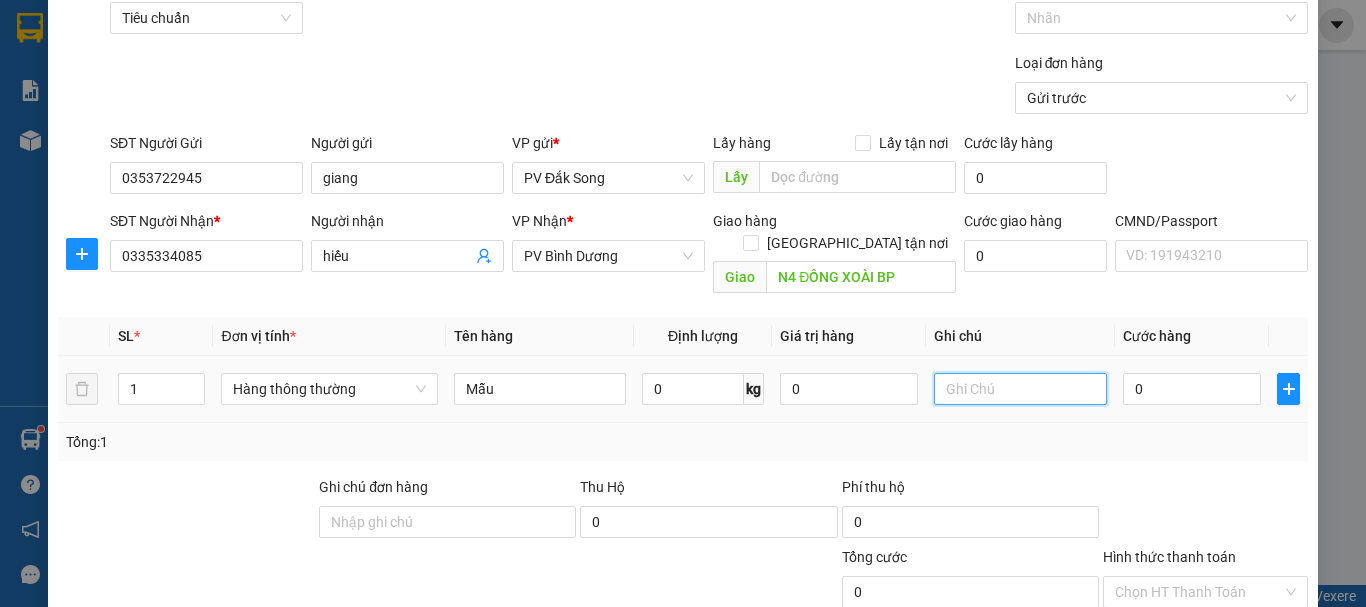 click at bounding box center [1020, 389] 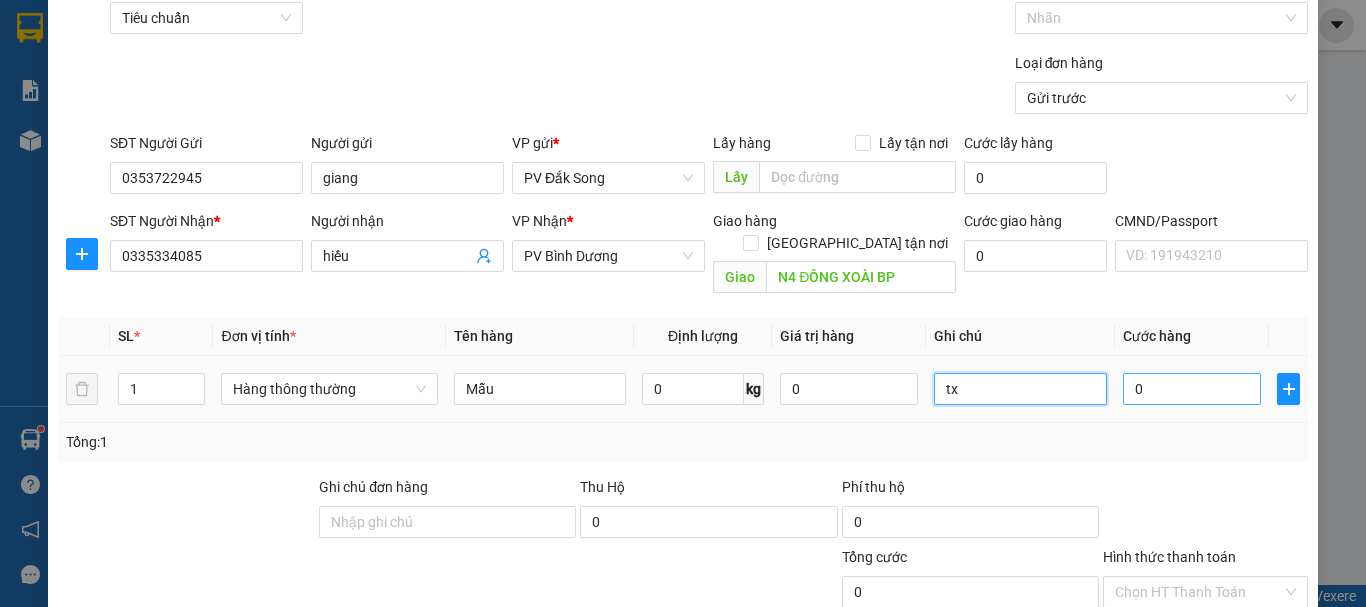 type on "tx" 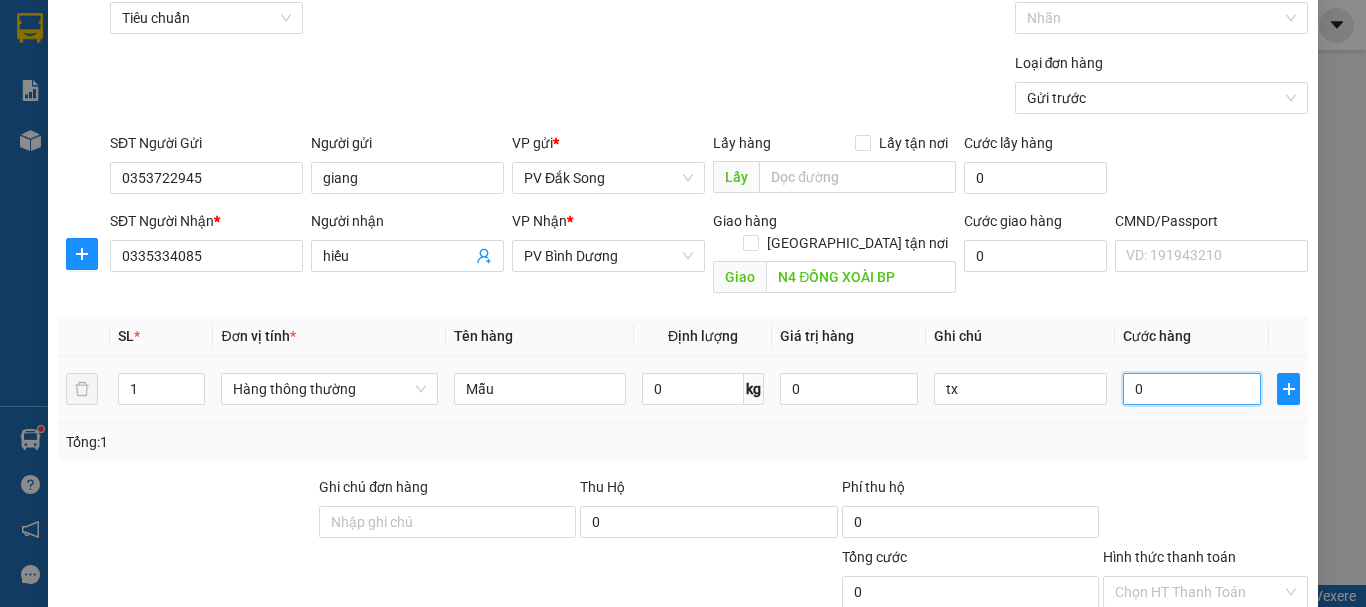 click on "0" at bounding box center [1192, 389] 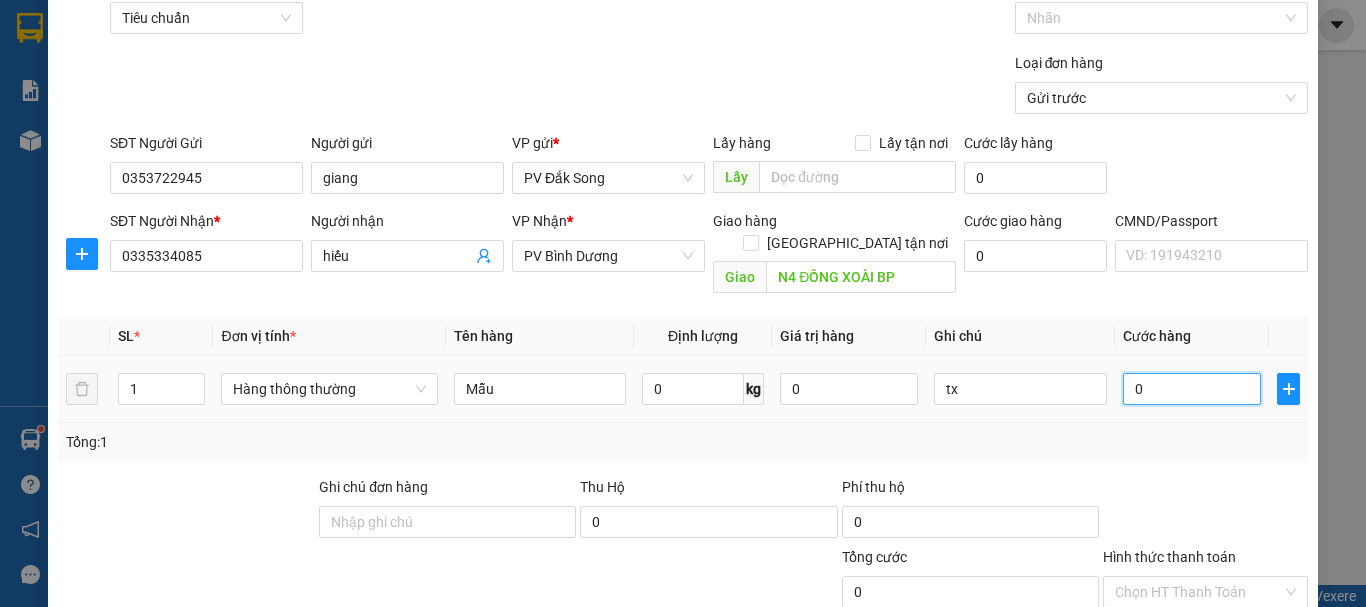 type on "003" 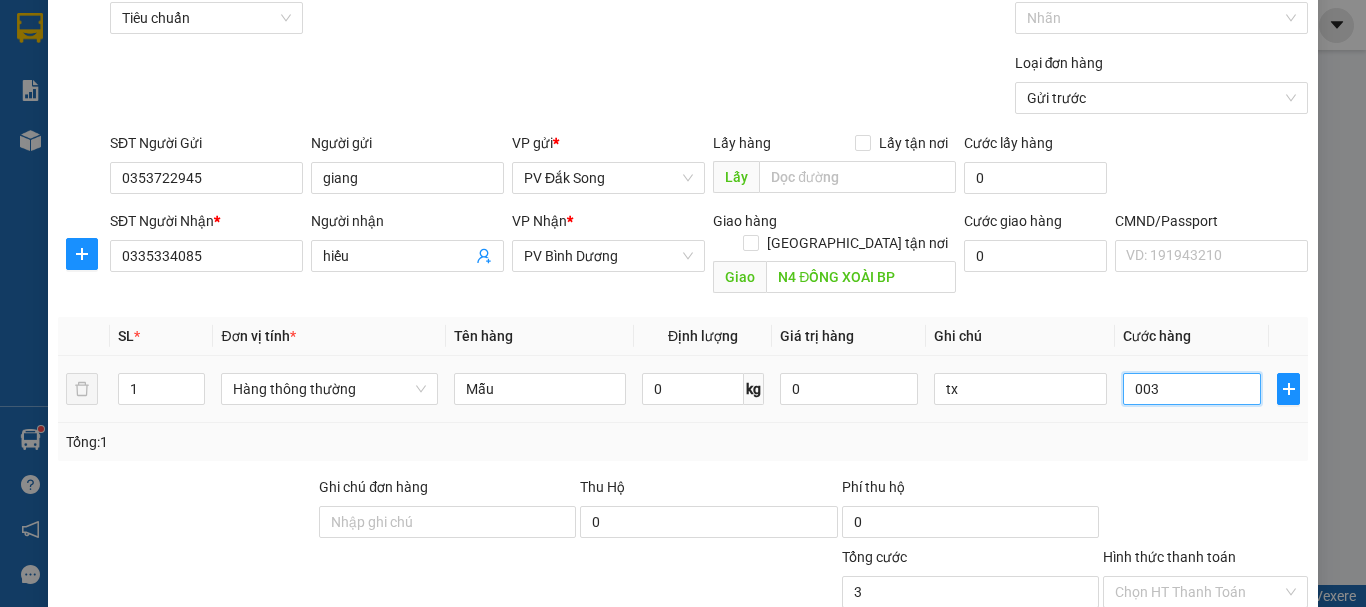type on "0.030" 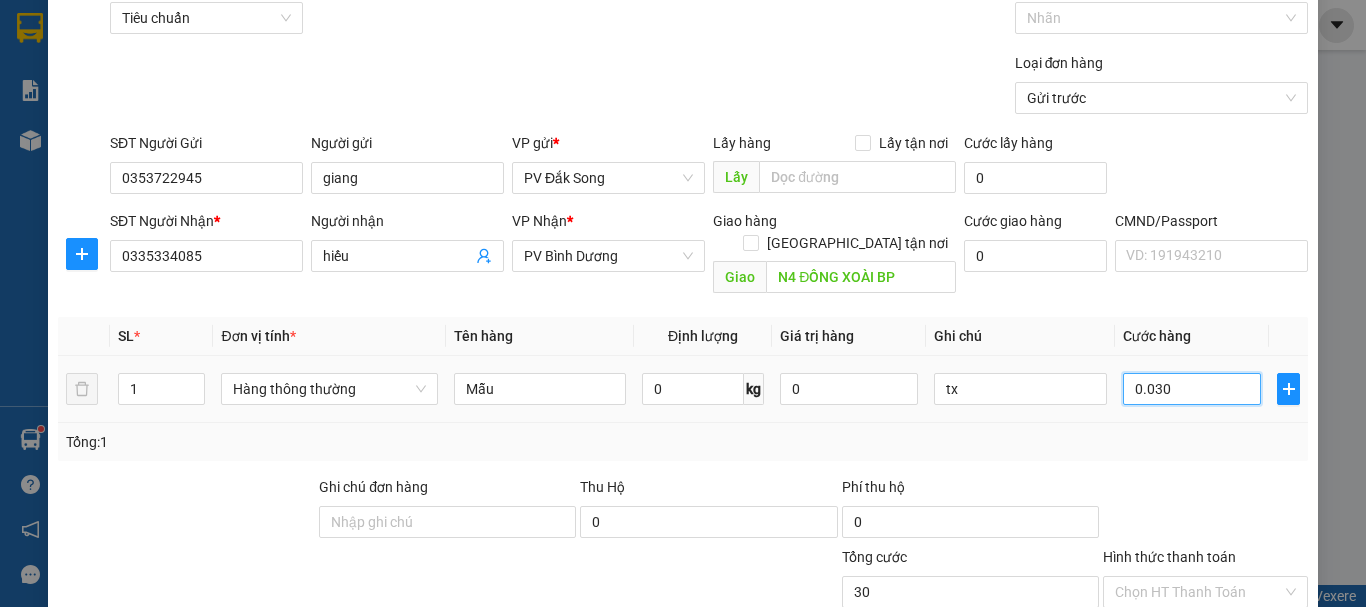 type on "00.300" 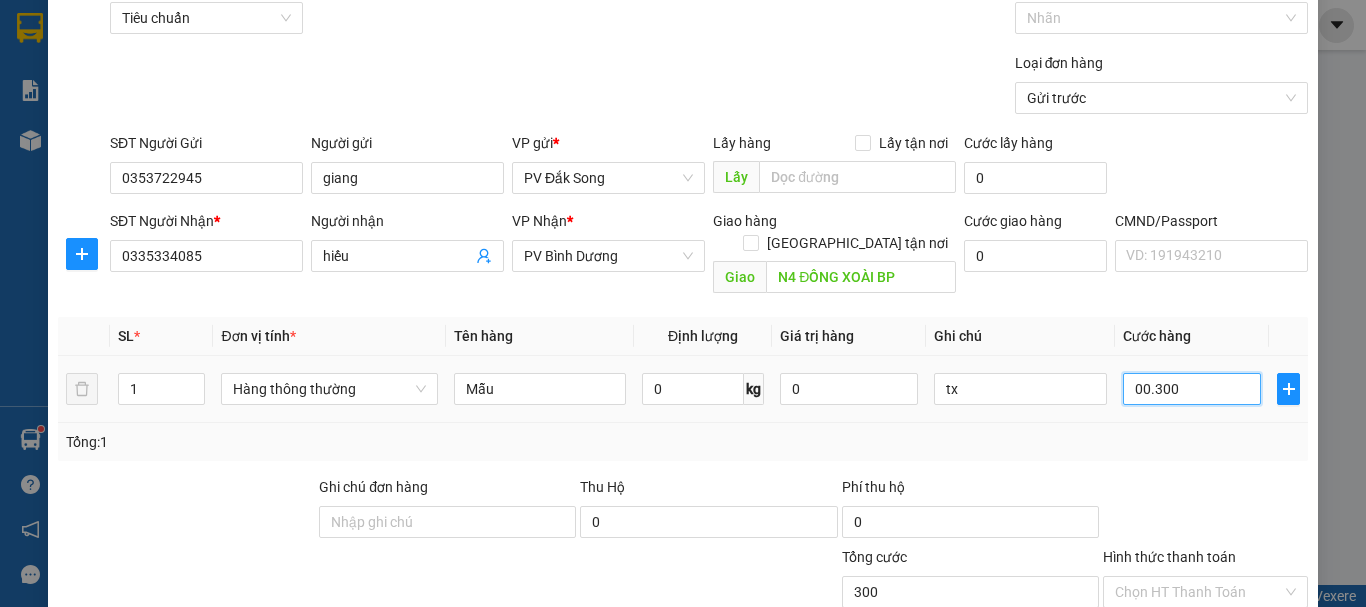 type 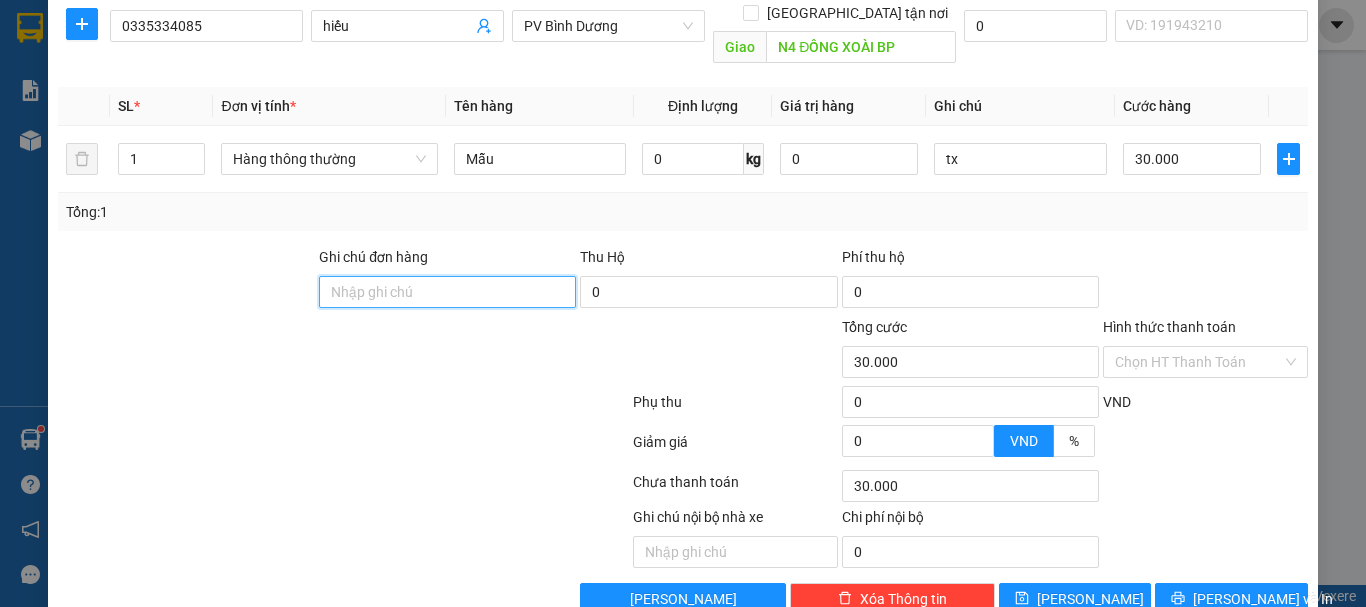 scroll, scrollTop: 355, scrollLeft: 0, axis: vertical 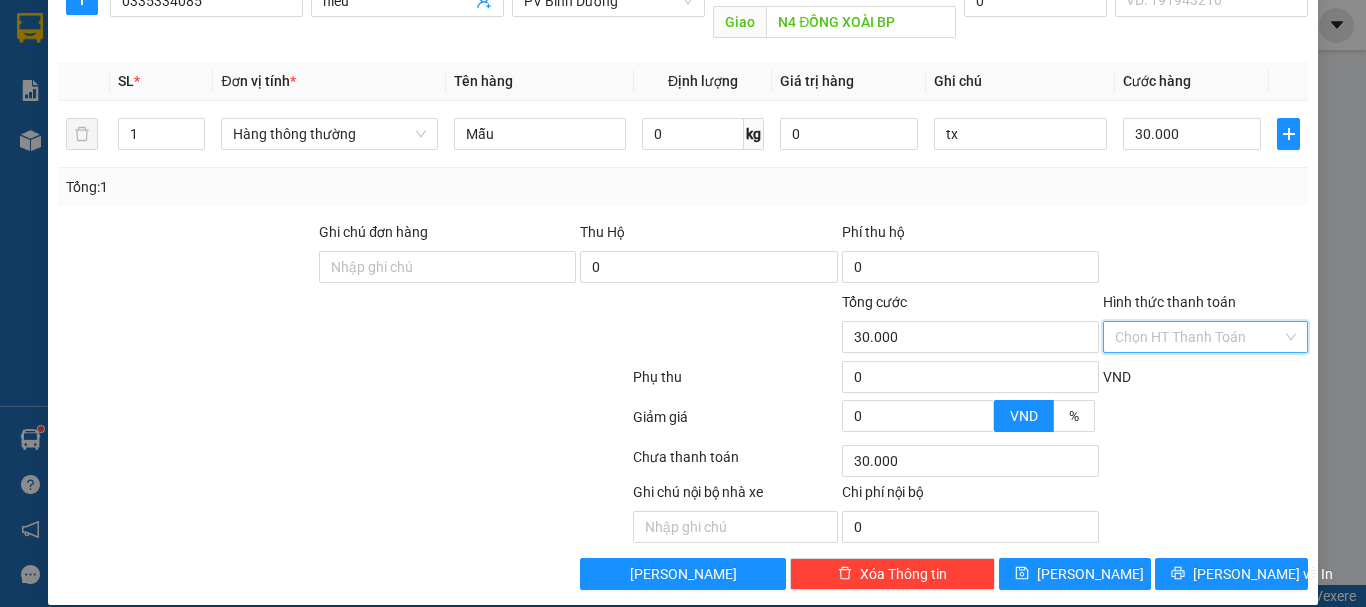 click on "Hình thức thanh toán" at bounding box center (1198, 337) 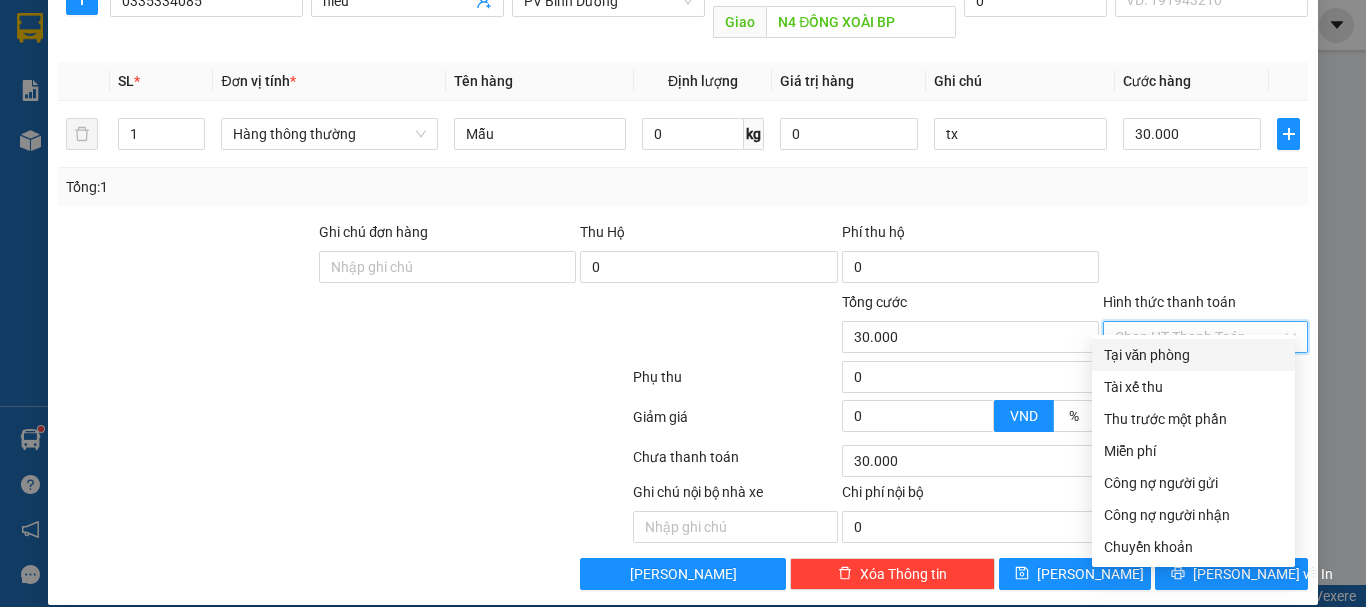 click on "Tại văn phòng" at bounding box center [1193, 355] 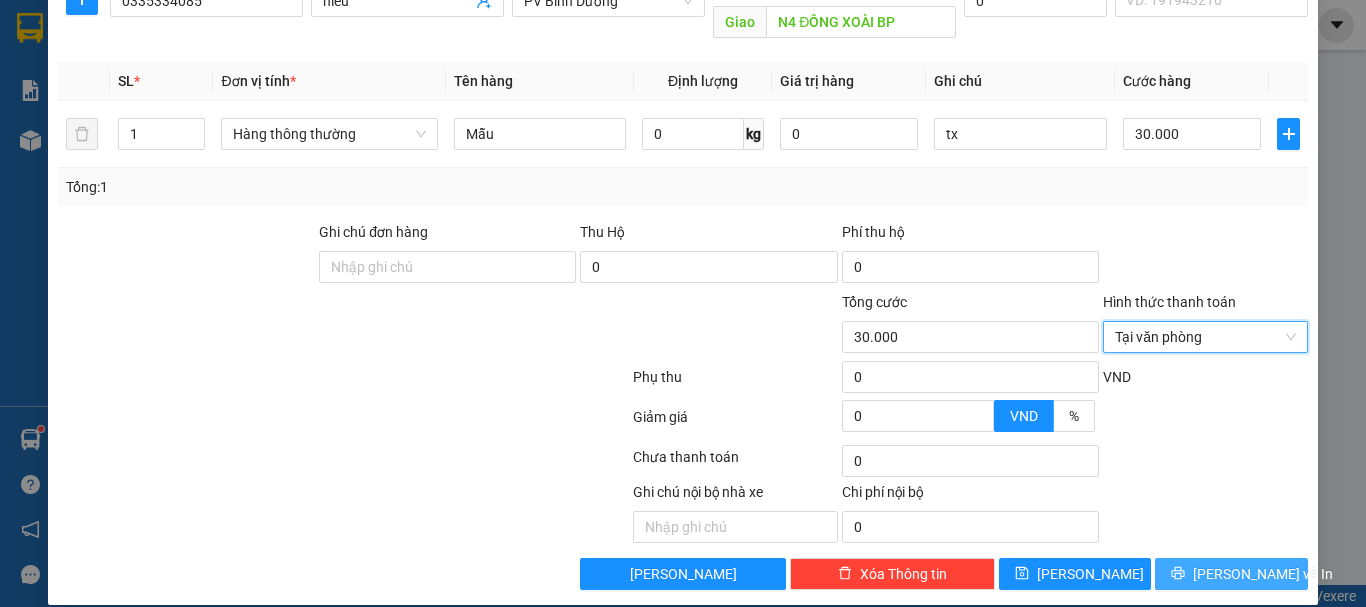 click on "[PERSON_NAME] và In" at bounding box center [1263, 574] 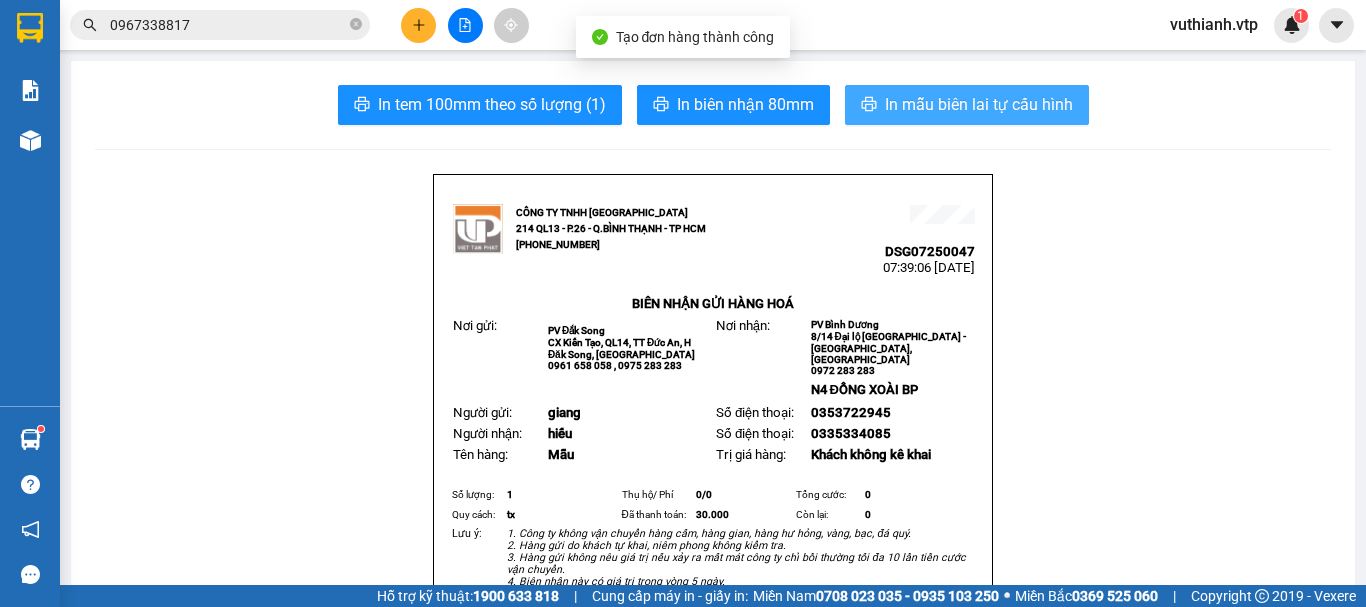 click on "In mẫu biên lai tự cấu hình" at bounding box center [979, 104] 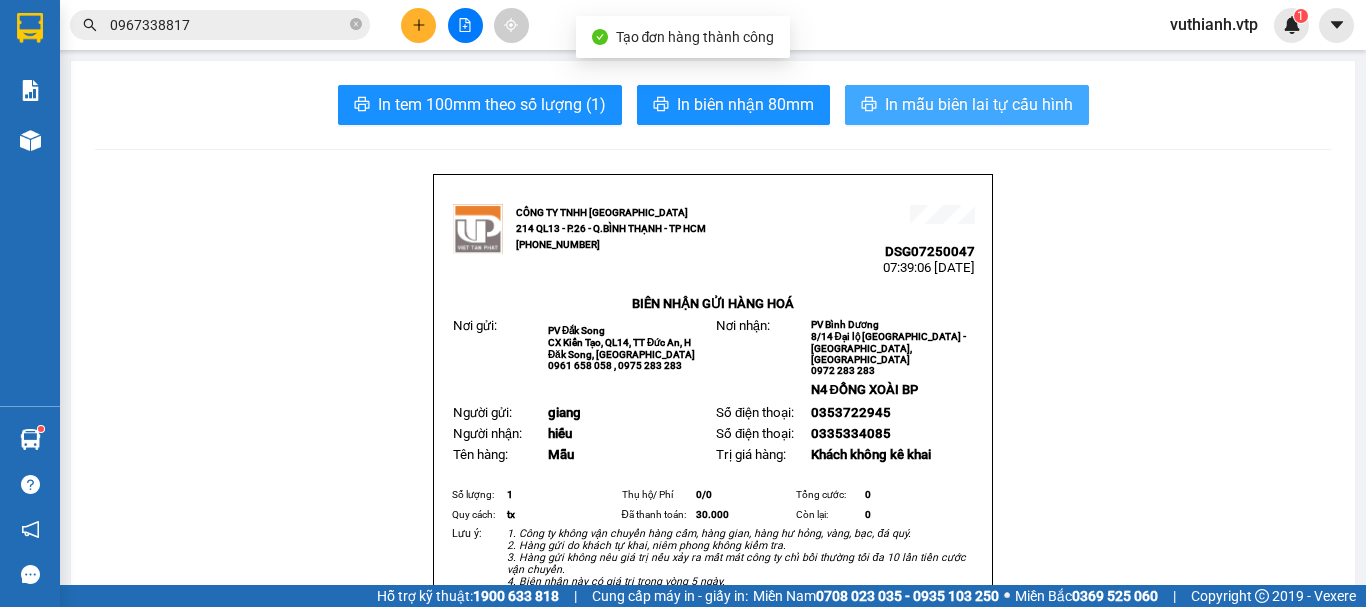 scroll, scrollTop: 0, scrollLeft: 0, axis: both 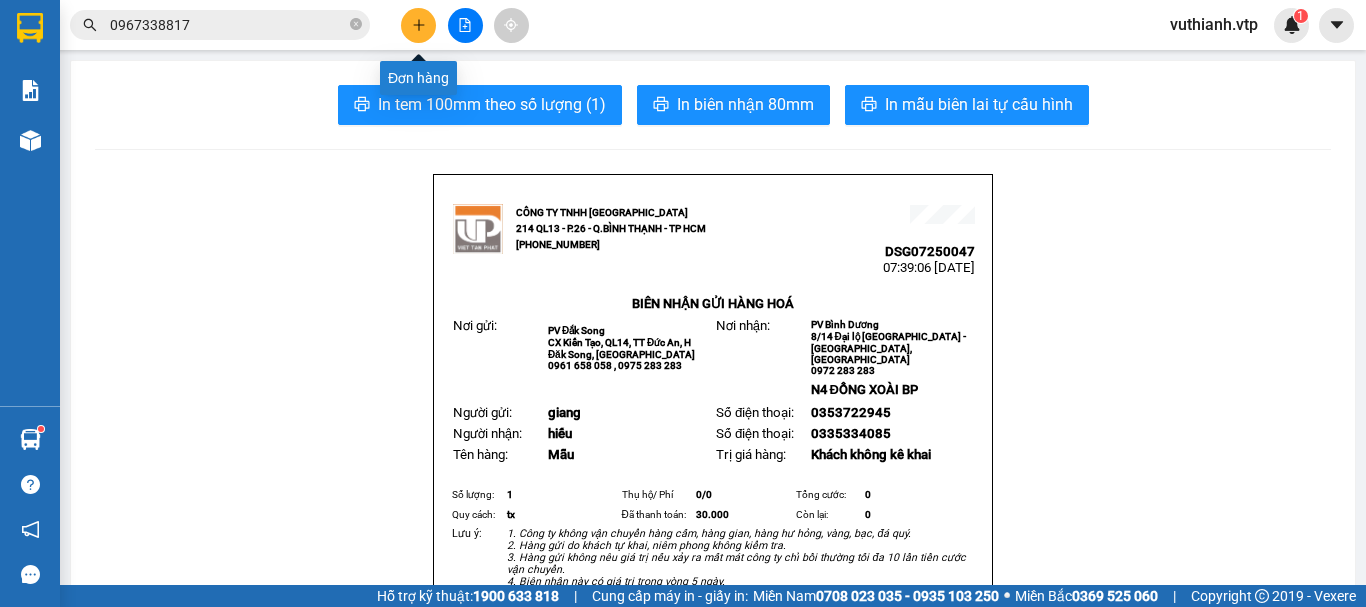 click 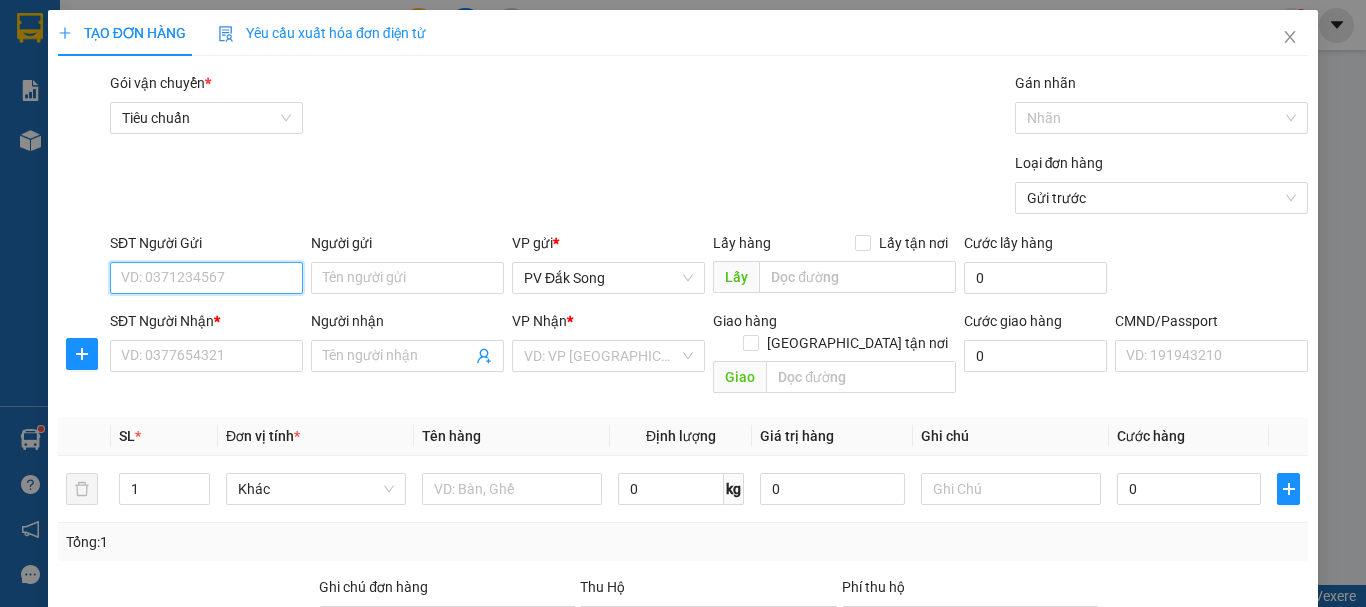 click on "SĐT Người Gửi" at bounding box center [206, 278] 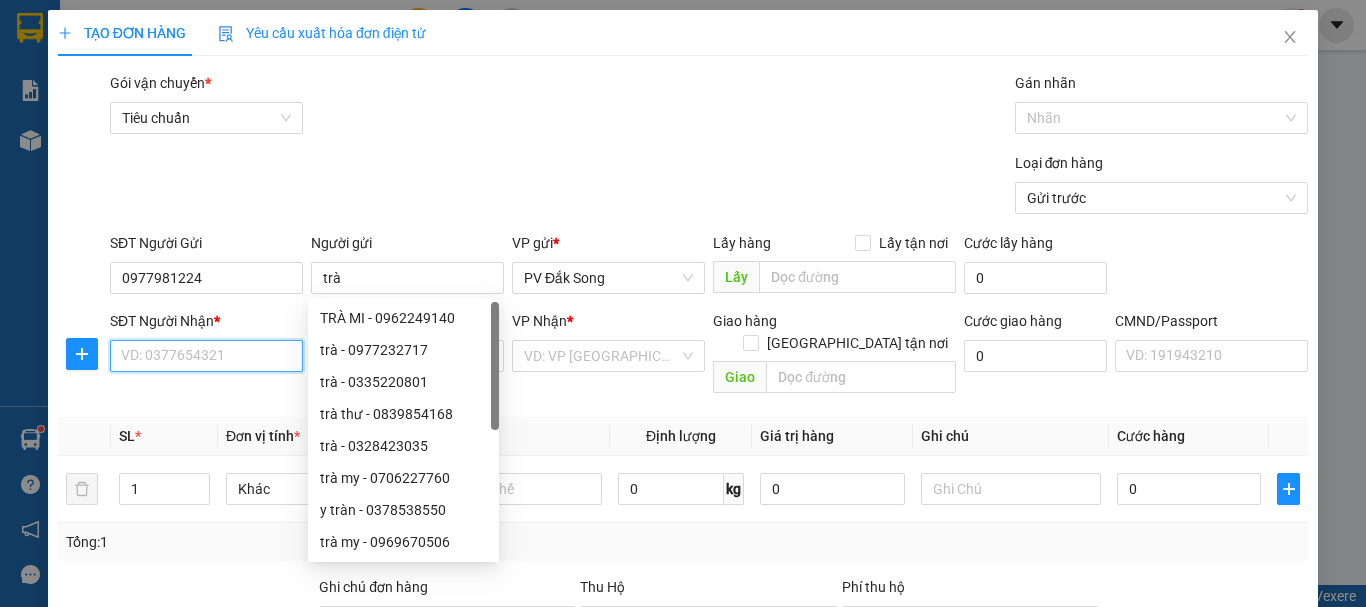 click on "SĐT Người Nhận  *" at bounding box center (206, 356) 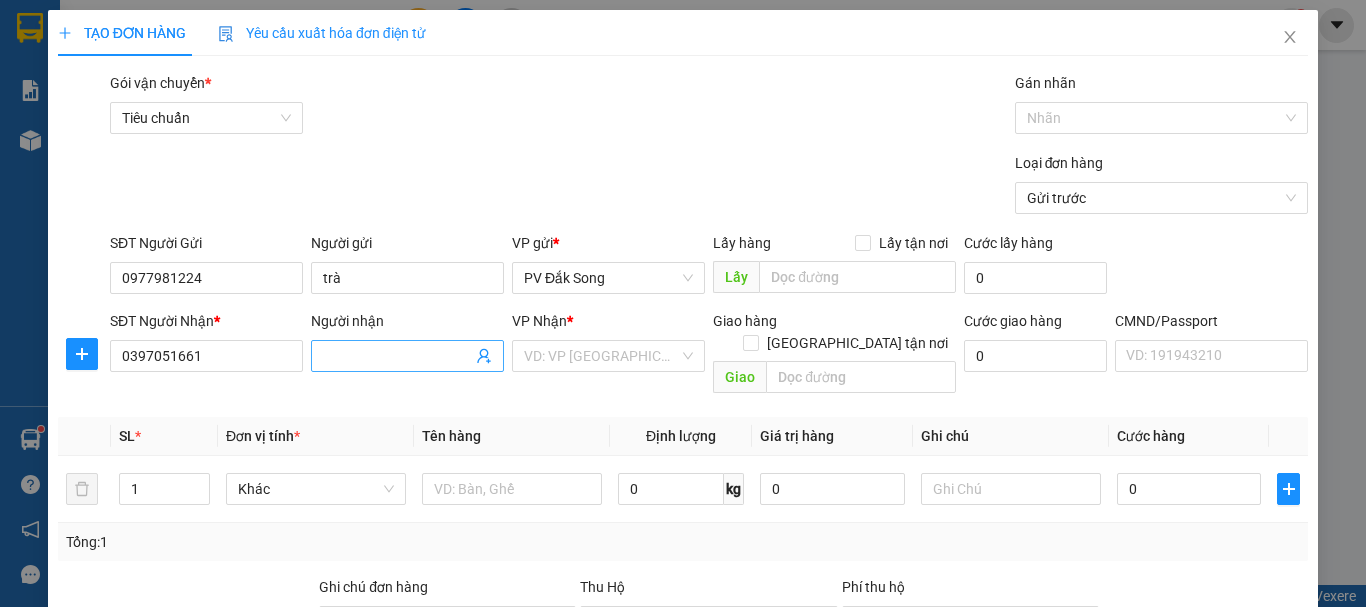 click on "Người nhận" at bounding box center (397, 356) 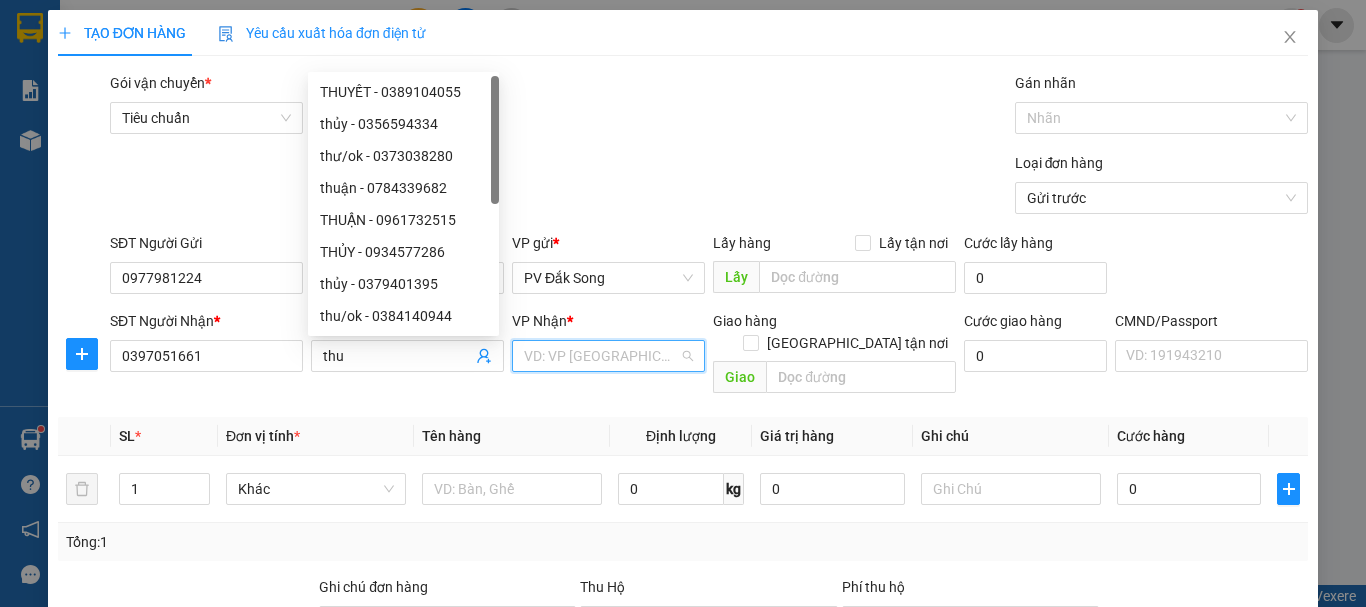 click at bounding box center [601, 356] 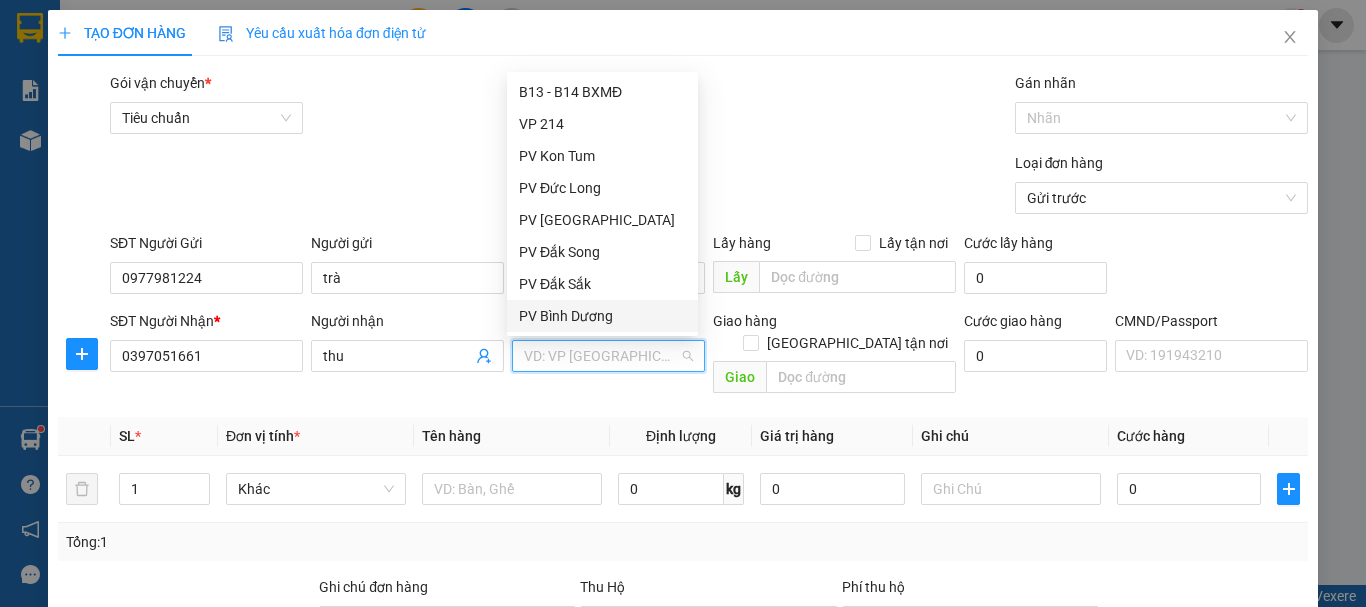 click on "PV Bình Dương" at bounding box center [602, 316] 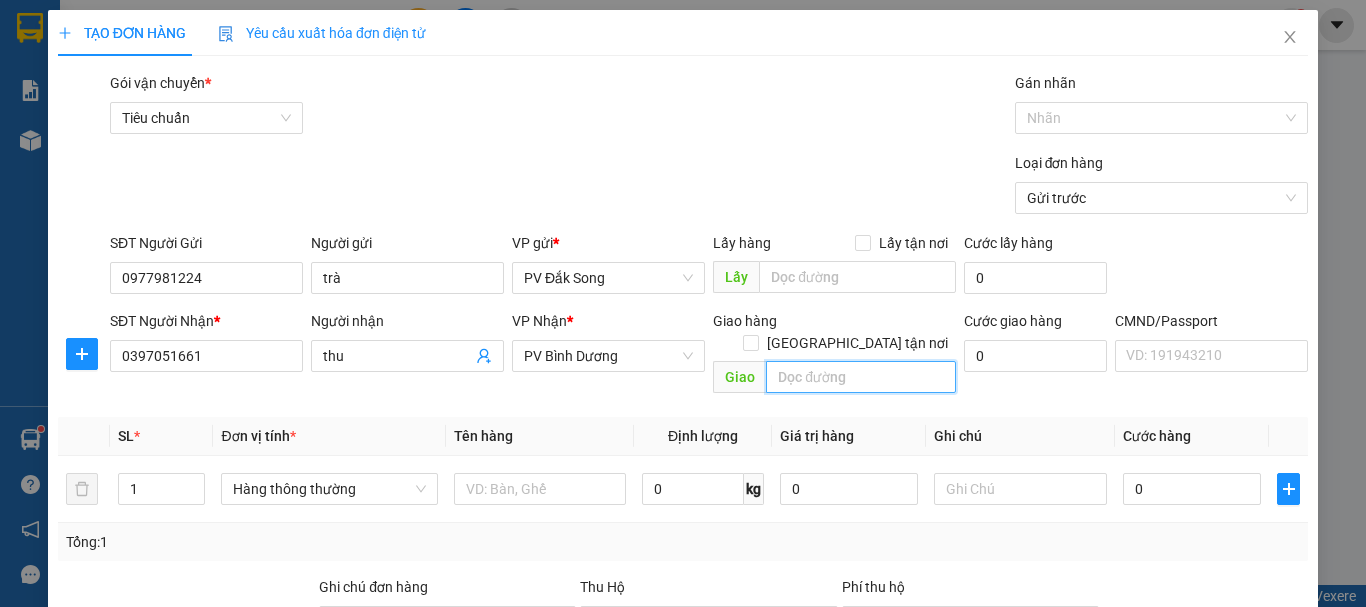 click at bounding box center (861, 377) 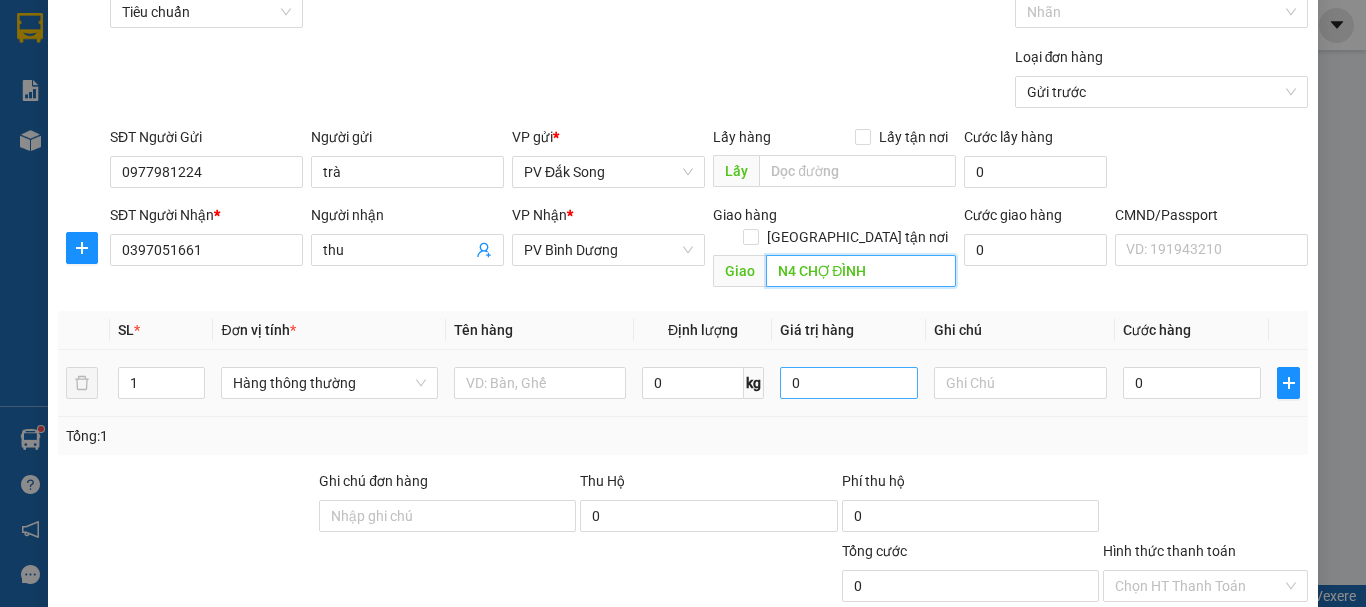 scroll, scrollTop: 200, scrollLeft: 0, axis: vertical 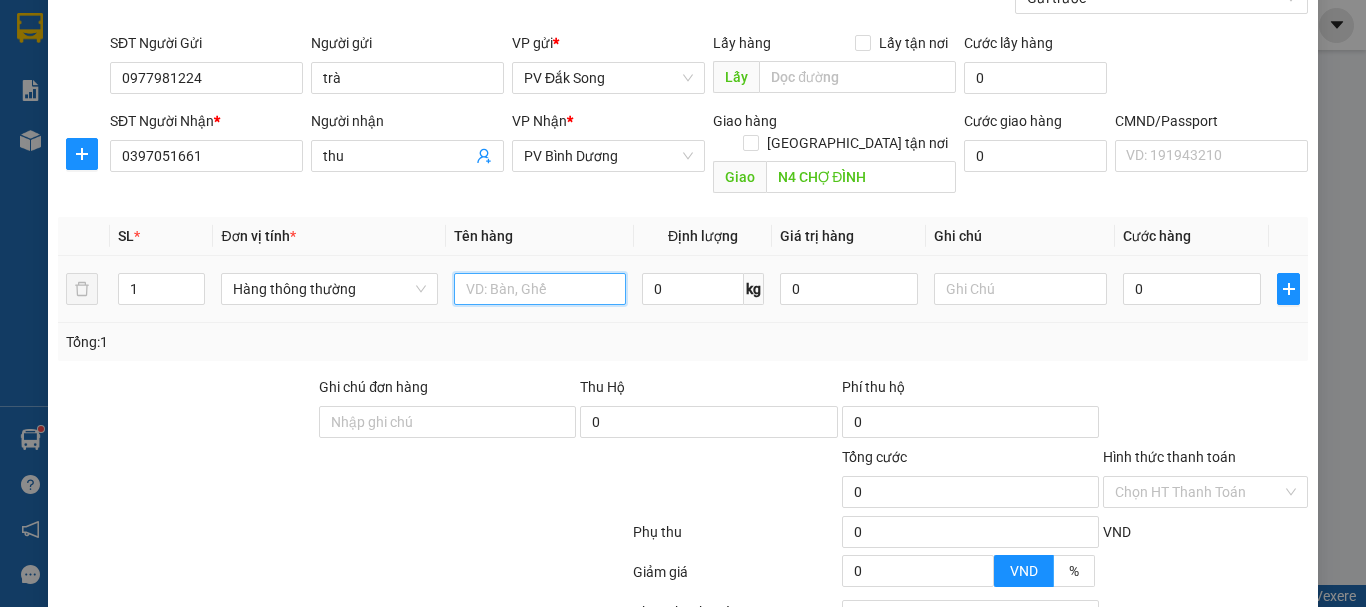 click at bounding box center (540, 289) 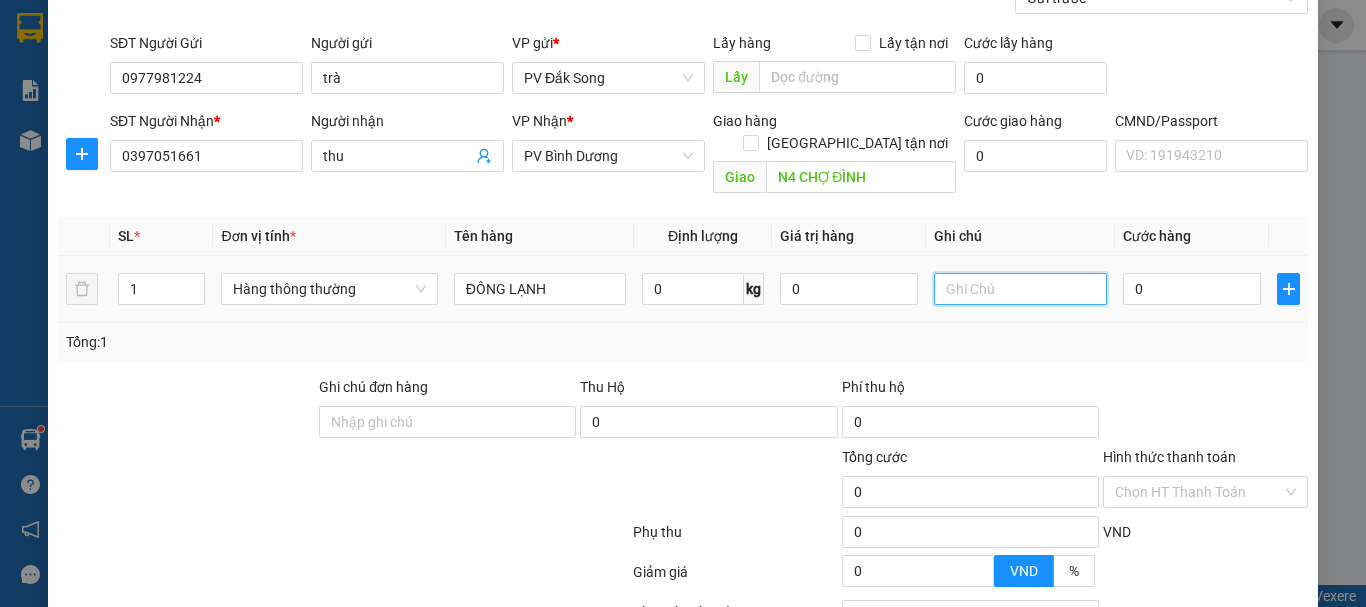 click at bounding box center (1020, 289) 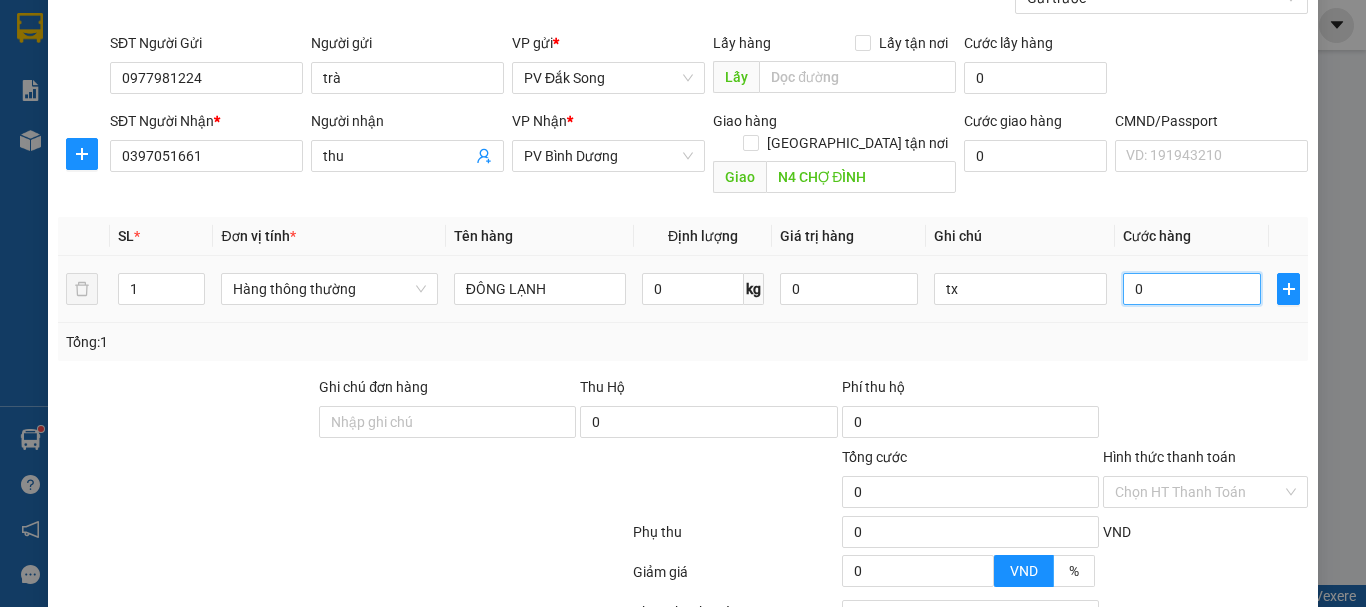 click on "0" at bounding box center (1192, 289) 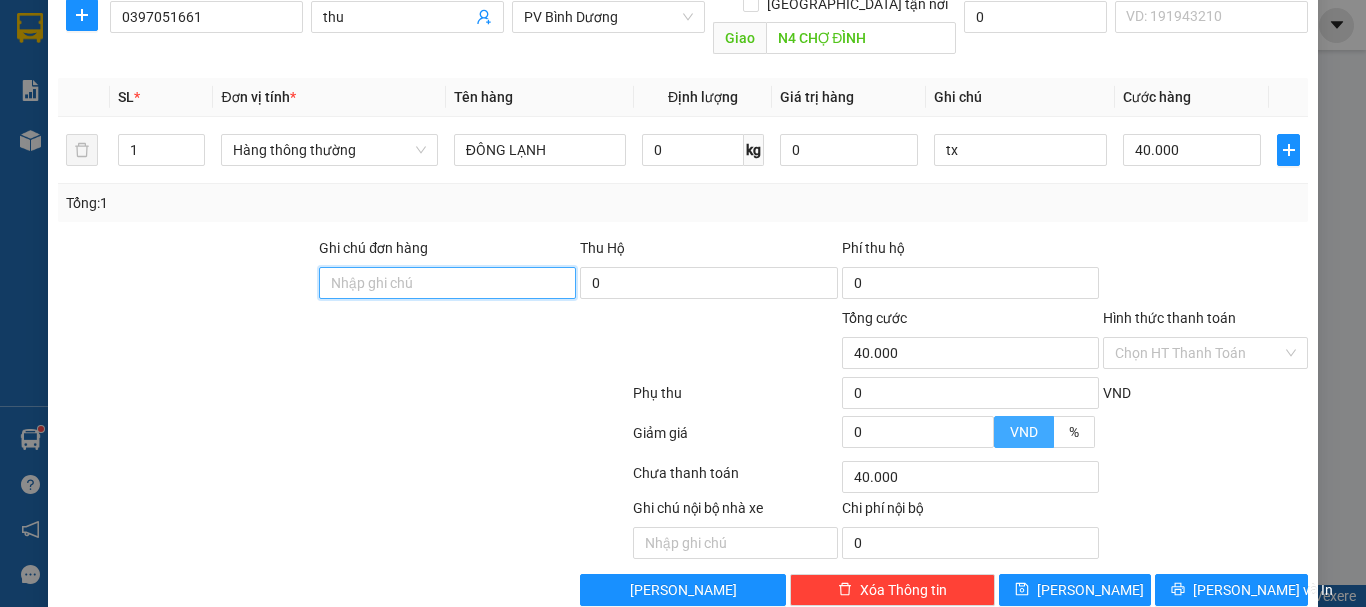 scroll, scrollTop: 355, scrollLeft: 0, axis: vertical 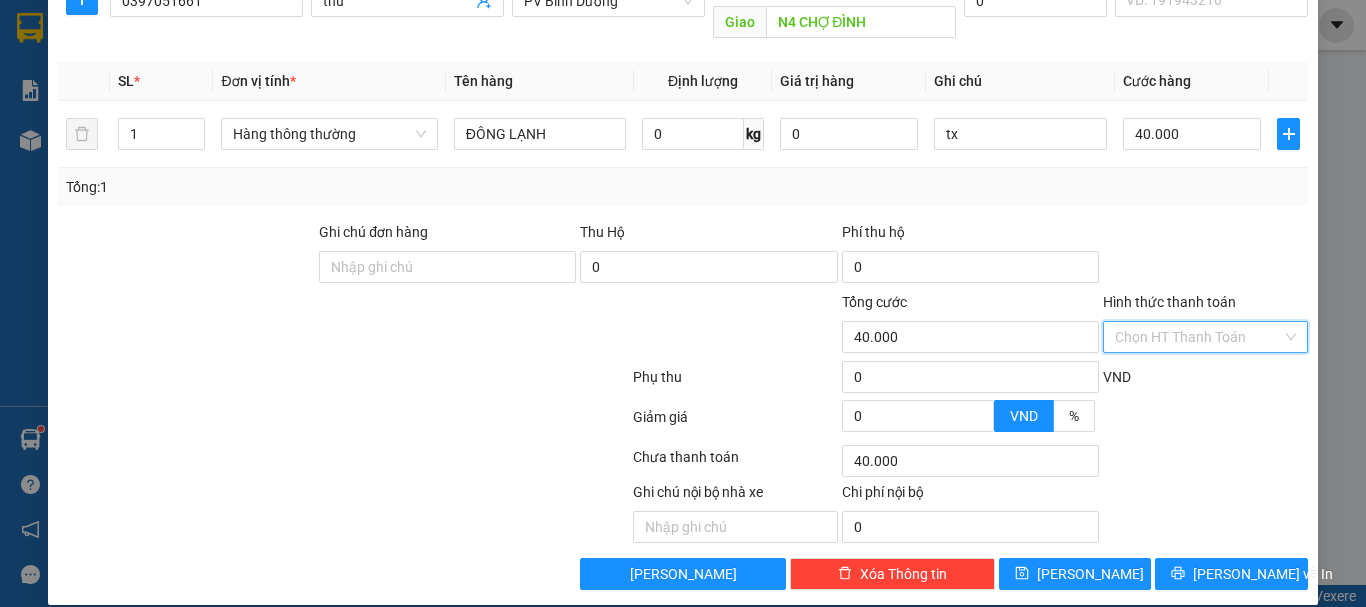 click on "Hình thức thanh toán" at bounding box center [1198, 337] 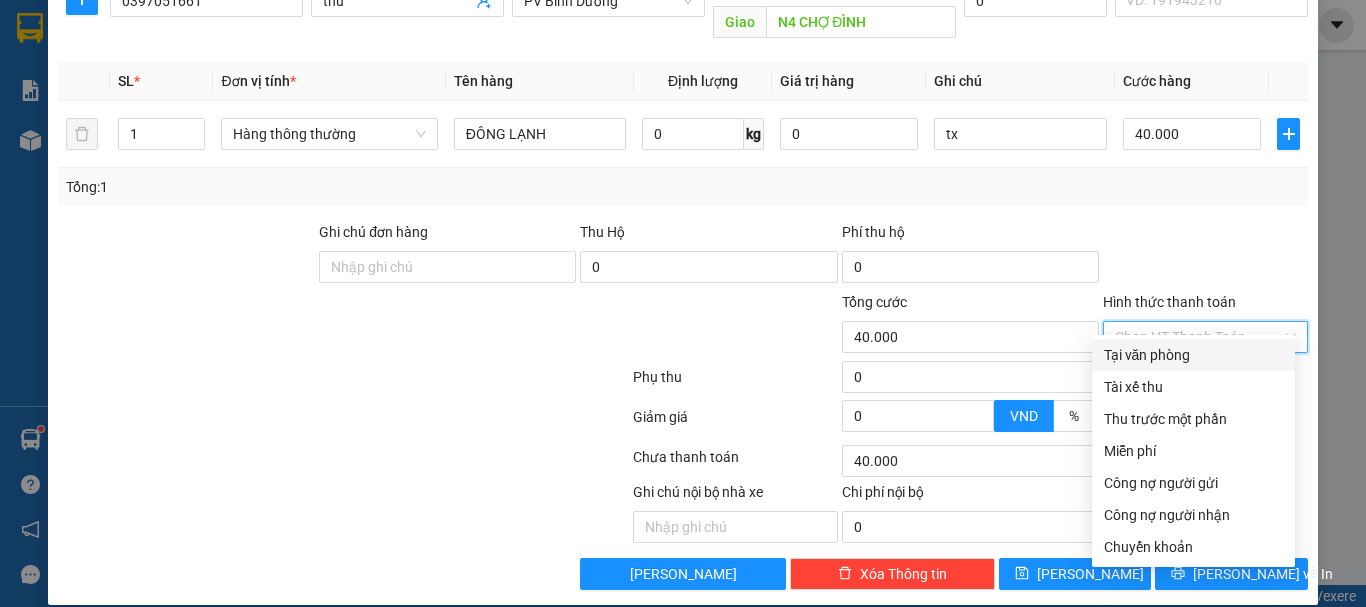 click on "Tại văn phòng" at bounding box center (1193, 355) 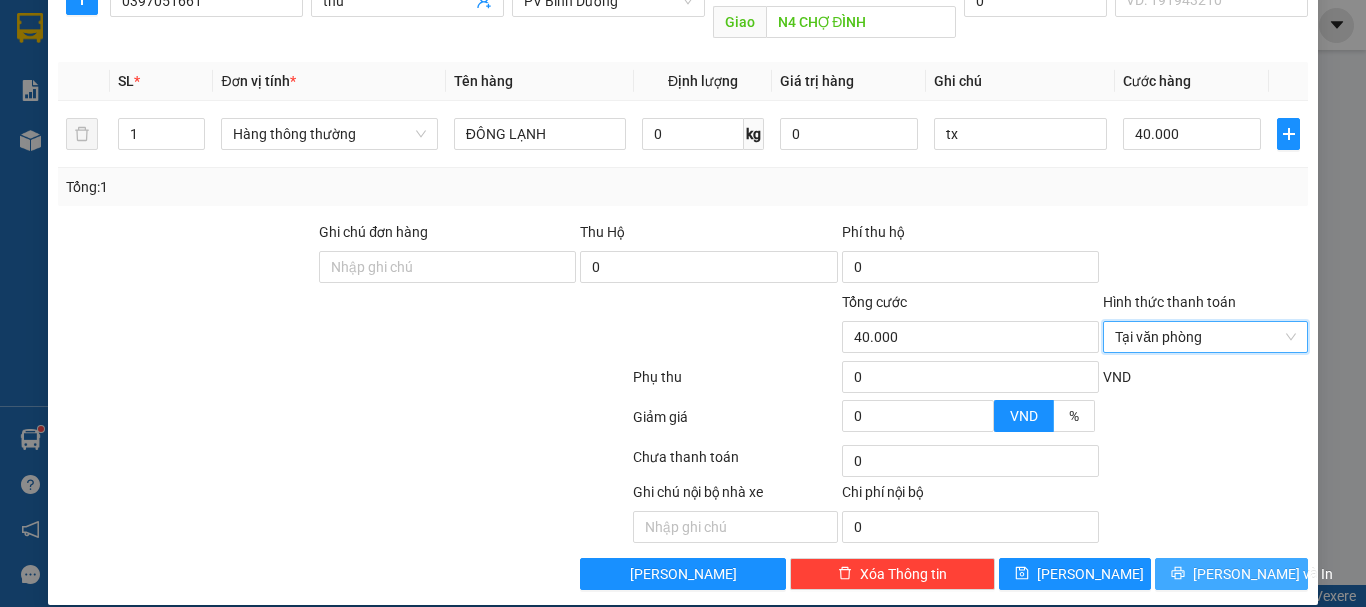 click on "[PERSON_NAME] và In" at bounding box center [1263, 574] 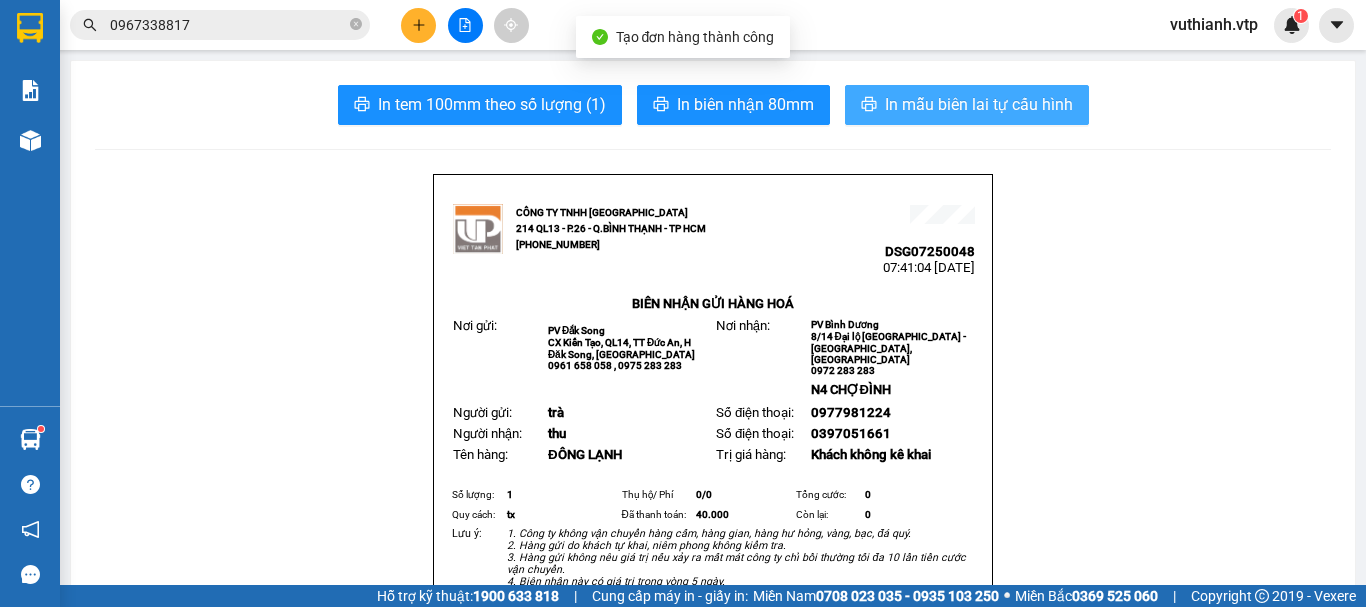 click on "In mẫu biên lai tự cấu hình" at bounding box center [979, 104] 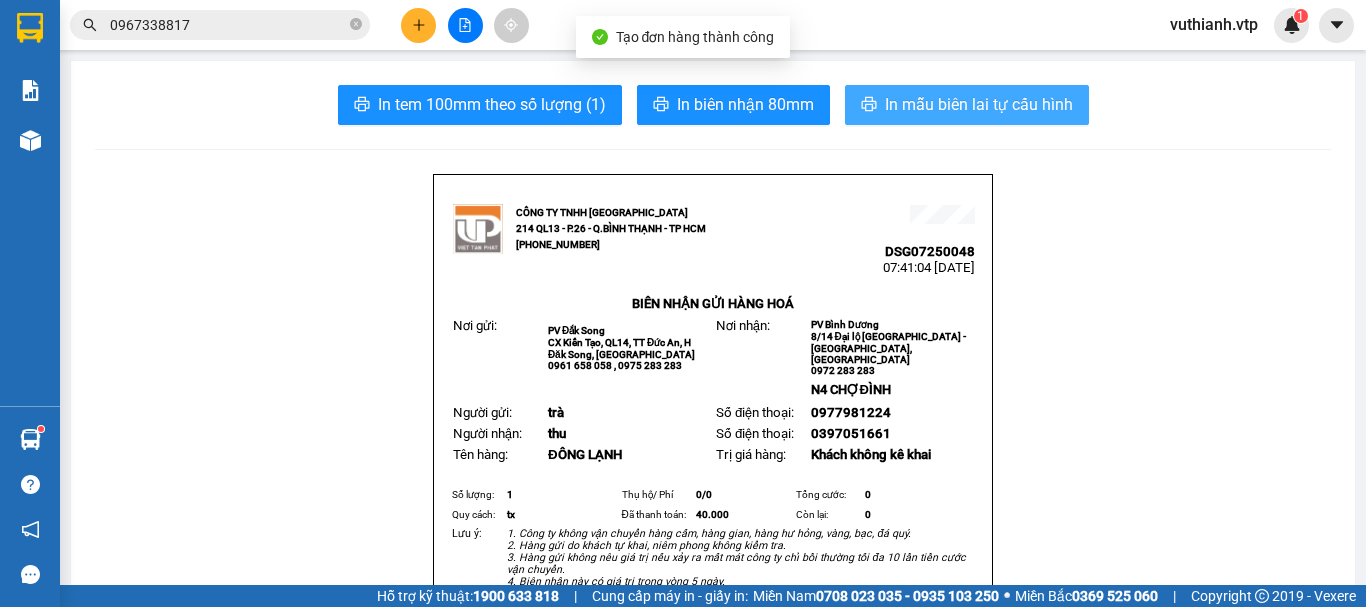scroll, scrollTop: 0, scrollLeft: 0, axis: both 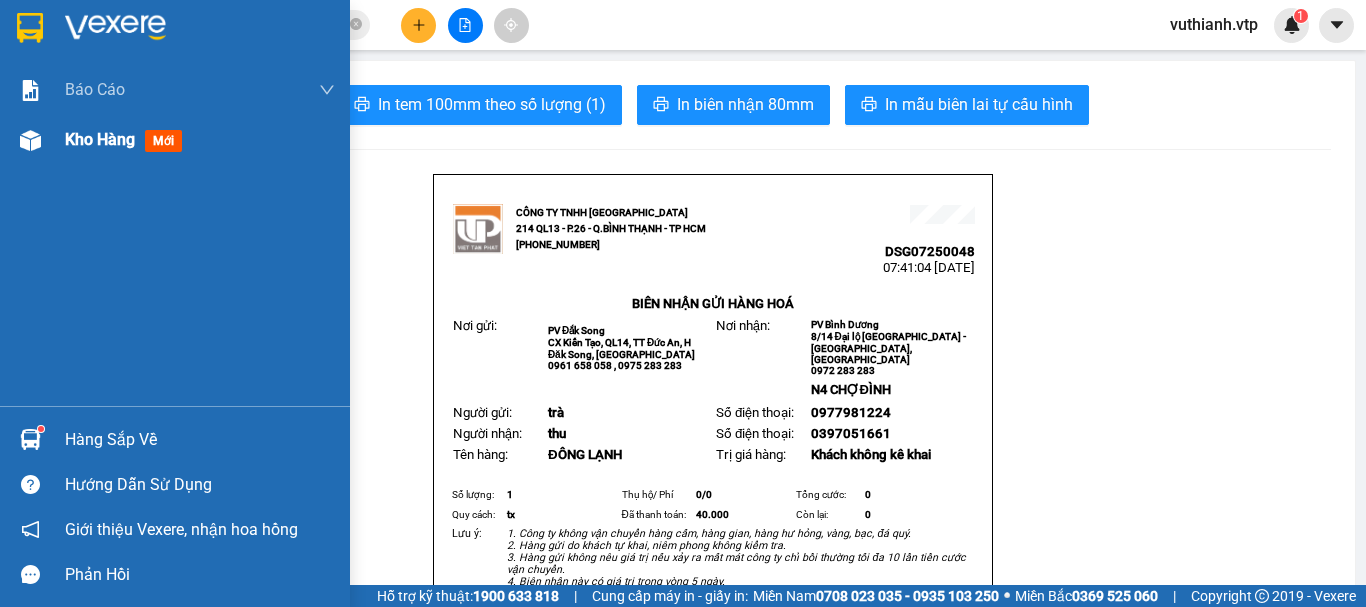 click at bounding box center [30, 140] 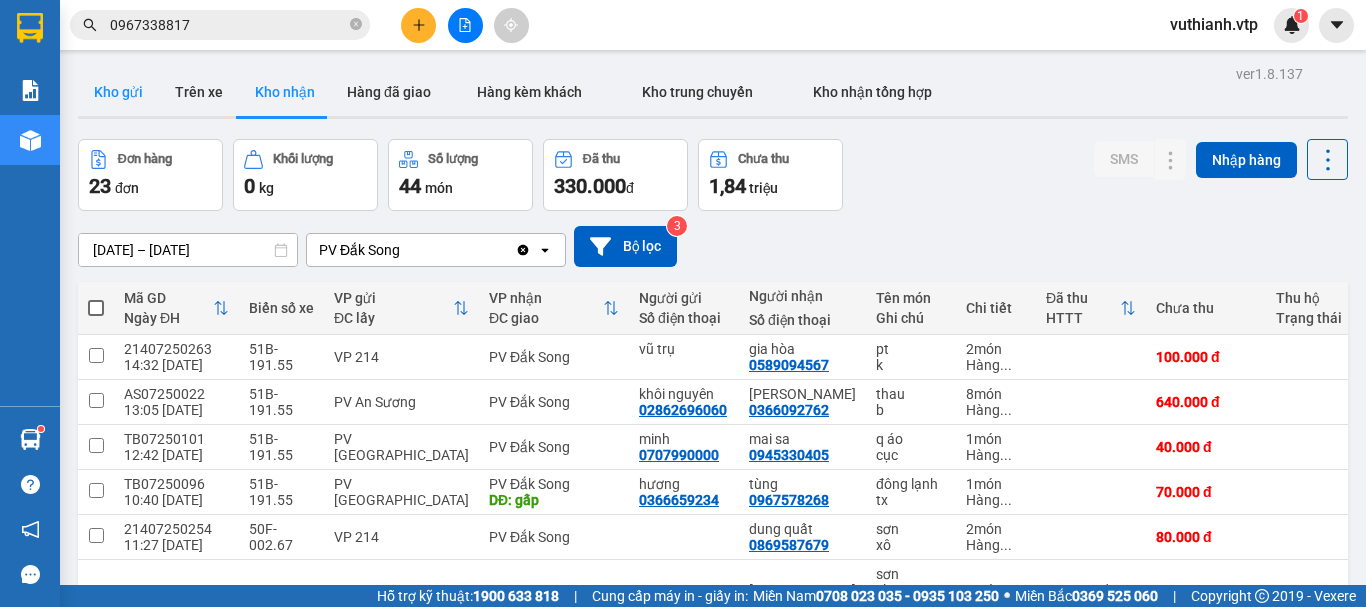click on "Kho gửi" at bounding box center (118, 92) 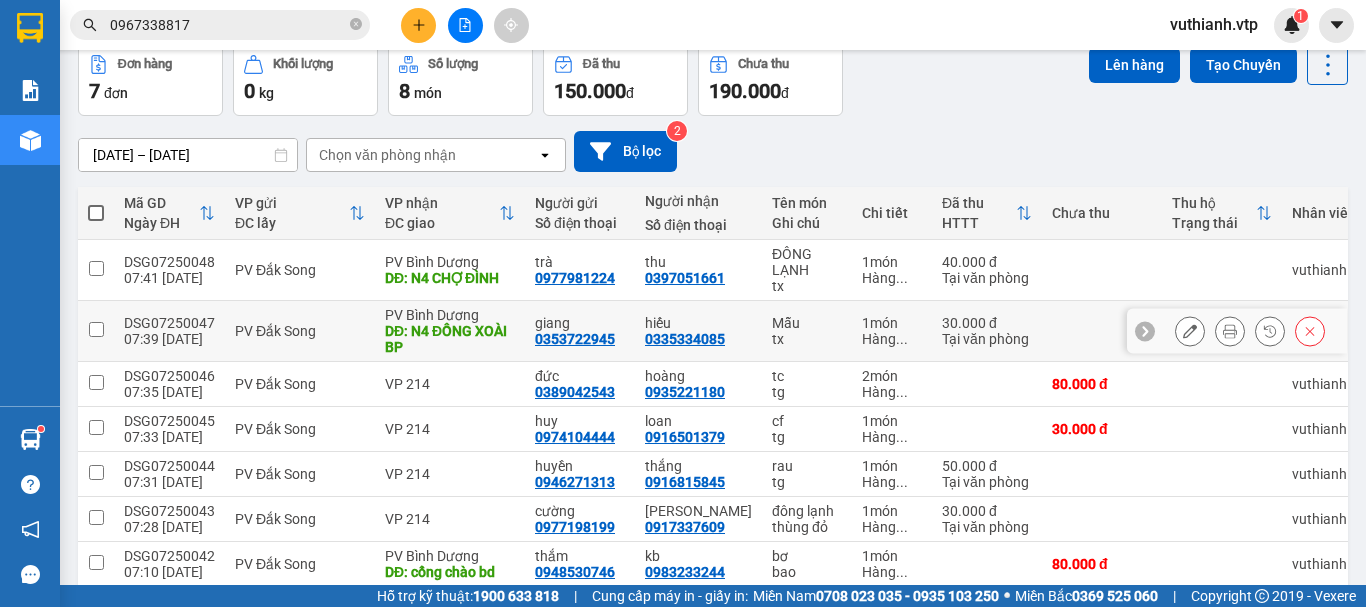 scroll, scrollTop: 187, scrollLeft: 0, axis: vertical 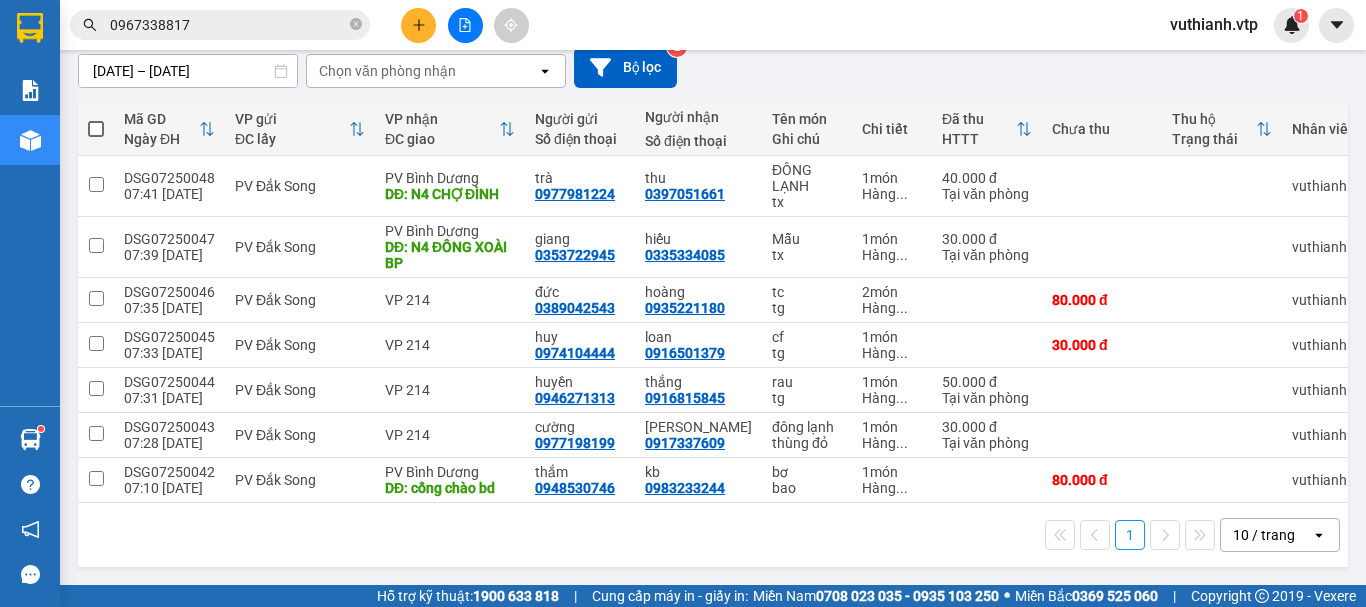 click at bounding box center (96, 129) 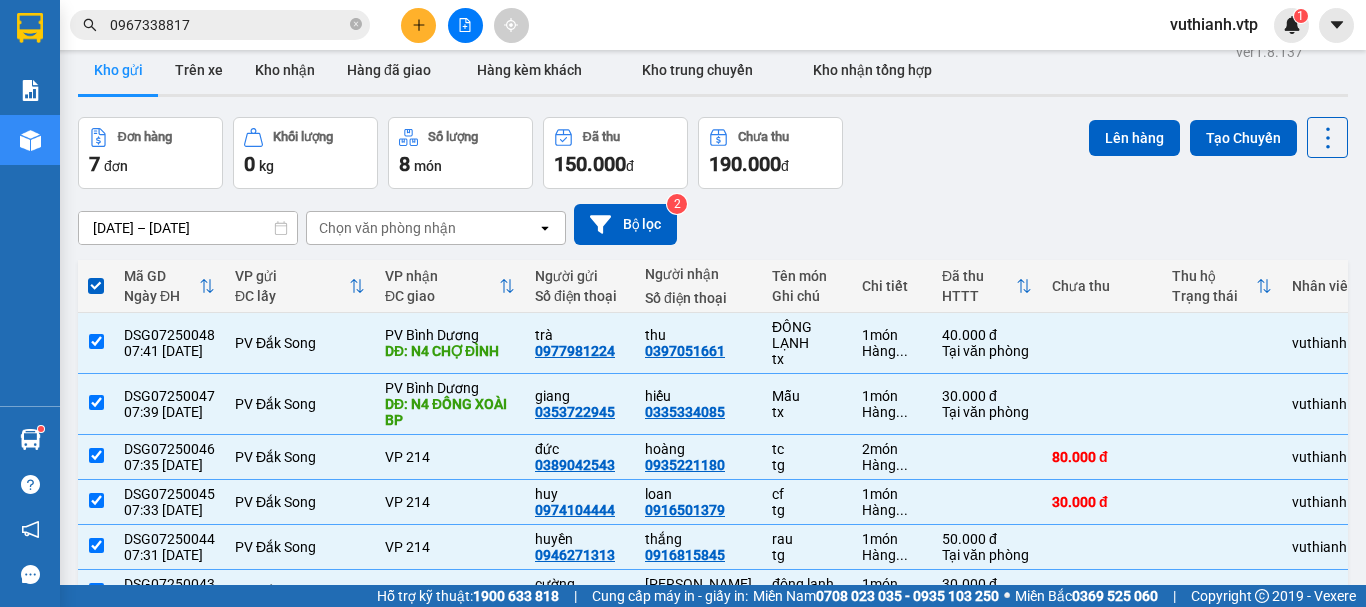scroll, scrollTop: 0, scrollLeft: 0, axis: both 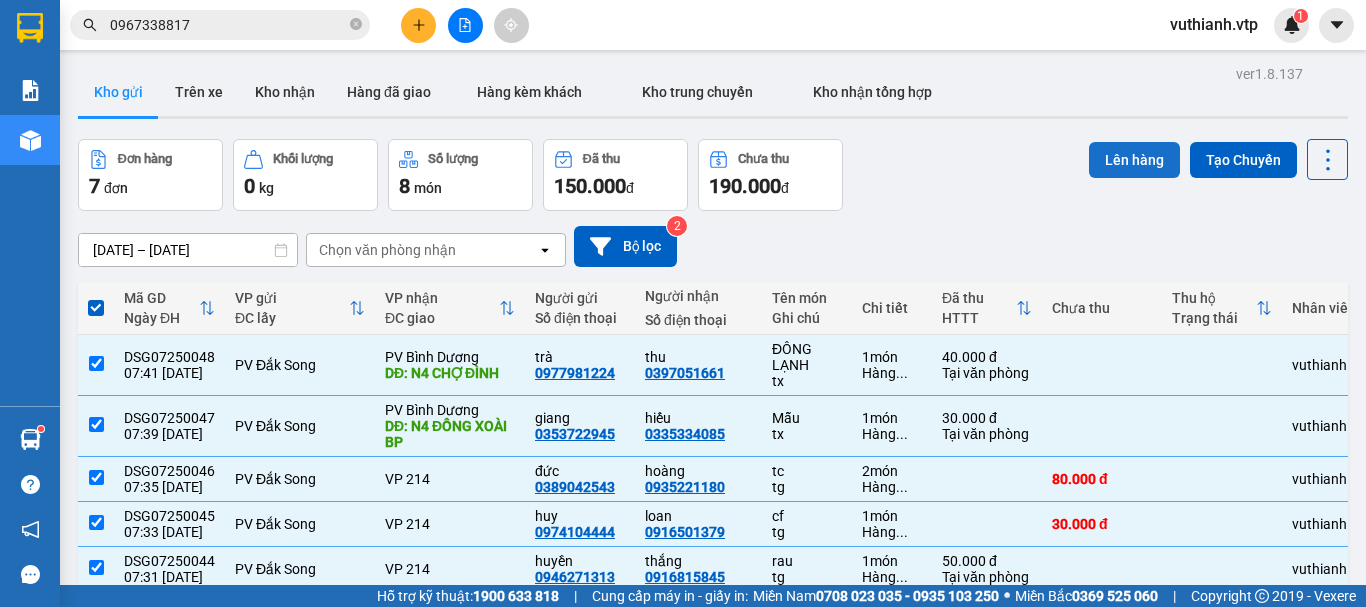 click on "Lên hàng" at bounding box center (1134, 160) 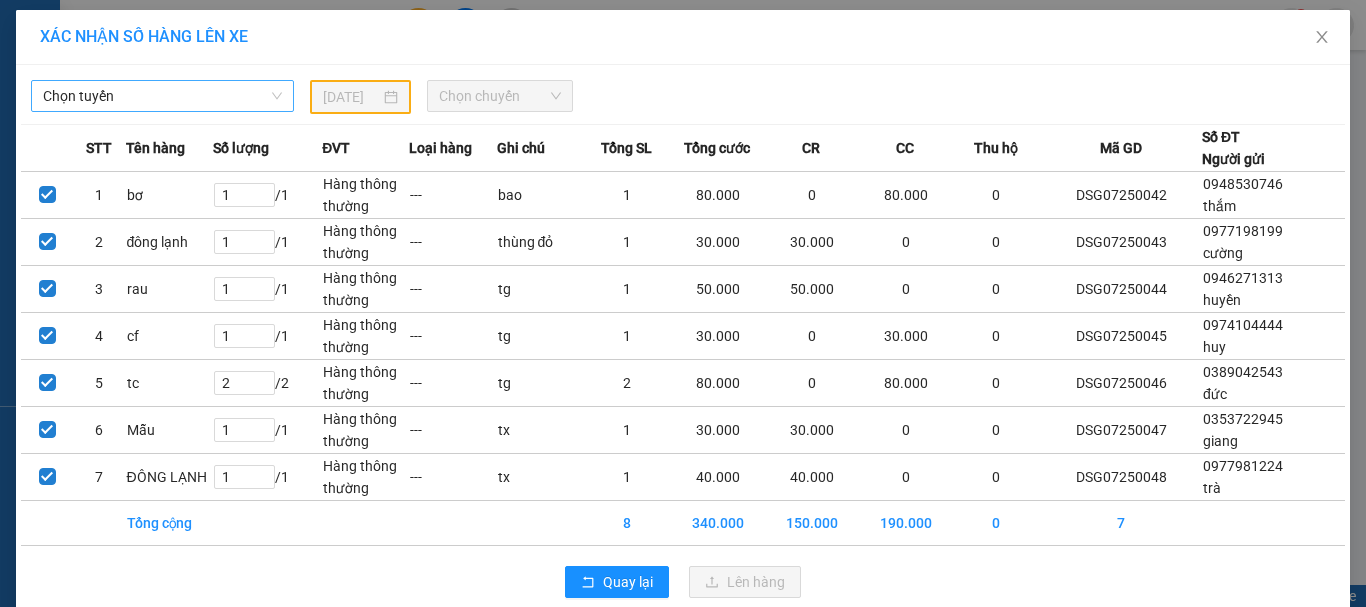 click on "Chọn tuyến" at bounding box center [162, 96] 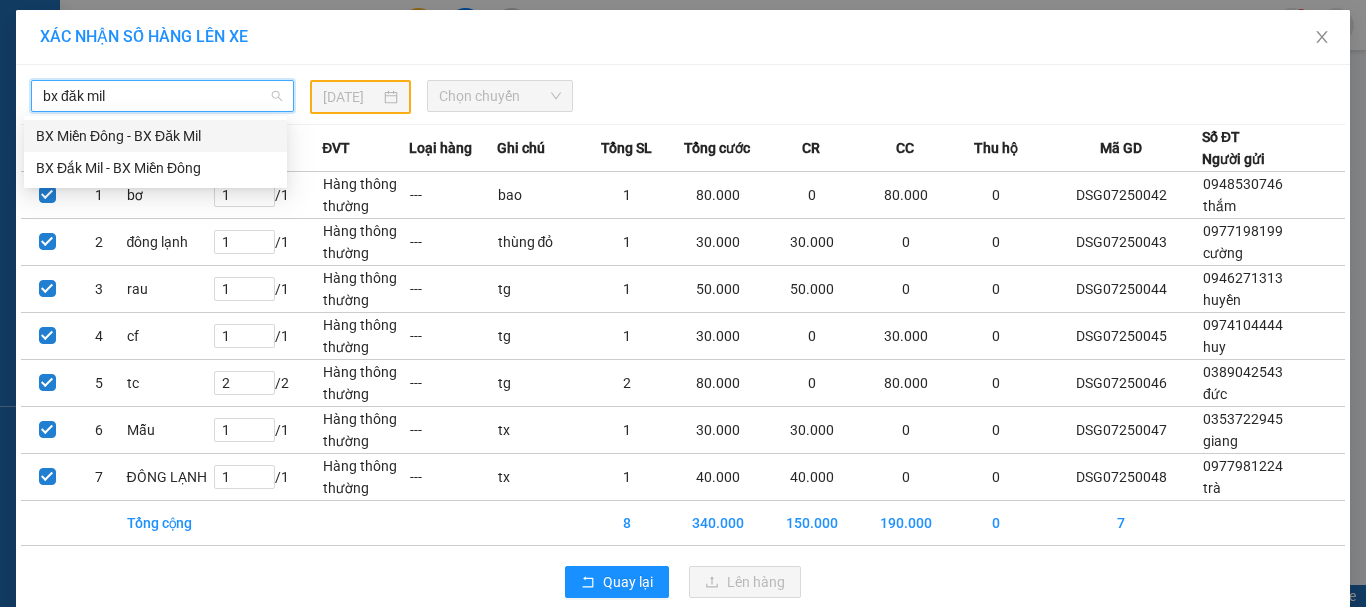click on "BX Đắk Mil - BX Miền Đông" at bounding box center [155, 168] 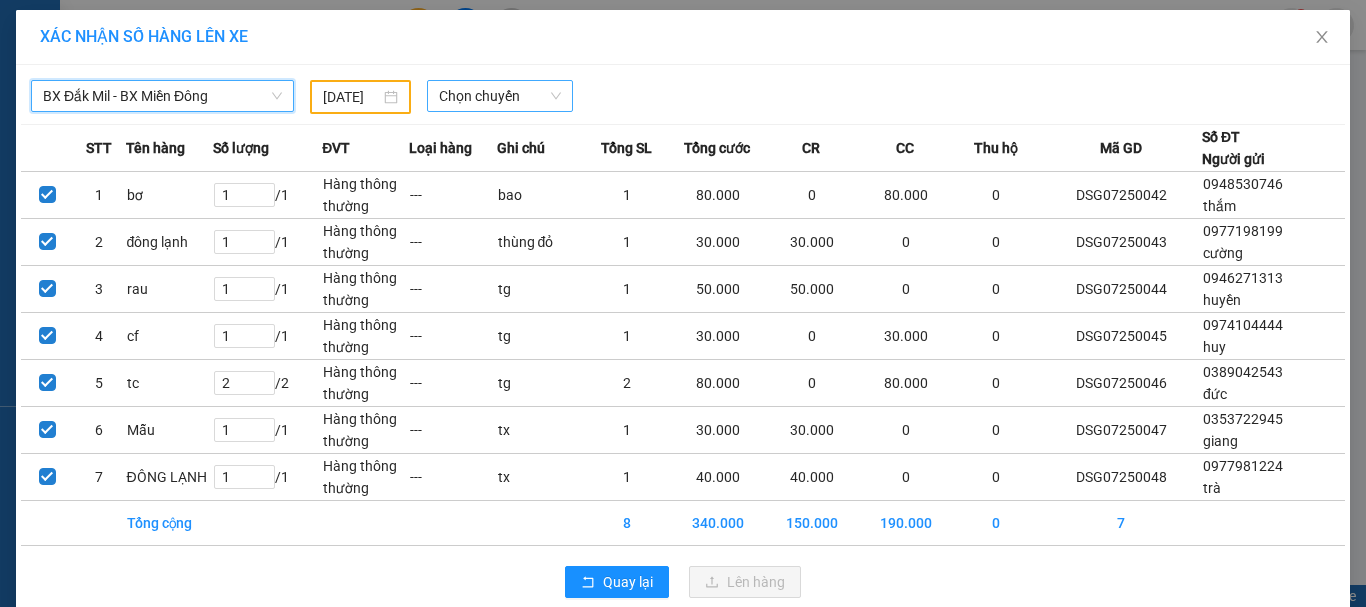 click on "Chọn chuyến" at bounding box center (500, 96) 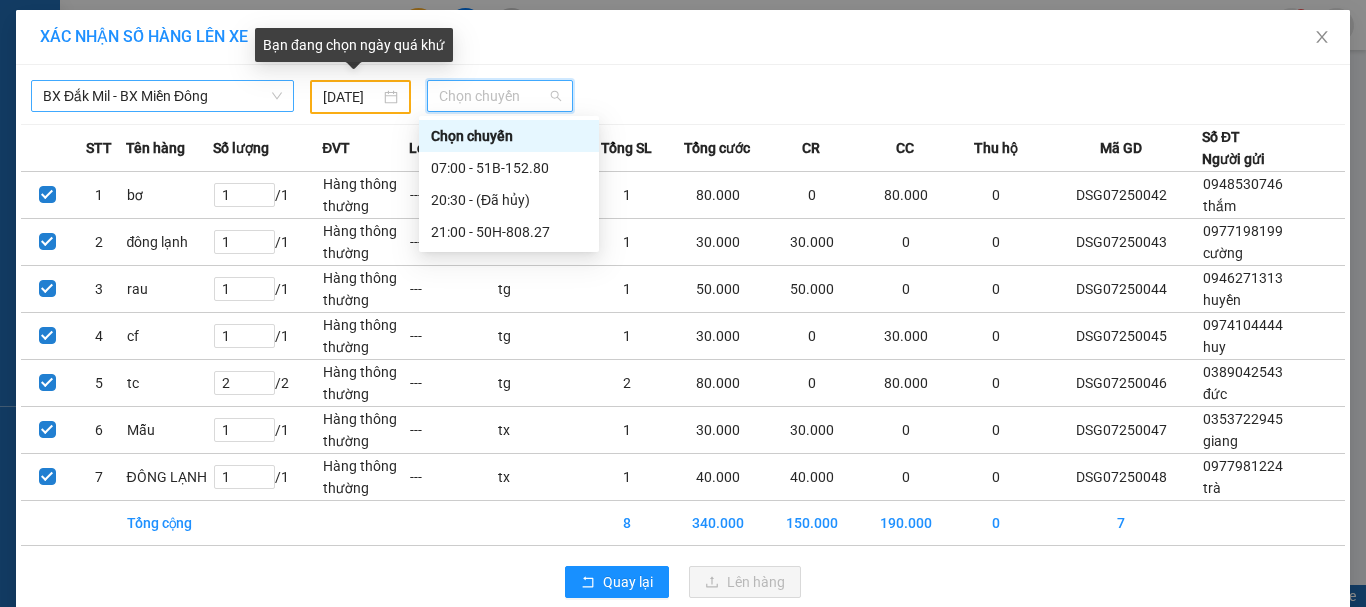 click on "[DATE]" at bounding box center (360, 97) 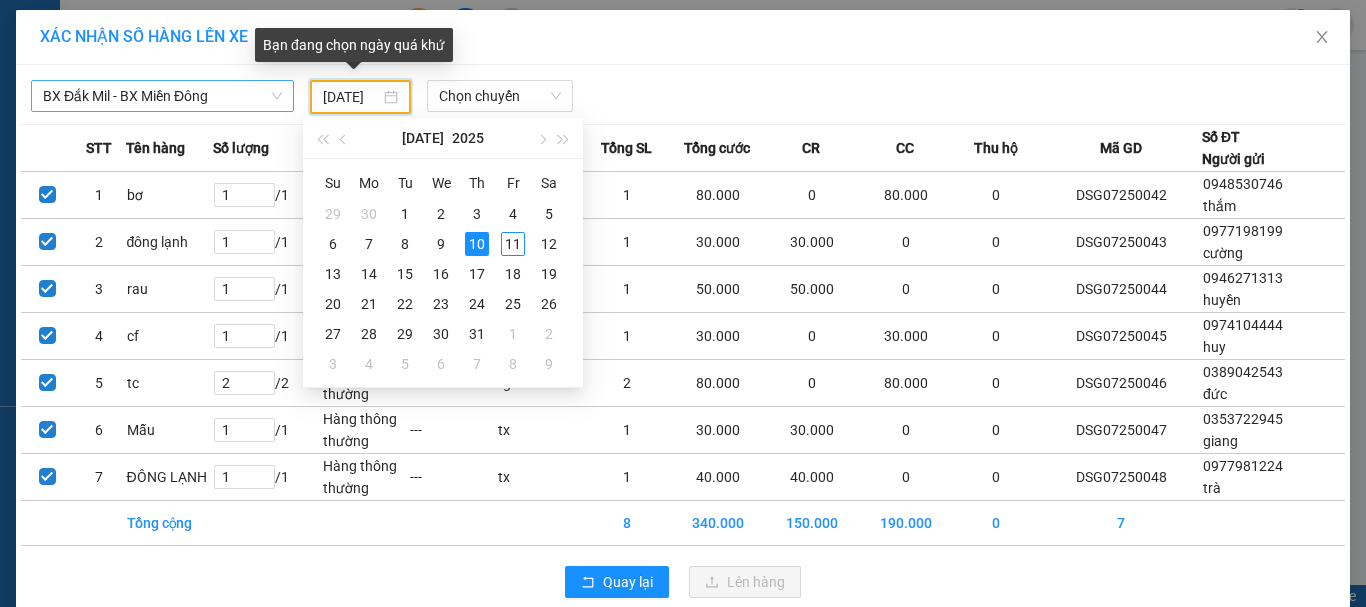 scroll, scrollTop: 0, scrollLeft: 15, axis: horizontal 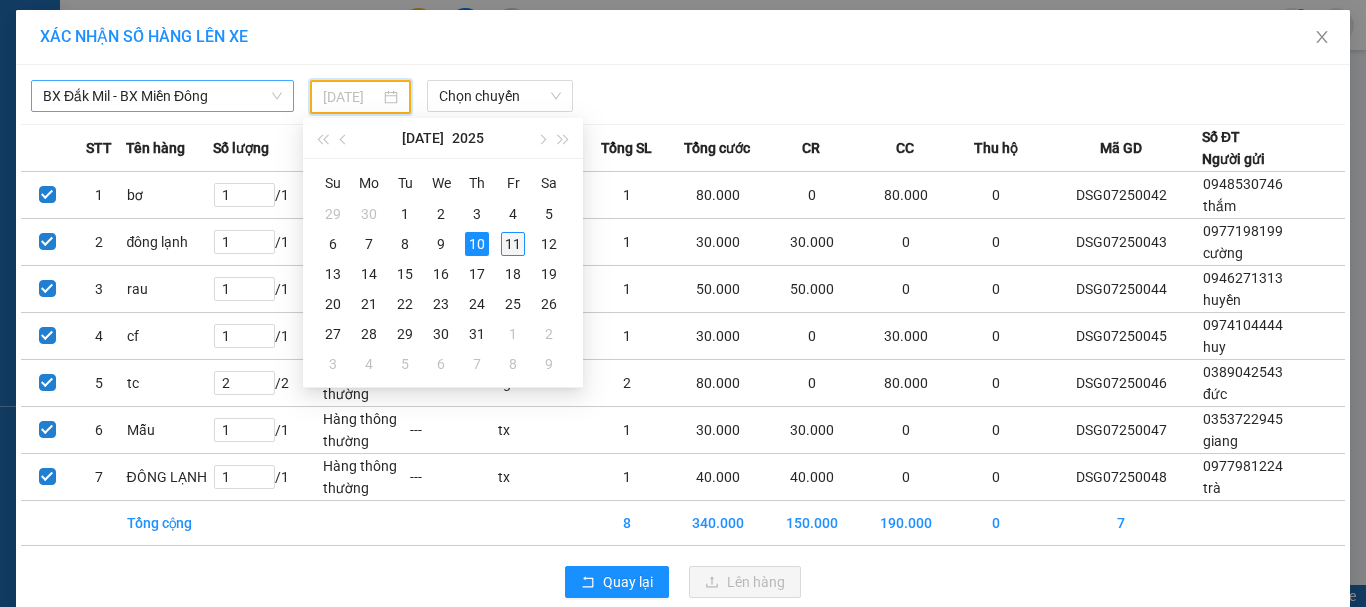 click on "11" at bounding box center [513, 244] 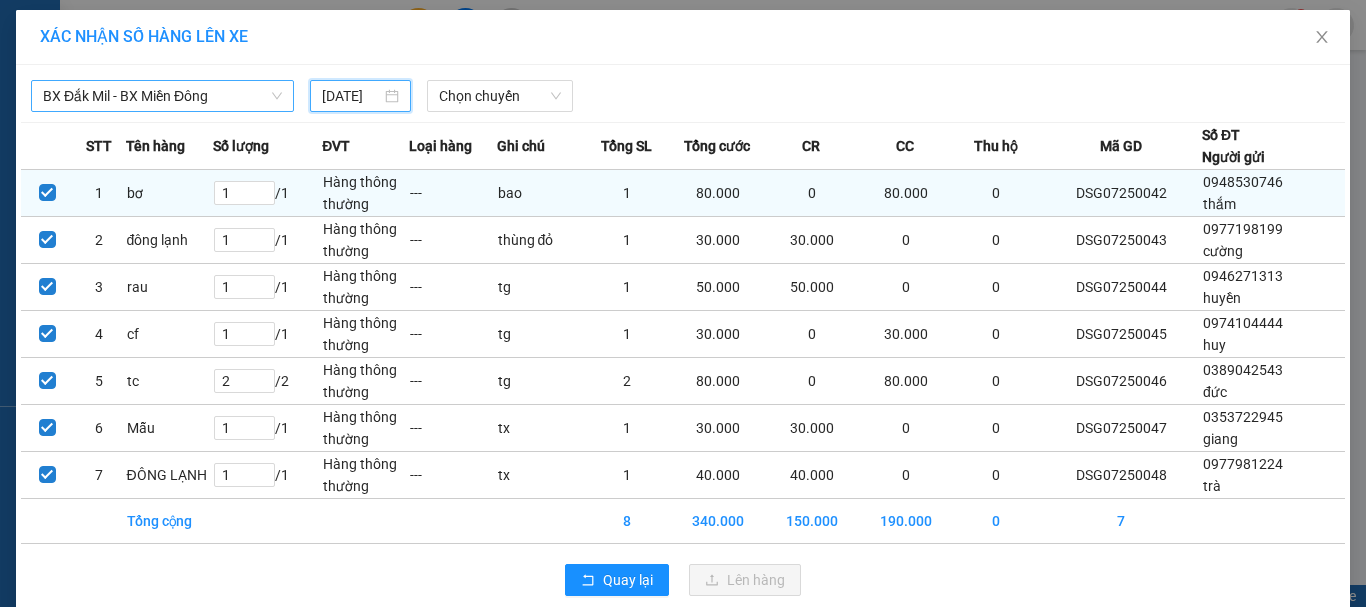 scroll, scrollTop: 0, scrollLeft: 13, axis: horizontal 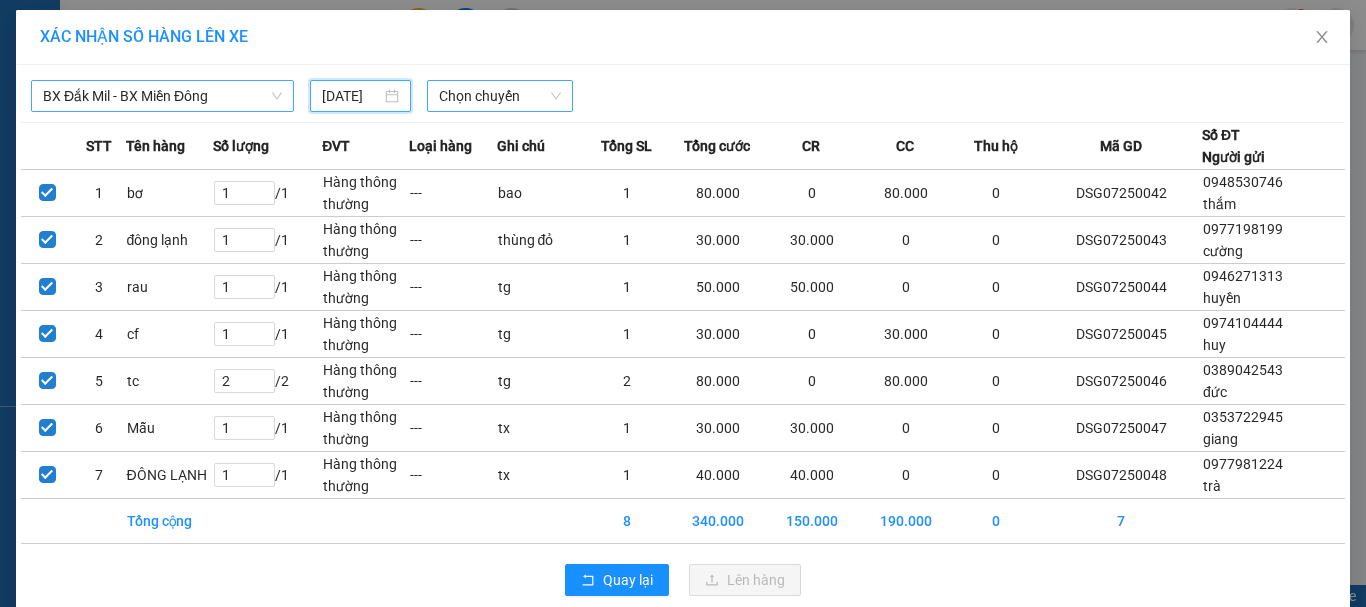 click on "Chọn chuyến" at bounding box center (500, 96) 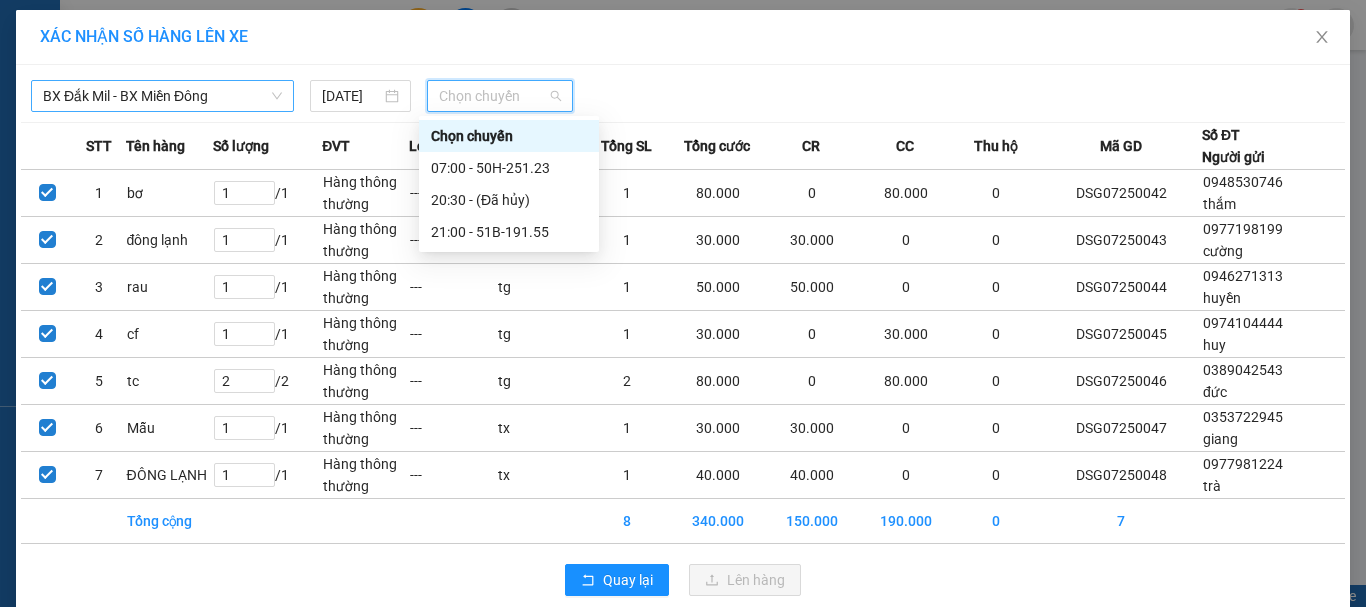 scroll, scrollTop: 0, scrollLeft: 0, axis: both 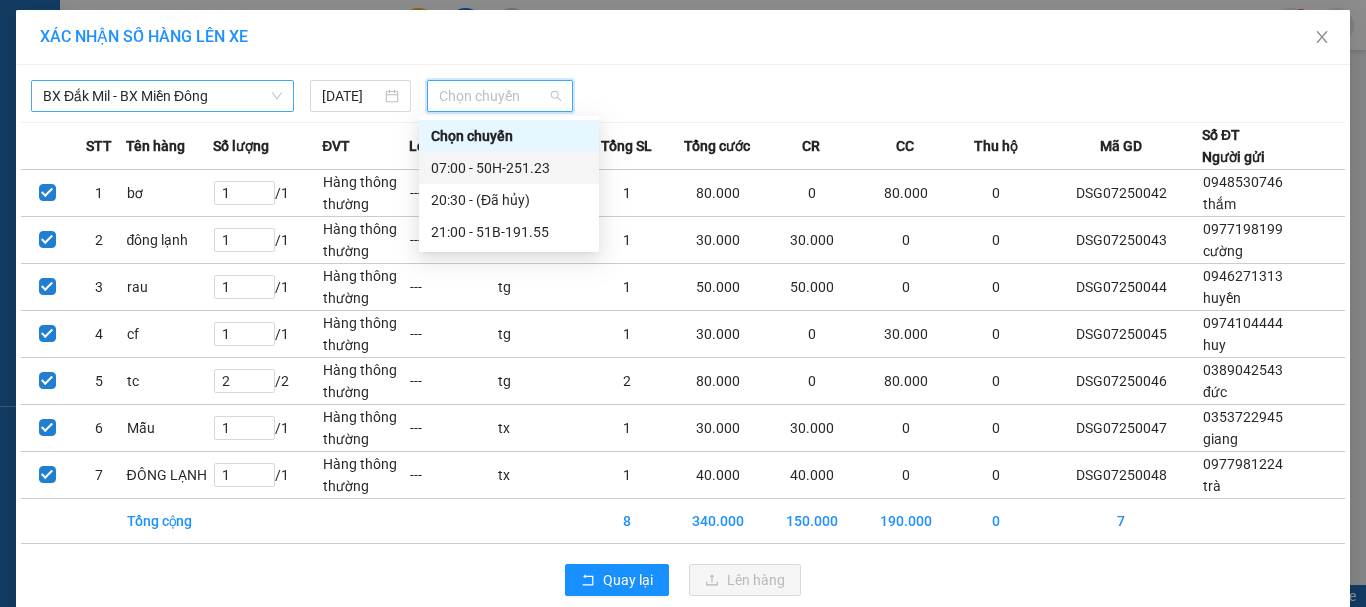 click on "07:00     - 50H-251.23" at bounding box center [509, 168] 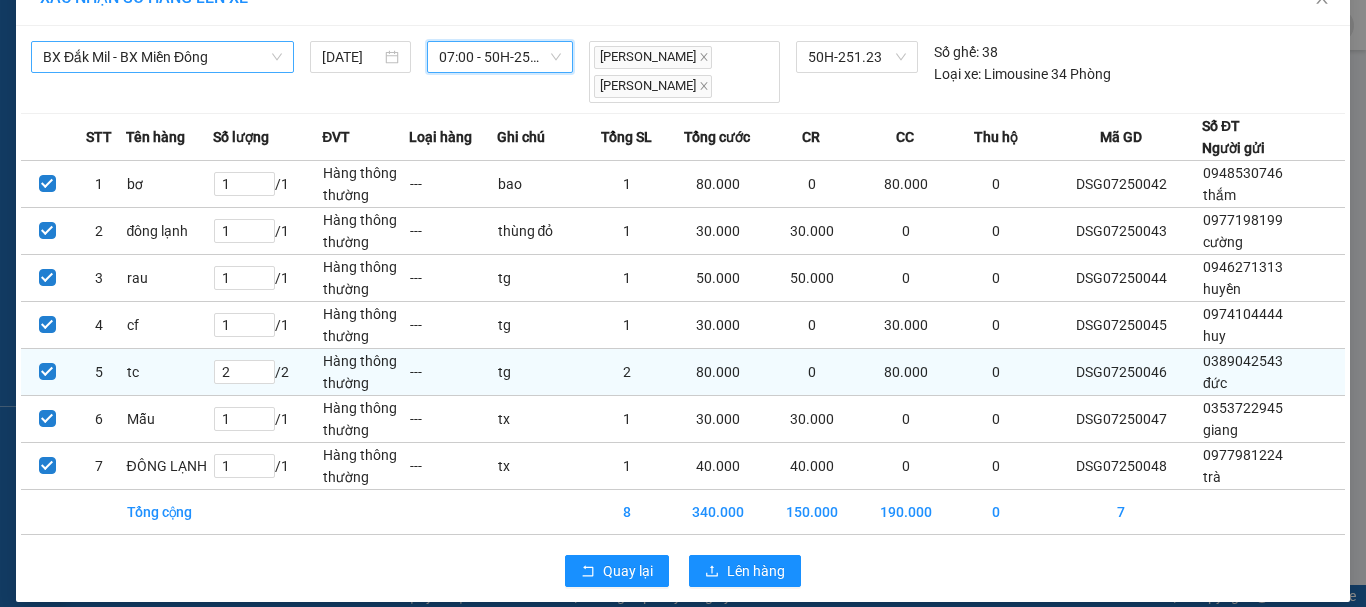 scroll, scrollTop: 58, scrollLeft: 0, axis: vertical 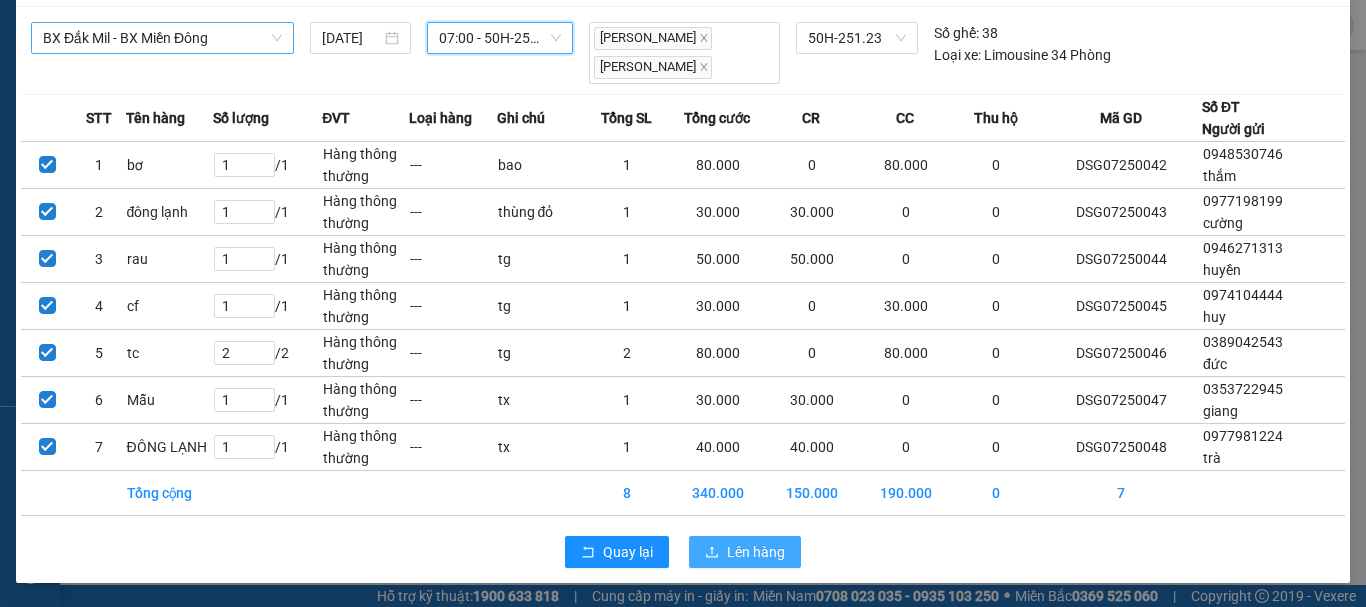 click on "Lên hàng" at bounding box center [756, 552] 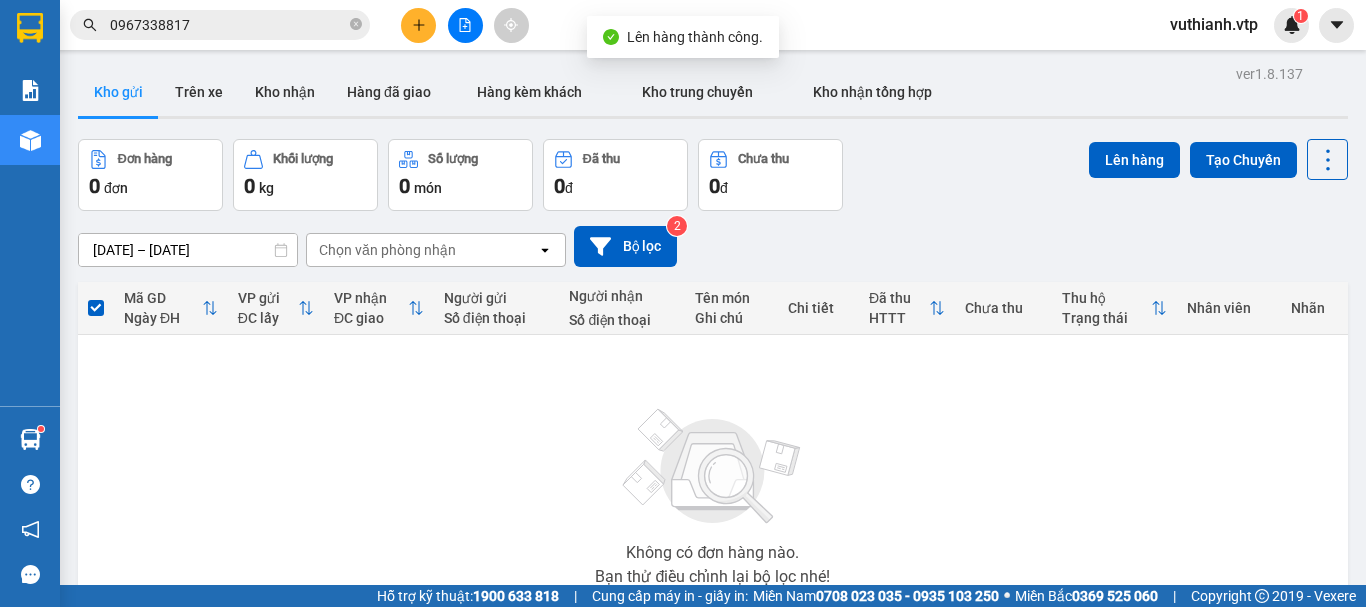 click at bounding box center (465, 25) 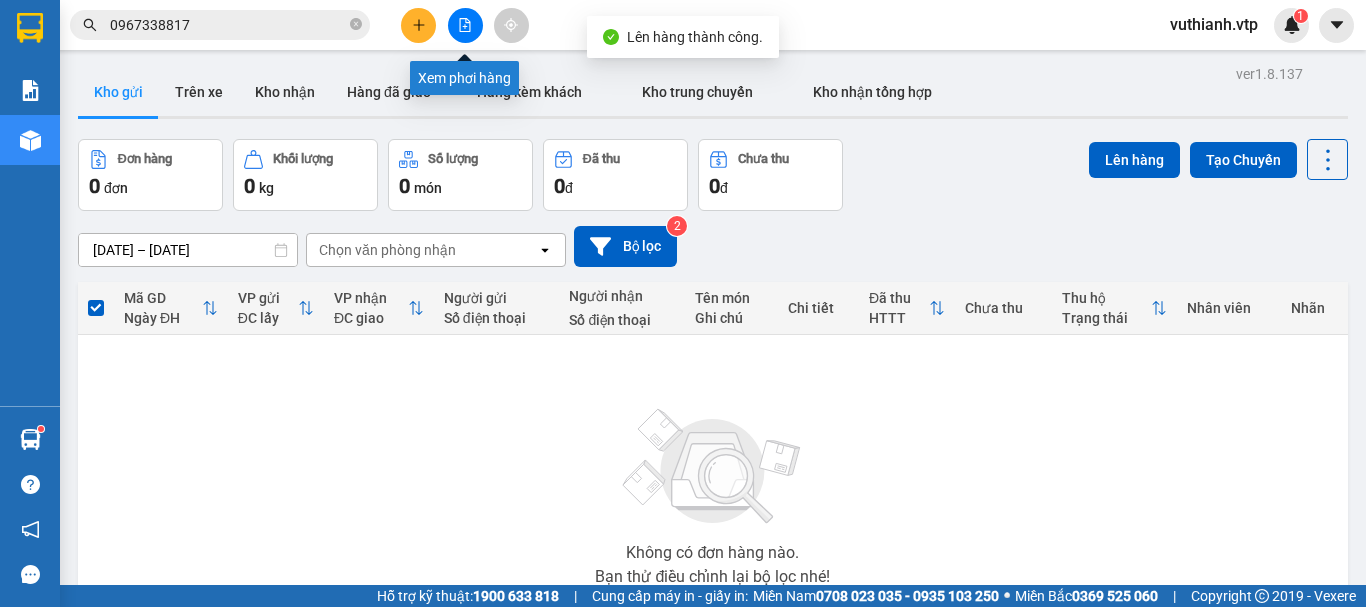 click 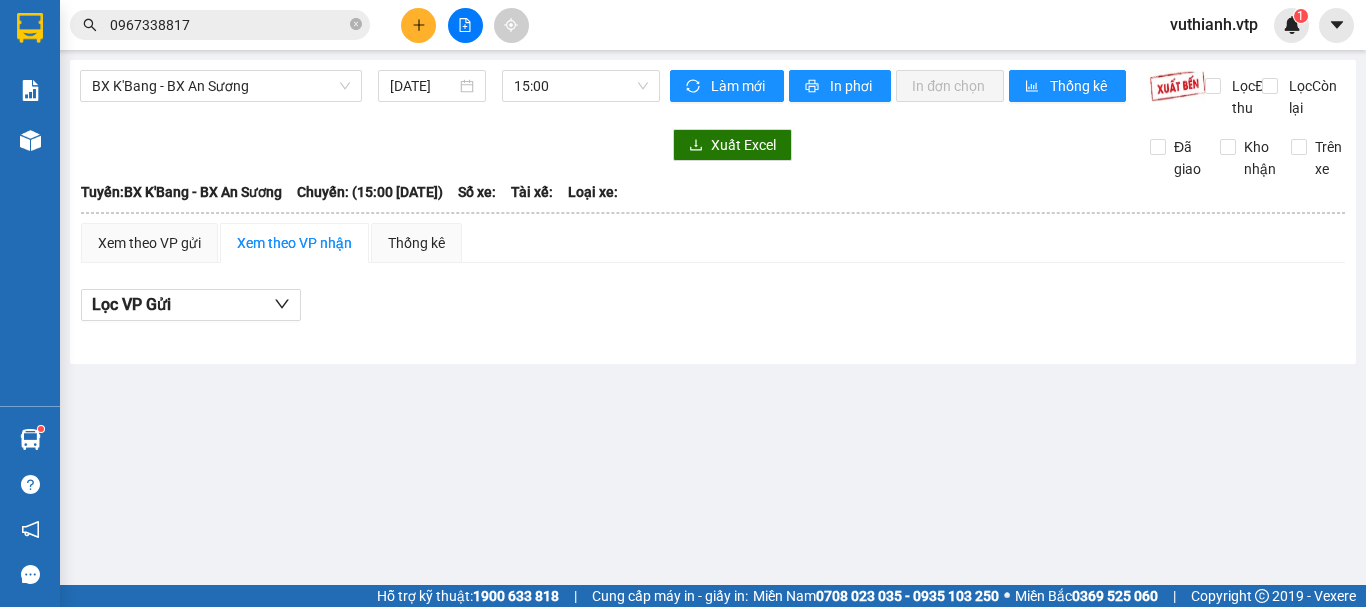 click 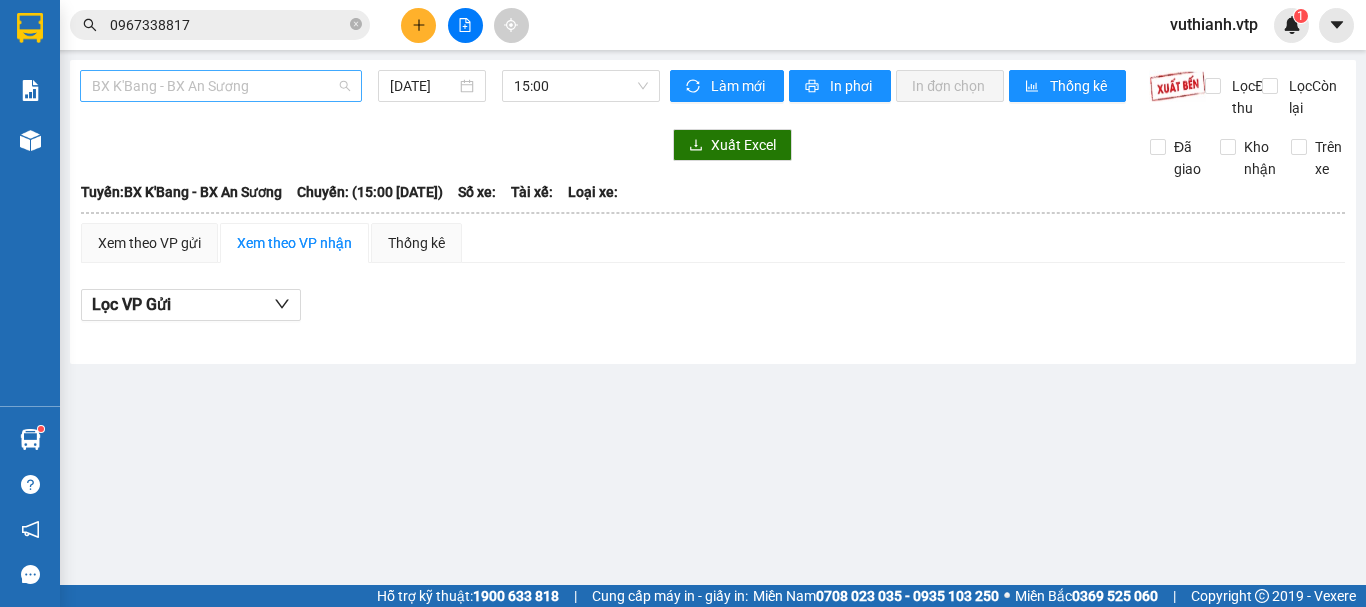 click on "BX K'Bang - BX An Sương" at bounding box center (221, 86) 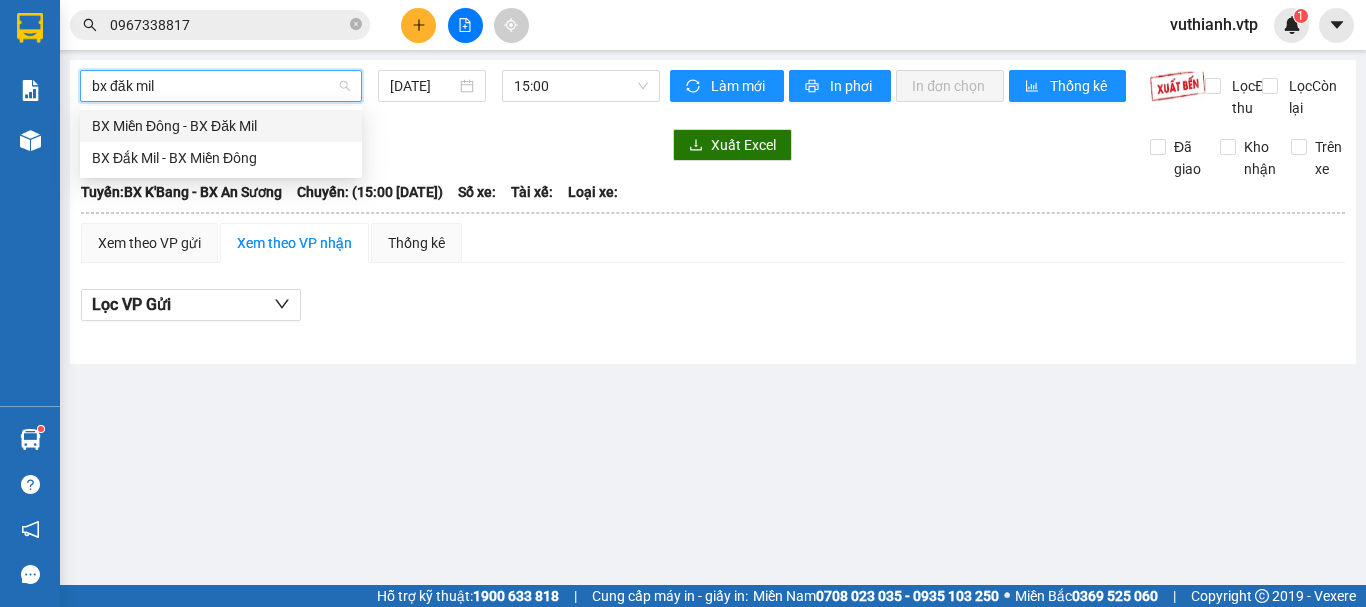 click on "BX Đắk Mil - BX Miền Đông" at bounding box center [221, 158] 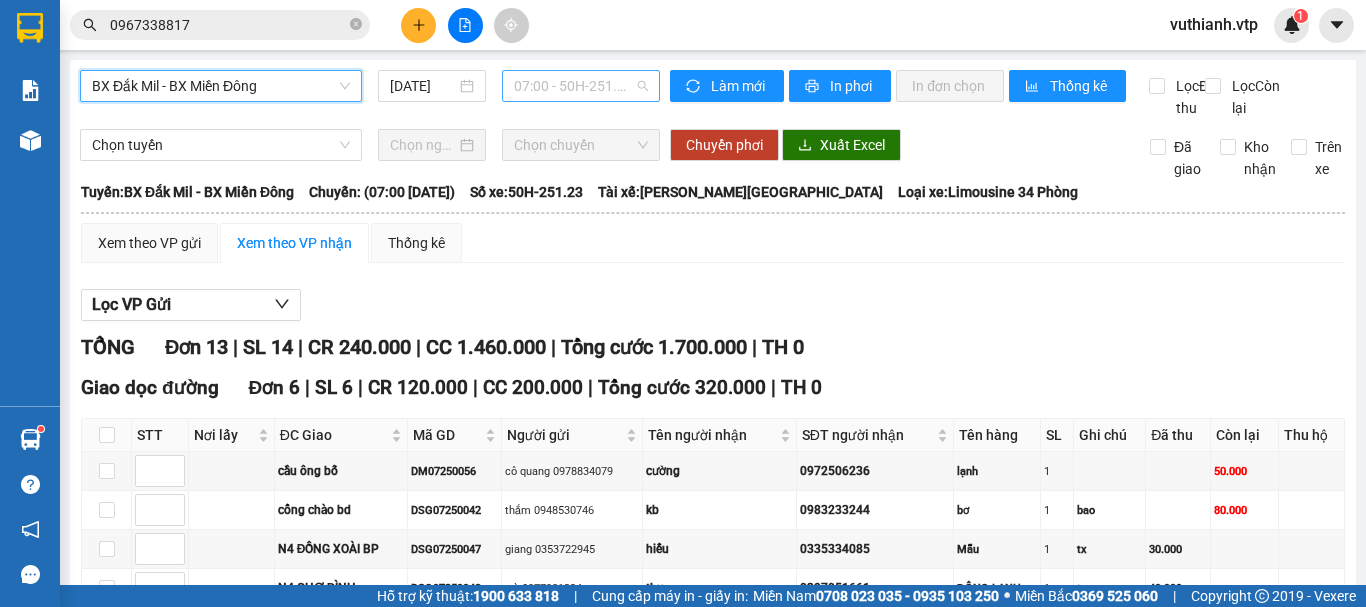 click on "07:00     - 50H-251.23" at bounding box center [581, 86] 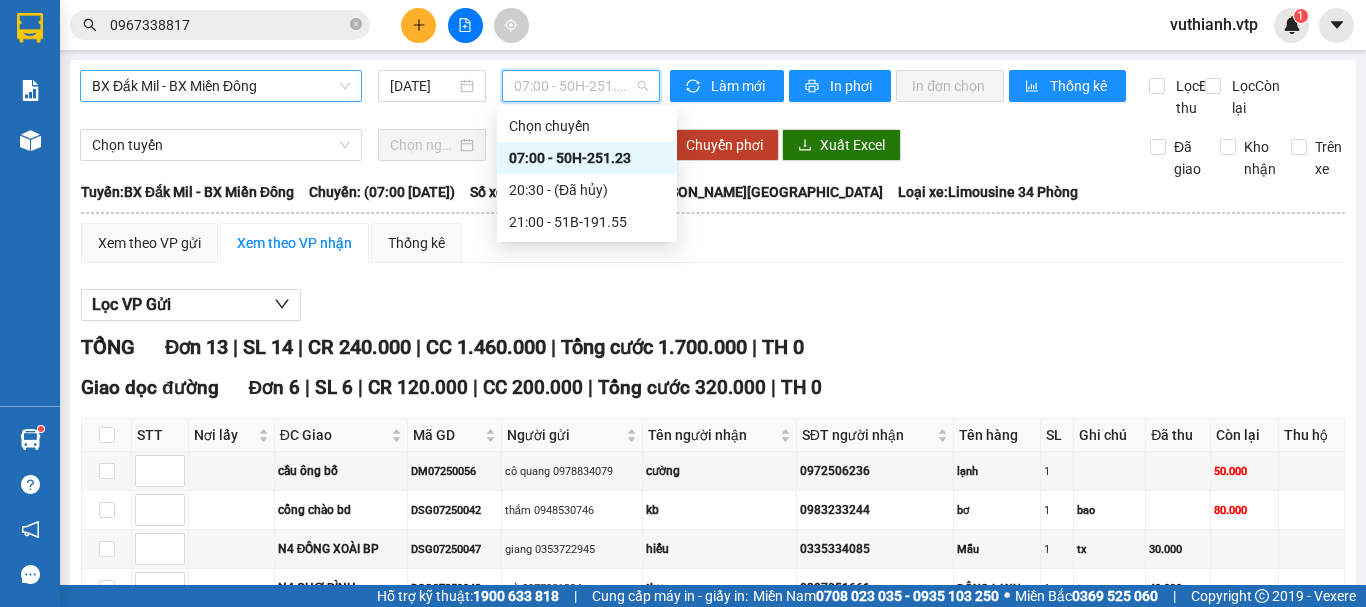 click on "07:00     - 50H-251.23" at bounding box center (581, 86) 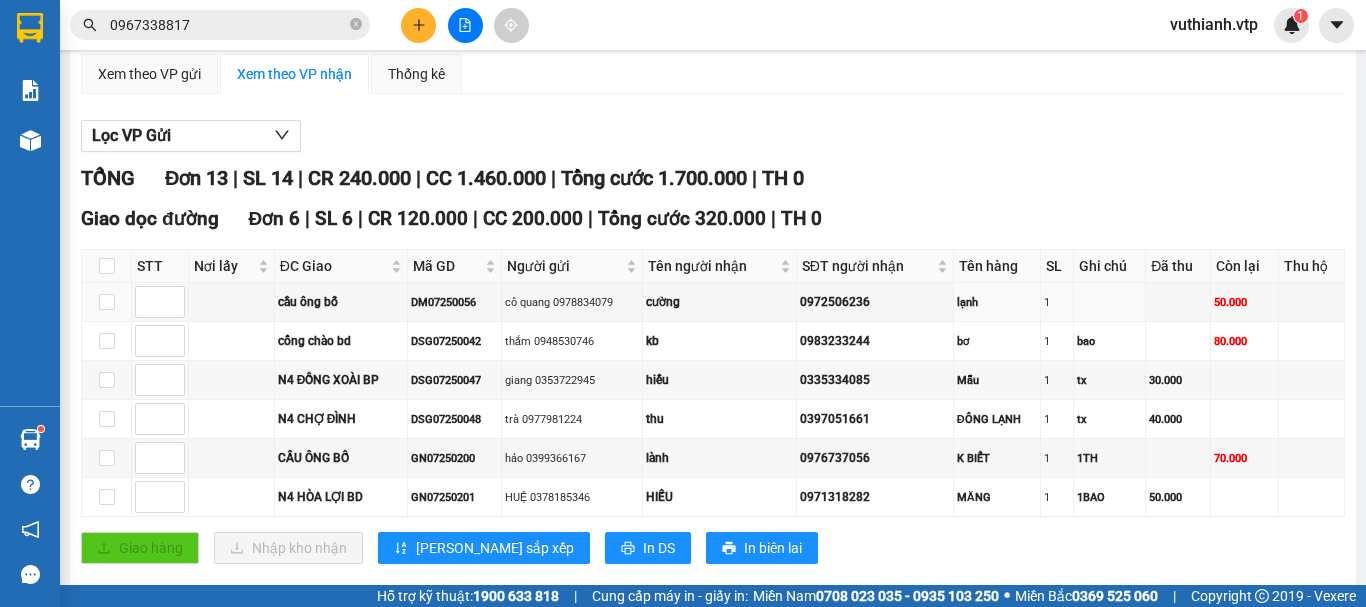 scroll, scrollTop: 0, scrollLeft: 0, axis: both 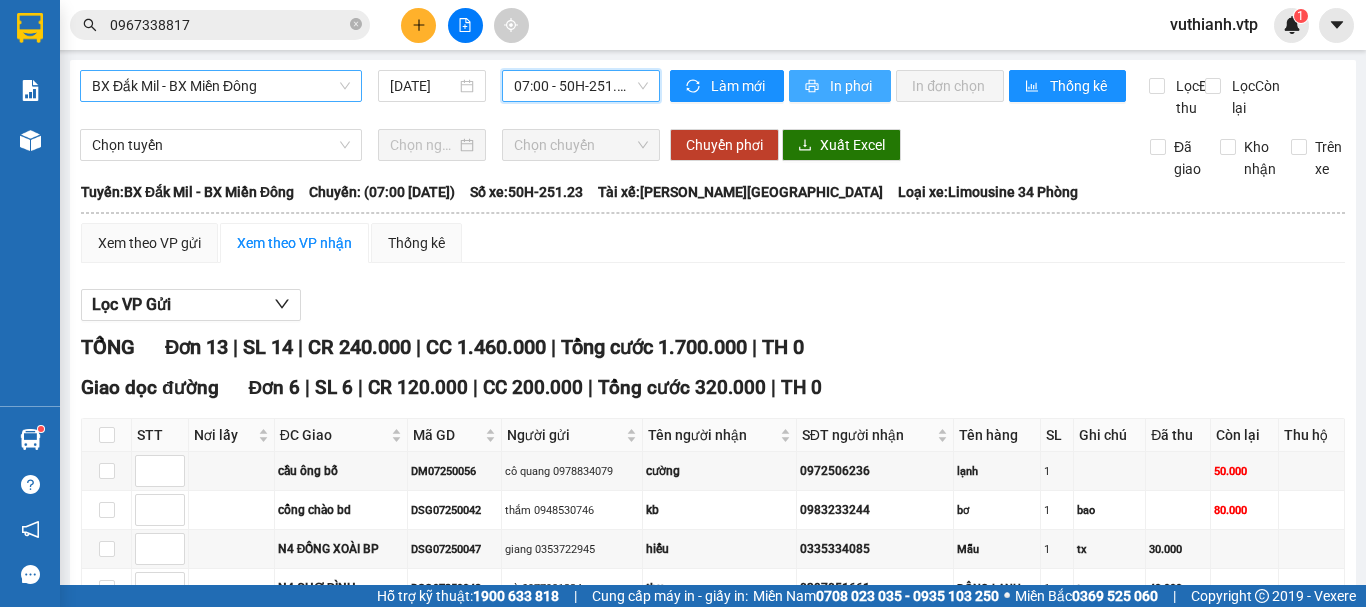 click on "In phơi" at bounding box center (852, 86) 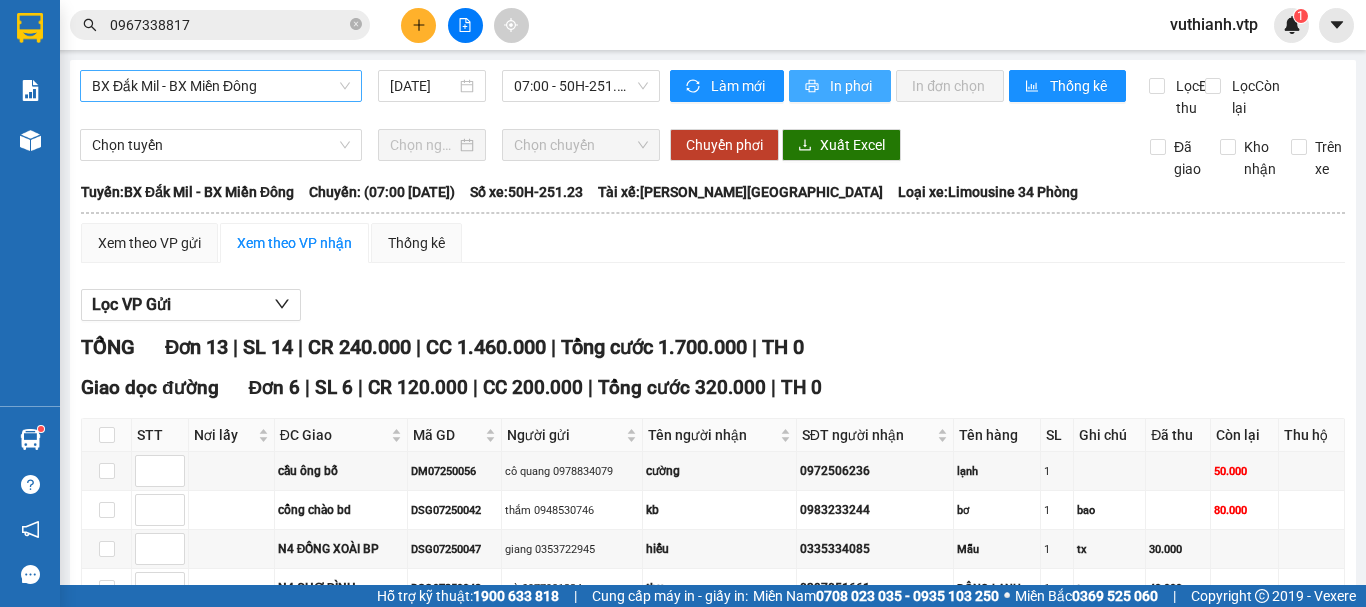 scroll, scrollTop: 0, scrollLeft: 0, axis: both 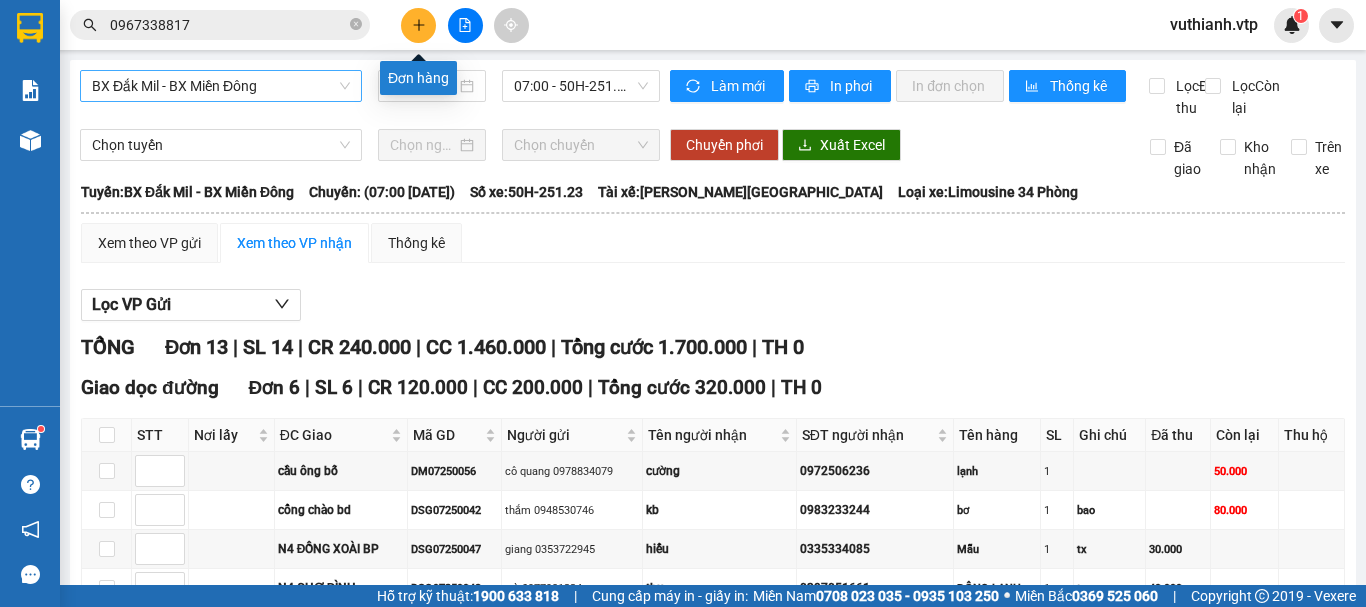click 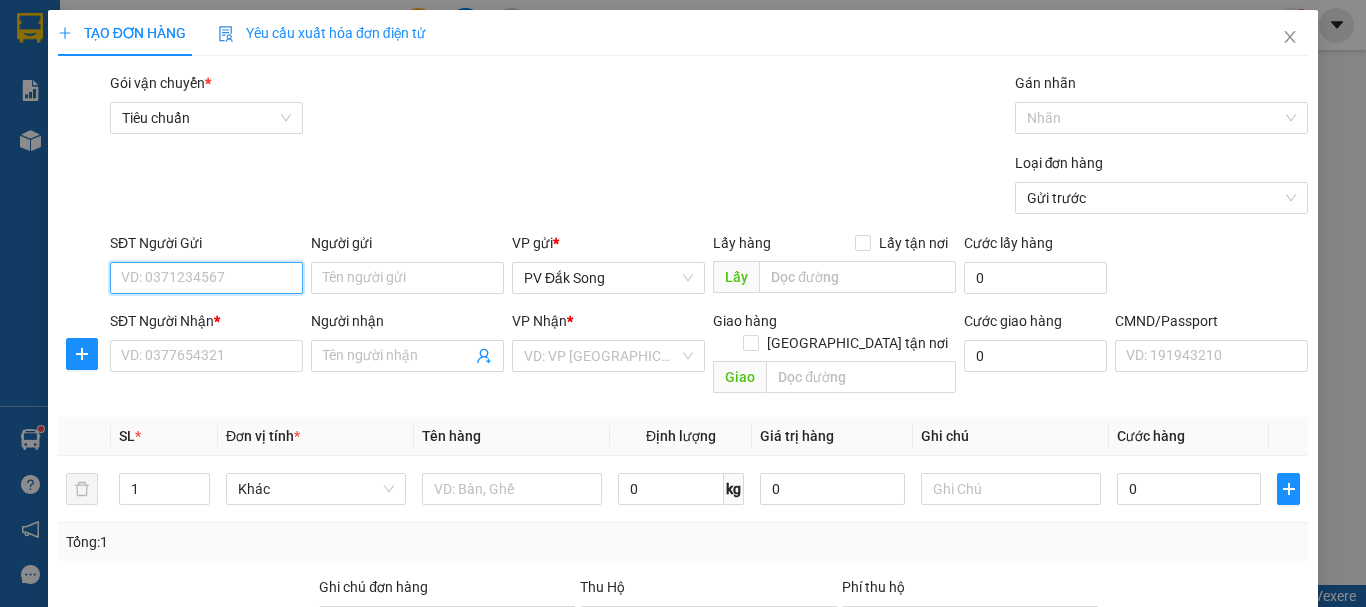 click on "SĐT Người Gửi" at bounding box center (206, 278) 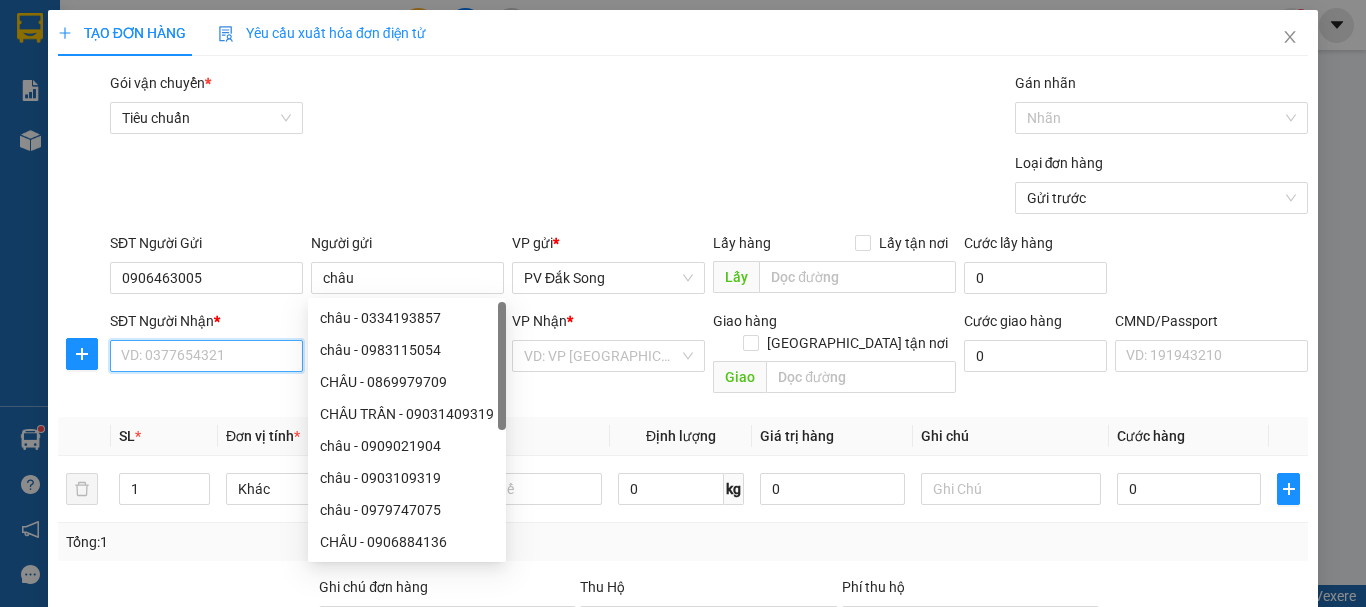 click on "SĐT Người Nhận  *" at bounding box center (206, 356) 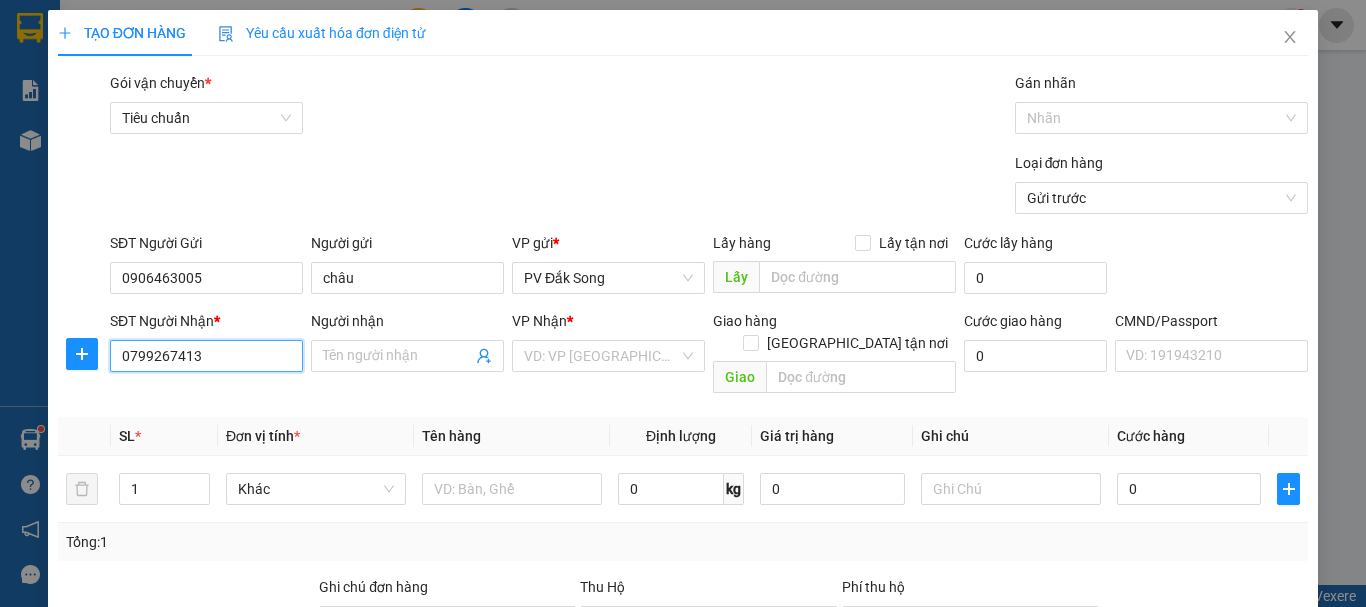 click on "0799267413" at bounding box center [206, 356] 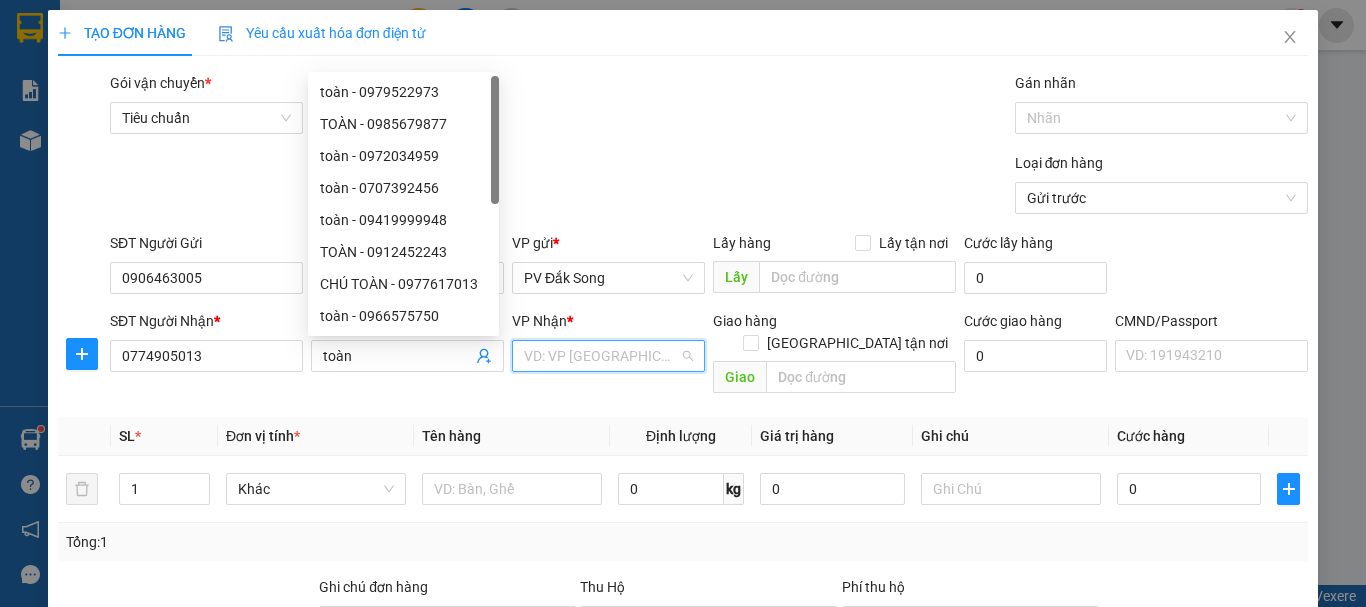 click at bounding box center (601, 356) 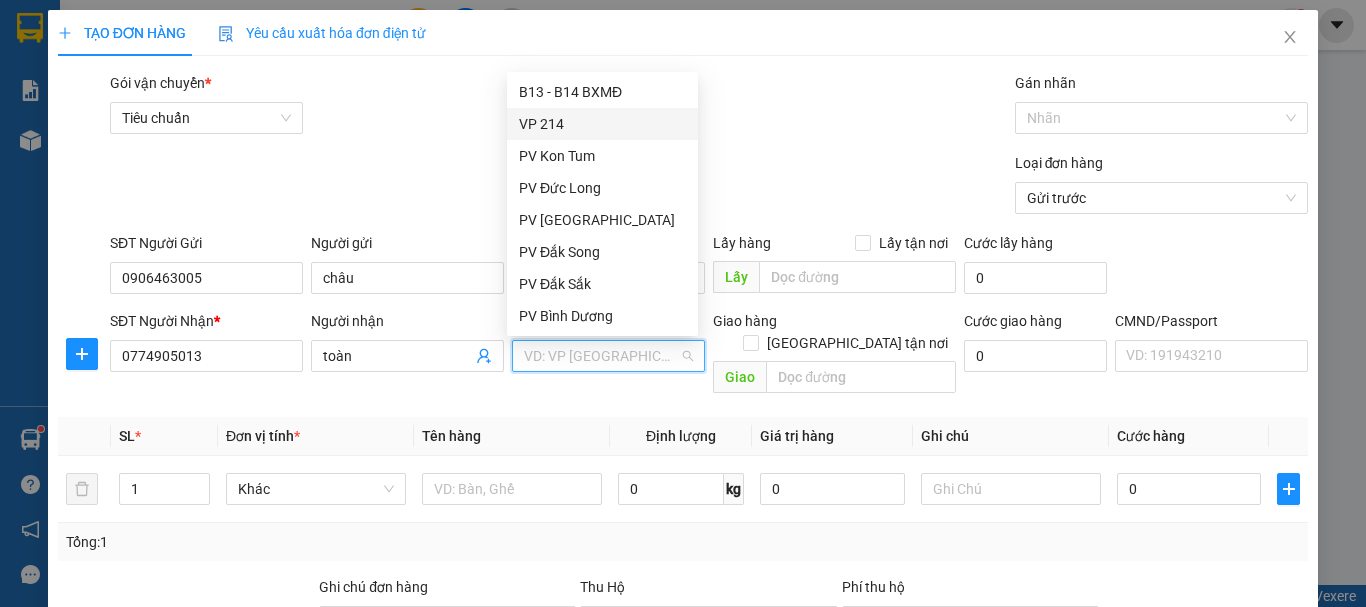 click on "VP 214" at bounding box center (602, 124) 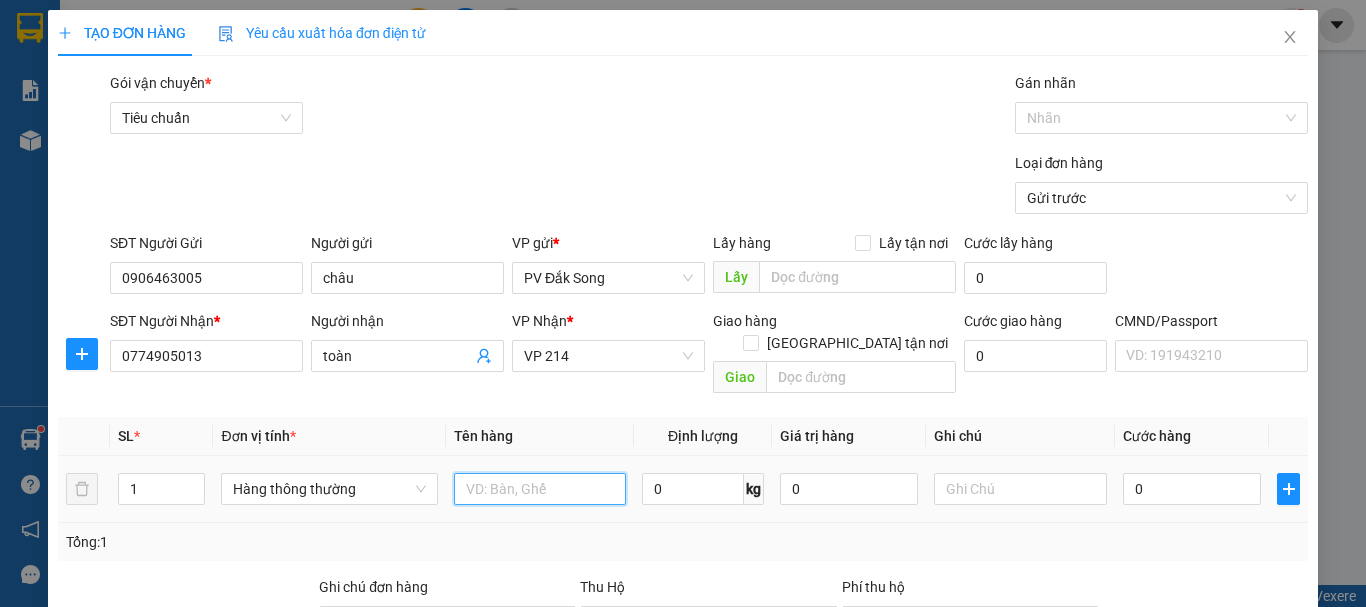 click at bounding box center [540, 489] 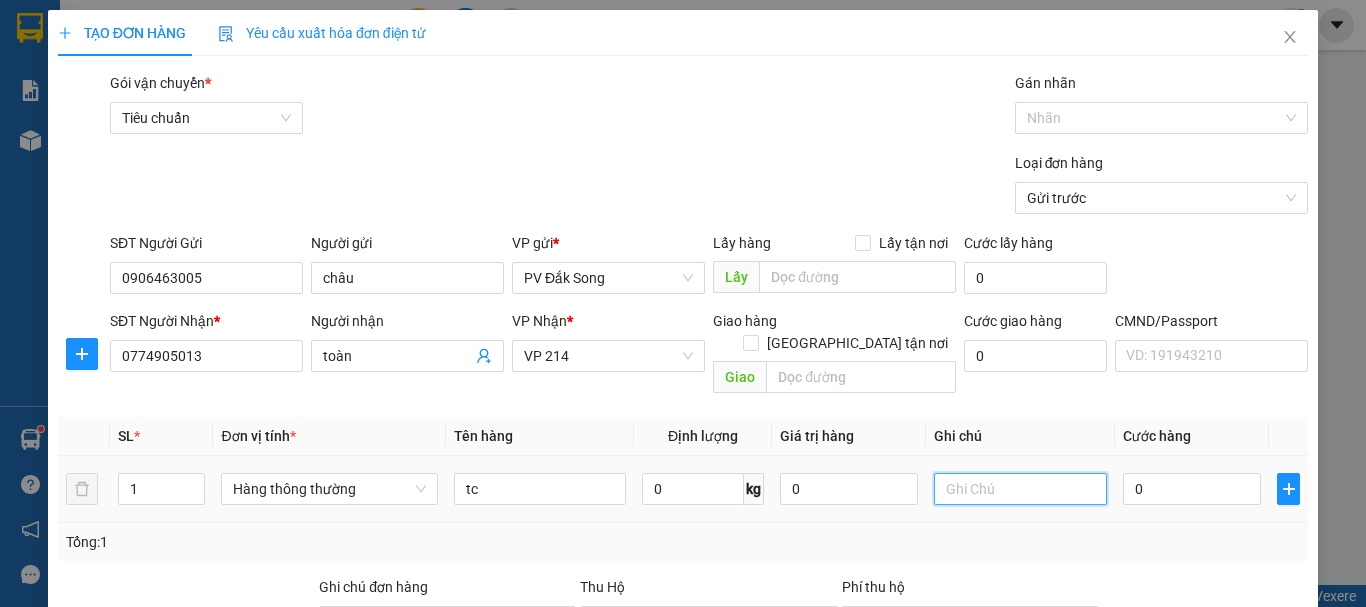 click at bounding box center [1020, 489] 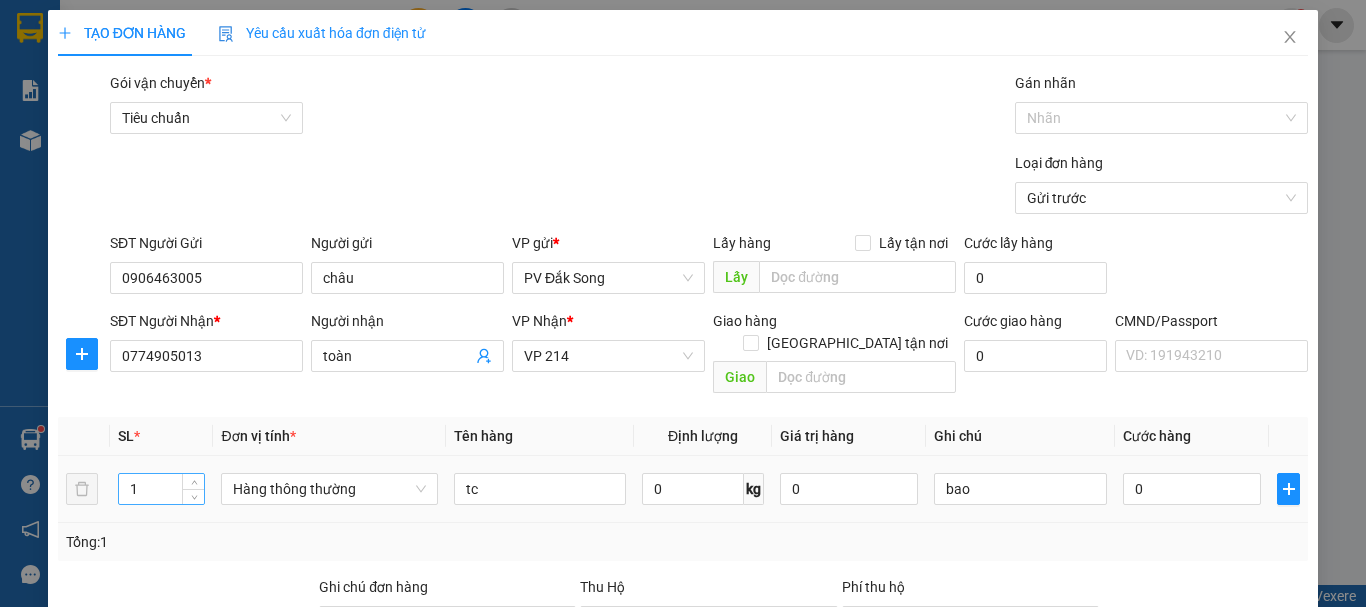drag, startPoint x: 168, startPoint y: 483, endPoint x: 148, endPoint y: 466, distance: 26.24881 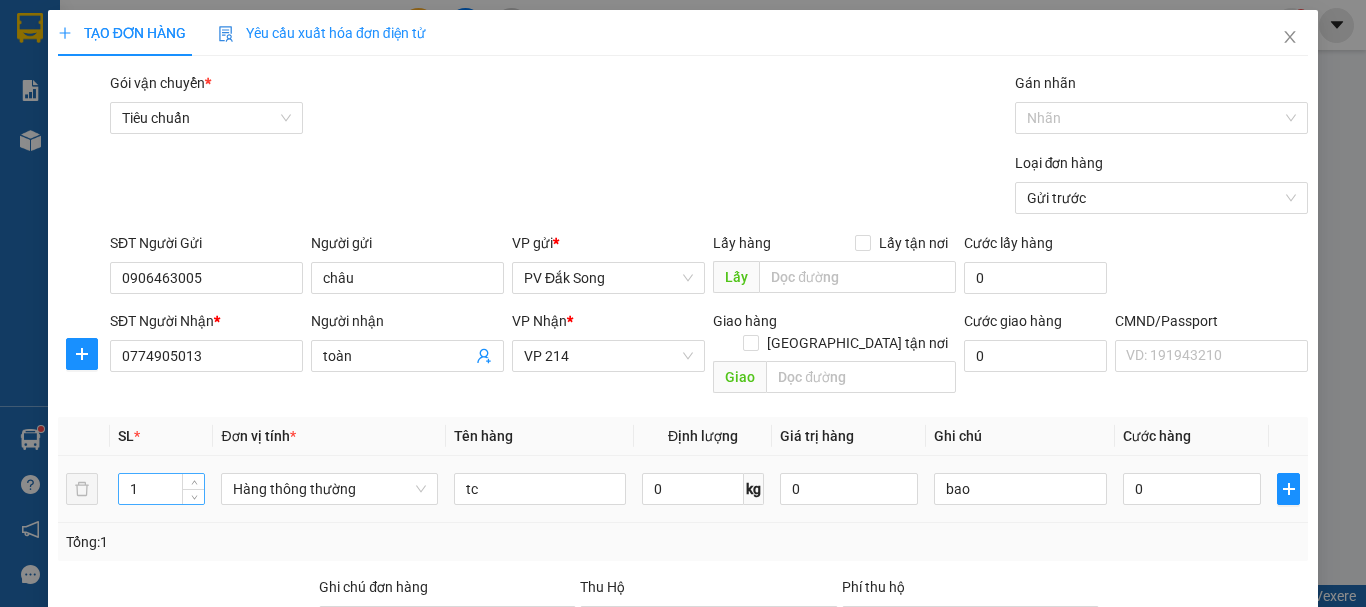click on "1" at bounding box center (161, 489) 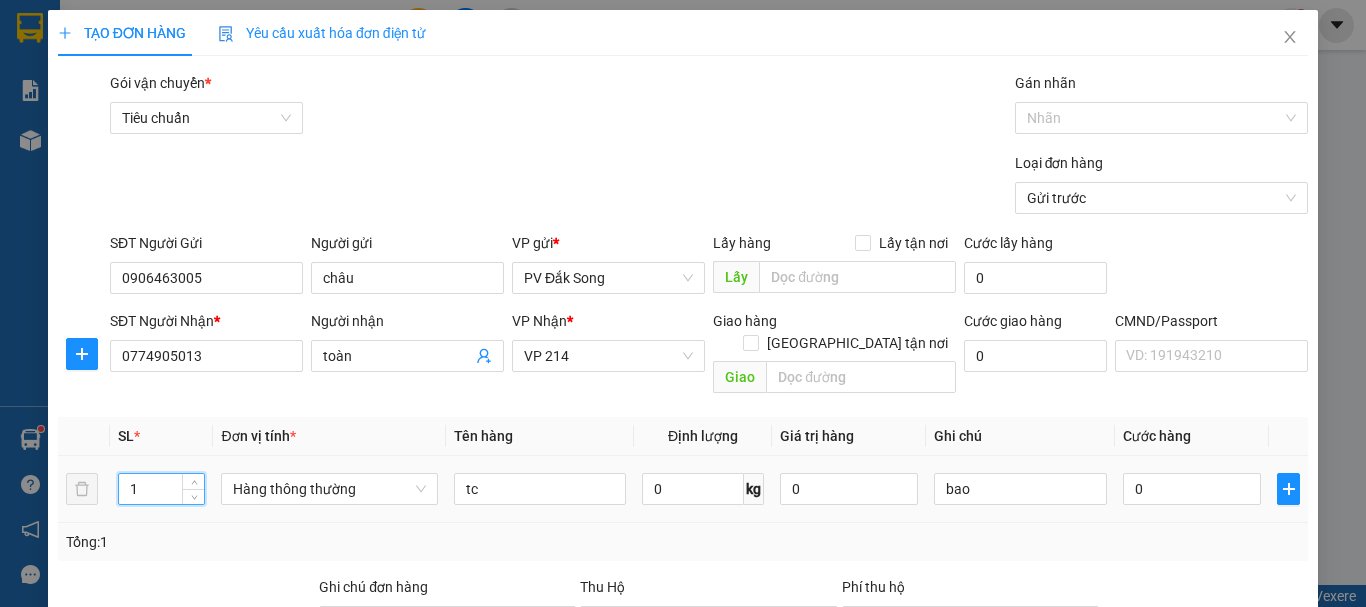 click on "1" at bounding box center (161, 489) 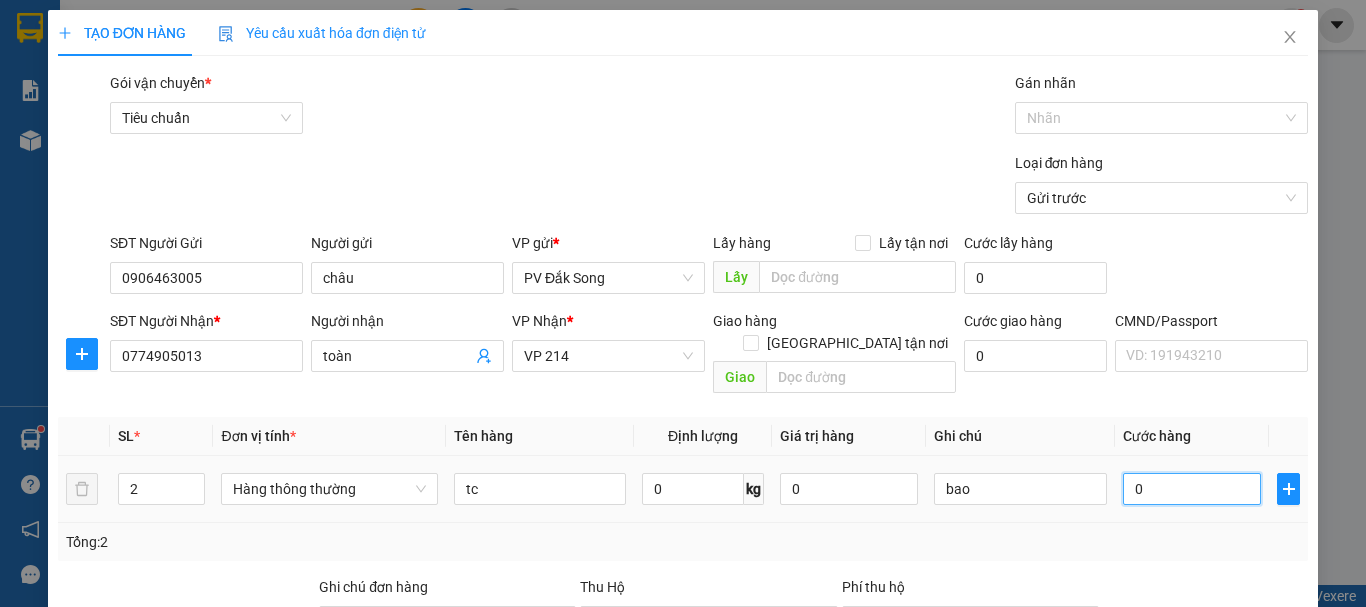 click on "0" at bounding box center (1192, 489) 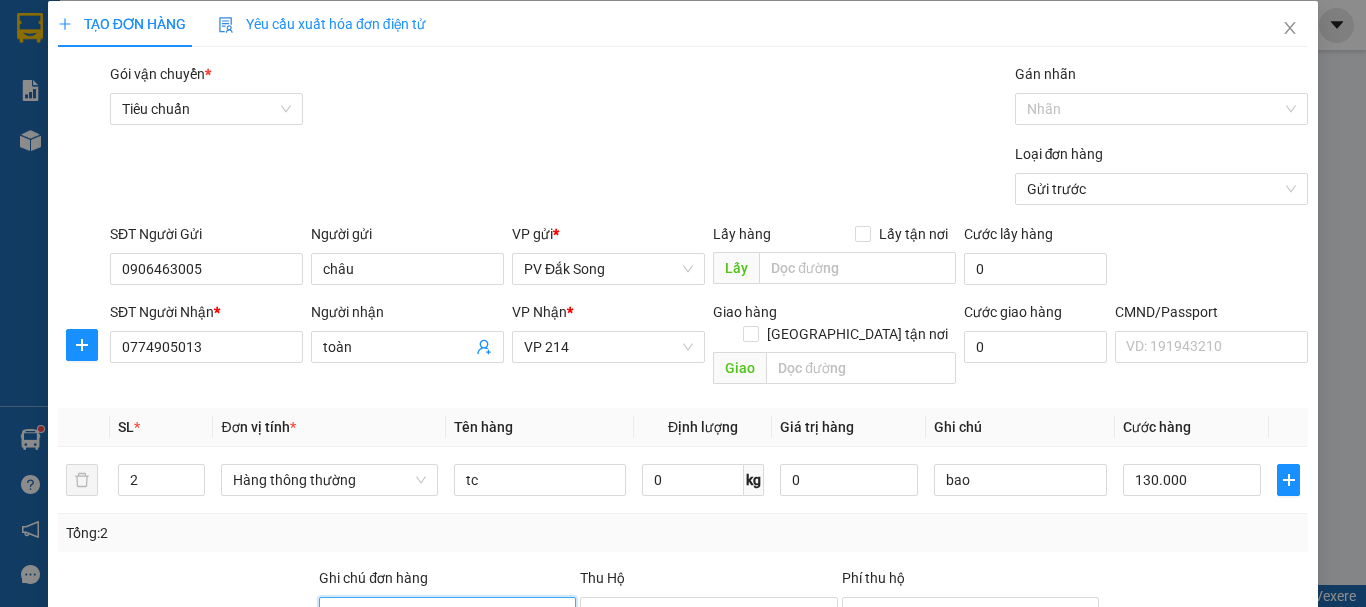 scroll, scrollTop: 0, scrollLeft: 0, axis: both 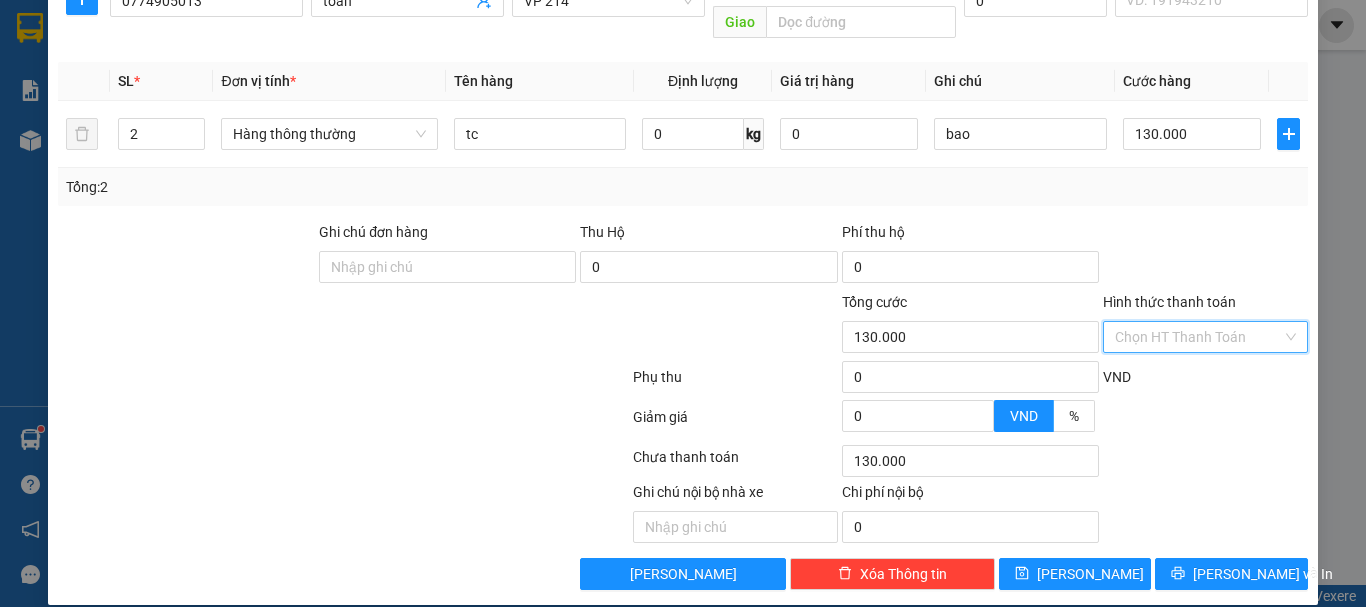 click on "Hình thức thanh toán" at bounding box center (1198, 337) 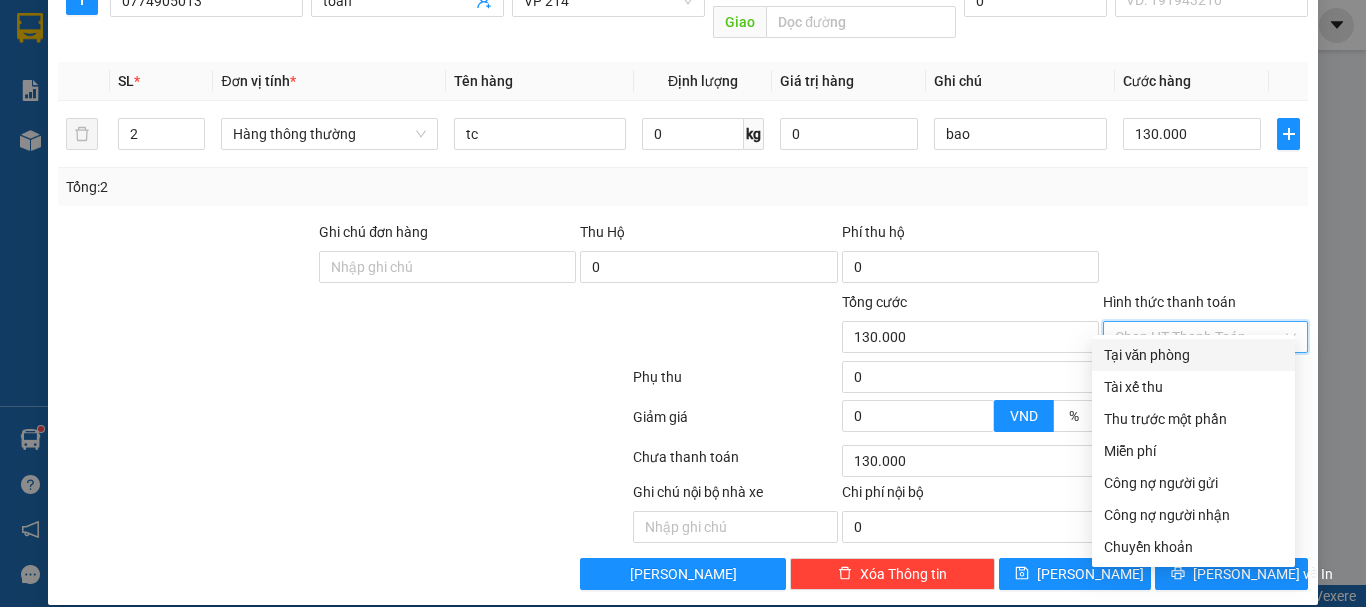 click on "Tại văn phòng" at bounding box center (1193, 355) 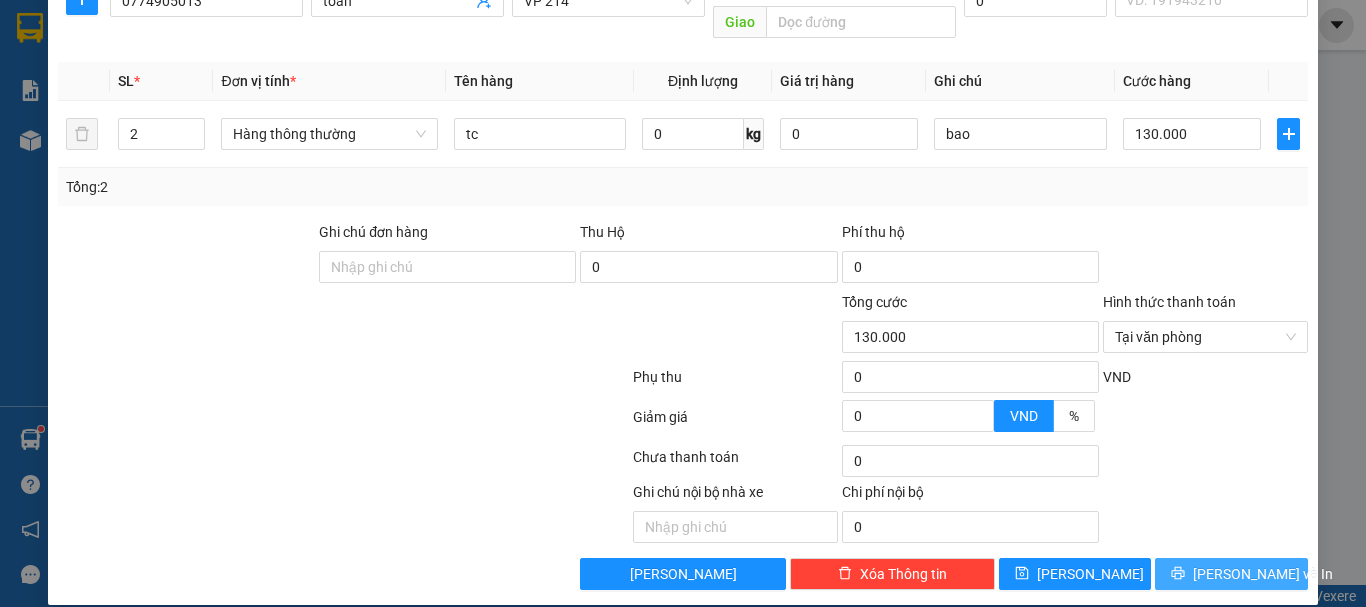 click on "[PERSON_NAME] và In" at bounding box center (1263, 574) 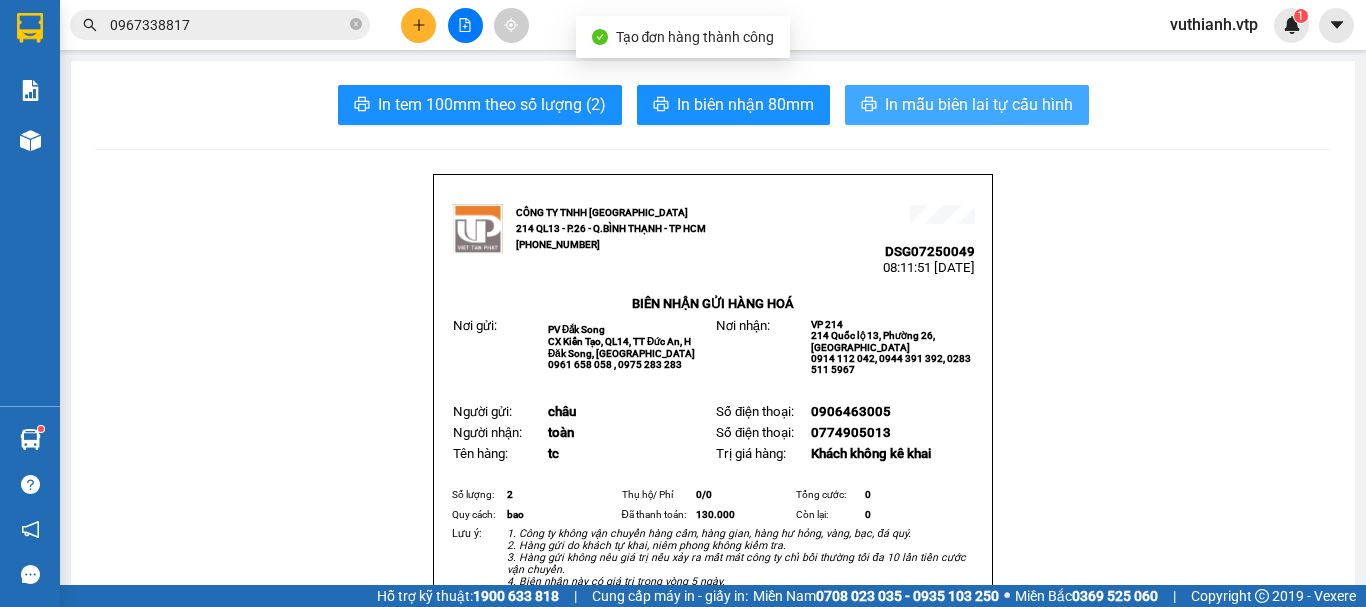 click on "In mẫu biên lai tự cấu hình" at bounding box center (979, 104) 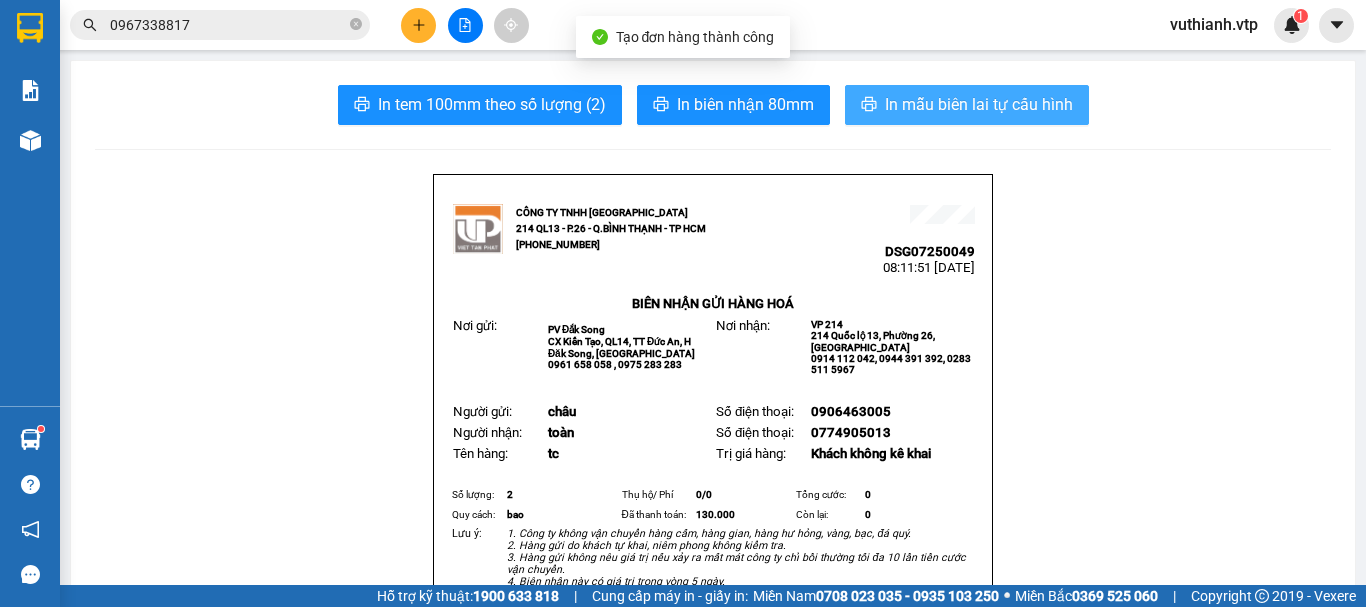 scroll, scrollTop: 0, scrollLeft: 0, axis: both 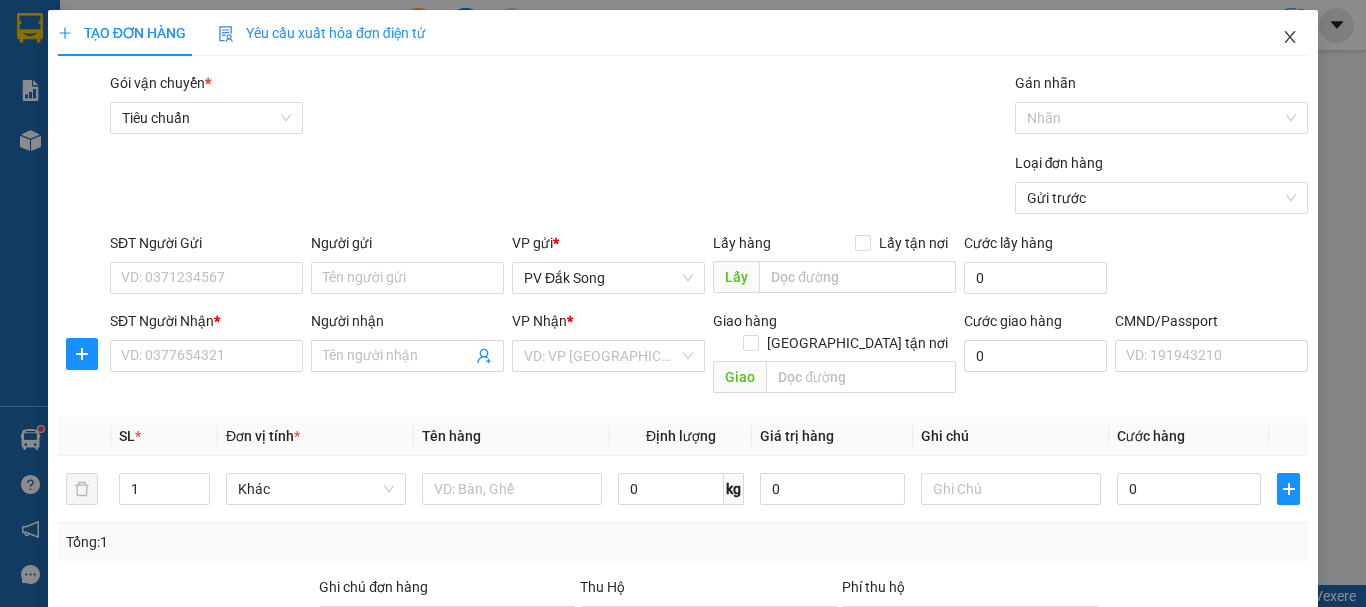 click at bounding box center [1290, 38] 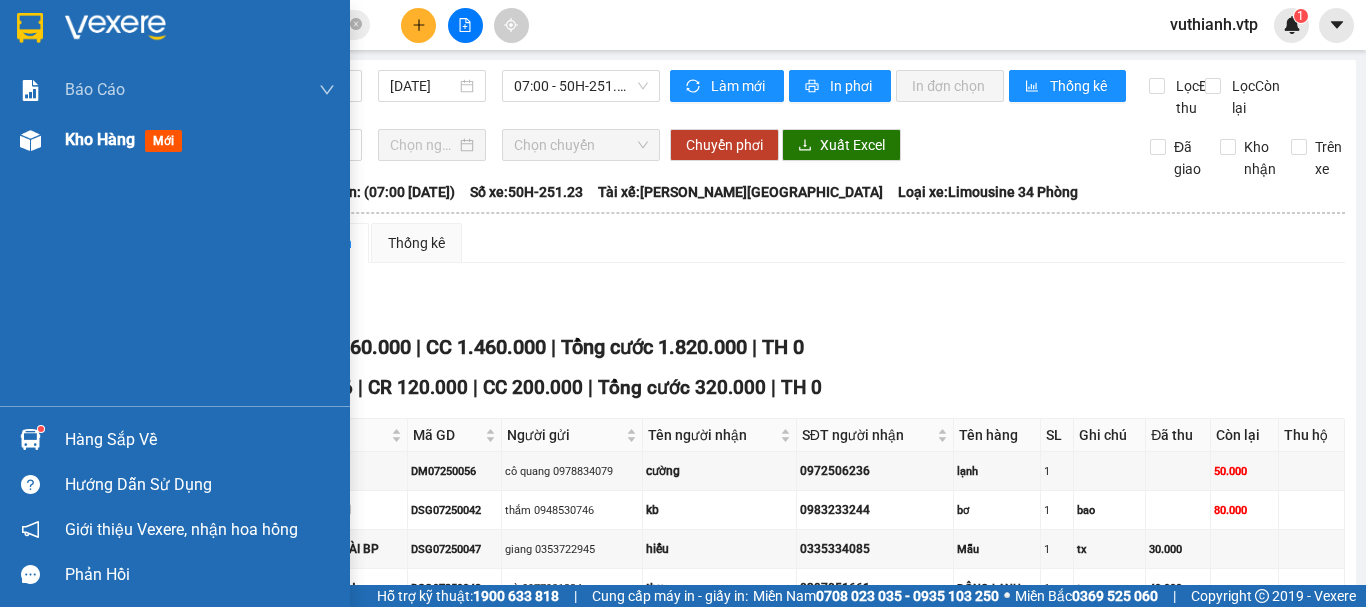 click at bounding box center [30, 140] 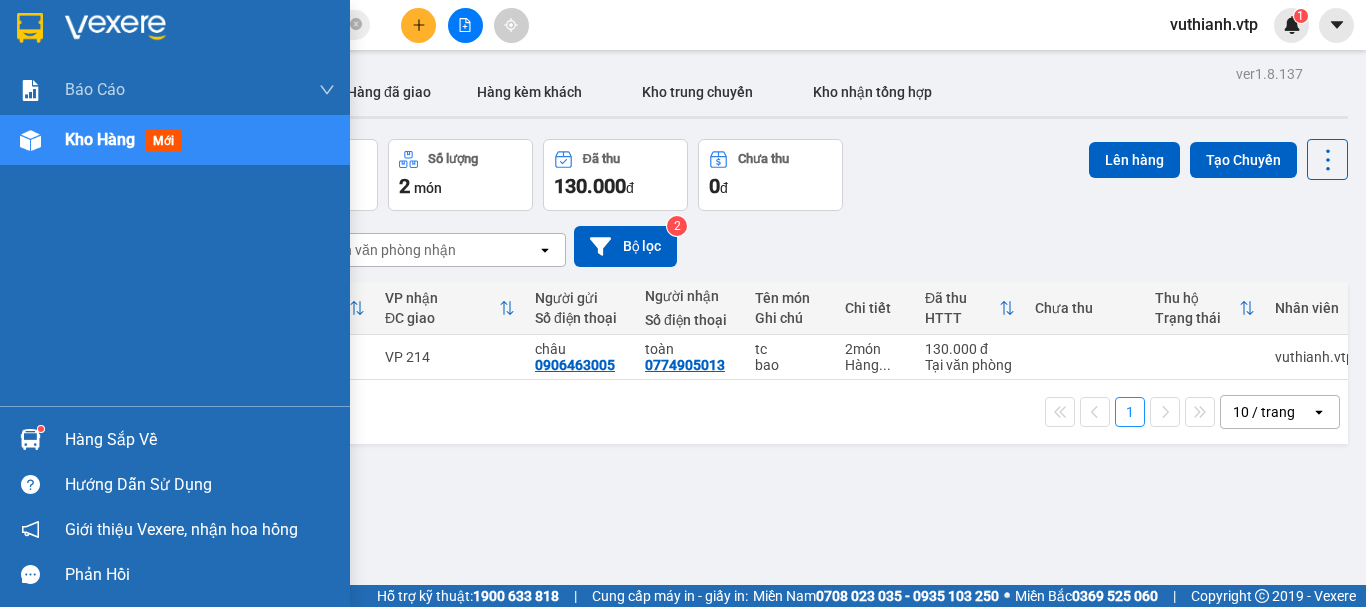 click on "Kho hàng mới" at bounding box center (200, 140) 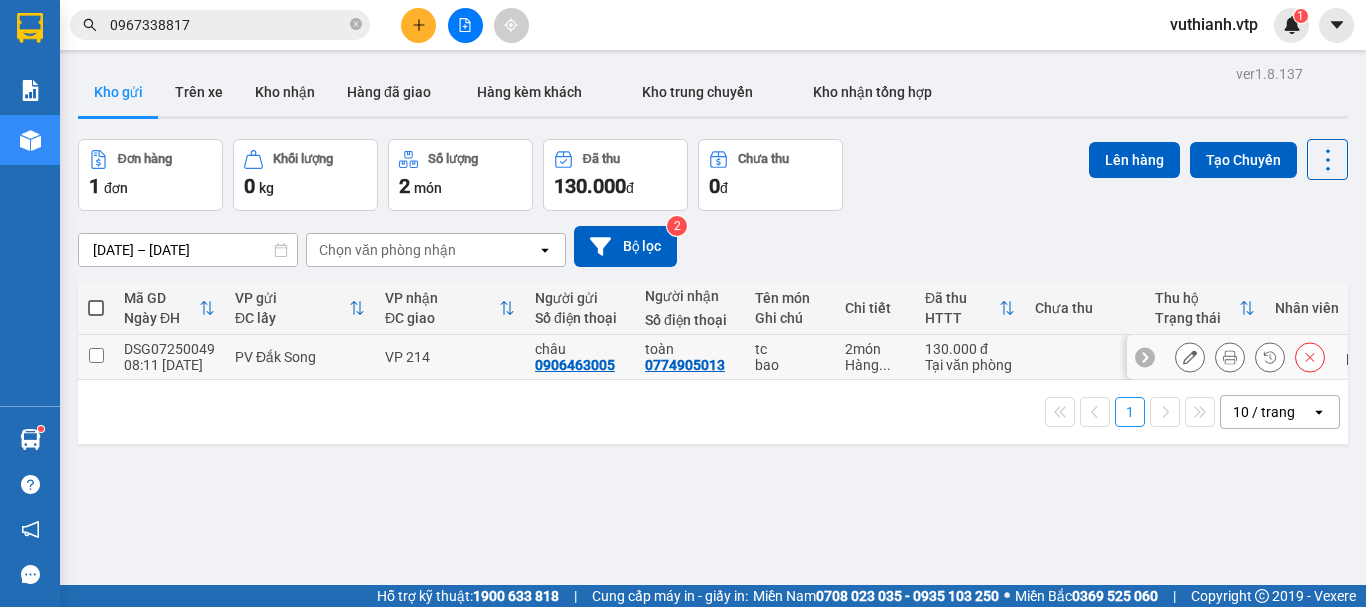 click at bounding box center [96, 355] 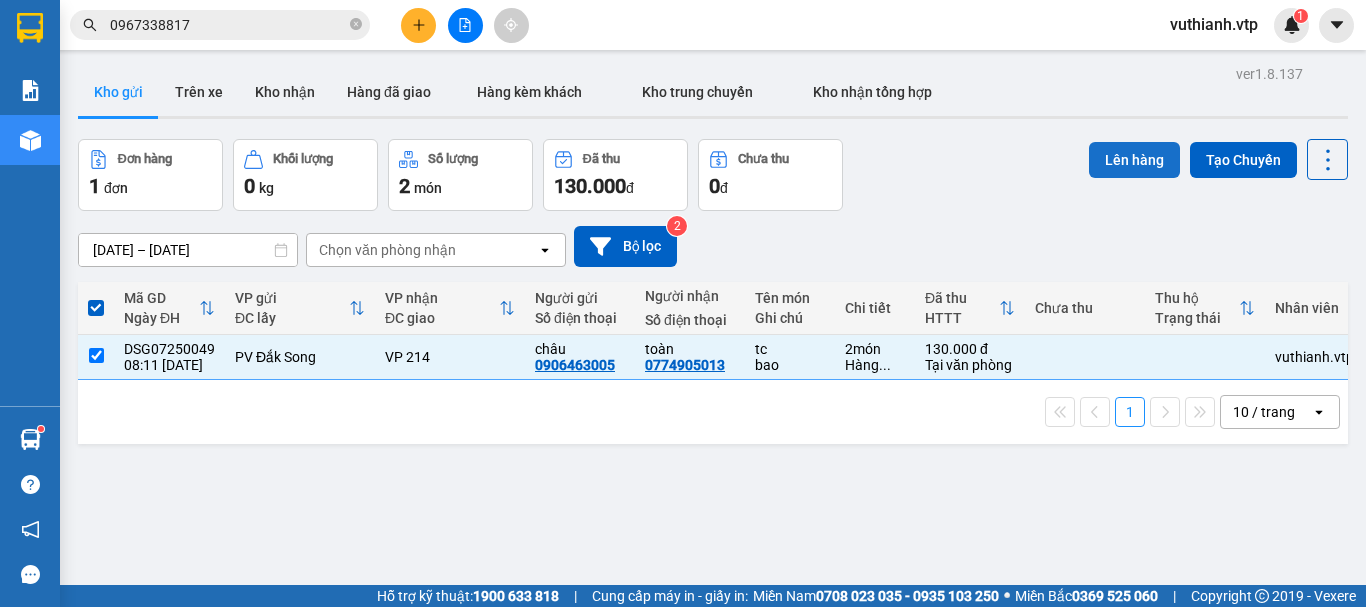 click on "Lên hàng" at bounding box center (1134, 160) 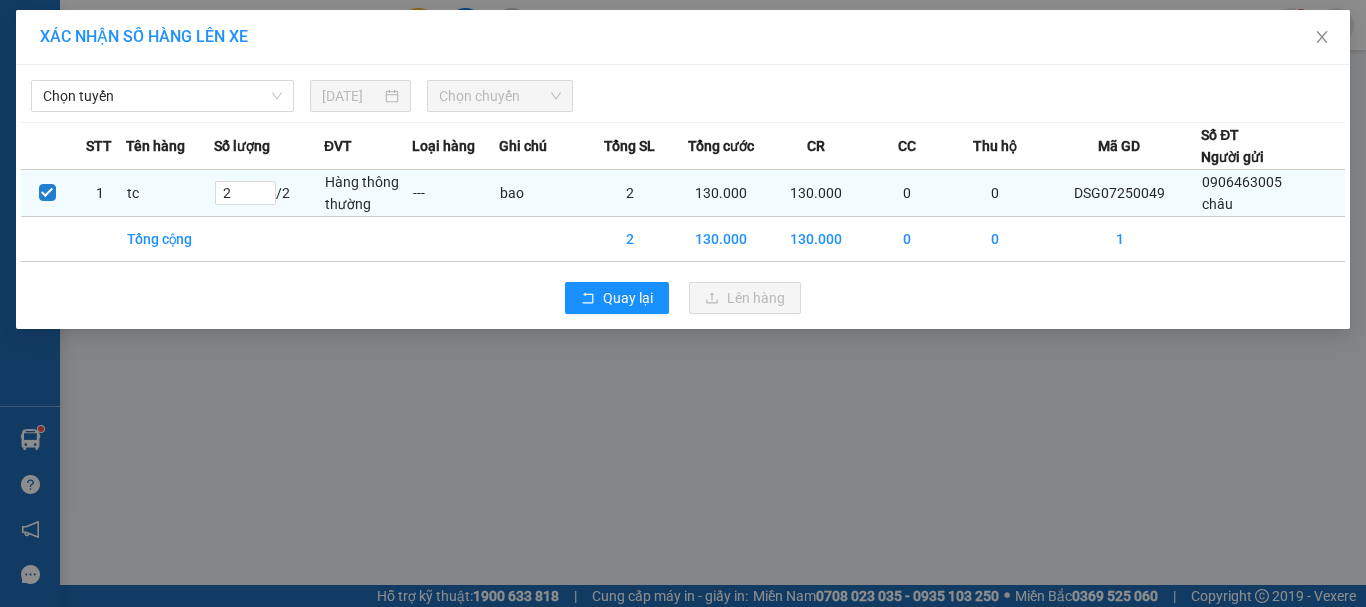 click at bounding box center [47, 192] 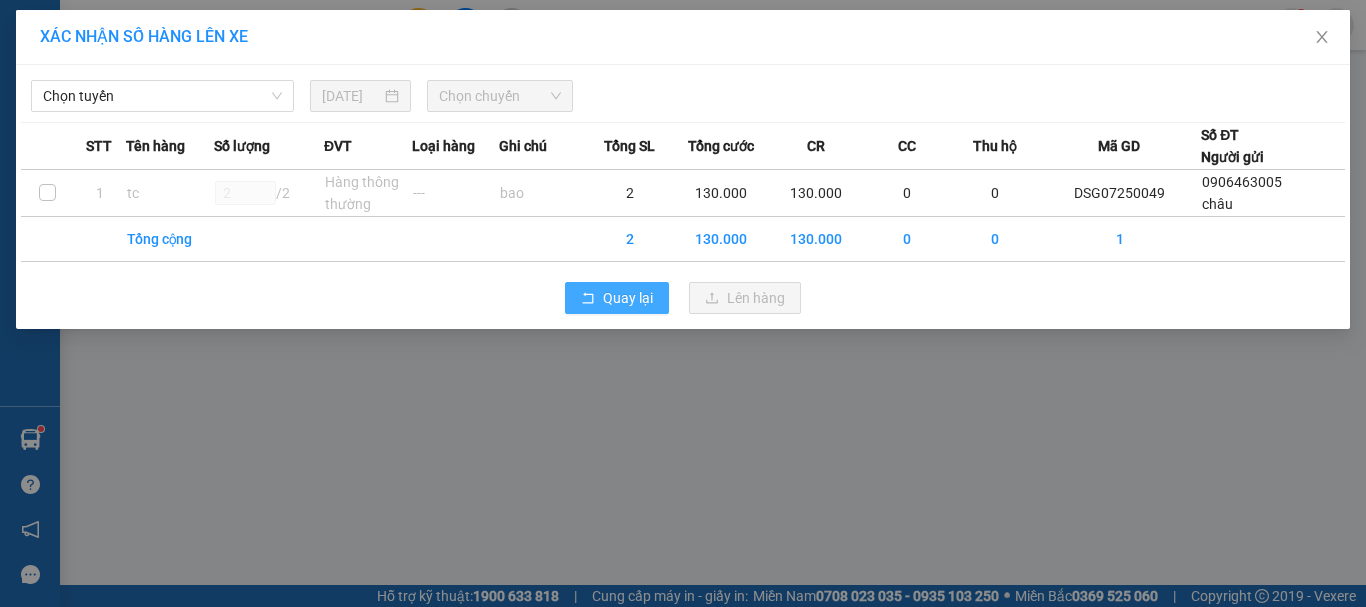 click 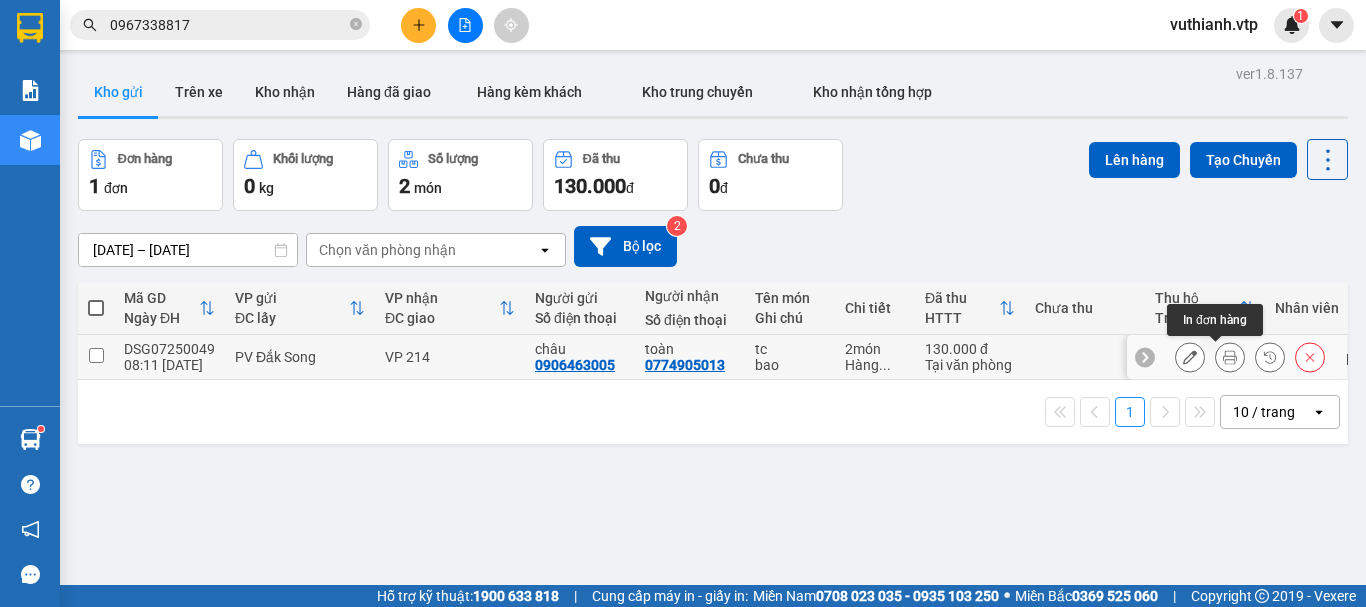 click 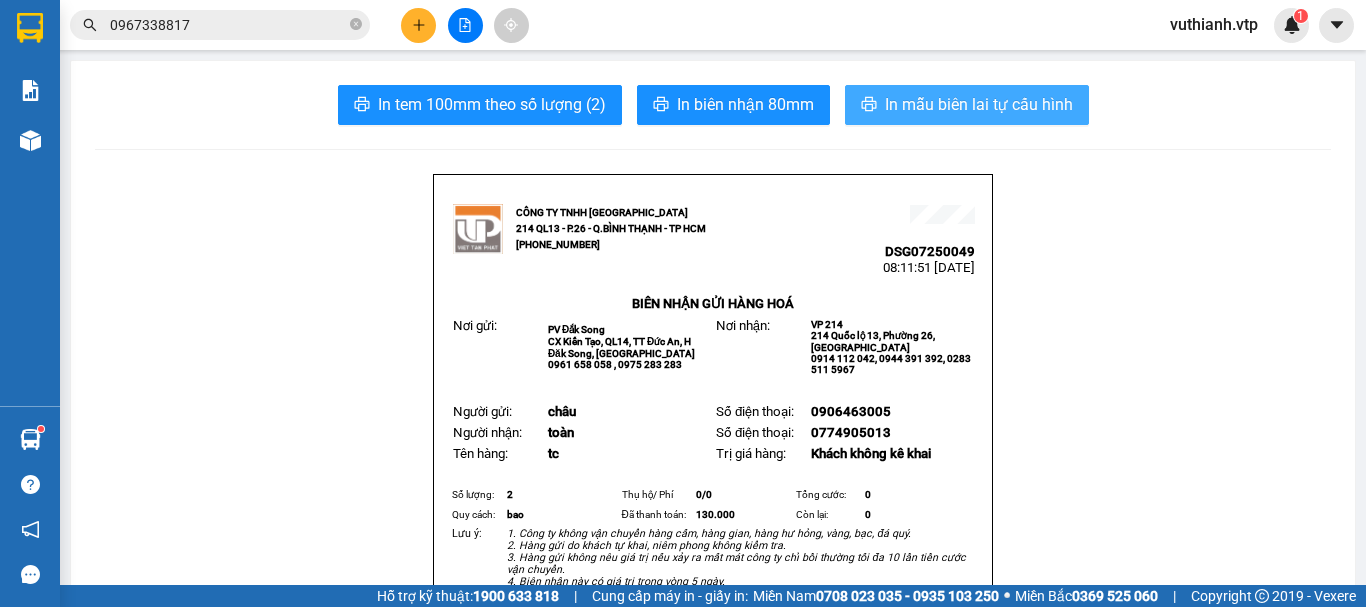 click on "In mẫu biên lai tự cấu hình" at bounding box center (979, 104) 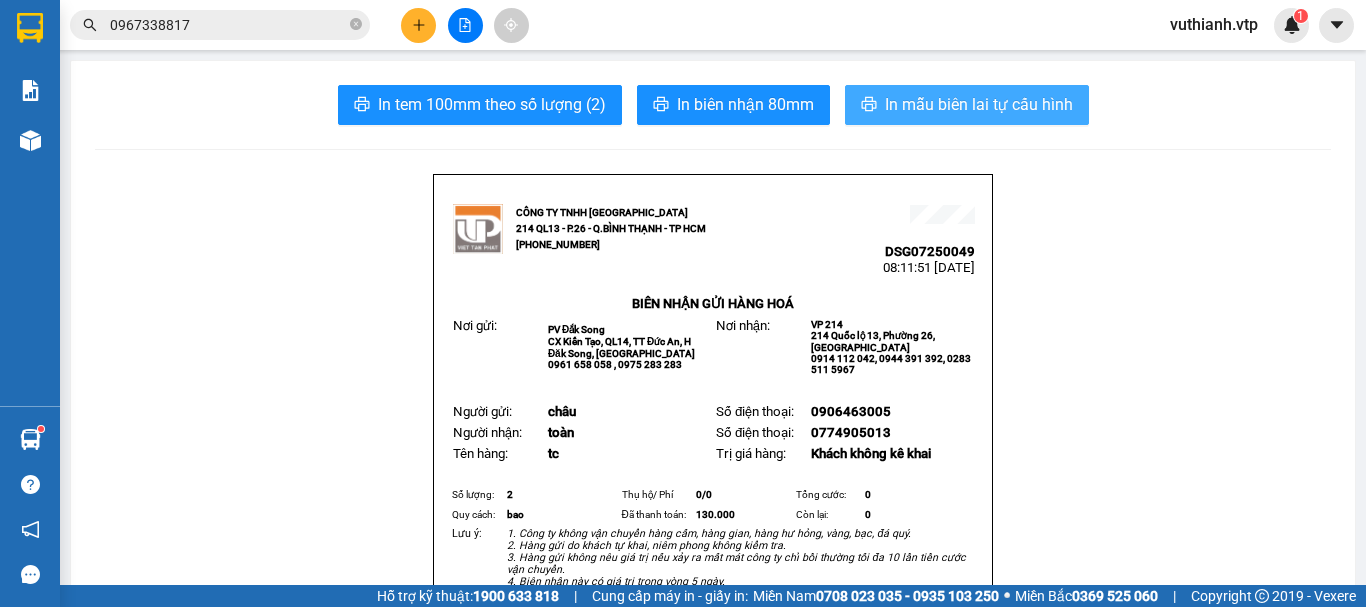 scroll, scrollTop: 0, scrollLeft: 0, axis: both 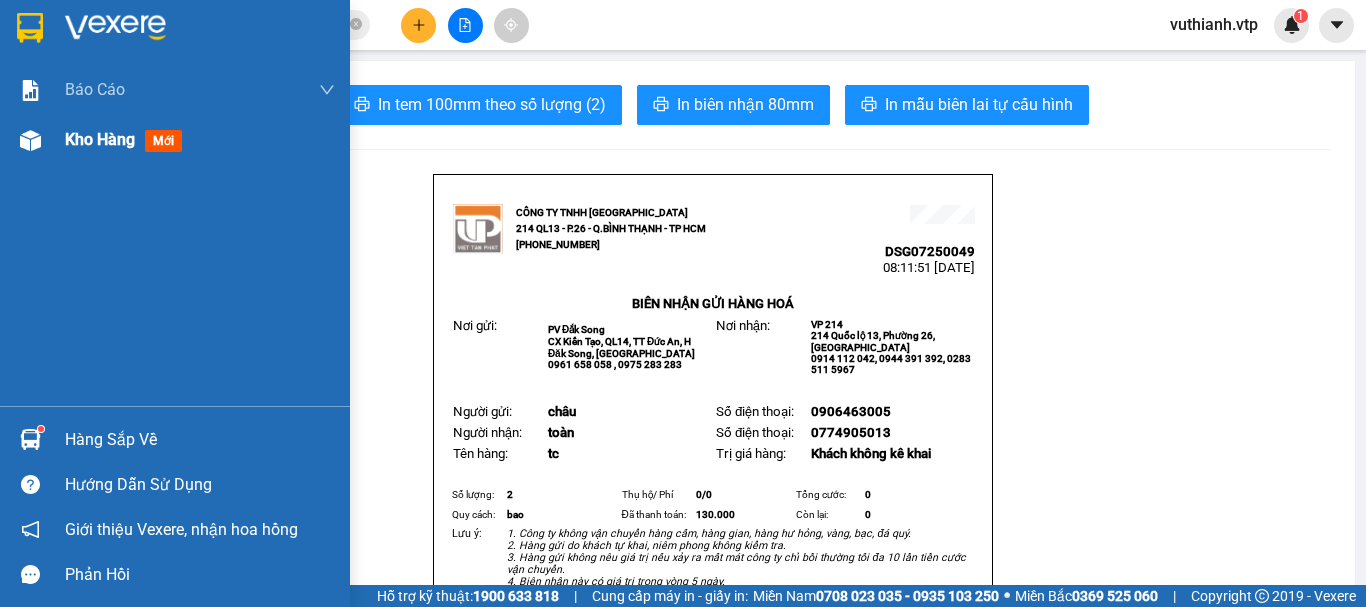 click on "Kho hàng" at bounding box center [100, 139] 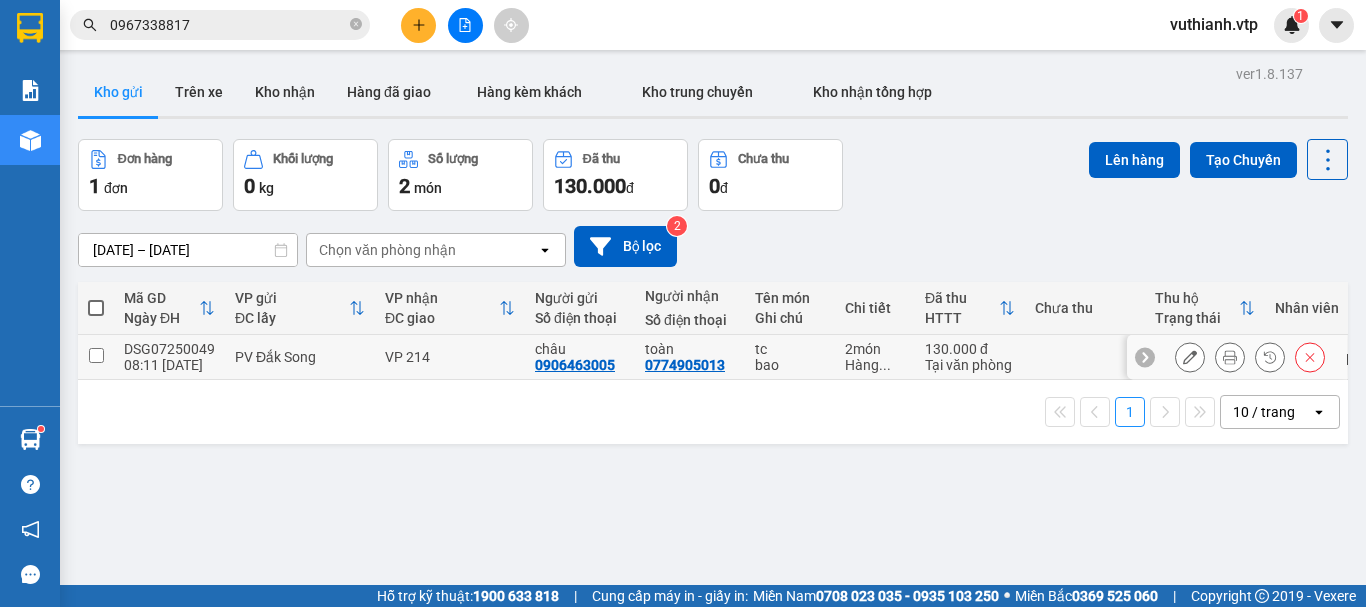 click at bounding box center (96, 355) 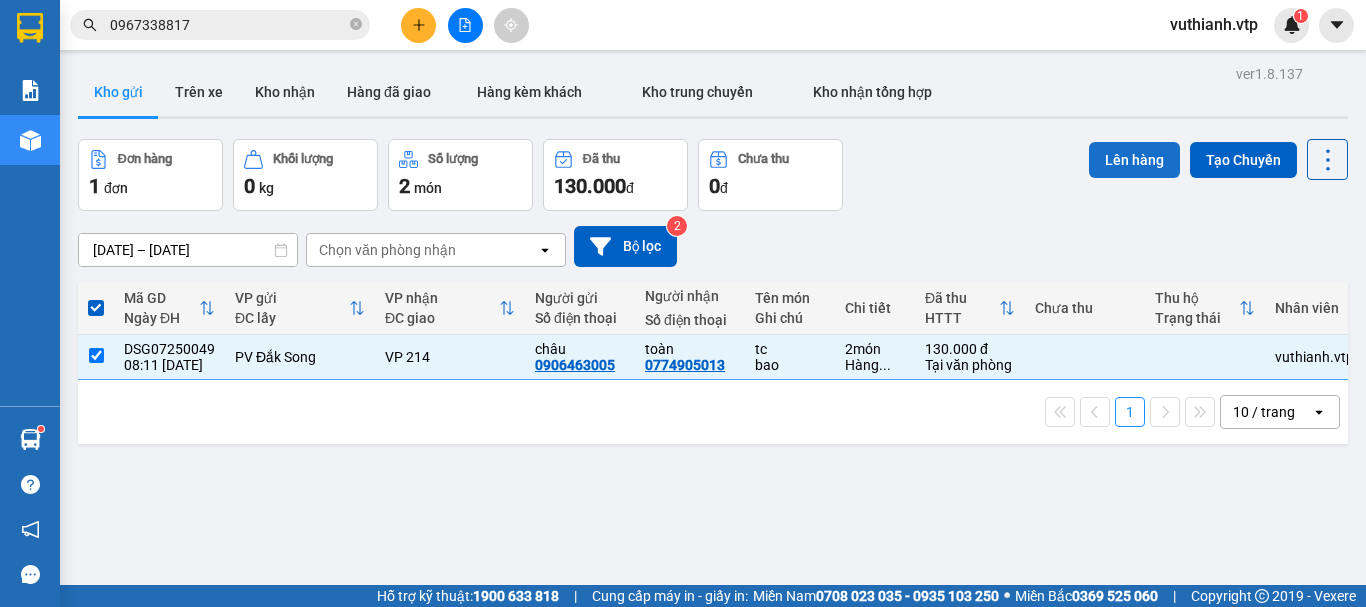 click on "Lên hàng" at bounding box center (1134, 160) 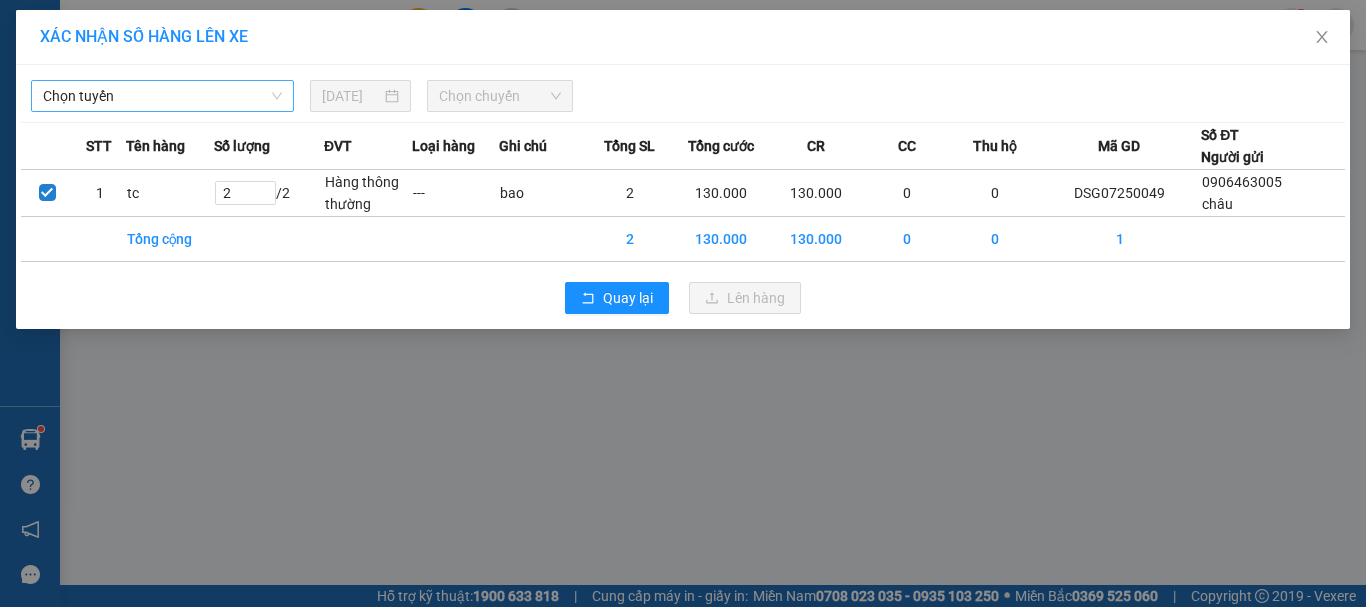 click on "Chọn tuyến" at bounding box center (162, 96) 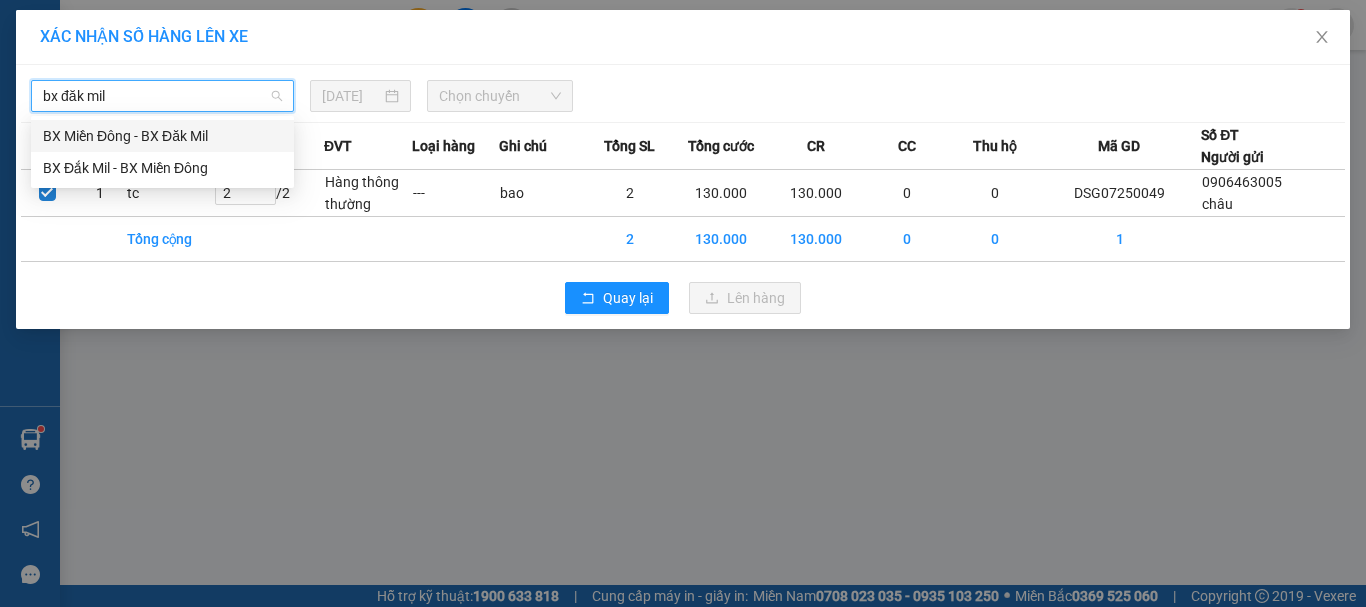 click on "BX Đắk Mil - BX Miền Đông" at bounding box center [162, 168] 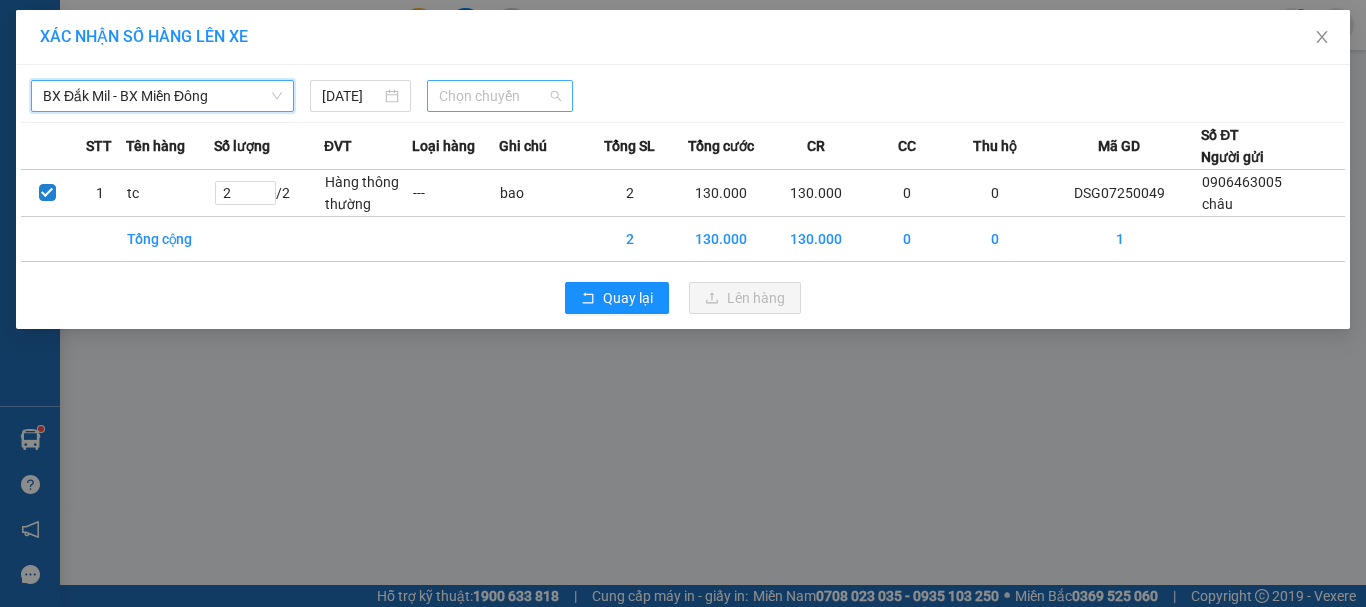 click on "Chọn chuyến" at bounding box center [500, 96] 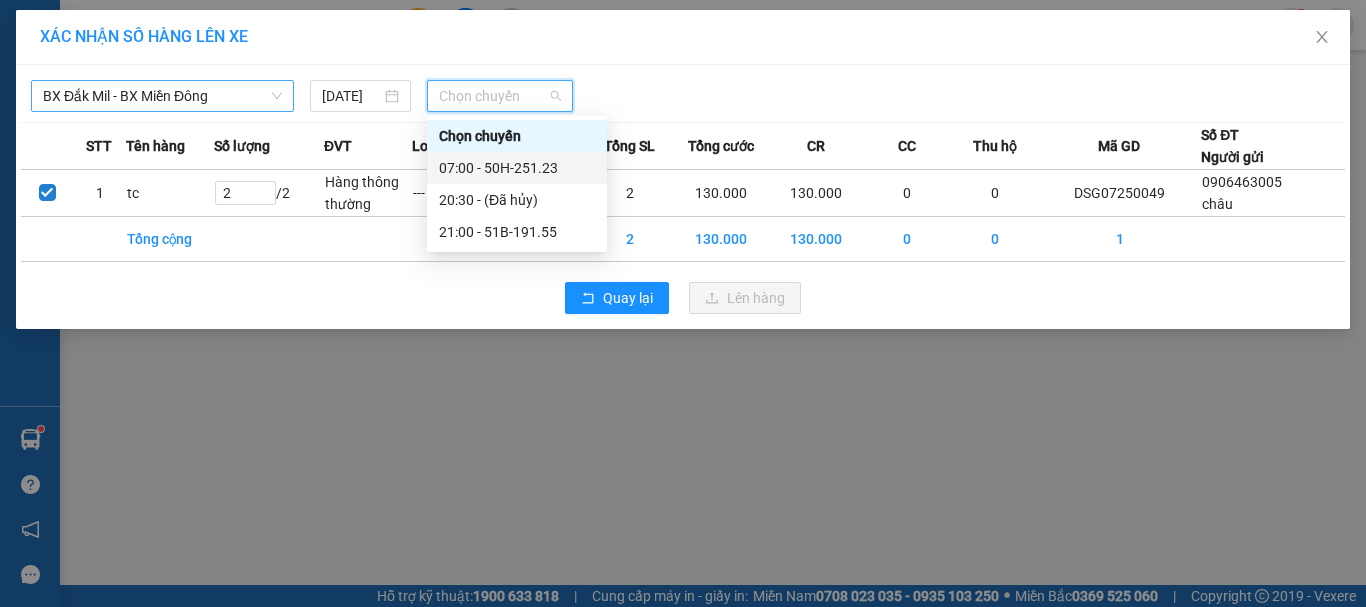 click on "07:00     - 50H-251.23" at bounding box center (517, 168) 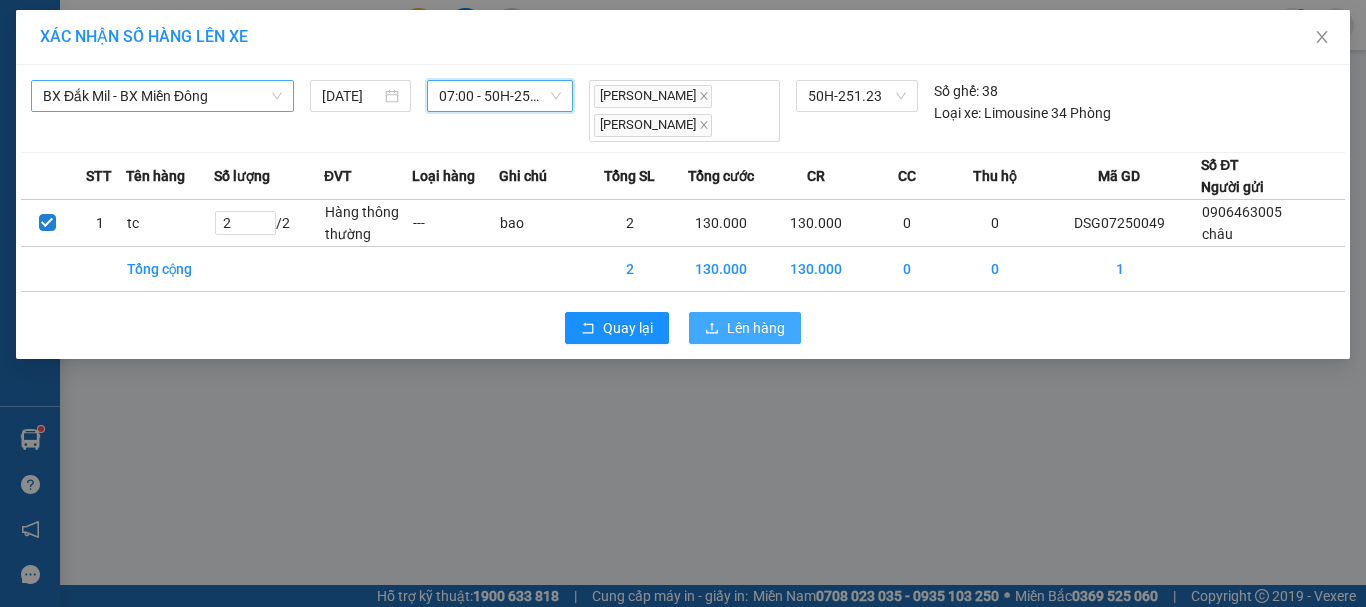 click on "Lên hàng" at bounding box center [756, 328] 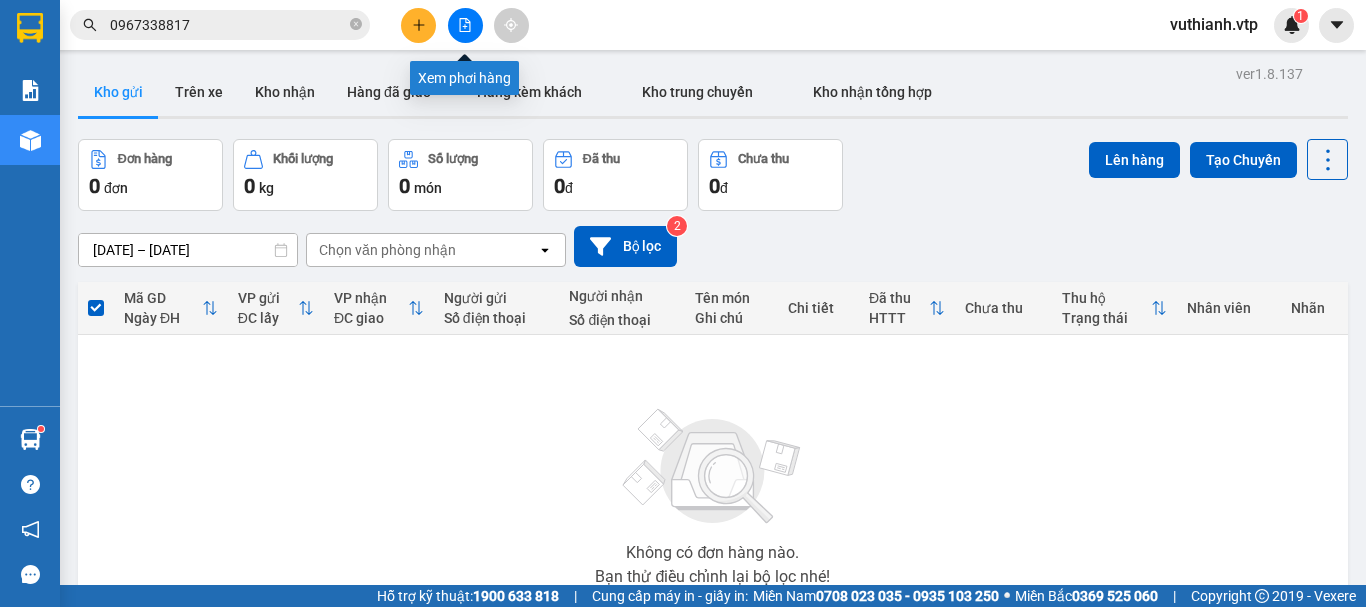 click 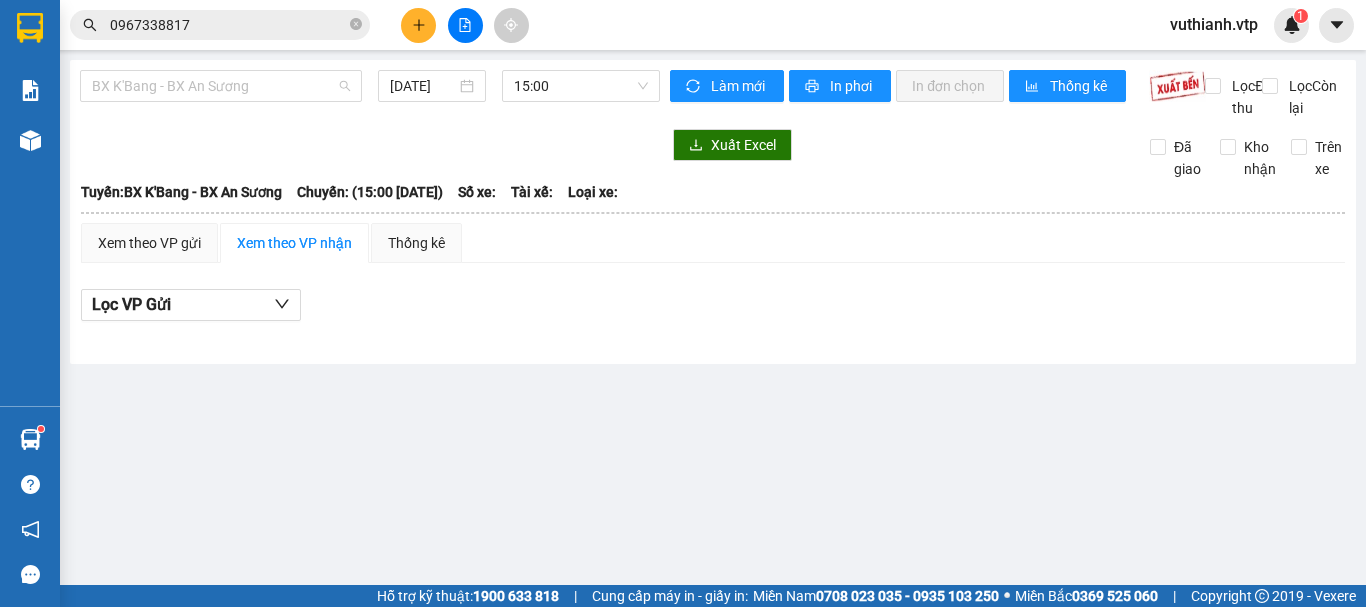 click on "BX K'Bang - BX An Sương" at bounding box center [221, 86] 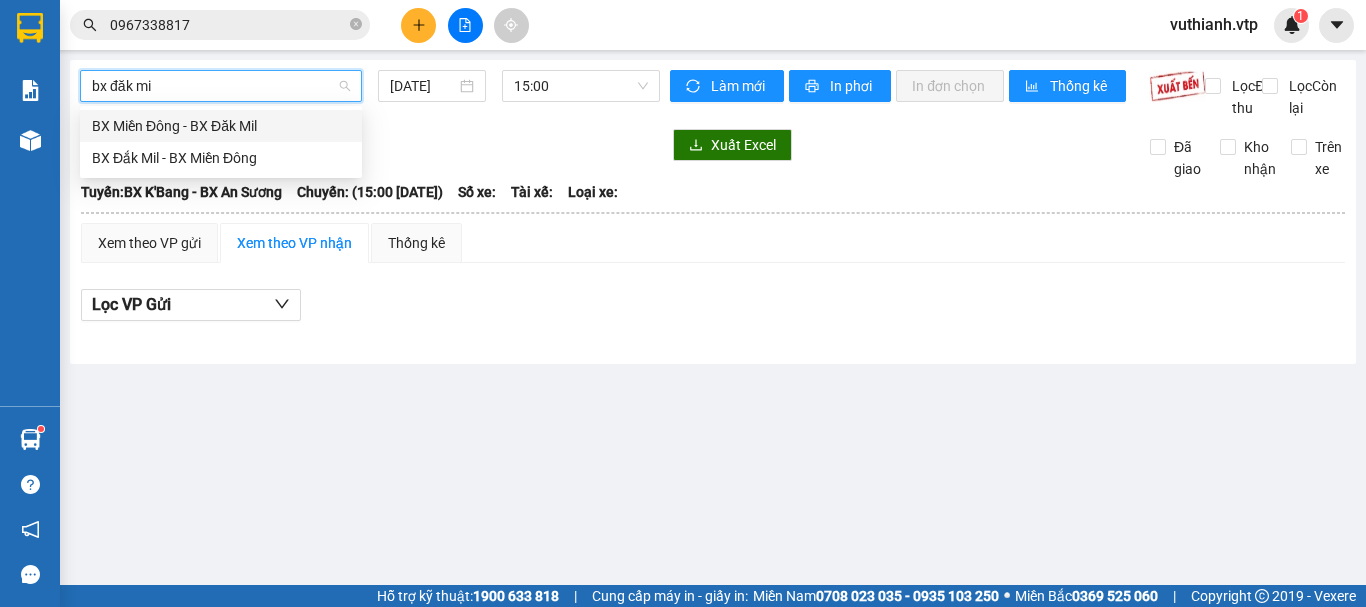type on "bx đăk mil" 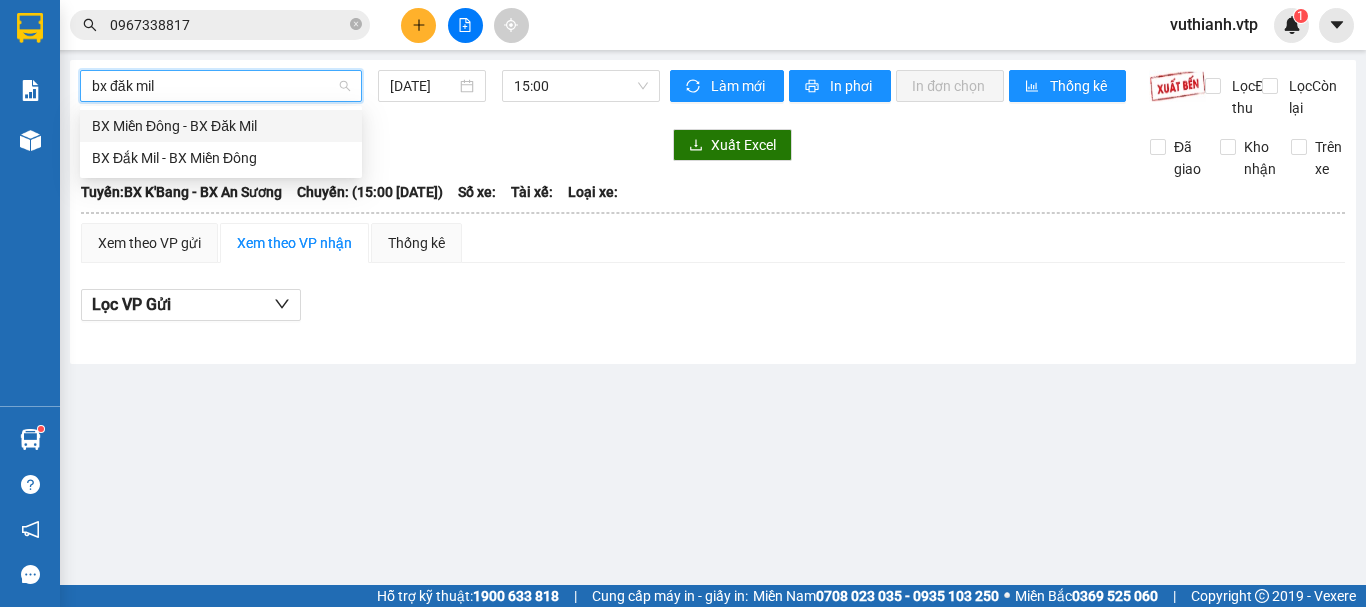 click on "BX Đắk Mil - BX Miền Đông" at bounding box center [221, 158] 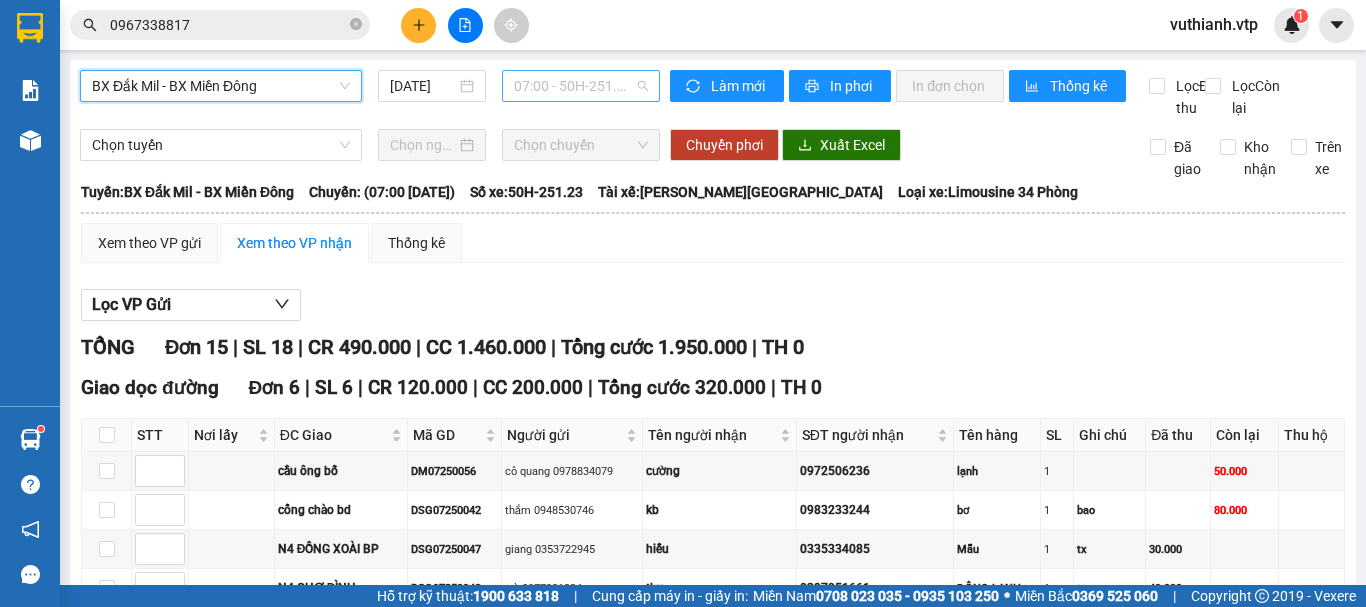 click on "07:00     - 50H-251.23" at bounding box center (581, 86) 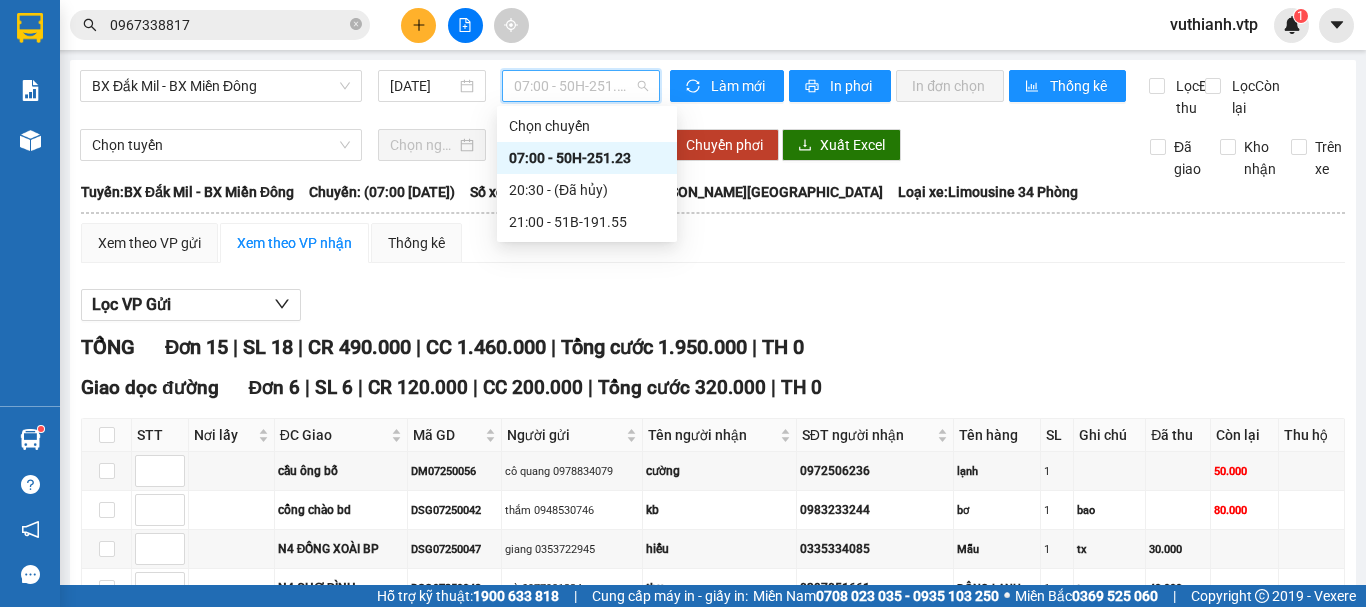 click on "07:00     - 50H-251.23" at bounding box center [587, 158] 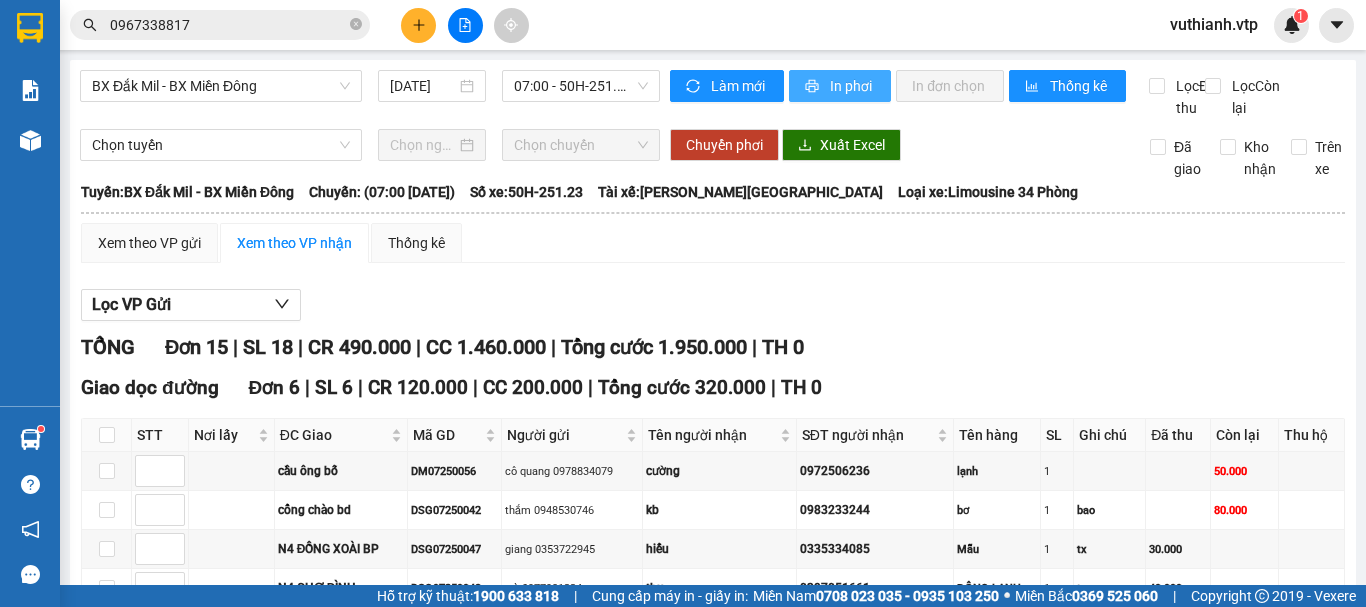 click on "In phơi" at bounding box center (852, 86) 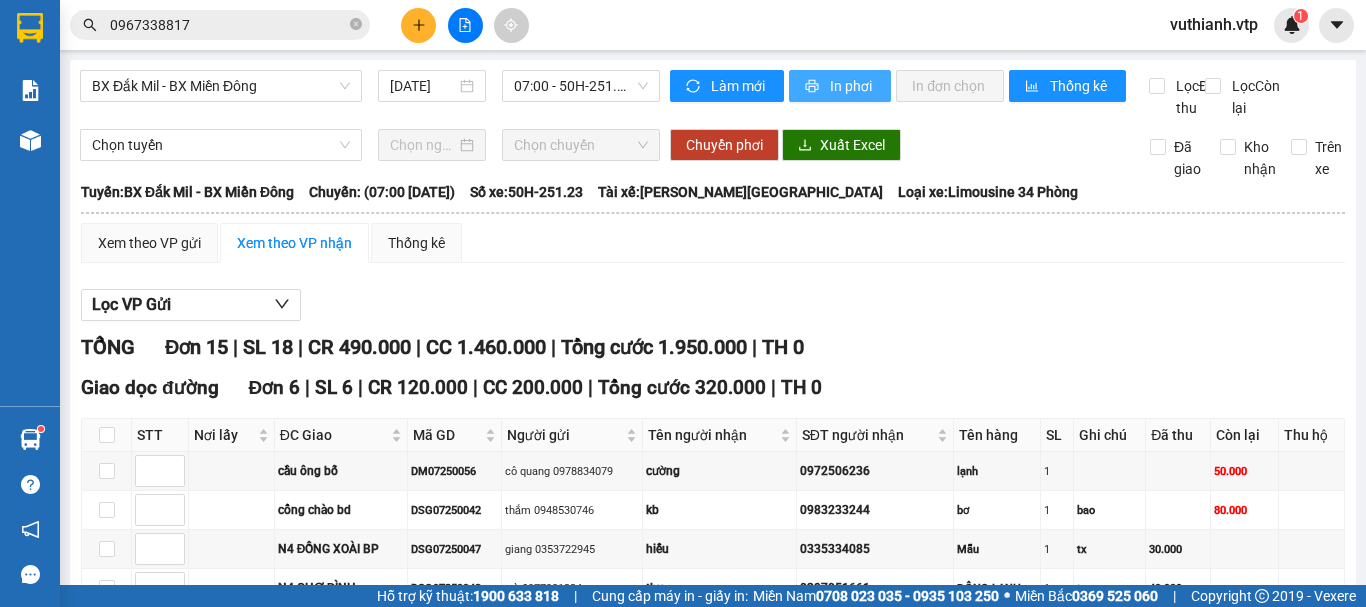scroll, scrollTop: 0, scrollLeft: 0, axis: both 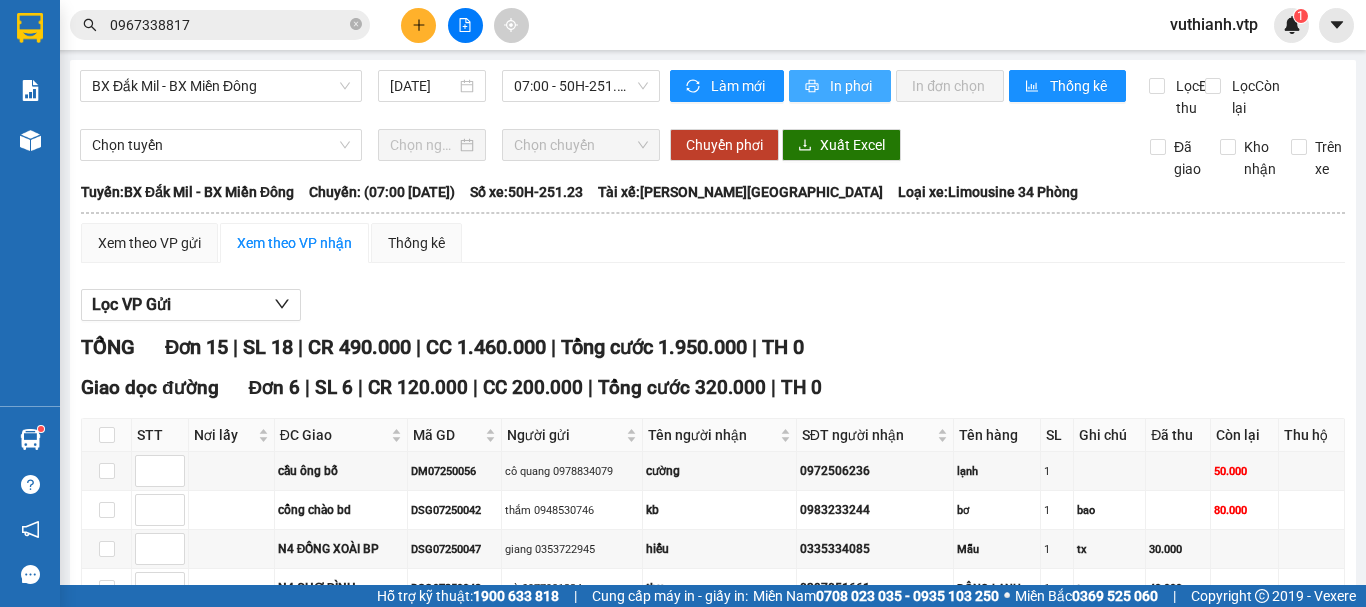 click on "In phơi" at bounding box center [840, 86] 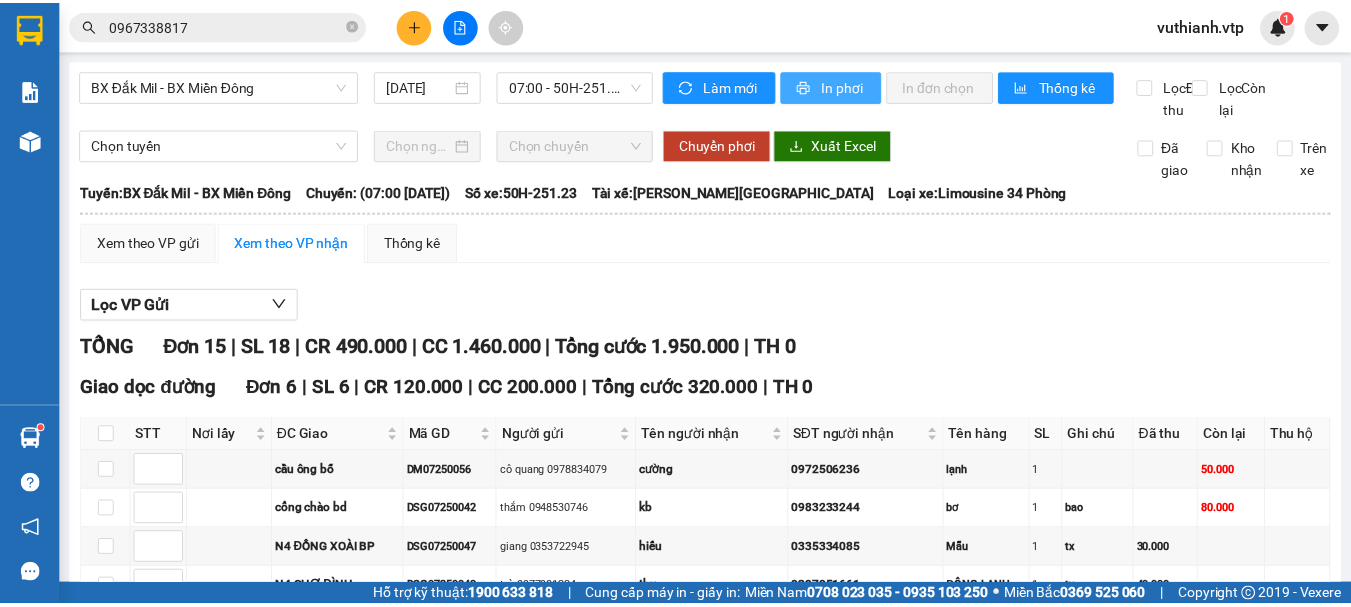 scroll, scrollTop: 0, scrollLeft: 0, axis: both 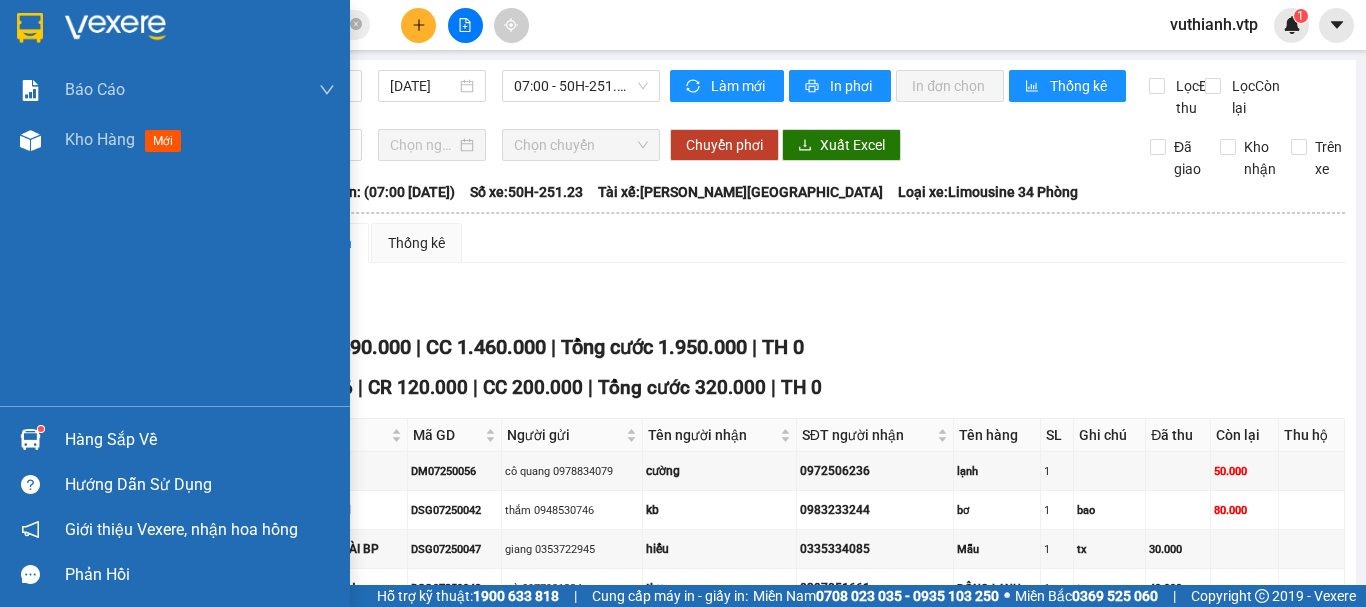 click at bounding box center (30, 439) 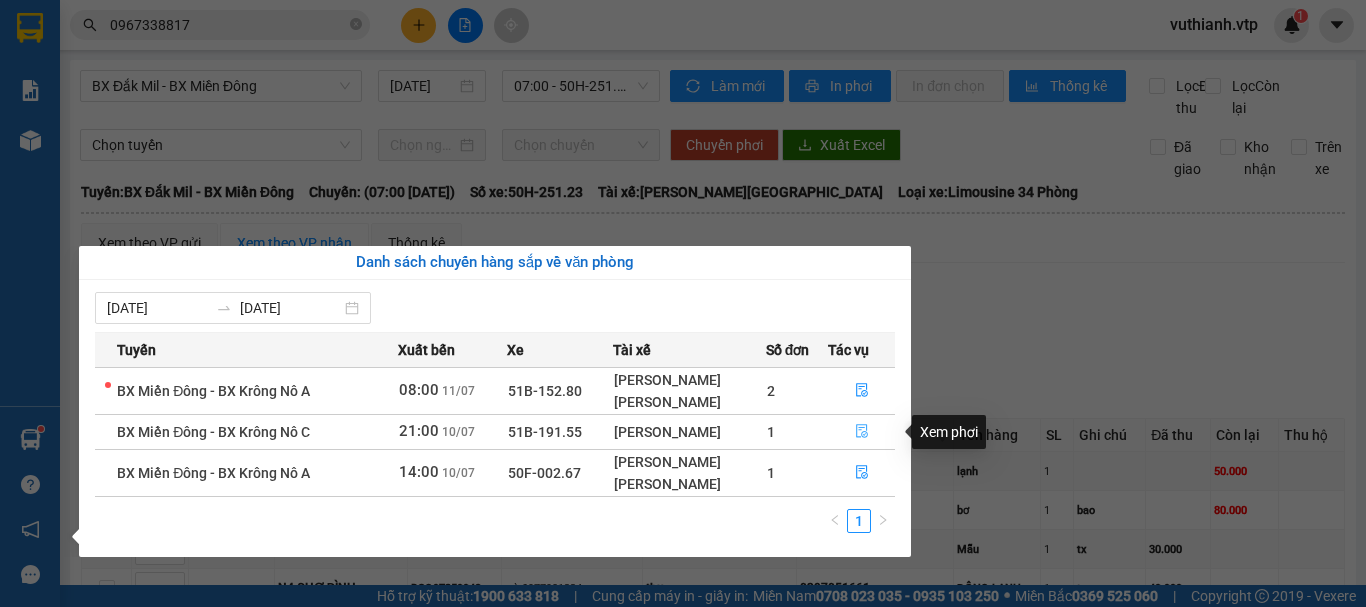 click 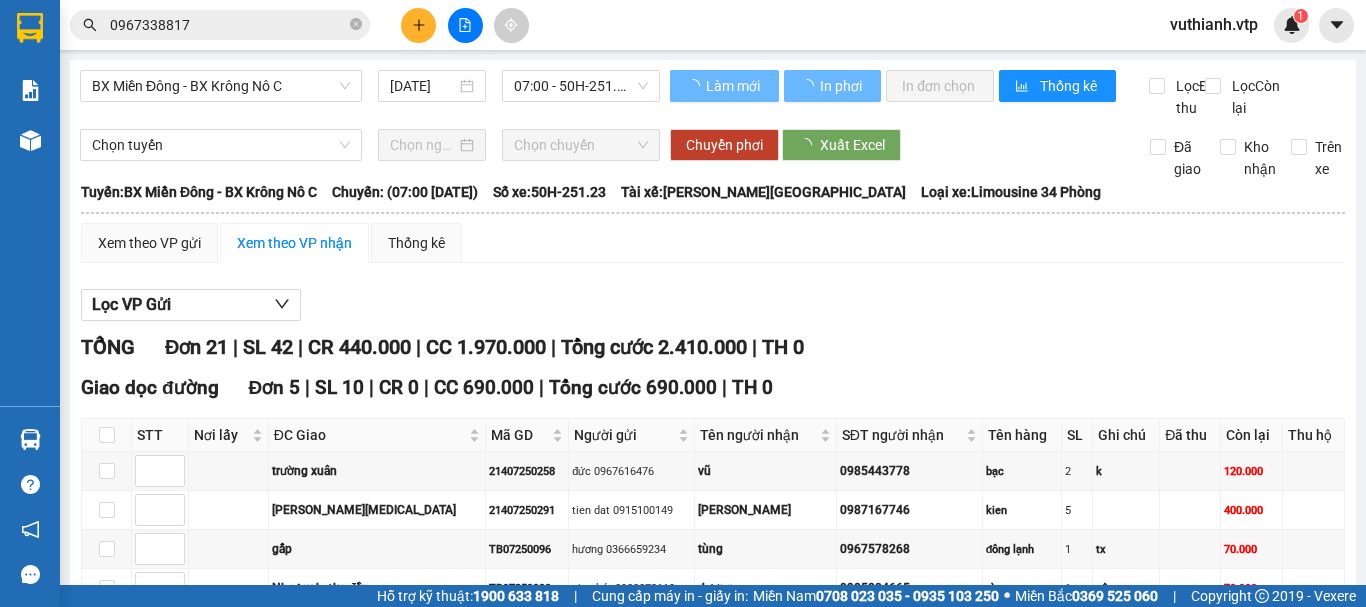 type on "[DATE]" 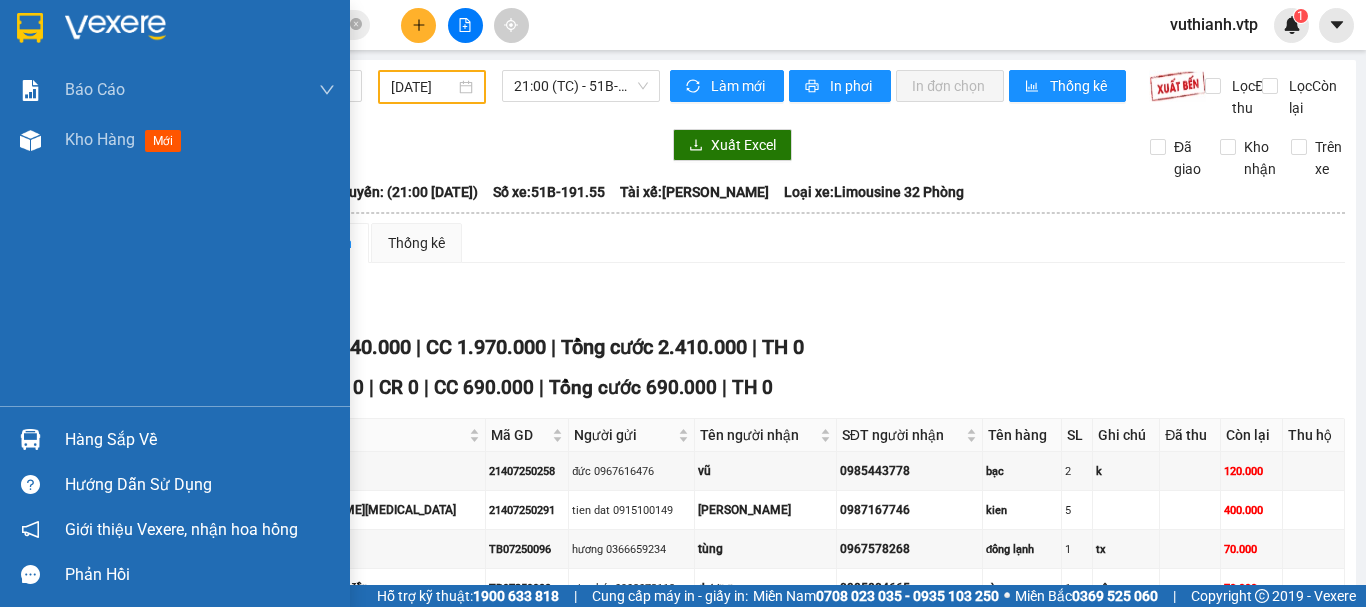 click on "Hàng sắp về" at bounding box center [175, 439] 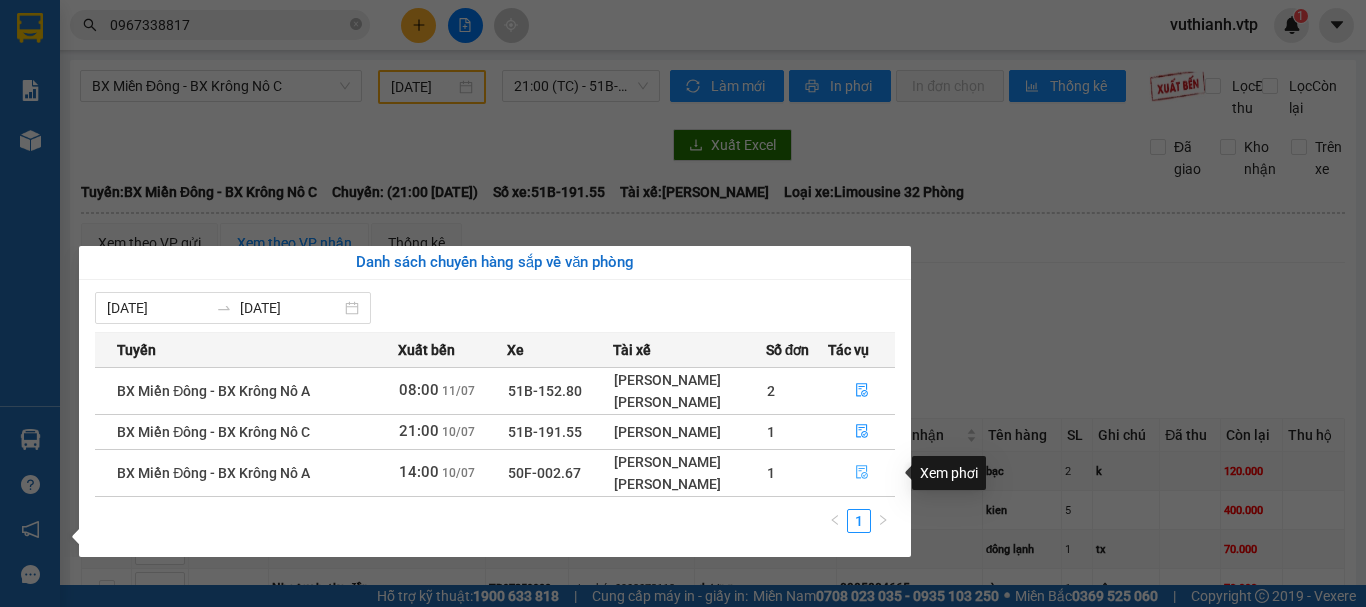 click 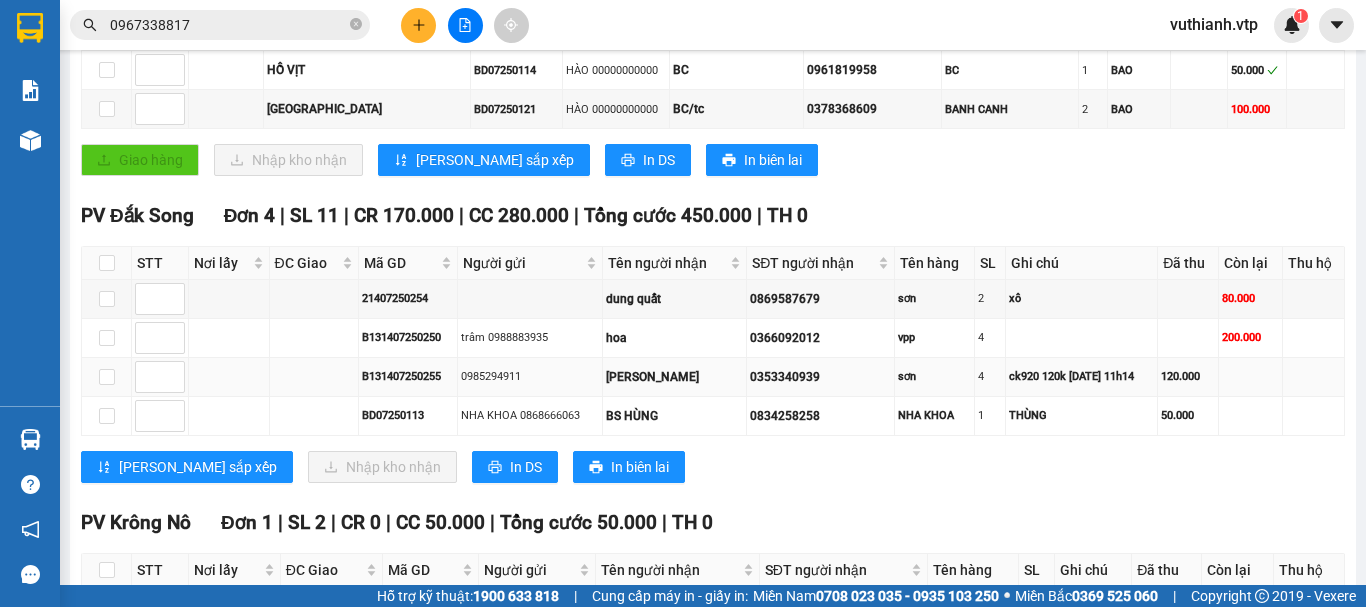 scroll, scrollTop: 600, scrollLeft: 0, axis: vertical 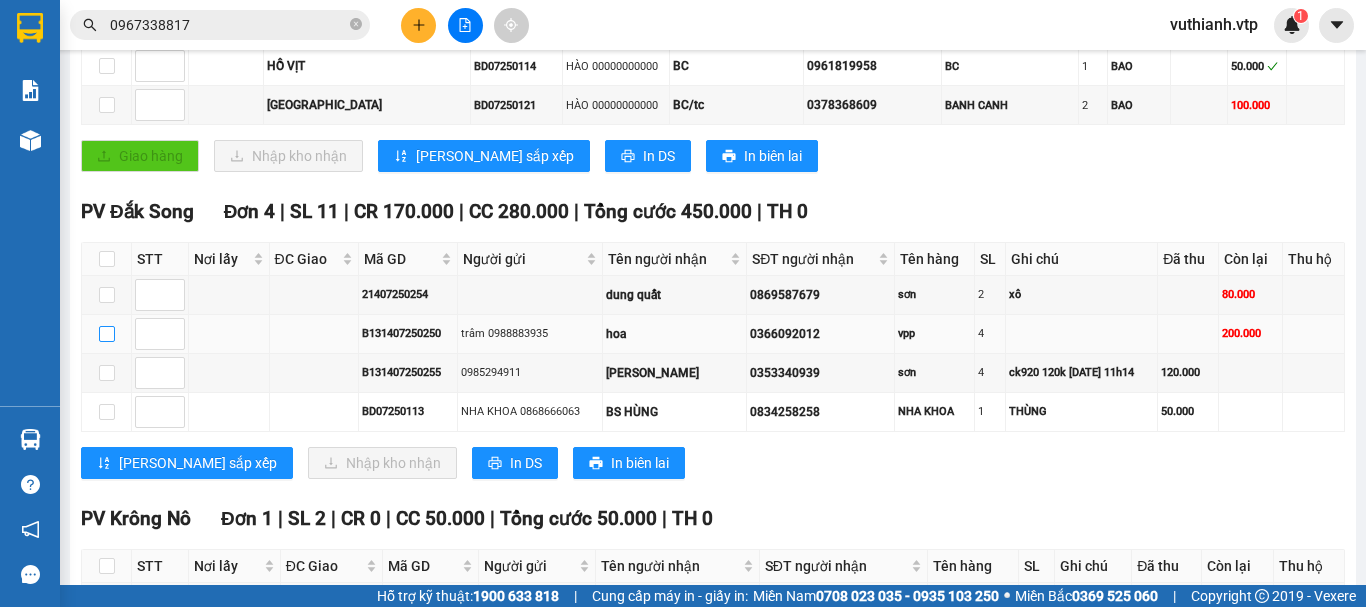 click at bounding box center [107, 334] 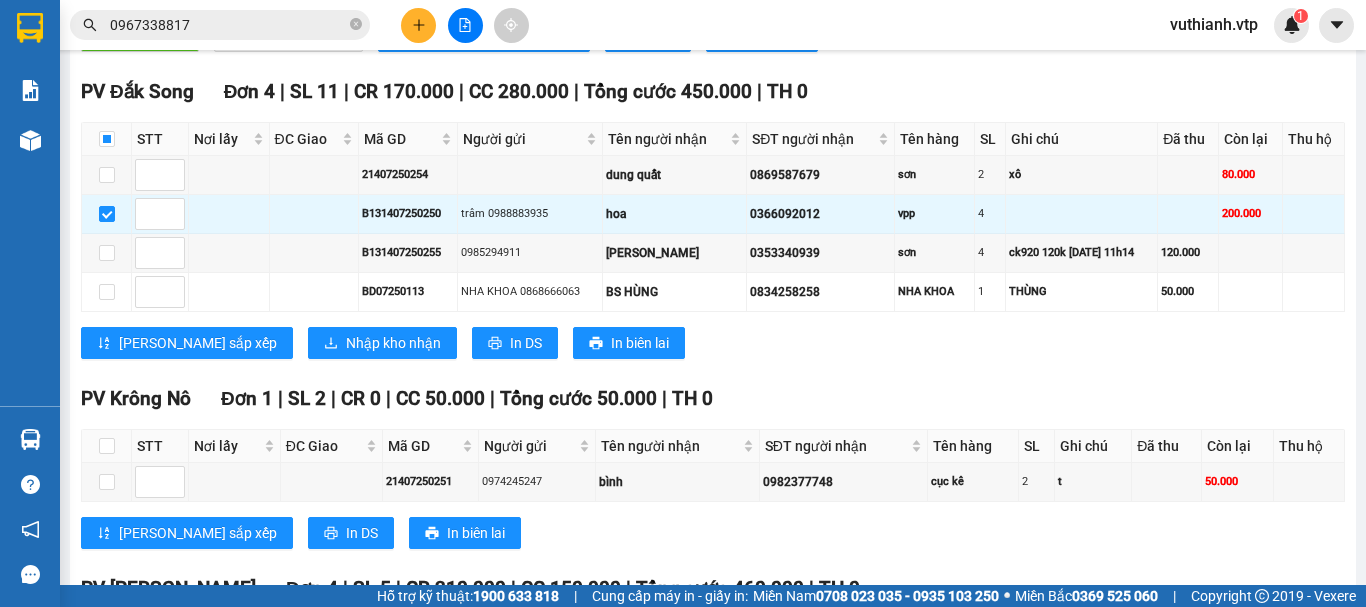 scroll, scrollTop: 600, scrollLeft: 0, axis: vertical 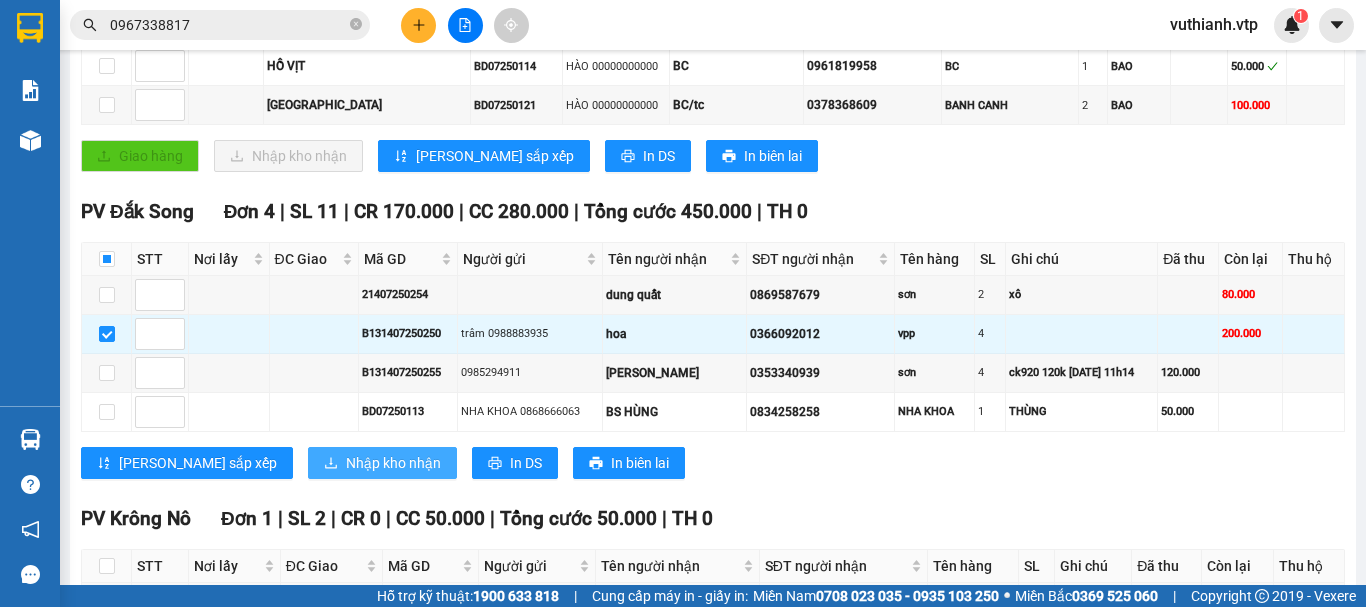 click on "Nhập kho nhận" at bounding box center [393, 463] 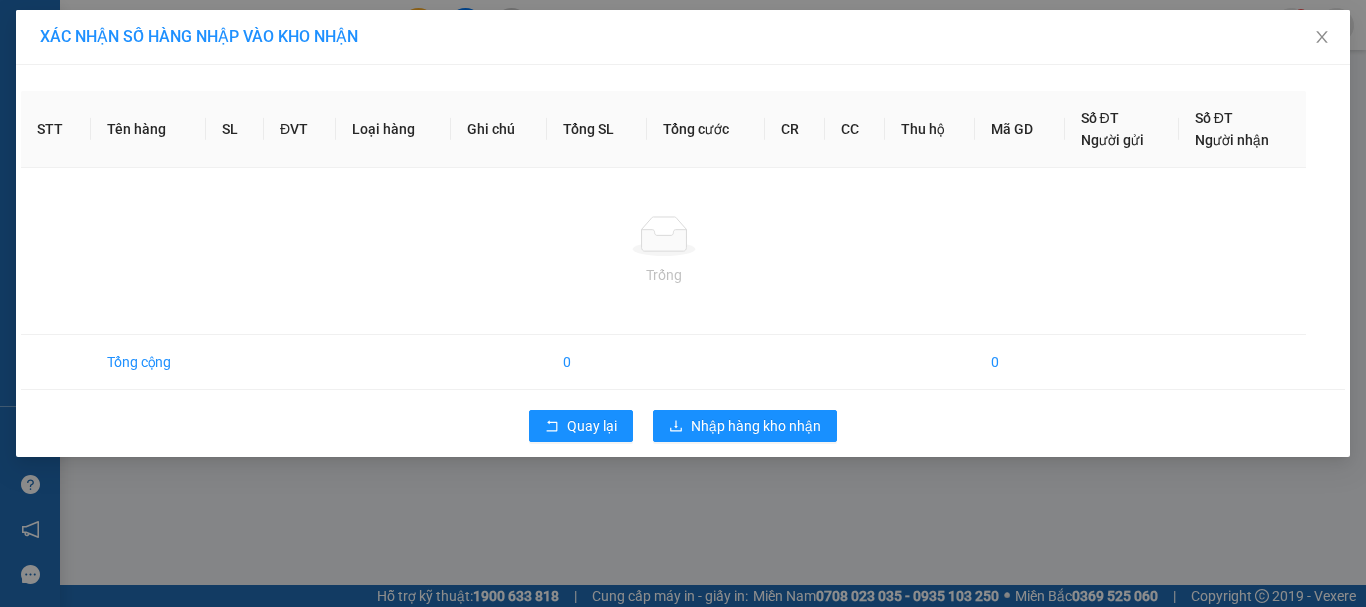scroll, scrollTop: 0, scrollLeft: 0, axis: both 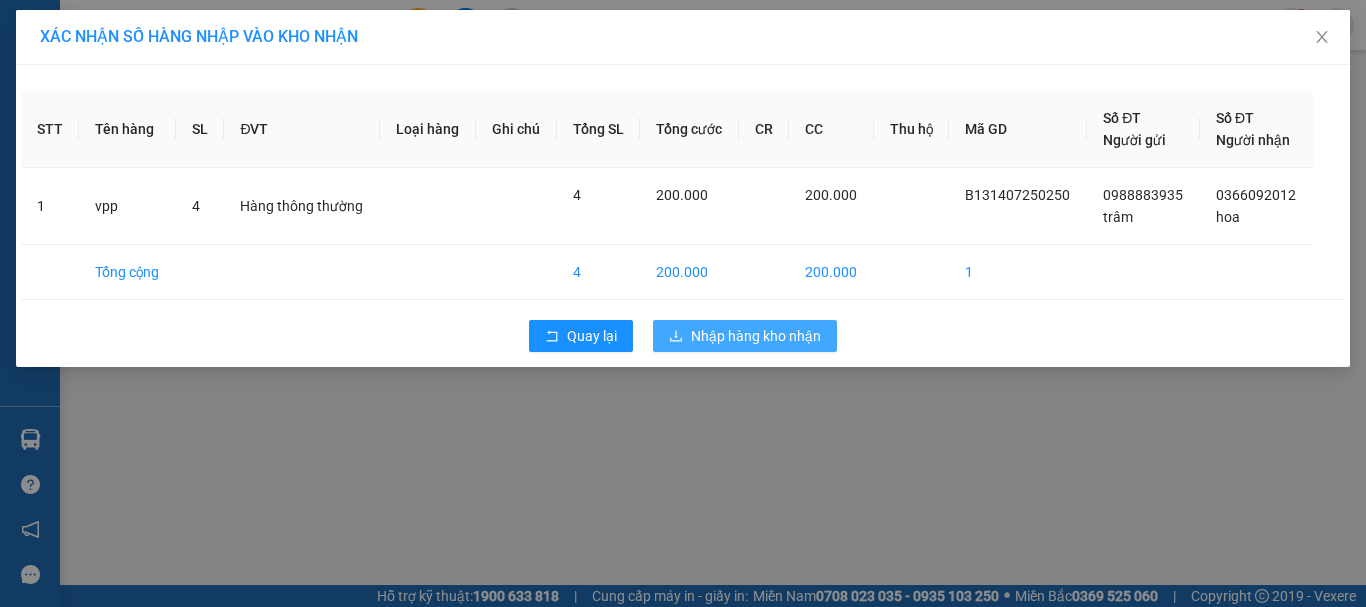 click on "Nhập hàng kho nhận" at bounding box center (756, 336) 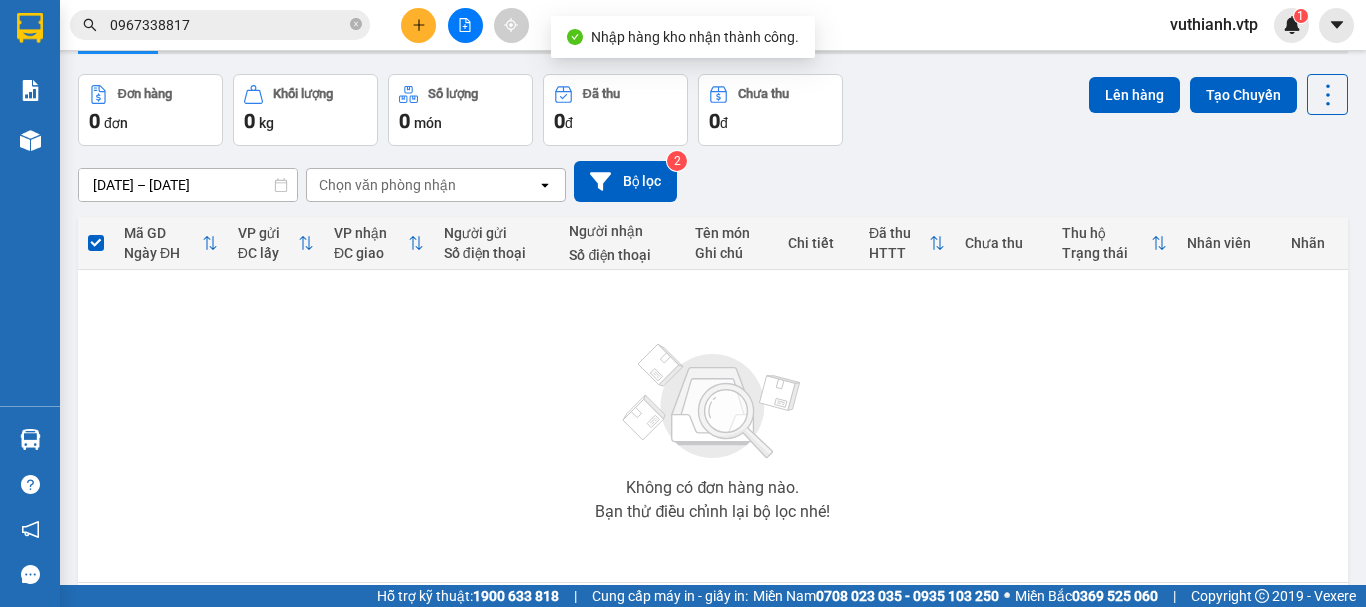 scroll, scrollTop: 100, scrollLeft: 0, axis: vertical 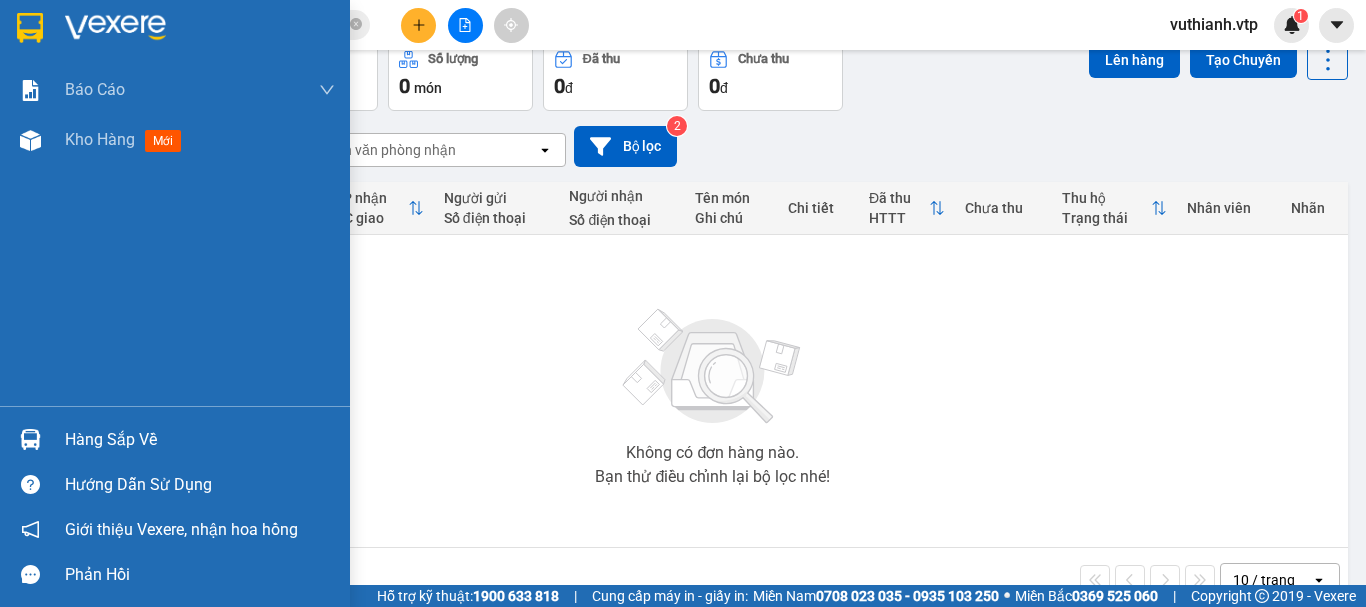 click on "Hàng sắp về" at bounding box center (175, 439) 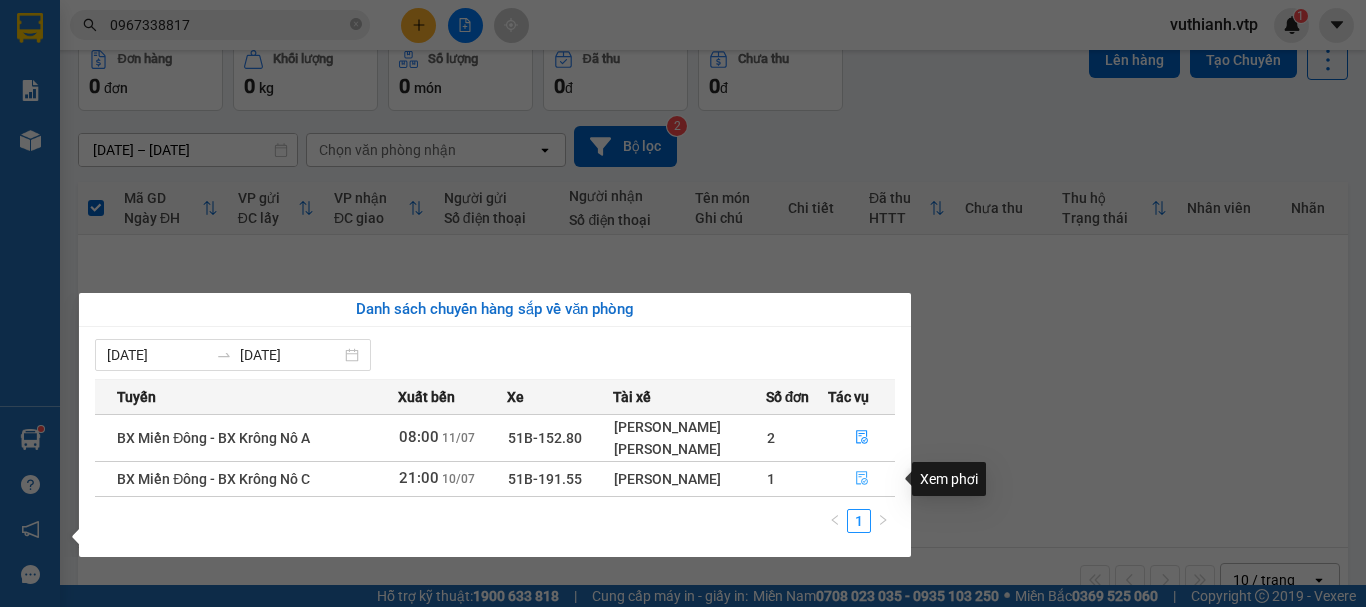 click 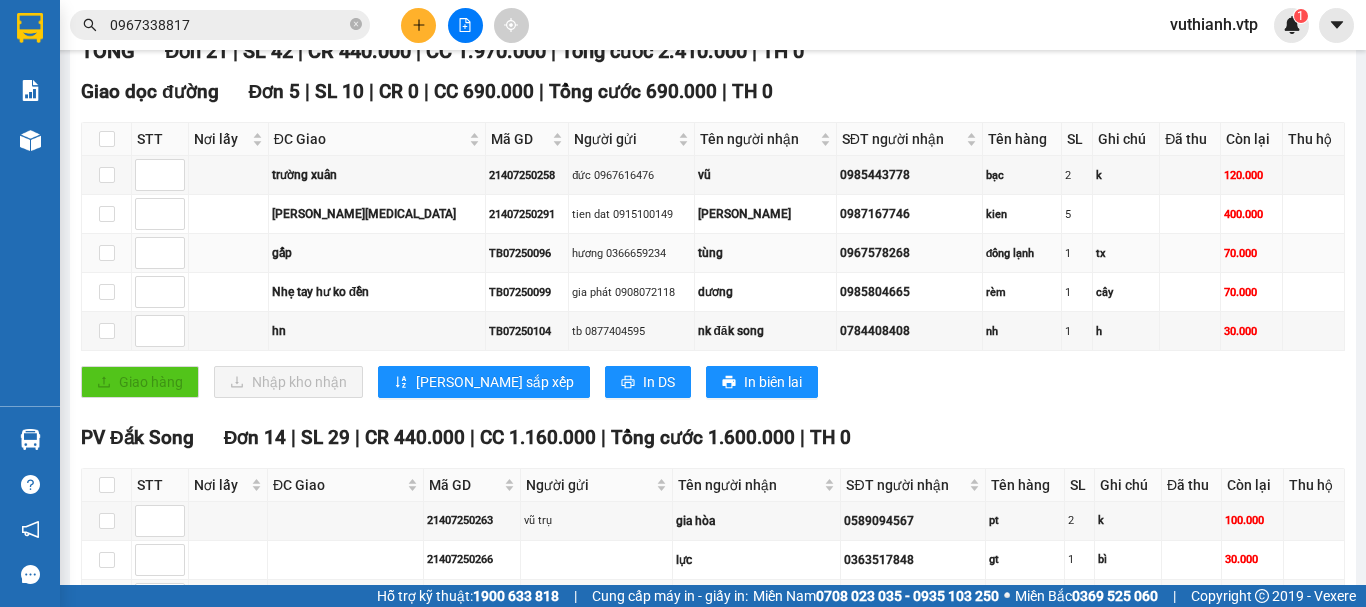 scroll, scrollTop: 300, scrollLeft: 0, axis: vertical 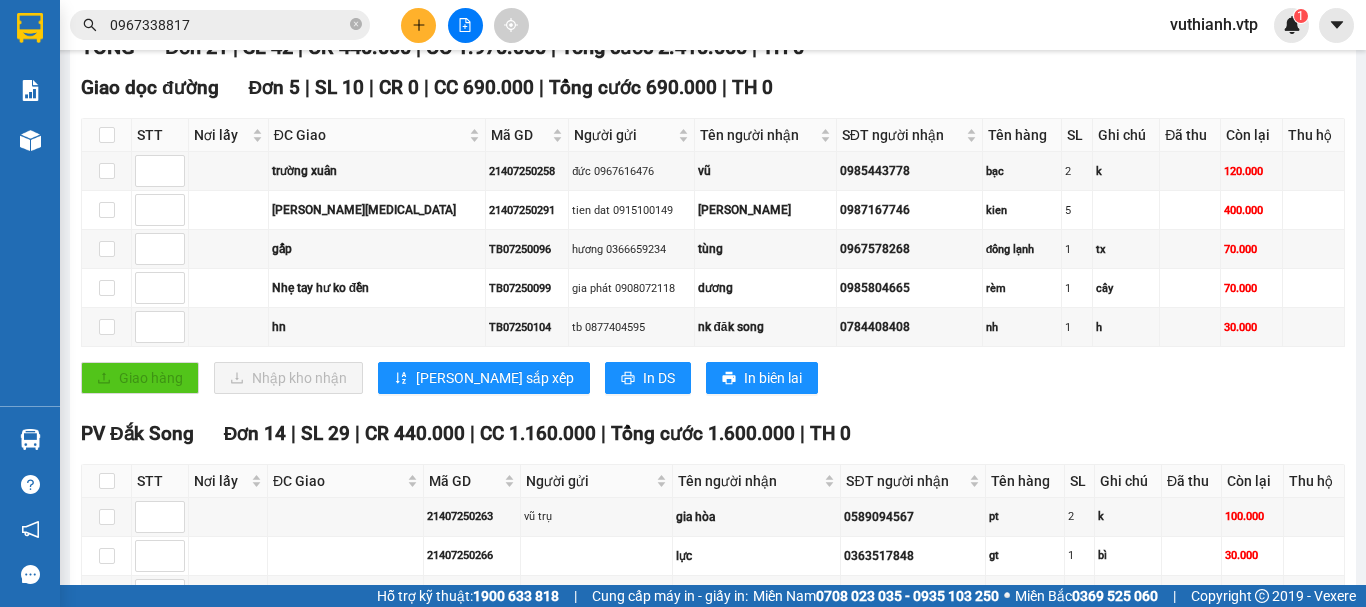 click on "0967338817" at bounding box center (228, 25) 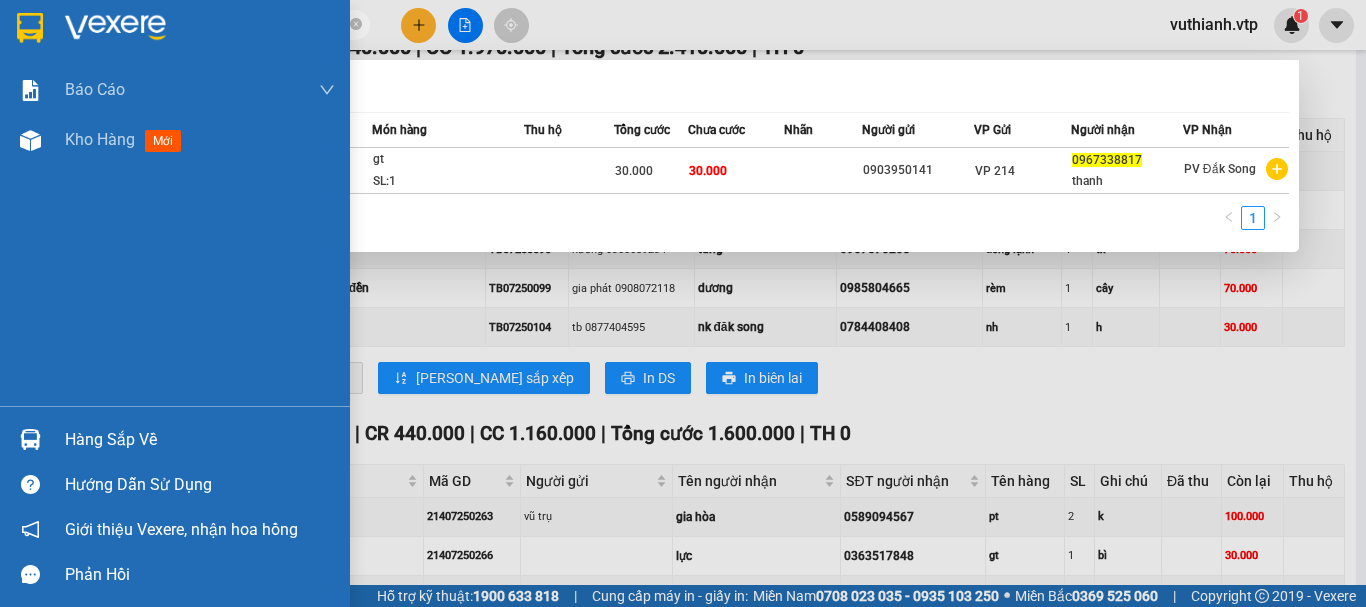 click at bounding box center (30, 439) 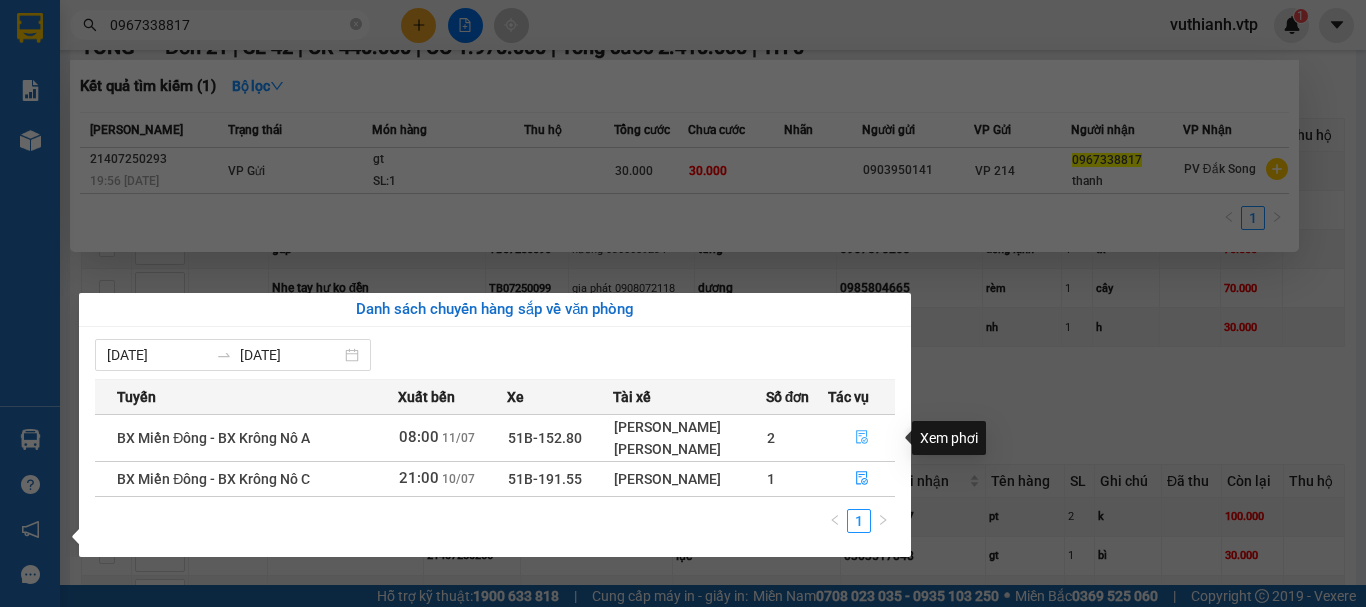 click 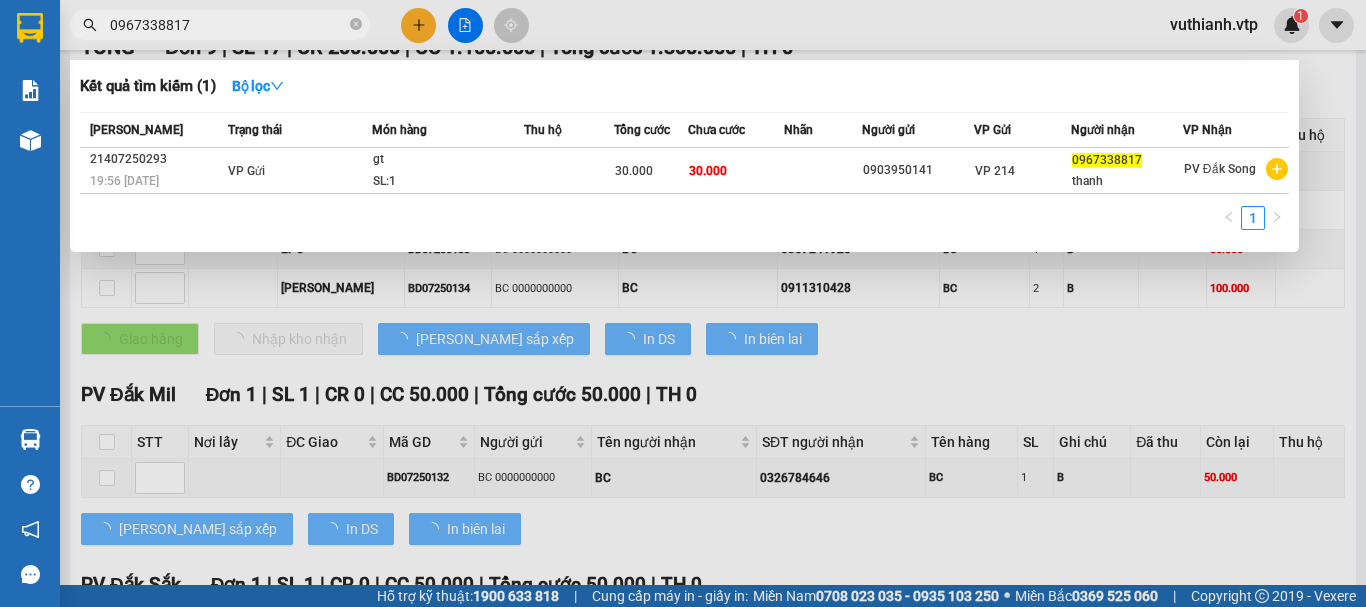 type on "[DATE]" 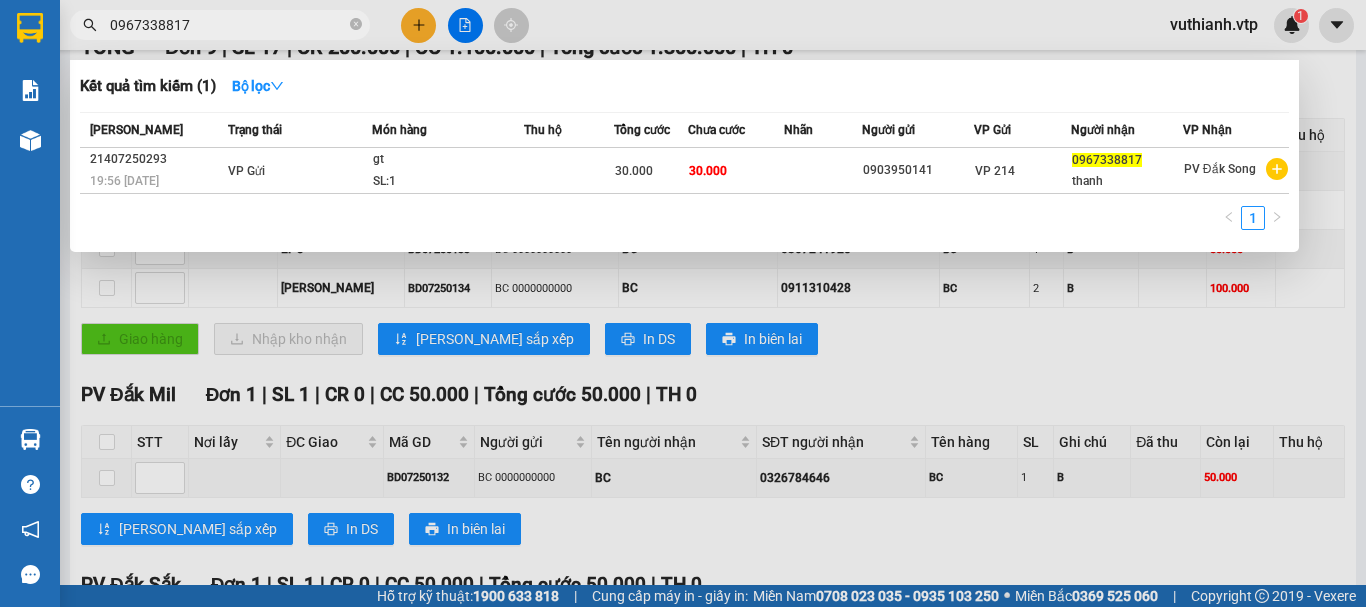 click at bounding box center (683, 303) 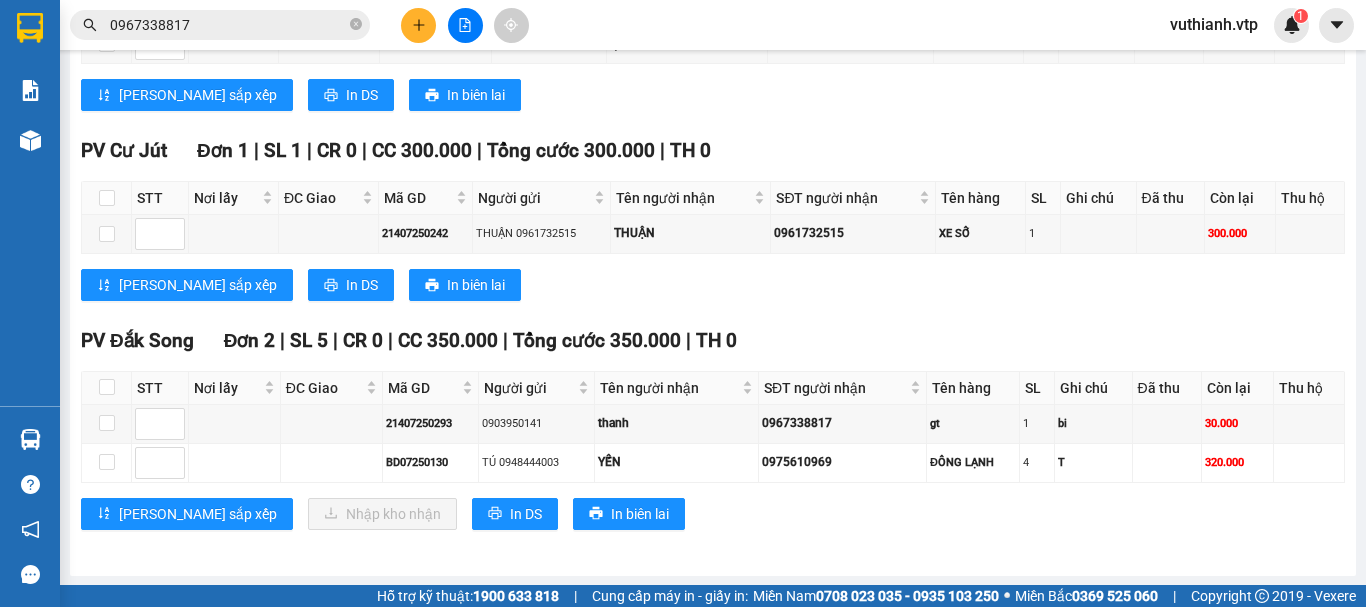 scroll, scrollTop: 947, scrollLeft: 0, axis: vertical 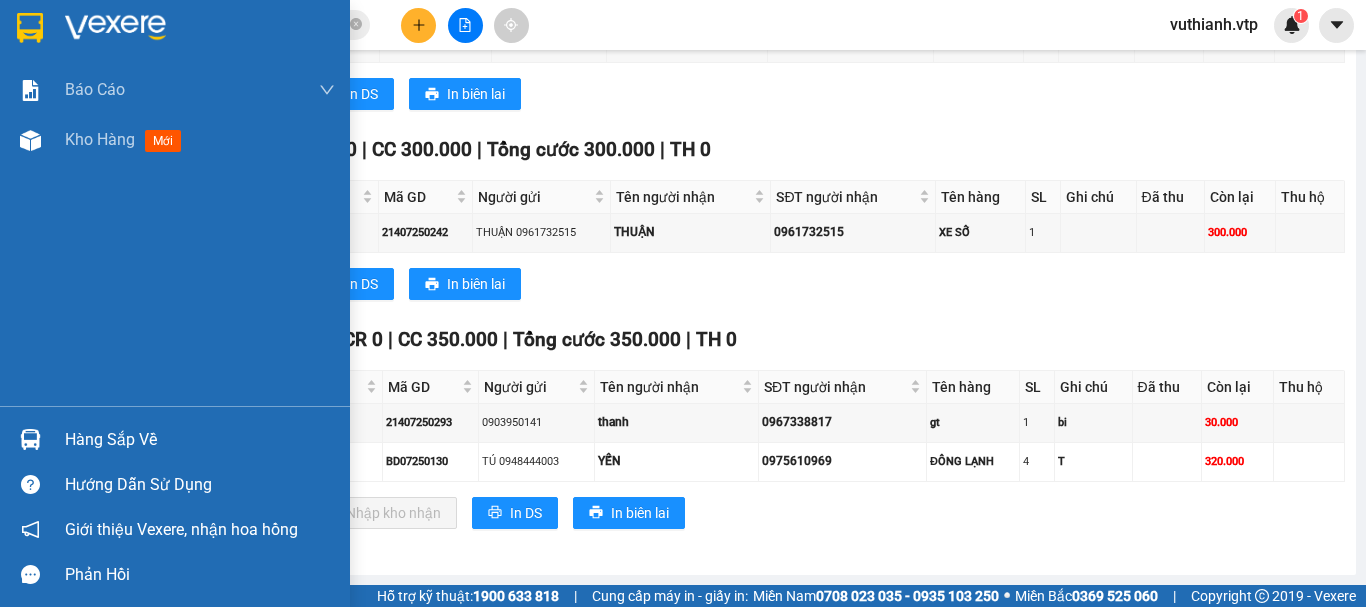 click on "Hàng sắp về" at bounding box center (200, 440) 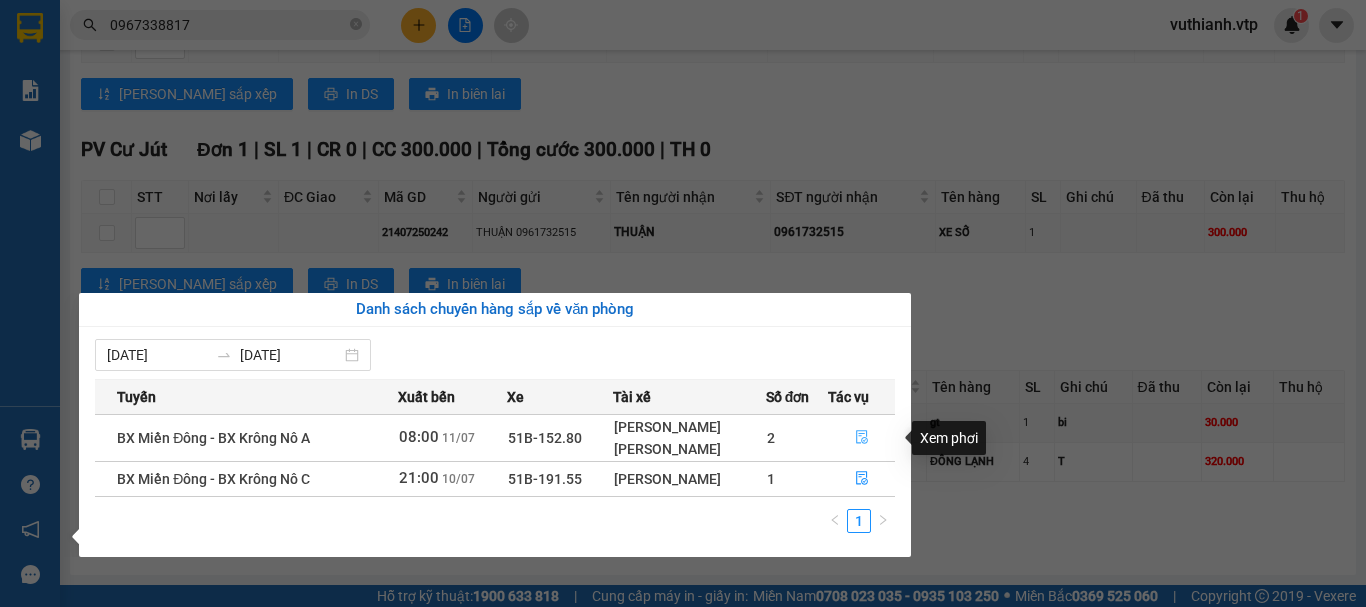 click 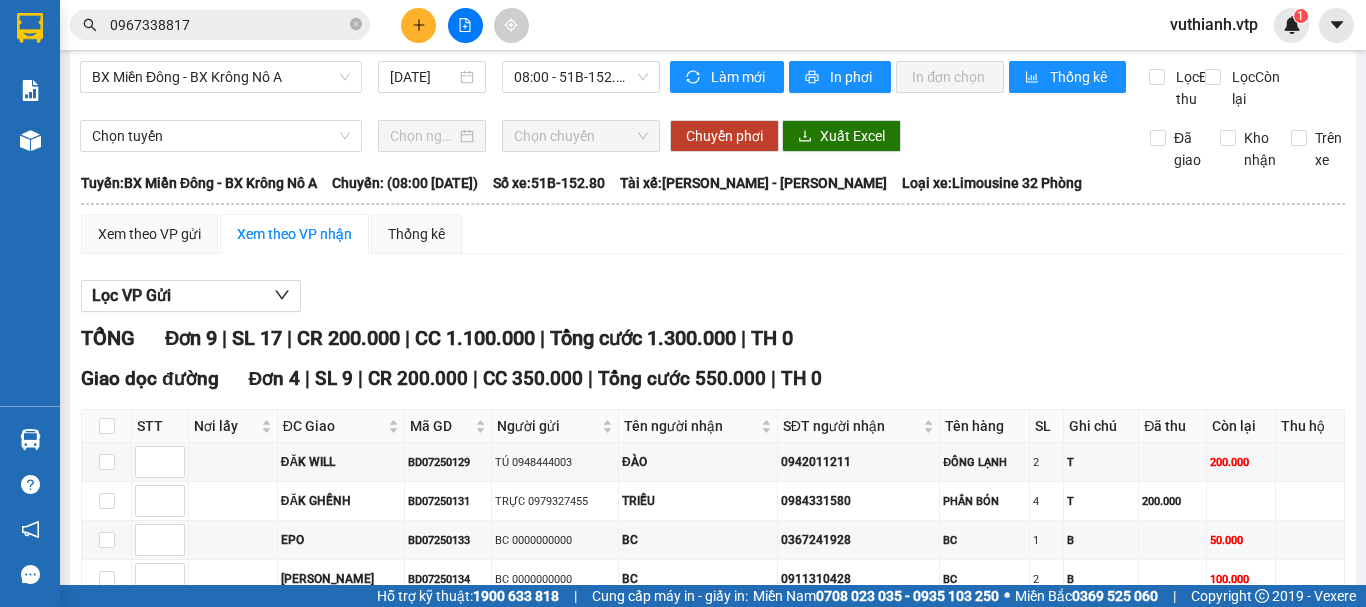 scroll, scrollTop: 0, scrollLeft: 0, axis: both 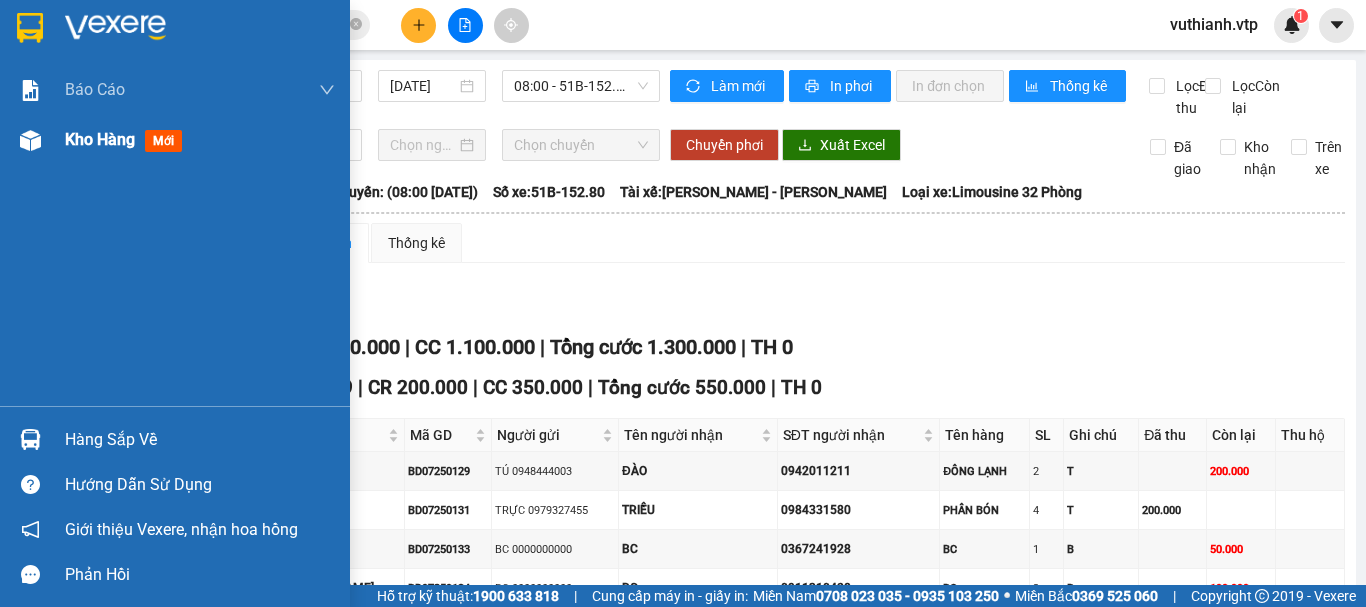 click on "Kho hàng" at bounding box center (100, 139) 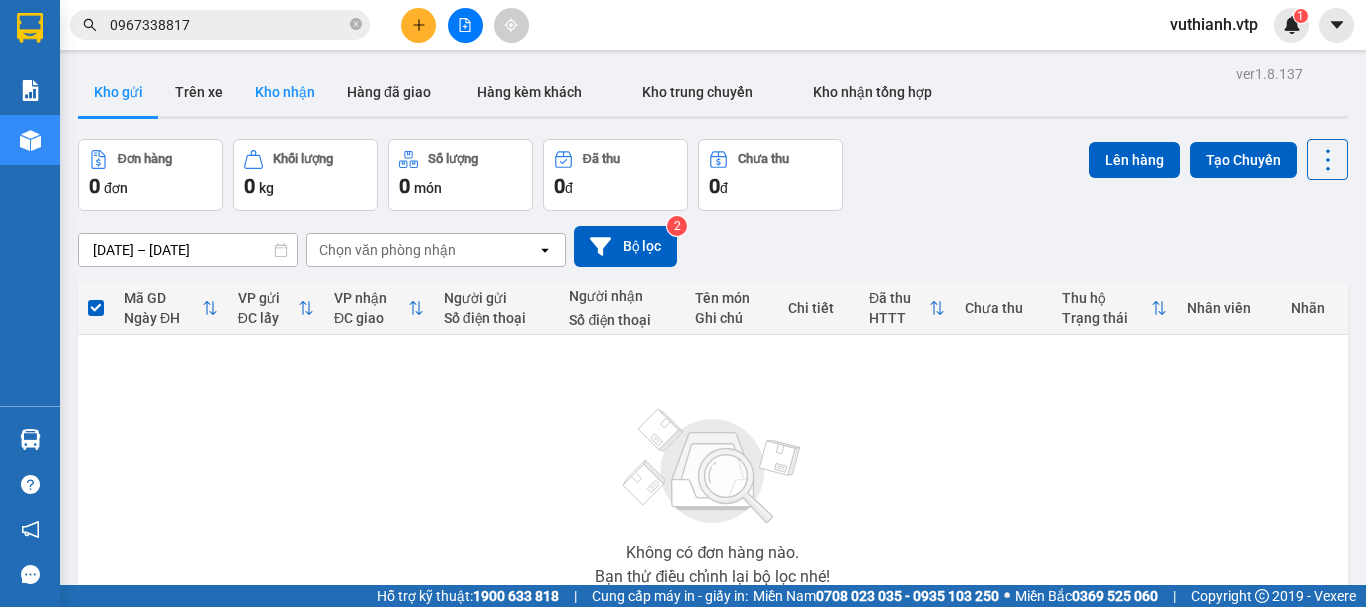 click on "Kho nhận" at bounding box center [285, 92] 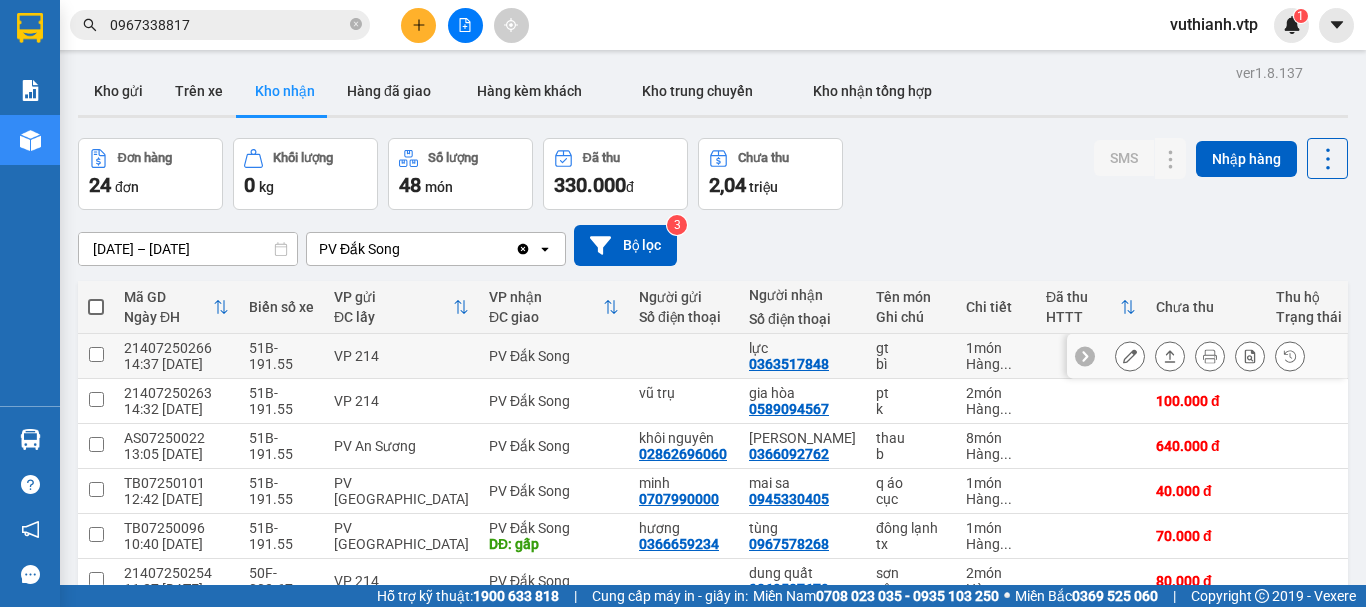 scroll, scrollTop: 0, scrollLeft: 0, axis: both 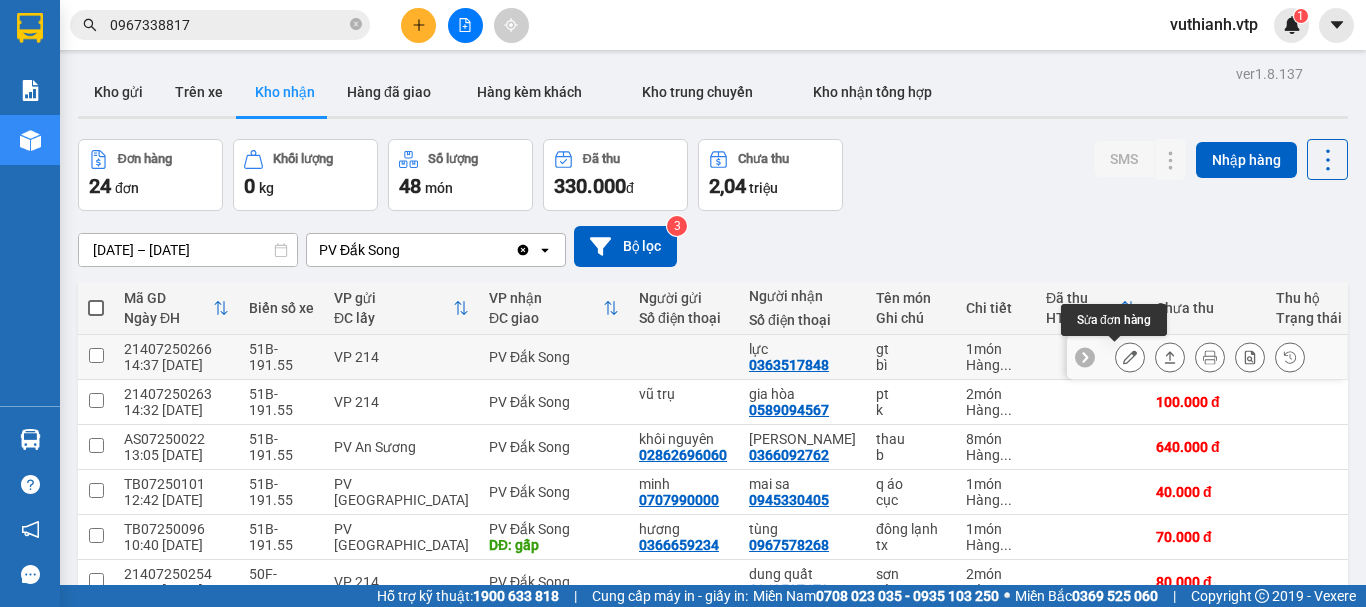 click at bounding box center (1130, 357) 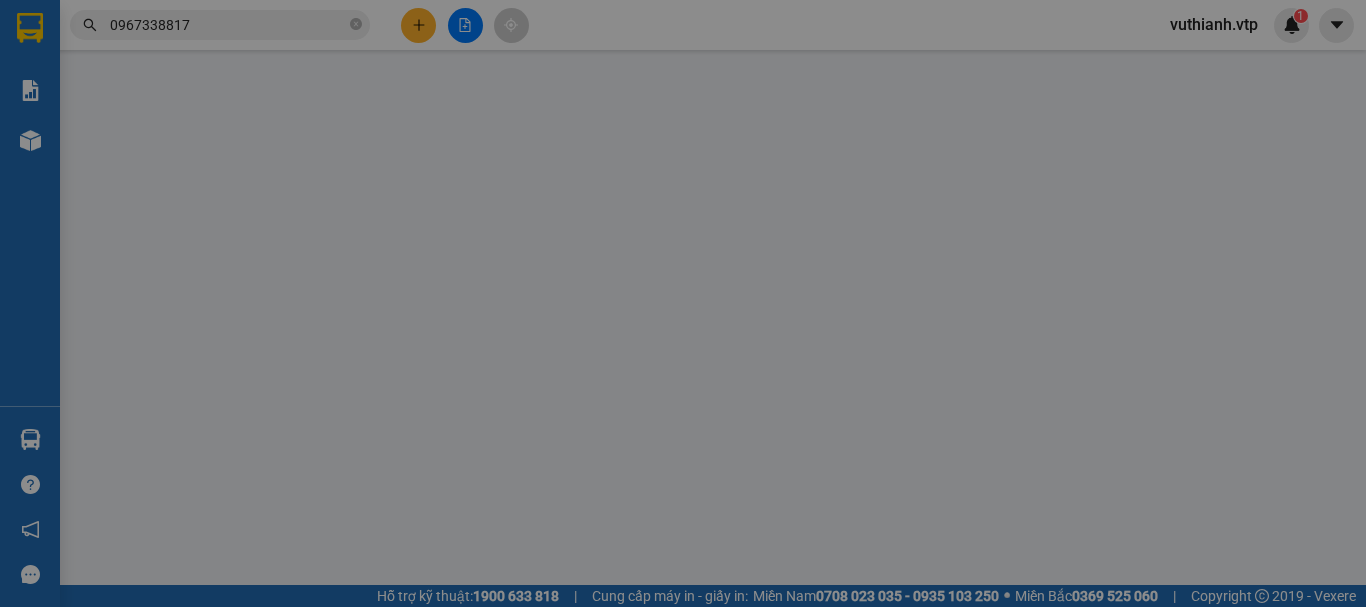 type on "0363517848" 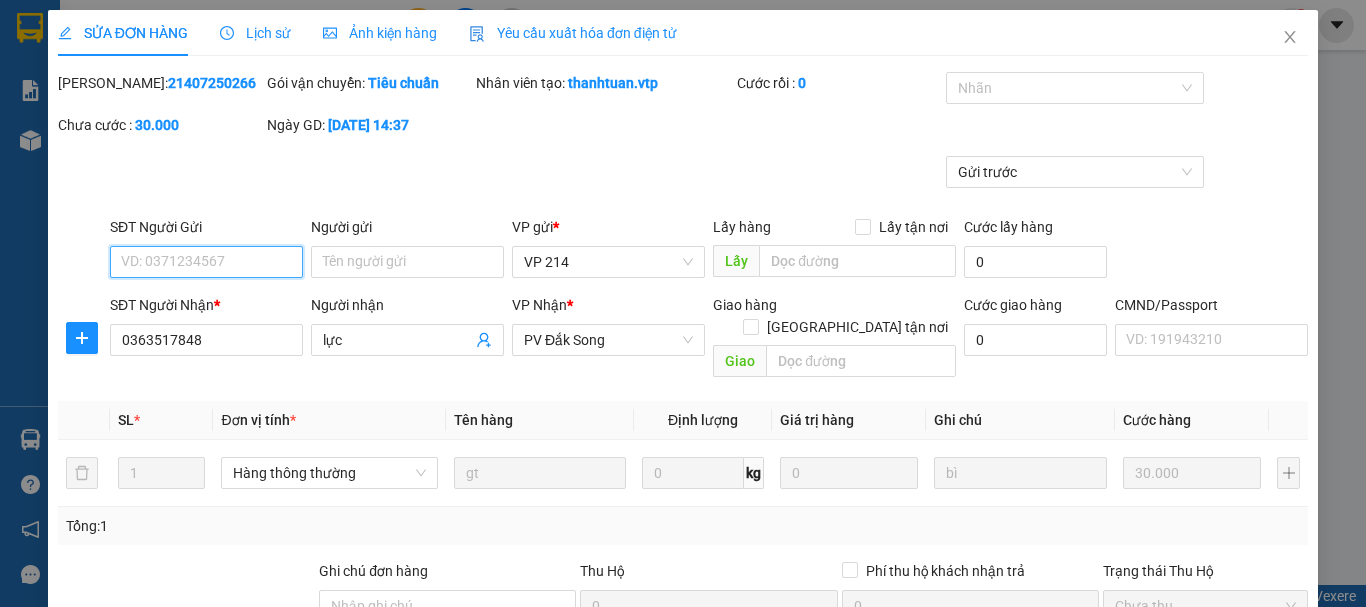 type on "1.500" 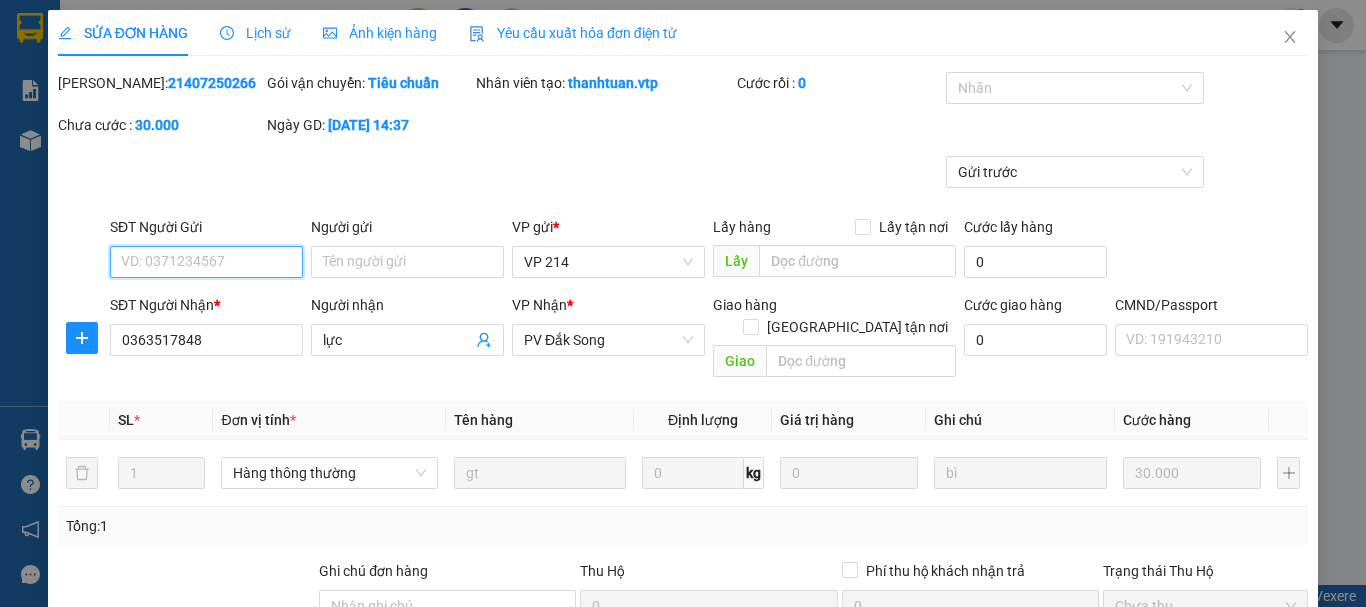 scroll, scrollTop: 300, scrollLeft: 0, axis: vertical 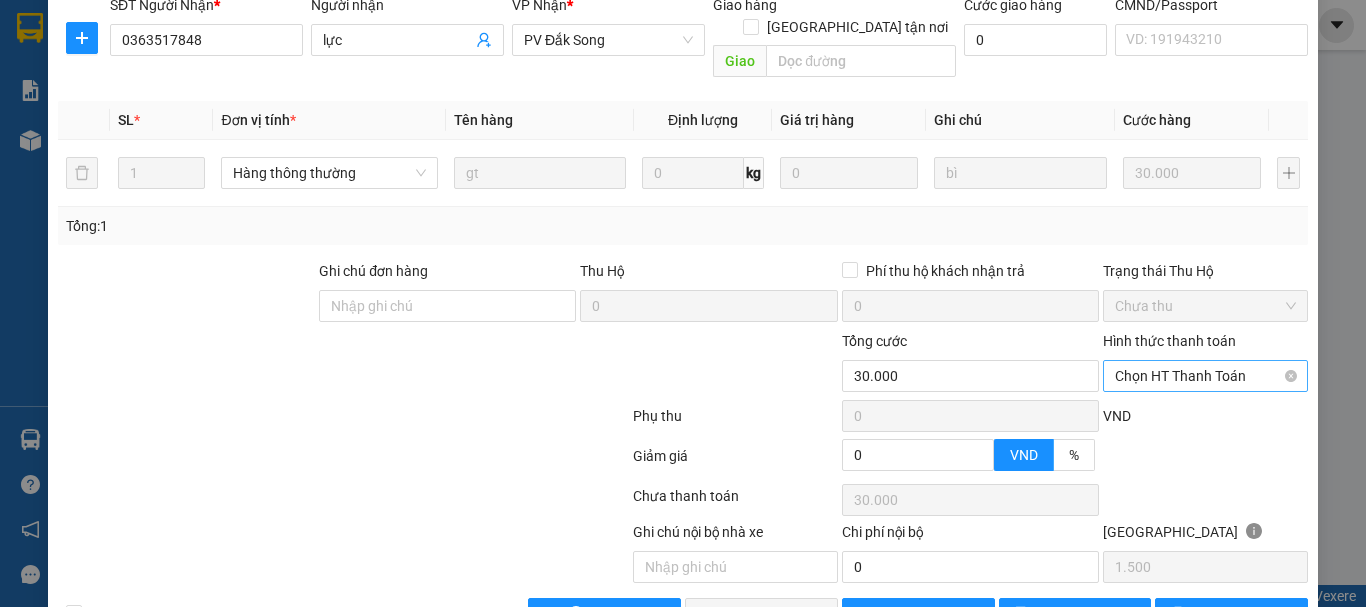 click on "Chọn HT Thanh Toán" at bounding box center [1205, 376] 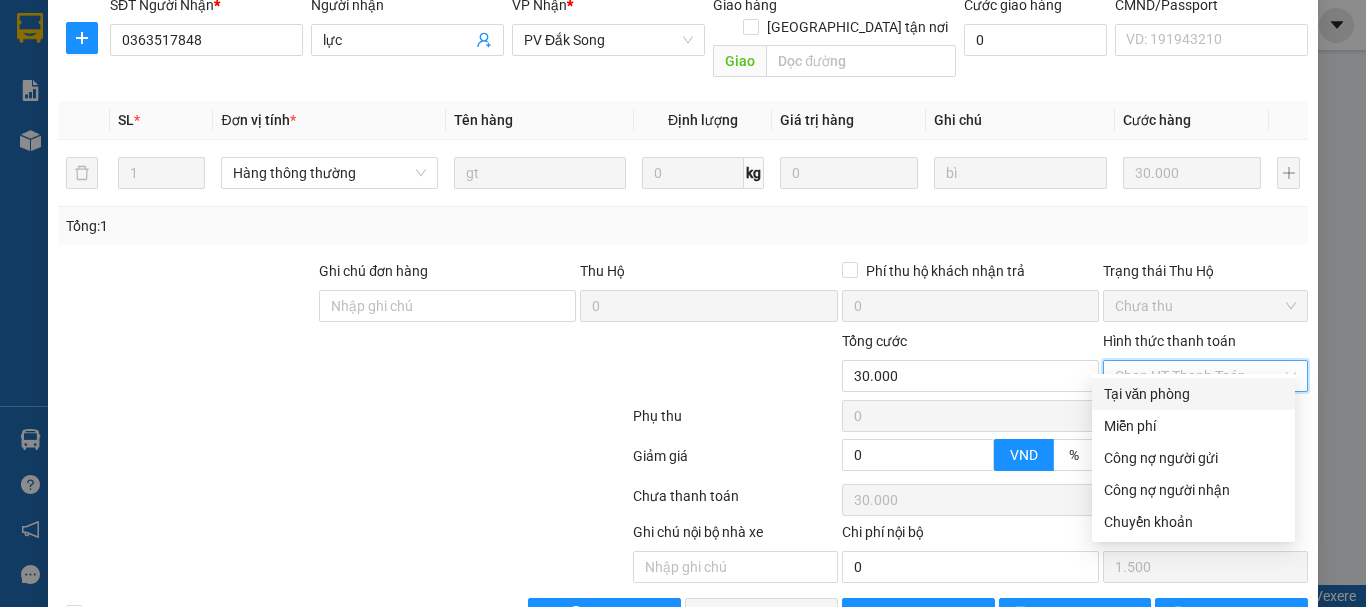 click on "Tại văn phòng" at bounding box center (1193, 394) 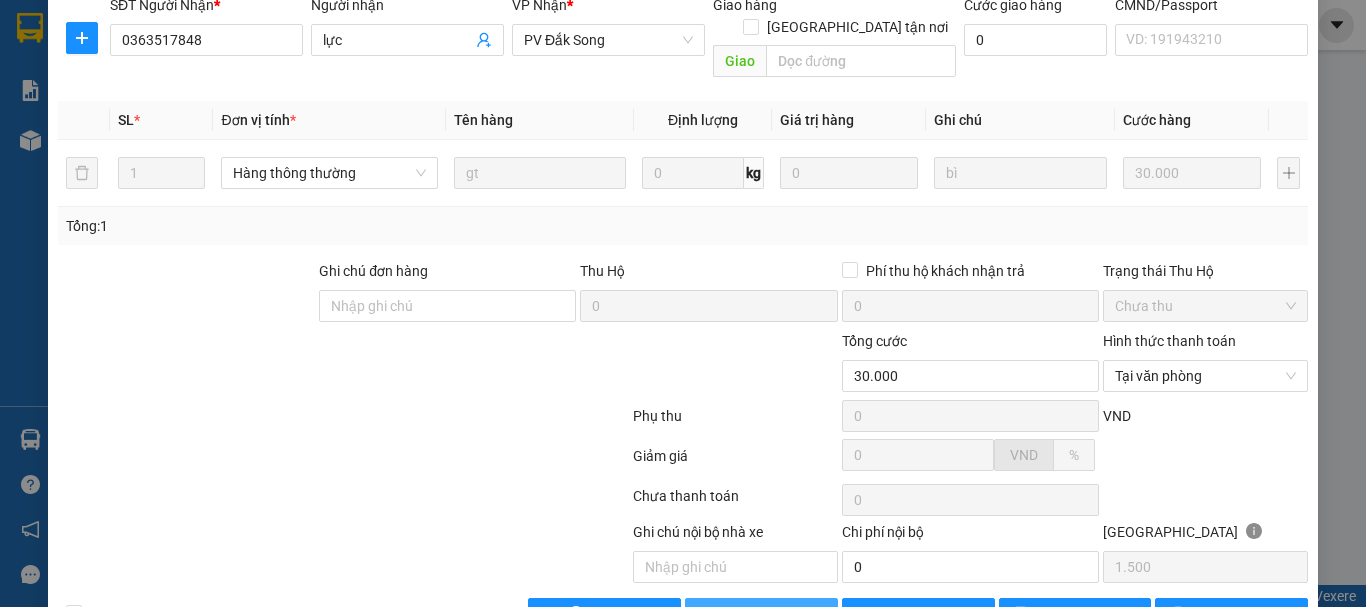 click on "Lưu và Giao hàng" at bounding box center [819, 614] 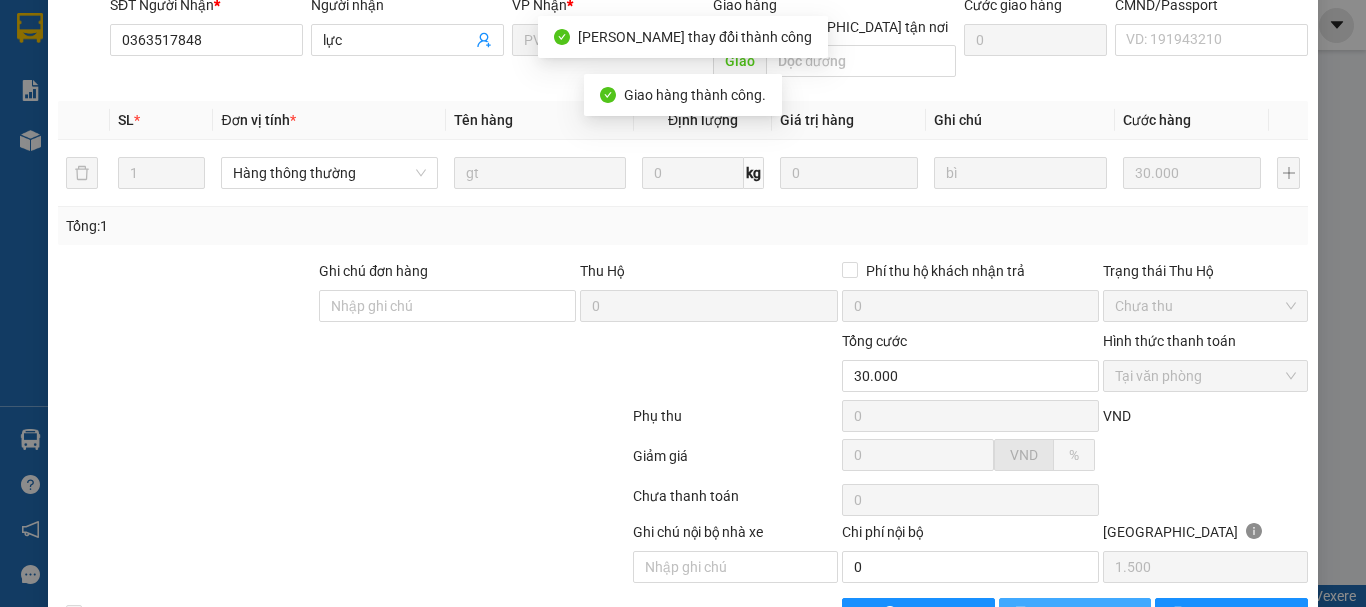 click on "[PERSON_NAME] thay đổi" at bounding box center [1117, 614] 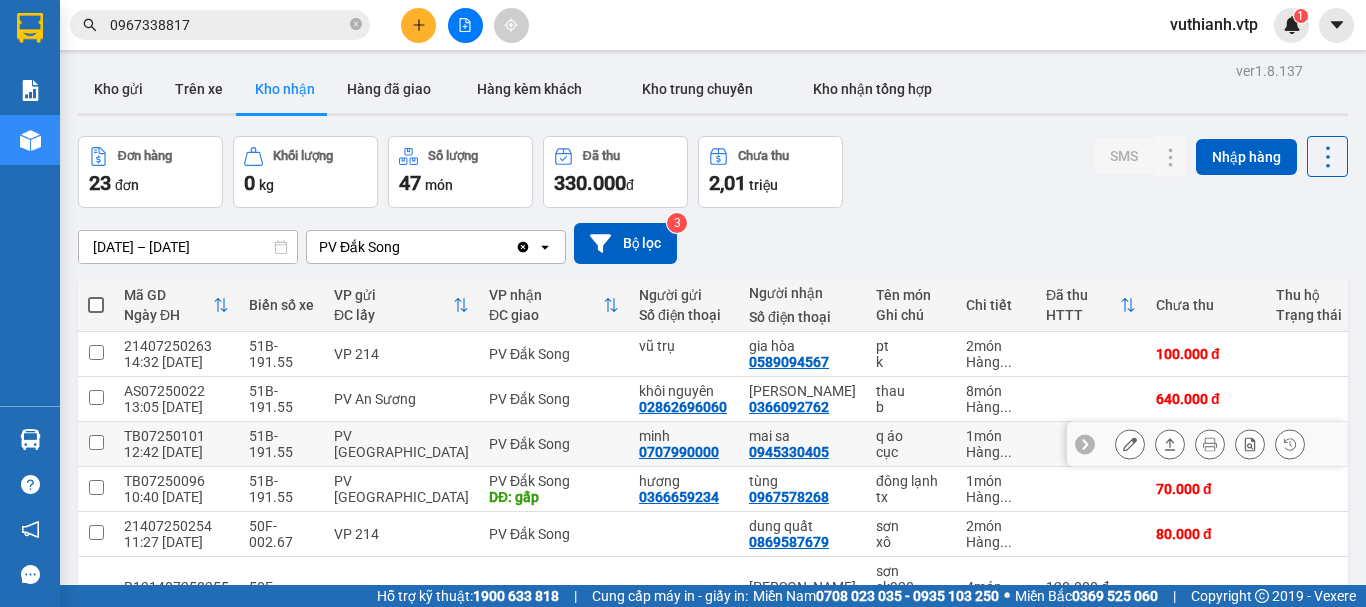 scroll, scrollTop: 0, scrollLeft: 0, axis: both 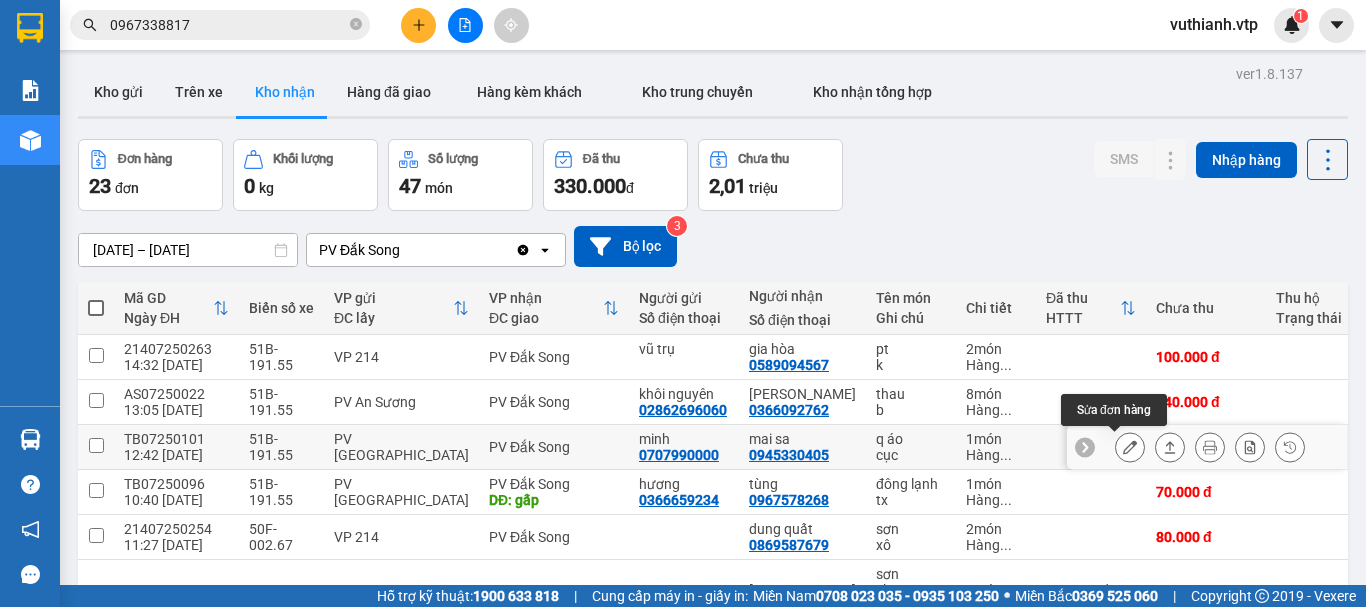 click 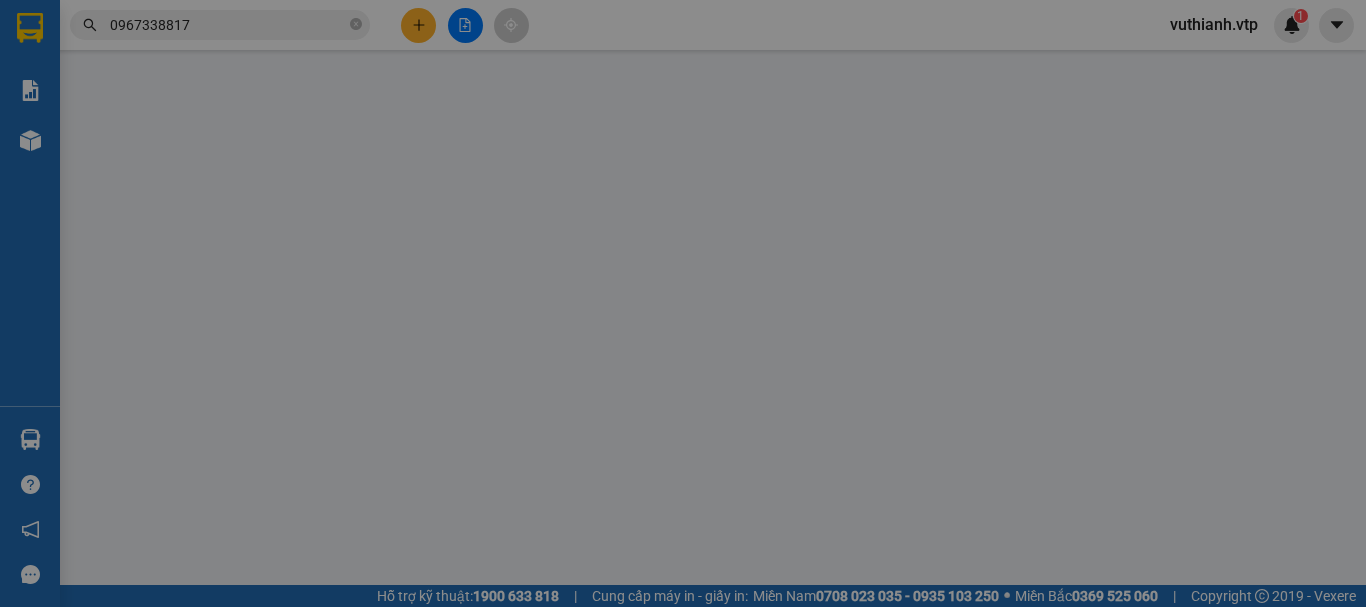 type on "0707990000" 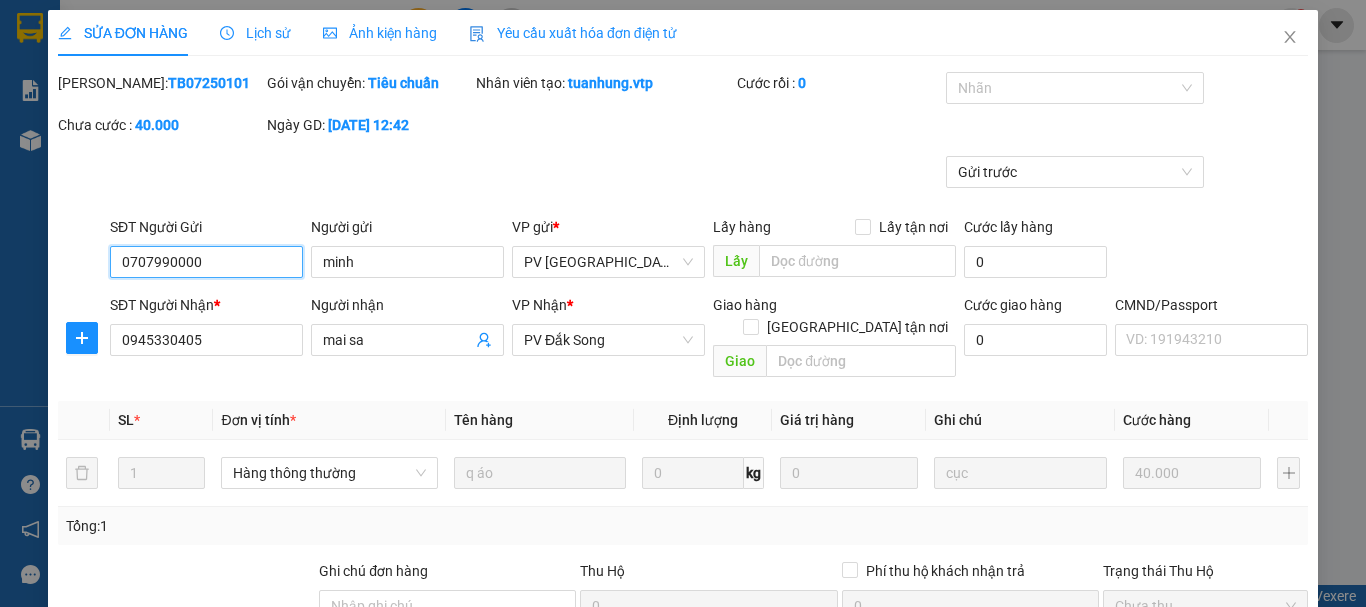 type on "2.000" 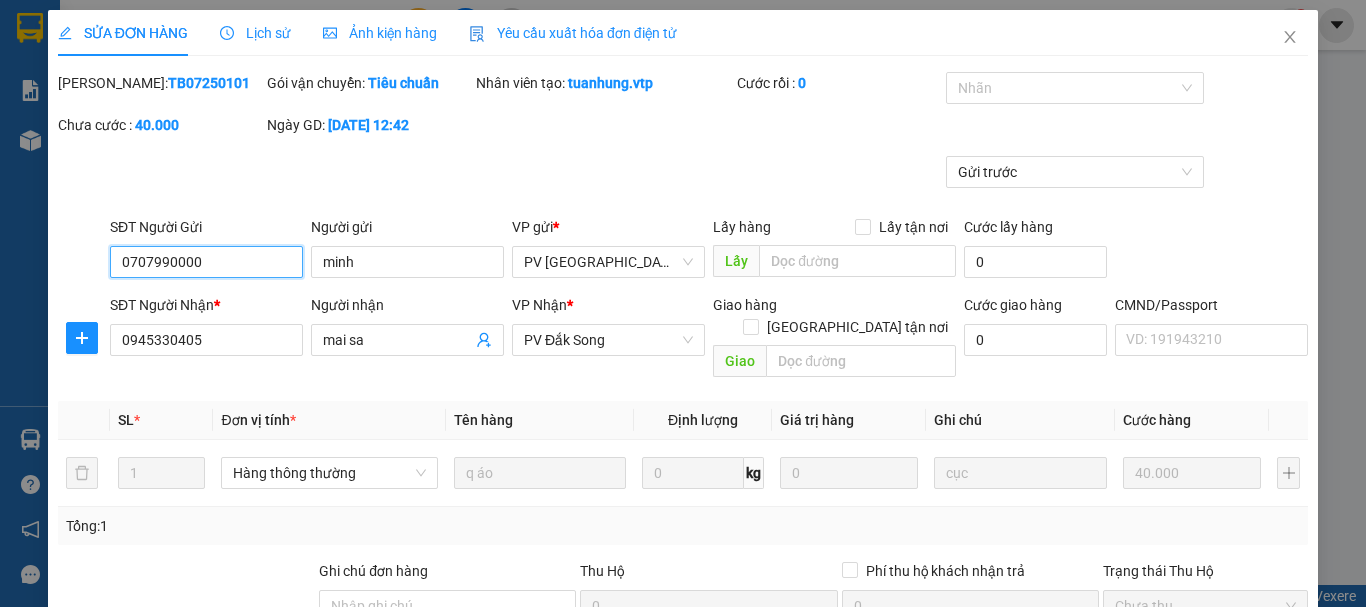 scroll, scrollTop: 300, scrollLeft: 0, axis: vertical 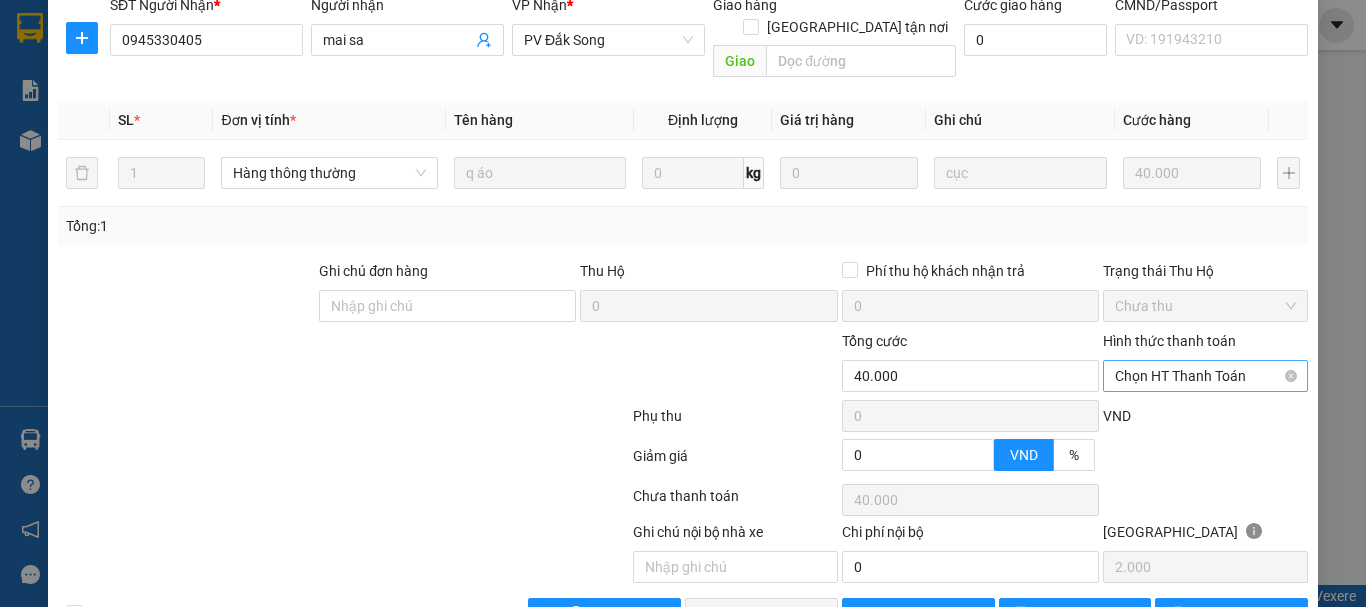 click on "Chọn HT Thanh Toán" at bounding box center (1205, 376) 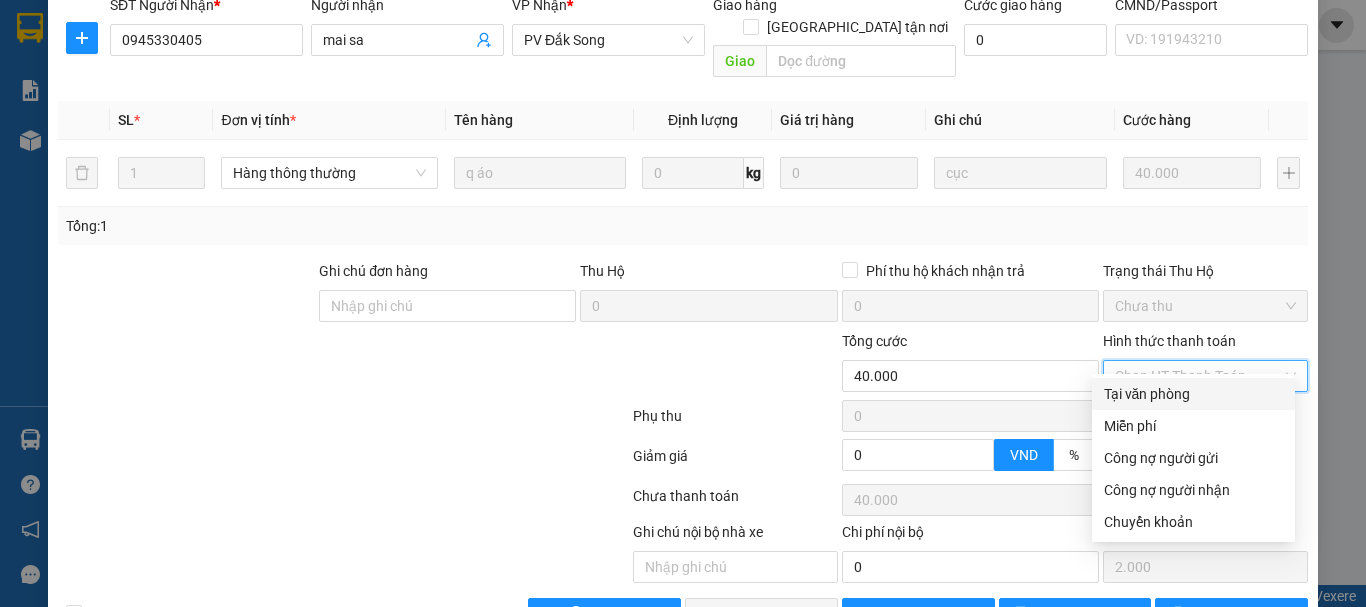 click on "Tại văn phòng" at bounding box center (1193, 394) 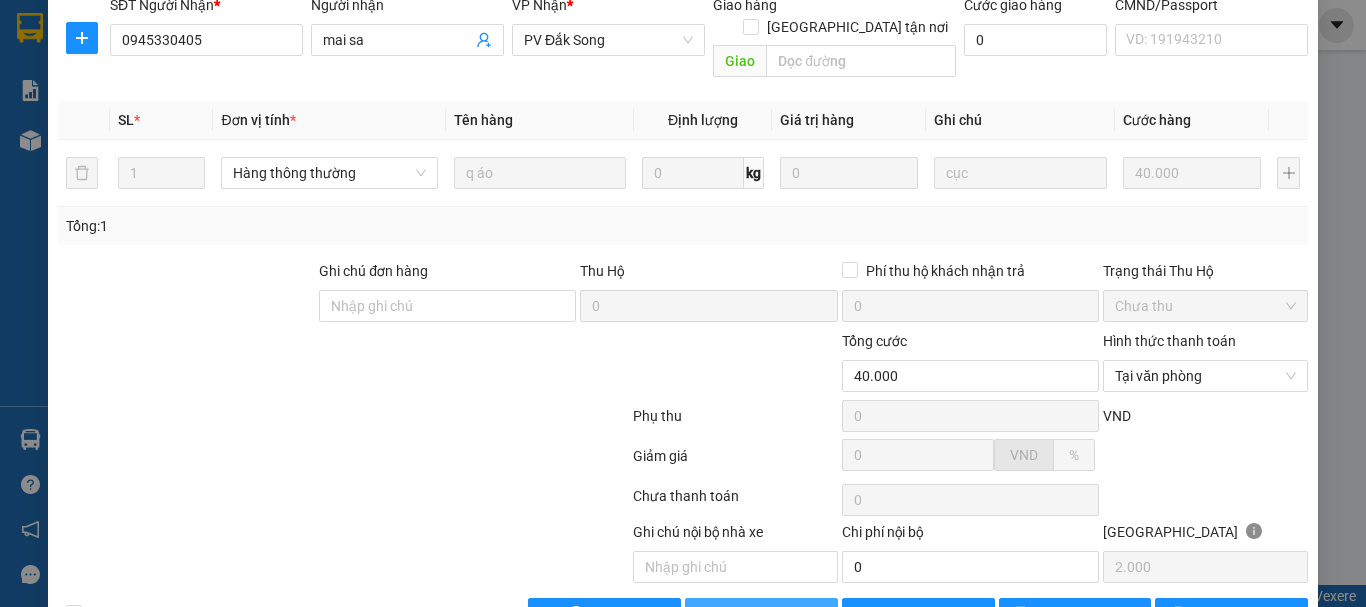 click on "Lưu và Giao hàng" at bounding box center [819, 614] 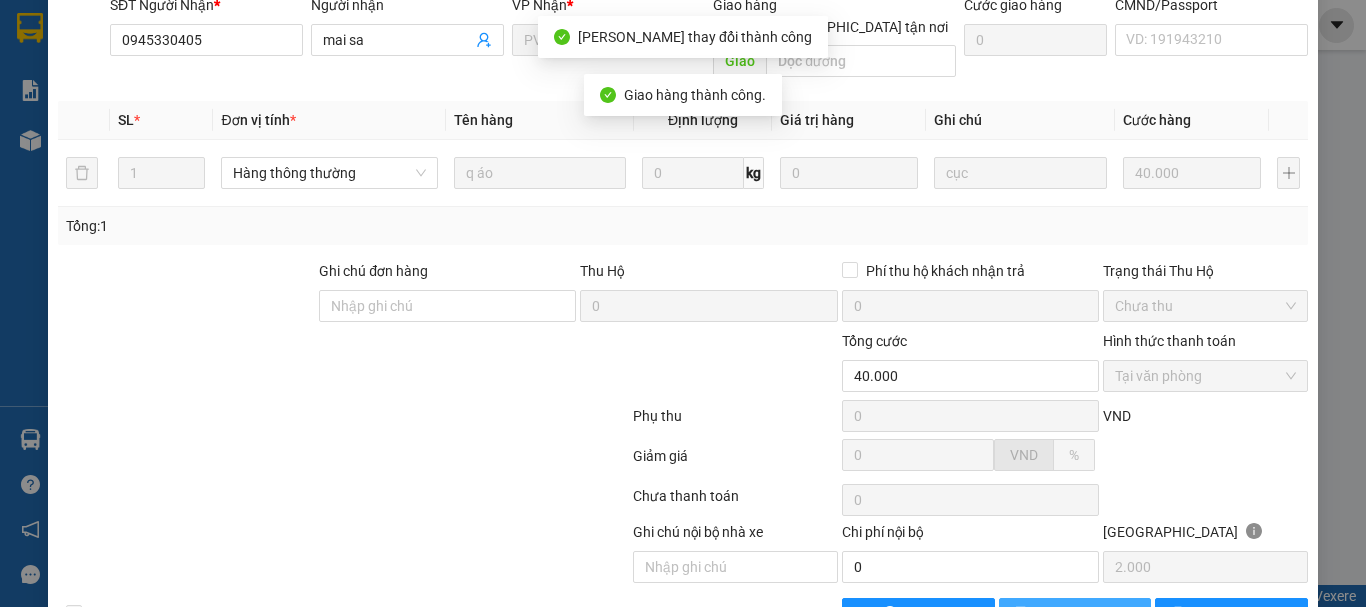 click on "[PERSON_NAME] thay đổi" at bounding box center (1117, 614) 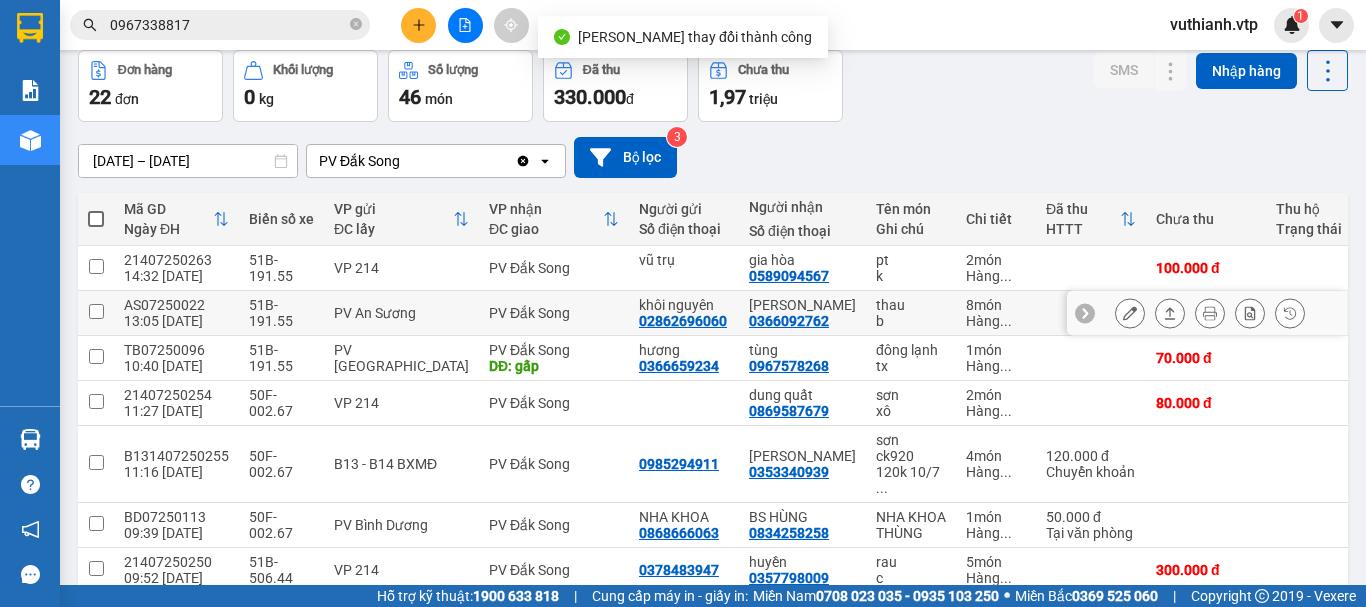 scroll, scrollTop: 200, scrollLeft: 0, axis: vertical 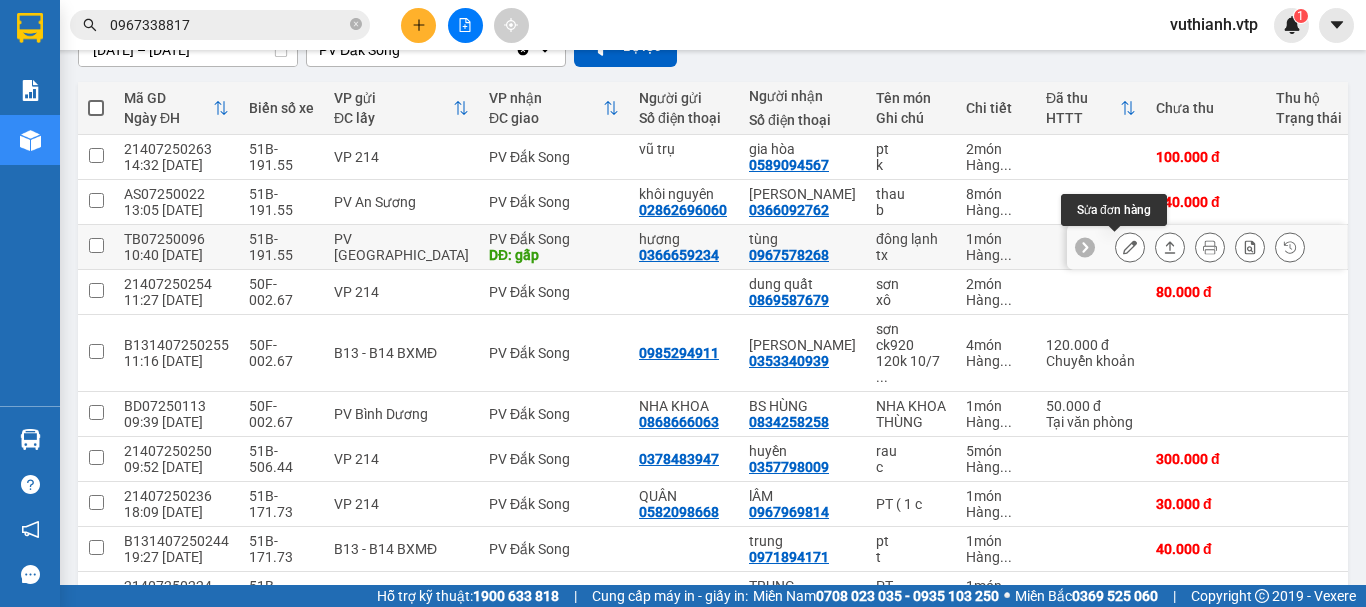 click 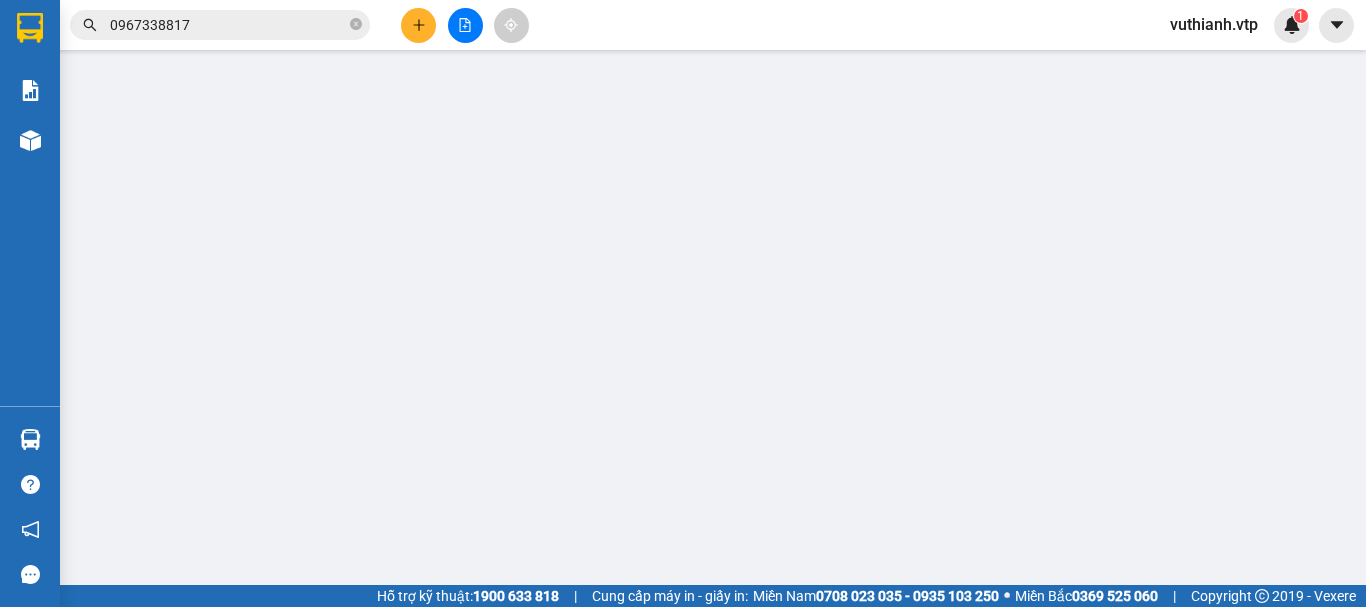 scroll, scrollTop: 0, scrollLeft: 0, axis: both 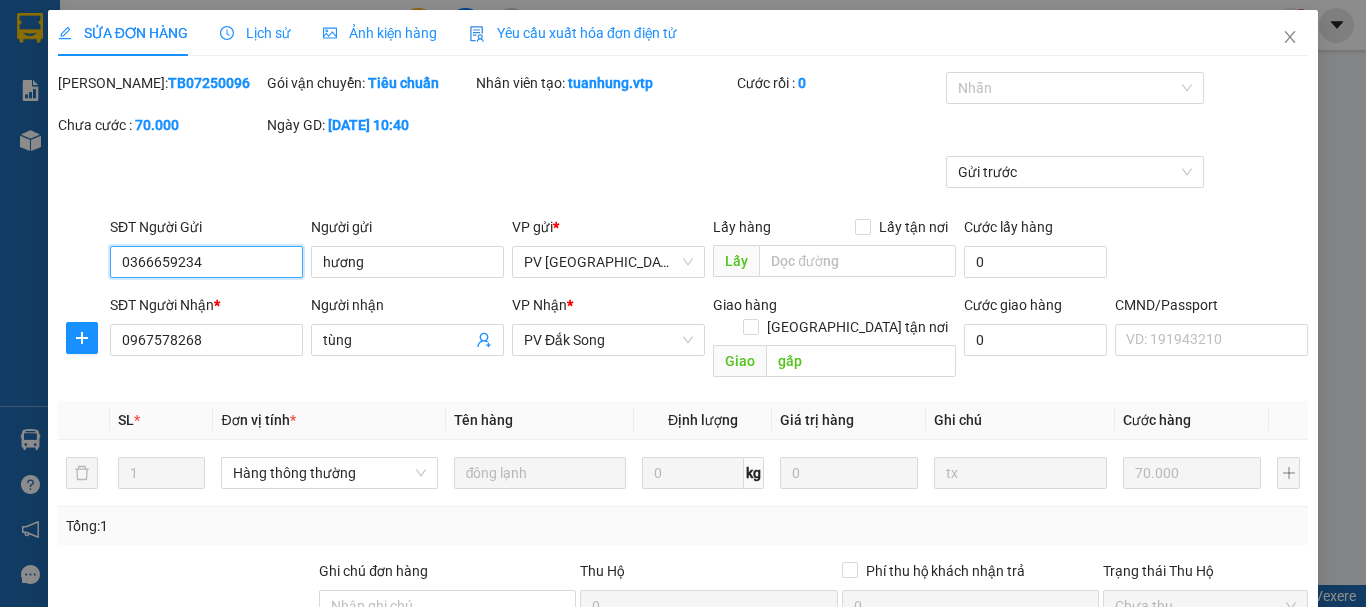 type on "3.500" 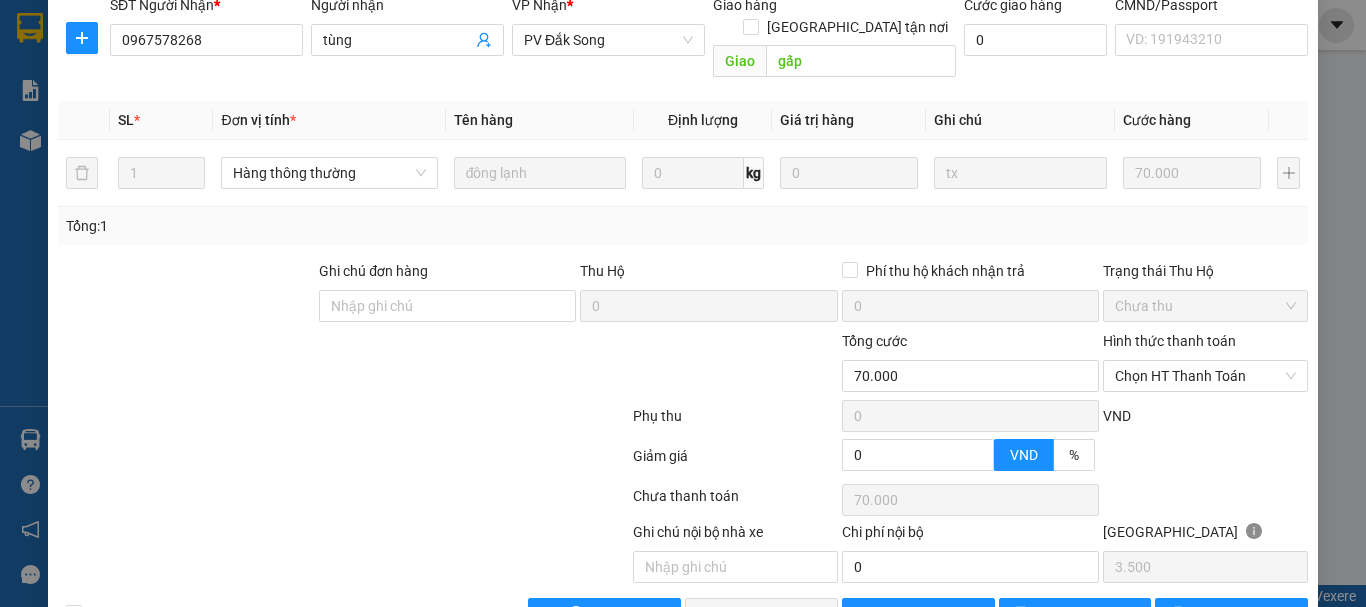 scroll, scrollTop: 340, scrollLeft: 0, axis: vertical 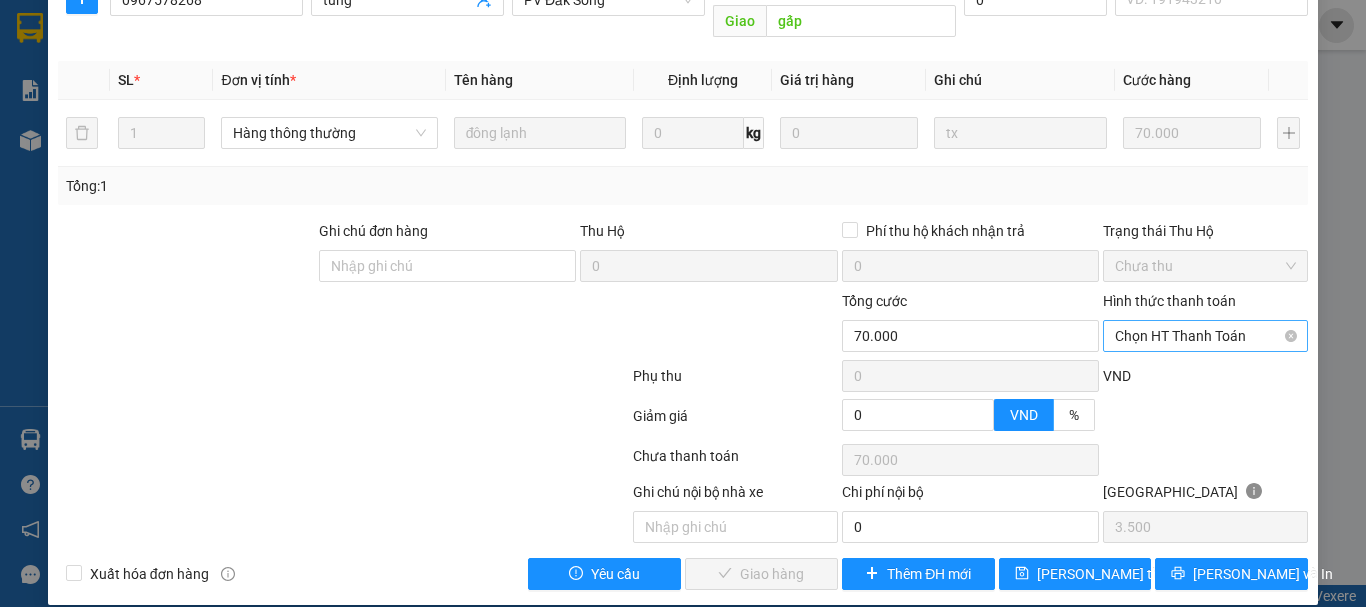 click on "Chọn HT Thanh Toán" at bounding box center [1205, 336] 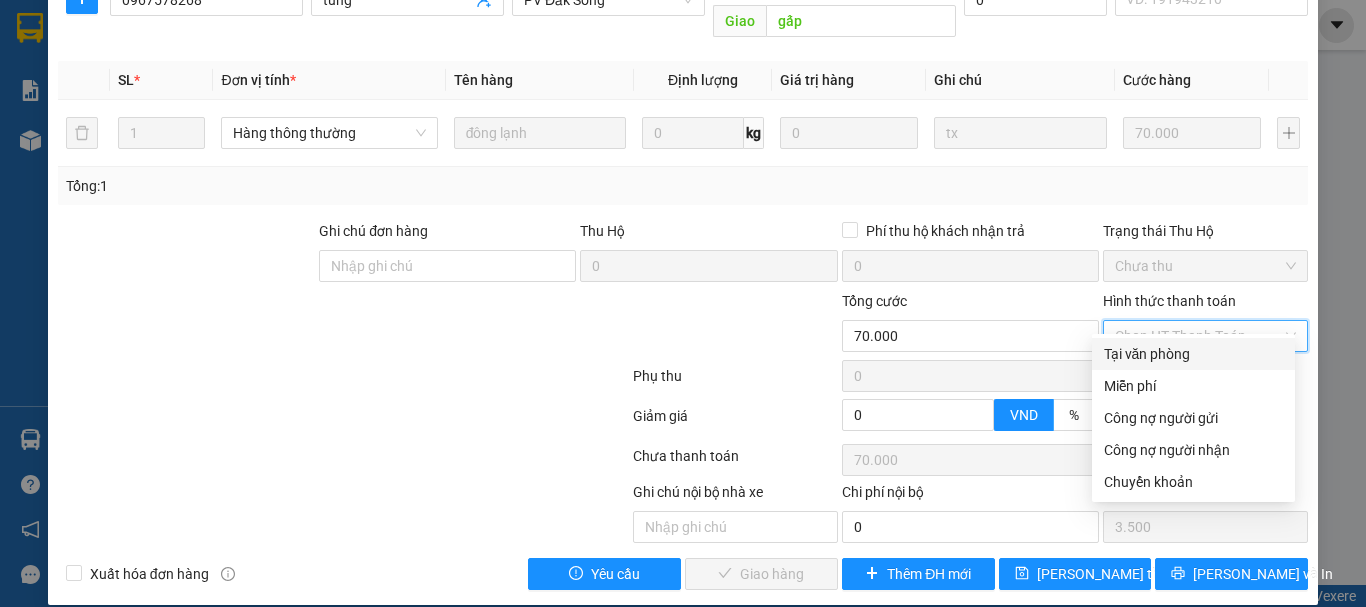 click on "Tại văn phòng" at bounding box center (1193, 354) 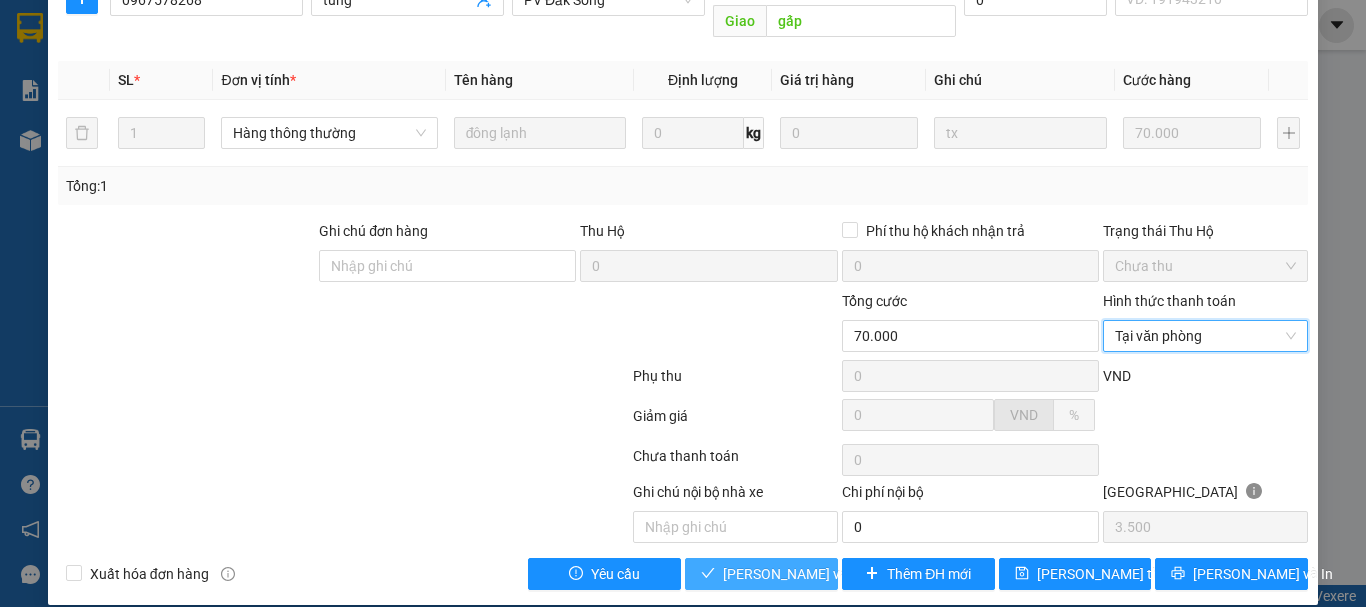 click on "Lưu và Giao hàng" at bounding box center [819, 574] 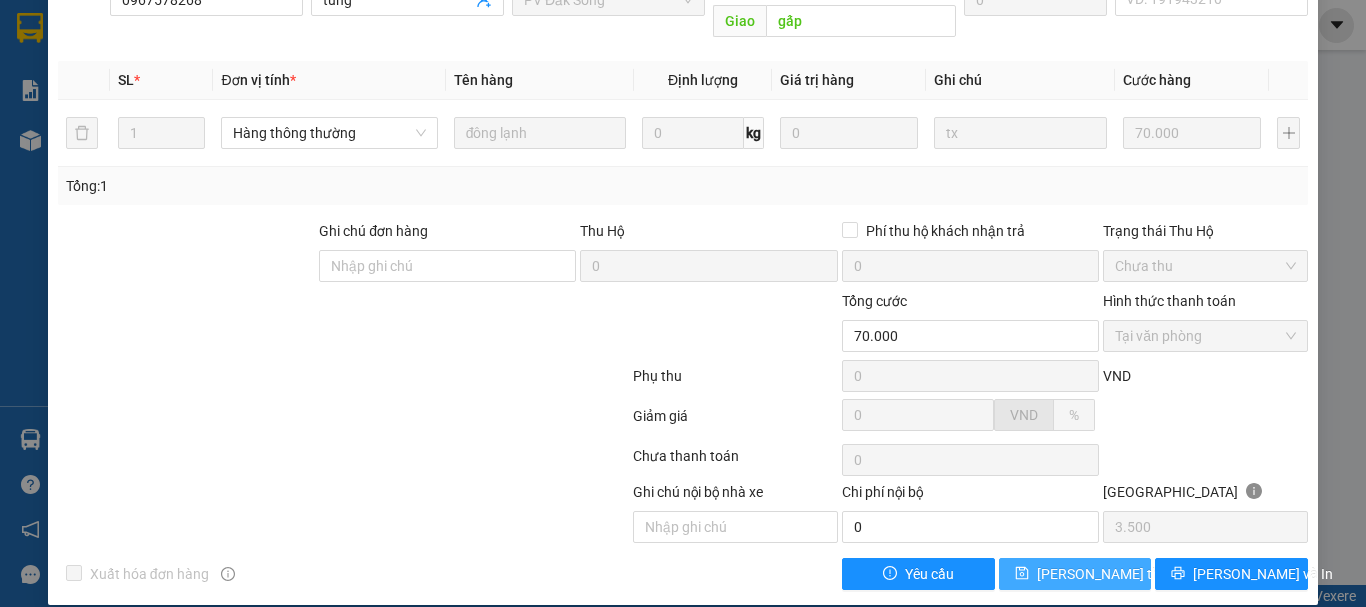 click on "[PERSON_NAME] thay đổi" at bounding box center [1117, 574] 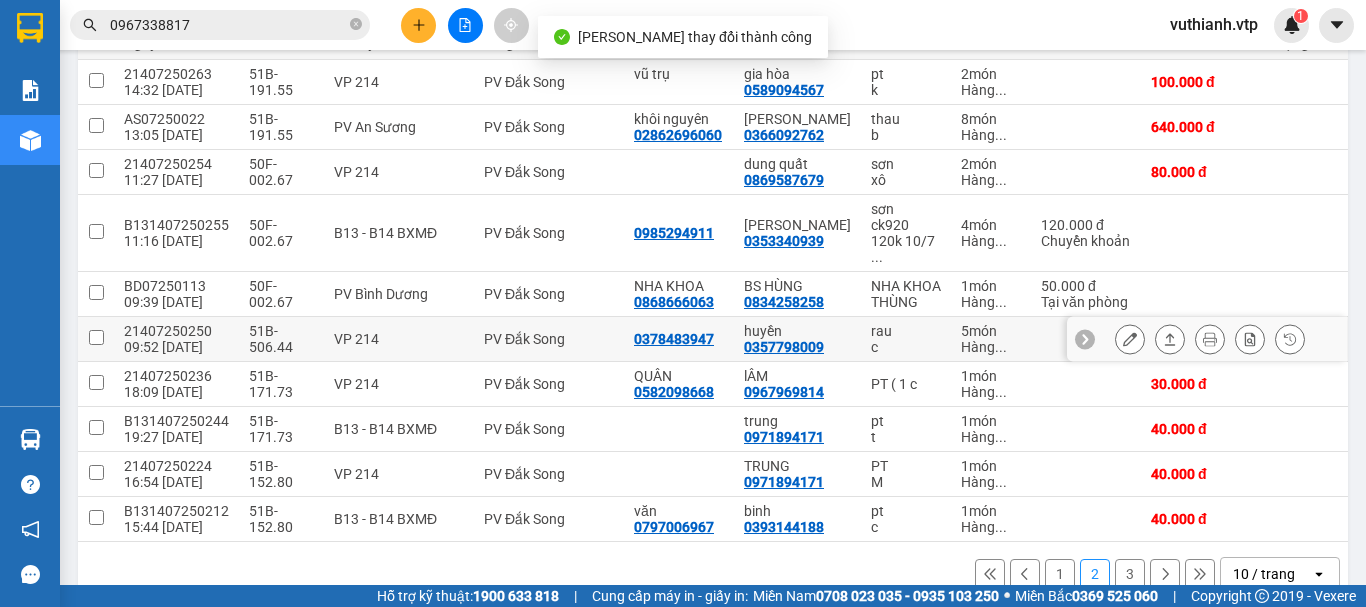 scroll, scrollTop: 300, scrollLeft: 0, axis: vertical 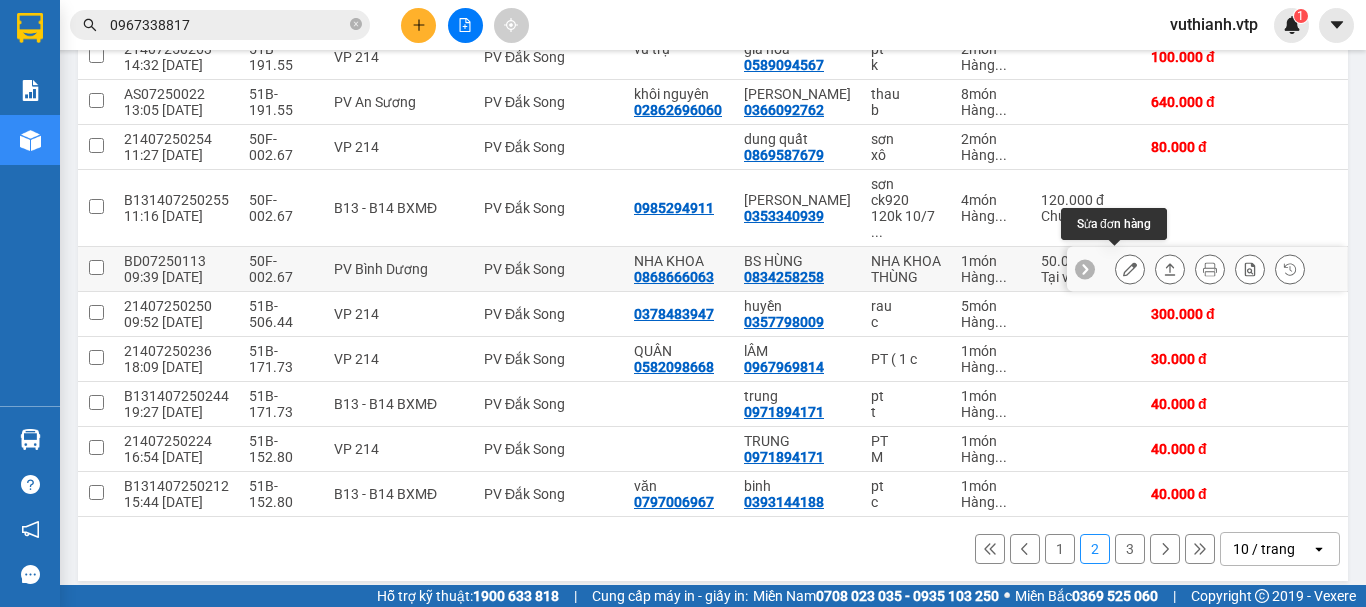 click 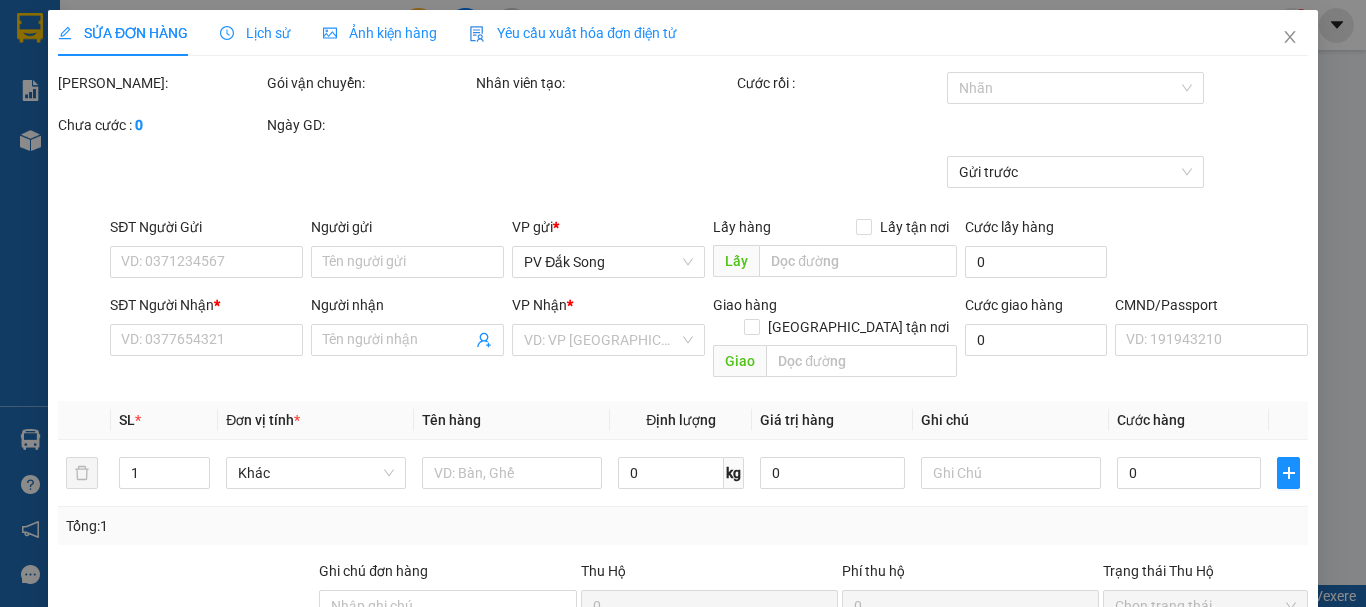 type on "0868666063" 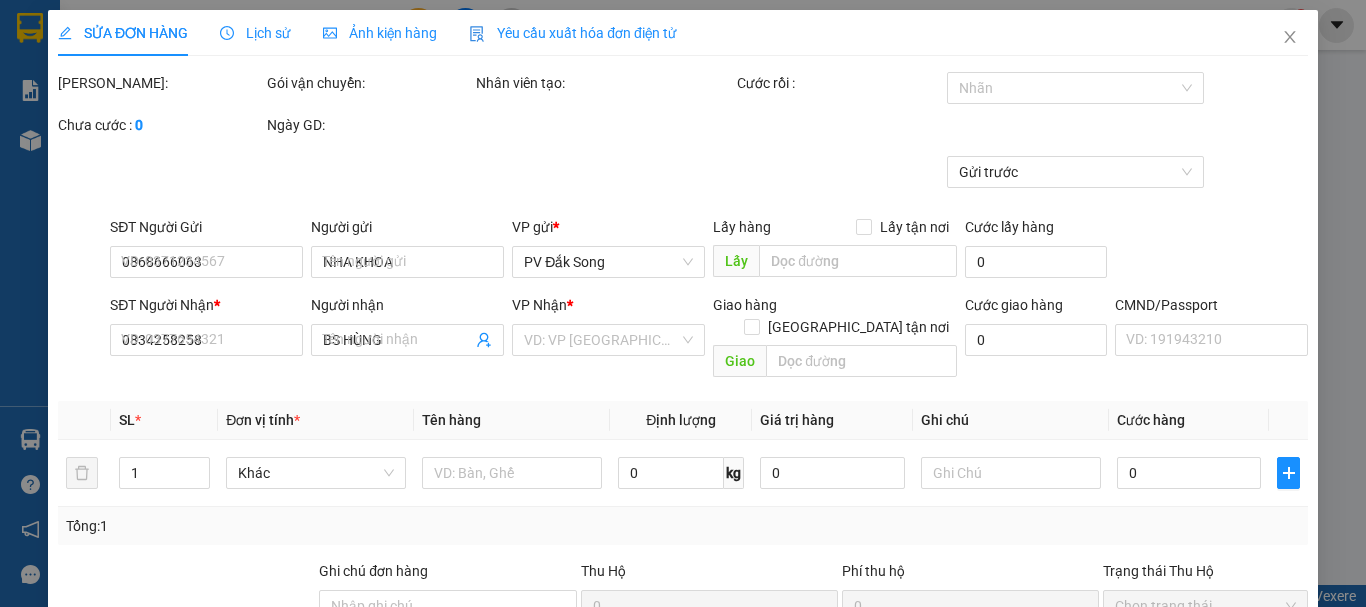 scroll, scrollTop: 0, scrollLeft: 0, axis: both 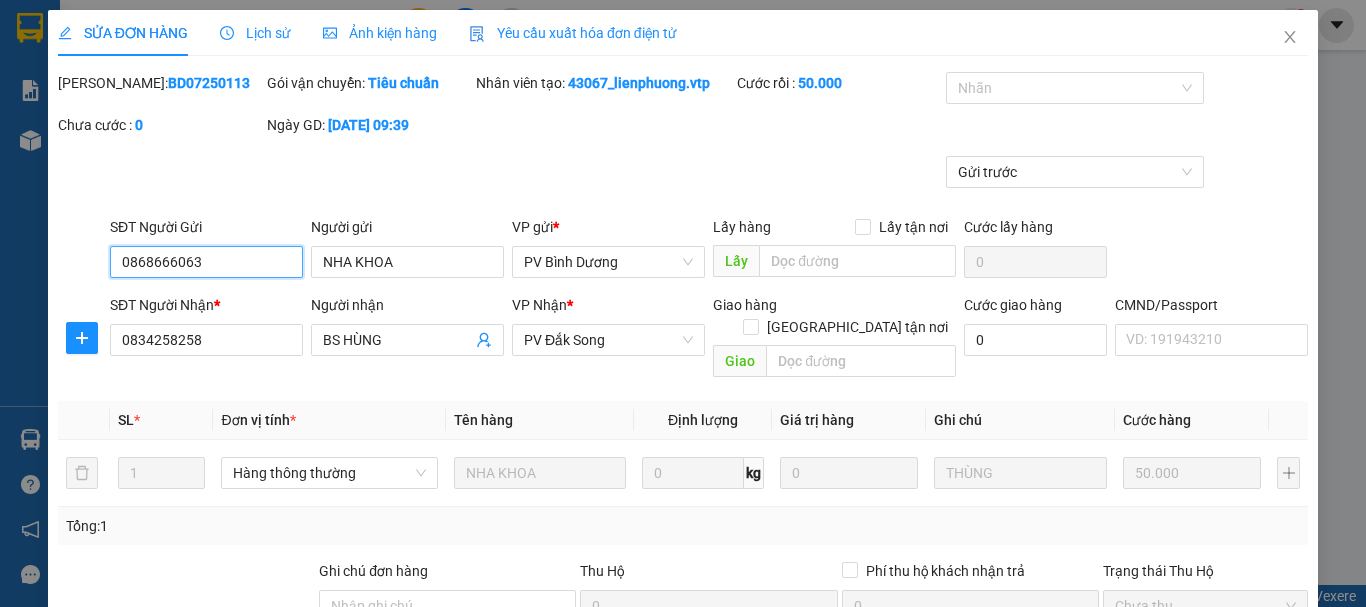 type on "2.500" 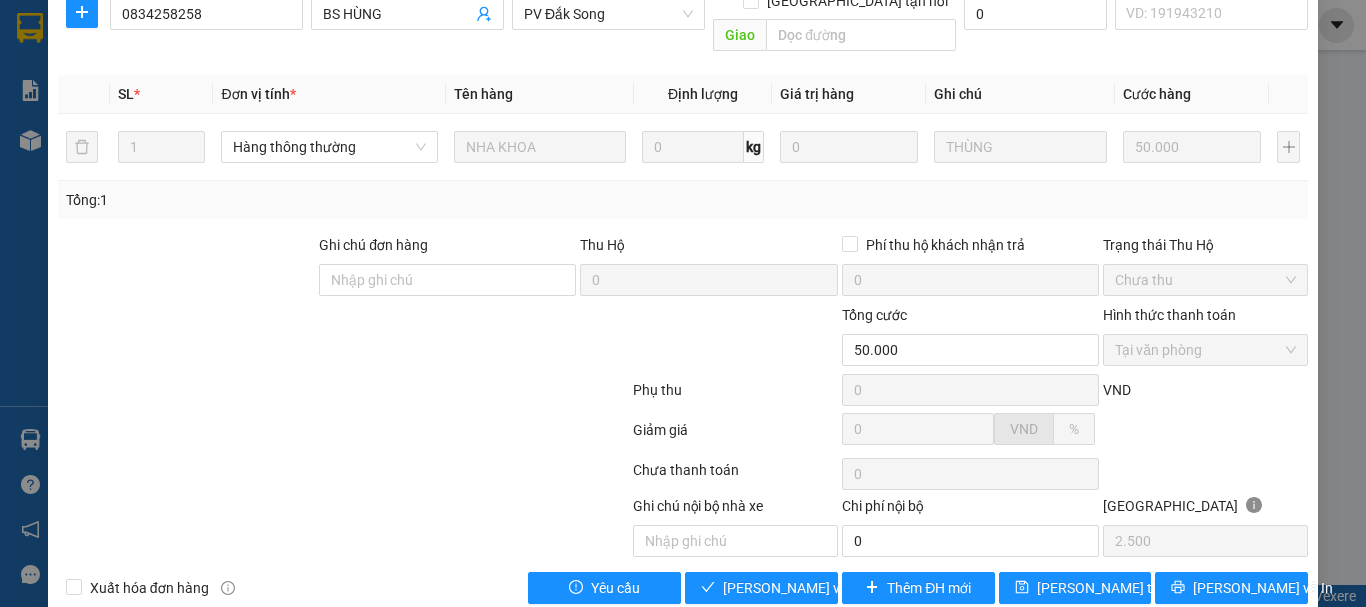 scroll, scrollTop: 340, scrollLeft: 0, axis: vertical 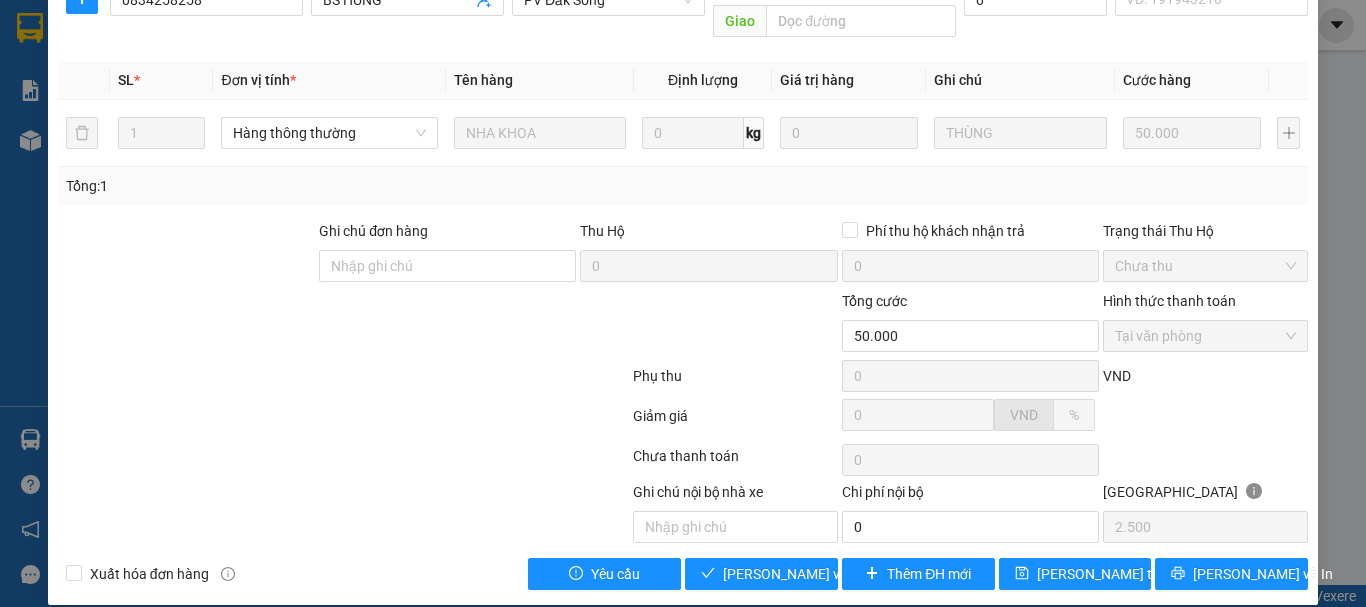 click on "Tại văn phòng" at bounding box center (1205, 336) 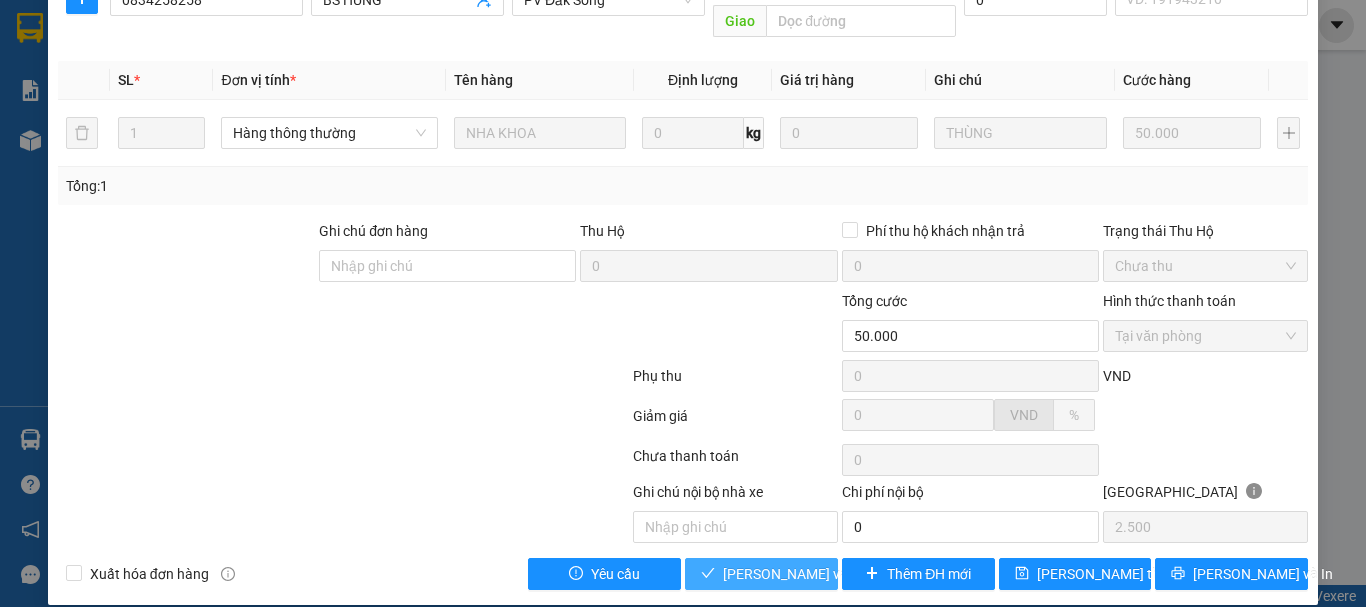 click on "Lưu và Giao hàng" at bounding box center [761, 574] 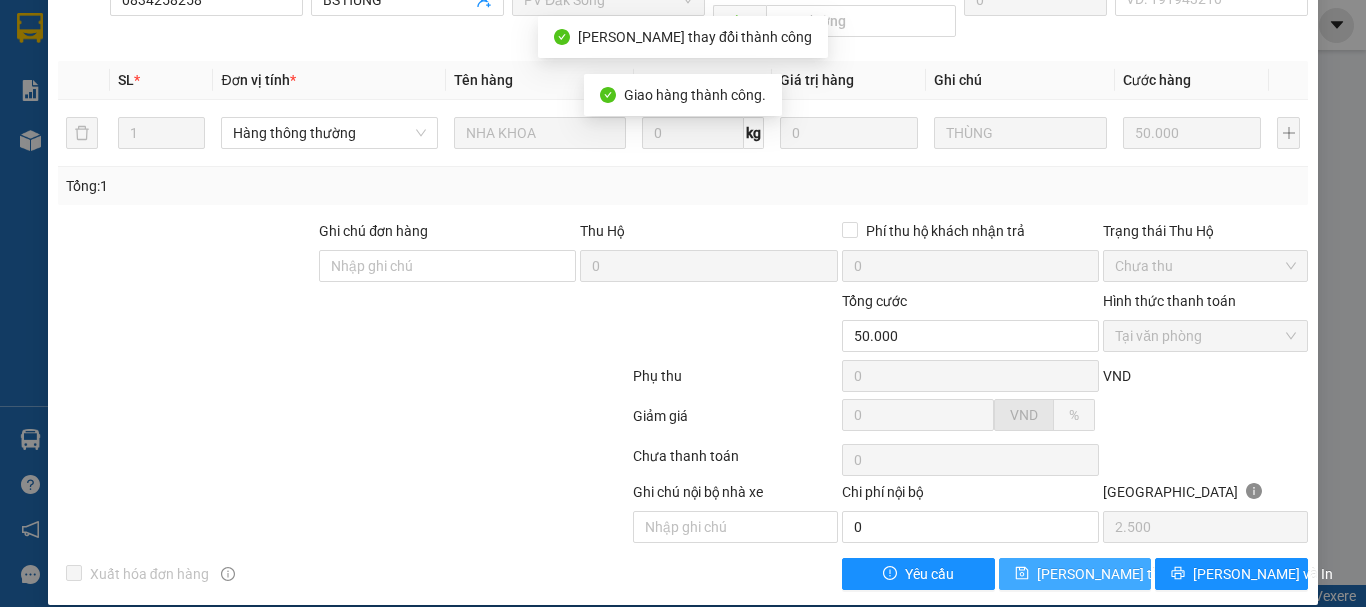 click on "[PERSON_NAME] thay đổi" at bounding box center (1117, 574) 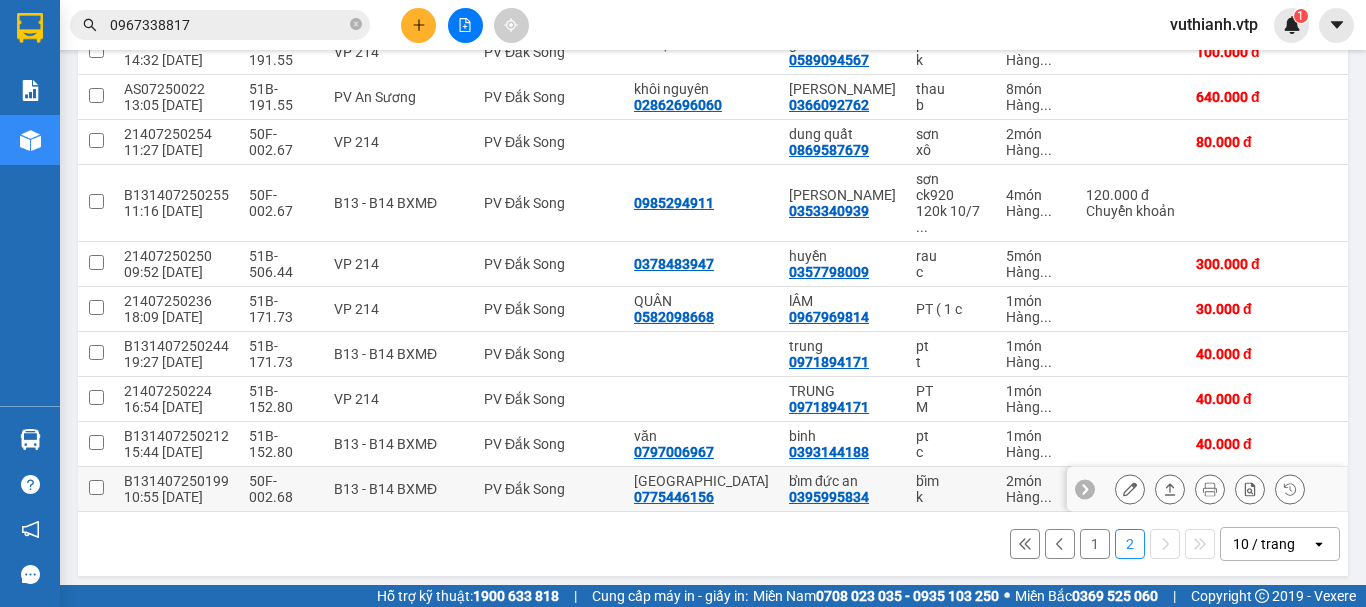 scroll, scrollTop: 306, scrollLeft: 0, axis: vertical 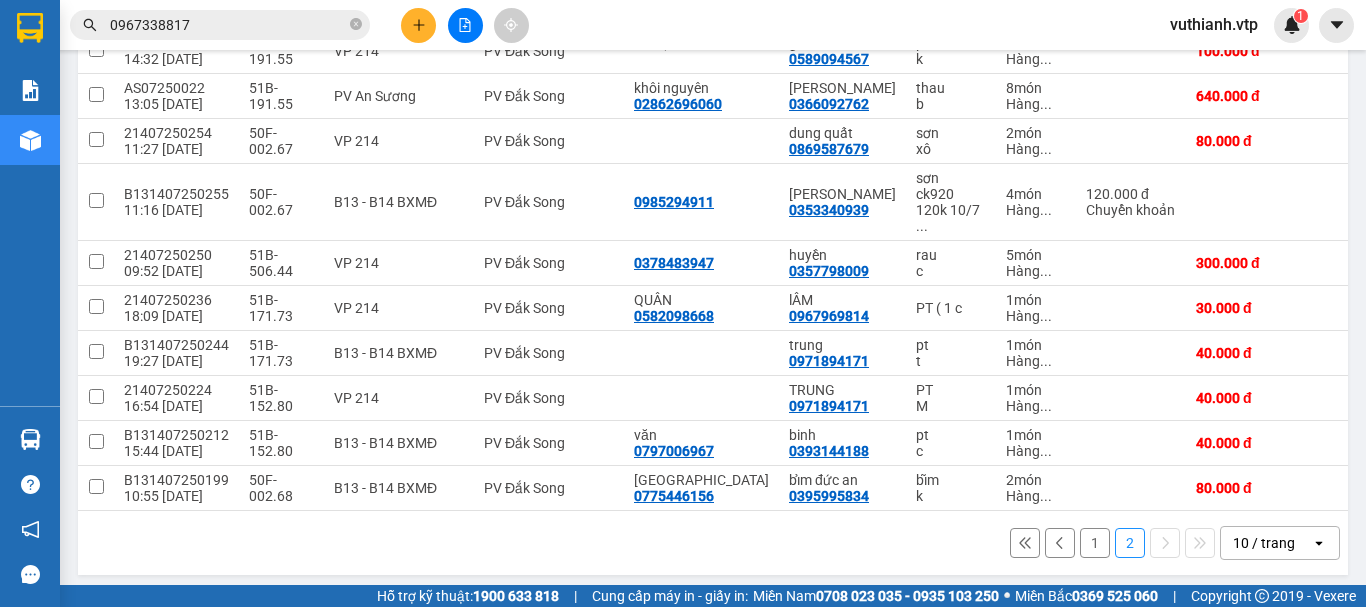 click on "2" at bounding box center [1130, 543] 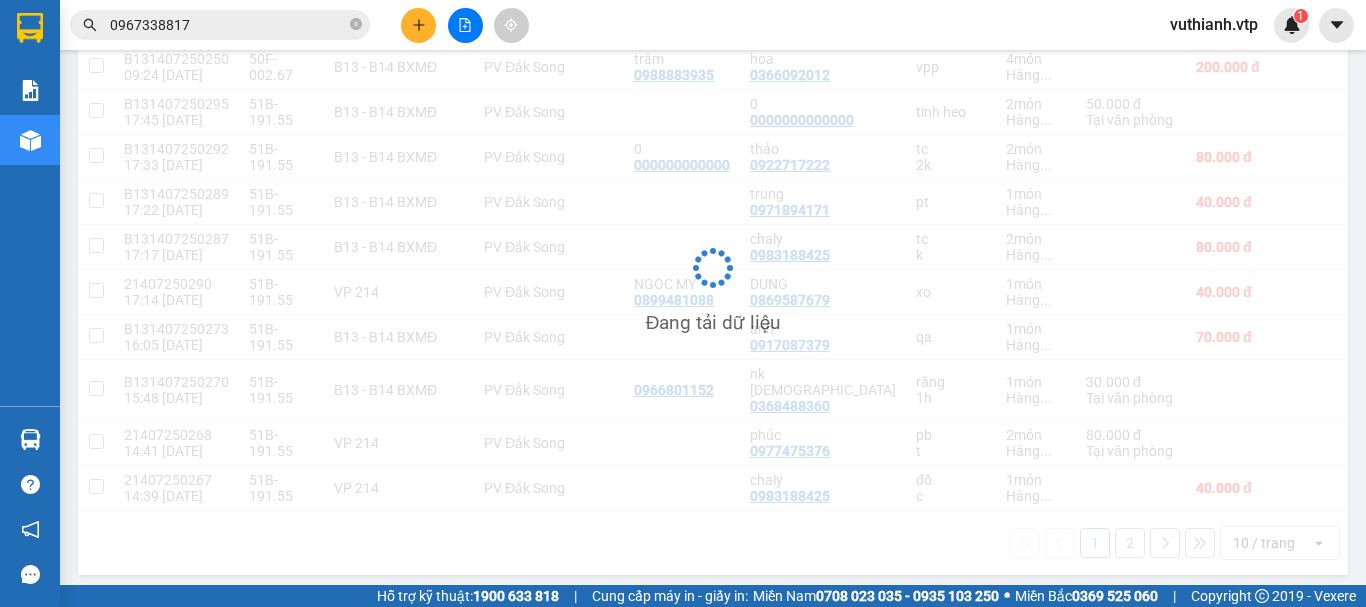 scroll, scrollTop: 290, scrollLeft: 0, axis: vertical 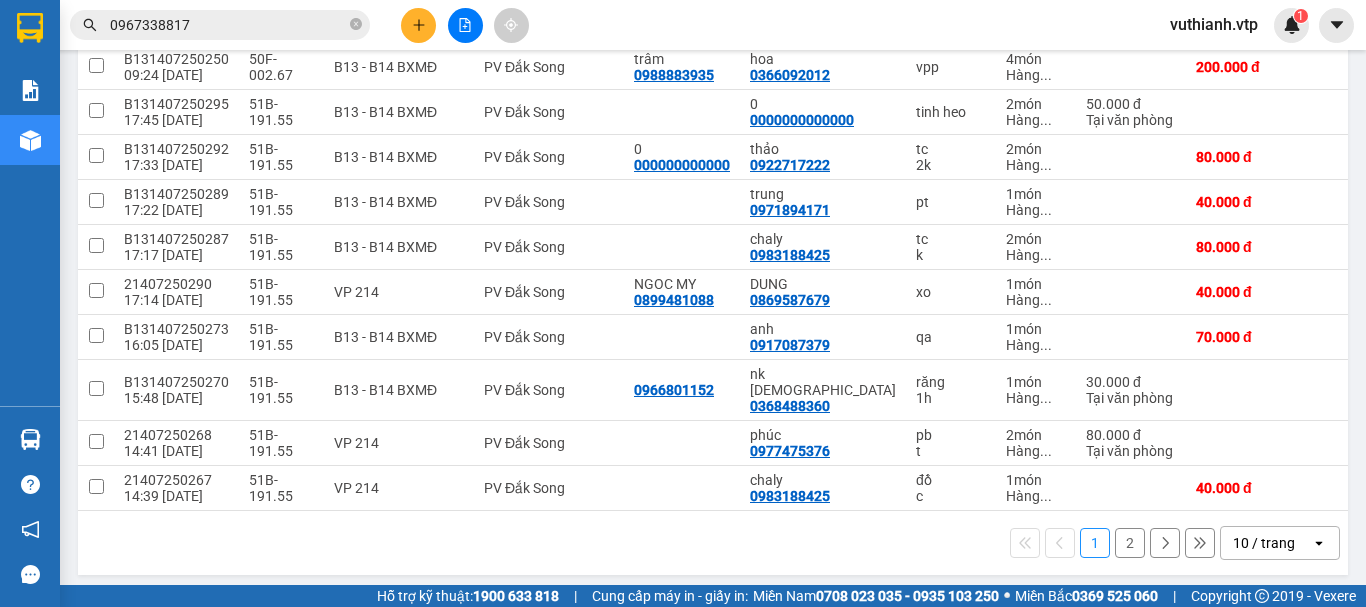 click on "2" at bounding box center [1130, 543] 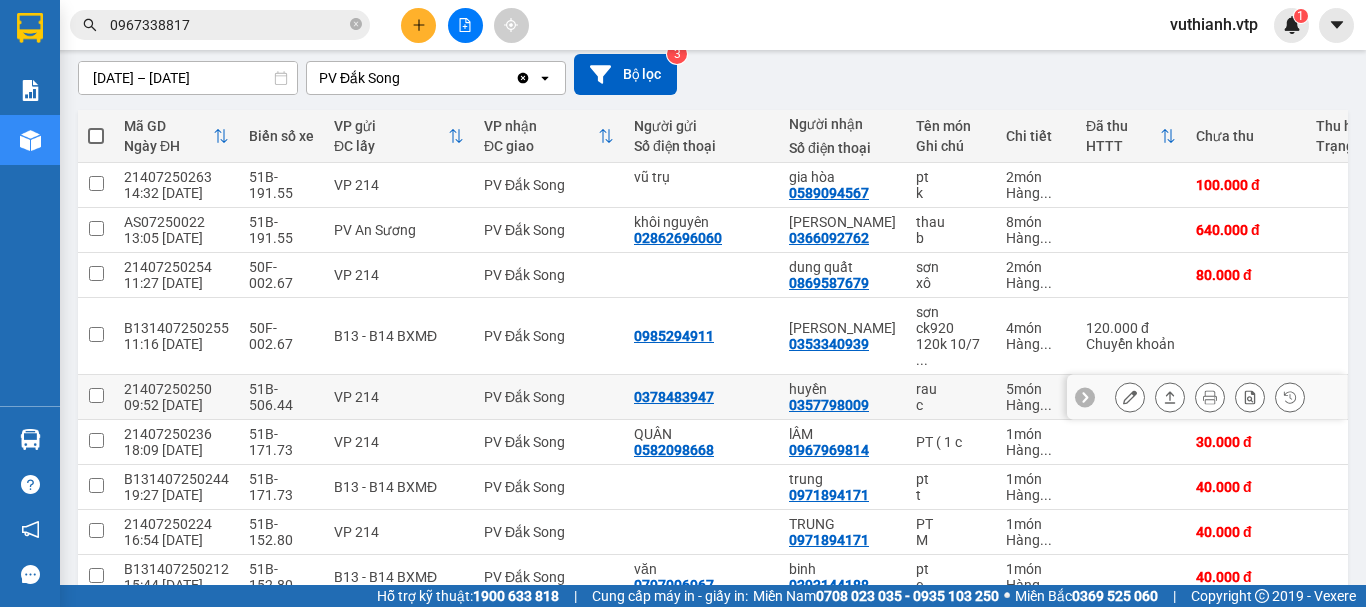 scroll, scrollTop: 200, scrollLeft: 0, axis: vertical 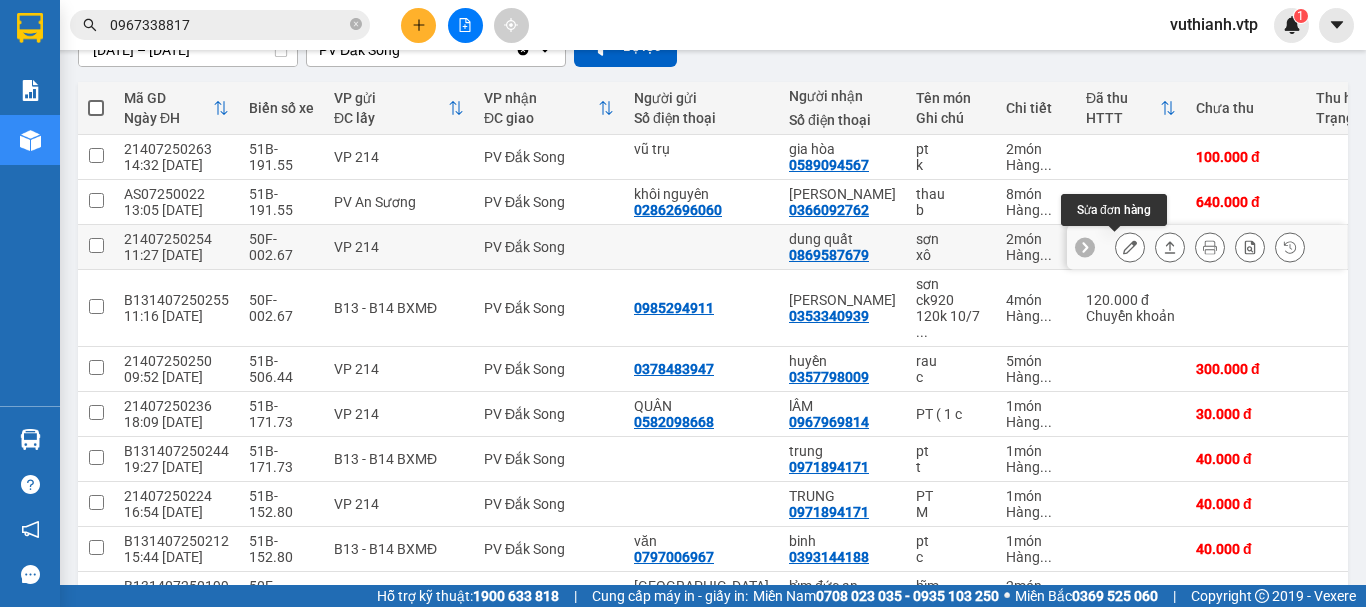 click 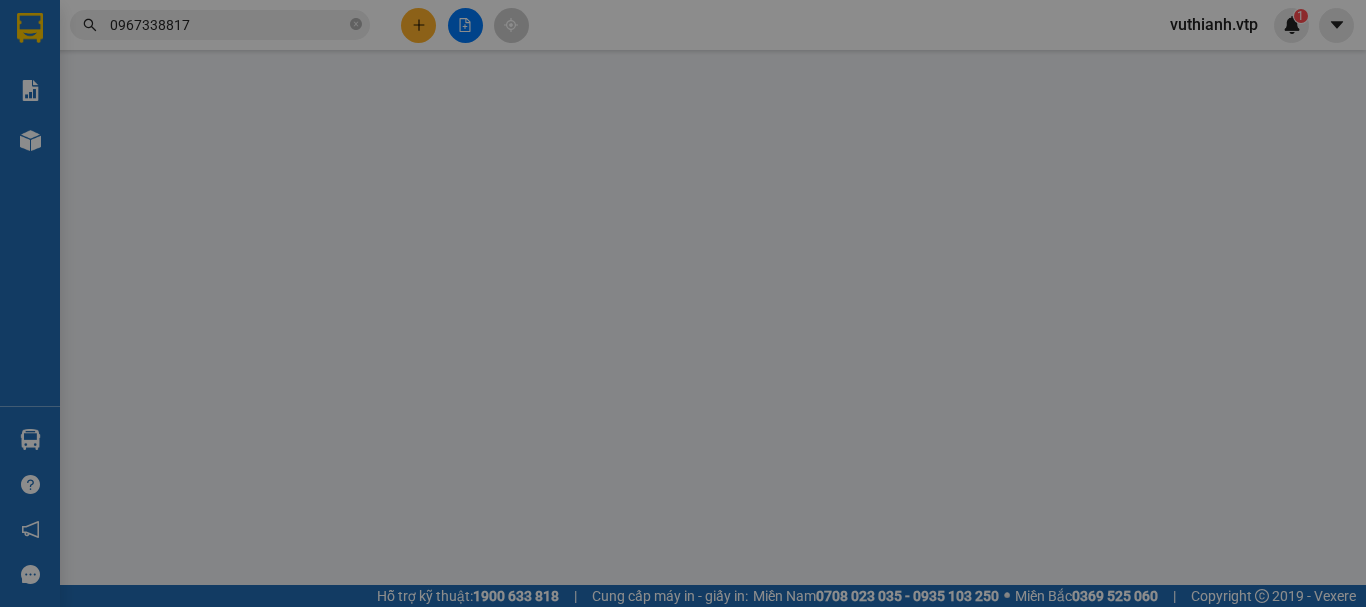 scroll, scrollTop: 0, scrollLeft: 0, axis: both 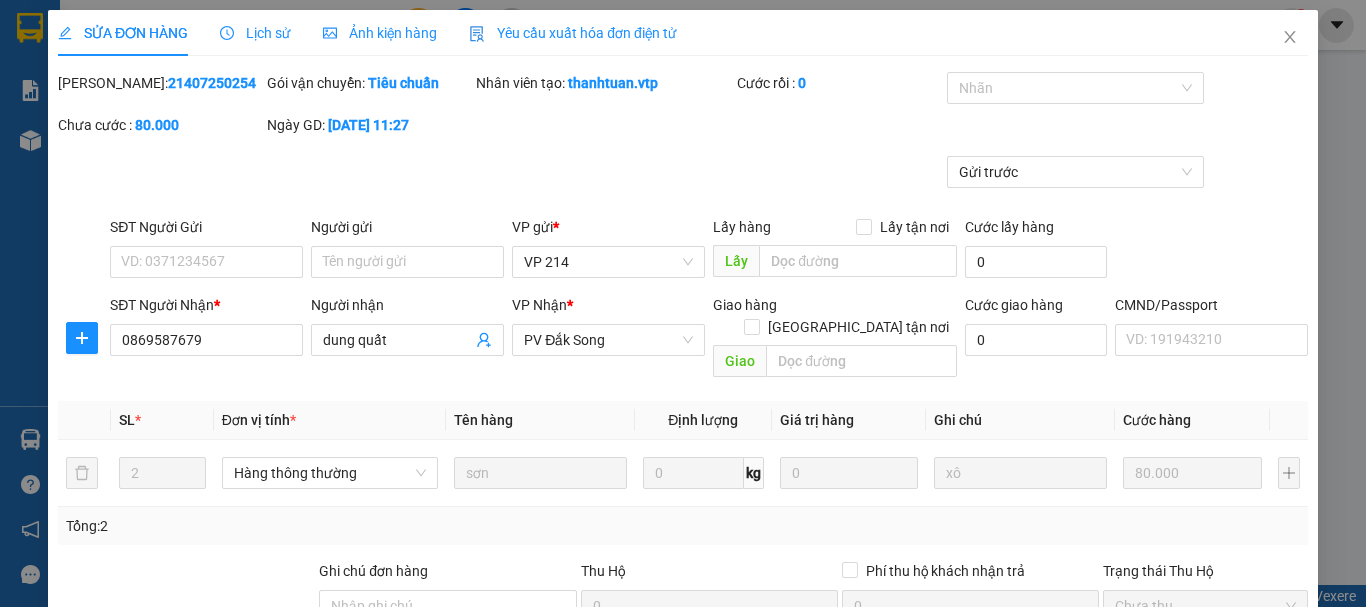 type on "0869587679" 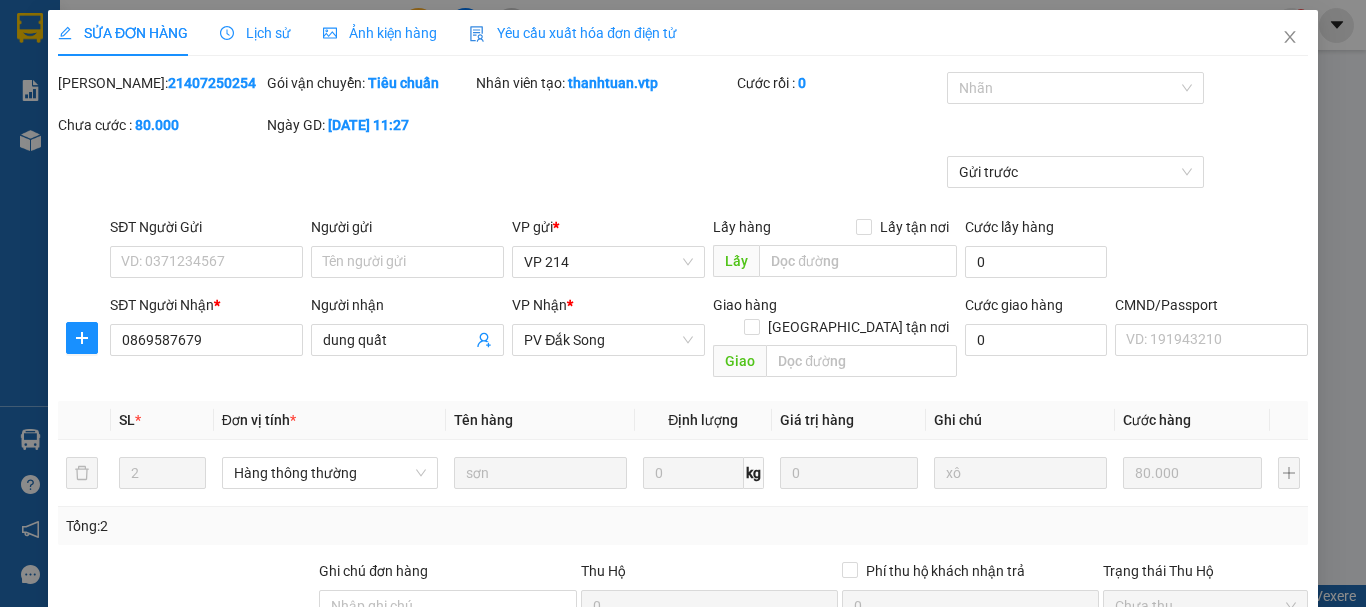 type on "dung quất" 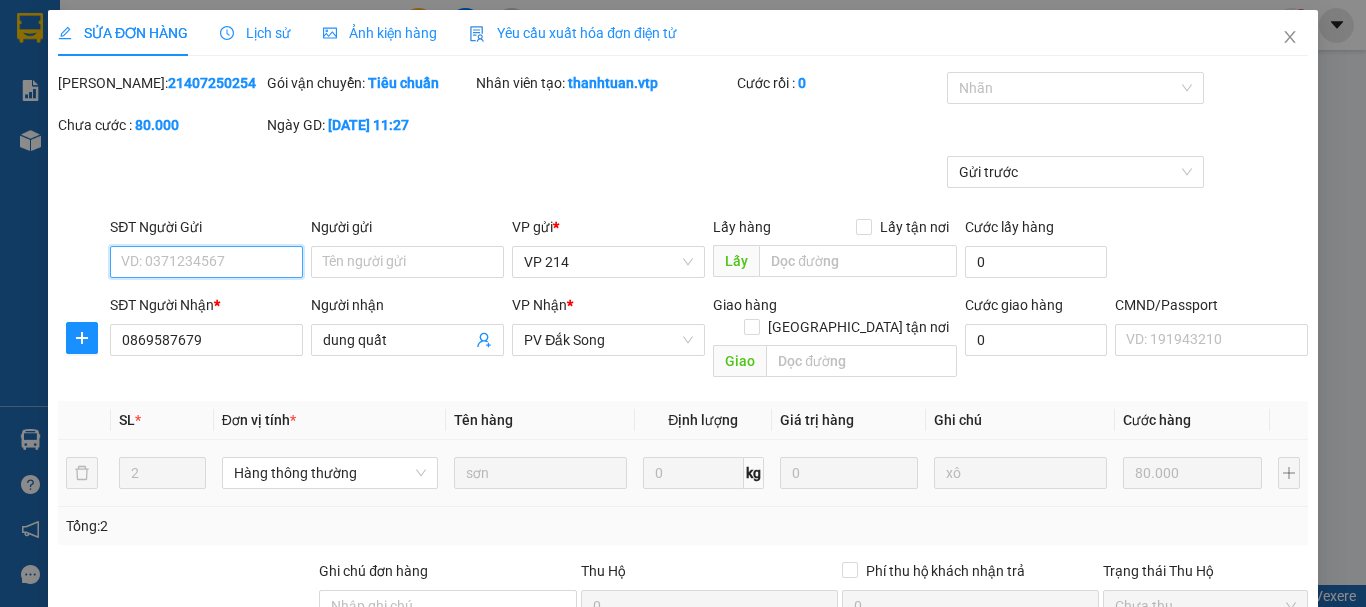 type on "4.000" 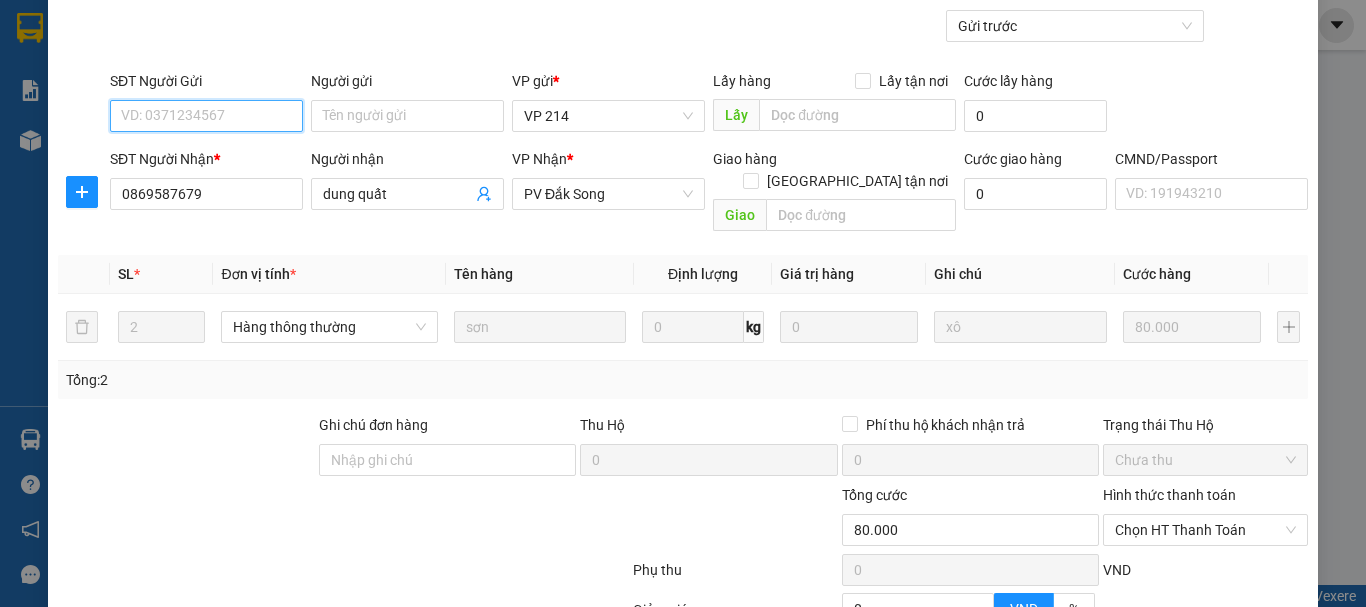 scroll, scrollTop: 340, scrollLeft: 0, axis: vertical 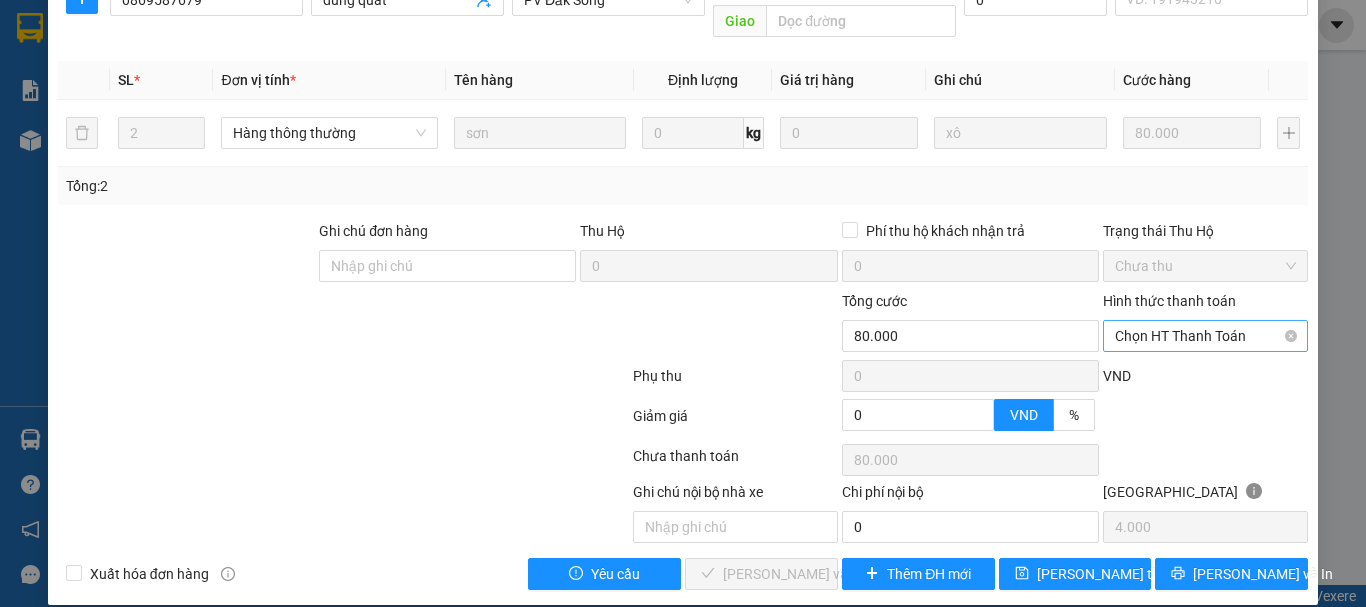 click on "Chọn HT Thanh Toán" at bounding box center [1205, 336] 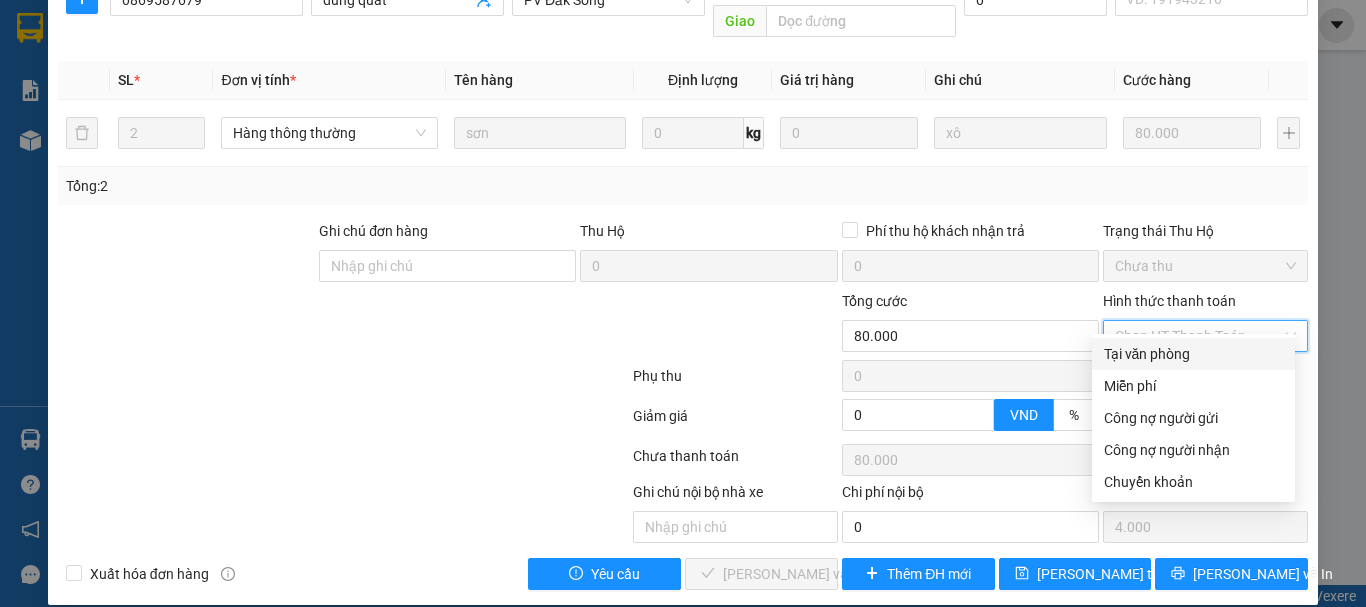 click on "Tại văn phòng" at bounding box center [1193, 354] 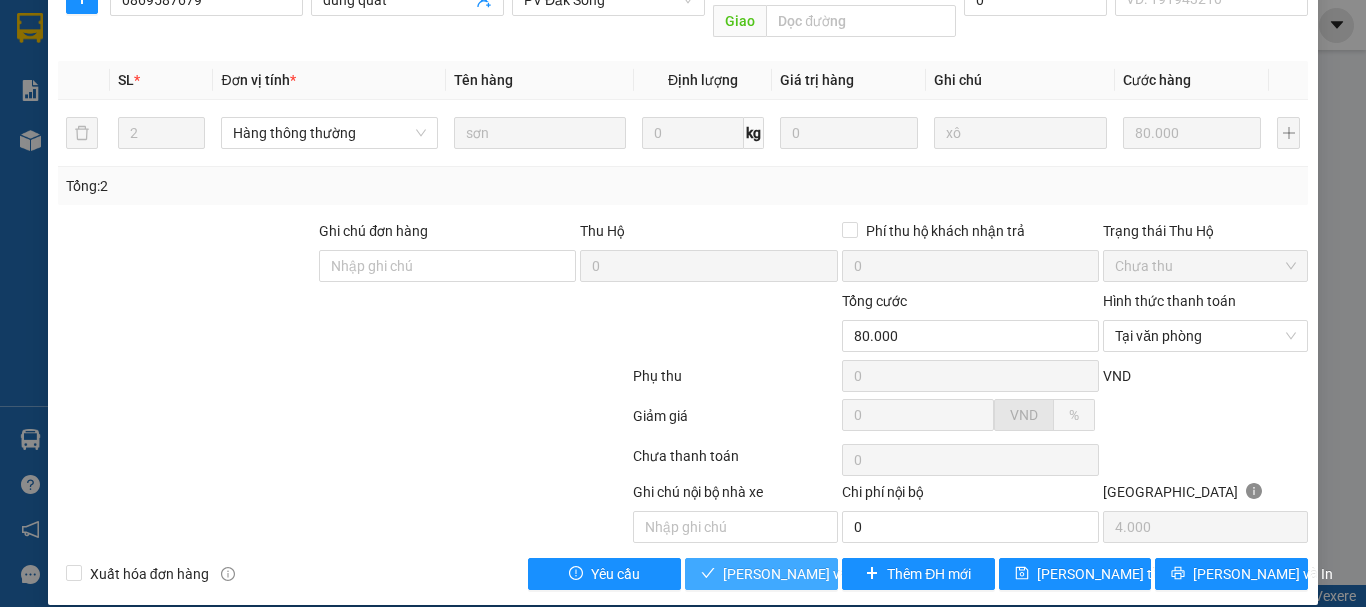 click 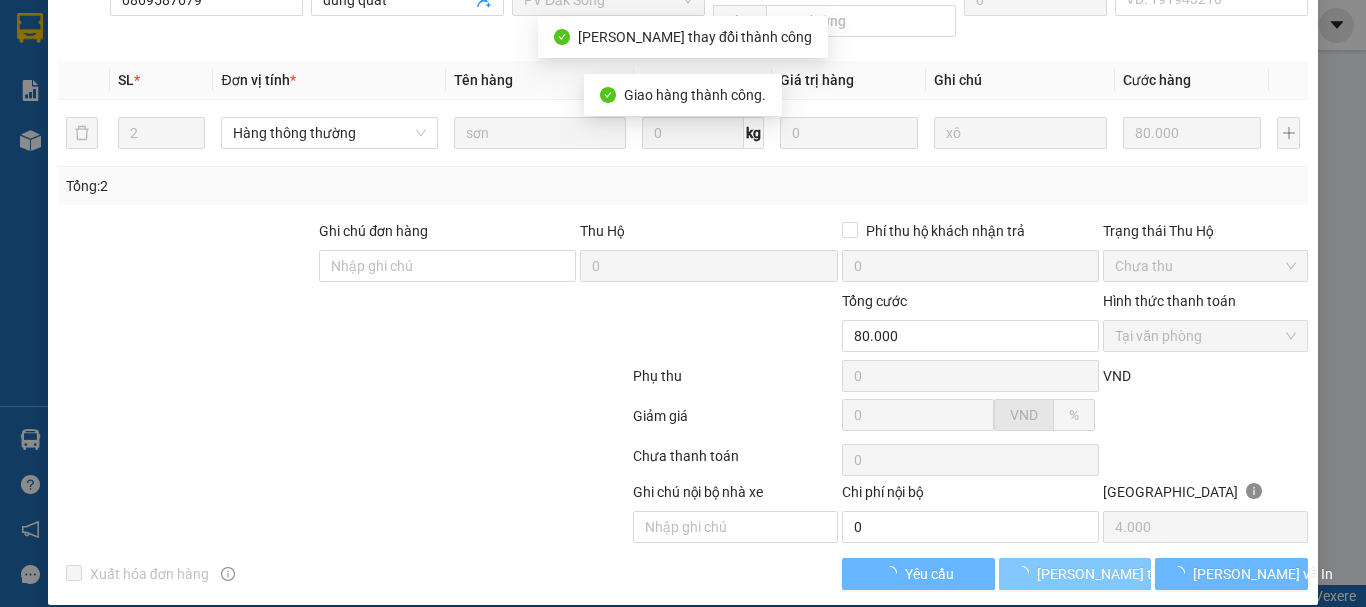 click on "[PERSON_NAME] thay đổi" at bounding box center (1117, 574) 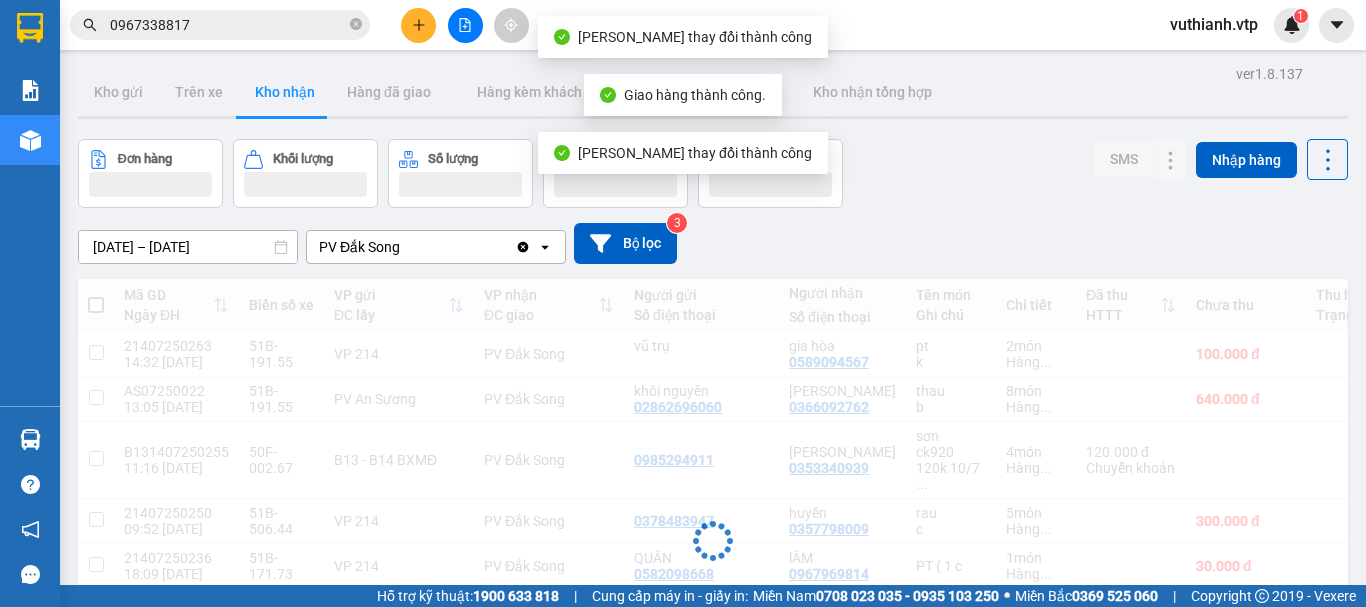 click on "Đang tải dữ liệu" at bounding box center [713, 556] 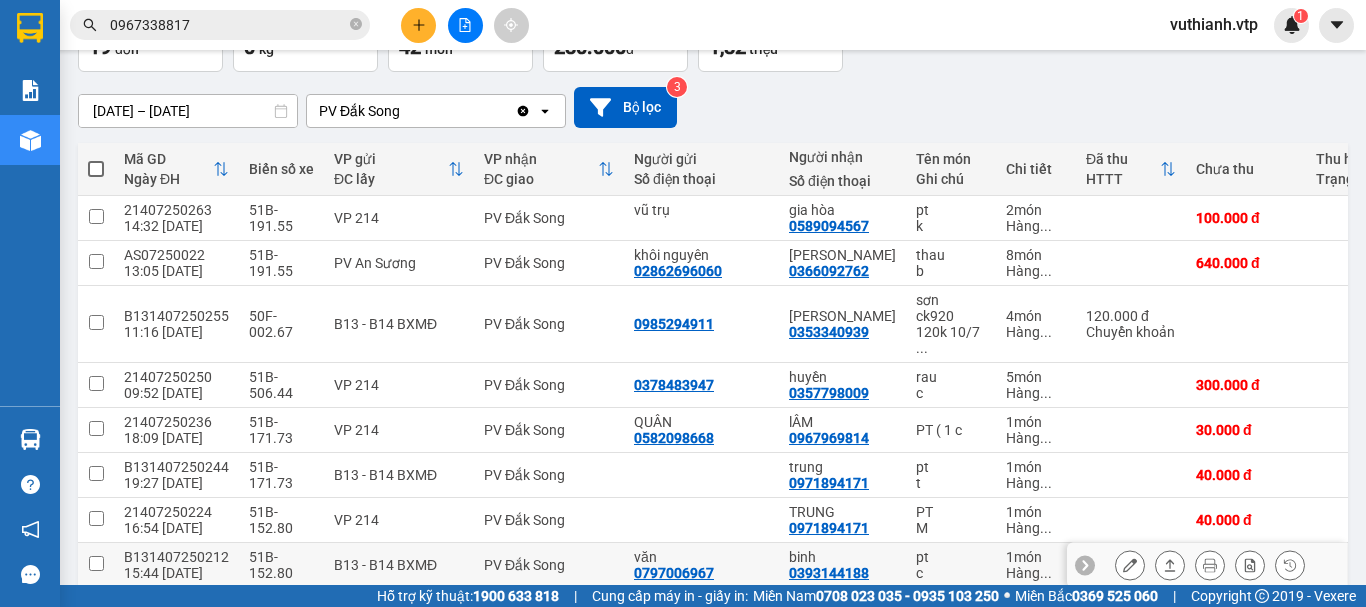 scroll, scrollTop: 261, scrollLeft: 0, axis: vertical 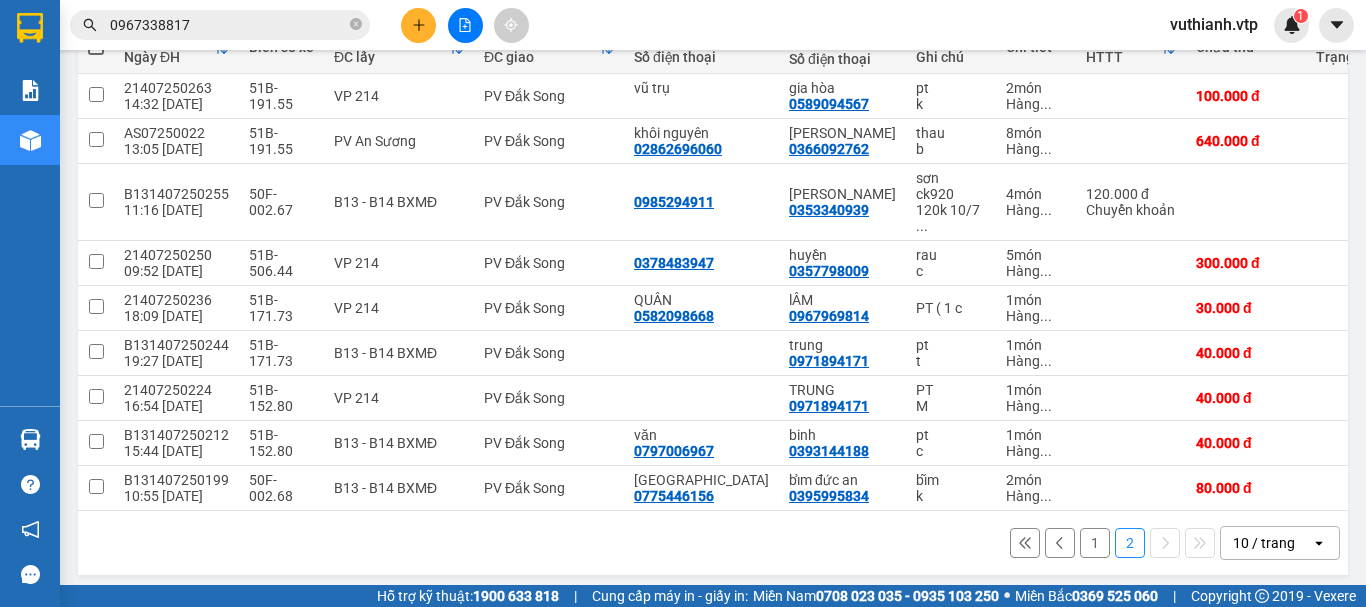 click on "1" at bounding box center [1095, 543] 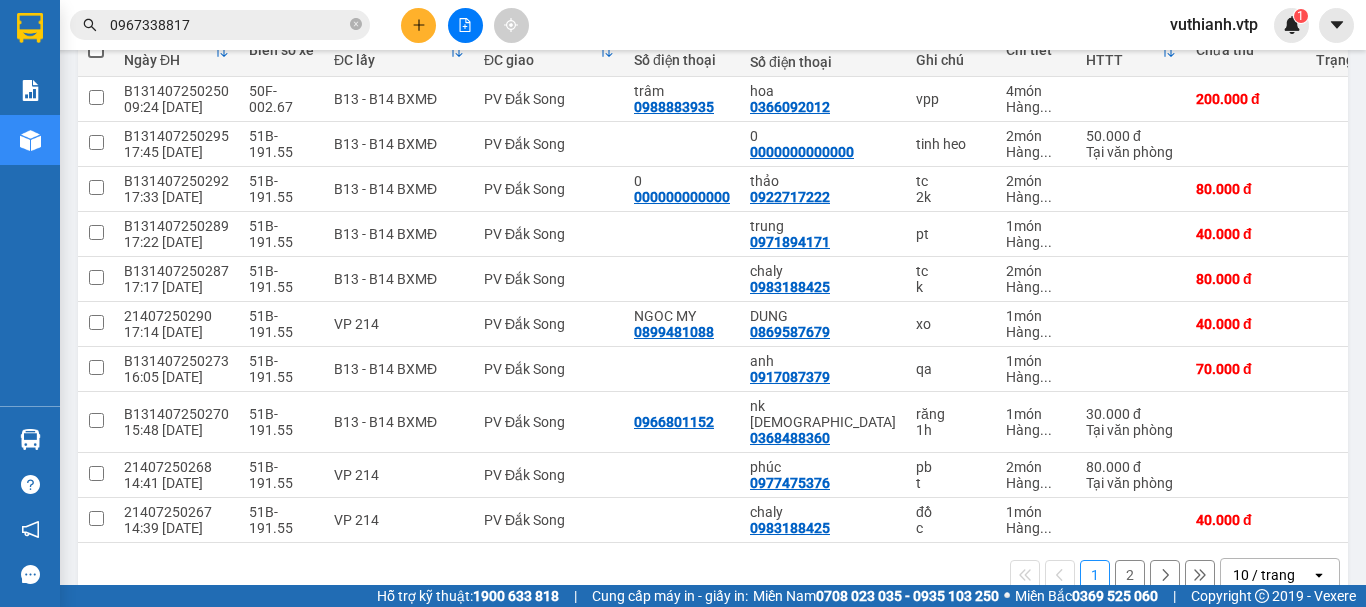 scroll, scrollTop: 261, scrollLeft: 0, axis: vertical 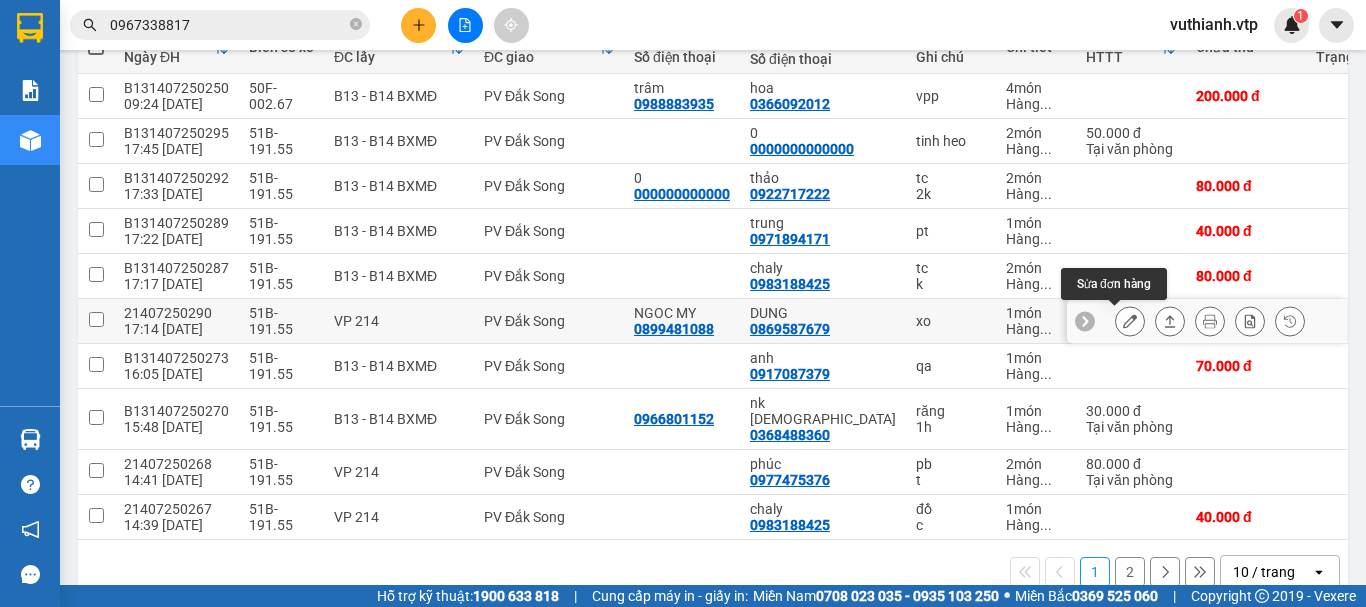 click 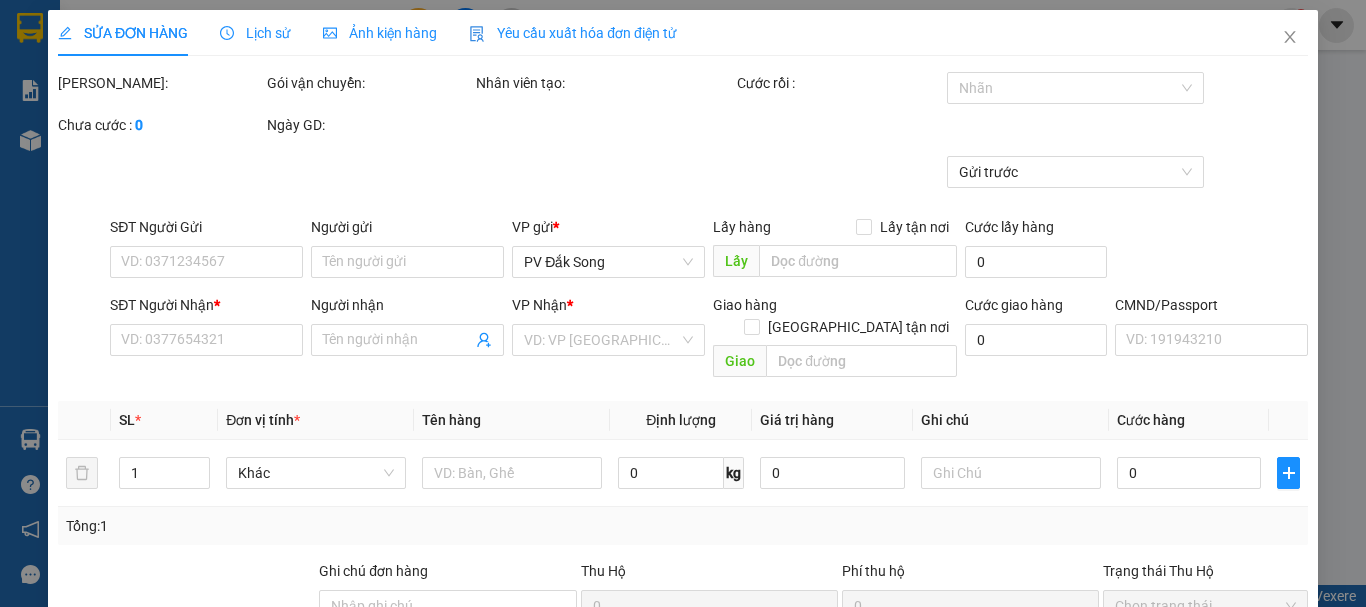 scroll, scrollTop: 0, scrollLeft: 0, axis: both 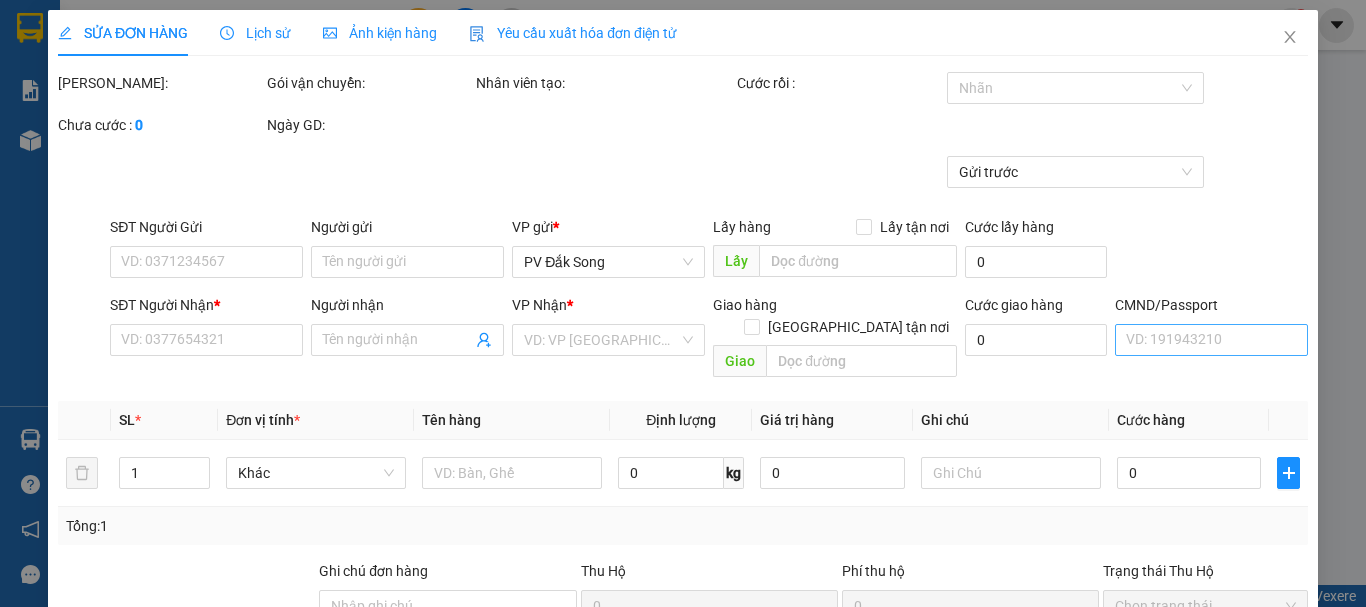 type on "0899481088" 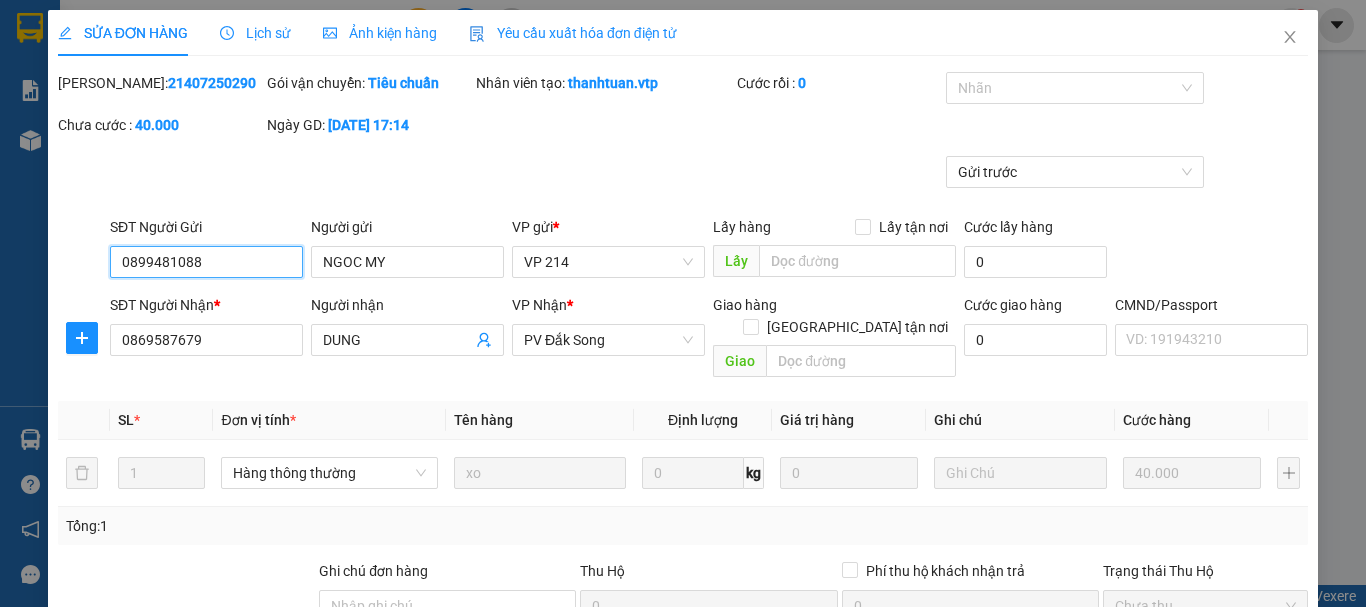 type on "2.000" 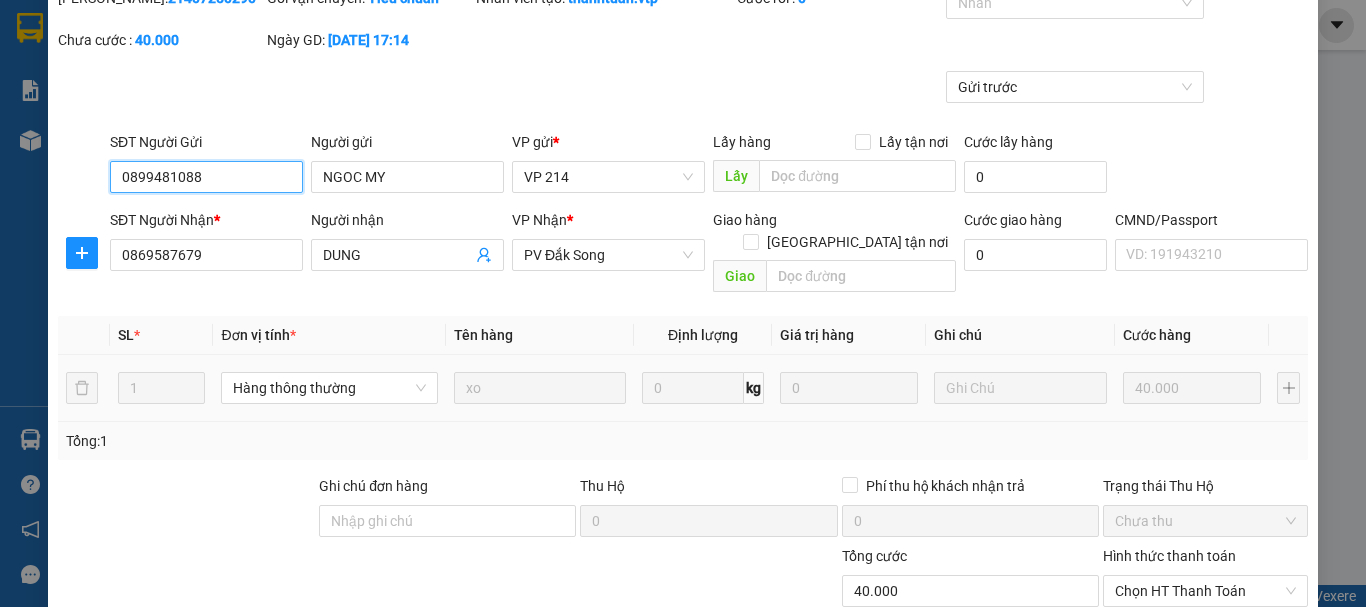 scroll, scrollTop: 300, scrollLeft: 0, axis: vertical 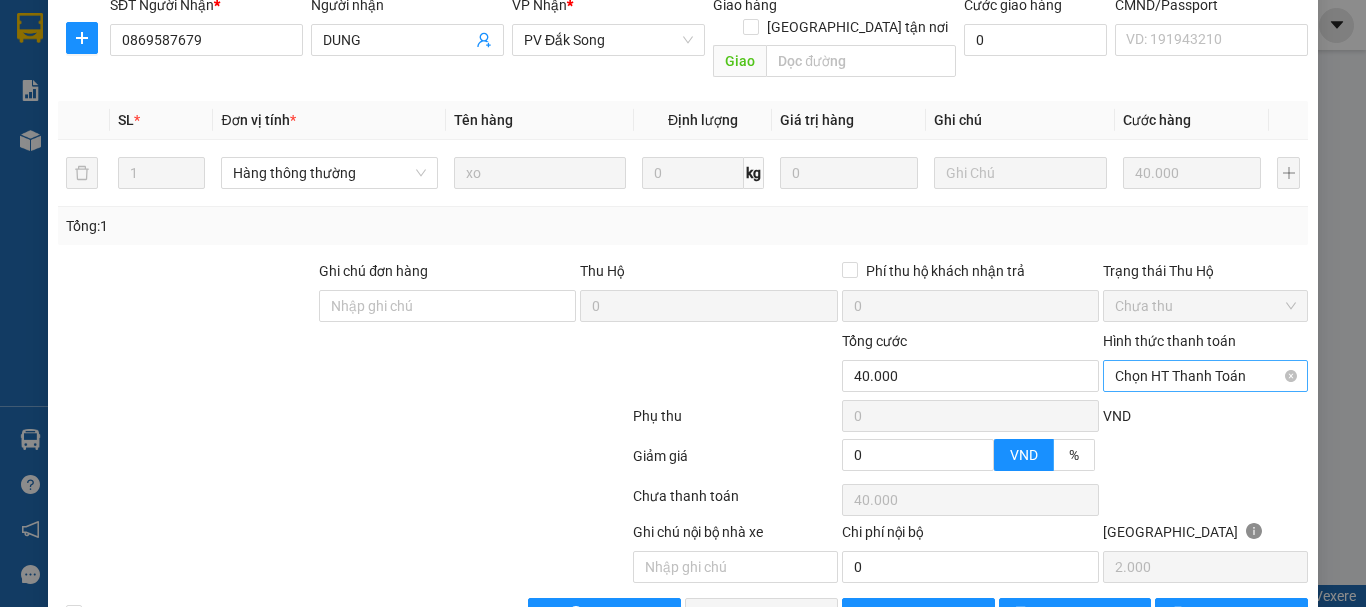 click on "Chọn HT Thanh Toán" at bounding box center [1205, 376] 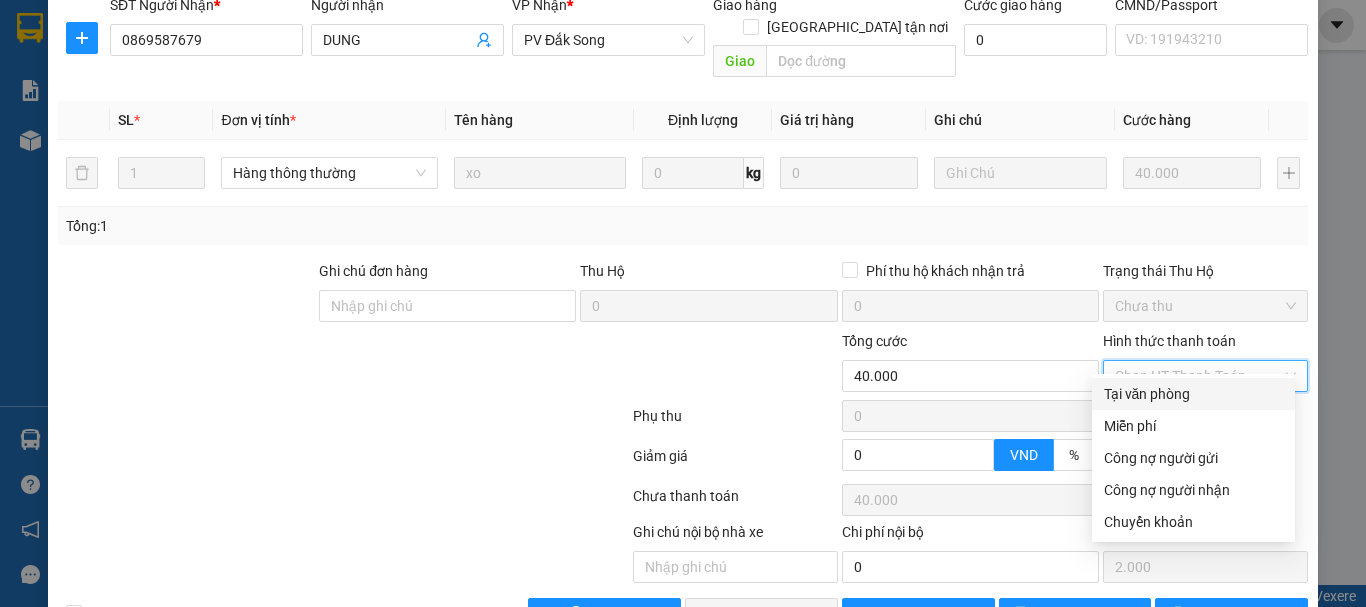 click on "Tại văn phòng" at bounding box center [1193, 394] 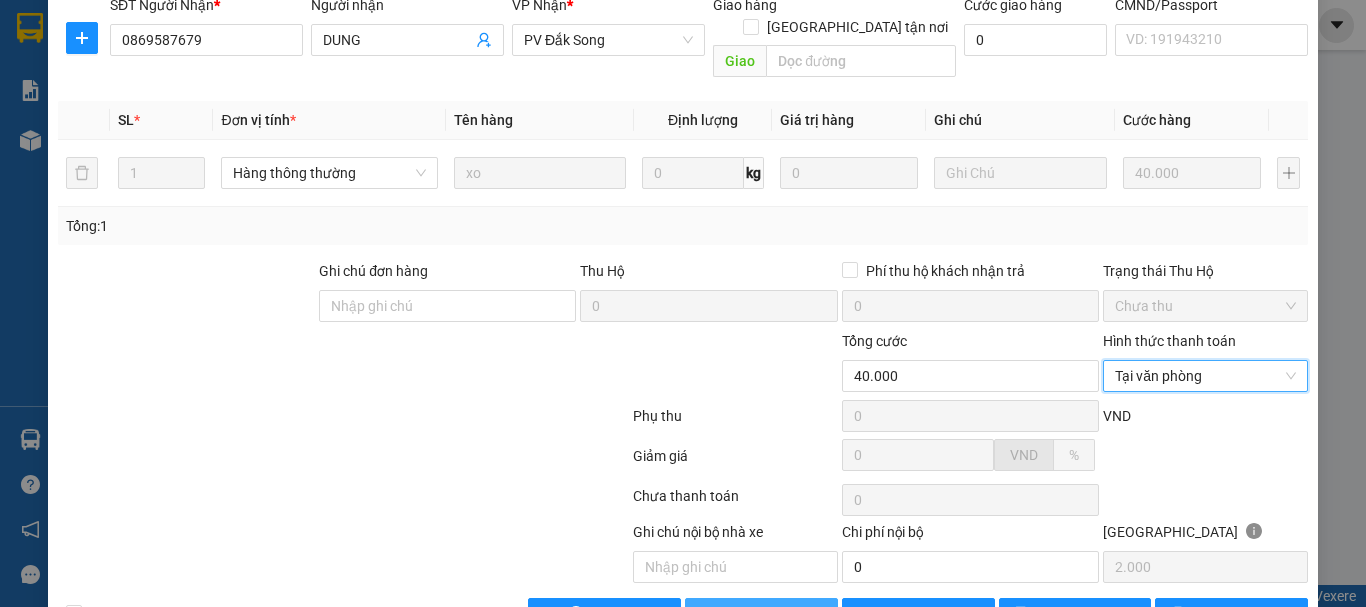 click on "Lưu và Giao hàng" at bounding box center (761, 614) 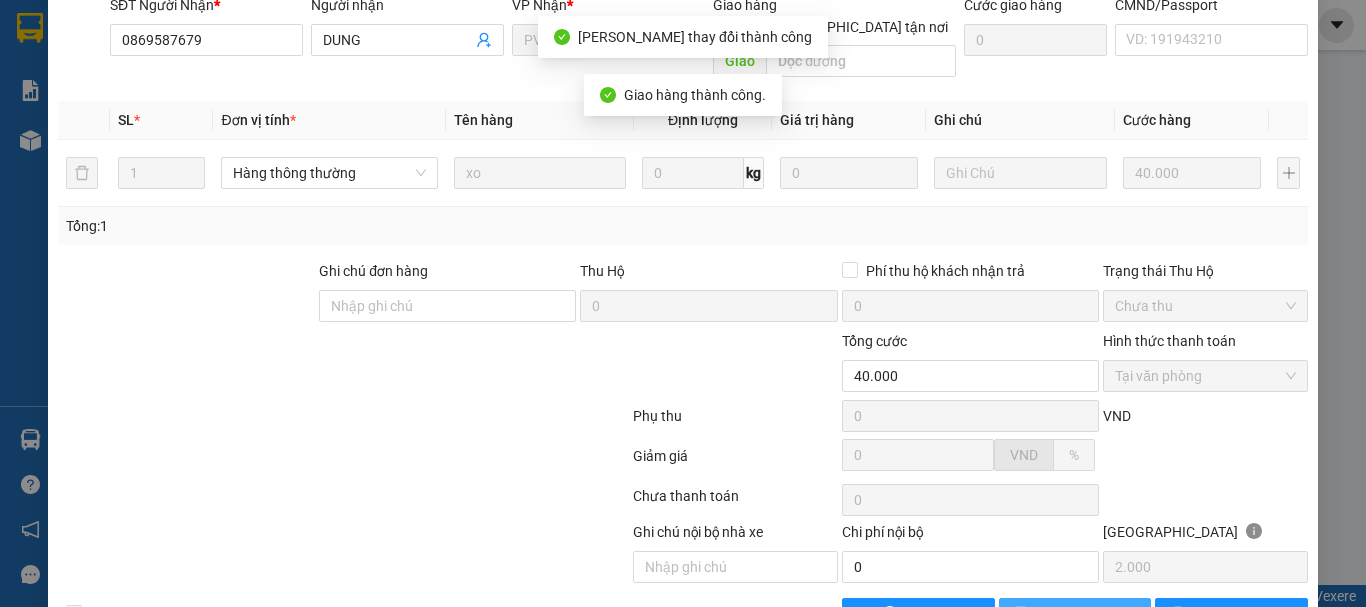 click on "[PERSON_NAME] thay đổi" at bounding box center (1117, 614) 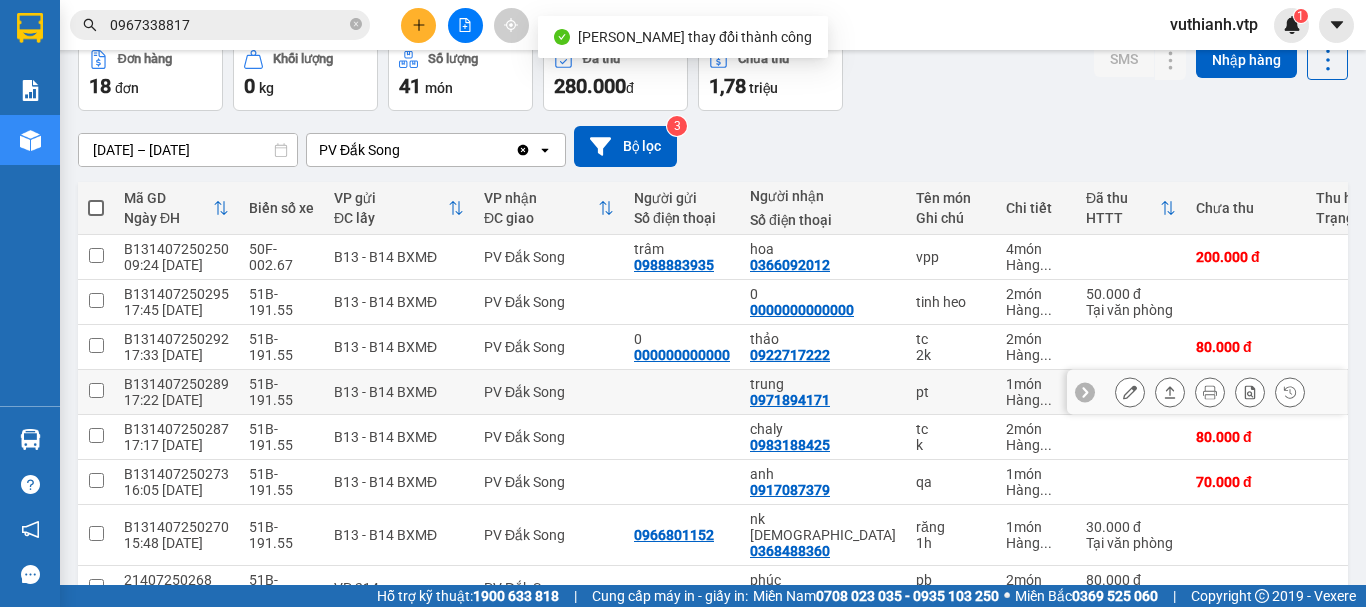 scroll, scrollTop: 200, scrollLeft: 0, axis: vertical 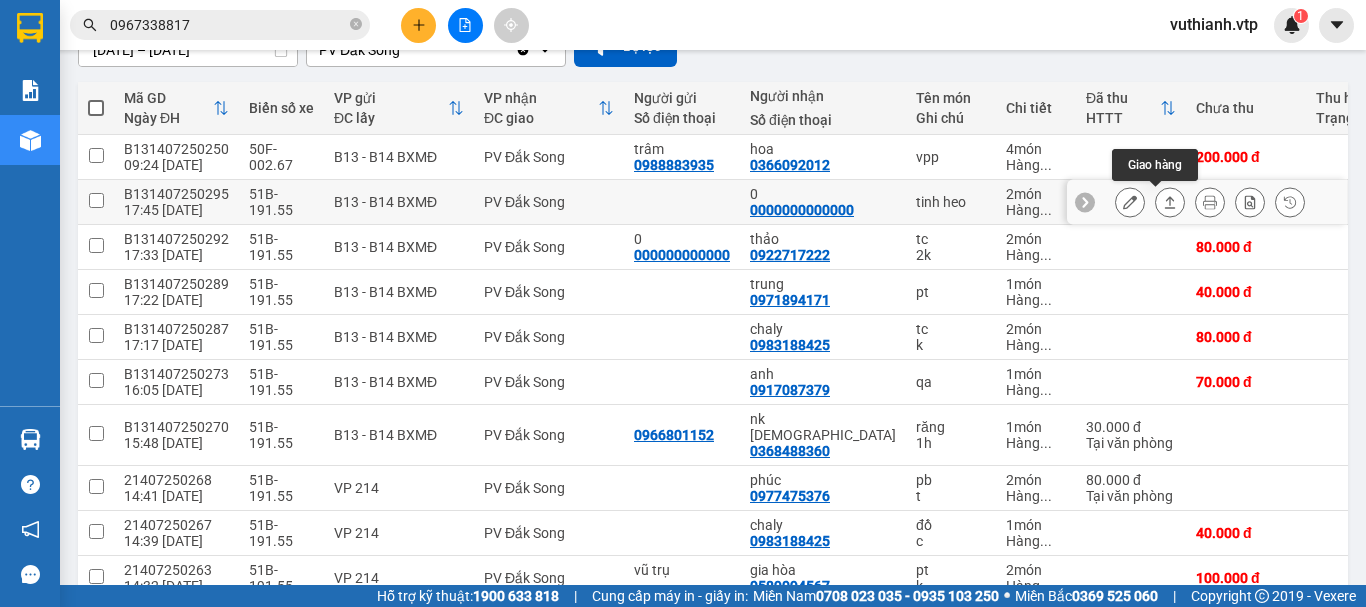 click 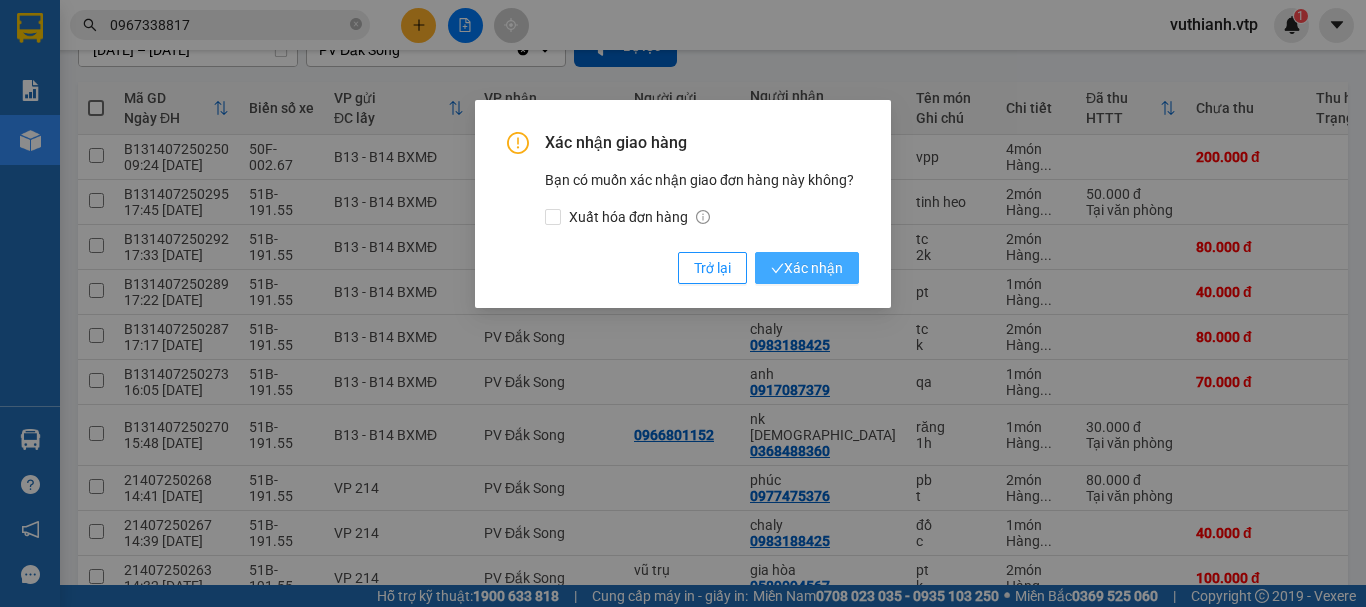 click on "Xác nhận" at bounding box center [807, 268] 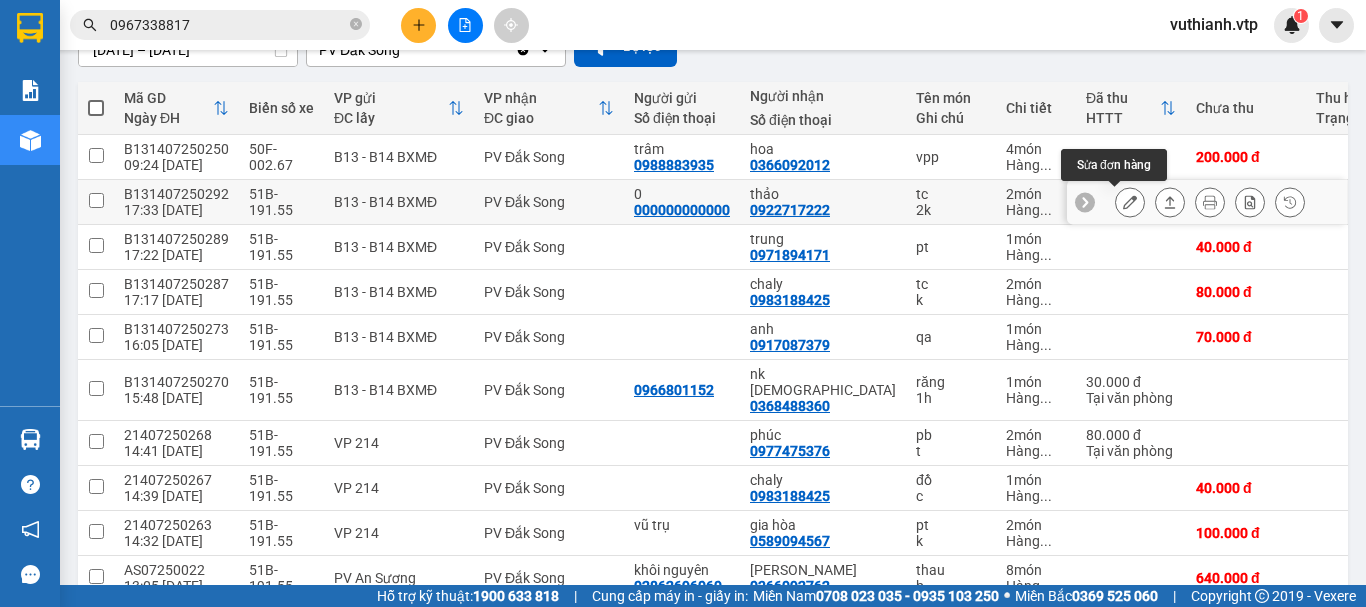 click 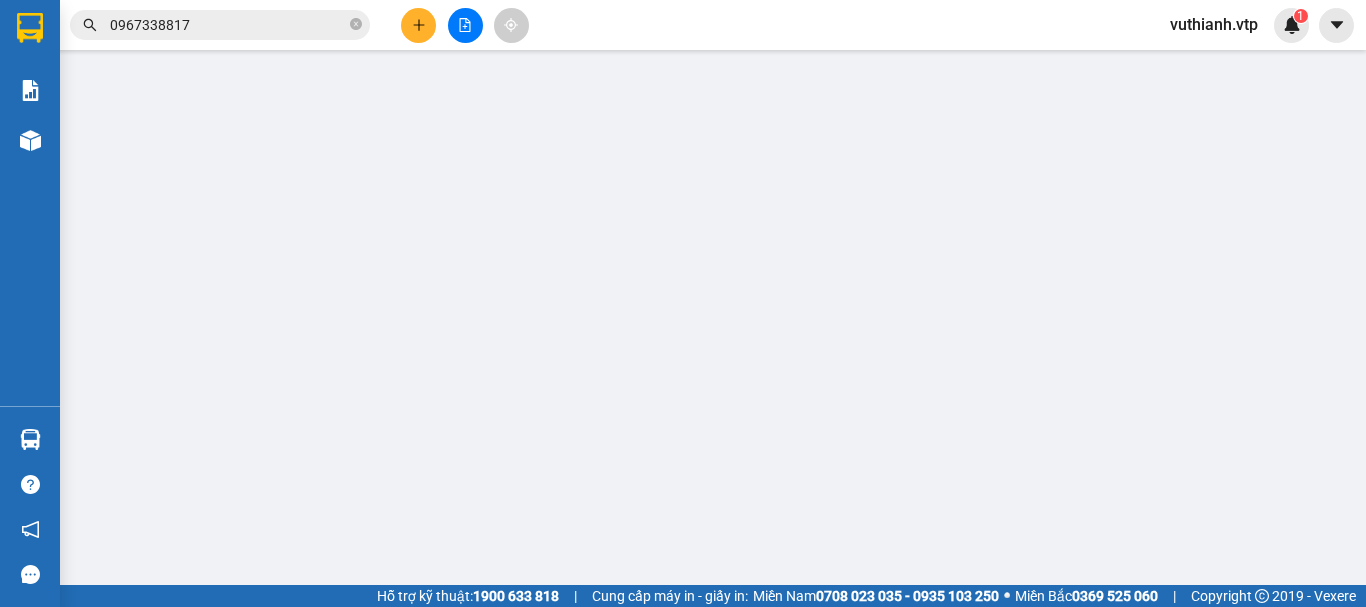 scroll, scrollTop: 0, scrollLeft: 0, axis: both 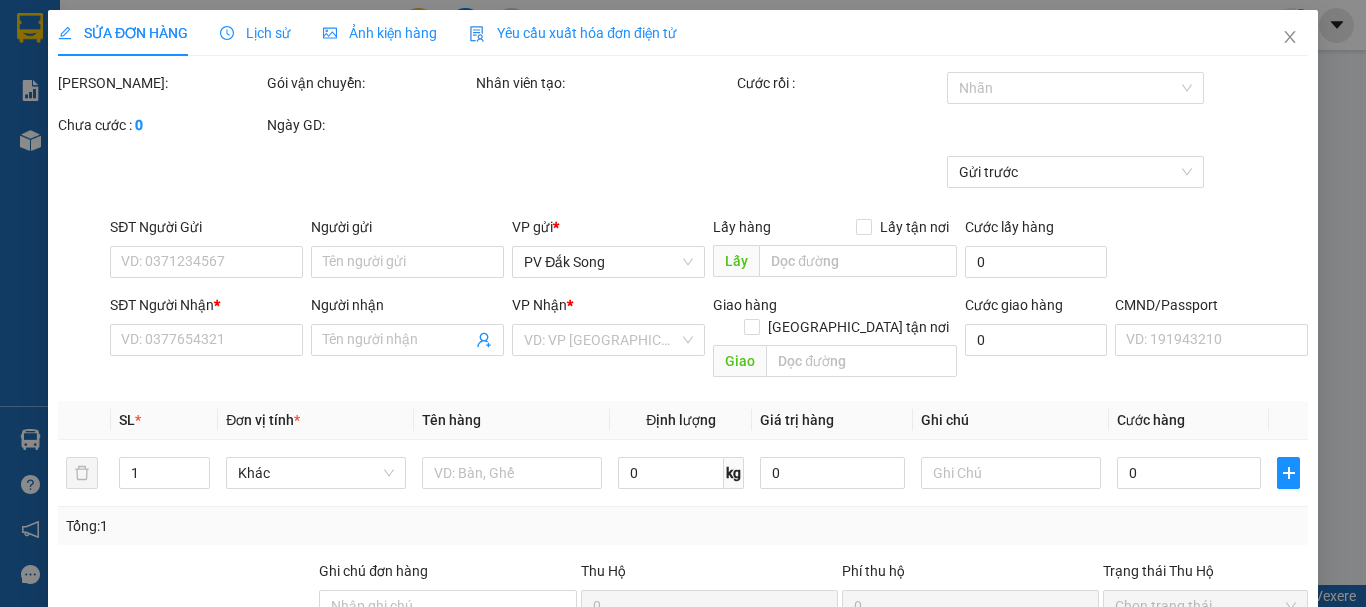 type on "000000000000" 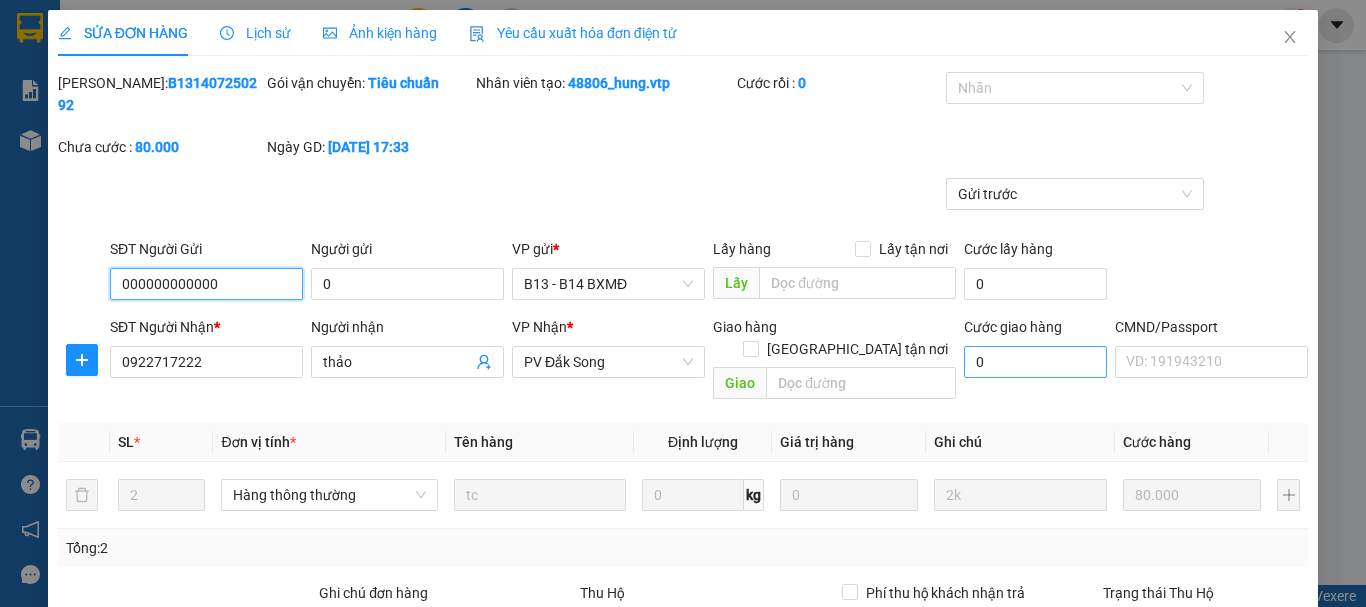 type on "4.000" 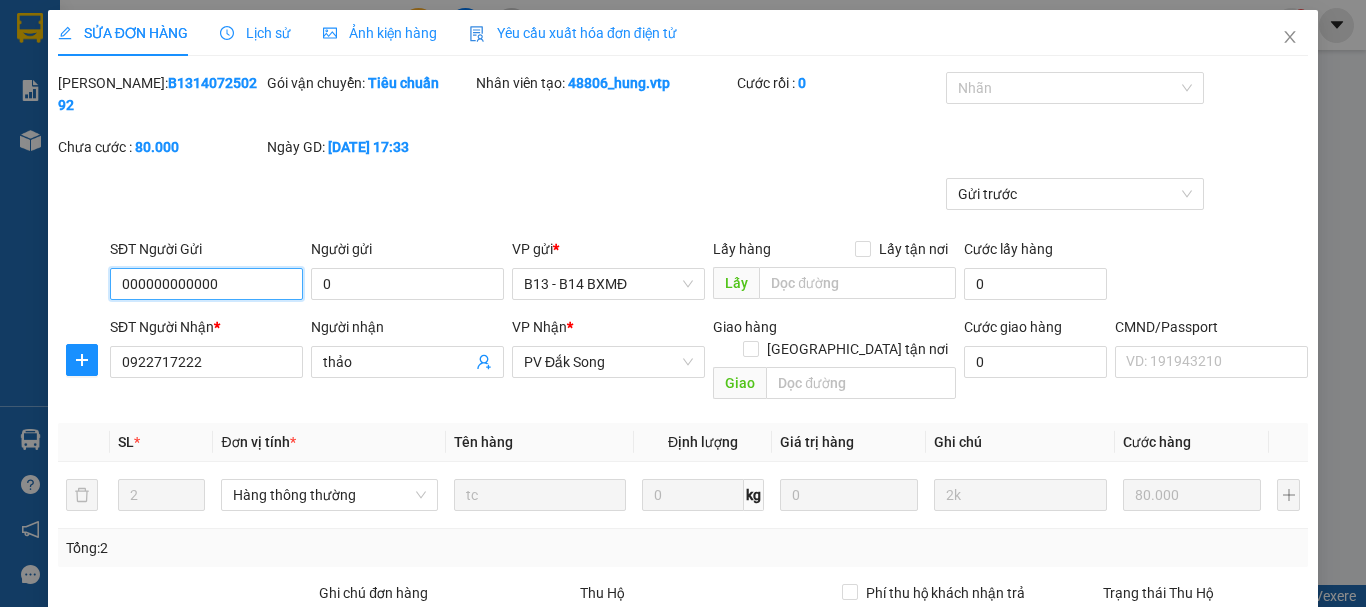 scroll, scrollTop: 340, scrollLeft: 0, axis: vertical 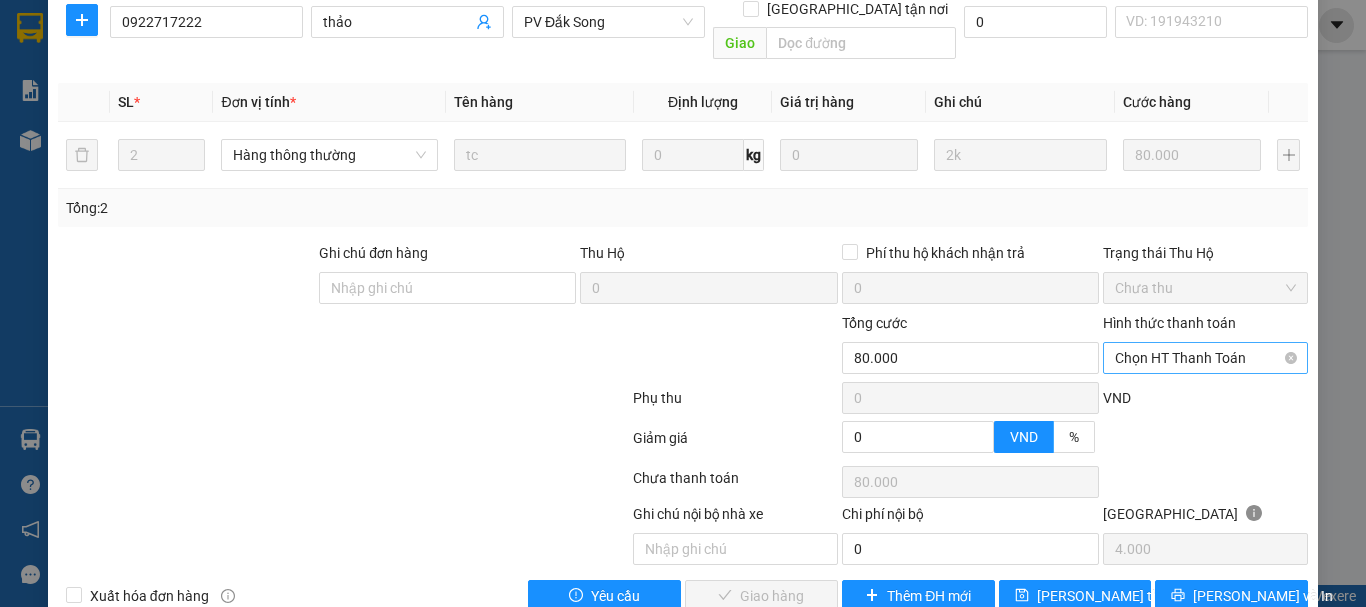 click on "Chọn HT Thanh Toán" at bounding box center [1205, 358] 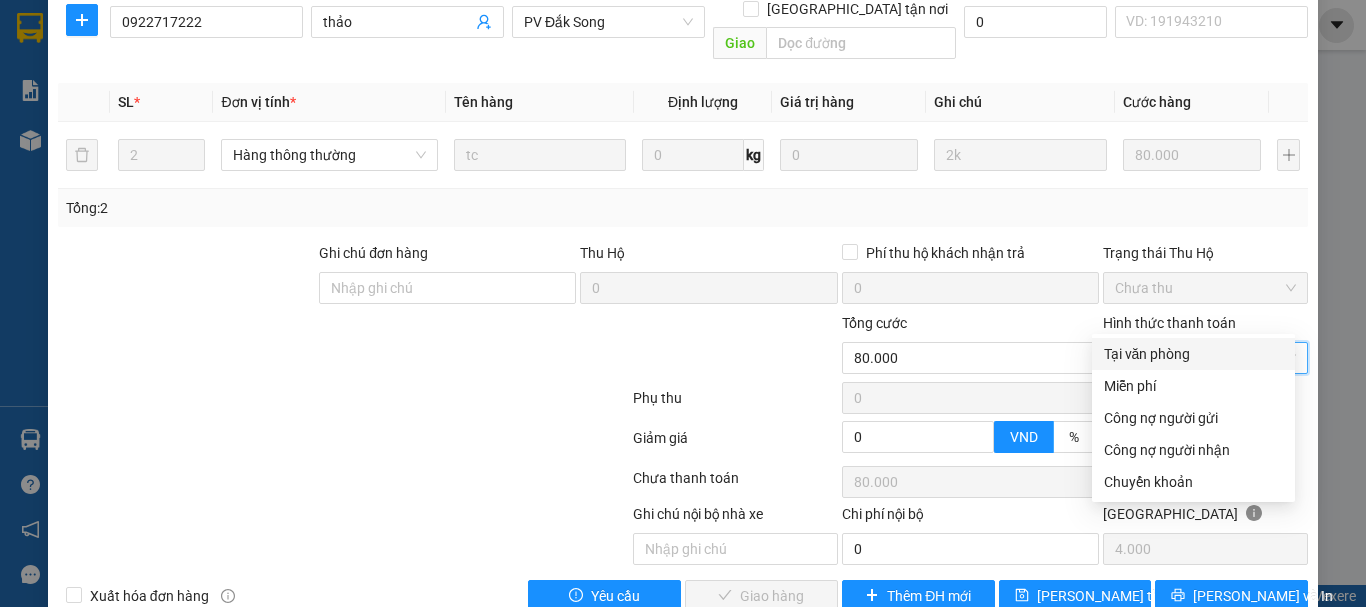 click on "Tại văn phòng" at bounding box center [1193, 354] 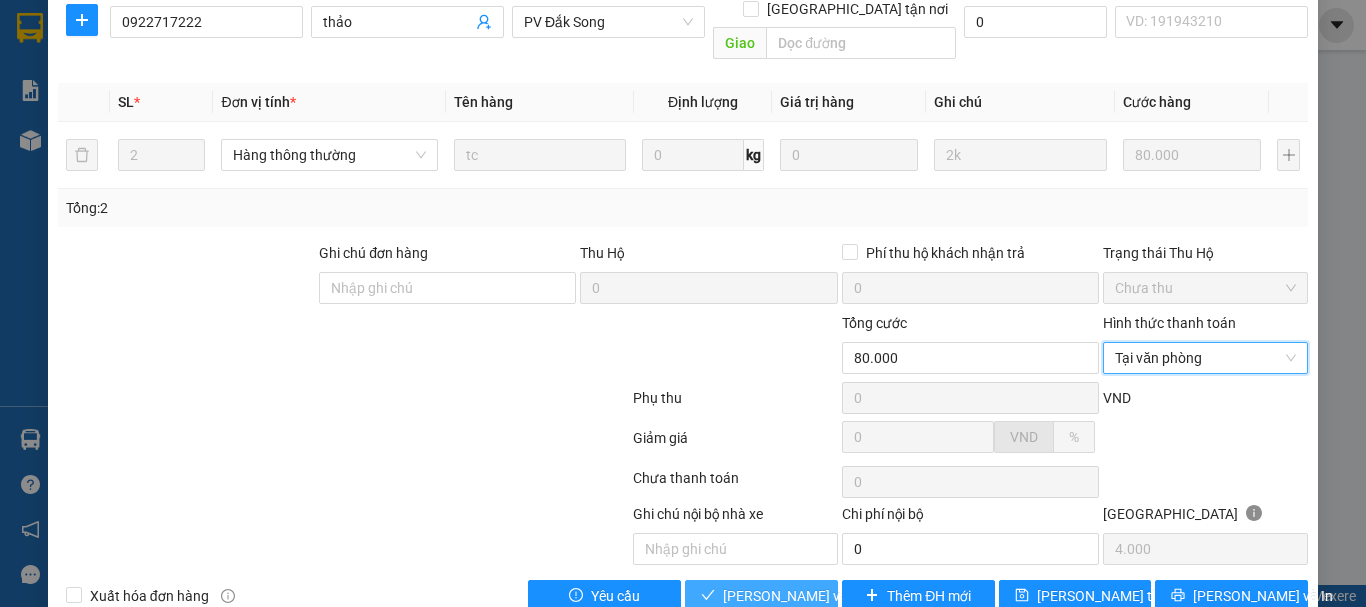 click on "Lưu và Giao hàng" at bounding box center [819, 596] 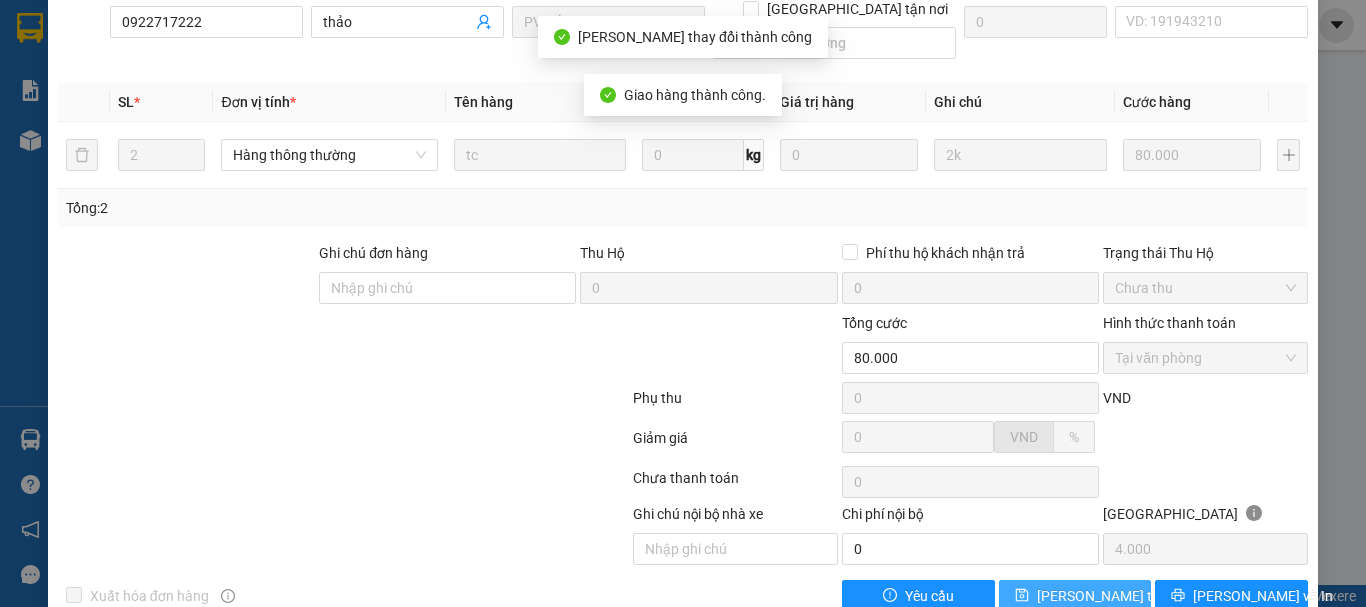 click on "[PERSON_NAME] thay đổi" at bounding box center [1075, 596] 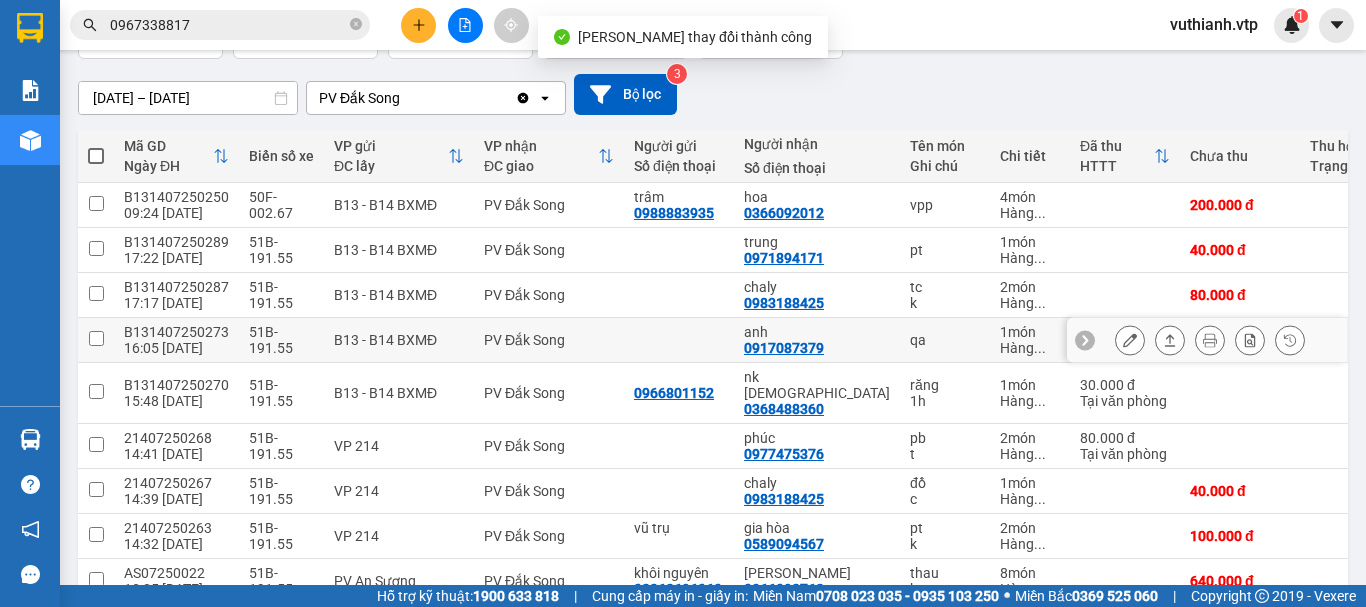 scroll, scrollTop: 200, scrollLeft: 0, axis: vertical 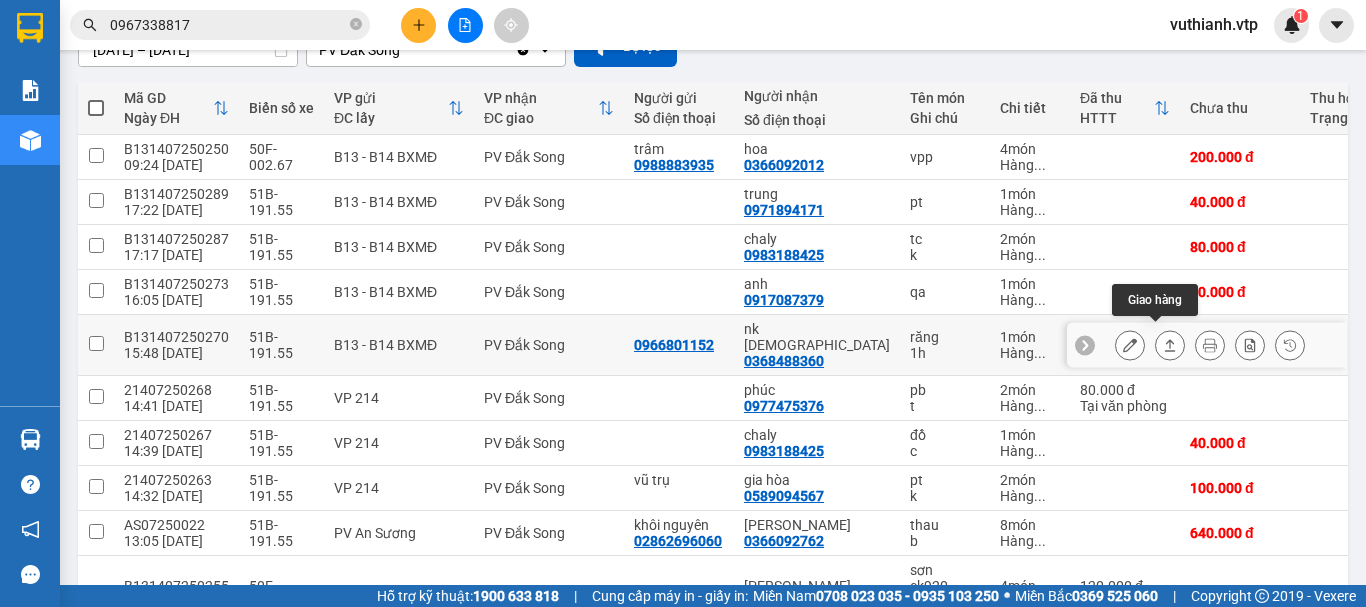 click 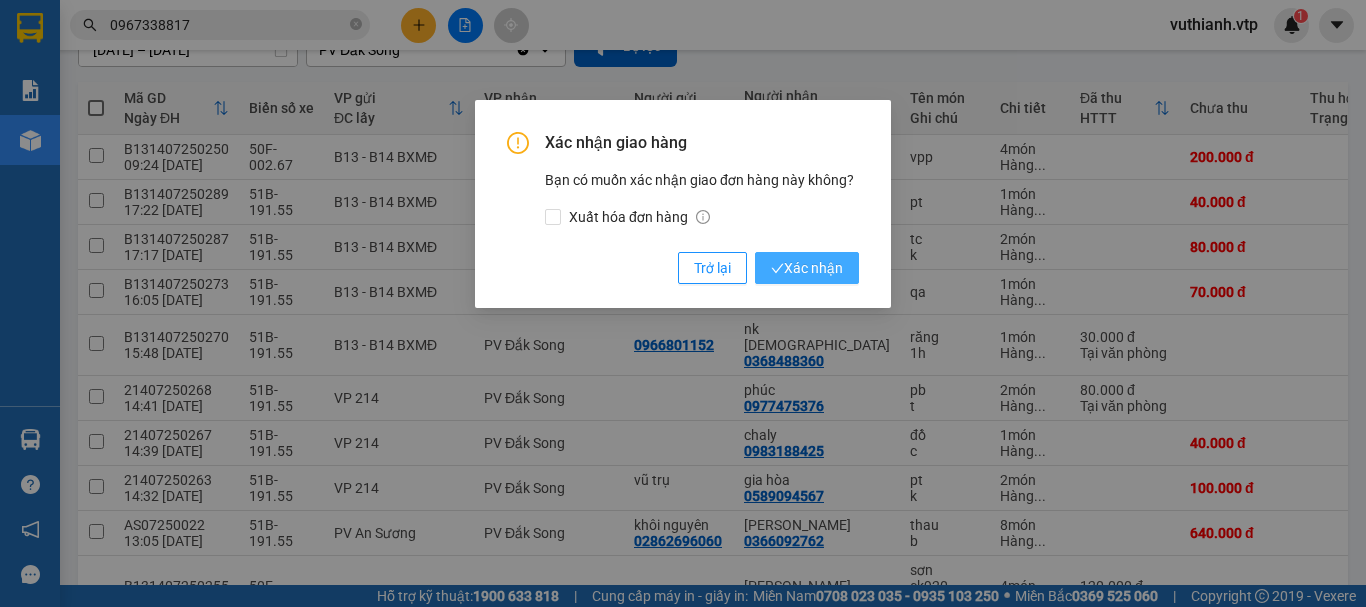click on "Xác nhận" at bounding box center (807, 268) 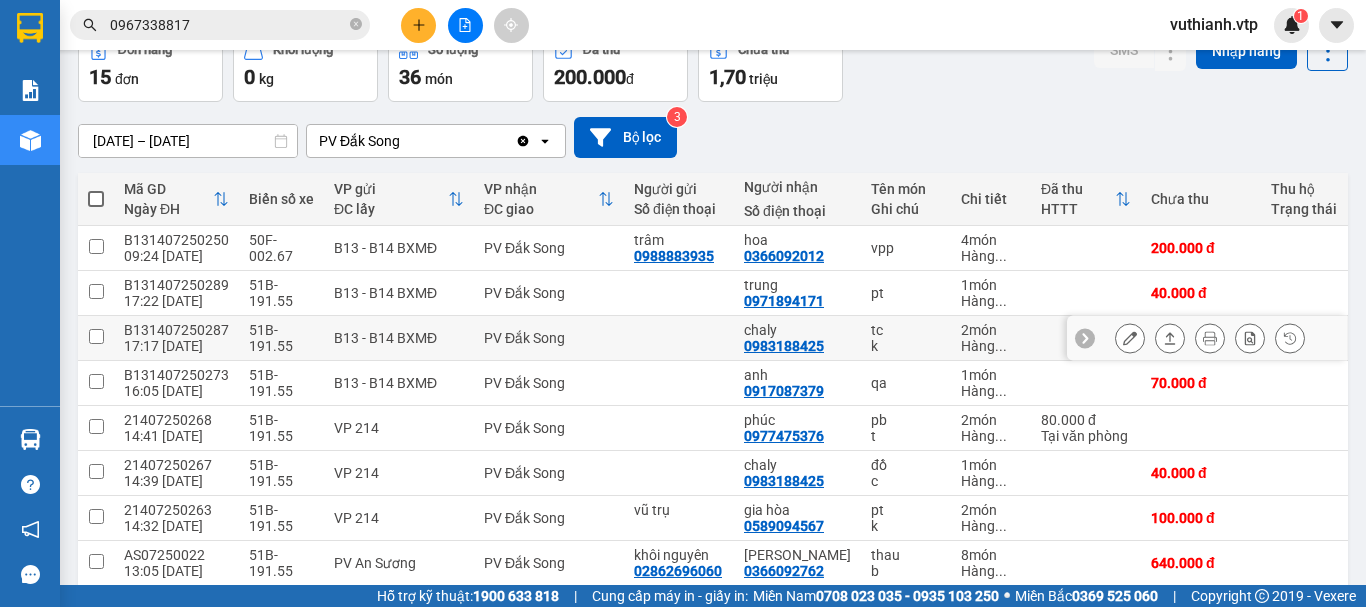 scroll, scrollTop: 300, scrollLeft: 0, axis: vertical 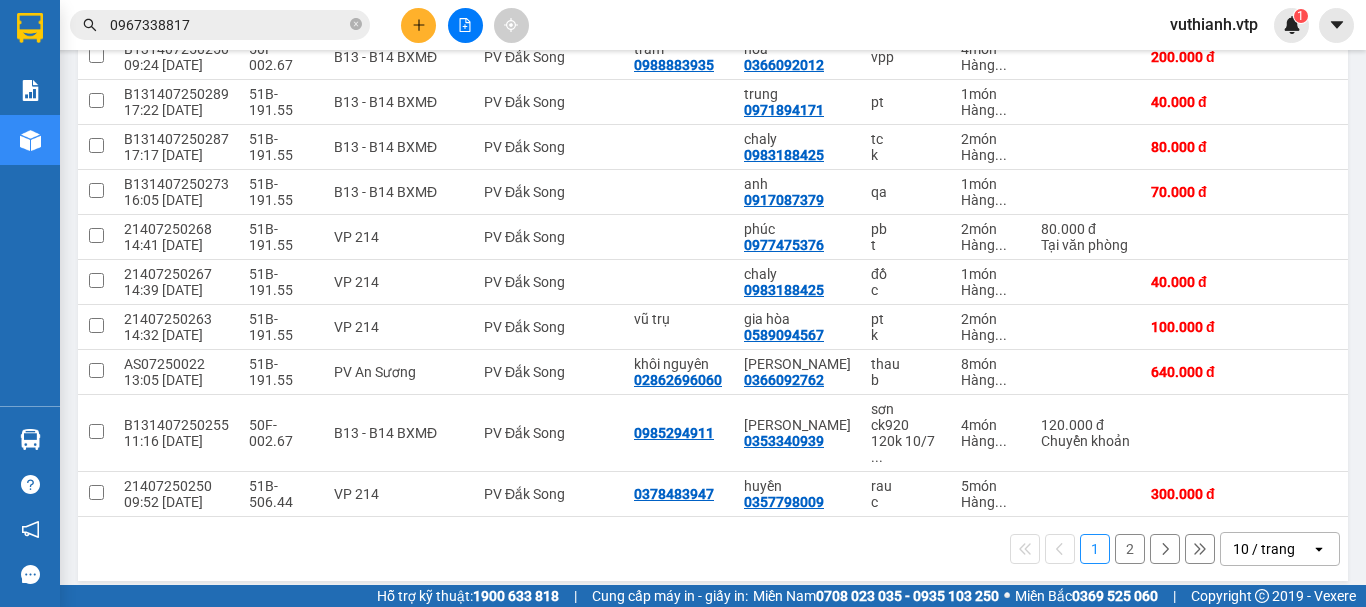 click on "2" at bounding box center [1130, 549] 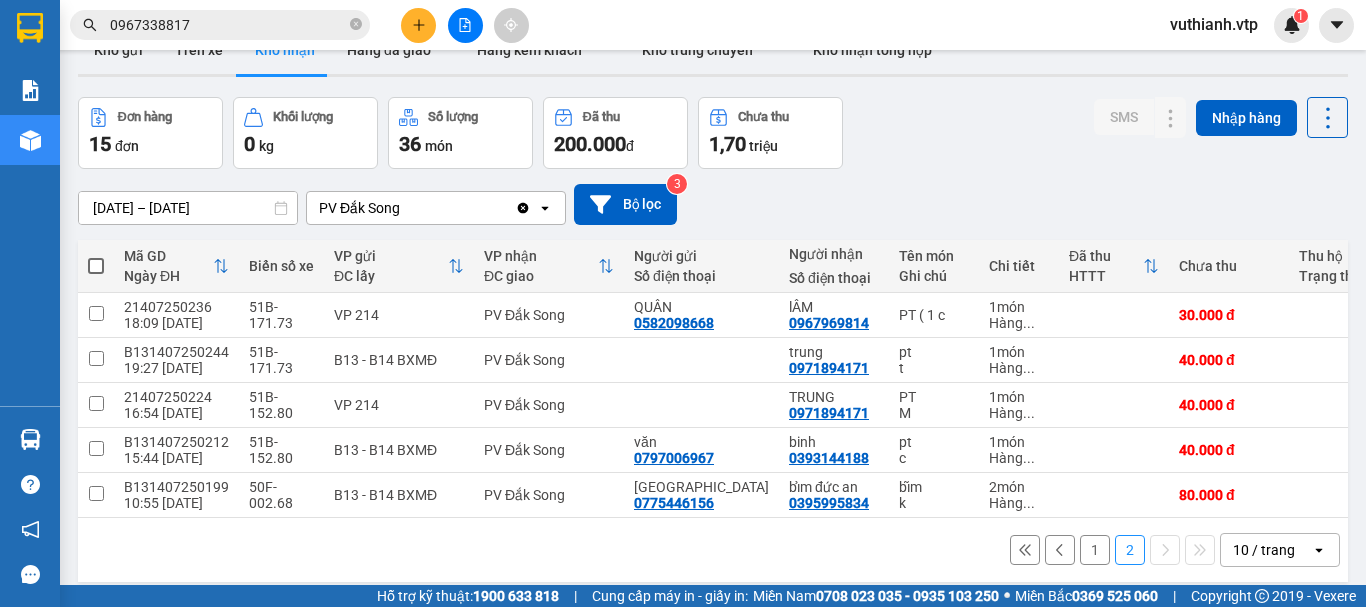 scroll, scrollTop: 0, scrollLeft: 0, axis: both 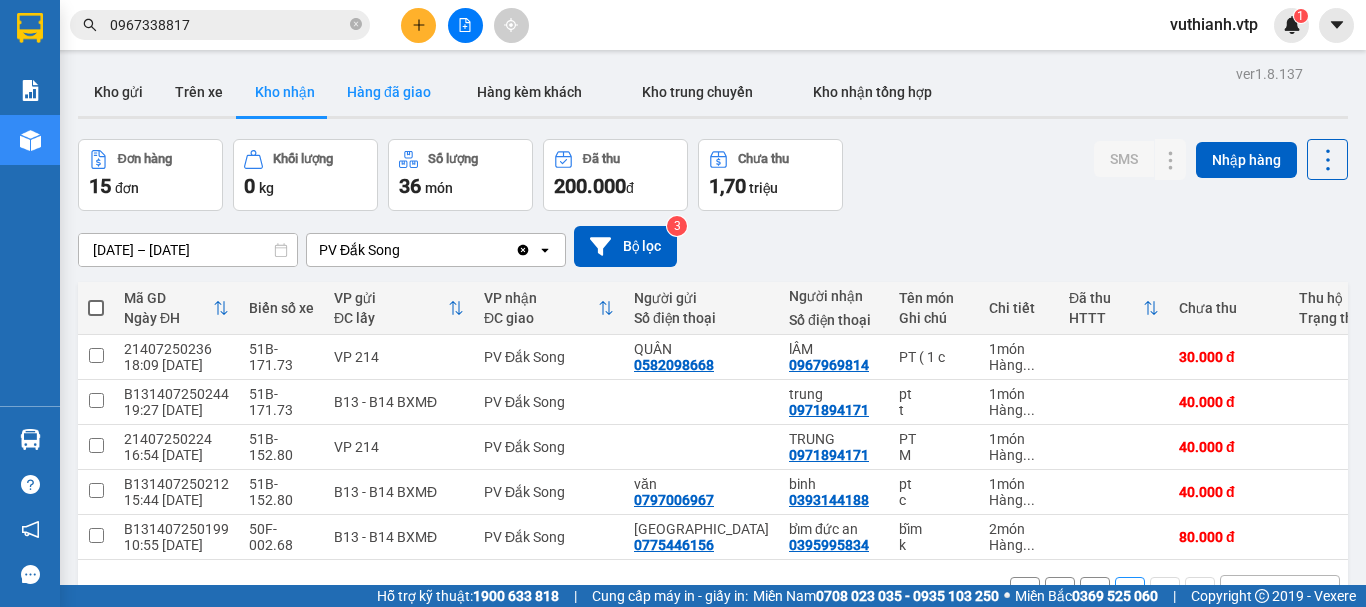 click on "Hàng đã giao" at bounding box center [389, 92] 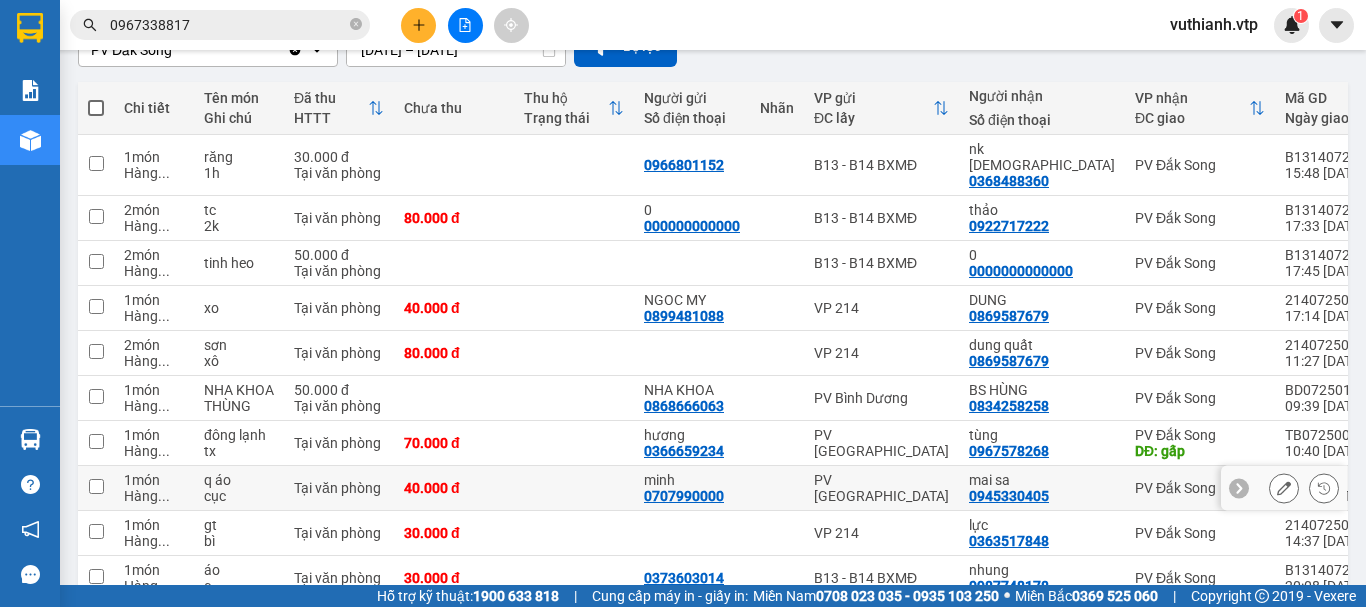 scroll, scrollTop: 300, scrollLeft: 0, axis: vertical 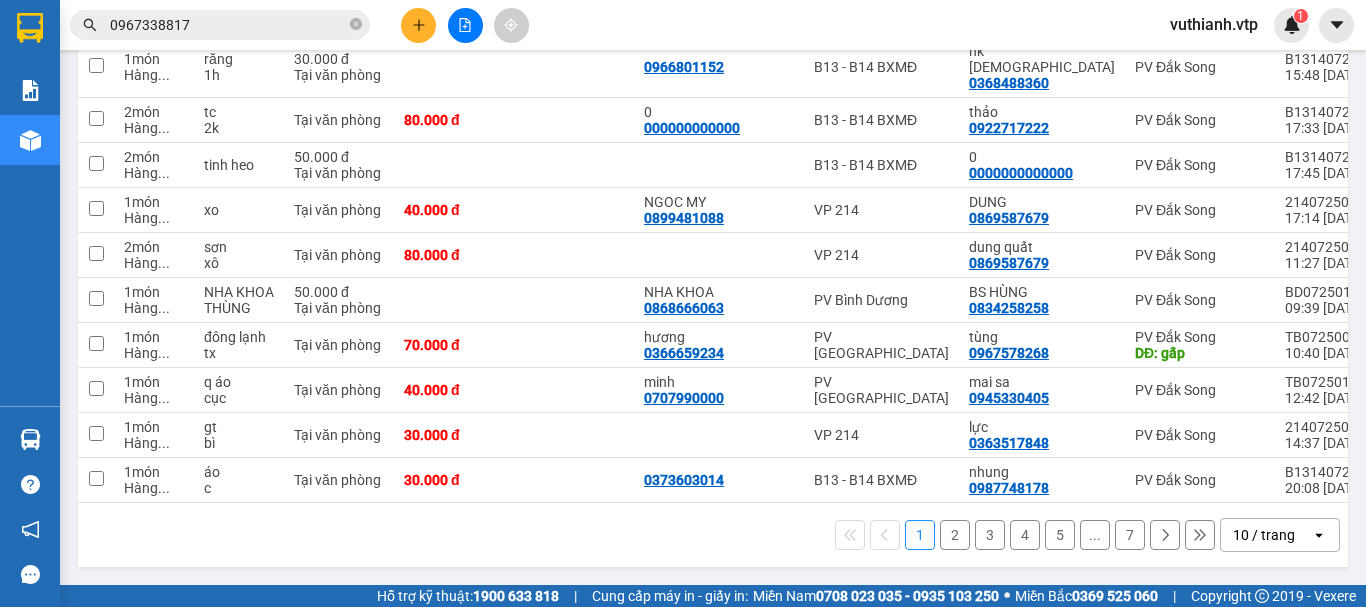 click on "2" at bounding box center (955, 535) 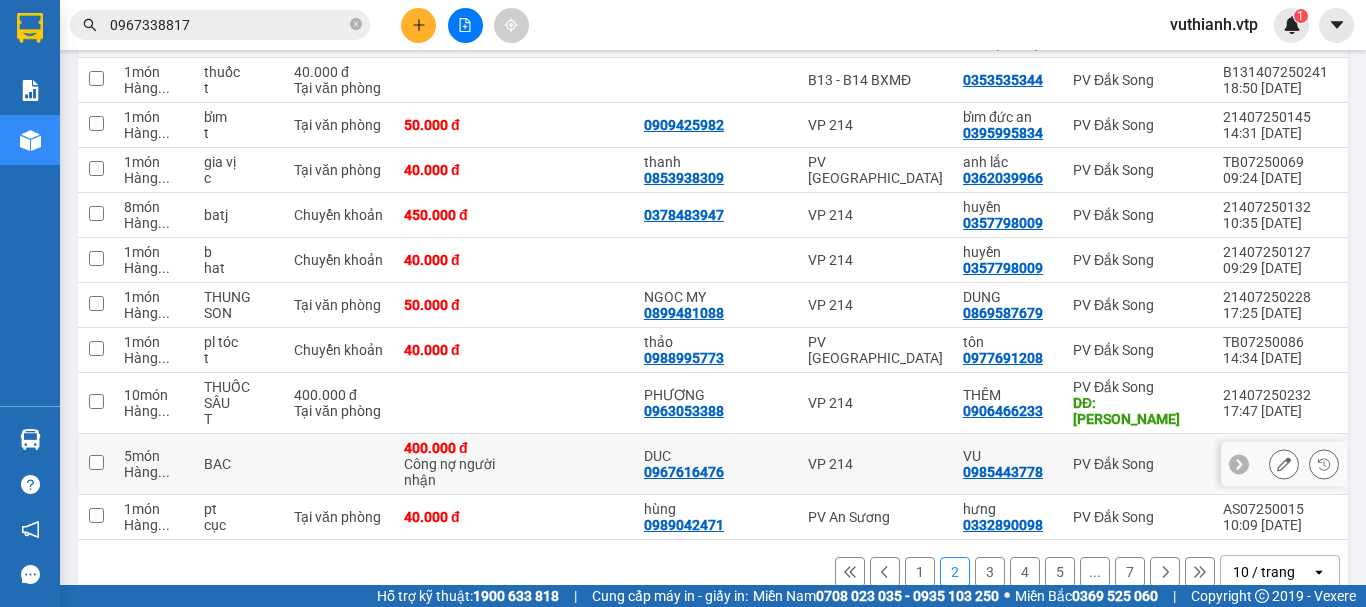 scroll, scrollTop: 300, scrollLeft: 0, axis: vertical 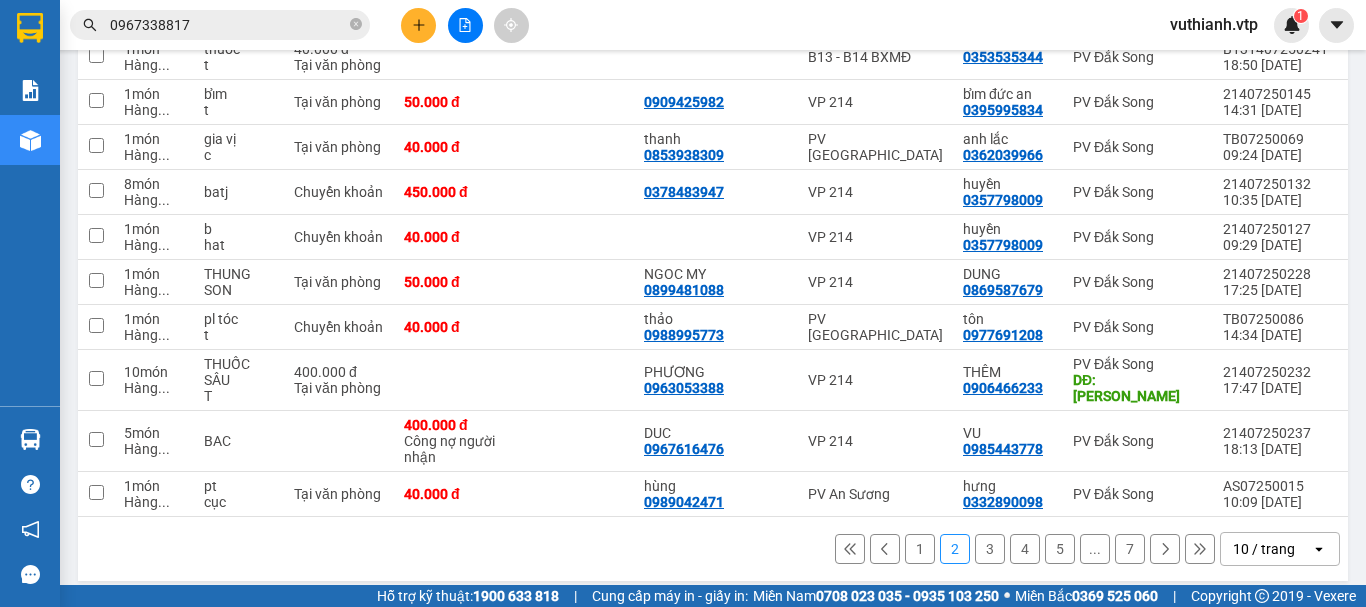 click on "3" at bounding box center (990, 549) 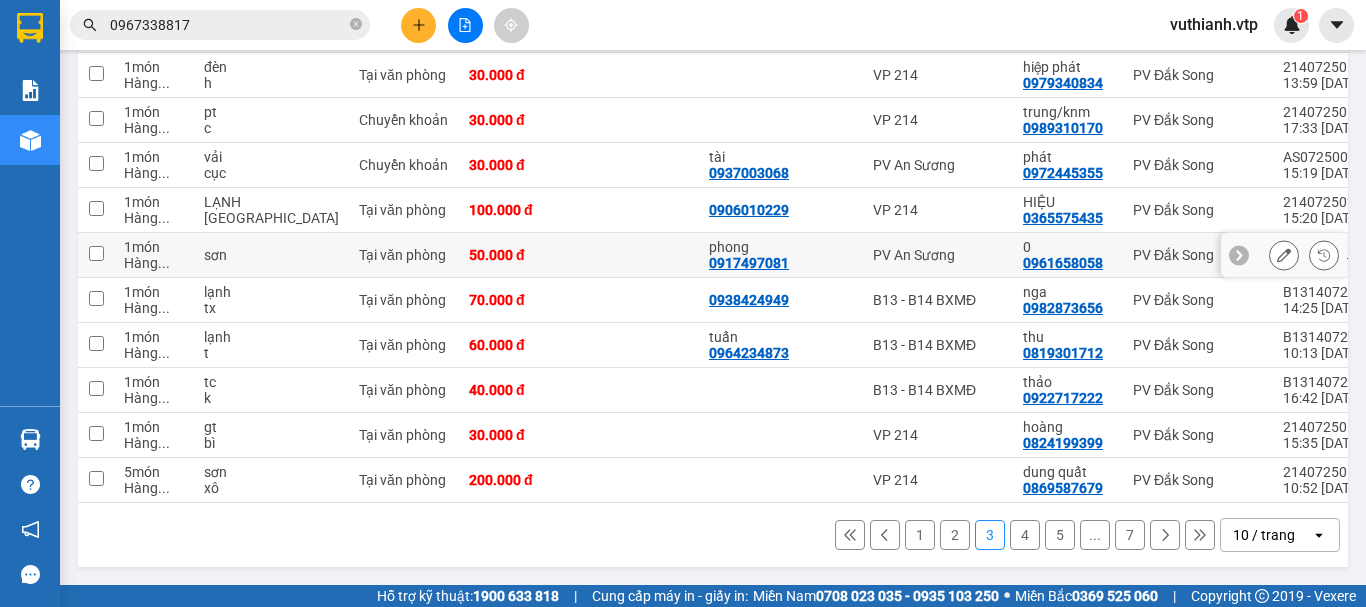scroll, scrollTop: 290, scrollLeft: 0, axis: vertical 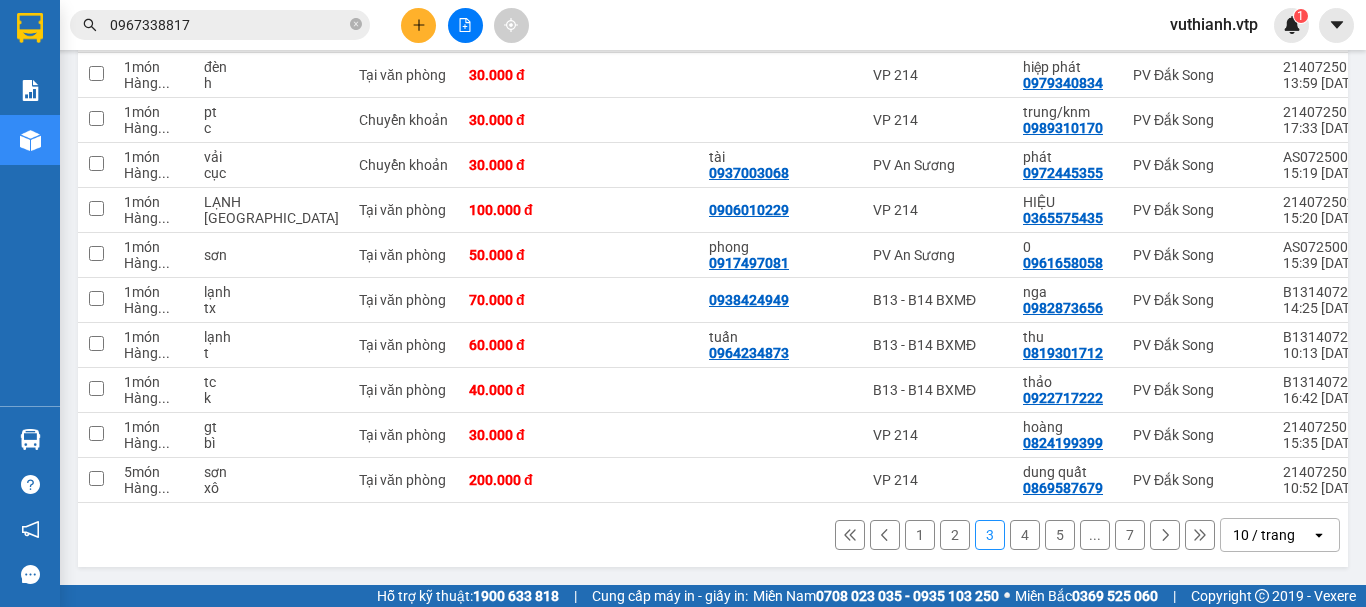 click on "4" at bounding box center [1025, 535] 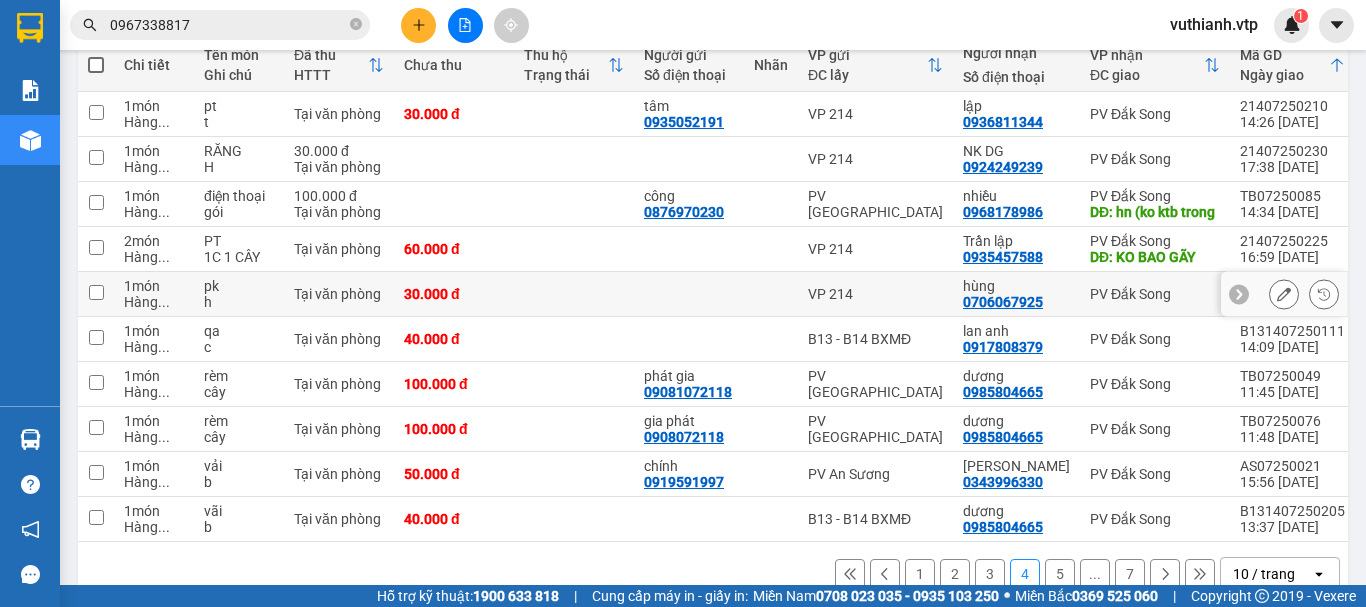 scroll, scrollTop: 306, scrollLeft: 0, axis: vertical 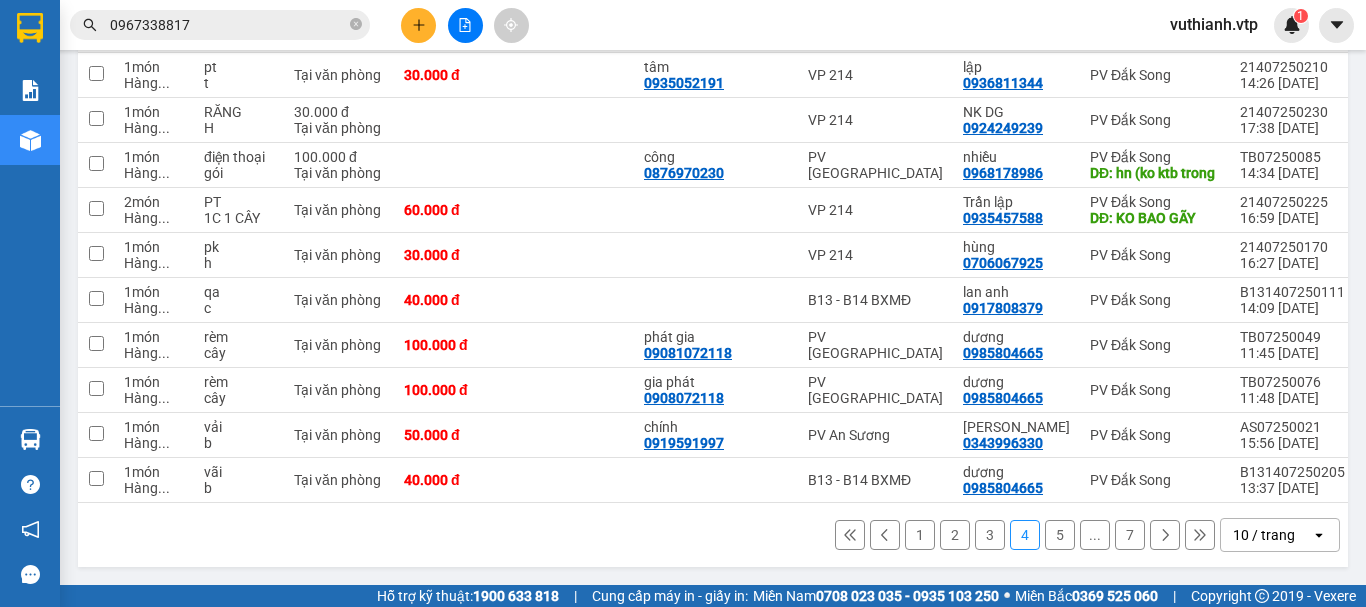 click on "5" at bounding box center (1060, 535) 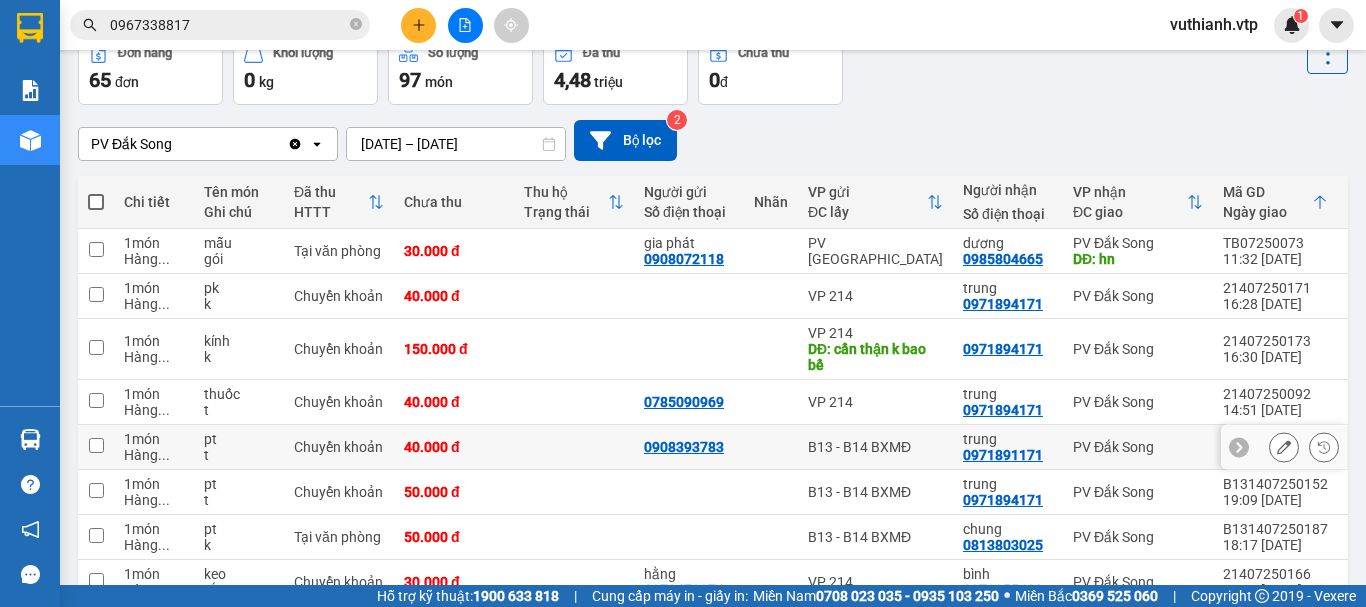 scroll, scrollTop: 6, scrollLeft: 0, axis: vertical 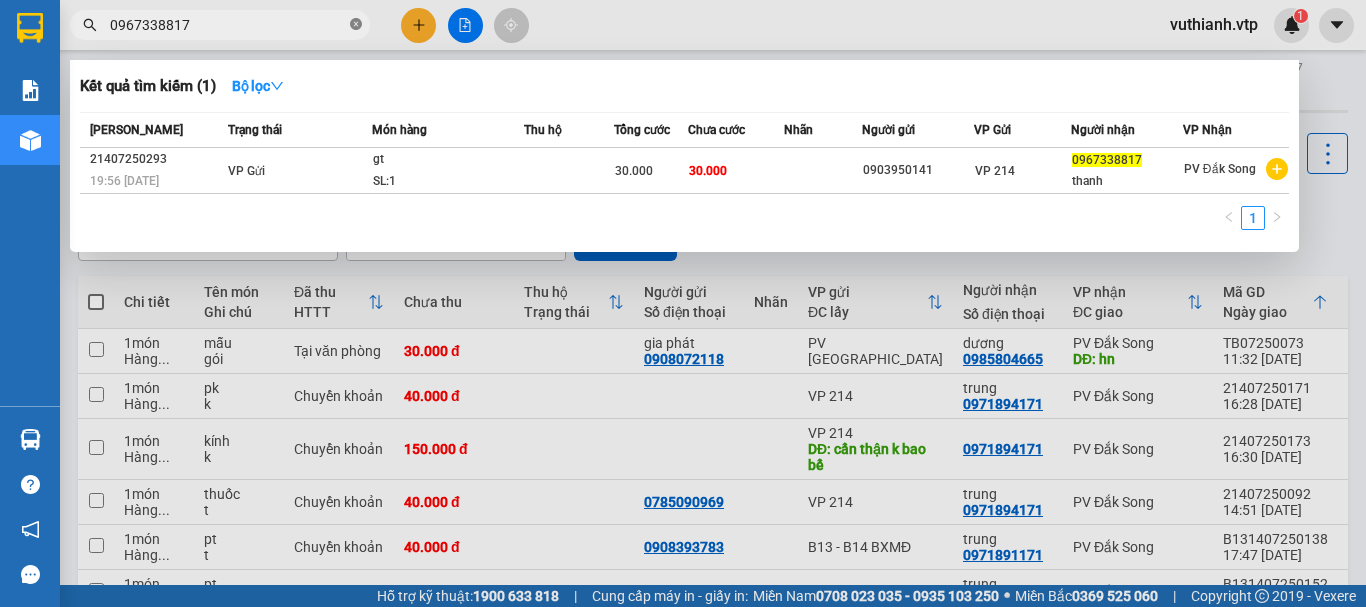 click 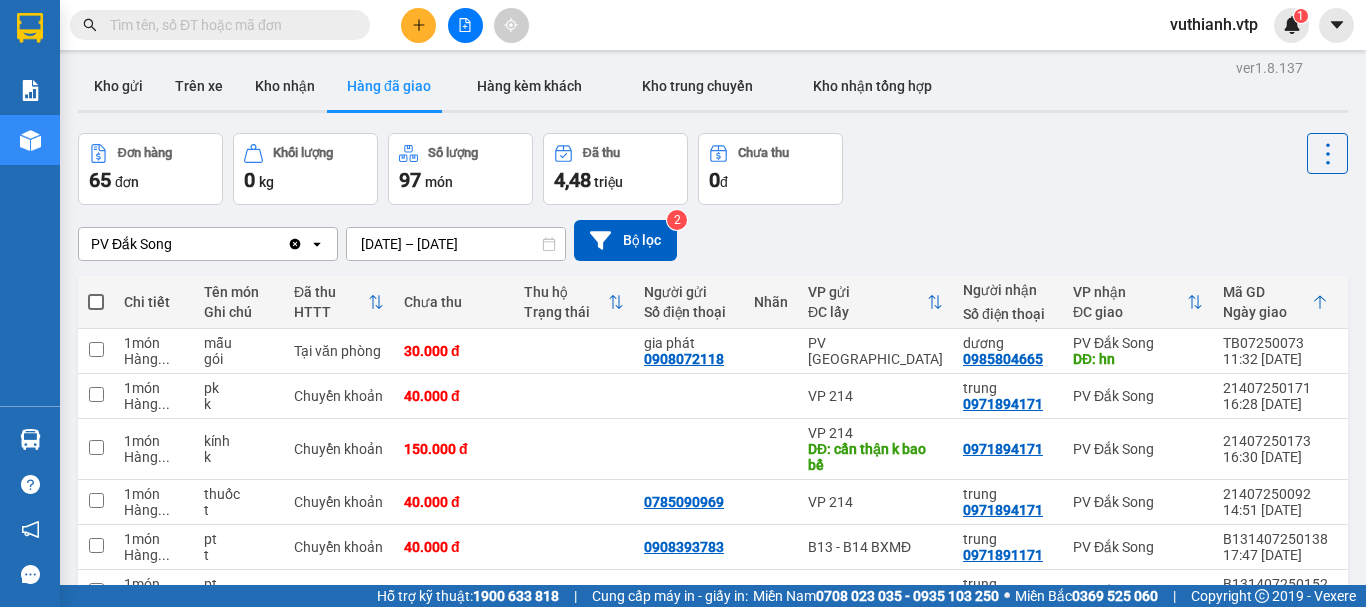 click at bounding box center (228, 25) 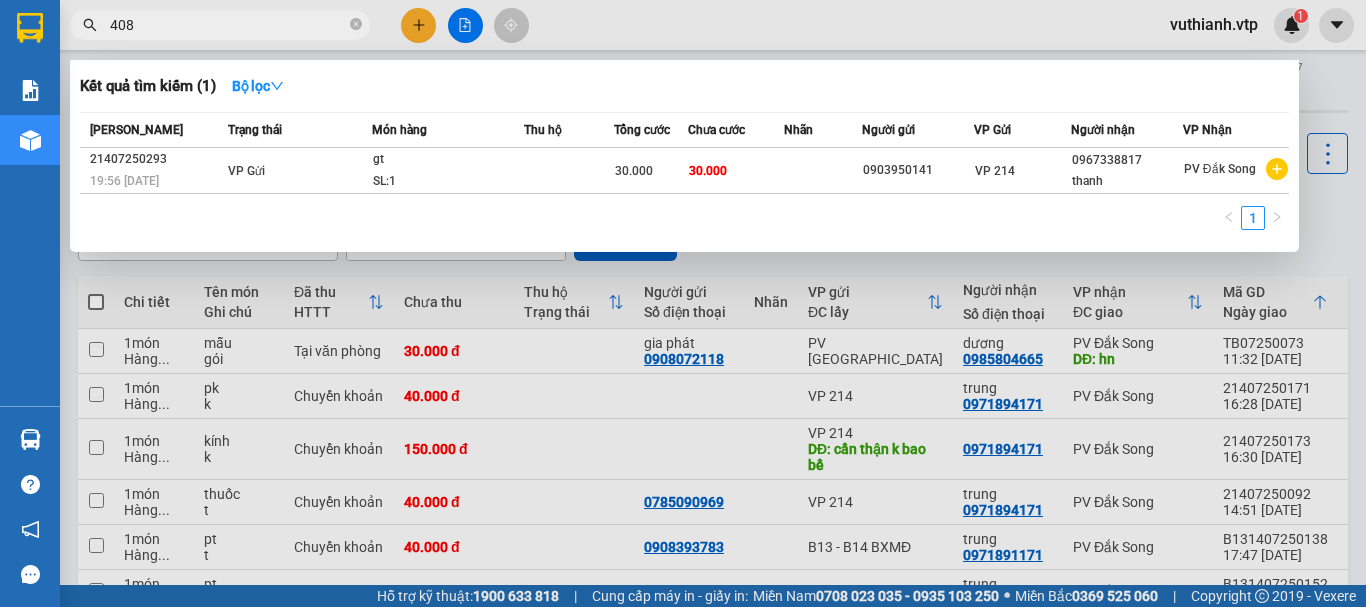 type on "408" 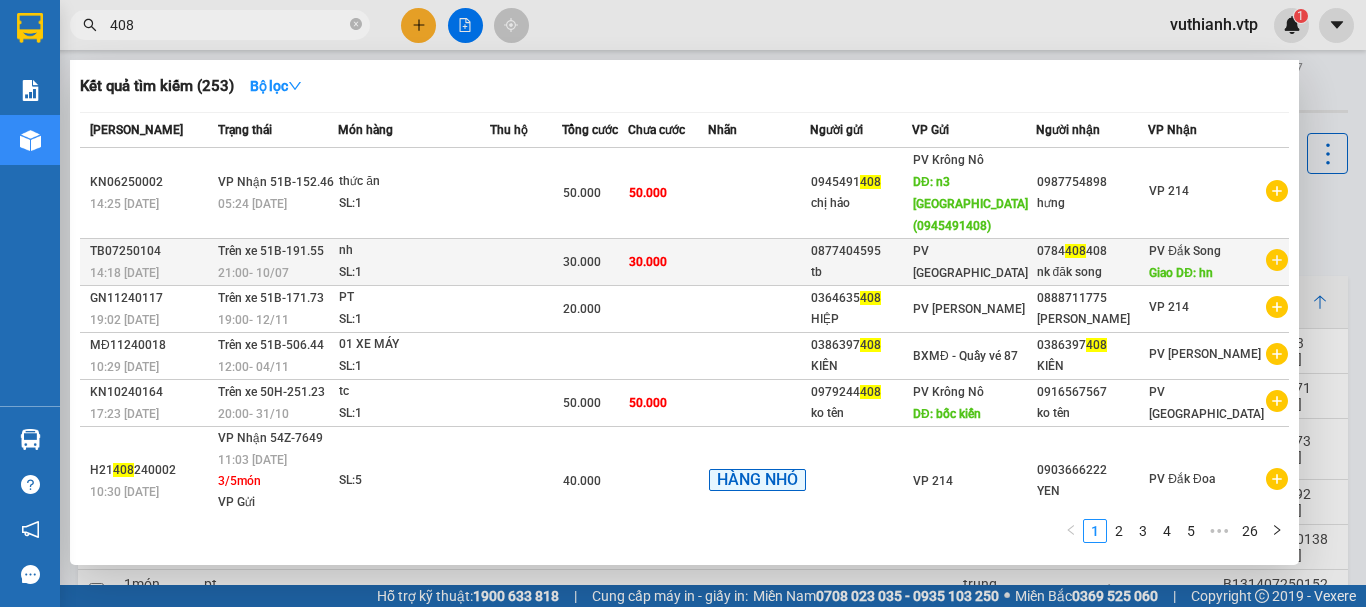 click on "tb" at bounding box center (861, 272) 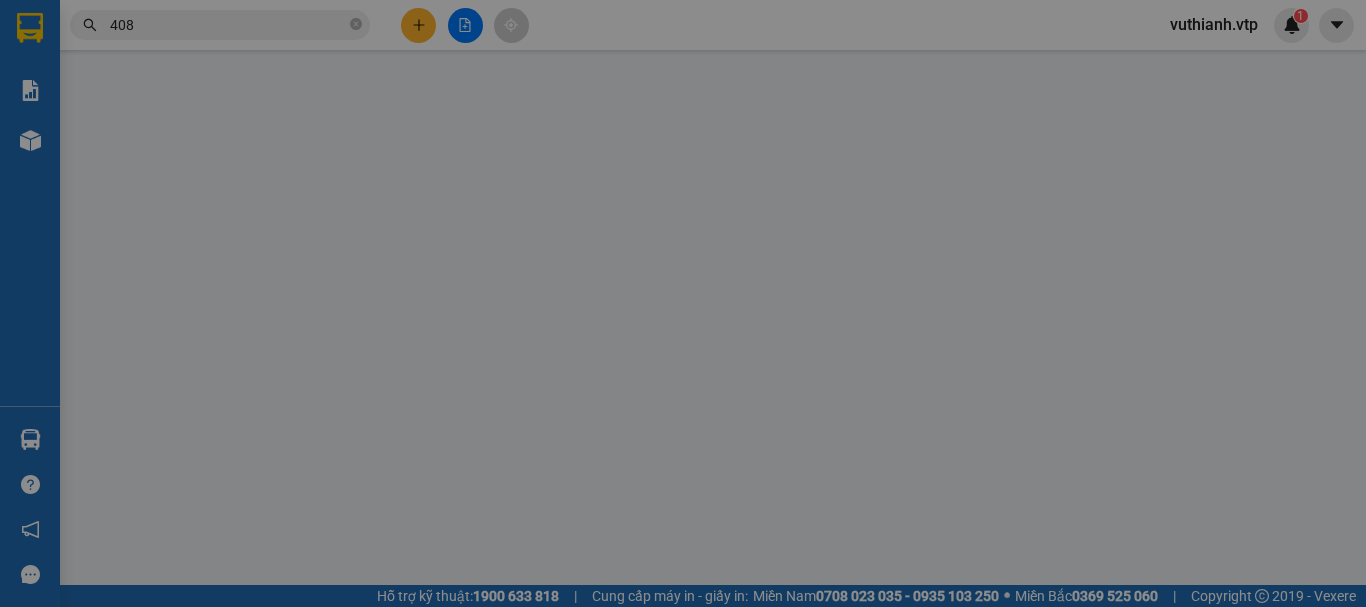 scroll, scrollTop: 0, scrollLeft: 0, axis: both 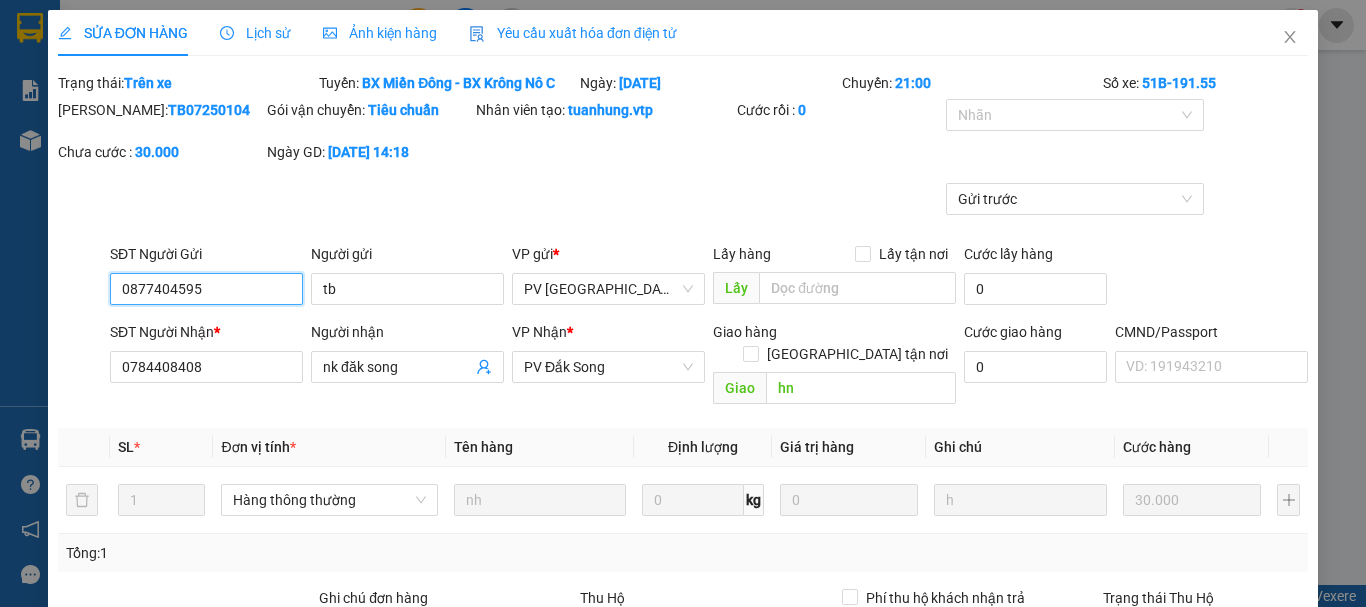type on "1.500" 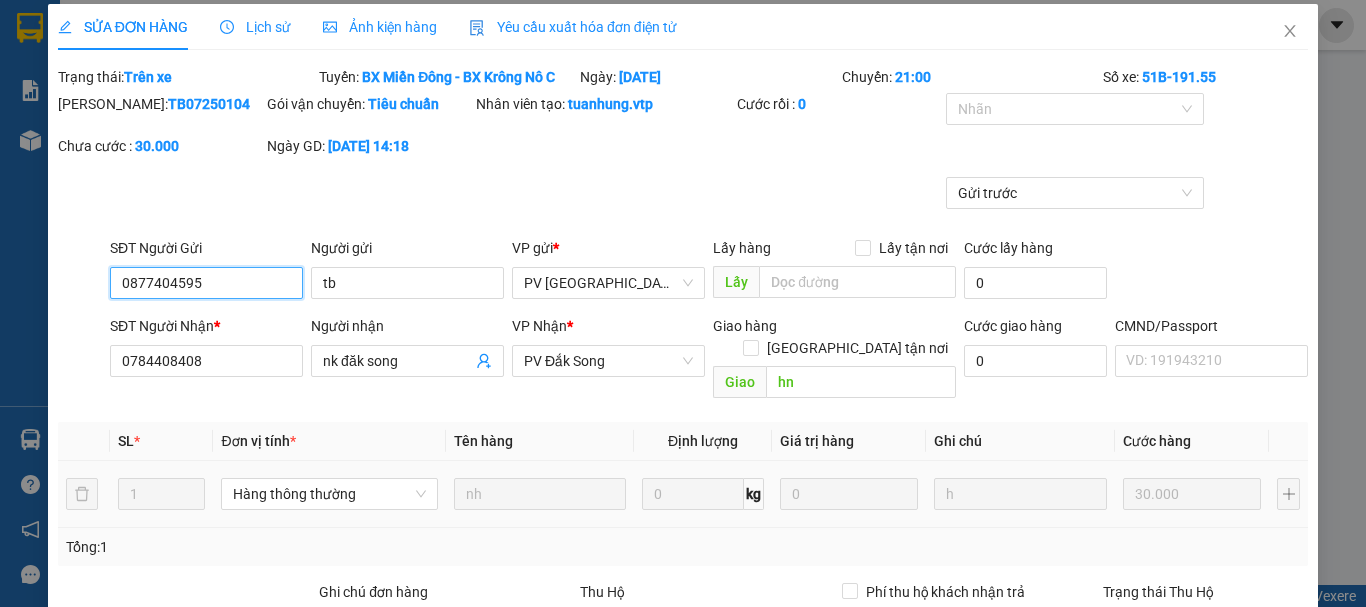 scroll, scrollTop: 0, scrollLeft: 0, axis: both 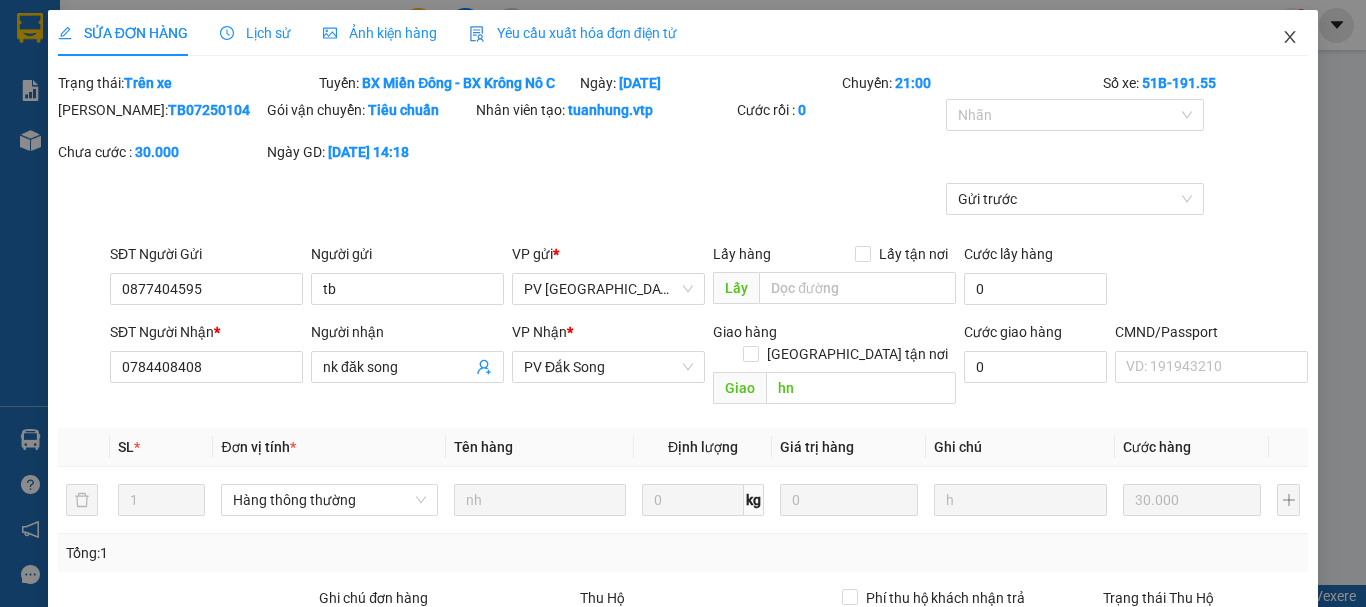 click 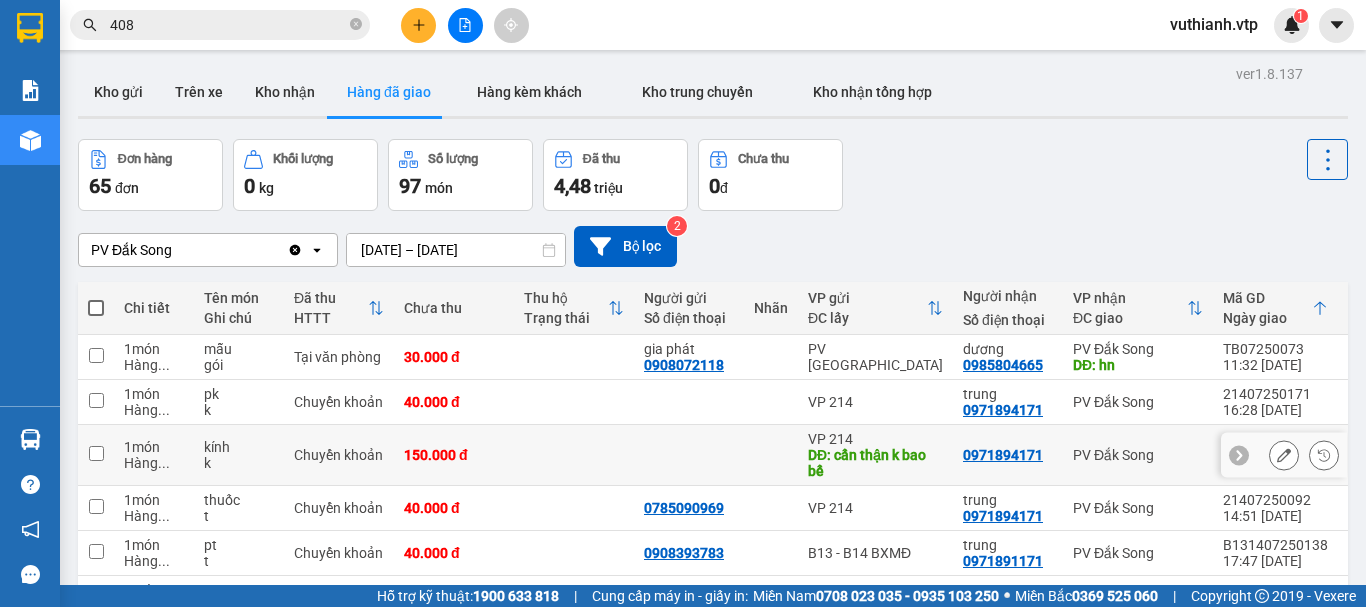 click on "kính k" at bounding box center (239, 455) 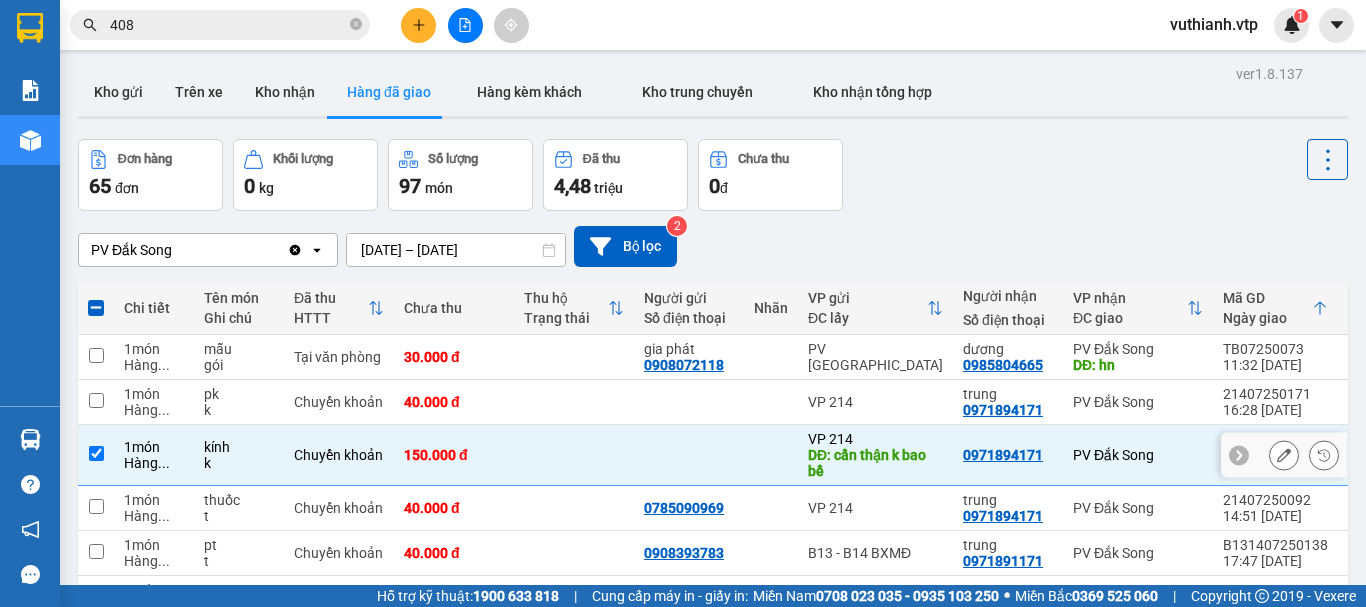 click on "k" at bounding box center (239, 463) 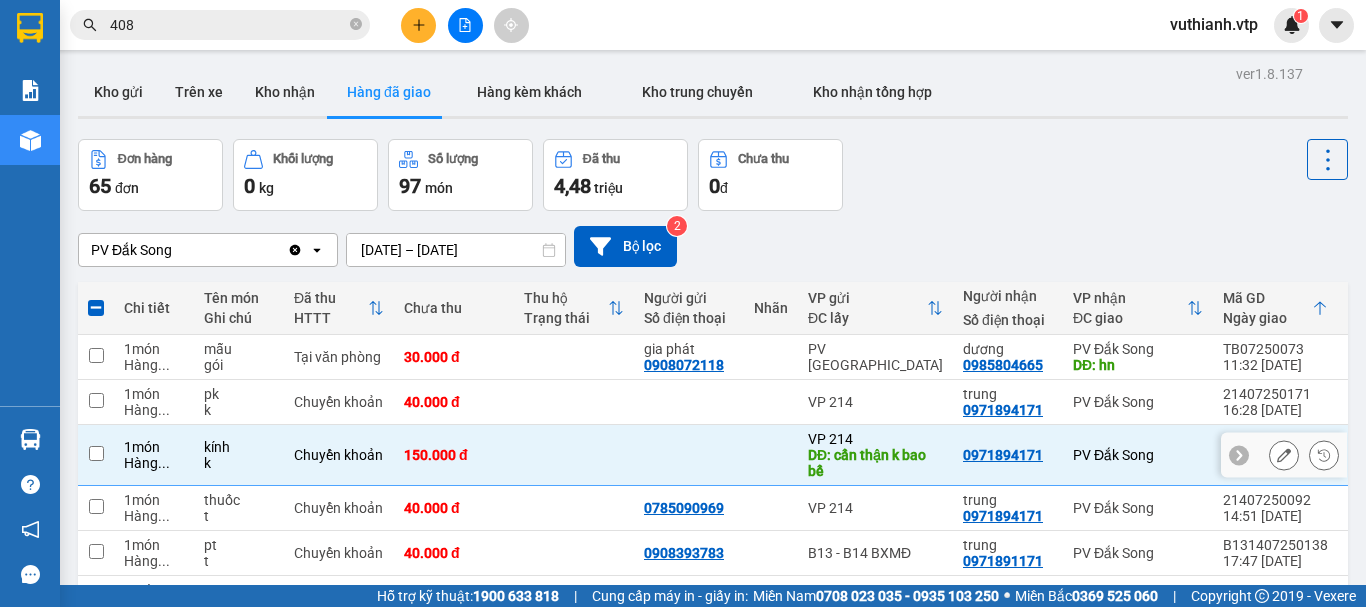 checkbox on "false" 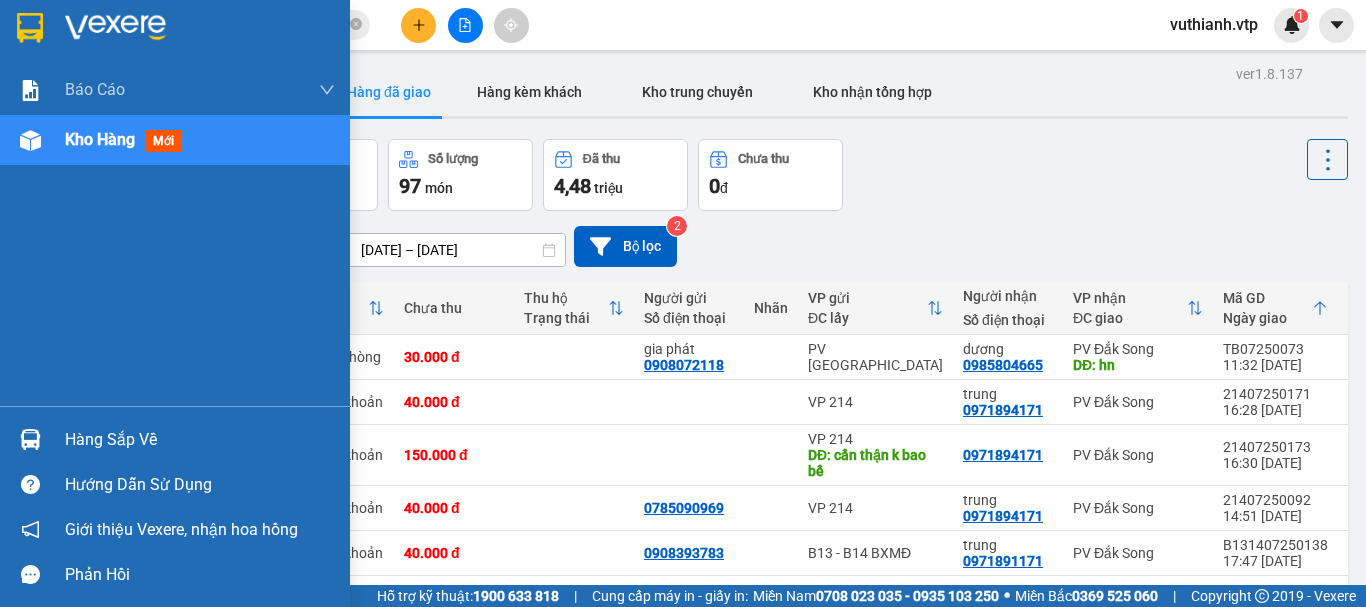 click on "Hàng sắp về" at bounding box center (200, 440) 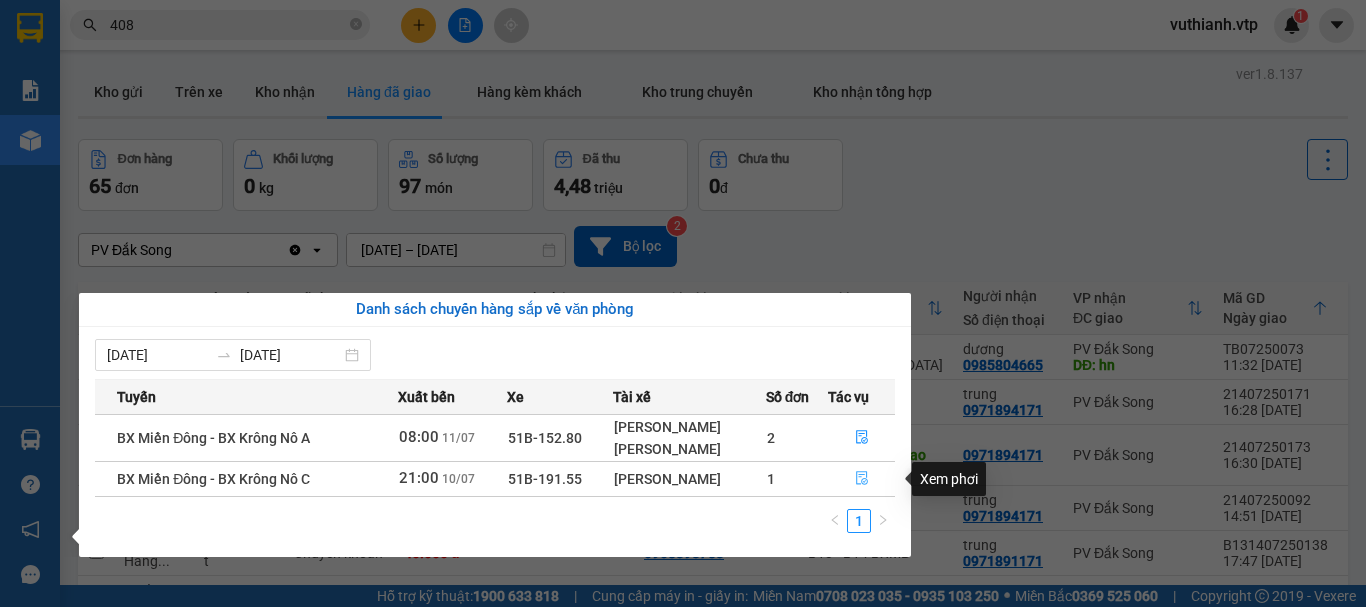 click 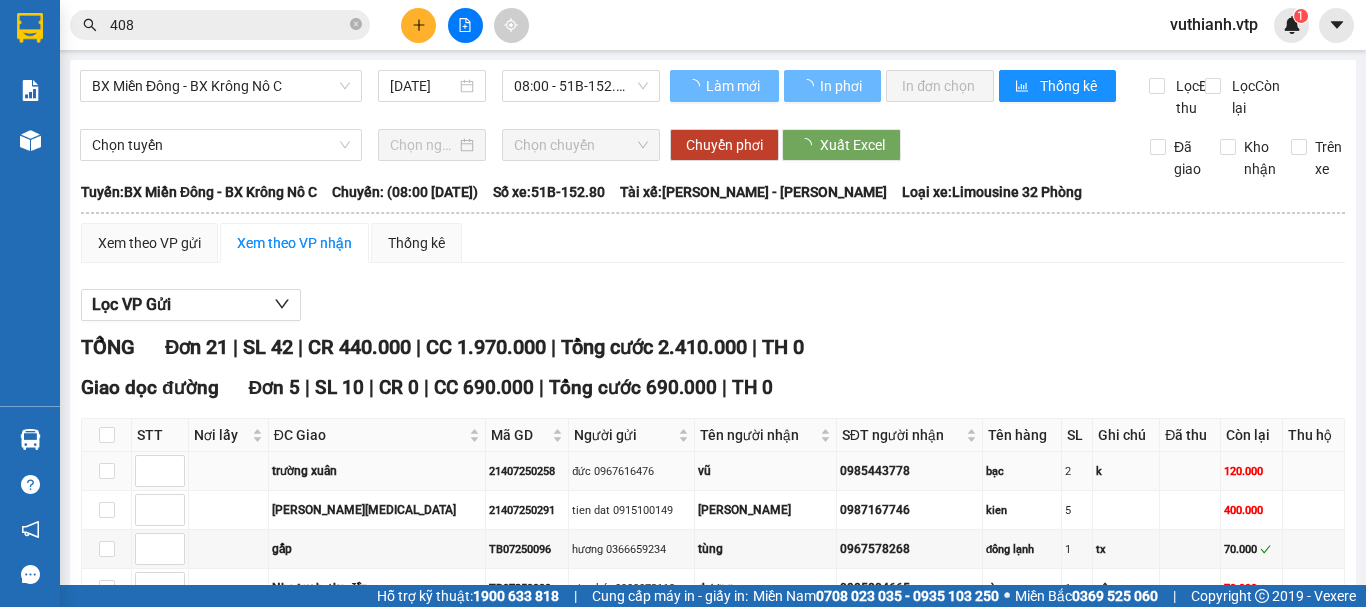 type on "[DATE]" 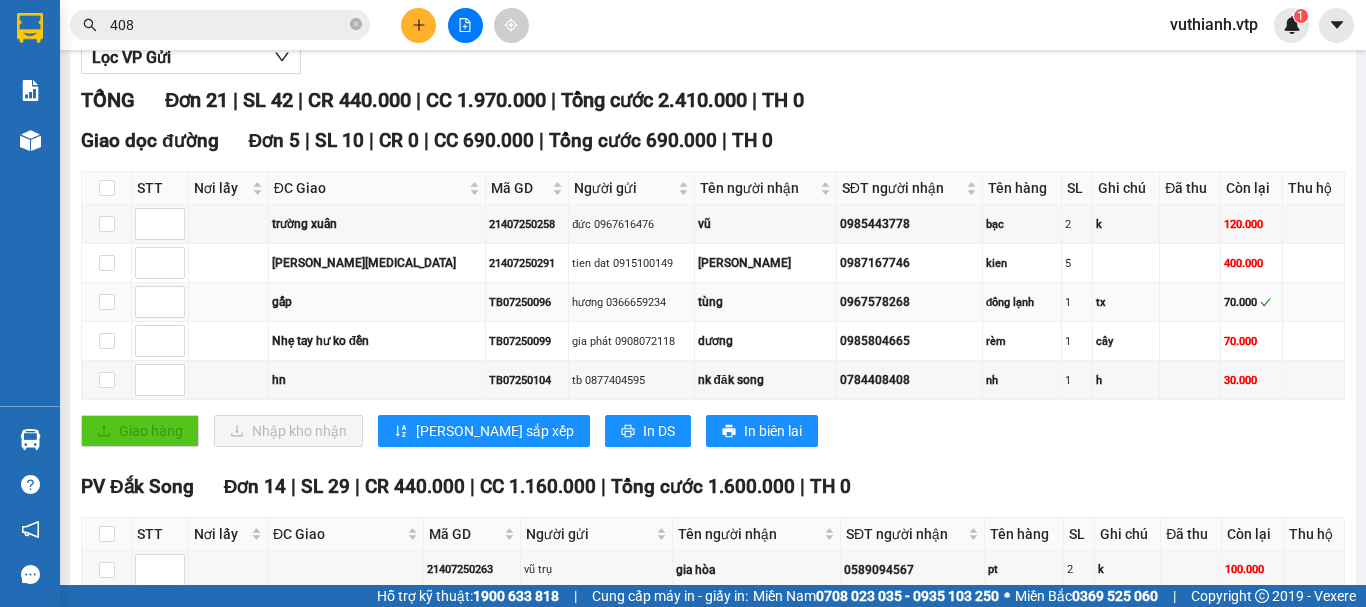 scroll, scrollTop: 300, scrollLeft: 0, axis: vertical 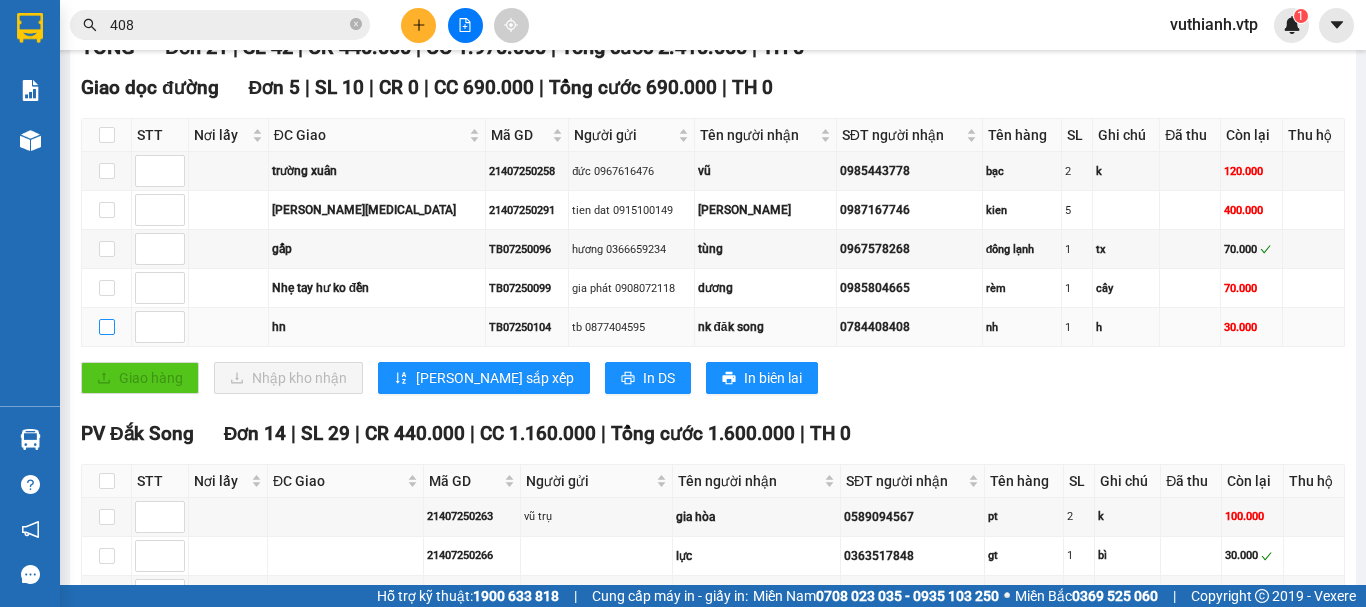click at bounding box center (107, 327) 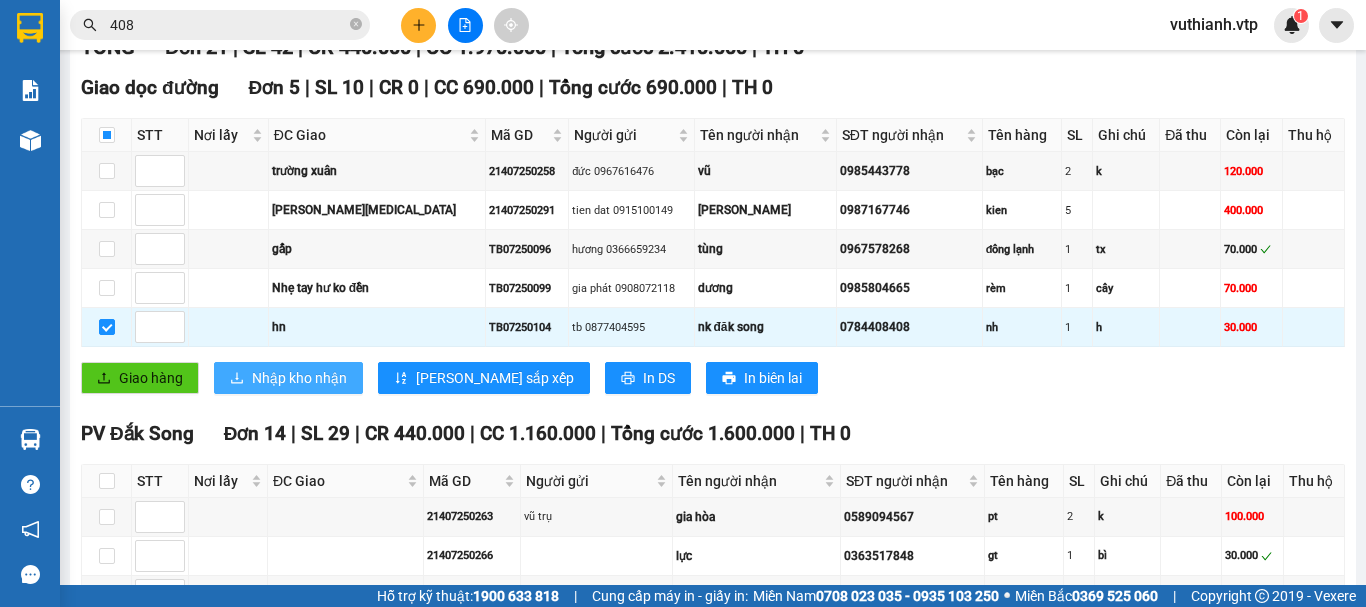 click on "Nhập kho nhận" at bounding box center (288, 378) 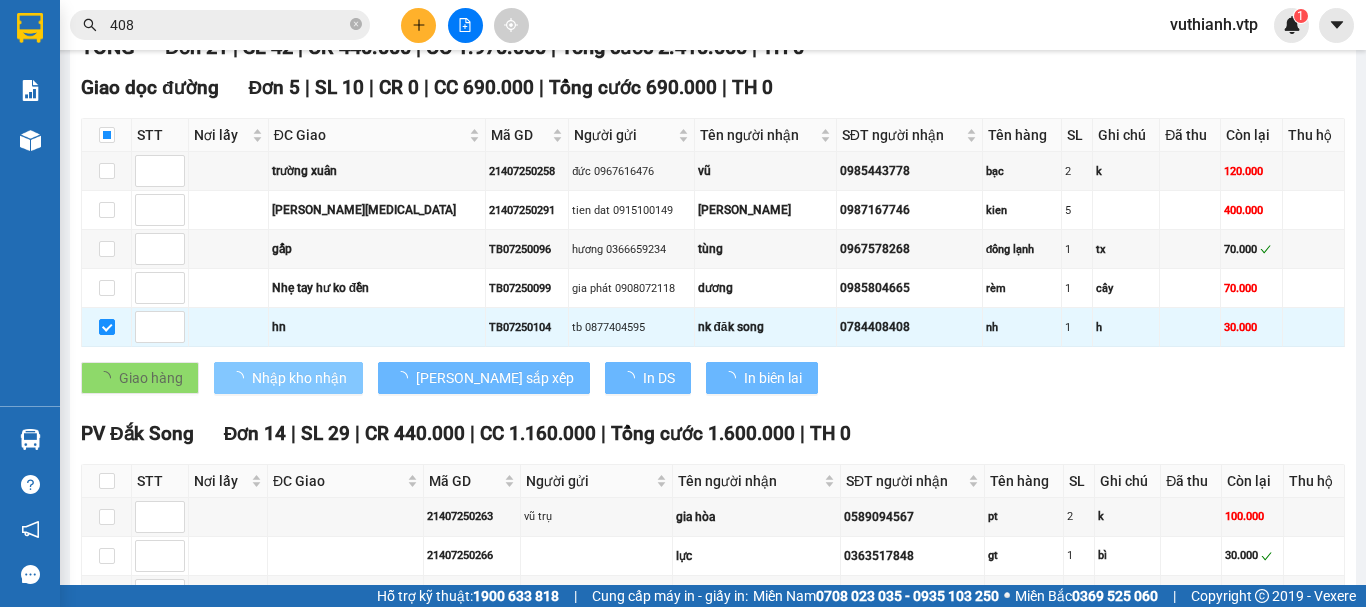 checkbox on "false" 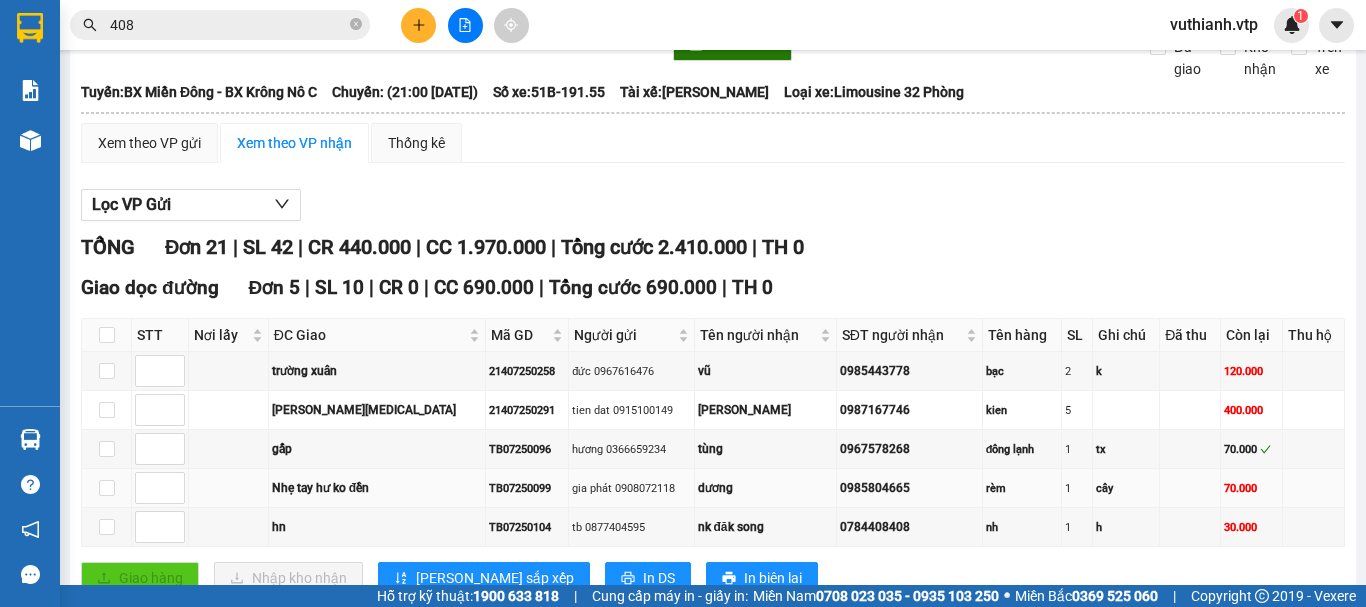 scroll, scrollTop: 200, scrollLeft: 0, axis: vertical 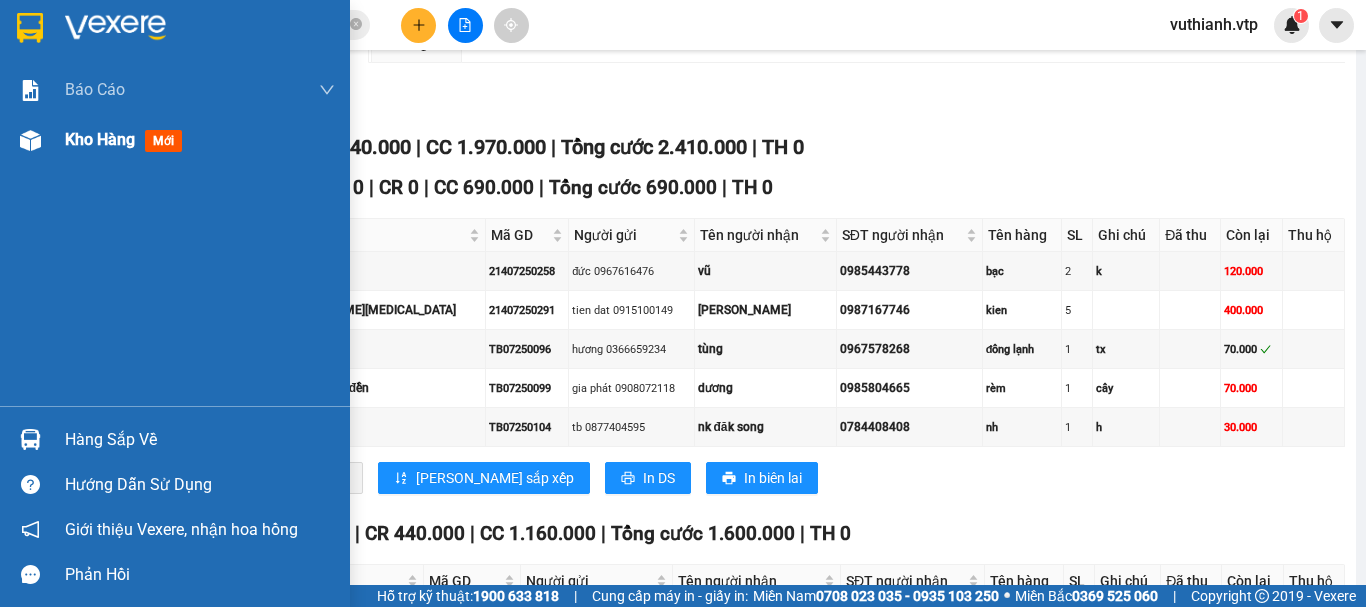click on "Kho hàng" at bounding box center (100, 139) 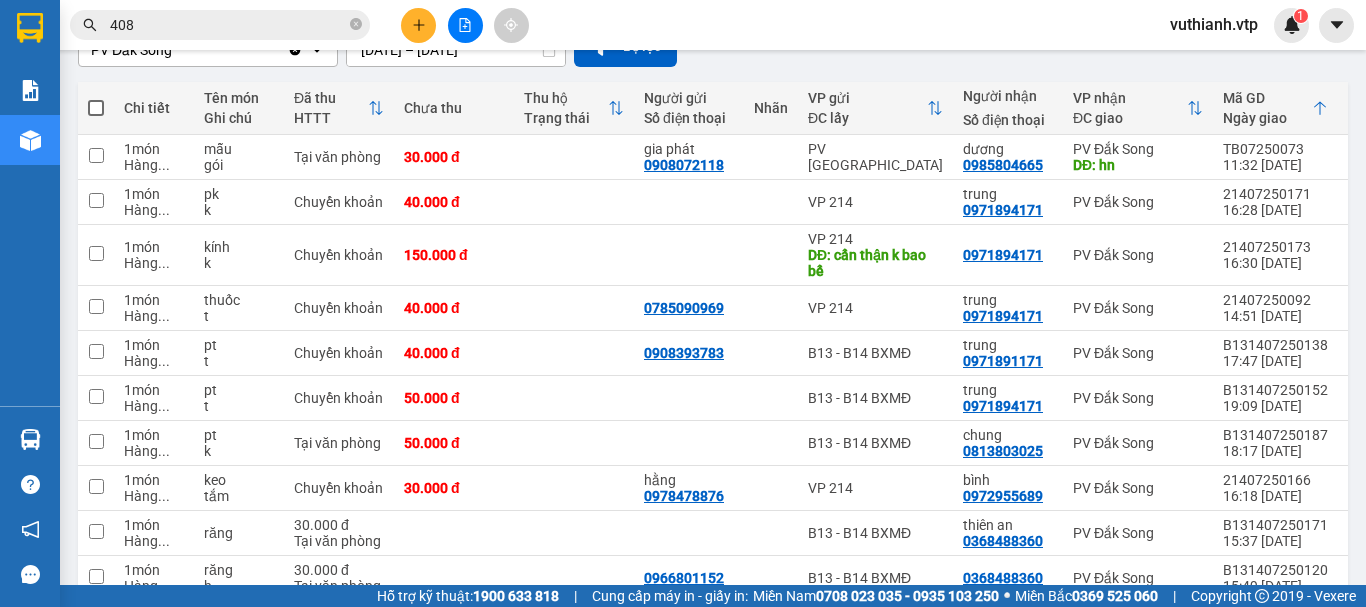 scroll, scrollTop: 0, scrollLeft: 0, axis: both 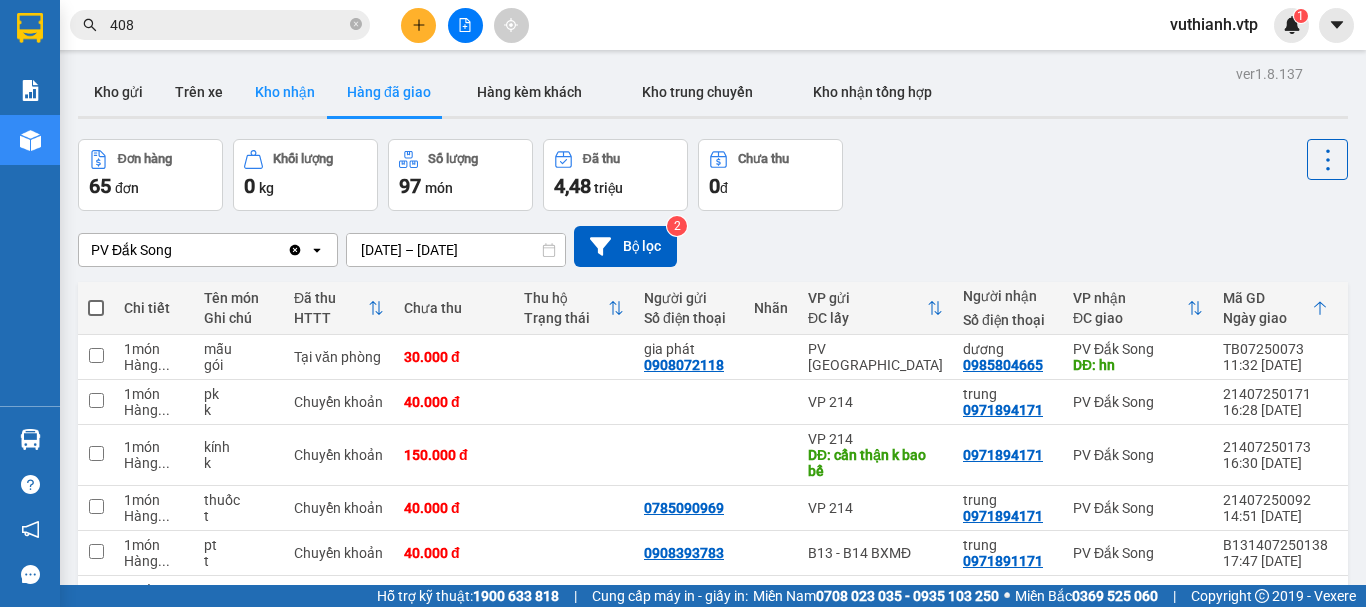 click on "Kho nhận" at bounding box center (285, 92) 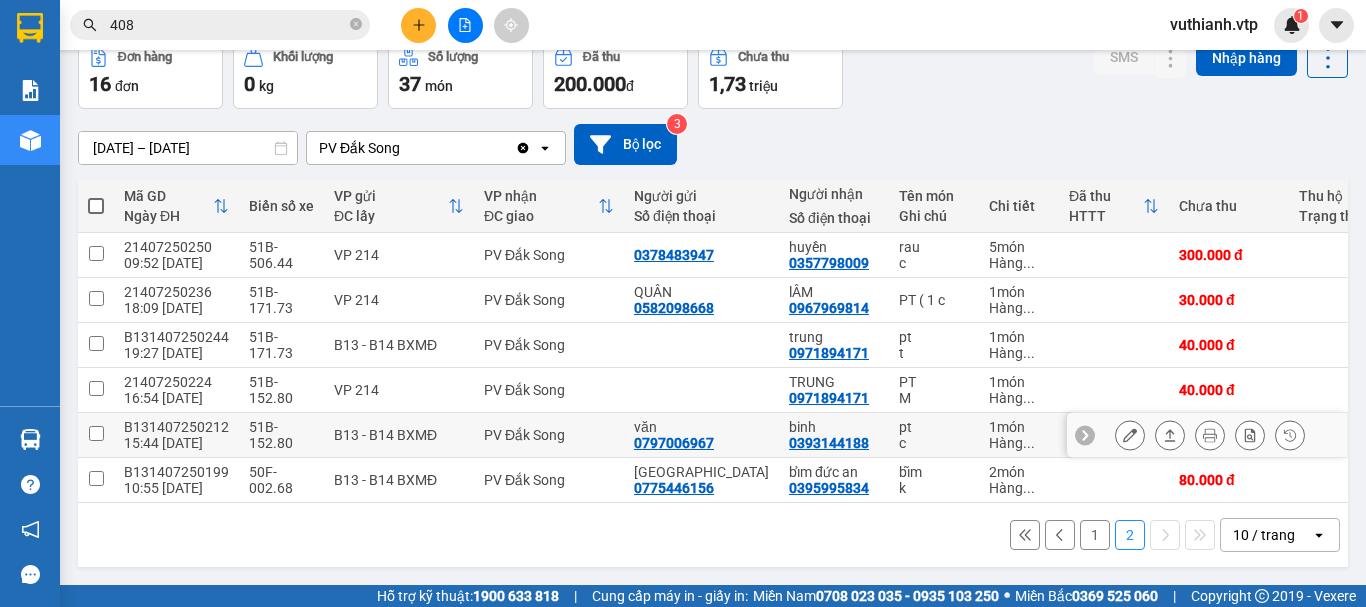 scroll, scrollTop: 110, scrollLeft: 0, axis: vertical 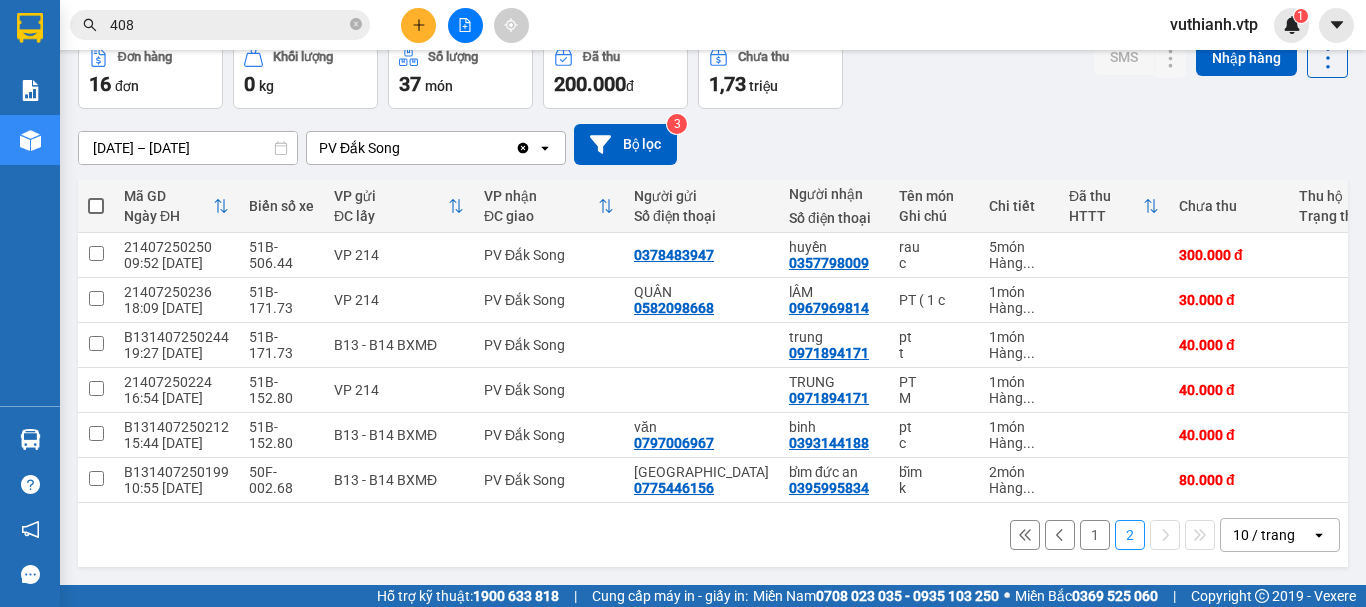 click on "2" at bounding box center (1130, 535) 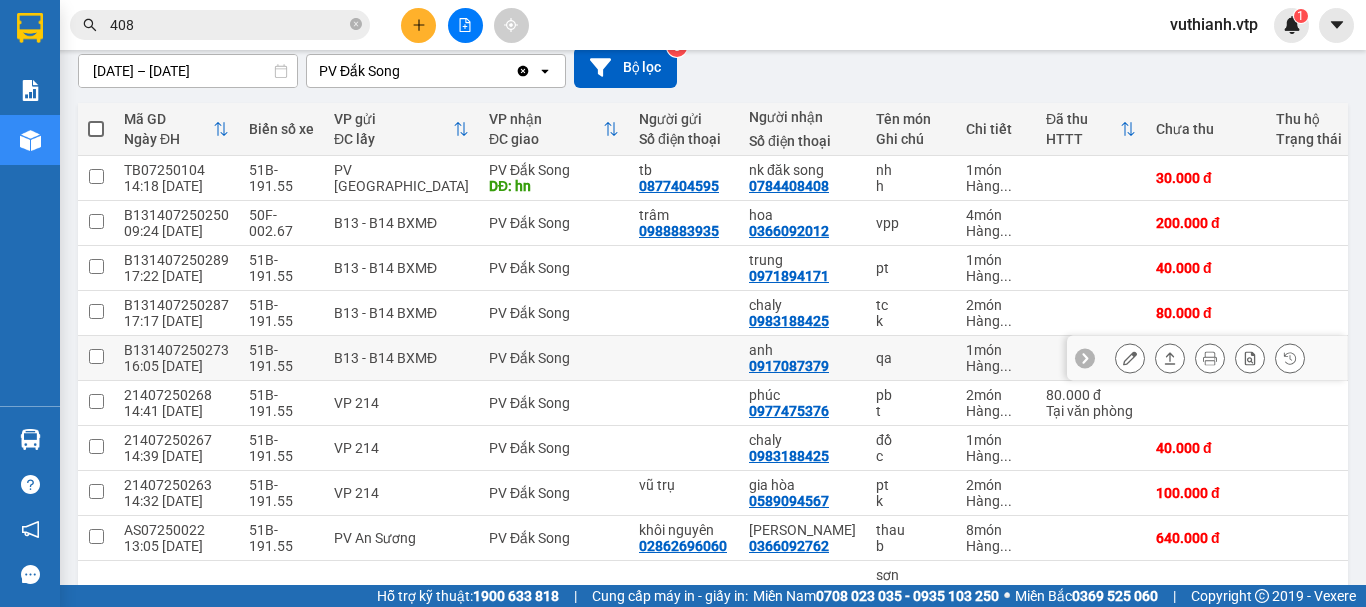 scroll, scrollTop: 210, scrollLeft: 0, axis: vertical 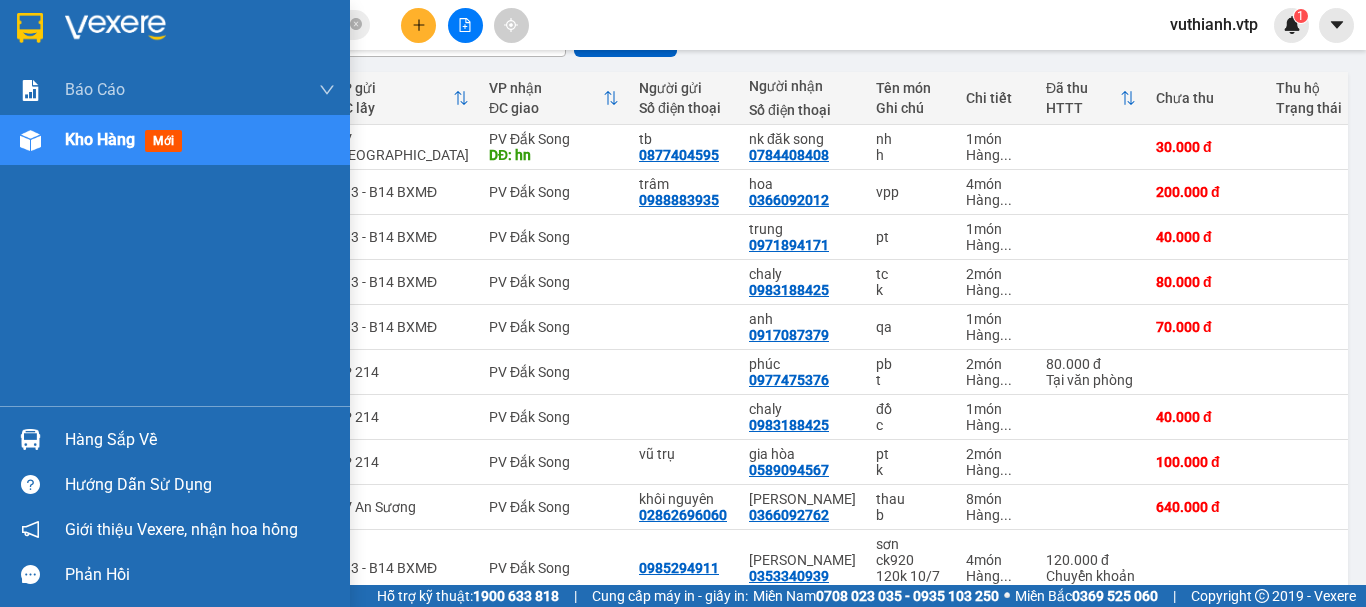 click at bounding box center (30, 439) 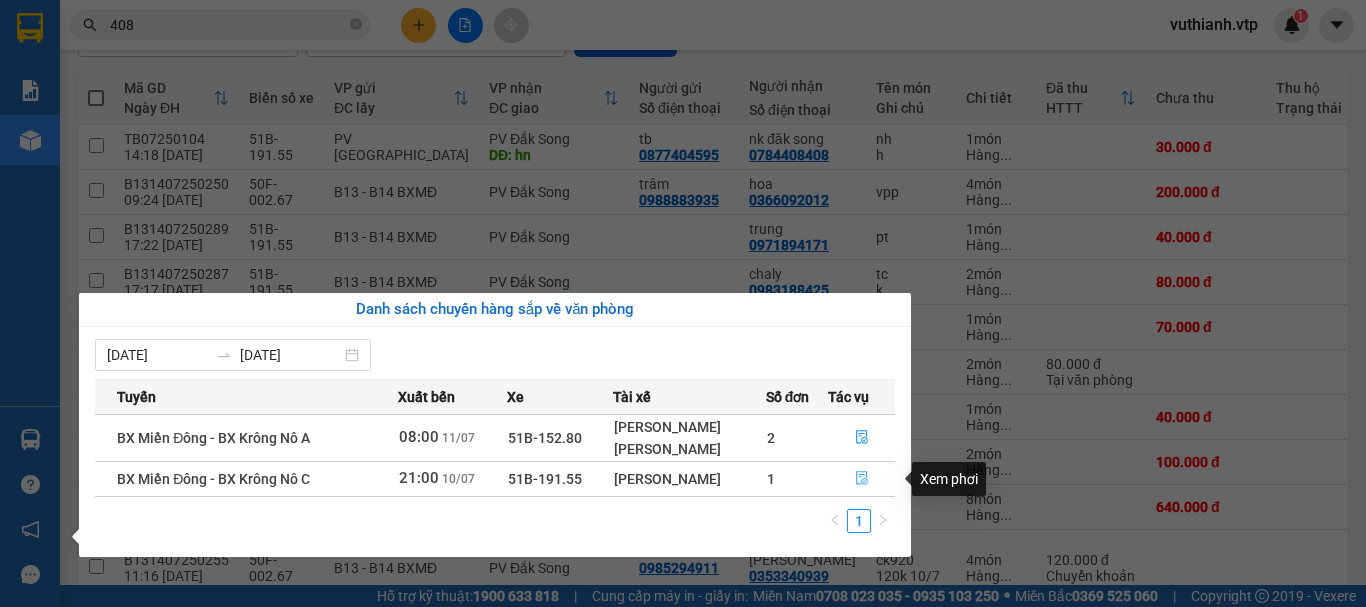 click 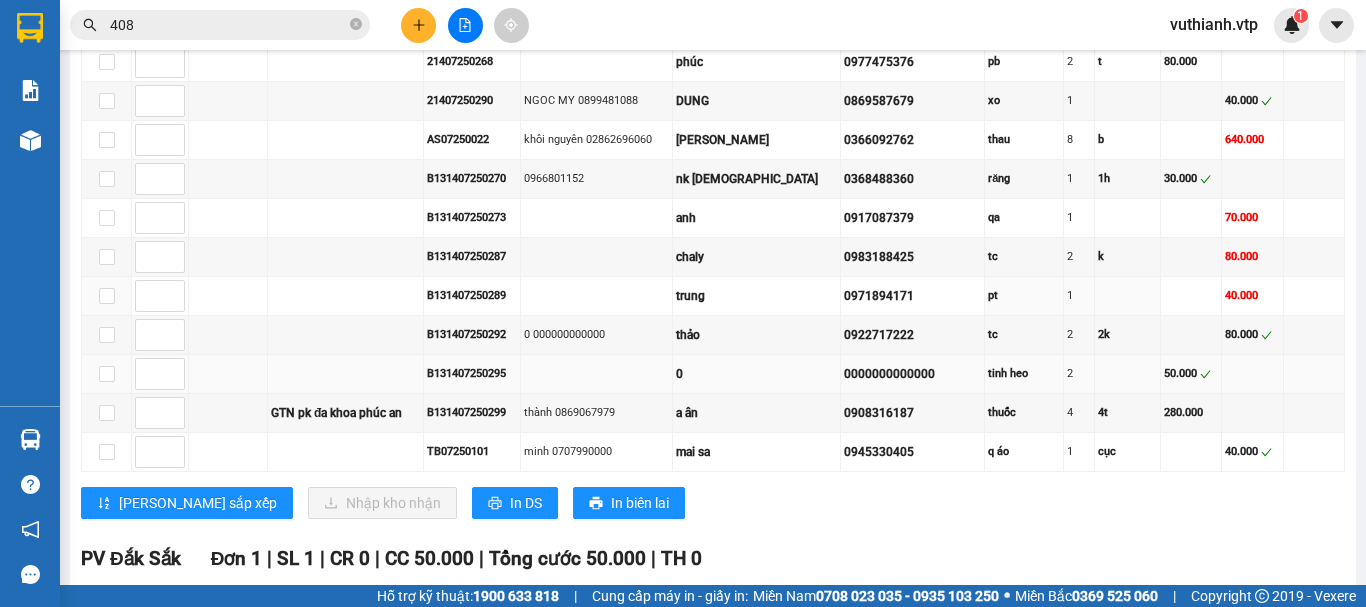 scroll, scrollTop: 900, scrollLeft: 0, axis: vertical 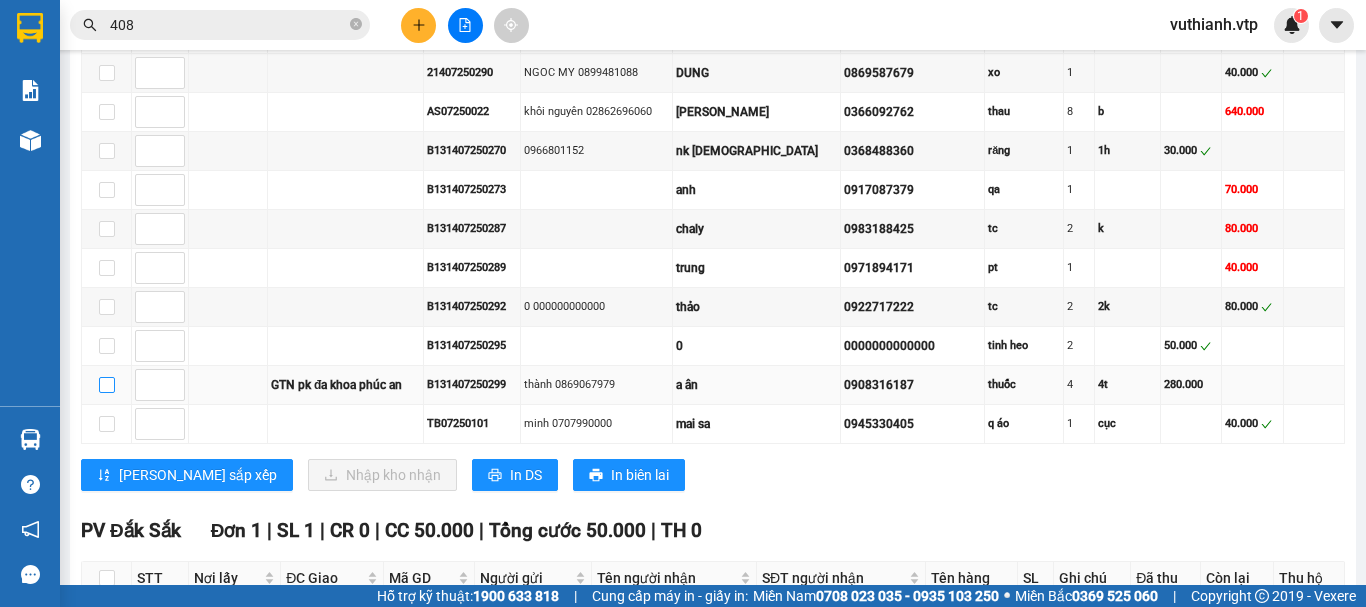 click at bounding box center [107, 385] 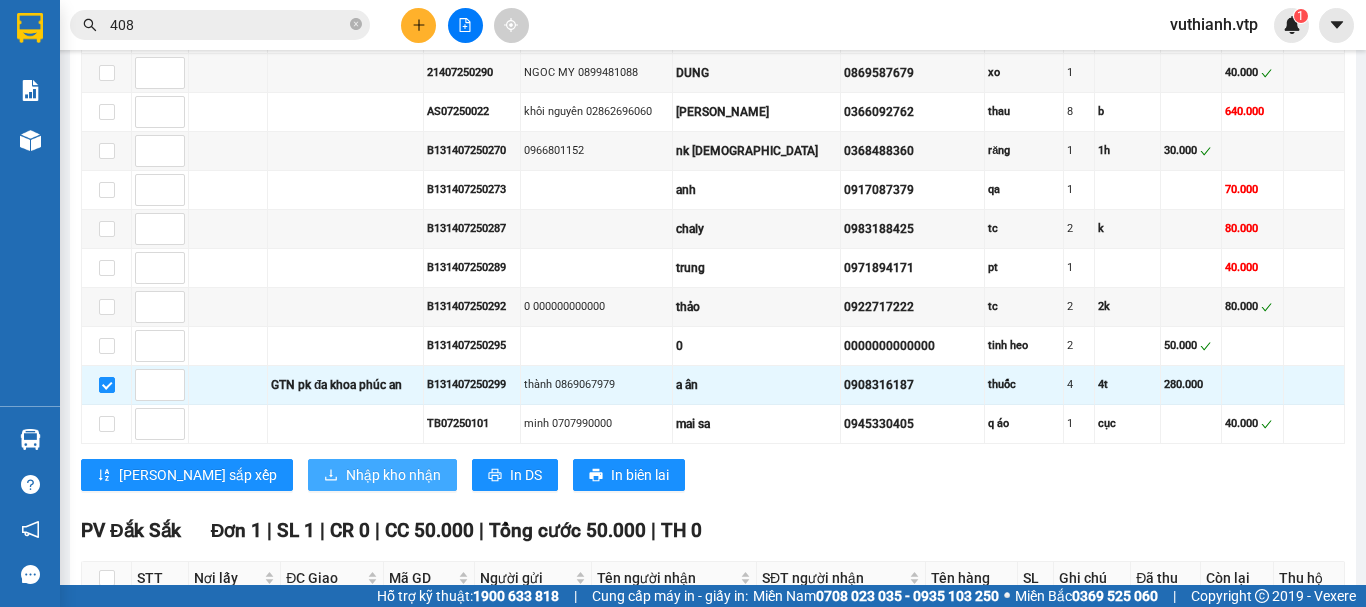 click on "Nhập kho nhận" at bounding box center [393, 475] 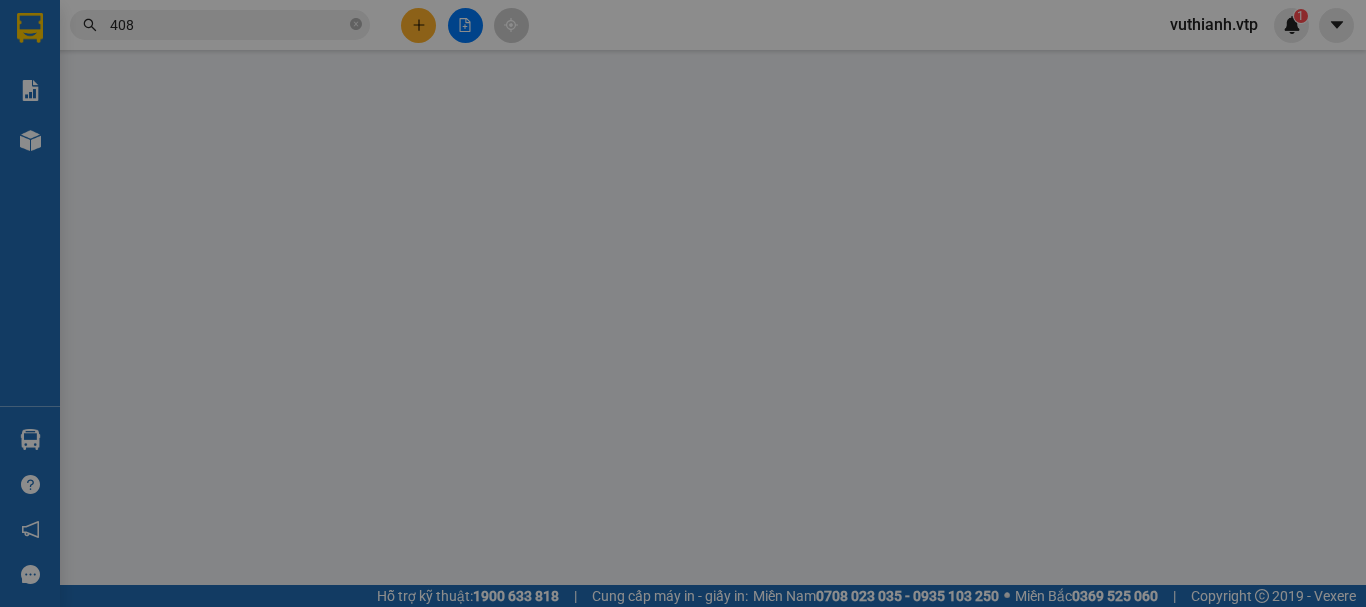 scroll, scrollTop: 0, scrollLeft: 0, axis: both 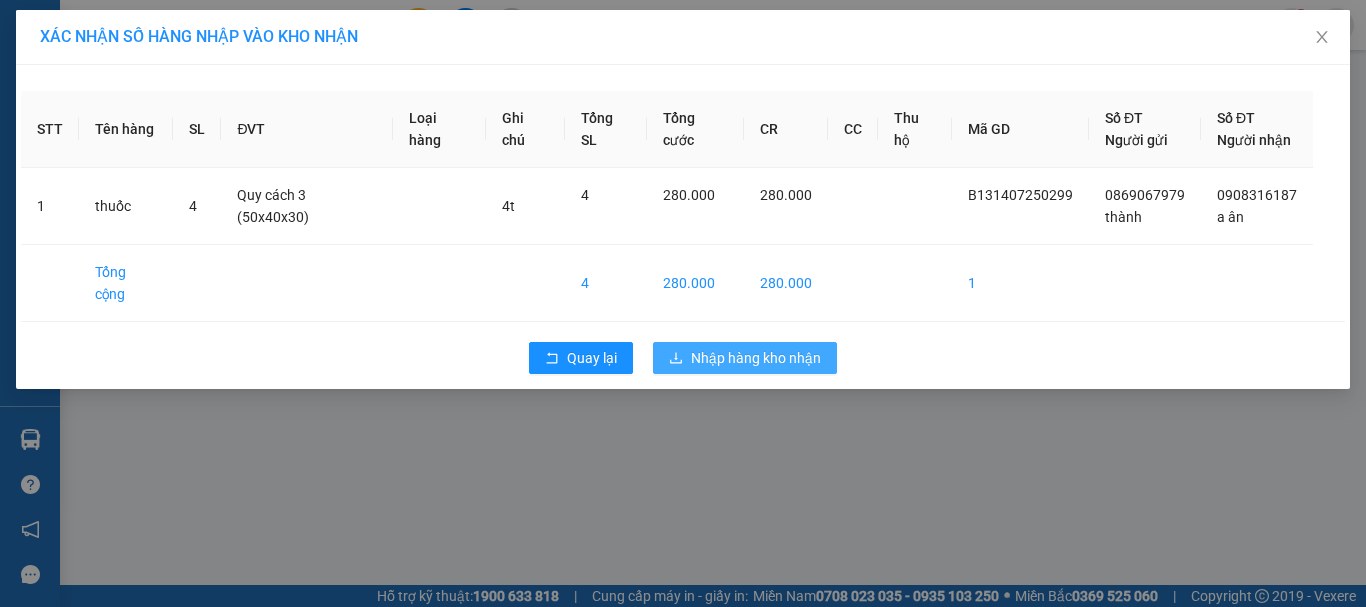 click on "Nhập hàng kho nhận" at bounding box center (756, 358) 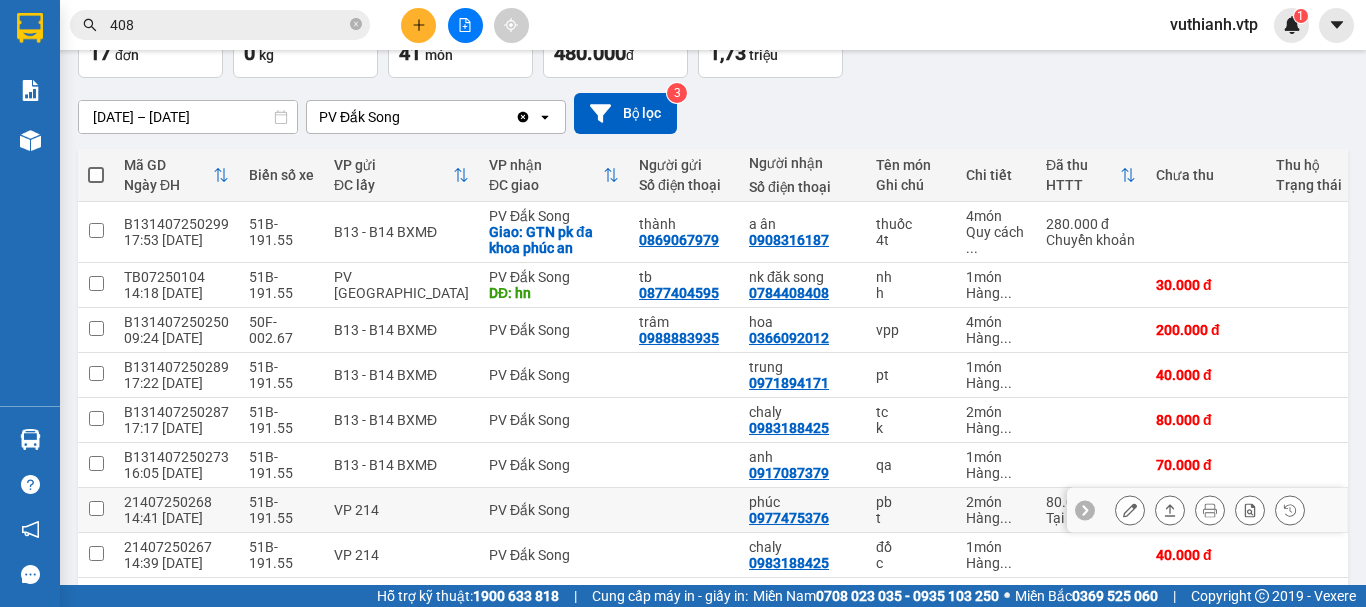scroll, scrollTop: 106, scrollLeft: 0, axis: vertical 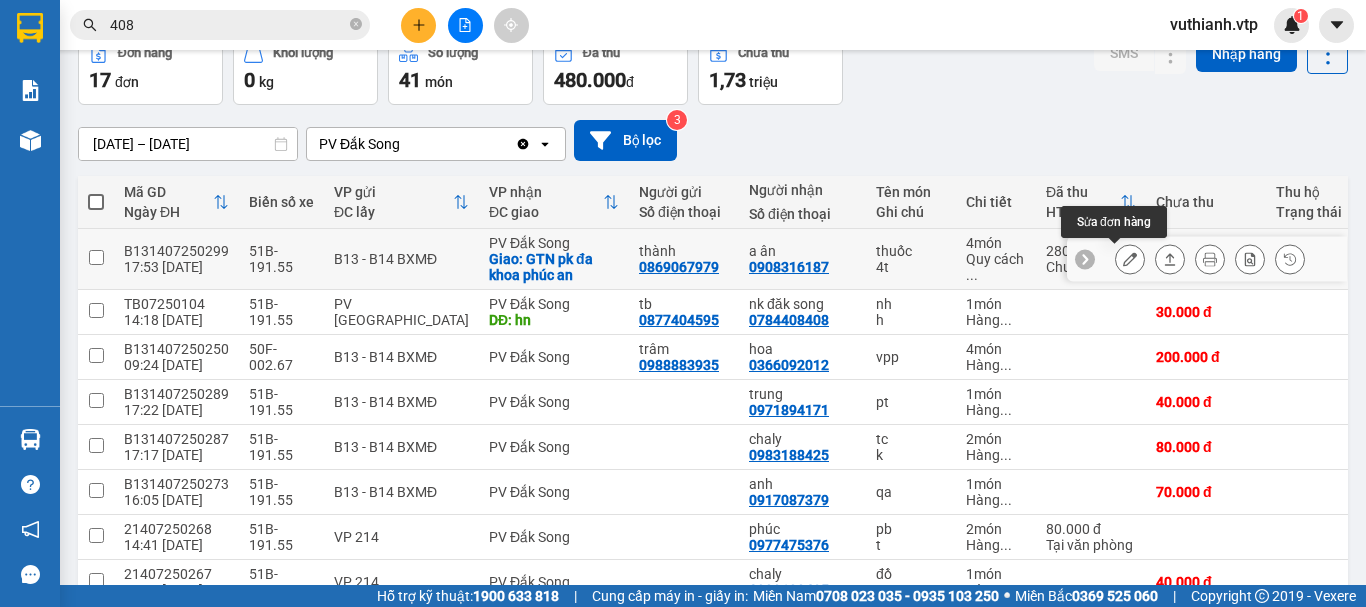 click 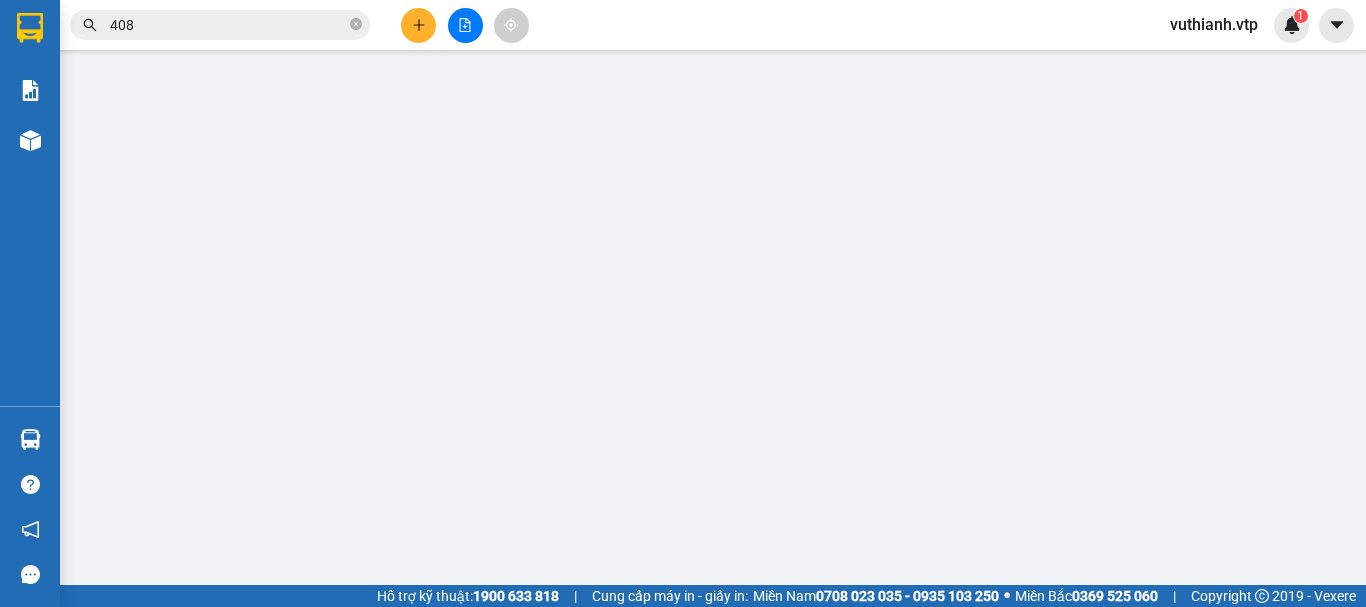 type on "0869067979" 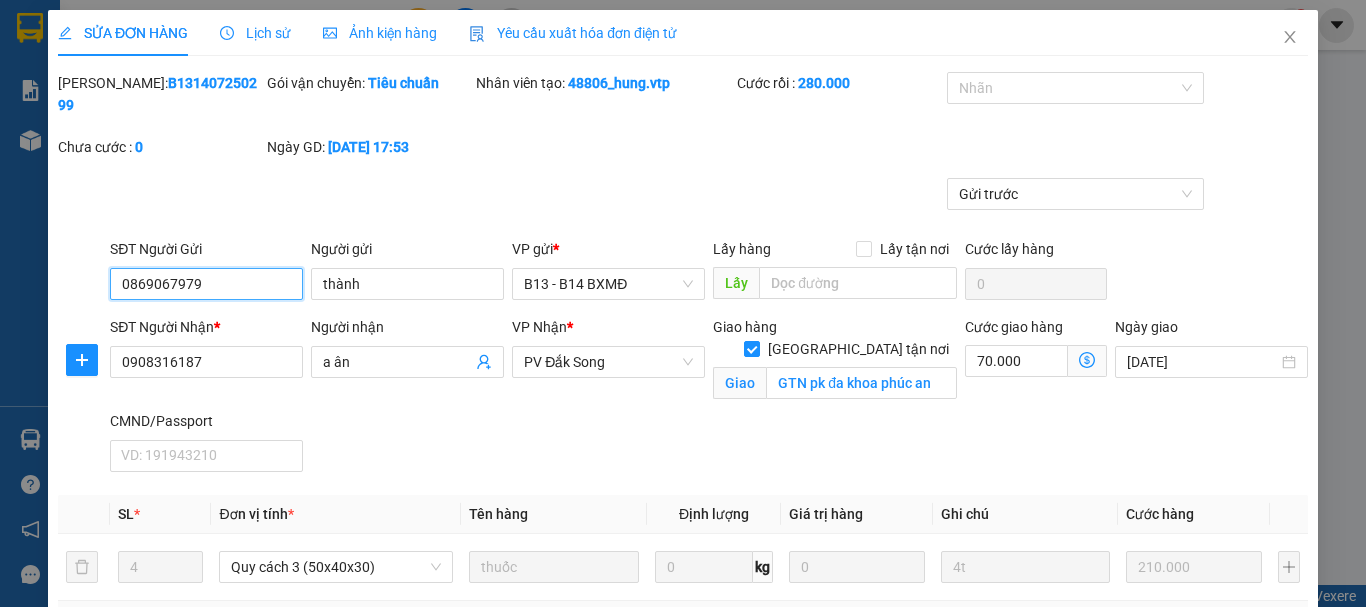 scroll, scrollTop: 0, scrollLeft: 0, axis: both 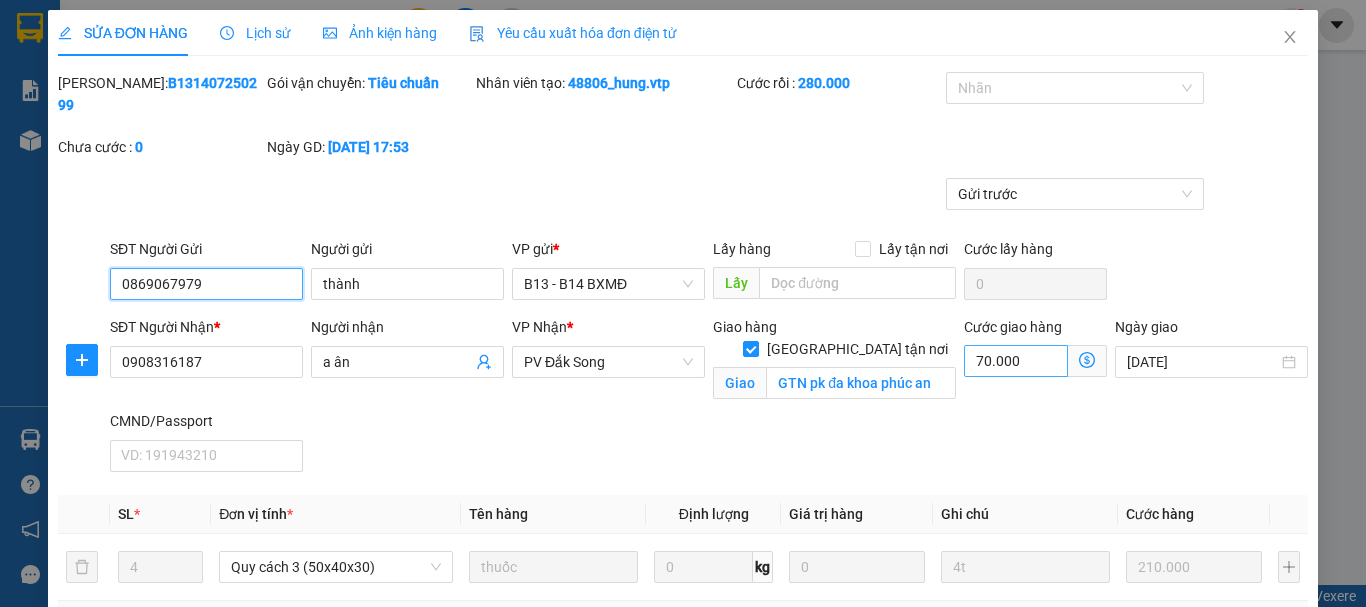 type on "10.500" 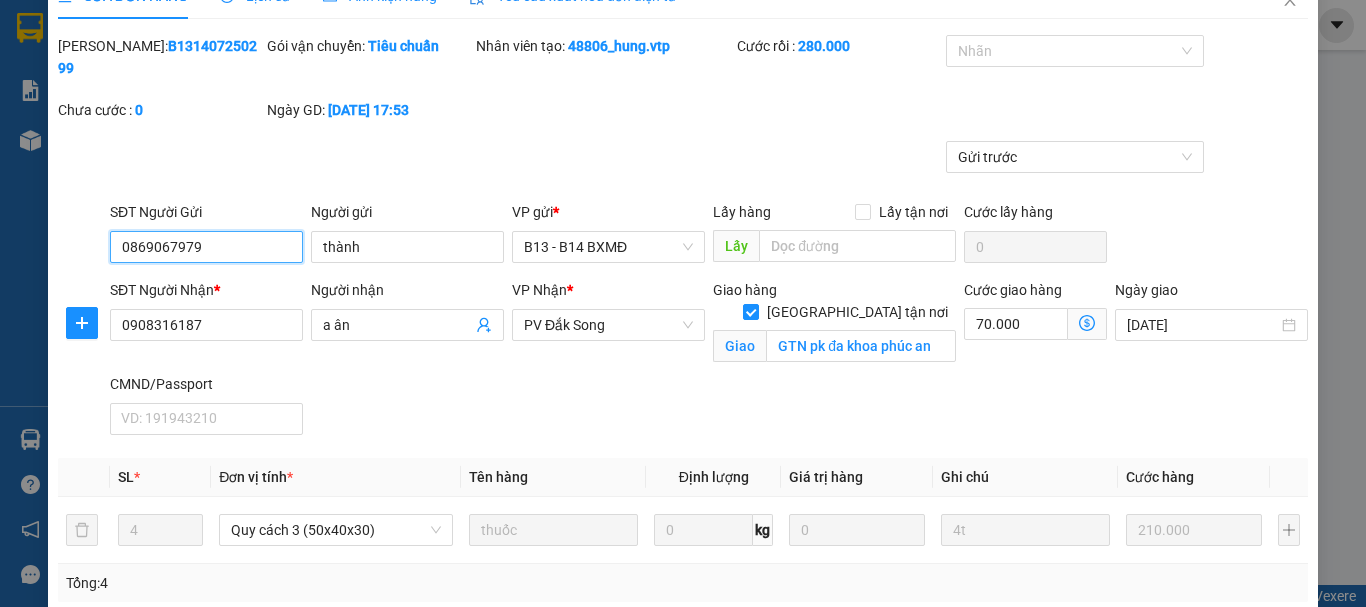 scroll, scrollTop: 0, scrollLeft: 0, axis: both 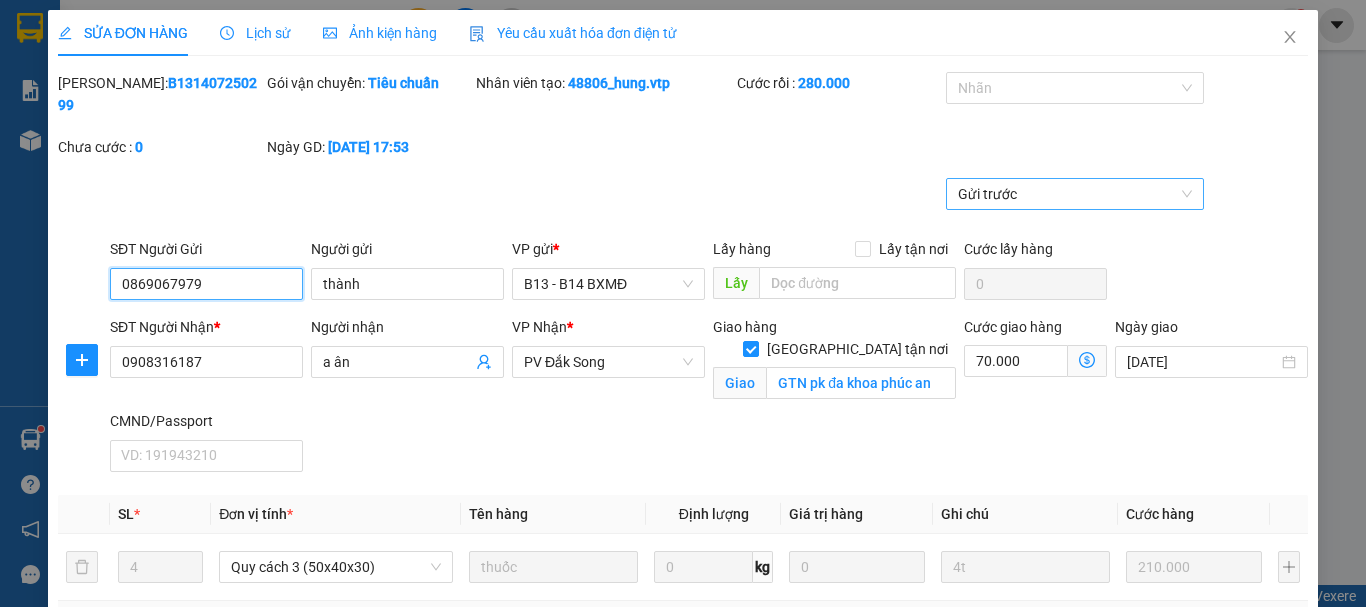 click on "Gửi trước" at bounding box center [1074, 194] 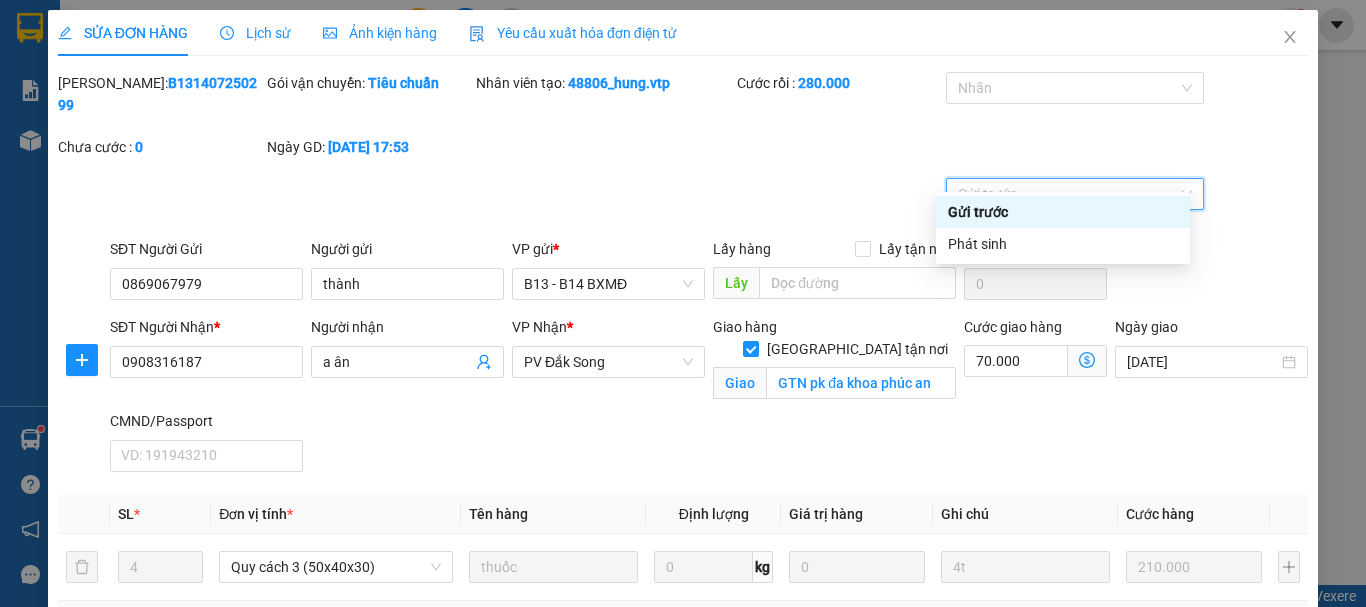 click on "Gửi trước" at bounding box center [1074, 194] 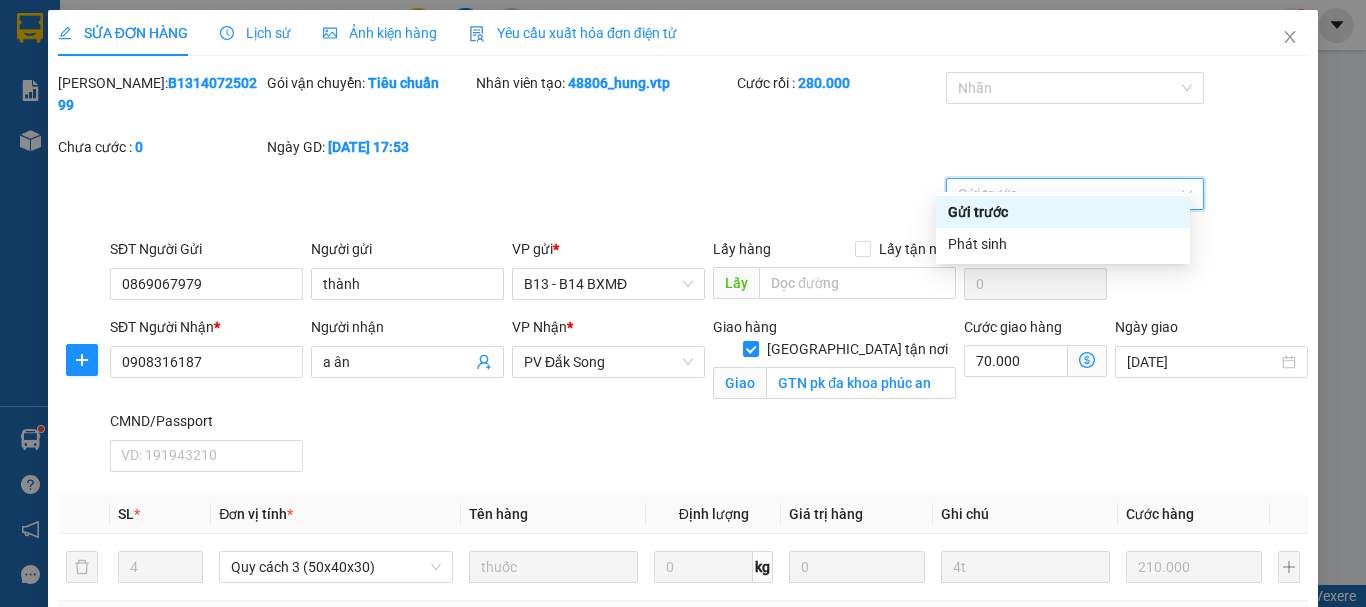 click on "Gửi trước" at bounding box center (1074, 194) 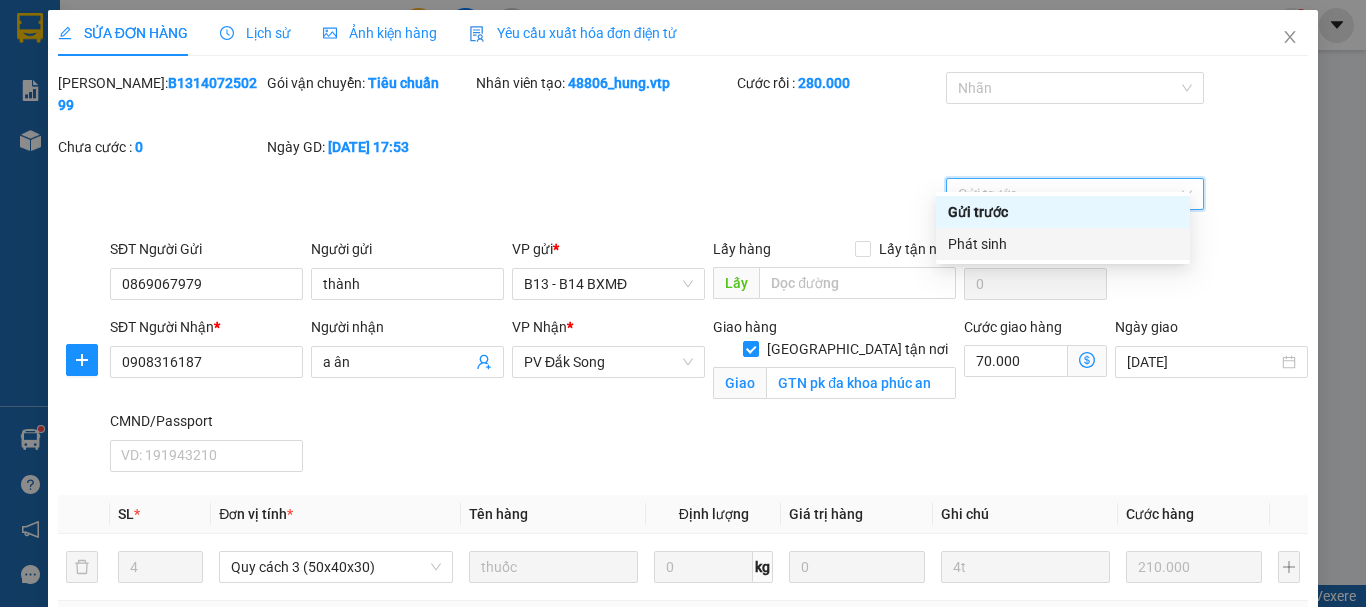 click 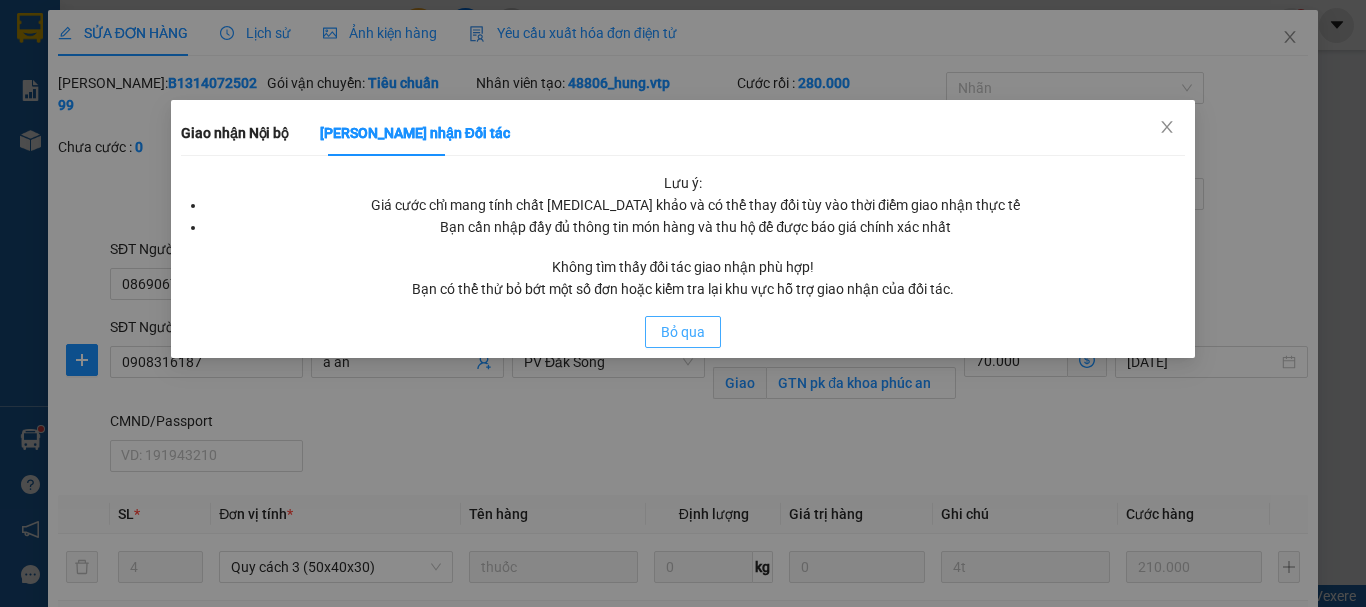 click on "Bỏ qua" at bounding box center (683, 332) 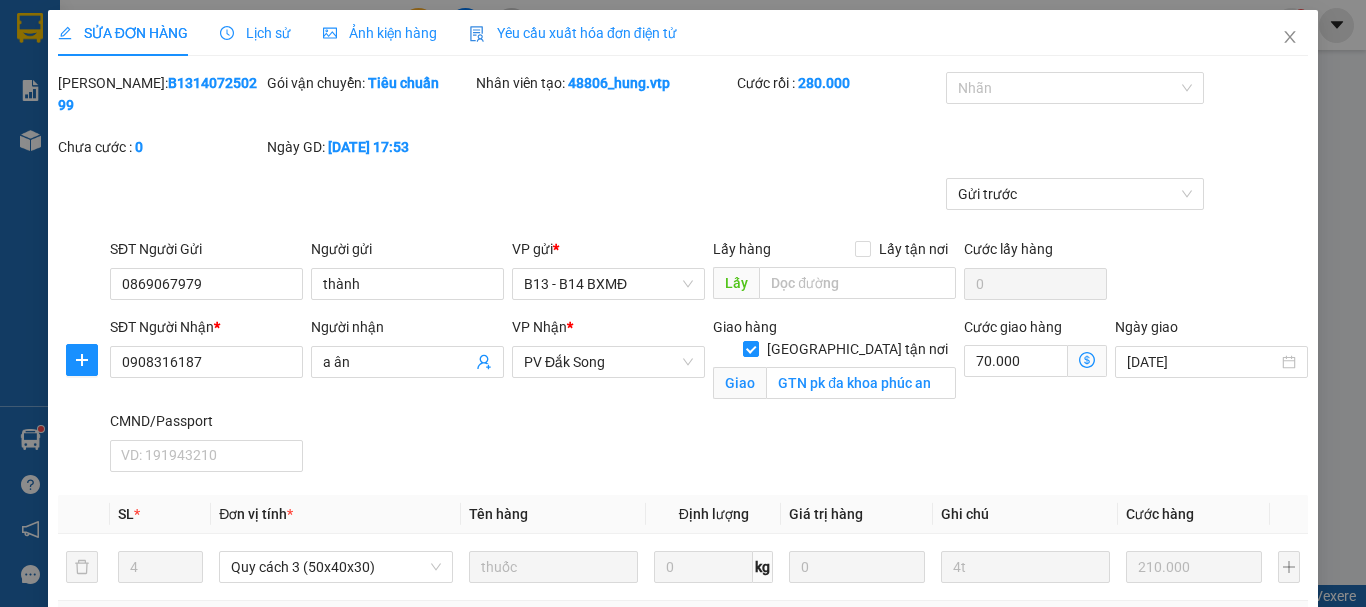 click 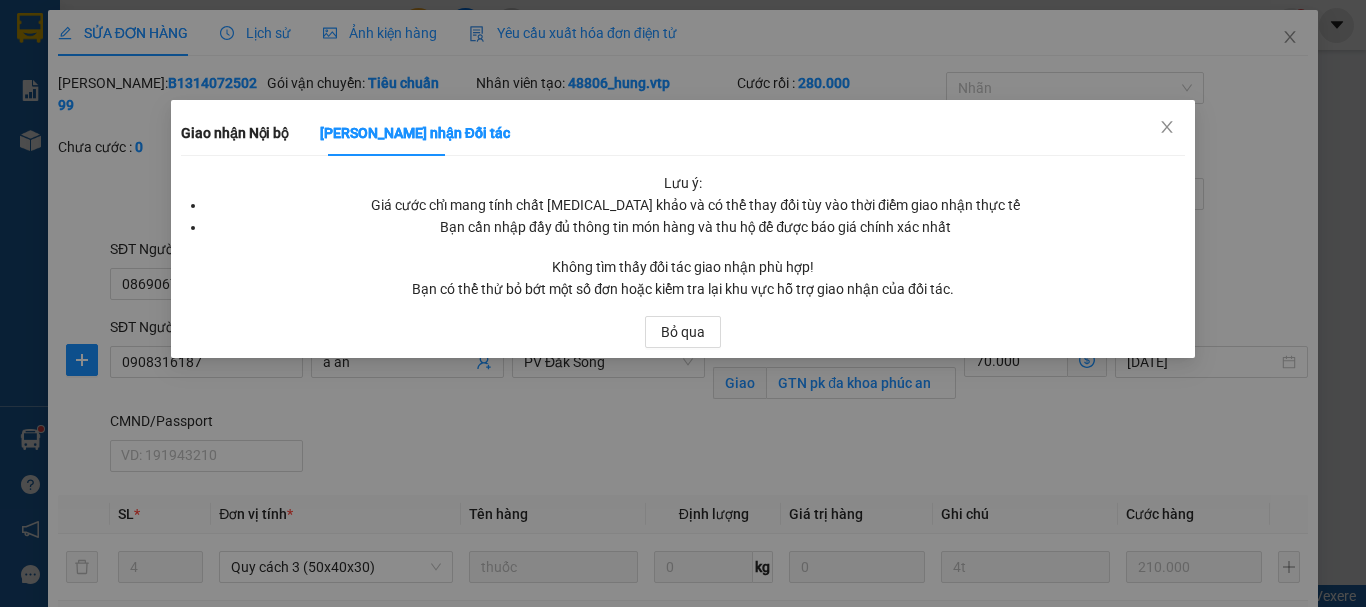 click on "Giao nhận Nội bộ Giao nhận Đối tác Lưu ý: Giá cước chỉ mang tính chất tham khảo và có thể thay đổi tùy vào thời điểm giao nhận thực tế Bạn cần nhập đầy đủ thông tin món hàng và thu hộ để được báo giá chính xác nhất Không tìm thấy đối tác giao nhận phù hợp! Bạn có thể thử bỏ bớt một số đơn hoặc kiểm tra lại khu vực hỗ trợ giao nhận của đối tác. Bỏ qua" at bounding box center (683, 303) 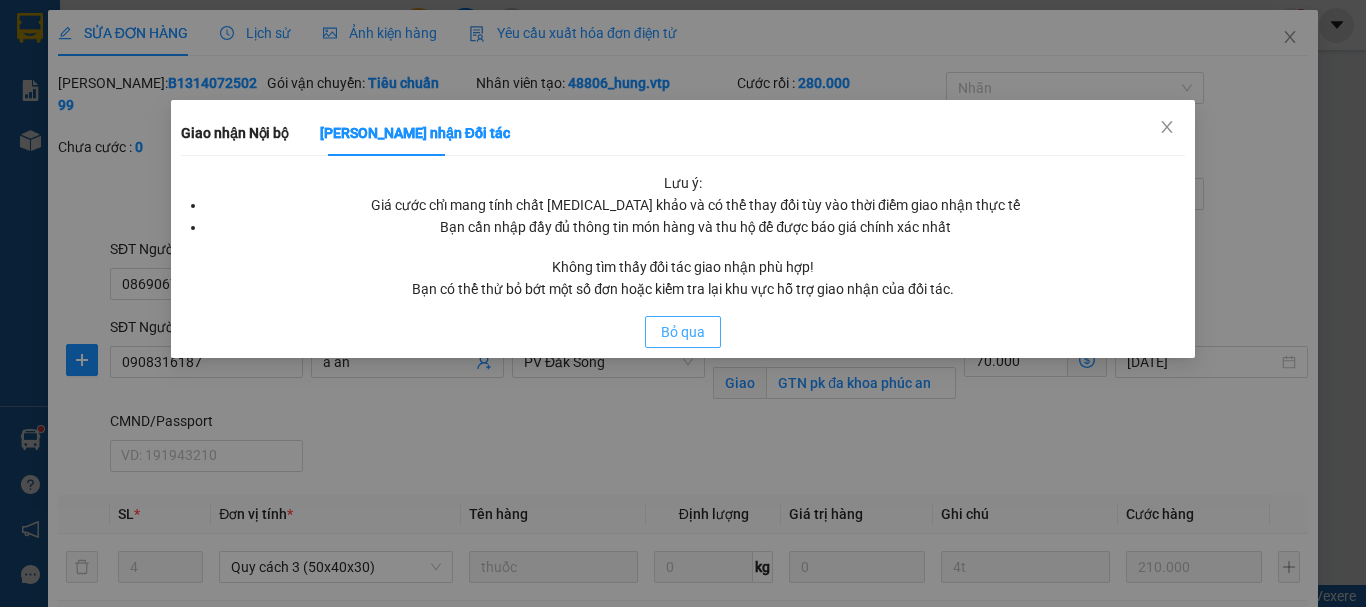 click on "Bỏ qua" at bounding box center [683, 332] 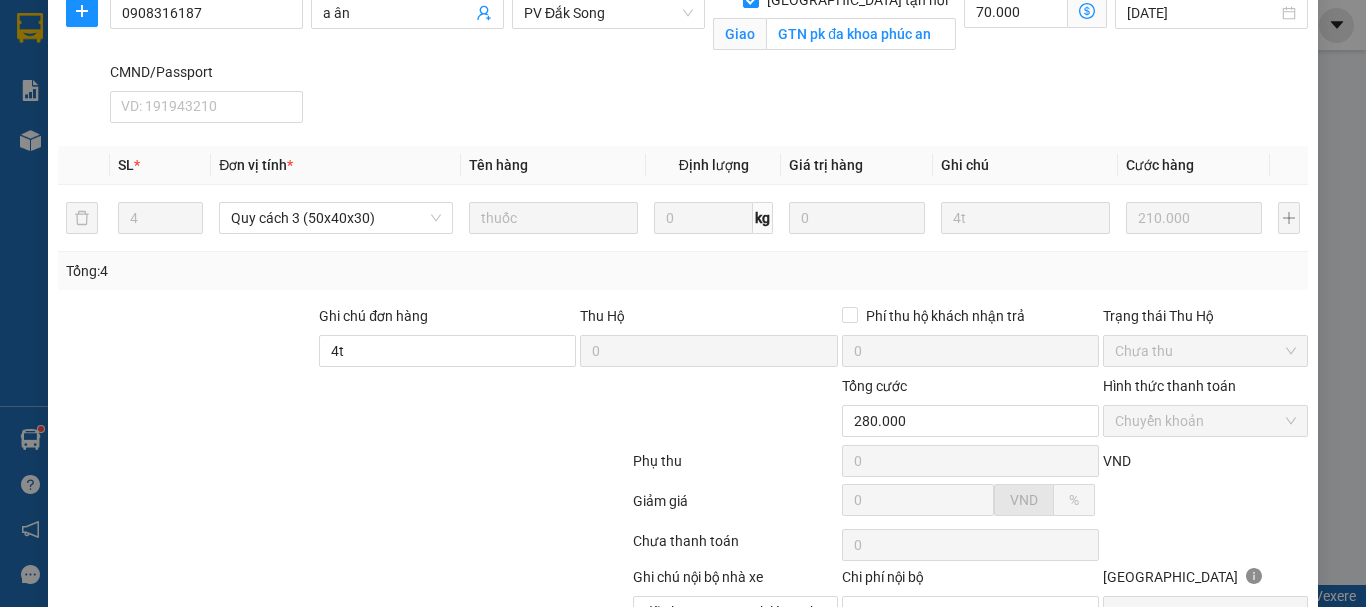 scroll, scrollTop: 470, scrollLeft: 0, axis: vertical 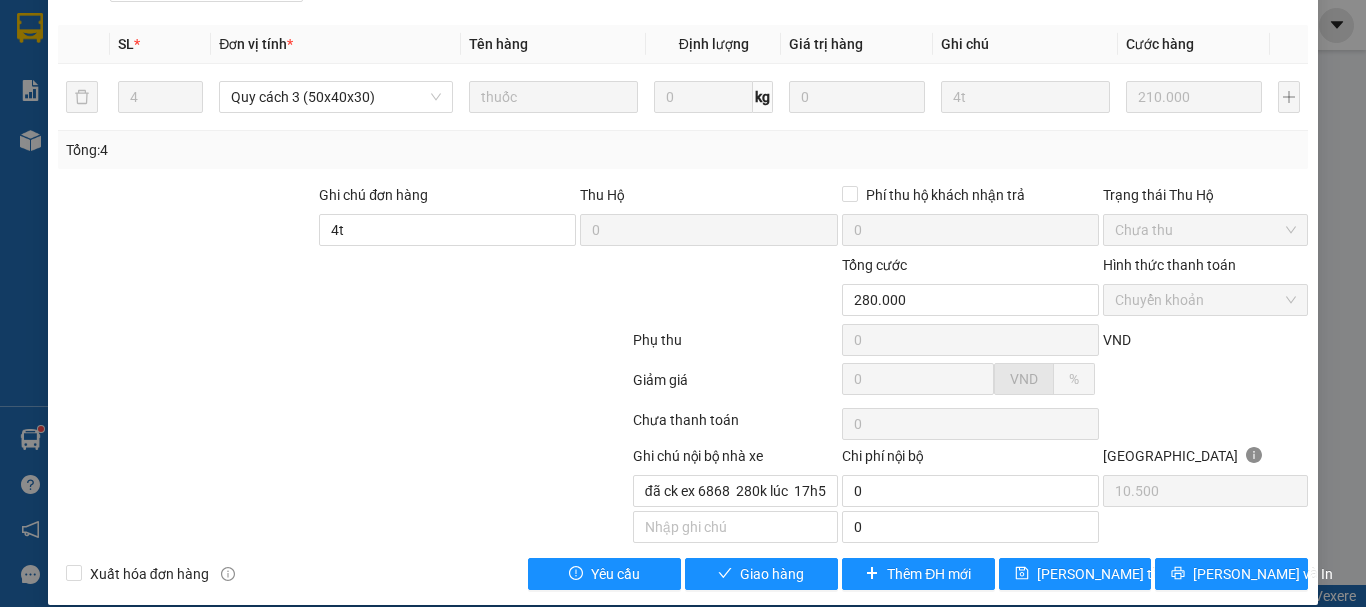 click on "Chuyển khoản" at bounding box center (1205, 300) 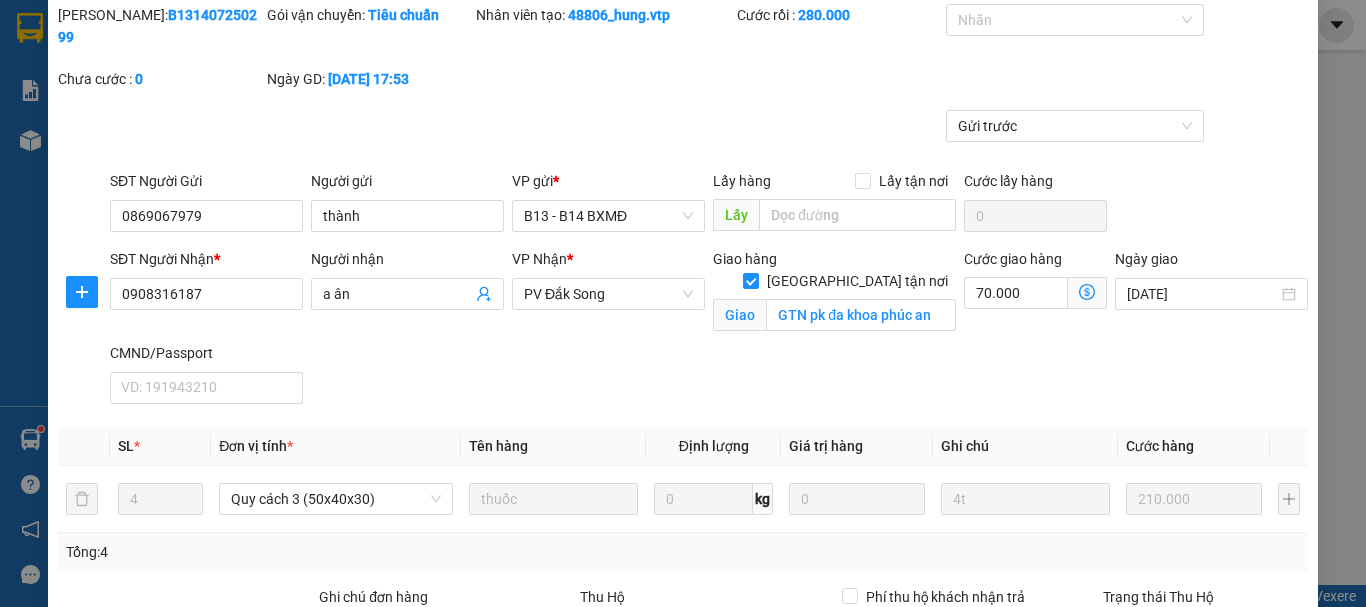 scroll, scrollTop: 0, scrollLeft: 0, axis: both 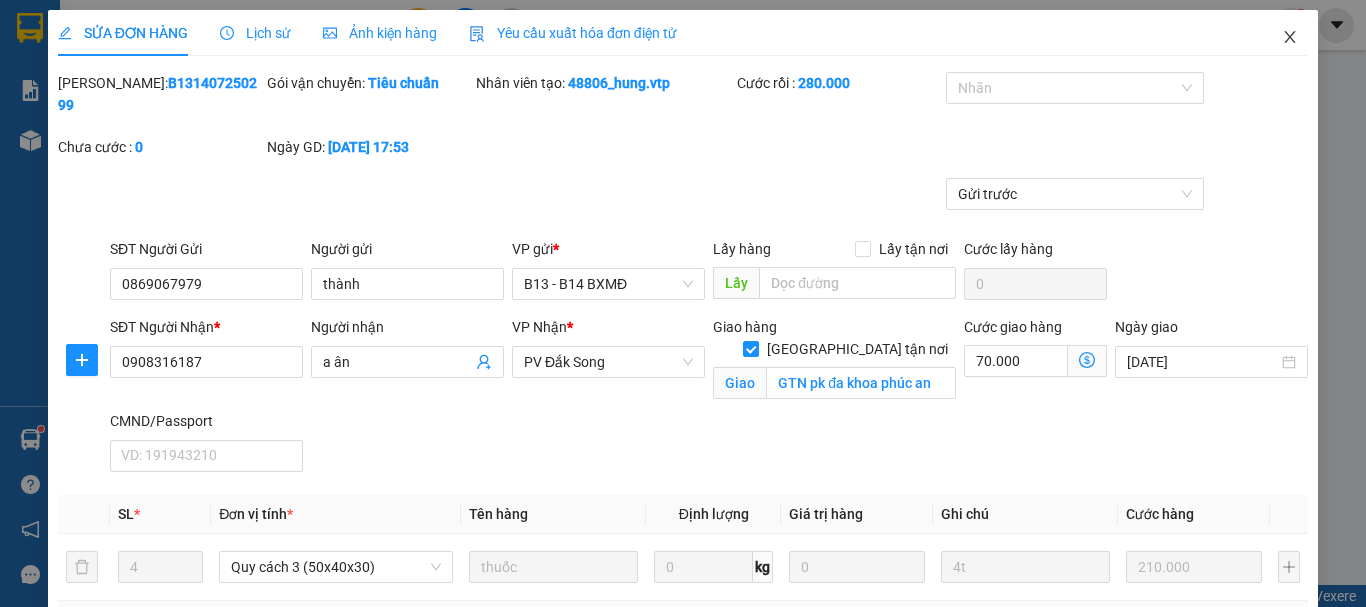 click 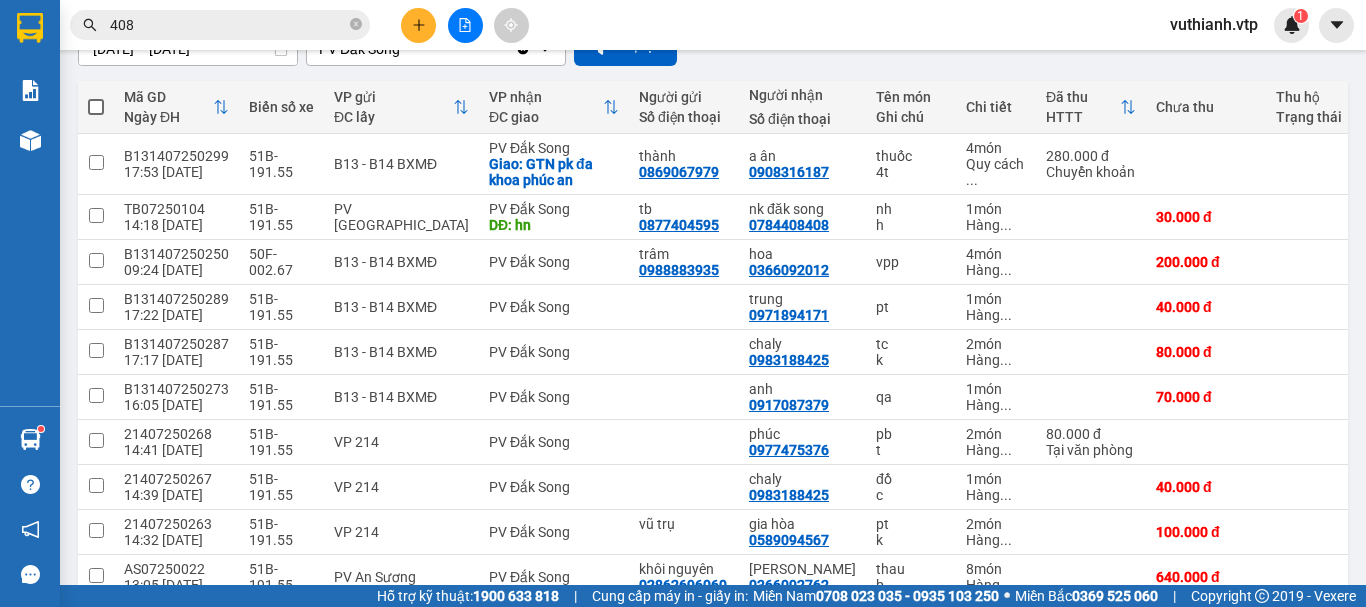 scroll, scrollTop: 300, scrollLeft: 0, axis: vertical 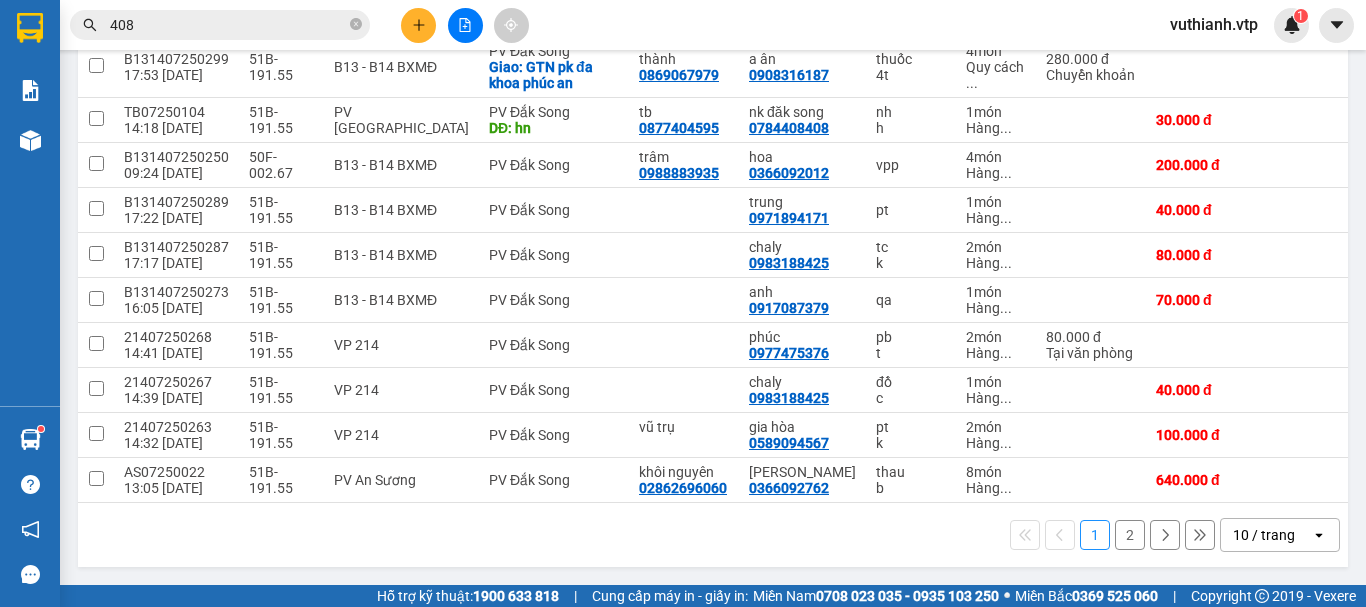 click on "2" at bounding box center (1130, 535) 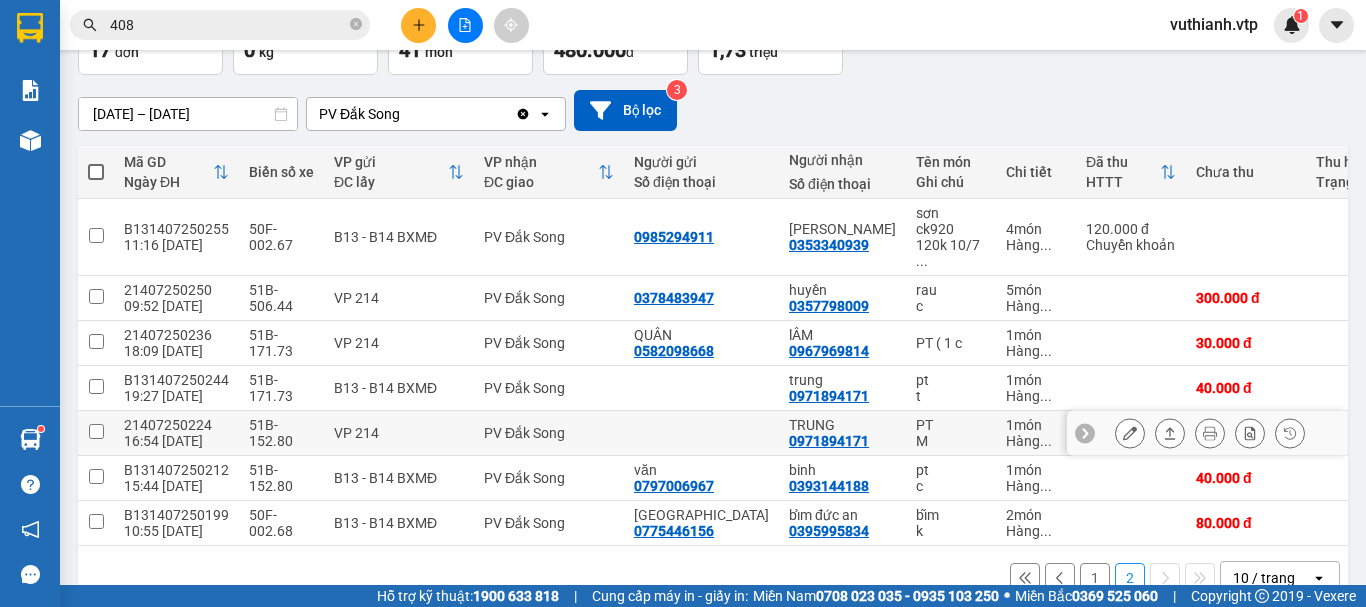 scroll, scrollTop: 171, scrollLeft: 0, axis: vertical 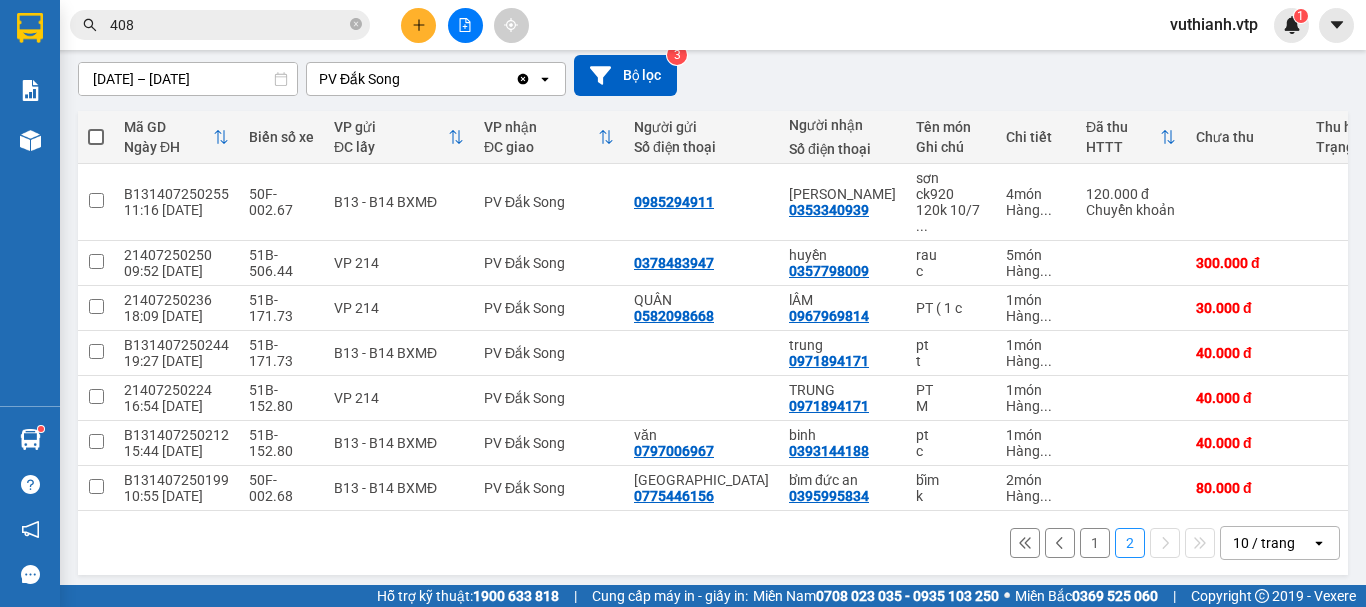 click on "1" at bounding box center (1095, 543) 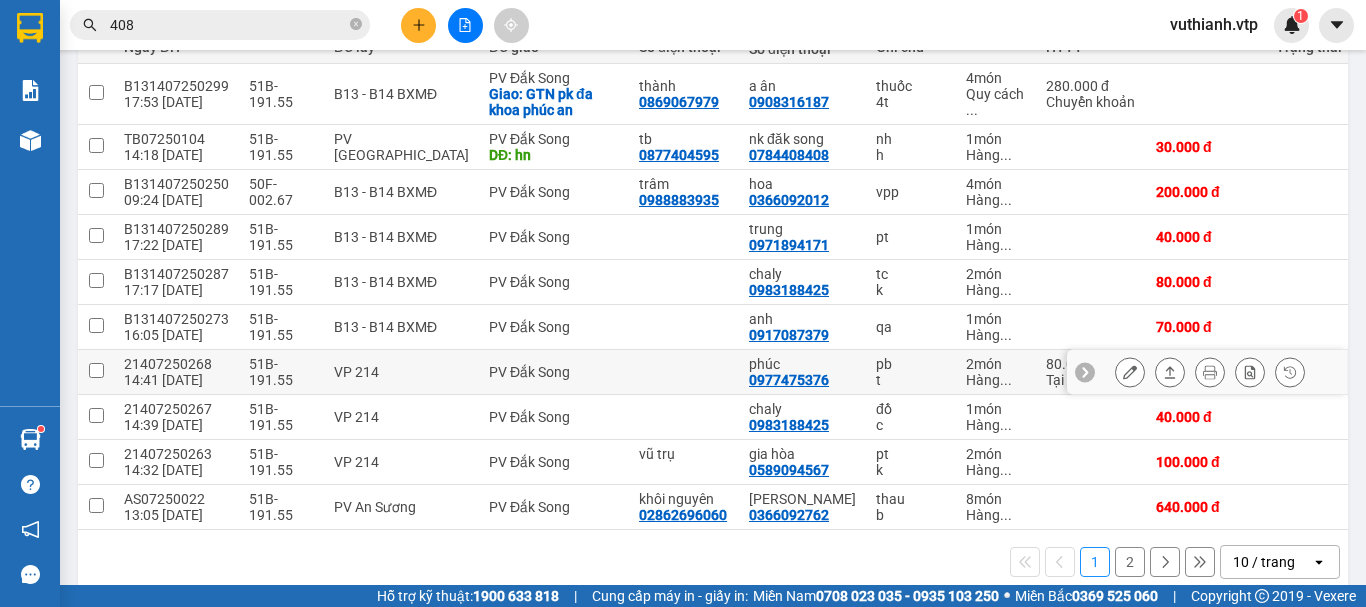 scroll, scrollTop: 306, scrollLeft: 0, axis: vertical 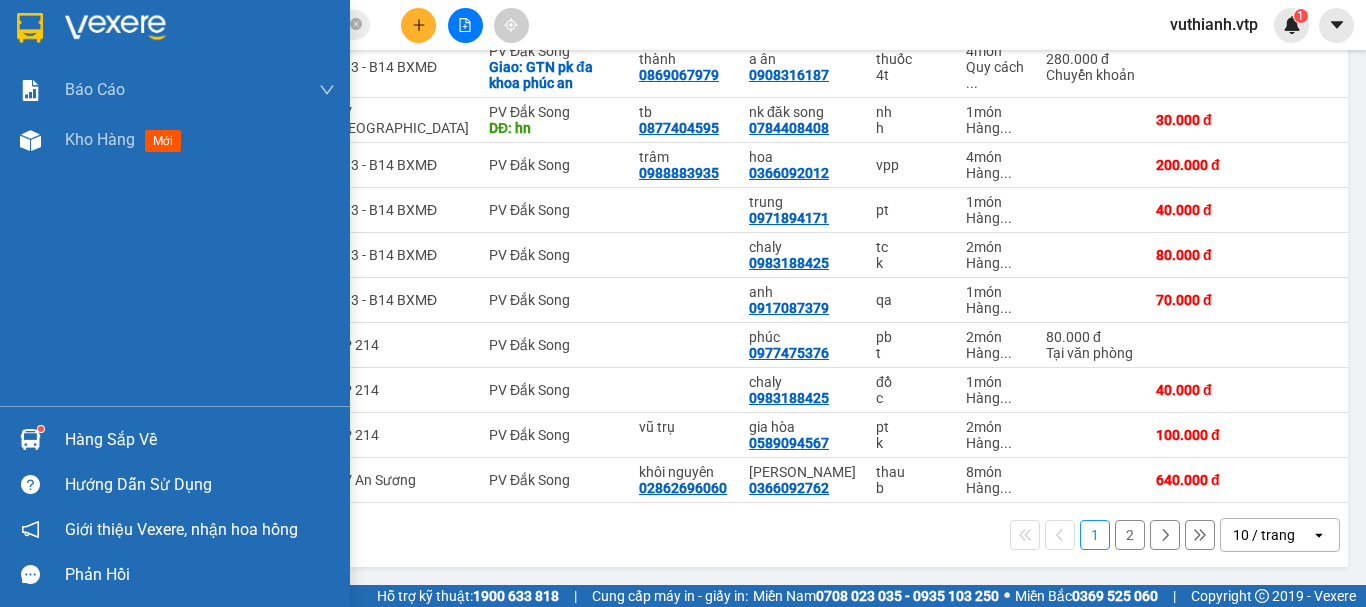 click on "Hàng sắp về" at bounding box center [200, 440] 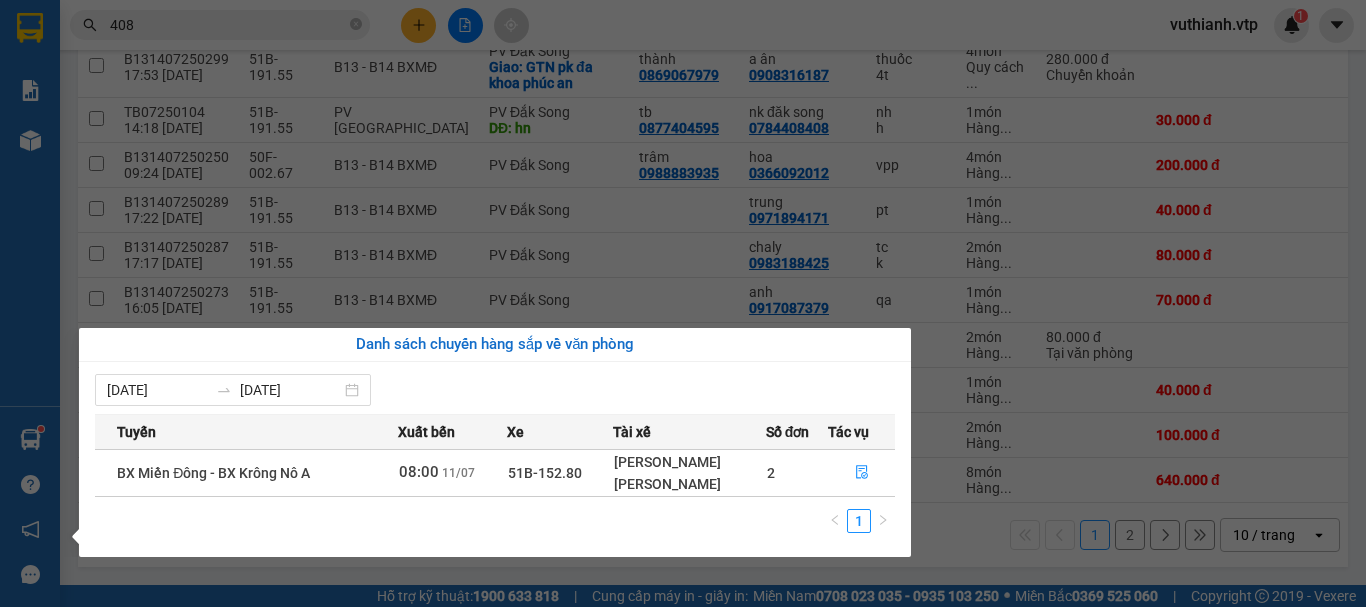 drag, startPoint x: 673, startPoint y: 212, endPoint x: 689, endPoint y: 274, distance: 64.03124 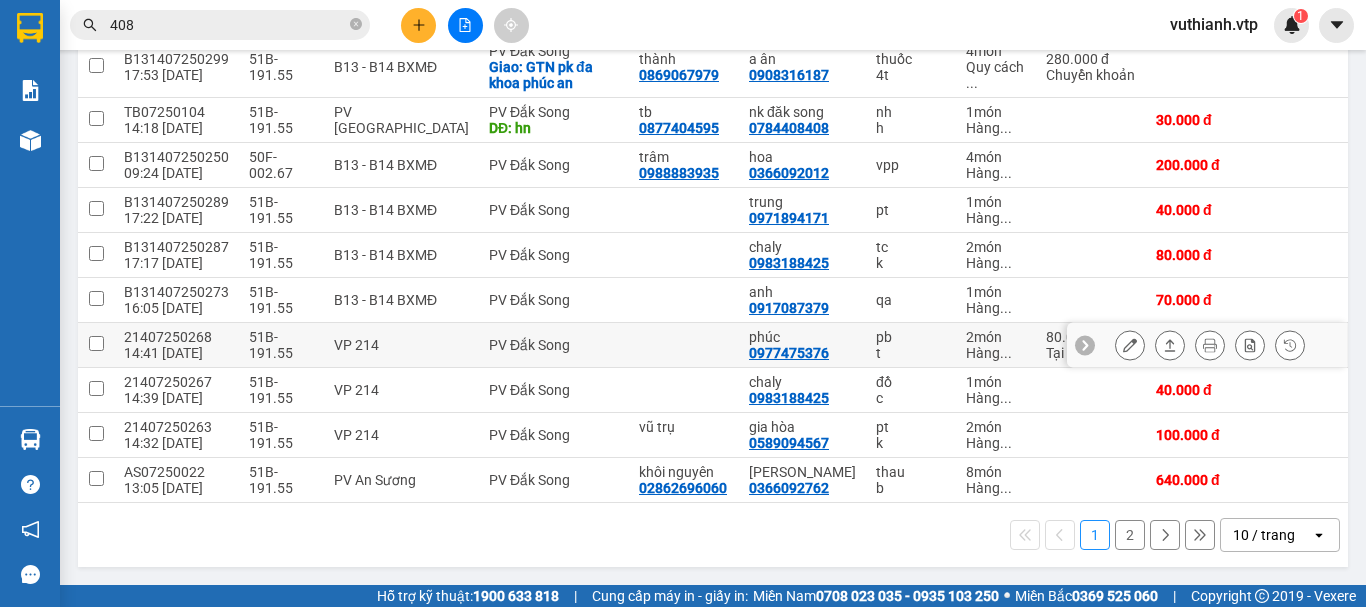 click at bounding box center [684, 345] 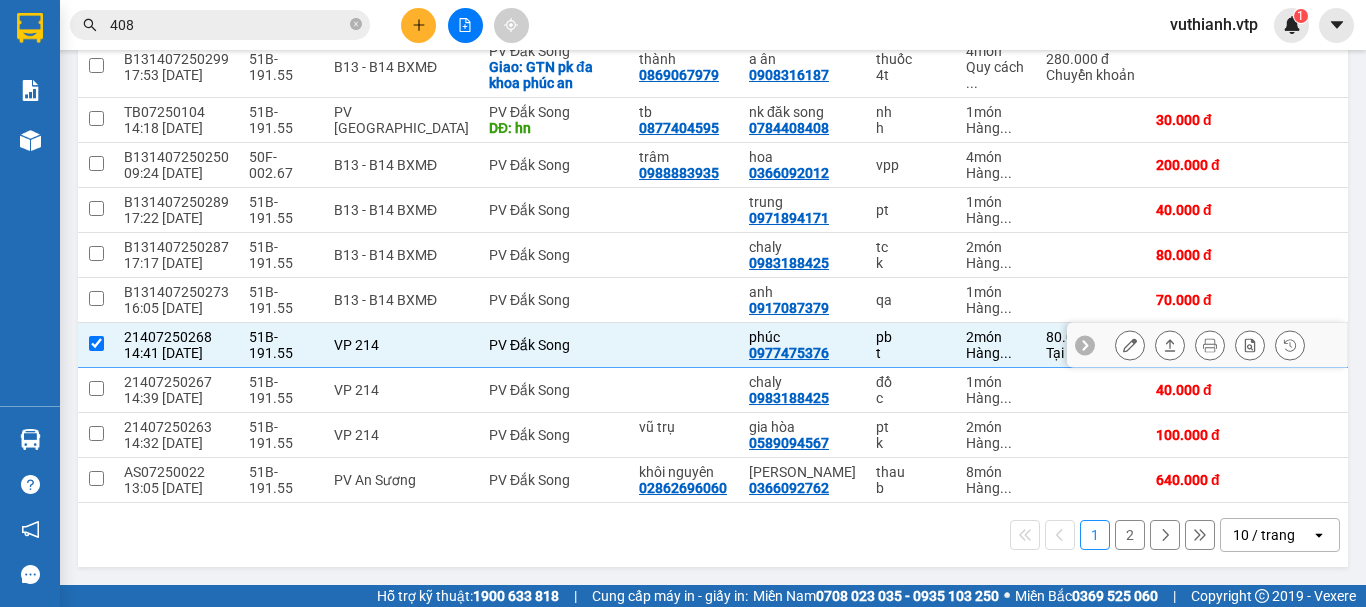 scroll, scrollTop: 206, scrollLeft: 0, axis: vertical 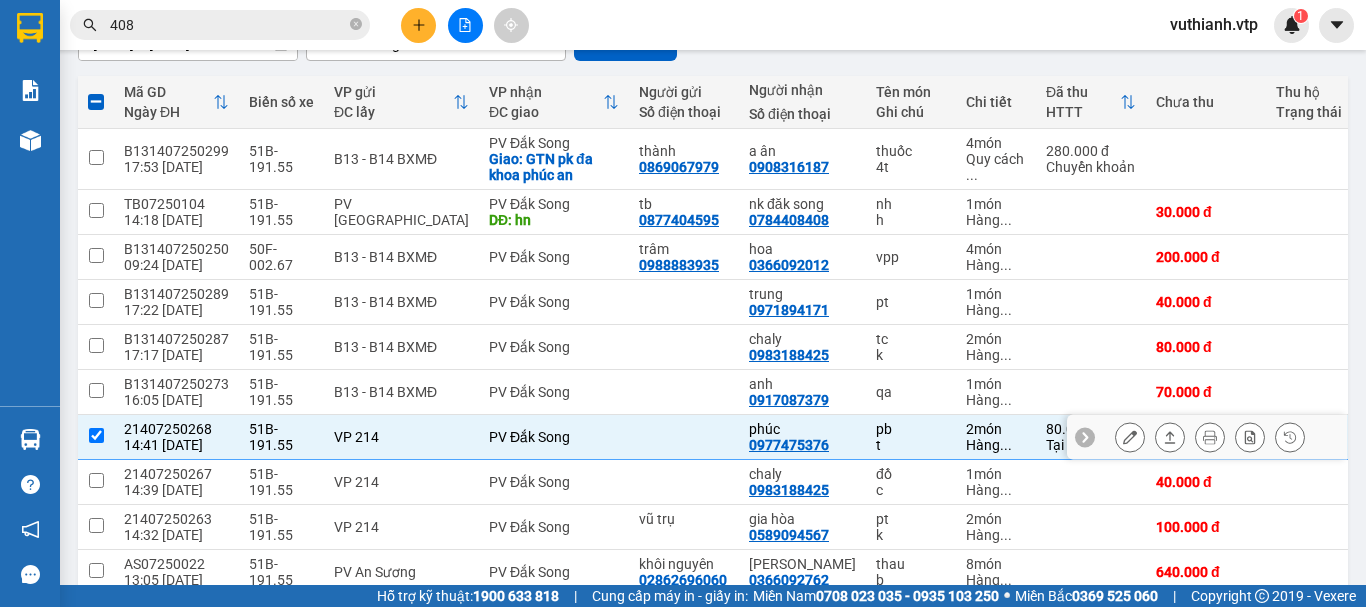 click on "PV Đắk Song" at bounding box center [554, 437] 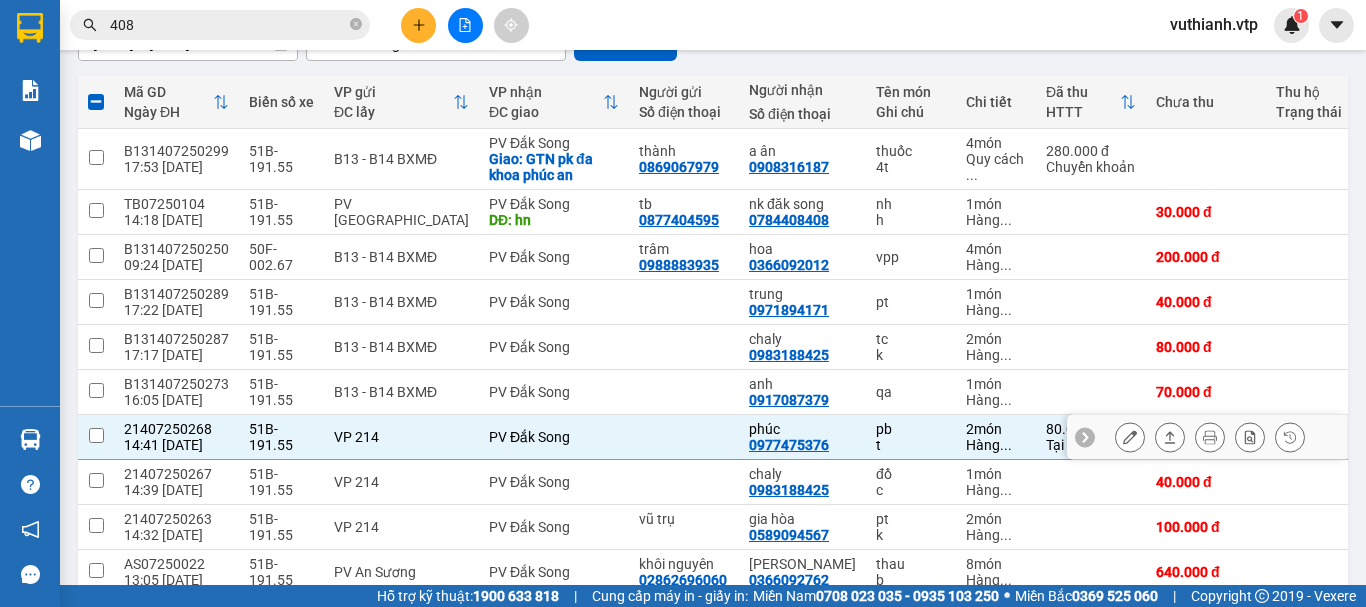checkbox on "false" 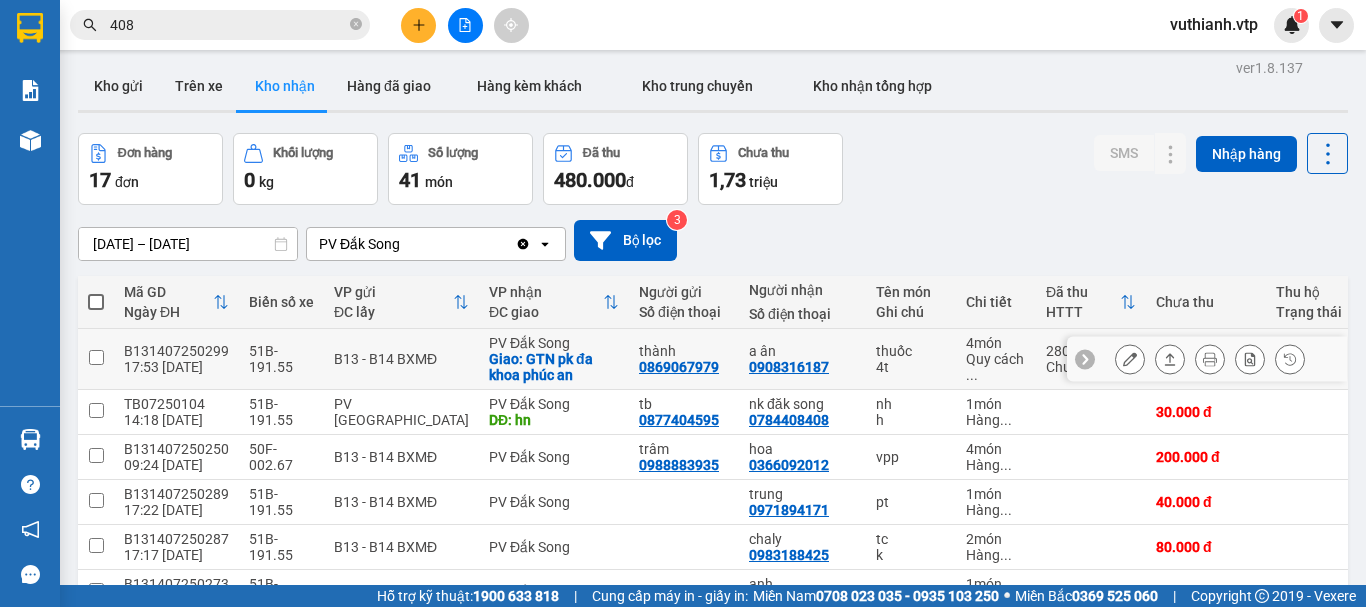 scroll, scrollTop: 0, scrollLeft: 0, axis: both 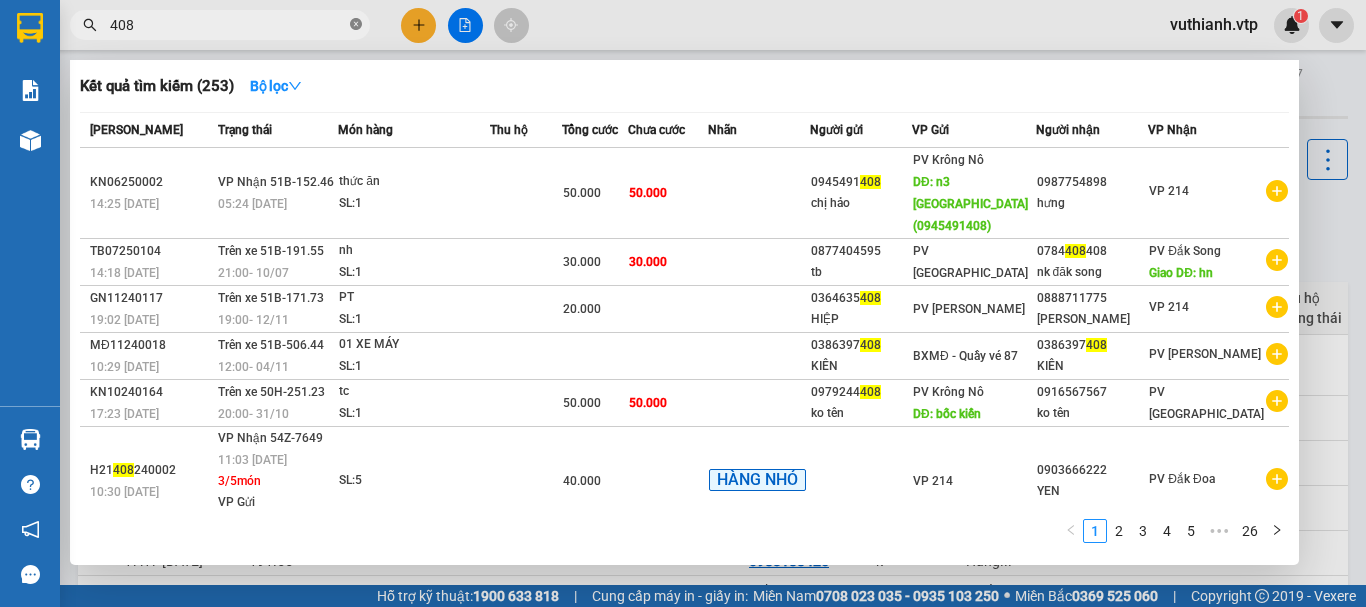 click 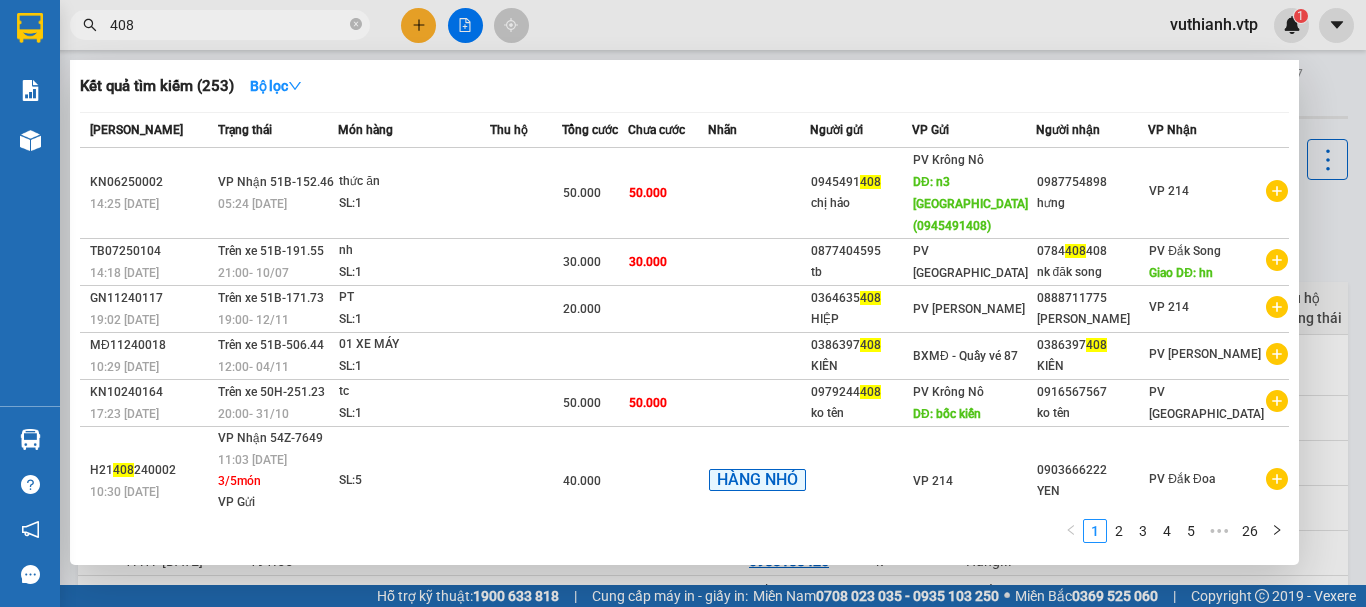 type 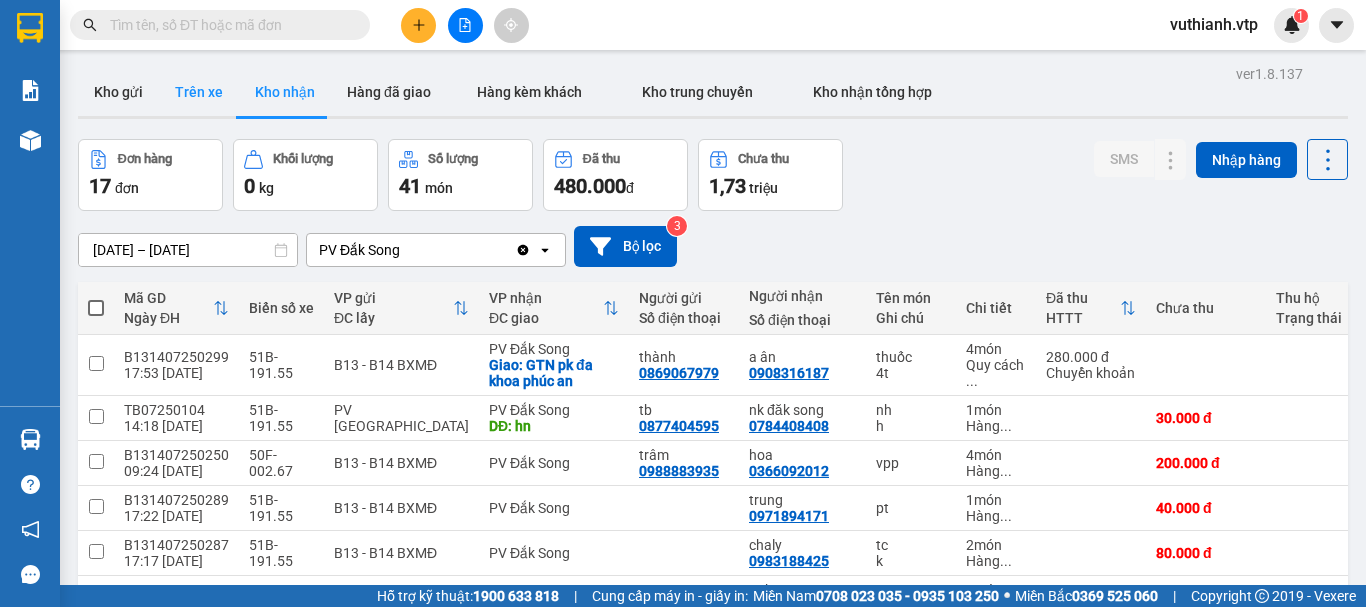 click on "Trên xe" at bounding box center [199, 92] 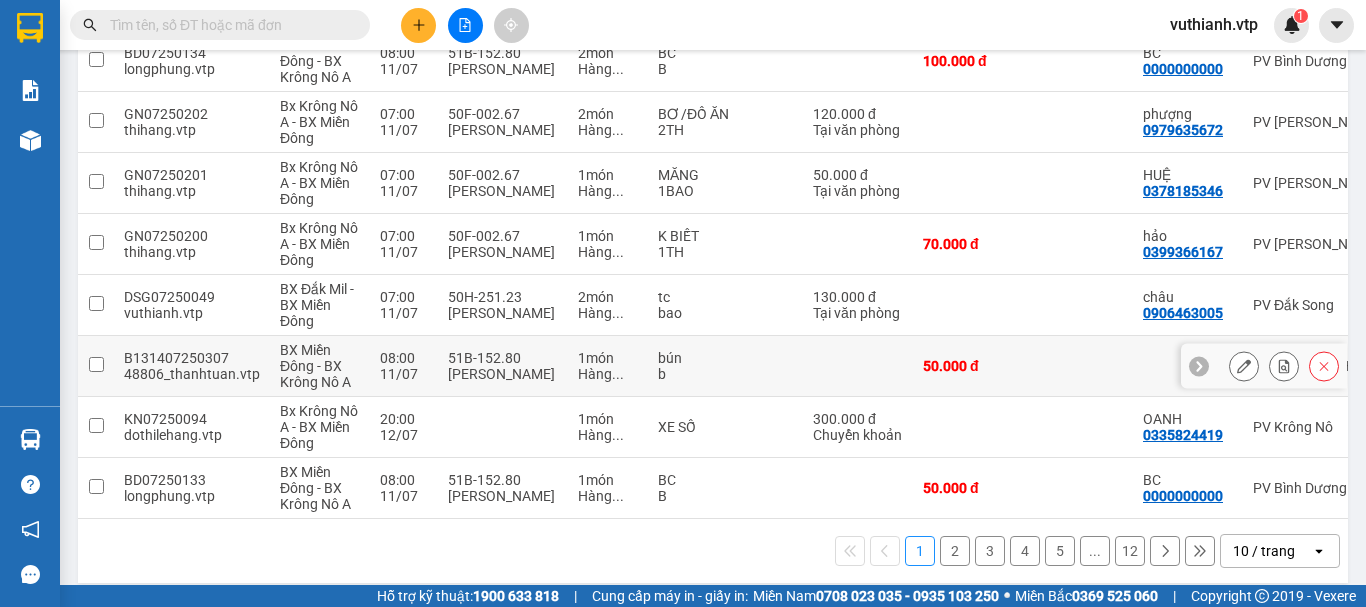 scroll, scrollTop: 450, scrollLeft: 0, axis: vertical 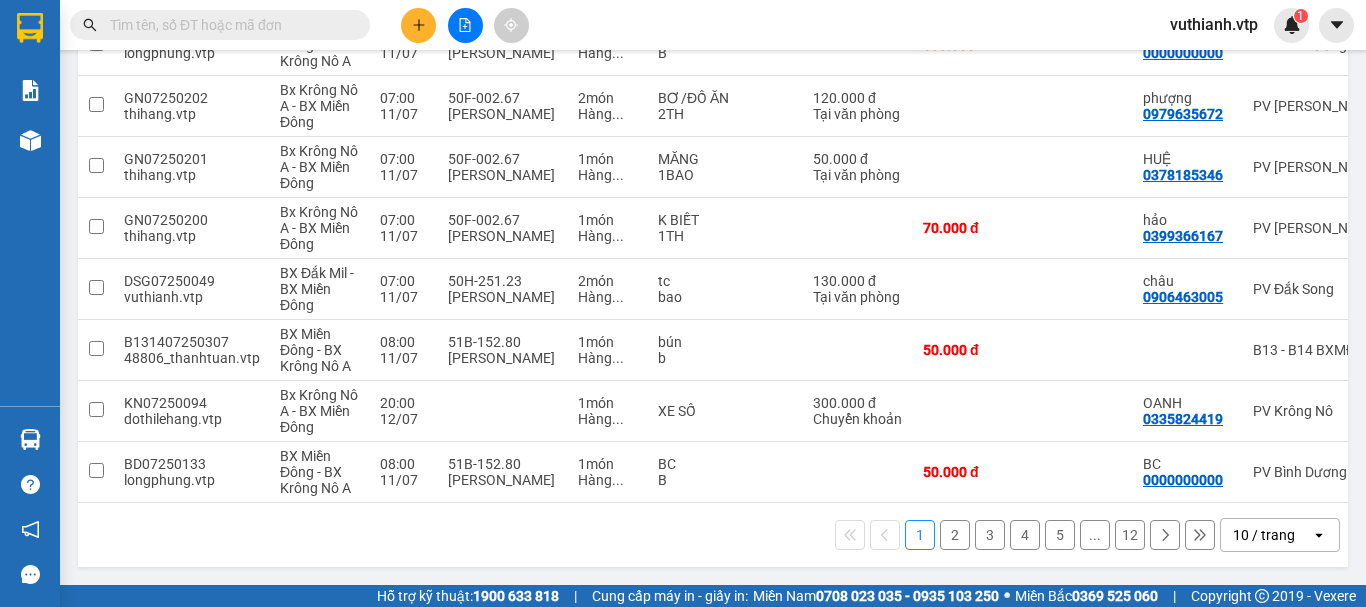 click on "2" at bounding box center (955, 535) 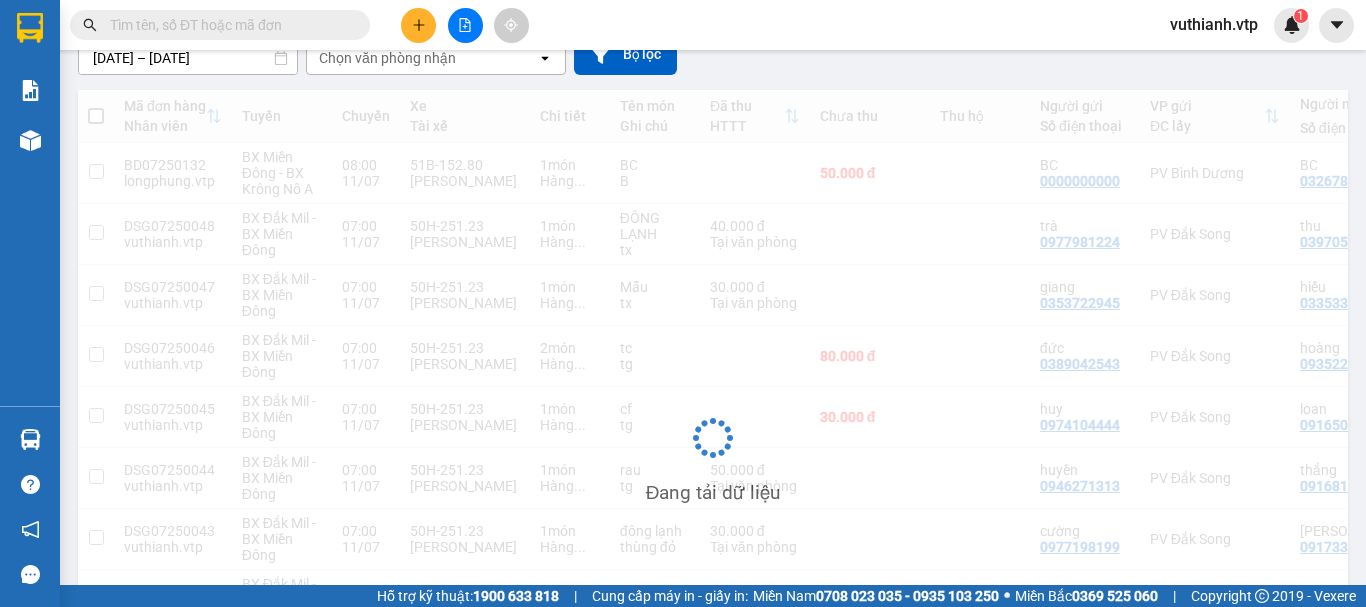 scroll, scrollTop: 147, scrollLeft: 0, axis: vertical 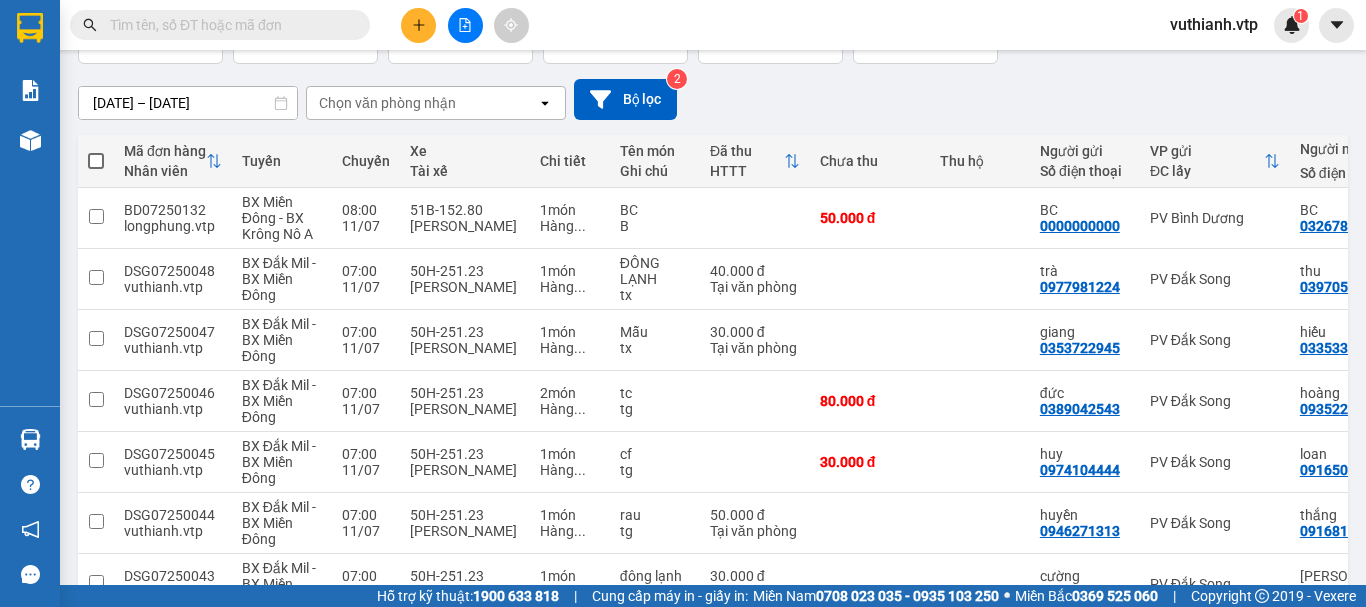 drag, startPoint x: 489, startPoint y: 94, endPoint x: 483, endPoint y: 107, distance: 14.3178215 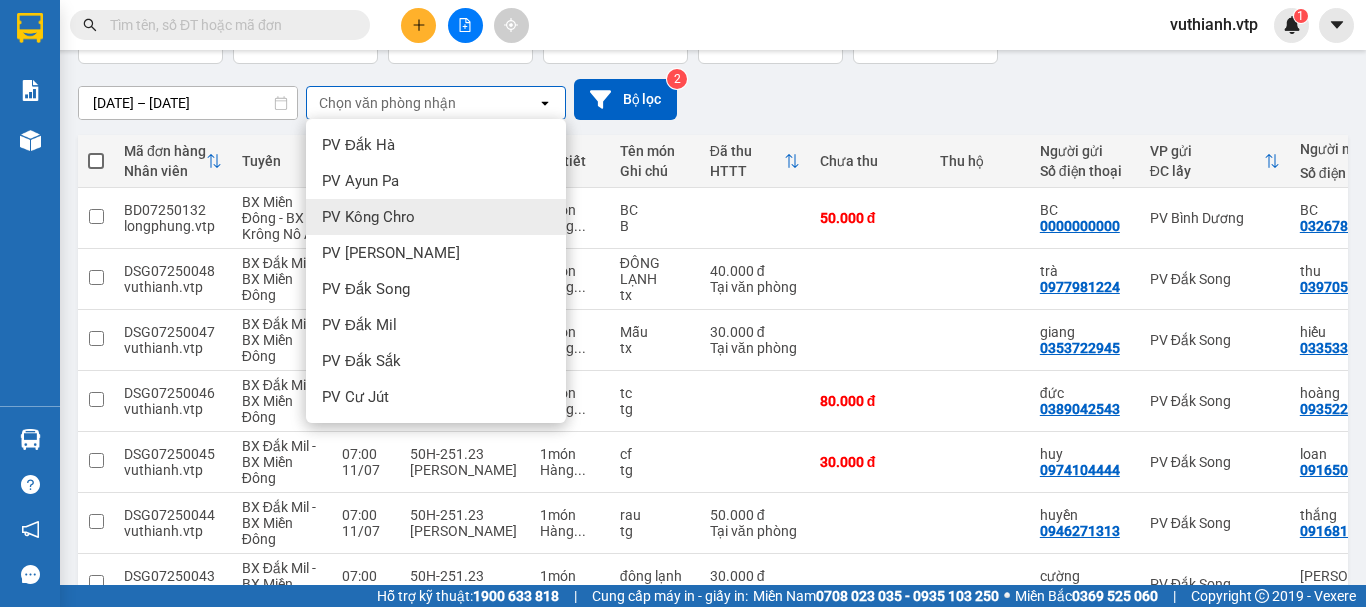 scroll, scrollTop: 300, scrollLeft: 0, axis: vertical 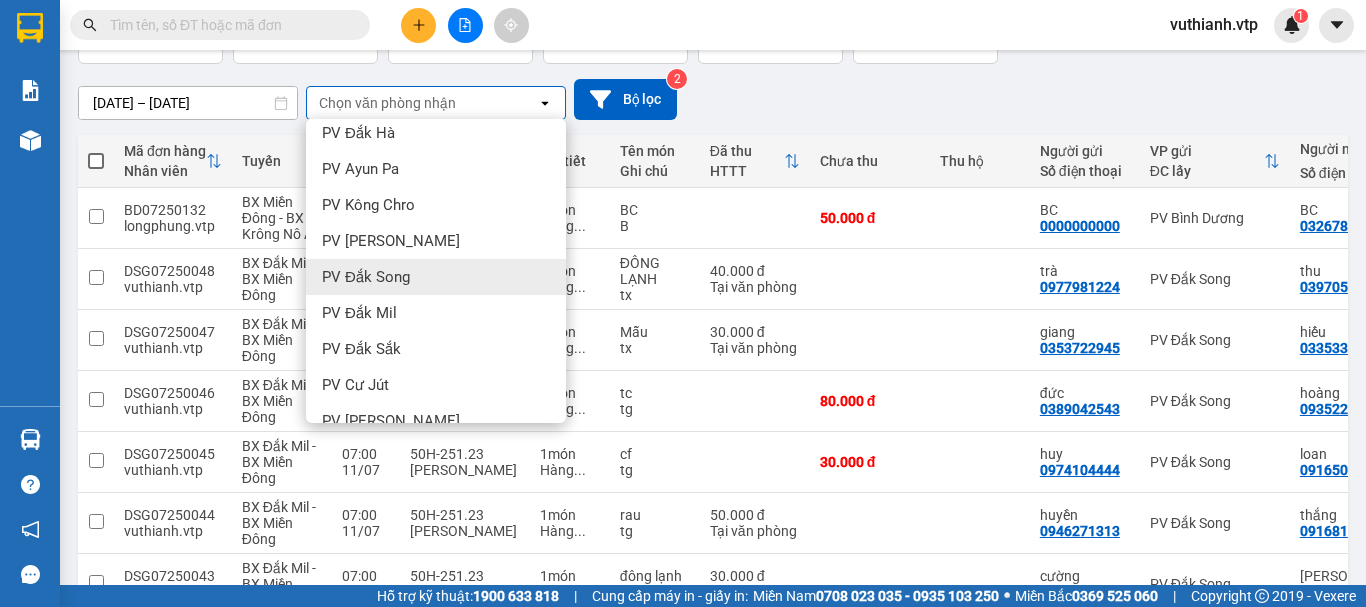 click on "PV Đắk Song" at bounding box center [366, 277] 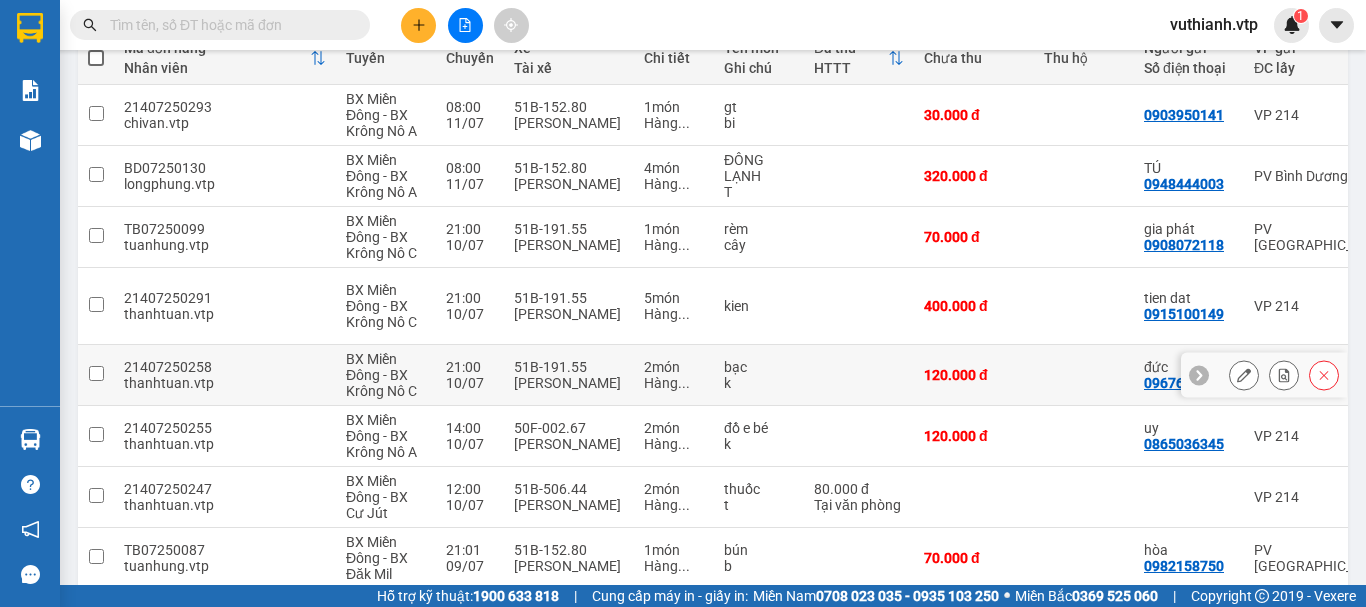 scroll, scrollTop: 350, scrollLeft: 0, axis: vertical 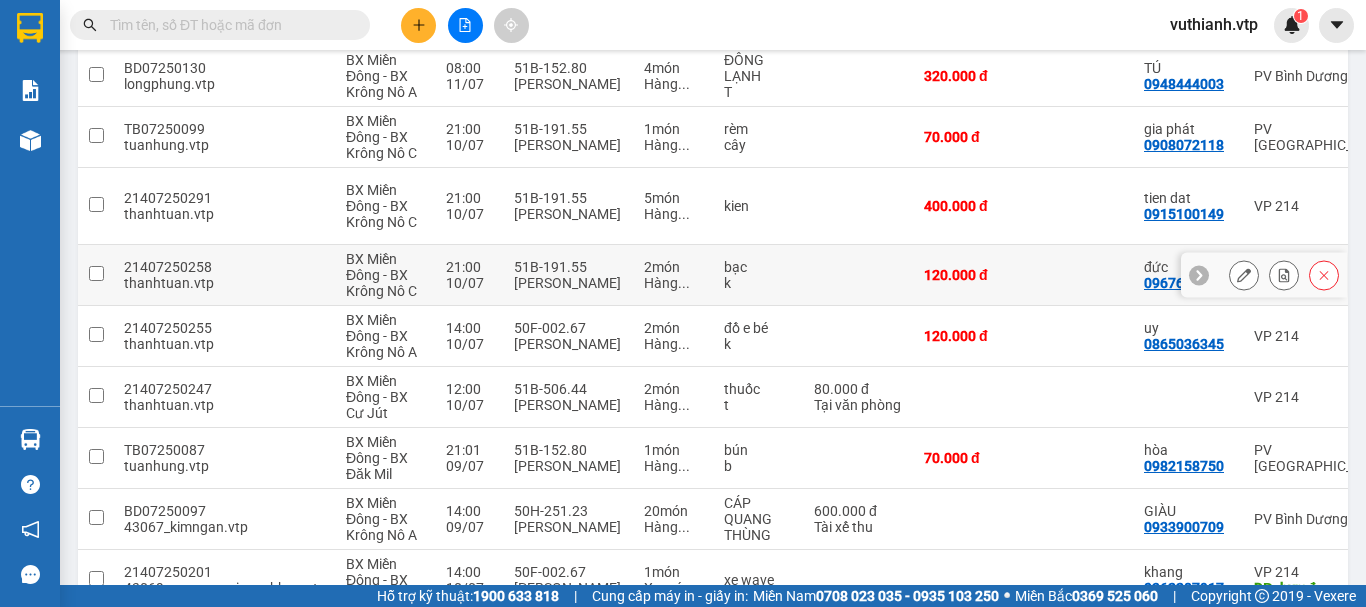 click on "[PERSON_NAME]" at bounding box center [569, 283] 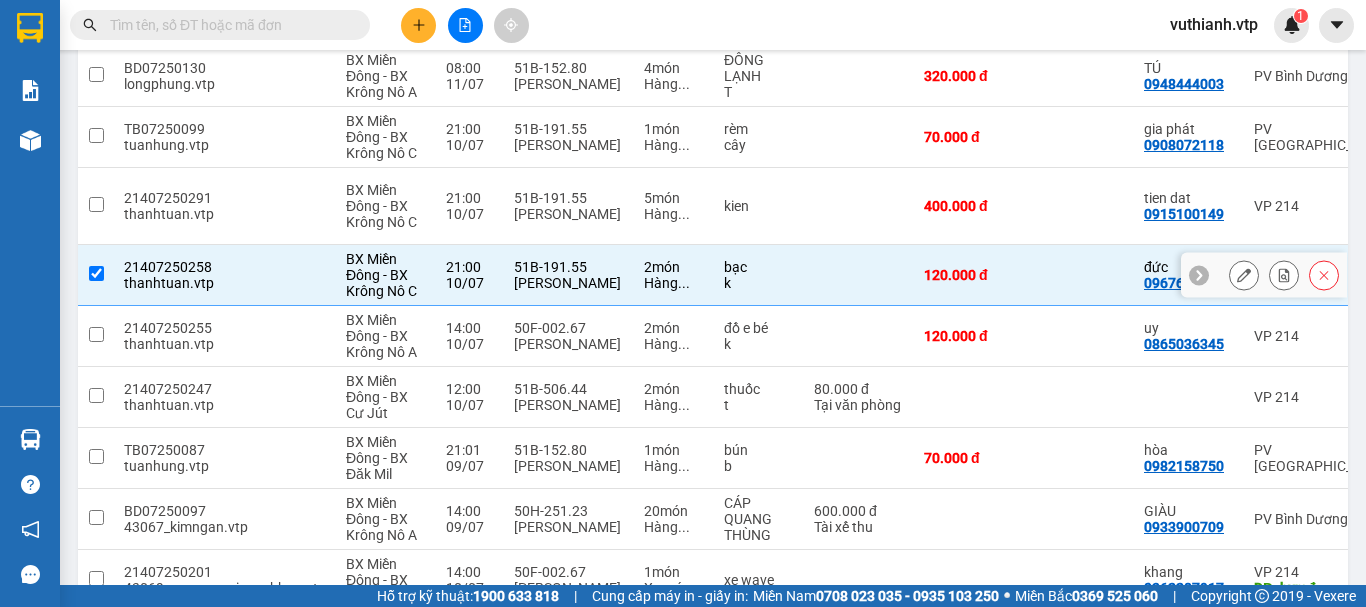 click on "[PERSON_NAME]" at bounding box center (569, 283) 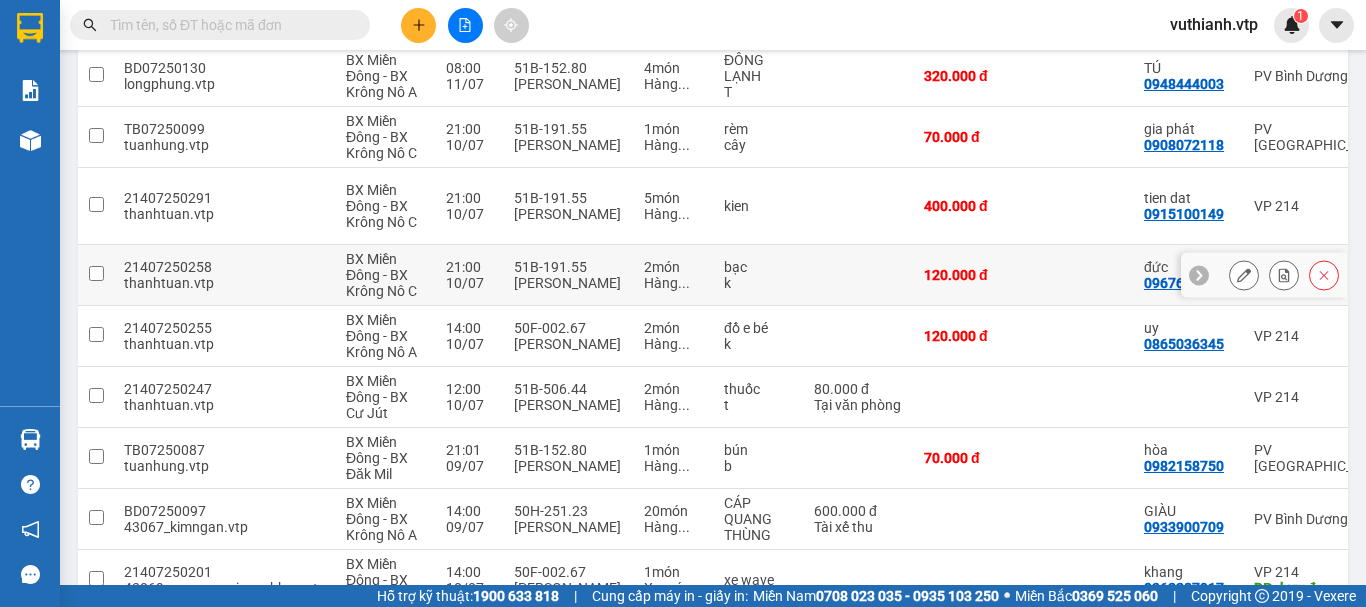 click on "51B-191.55 Lê Văn Tuấn" at bounding box center [569, 275] 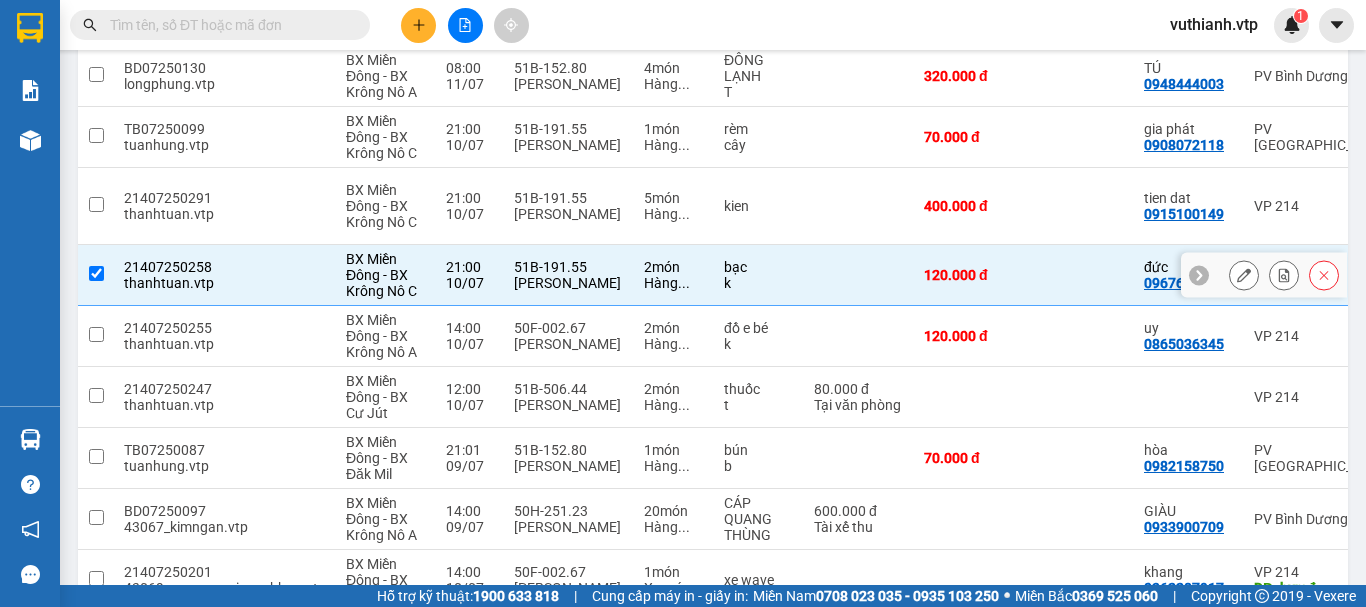 click on "51B-191.55 Lê Văn Tuấn" at bounding box center [569, 275] 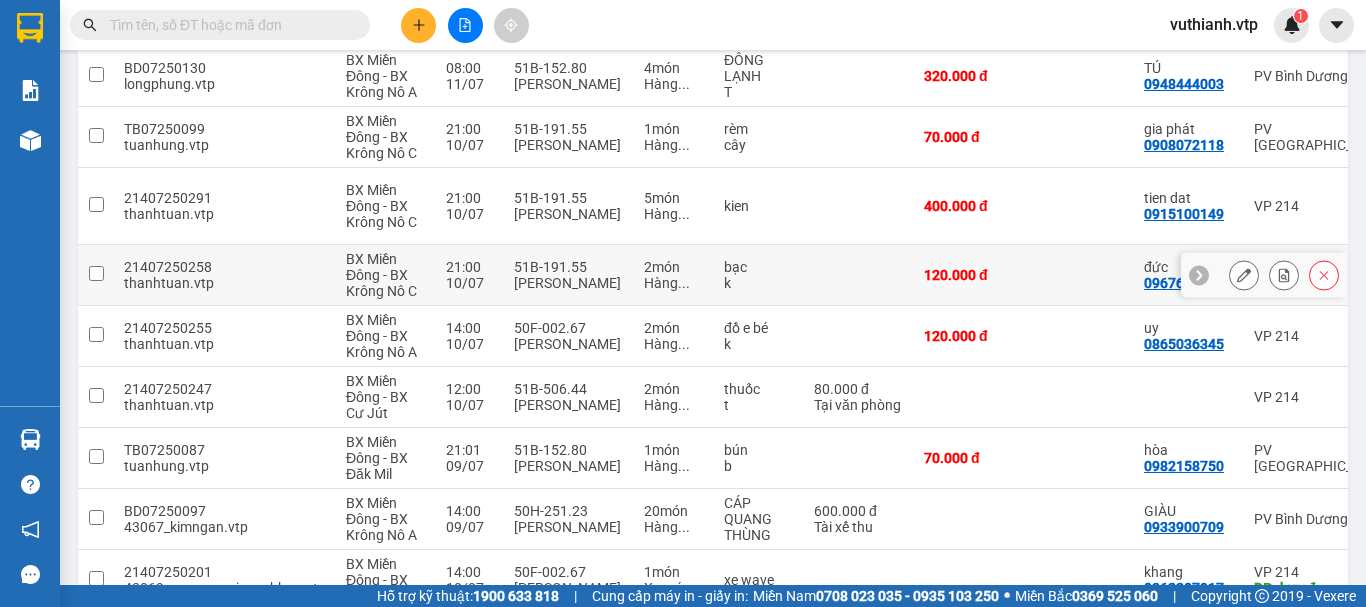 click on "2  món" at bounding box center [674, 267] 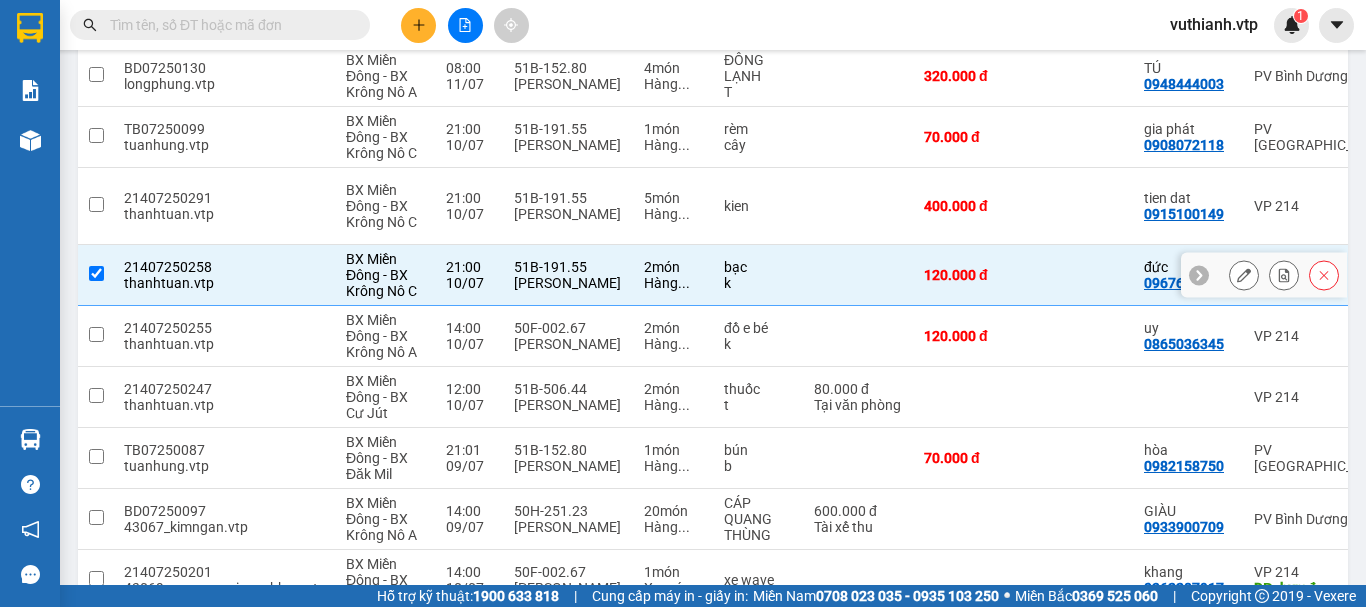 click on "2  món" at bounding box center (674, 267) 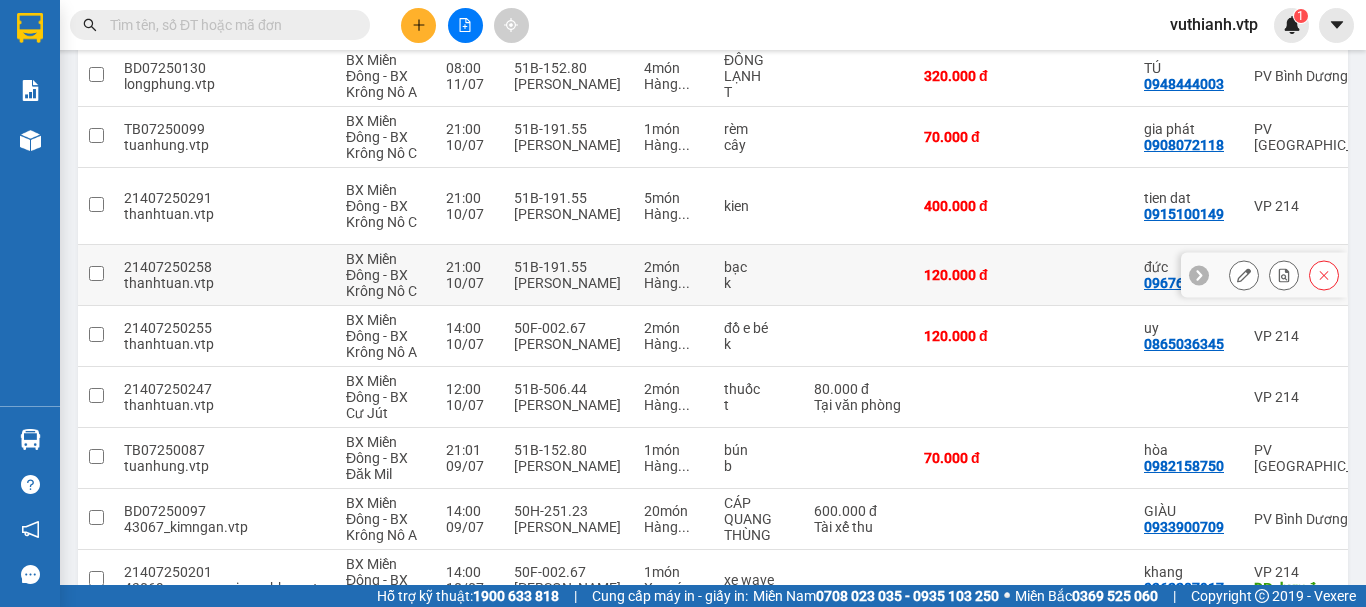 click at bounding box center (859, 275) 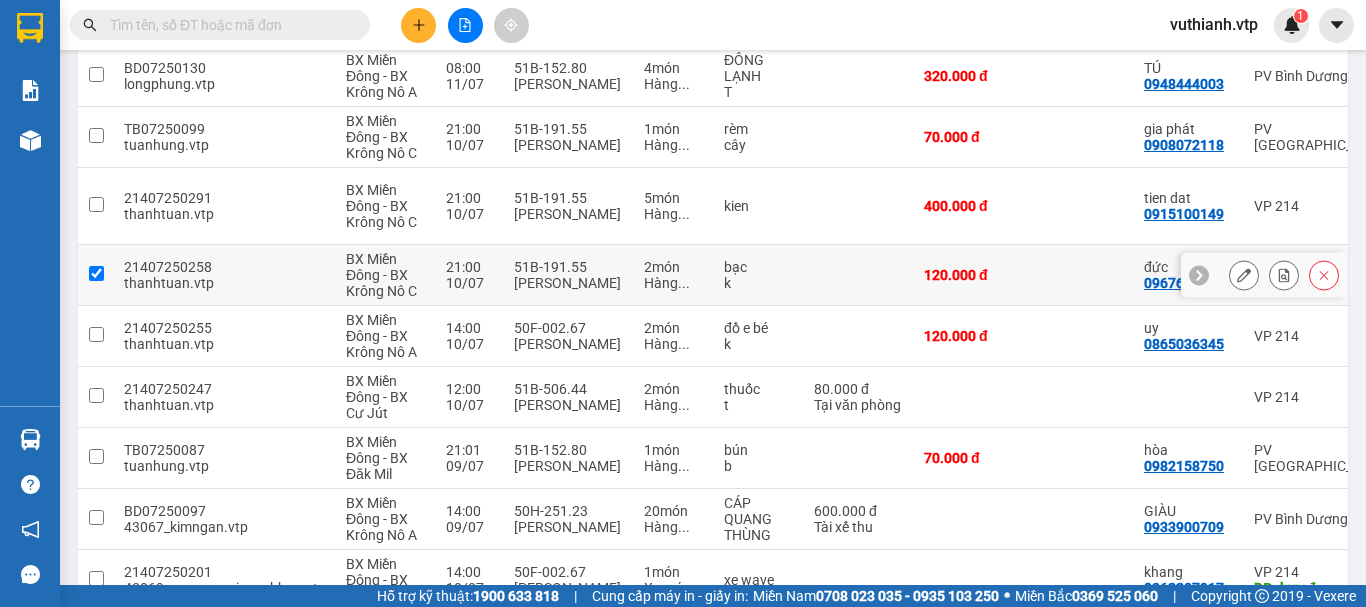 checkbox on "true" 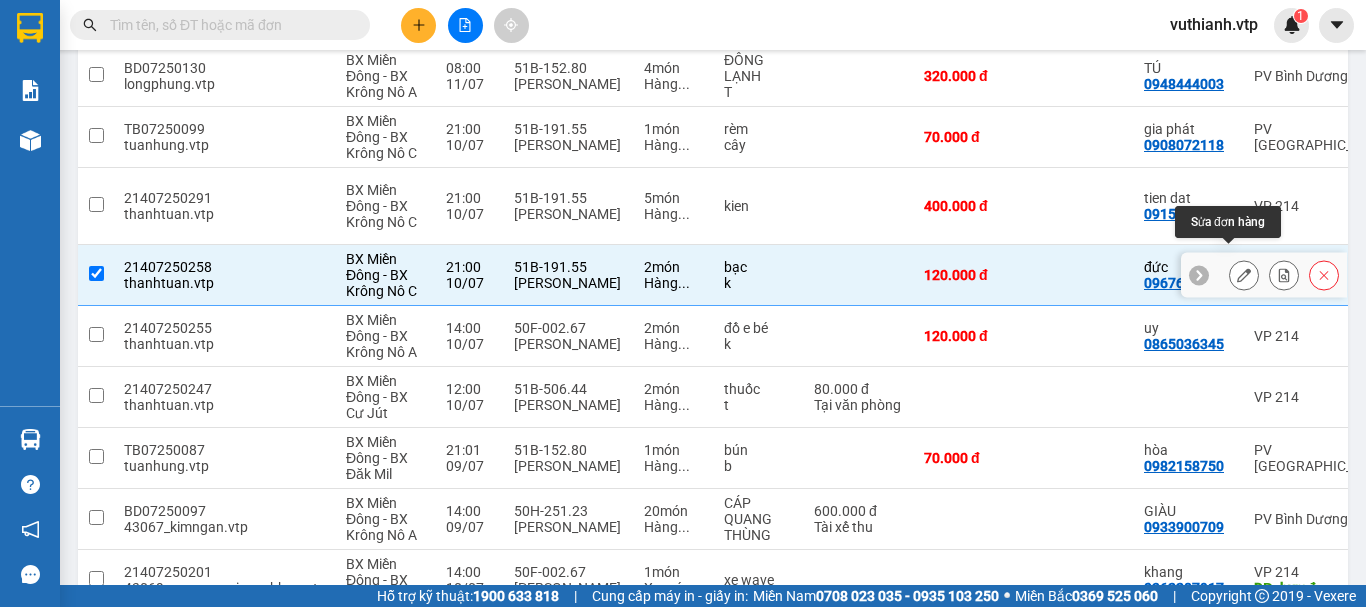 click at bounding box center [1244, 275] 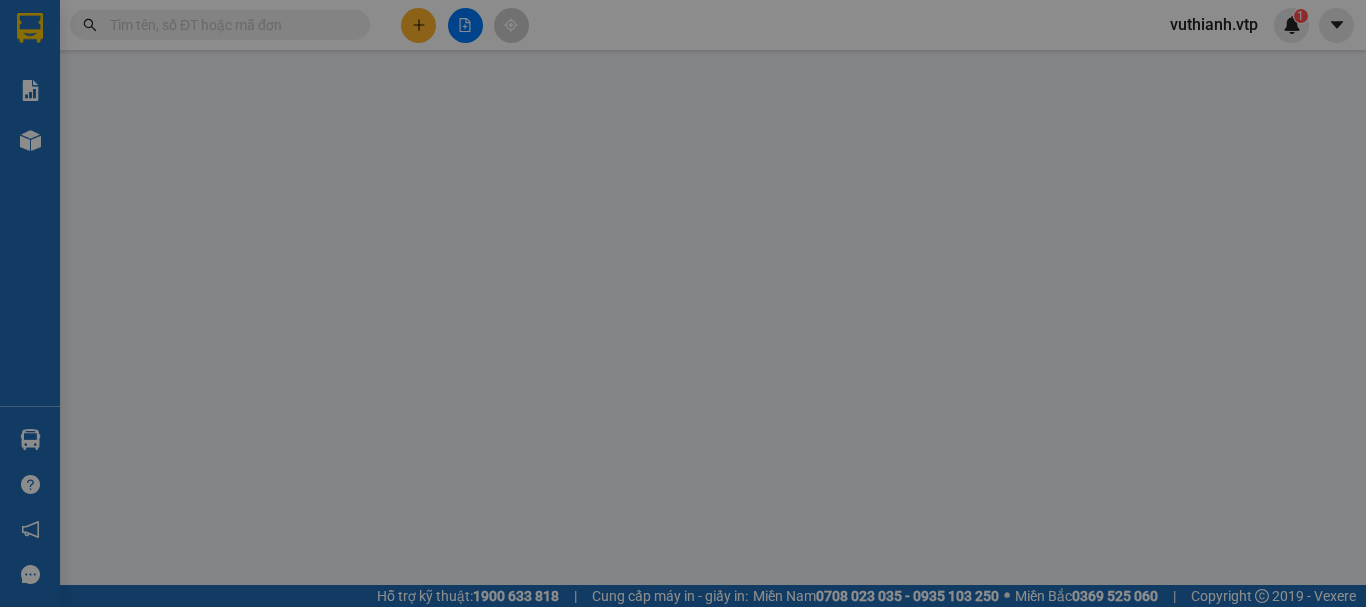 type on "0967616476" 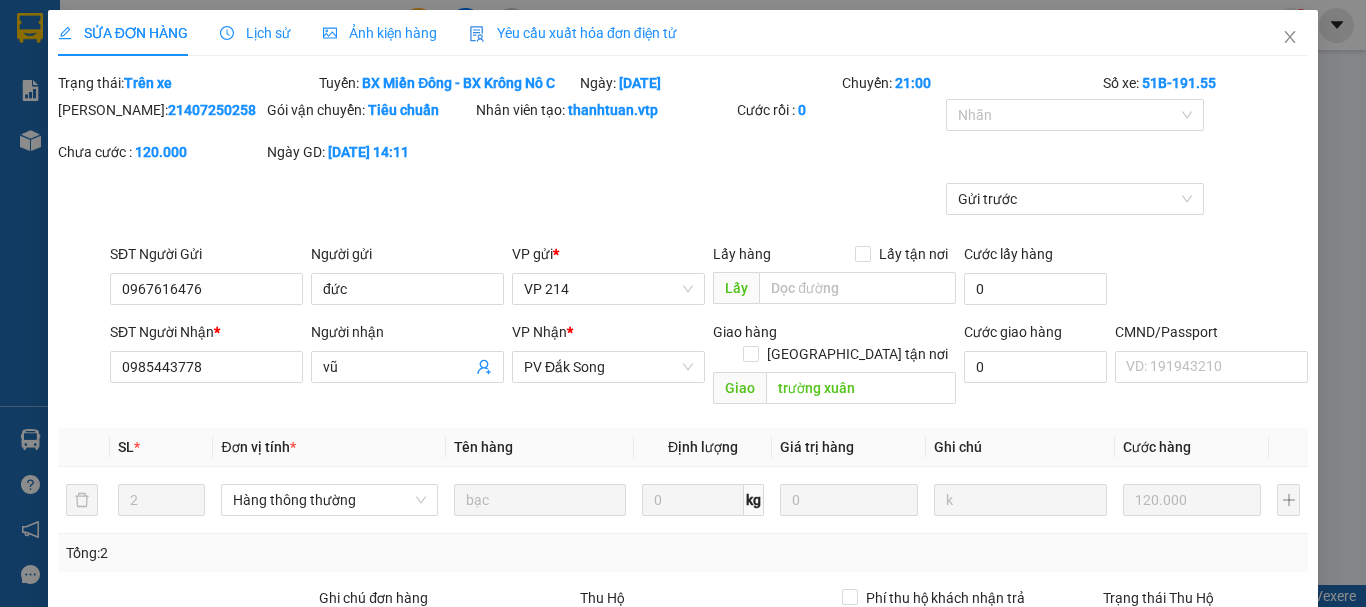 scroll, scrollTop: 0, scrollLeft: 0, axis: both 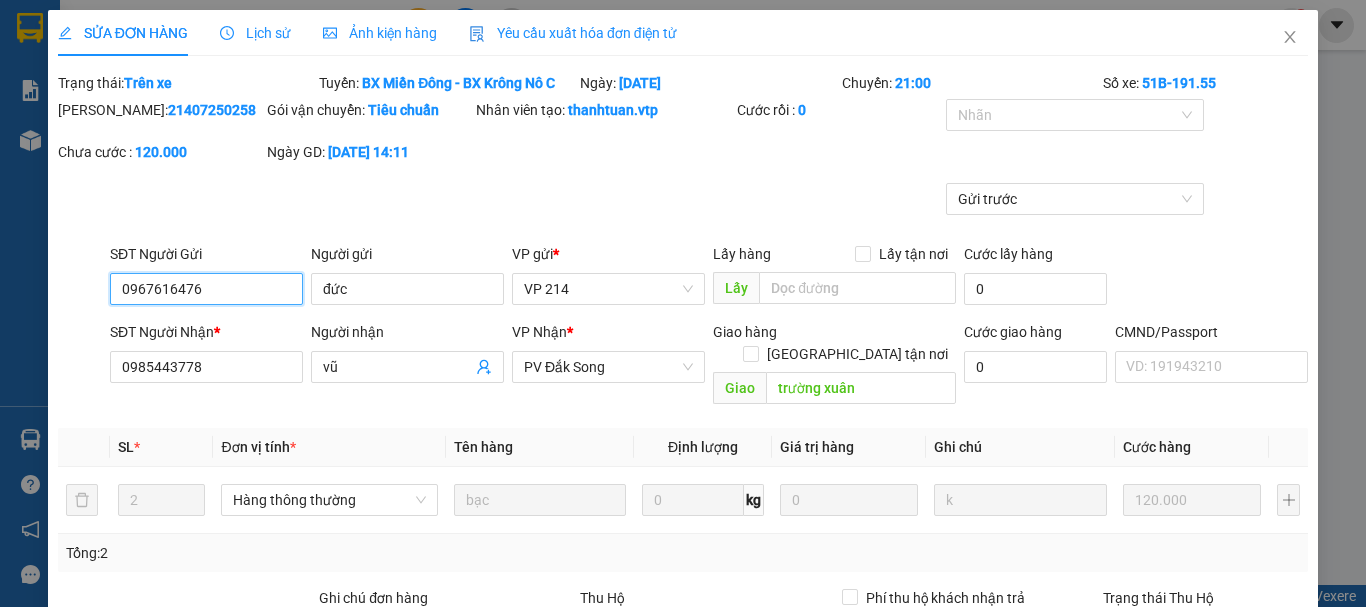 type on "6.000" 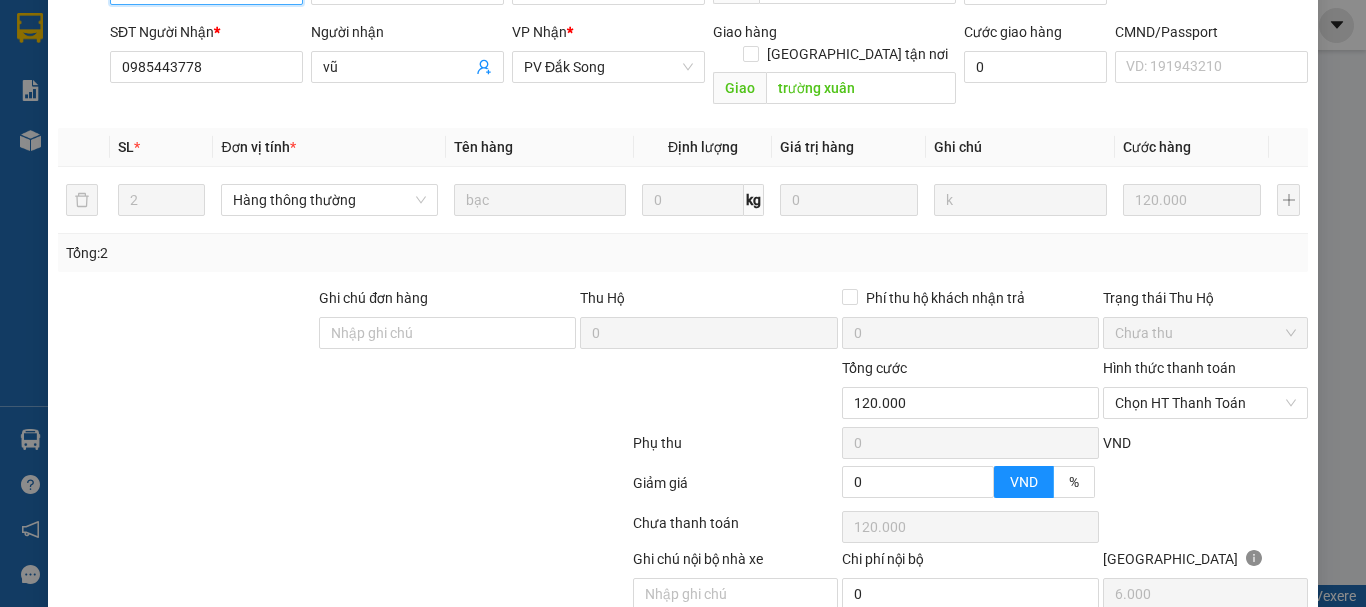 scroll, scrollTop: 367, scrollLeft: 0, axis: vertical 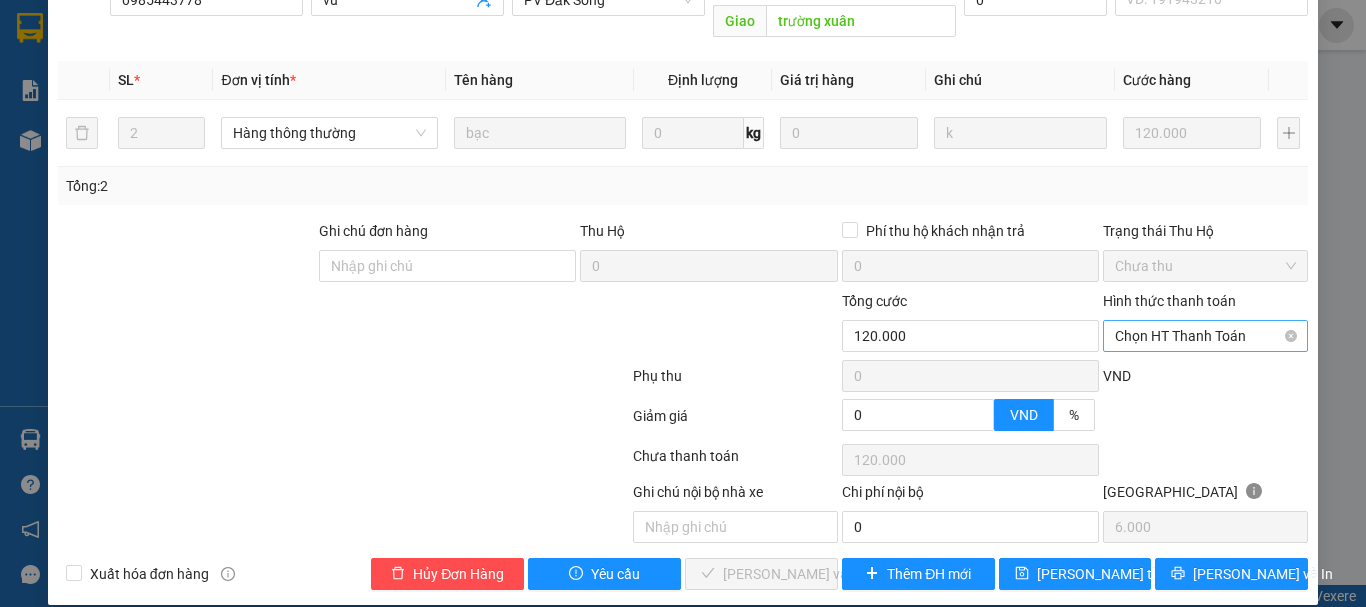 click on "Chọn HT Thanh Toán" at bounding box center [1205, 336] 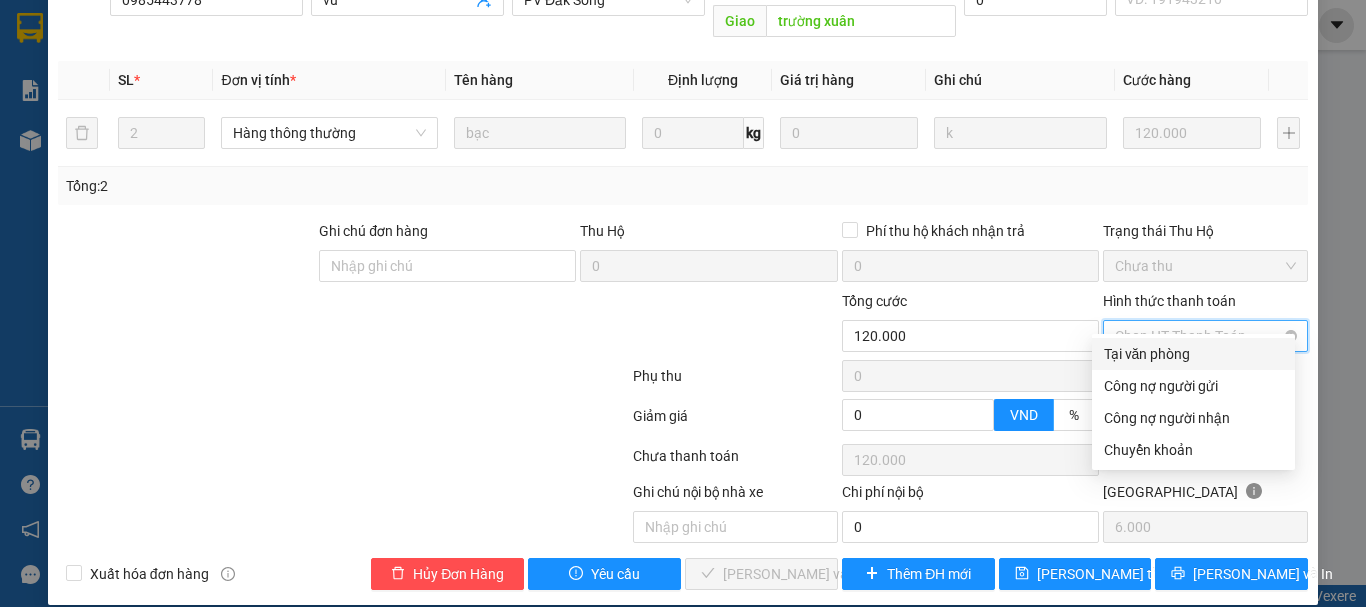 click on "Chọn HT Thanh Toán" at bounding box center [1205, 336] 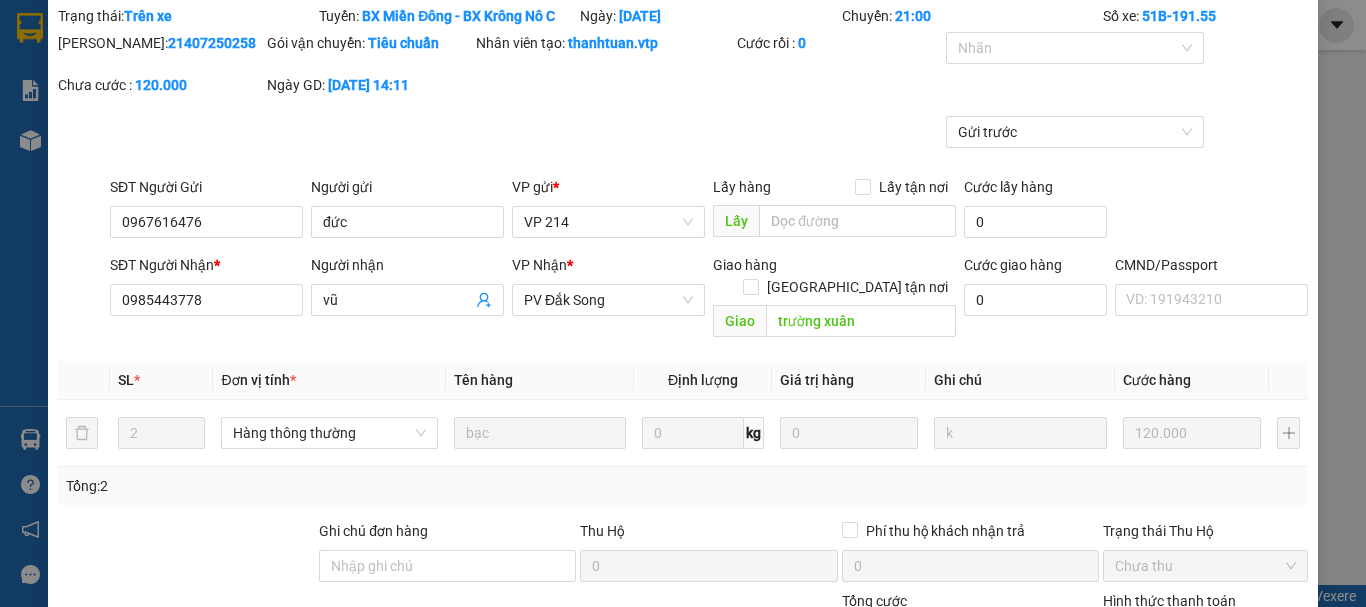 scroll, scrollTop: 0, scrollLeft: 0, axis: both 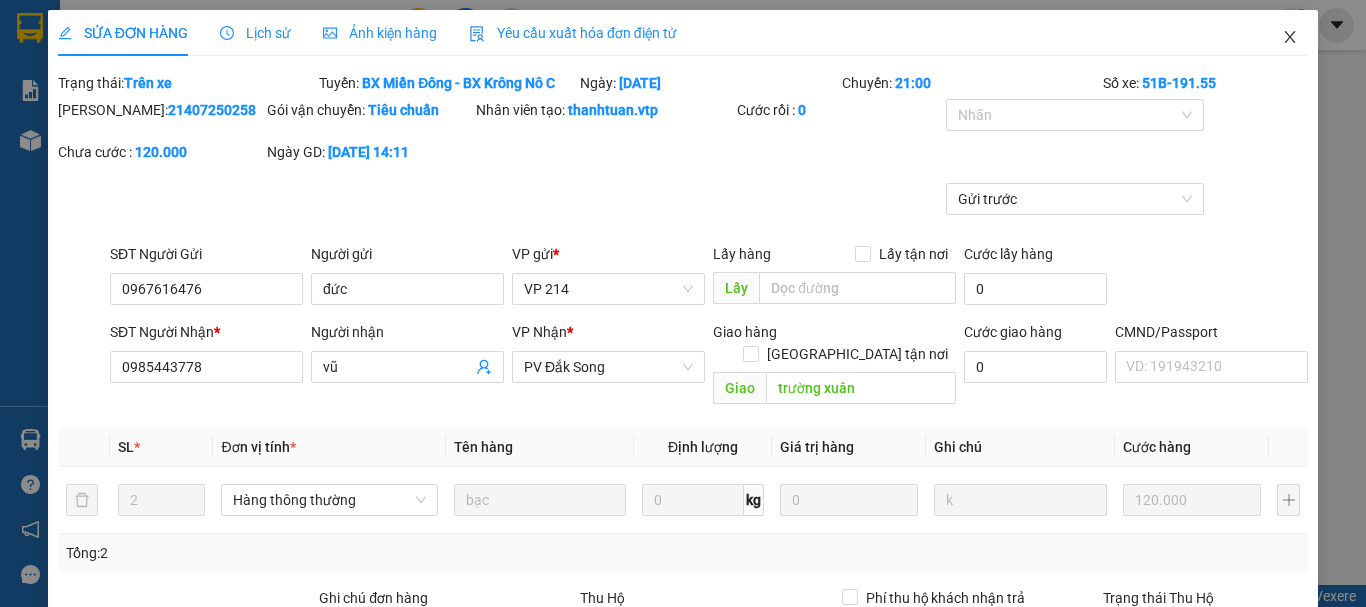 click at bounding box center (1290, 38) 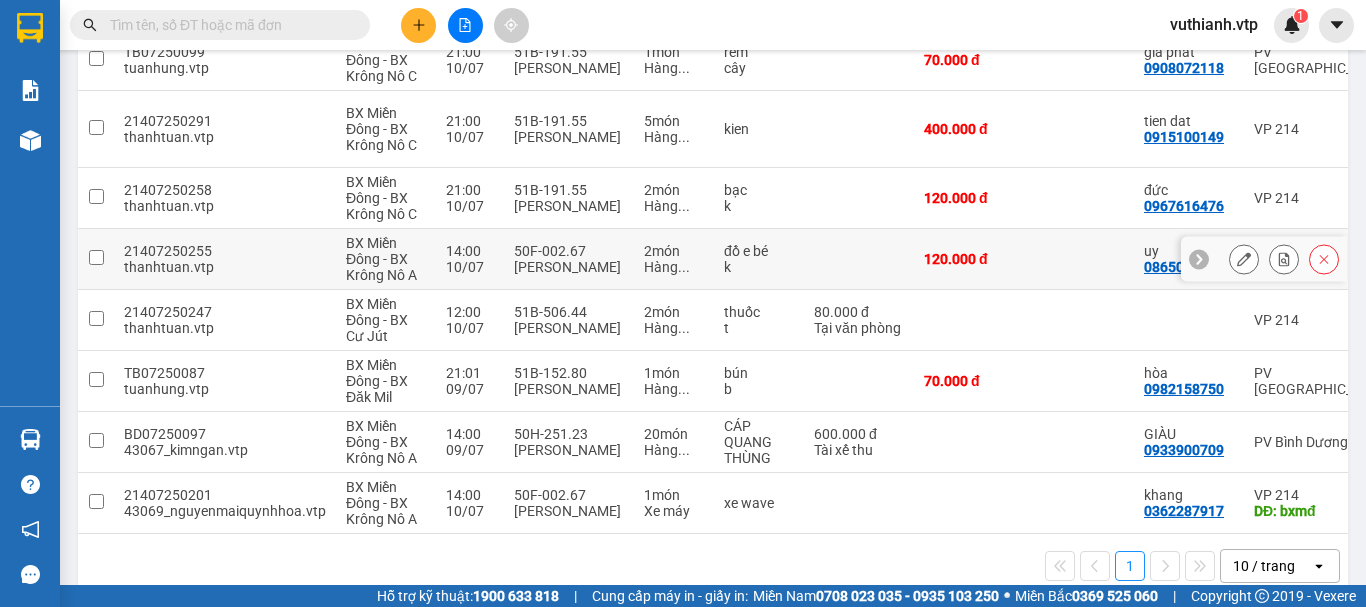 scroll, scrollTop: 450, scrollLeft: 0, axis: vertical 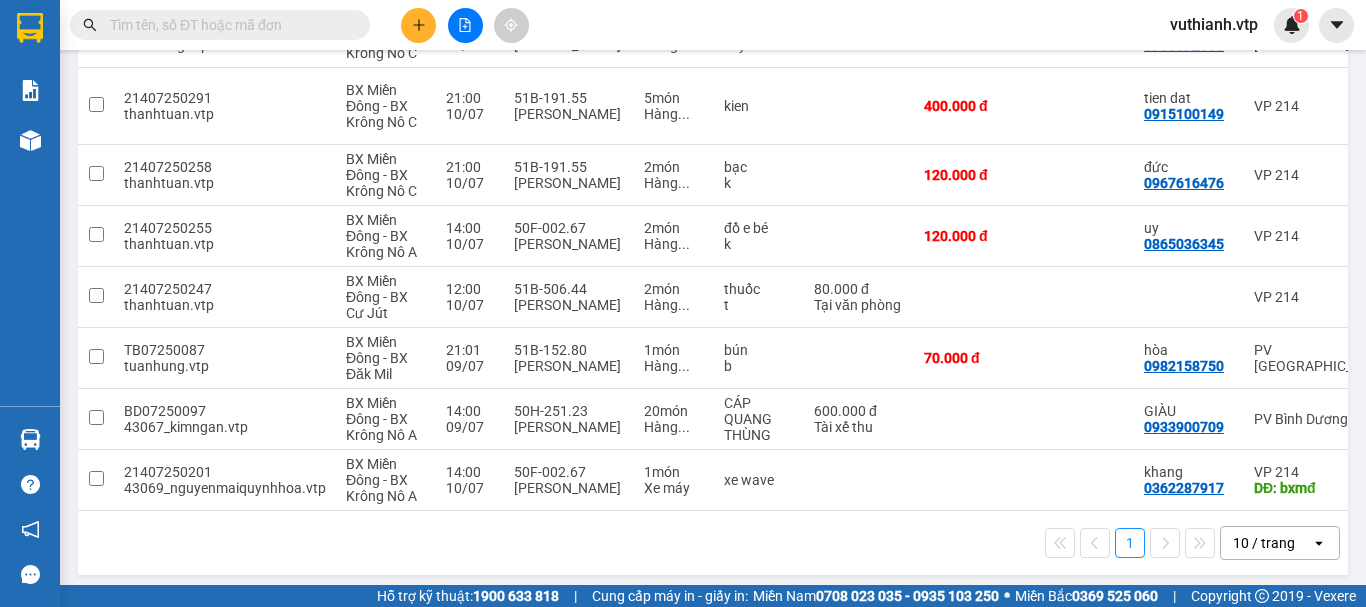click on "10 / trang" at bounding box center [1264, 543] 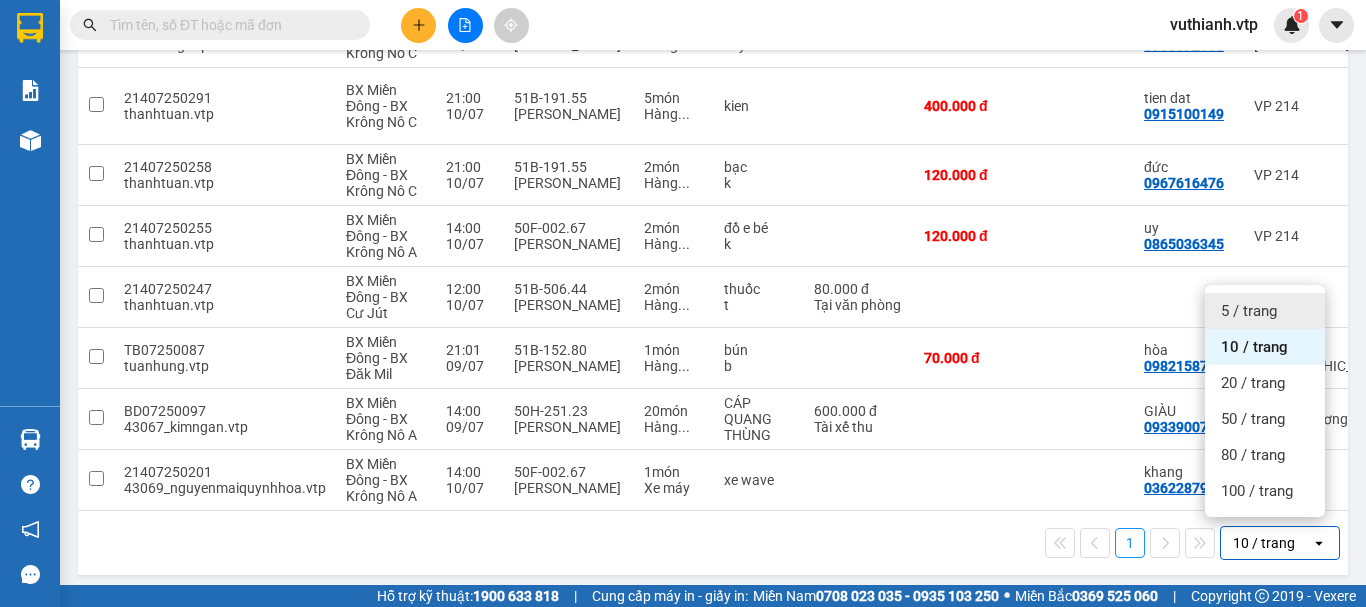 click on "5 / trang" at bounding box center (1249, 311) 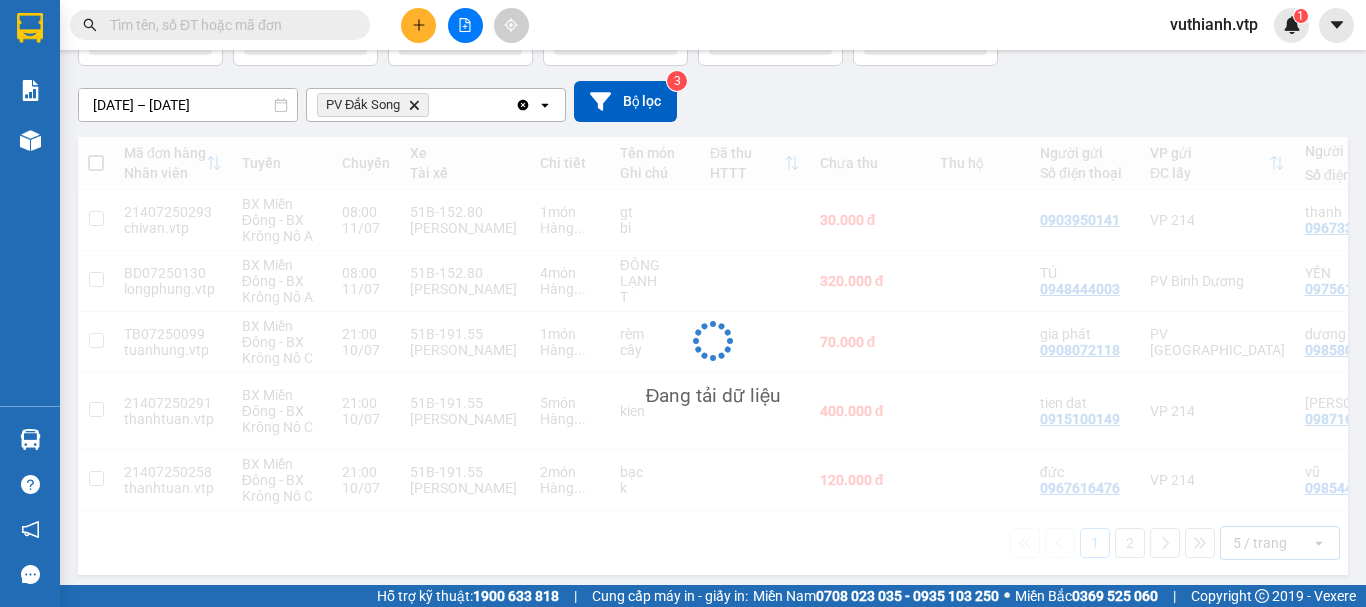 scroll, scrollTop: 145, scrollLeft: 0, axis: vertical 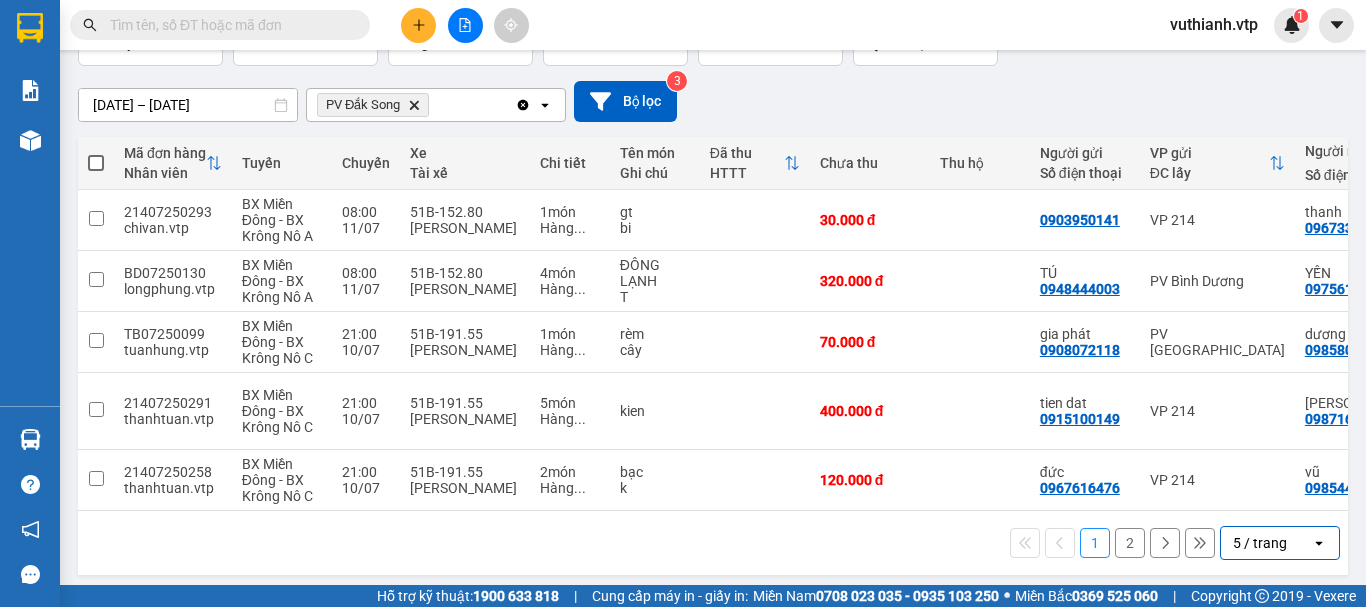 click on "2" at bounding box center [1130, 543] 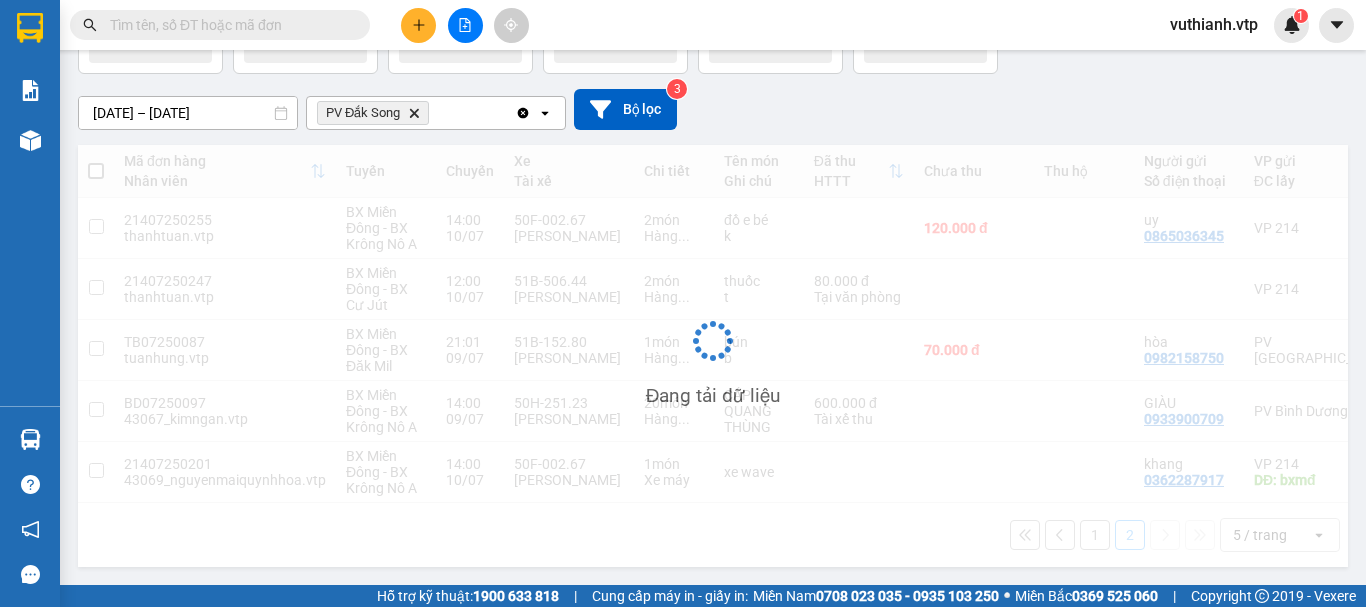 scroll, scrollTop: 145, scrollLeft: 0, axis: vertical 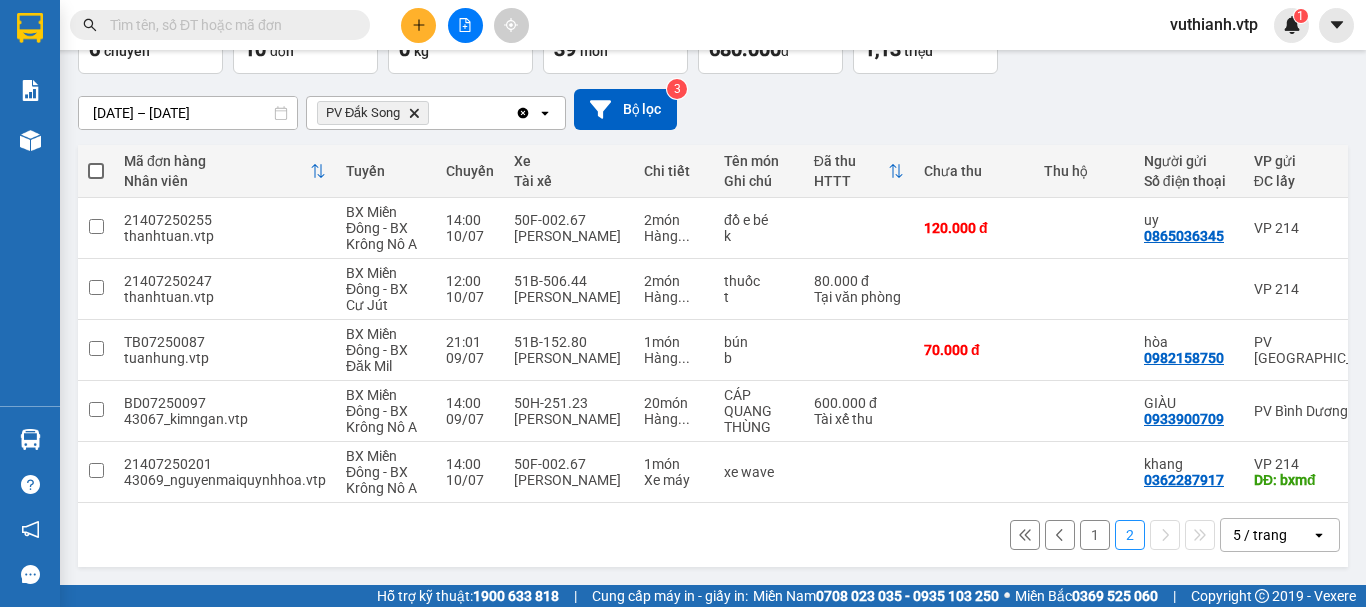 click on "1" at bounding box center [1095, 535] 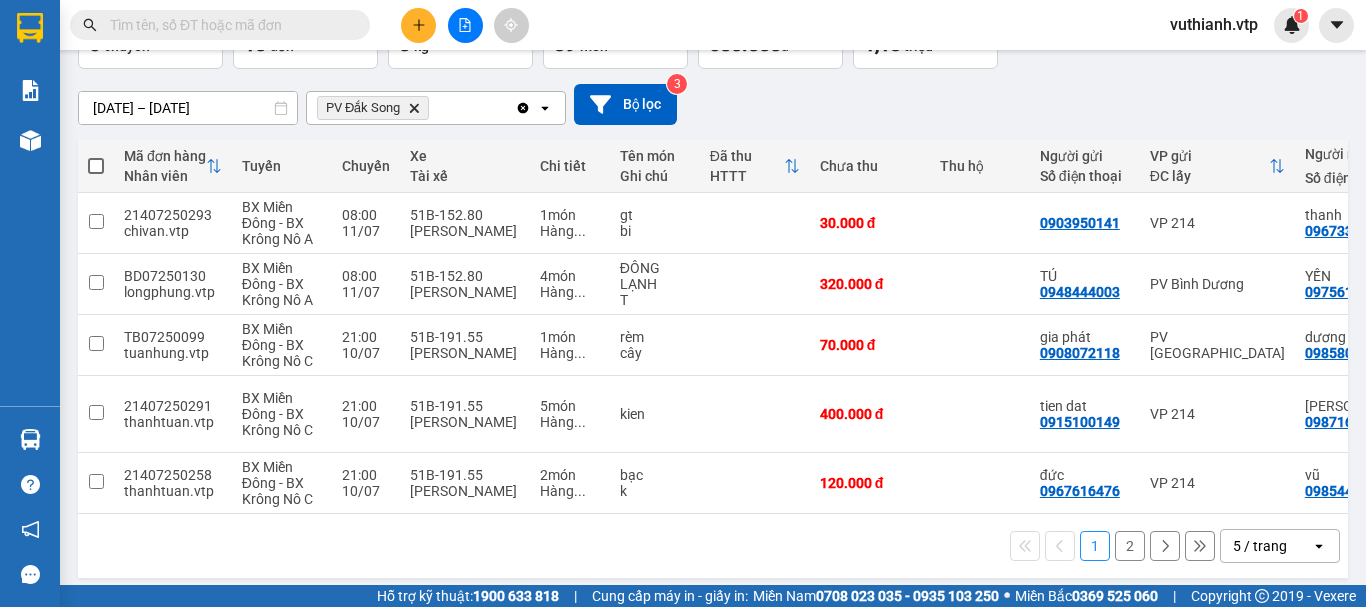 scroll, scrollTop: 145, scrollLeft: 0, axis: vertical 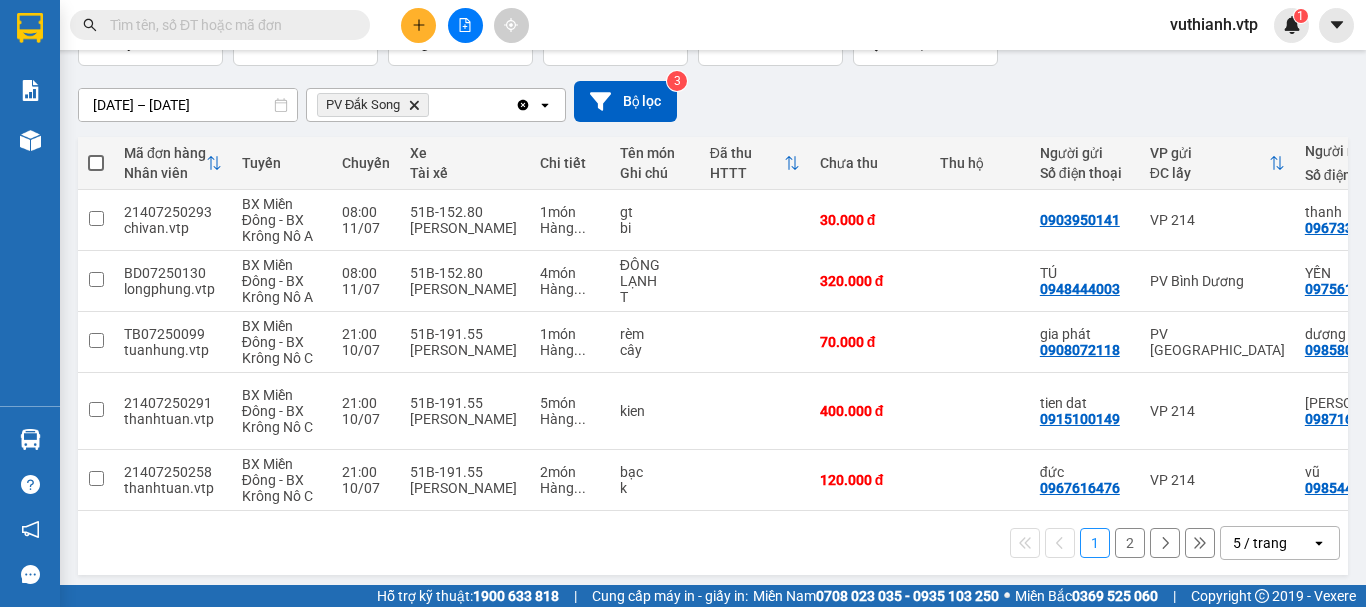 click on "2" at bounding box center (1130, 543) 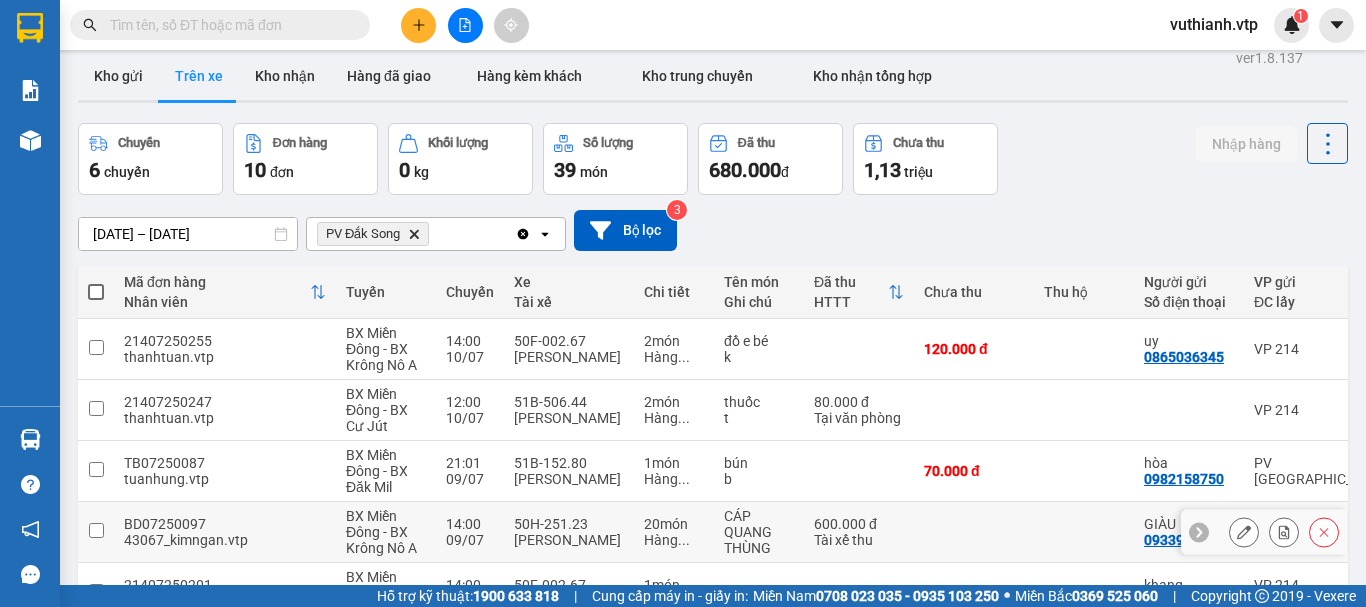 scroll, scrollTop: 0, scrollLeft: 0, axis: both 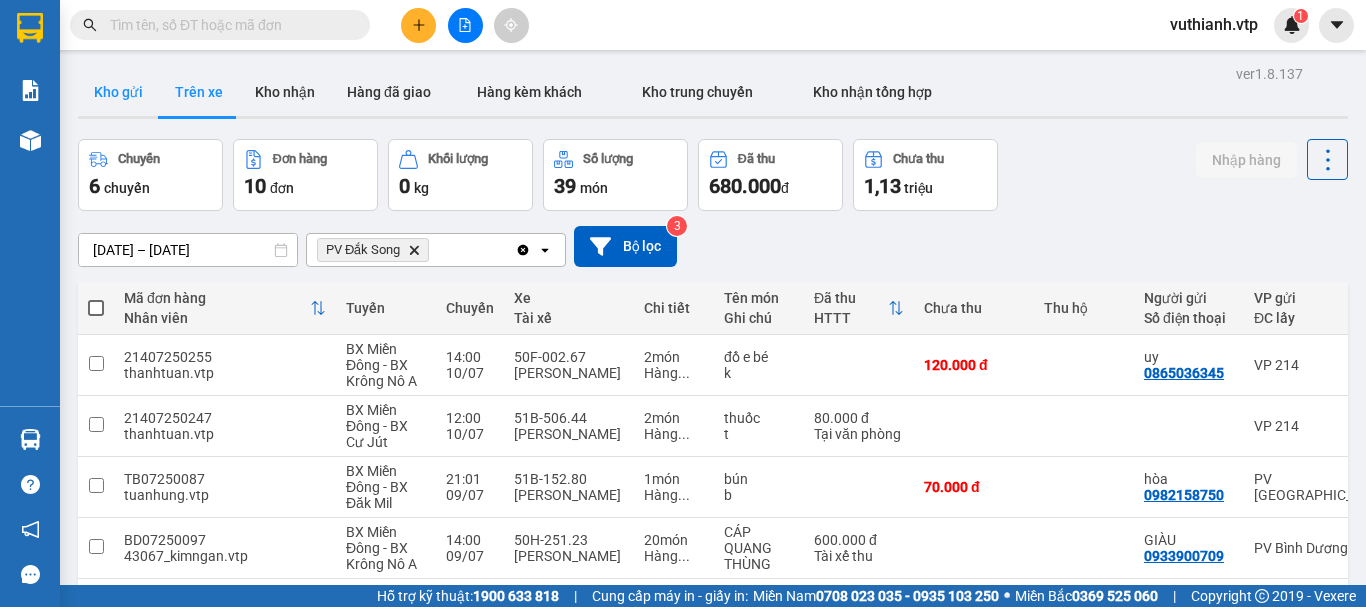 click on "Kho gửi" at bounding box center [118, 92] 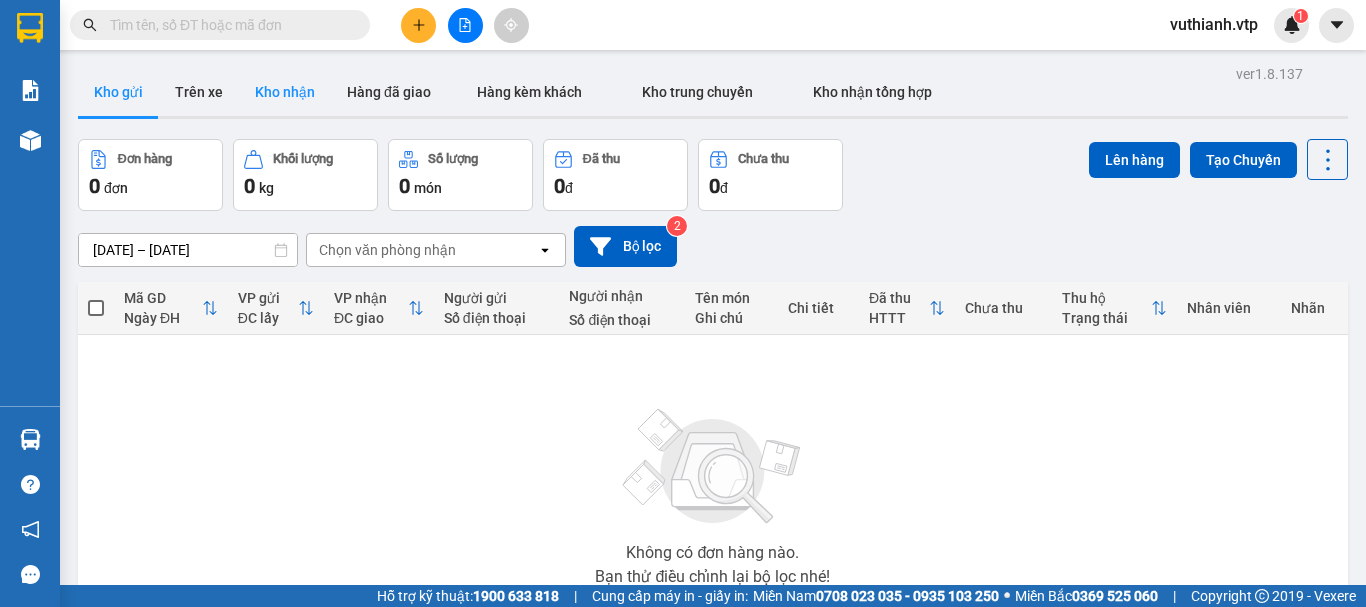 click on "Kho nhận" at bounding box center [285, 92] 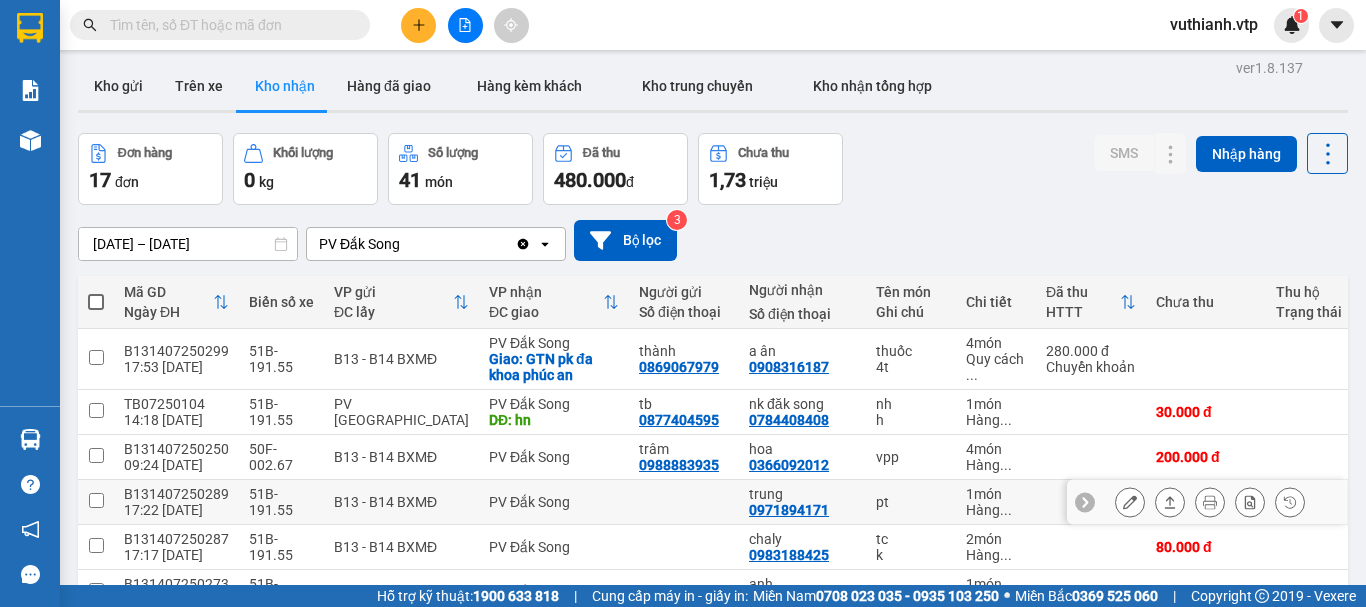 scroll, scrollTop: 0, scrollLeft: 0, axis: both 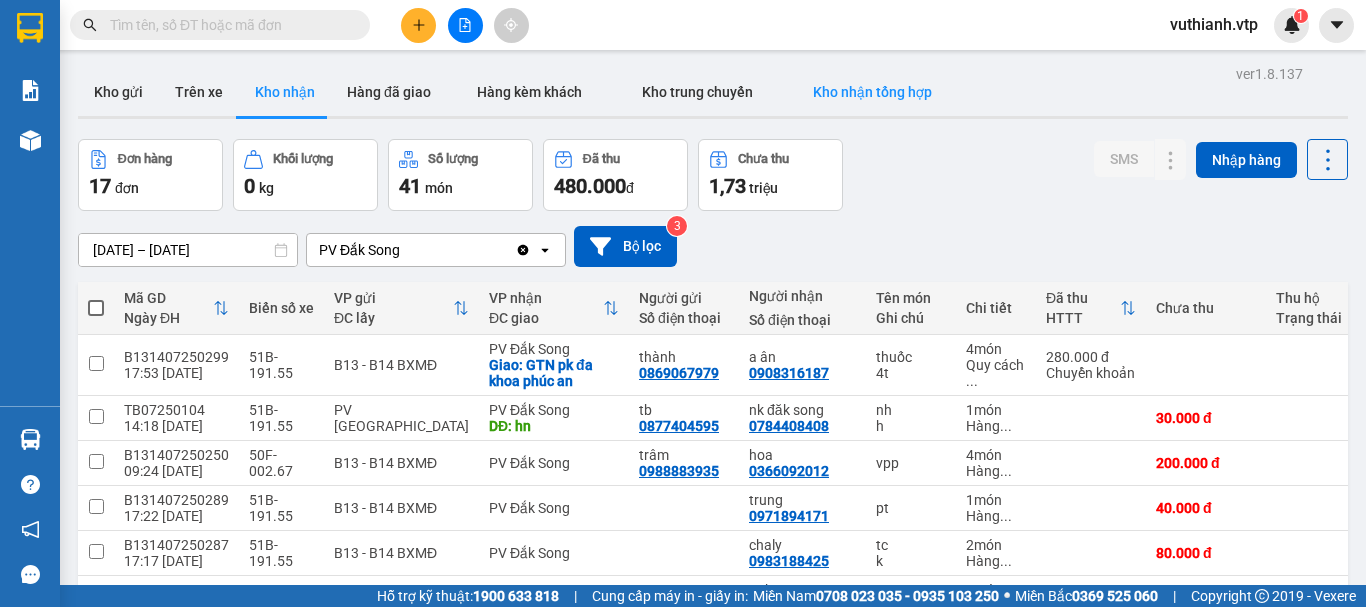click on "Kho nhận tổng hợp" at bounding box center [872, 92] 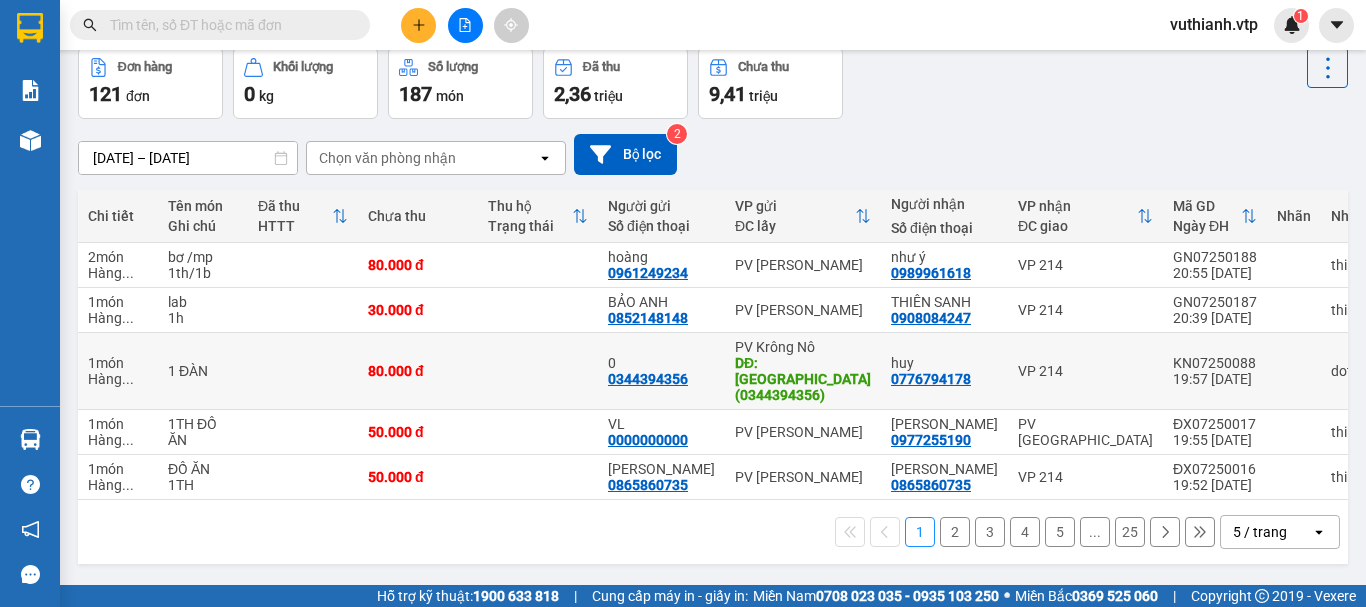 scroll, scrollTop: 0, scrollLeft: 0, axis: both 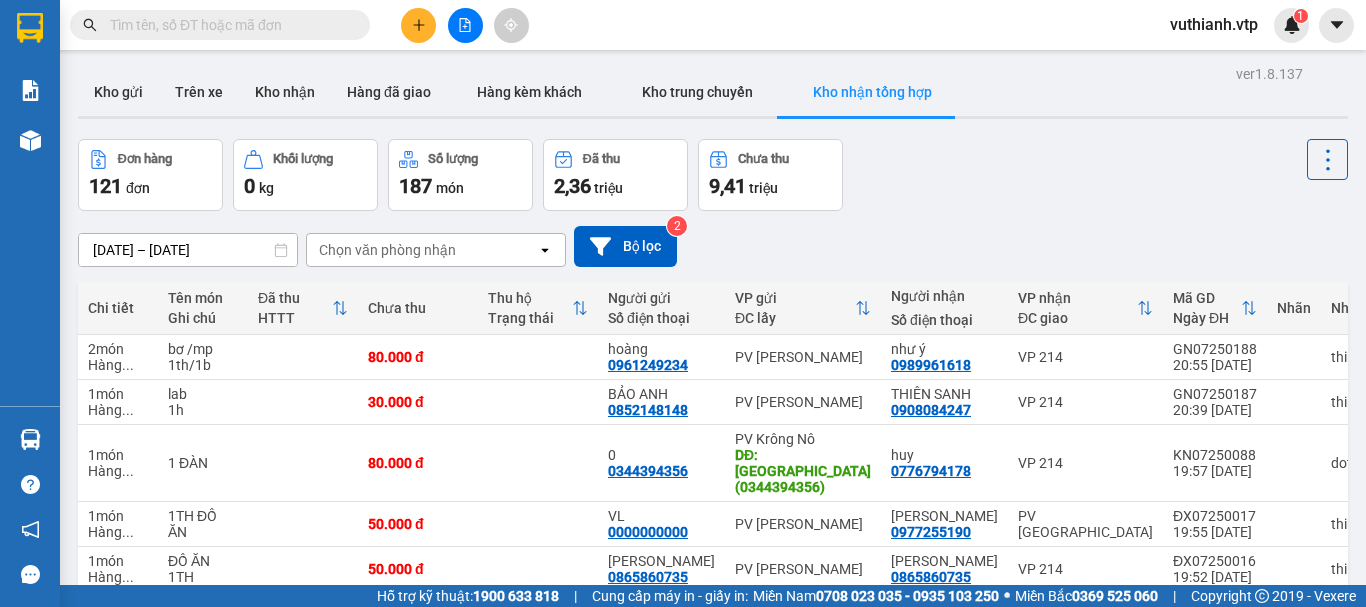 click on "Chọn văn phòng nhận" at bounding box center (422, 250) 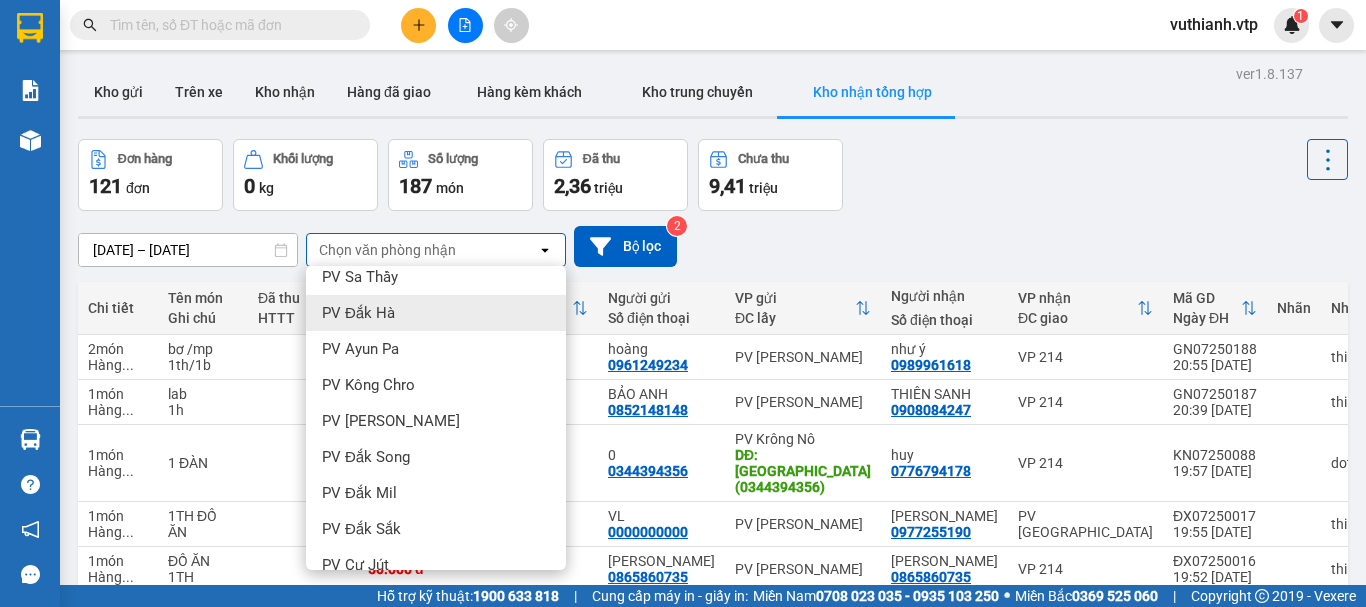 scroll, scrollTop: 300, scrollLeft: 0, axis: vertical 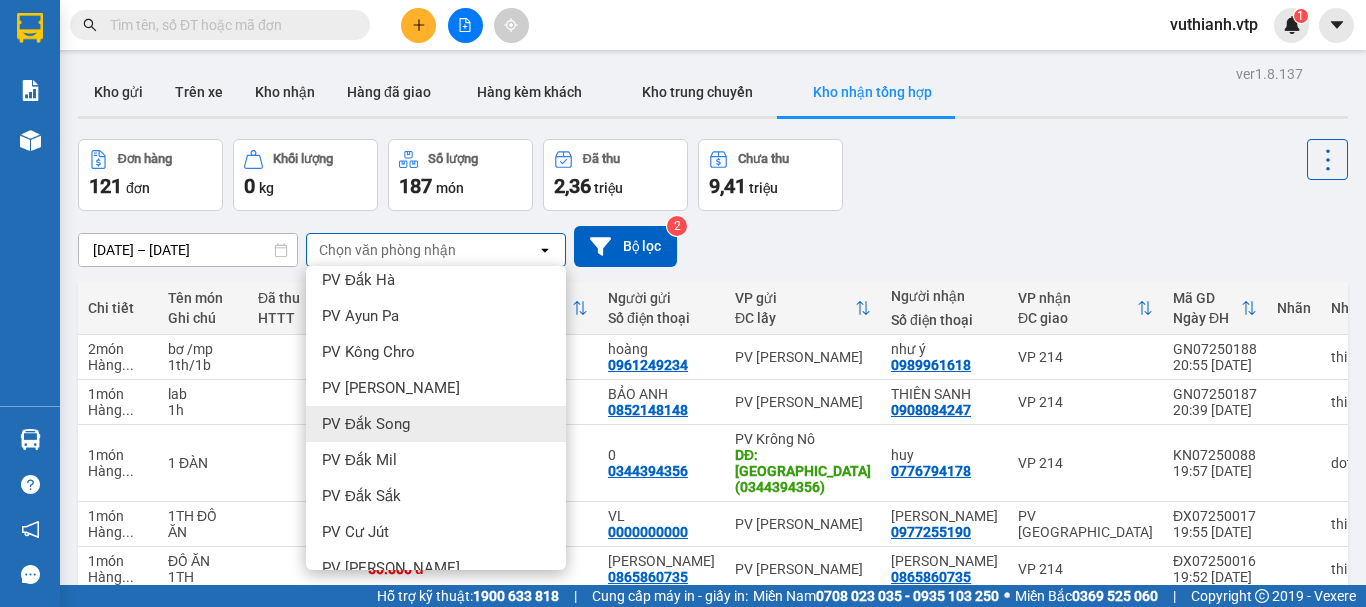 click on "PV Đắk Song" at bounding box center [436, 424] 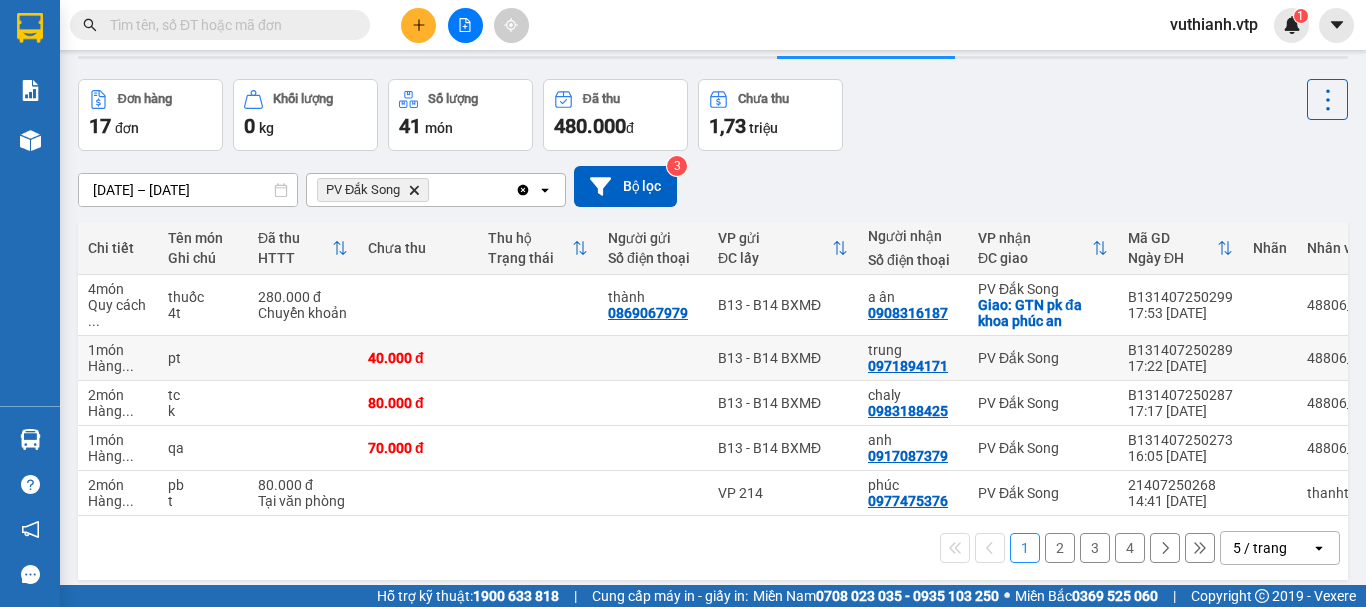 scroll, scrollTop: 92, scrollLeft: 0, axis: vertical 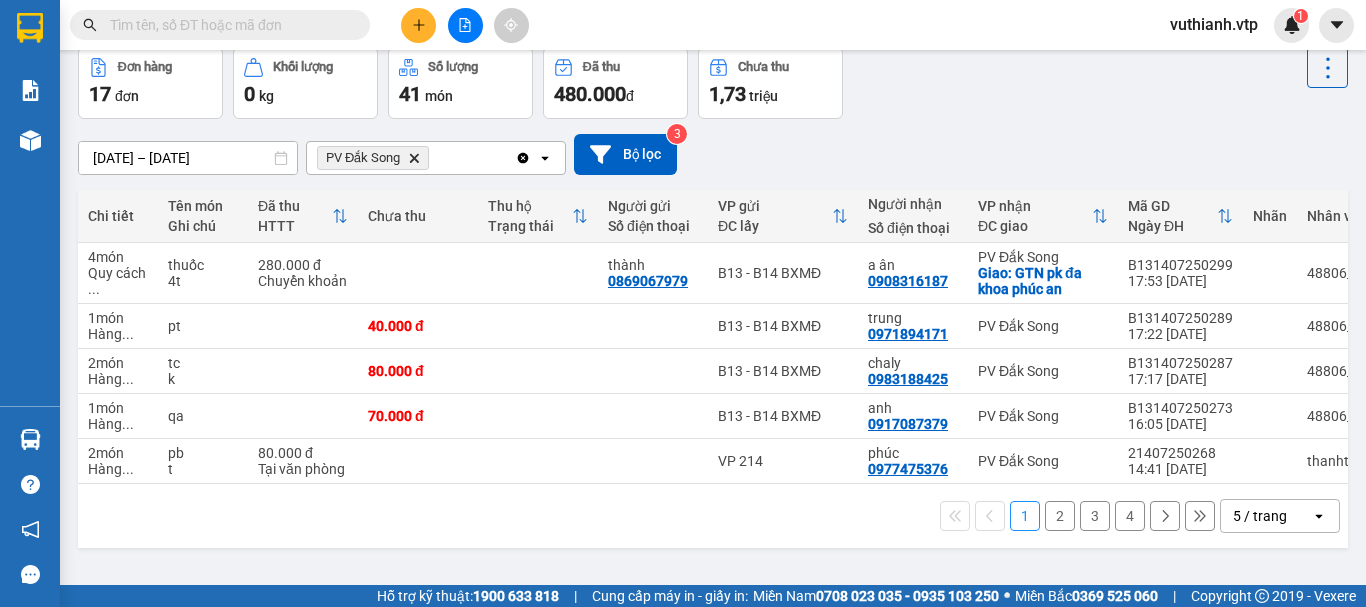 click on "2" at bounding box center (1060, 516) 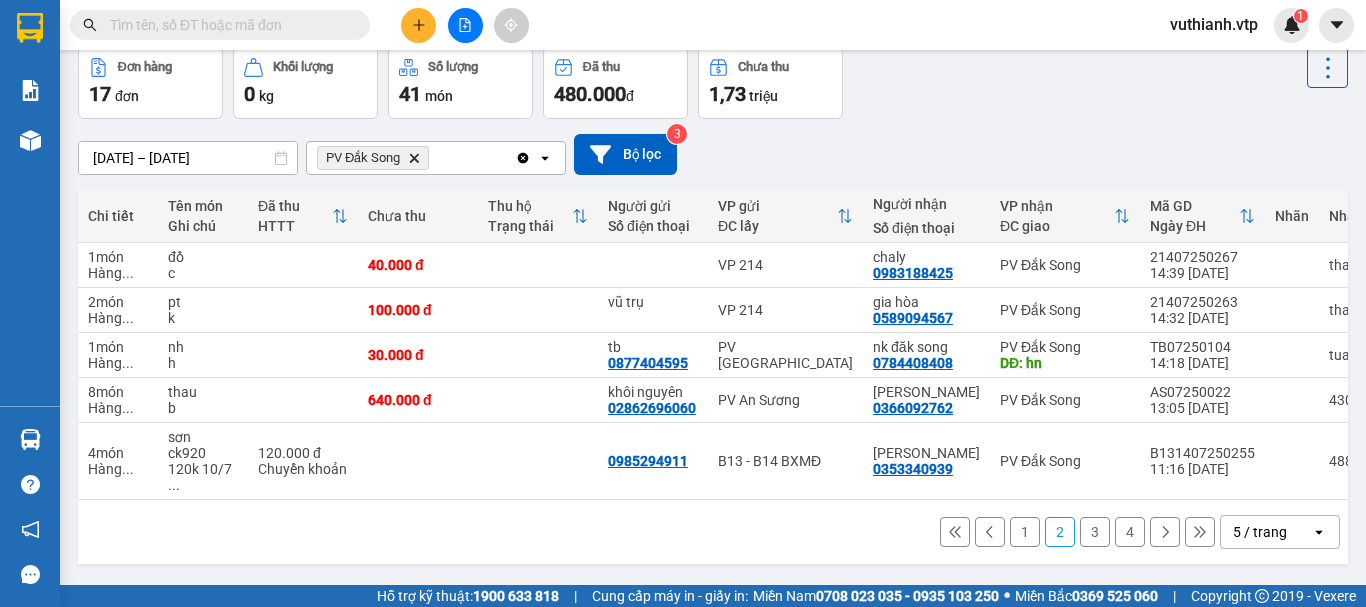 click on "3" at bounding box center (1095, 532) 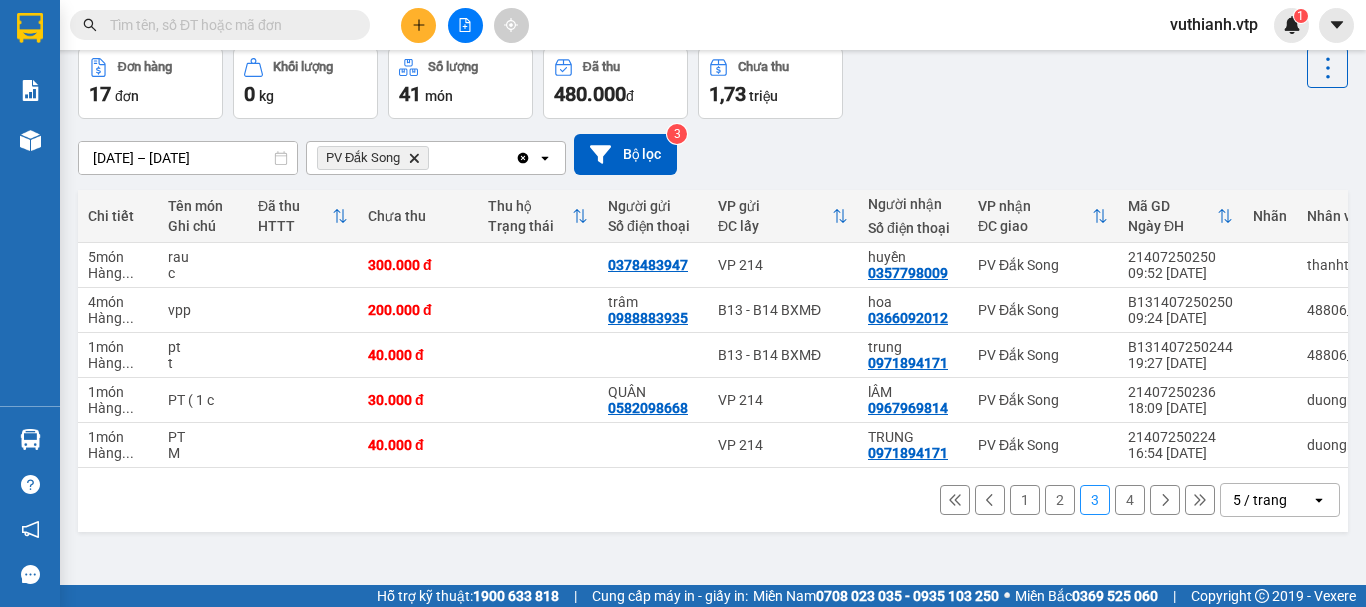 click on "4" at bounding box center [1130, 500] 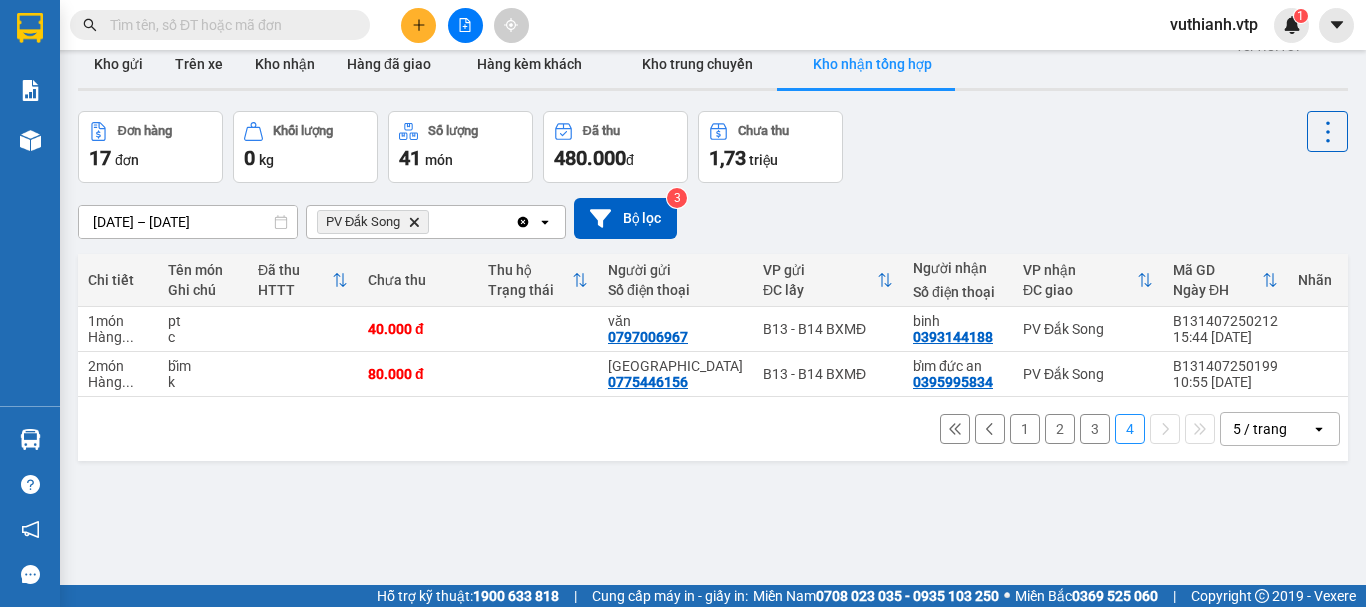 scroll, scrollTop: 0, scrollLeft: 0, axis: both 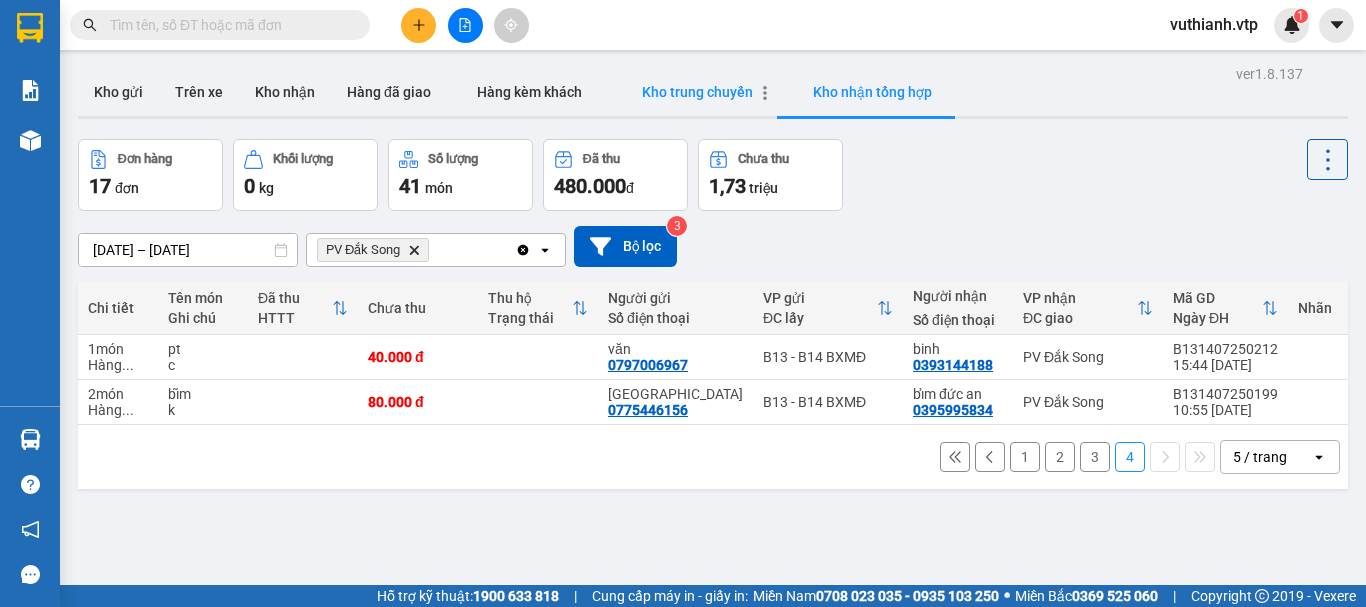 click on "Kho trung chuyển" at bounding box center (697, 92) 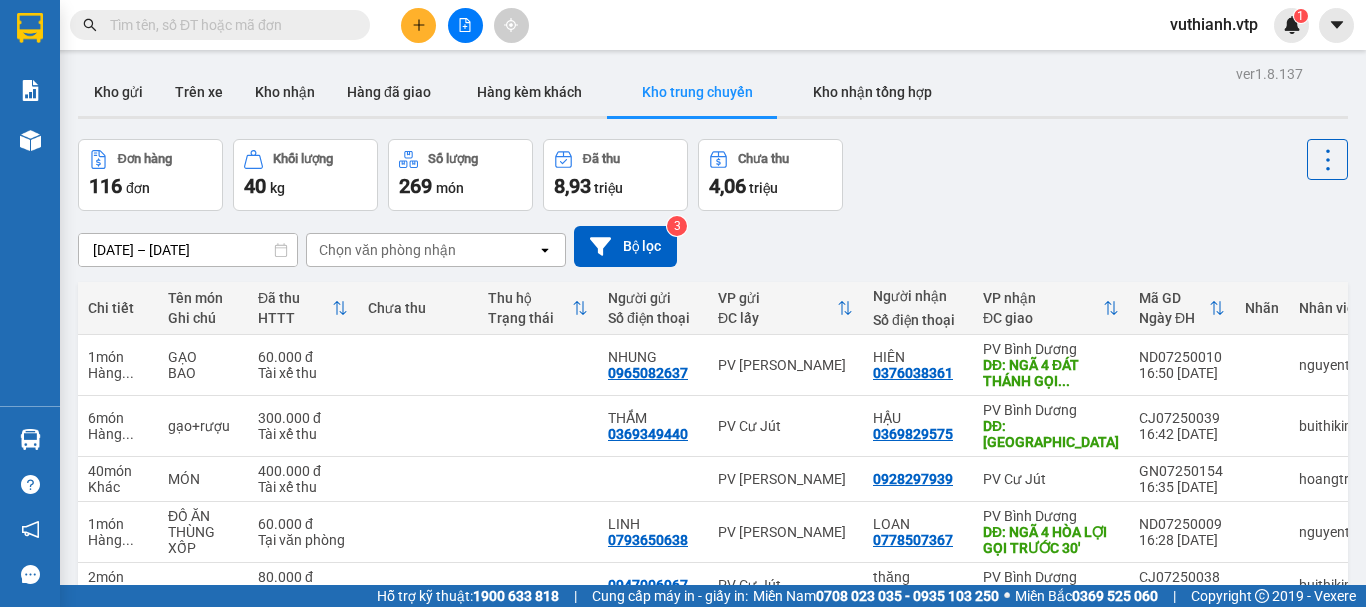 click on "Chọn văn phòng nhận" at bounding box center [422, 250] 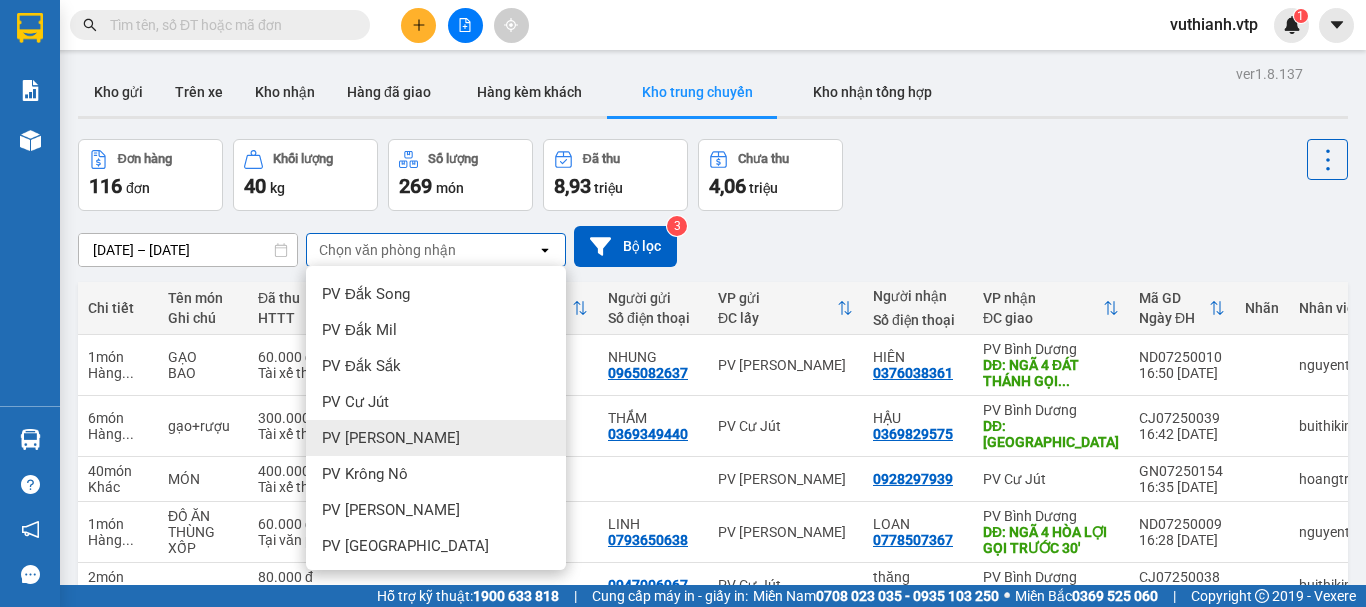scroll, scrollTop: 400, scrollLeft: 0, axis: vertical 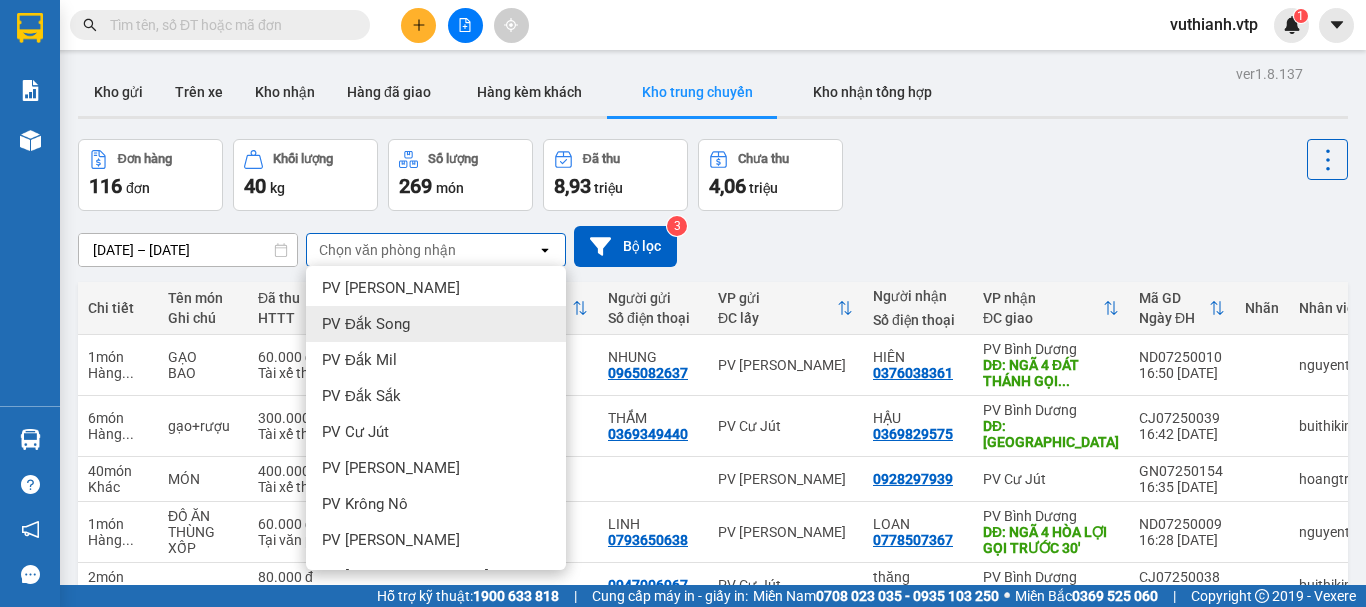 click on "PV Đắk Song" at bounding box center [366, 324] 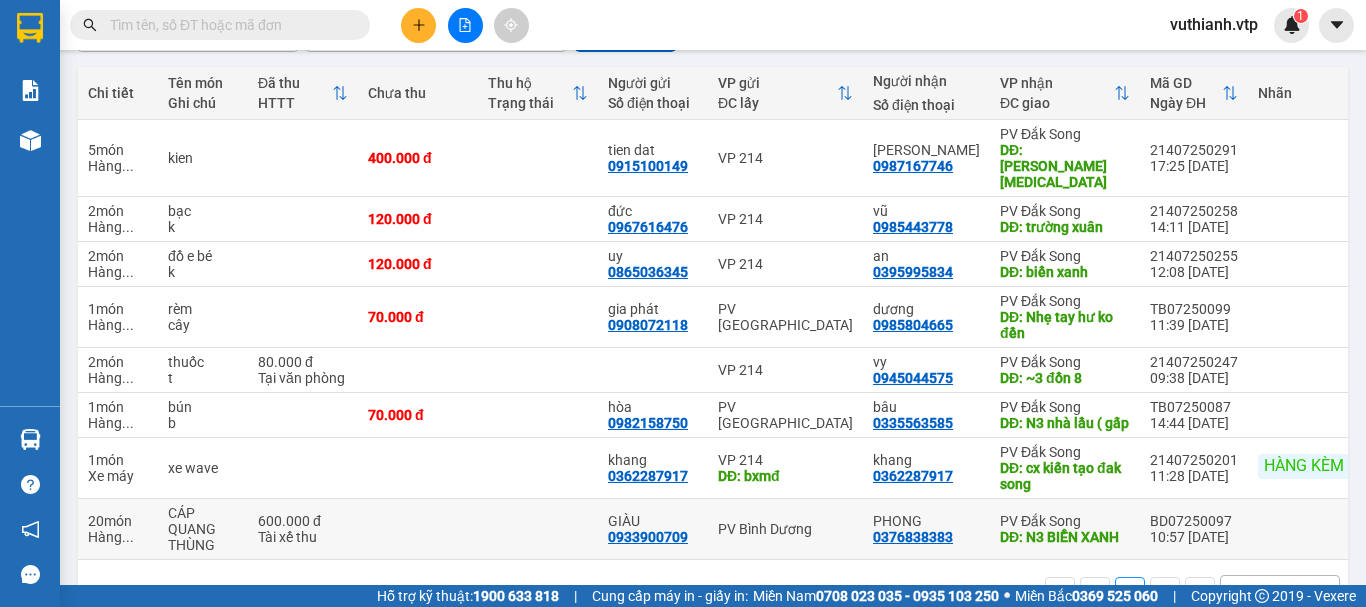 scroll, scrollTop: 180, scrollLeft: 0, axis: vertical 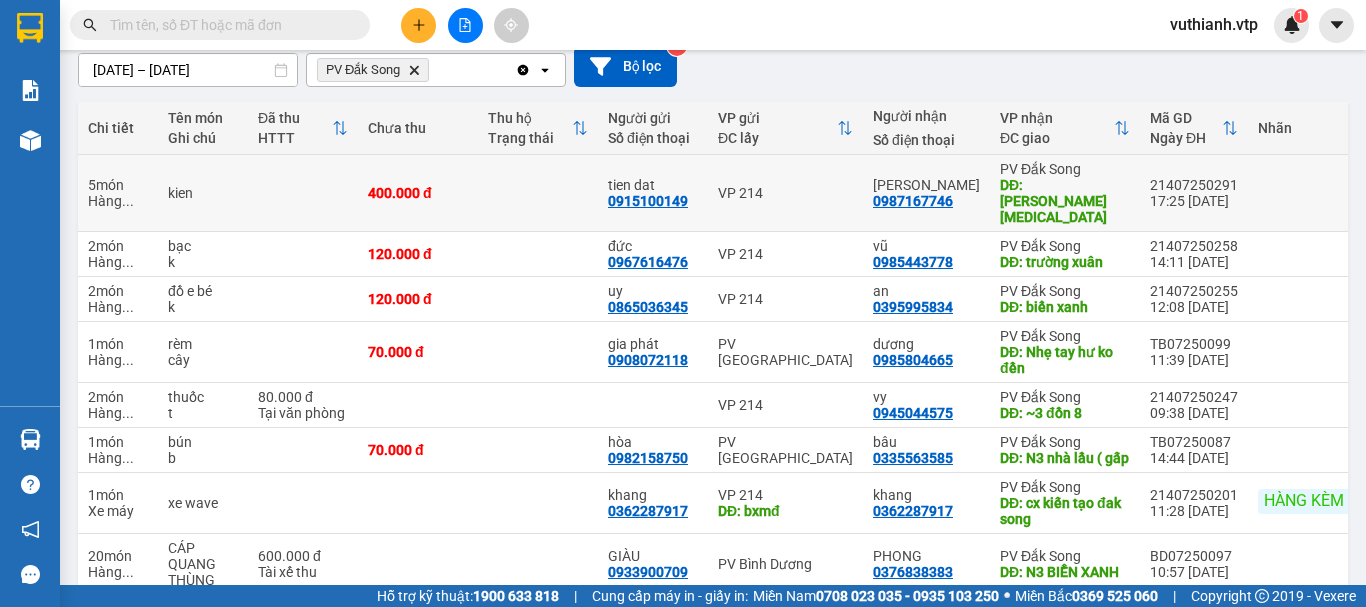 click on "kien" at bounding box center [203, 193] 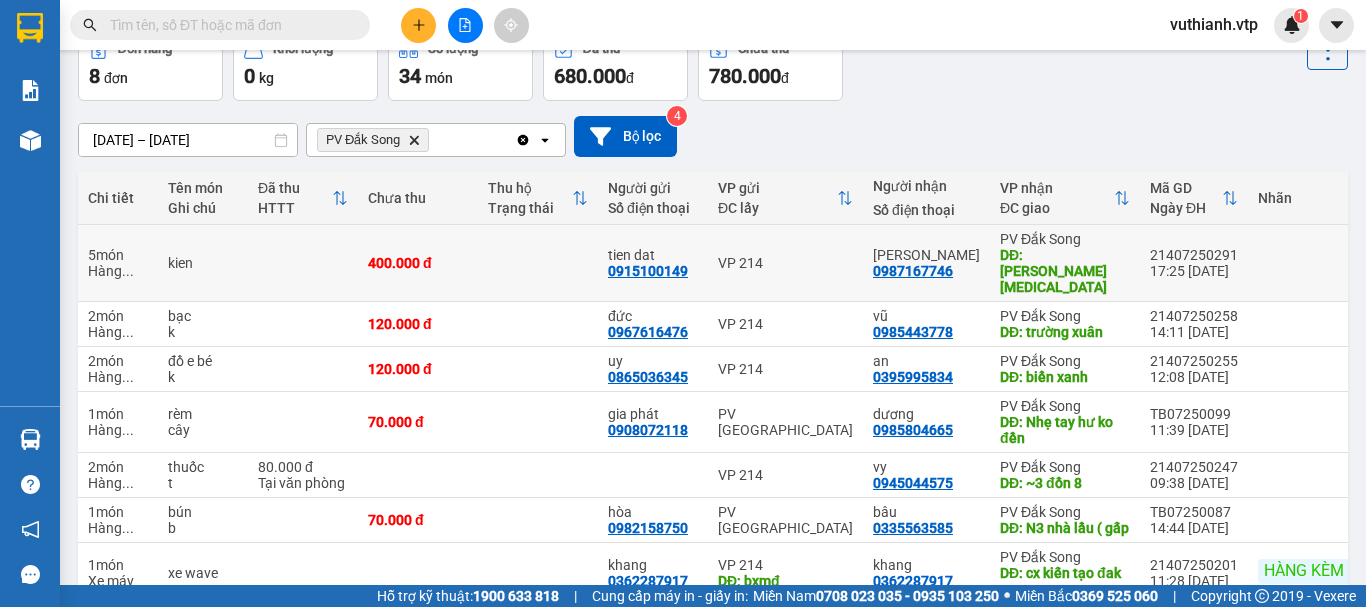 scroll, scrollTop: 80, scrollLeft: 0, axis: vertical 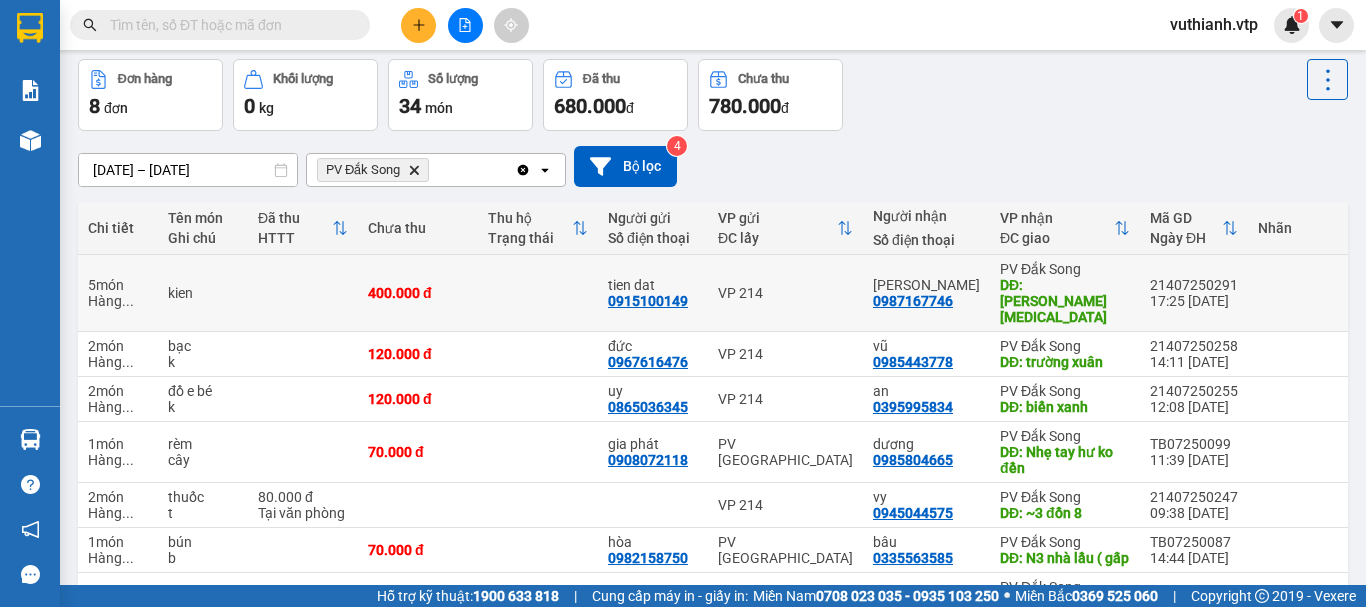 click on "21407250291" at bounding box center [1194, 285] 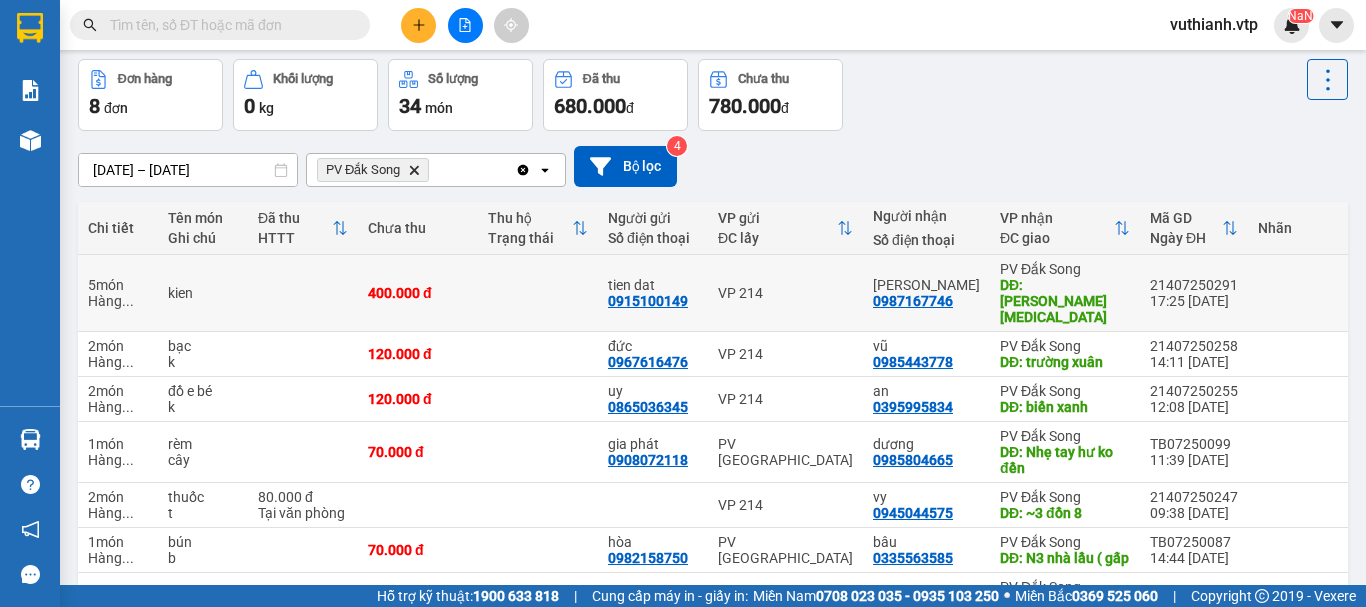 click on "0987167746" at bounding box center (913, 301) 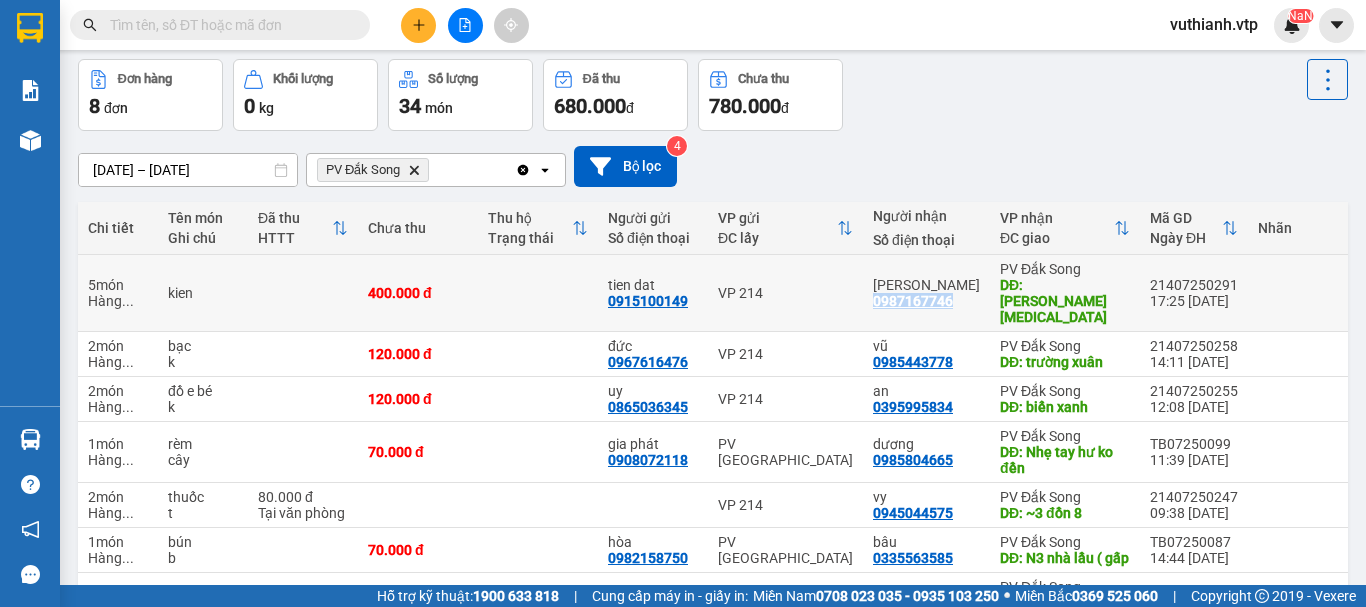 click on "0987167746" at bounding box center [913, 301] 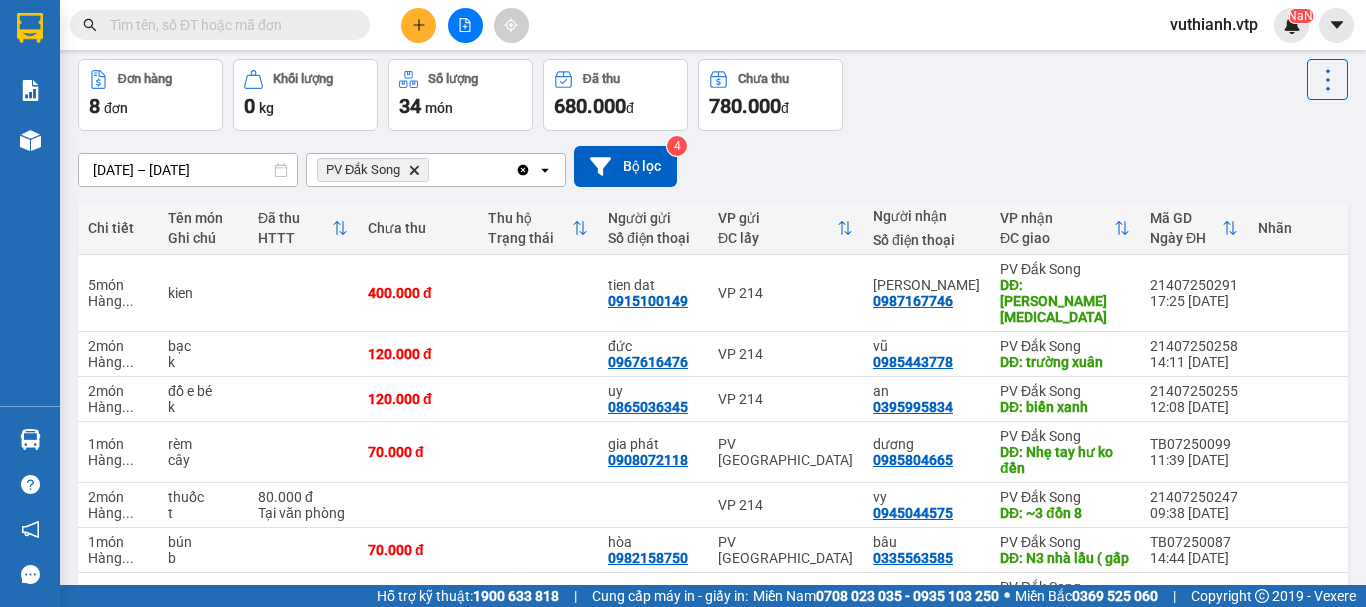 click at bounding box center (228, 25) 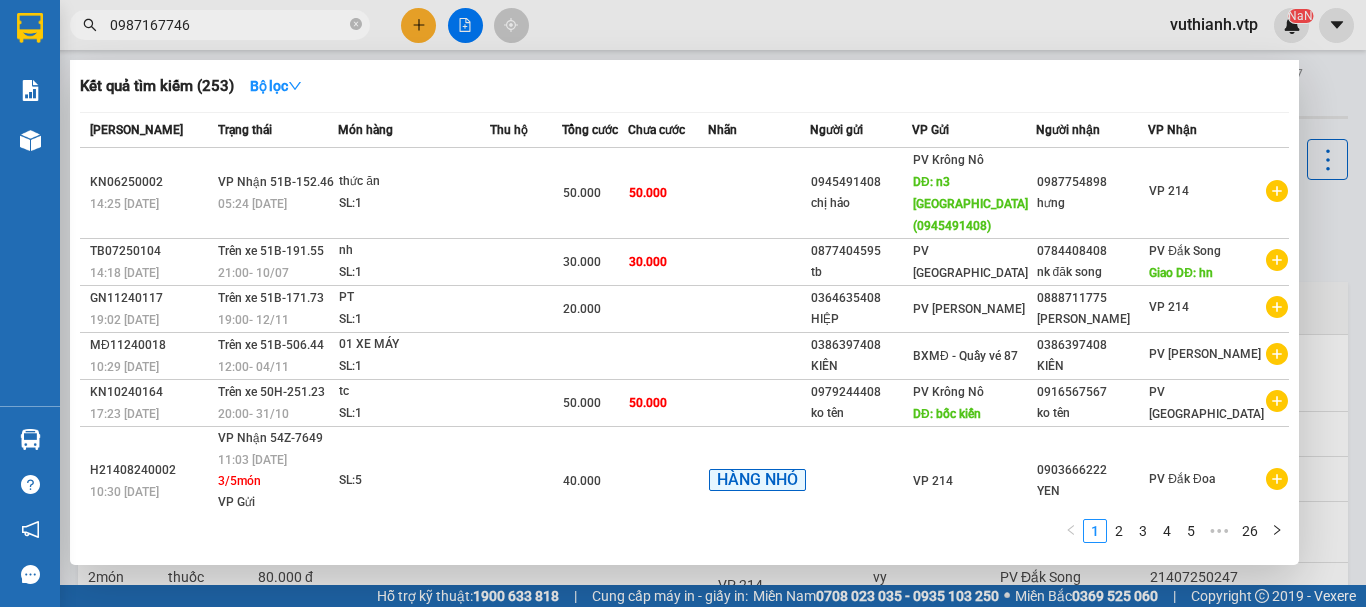 scroll, scrollTop: 0, scrollLeft: 0, axis: both 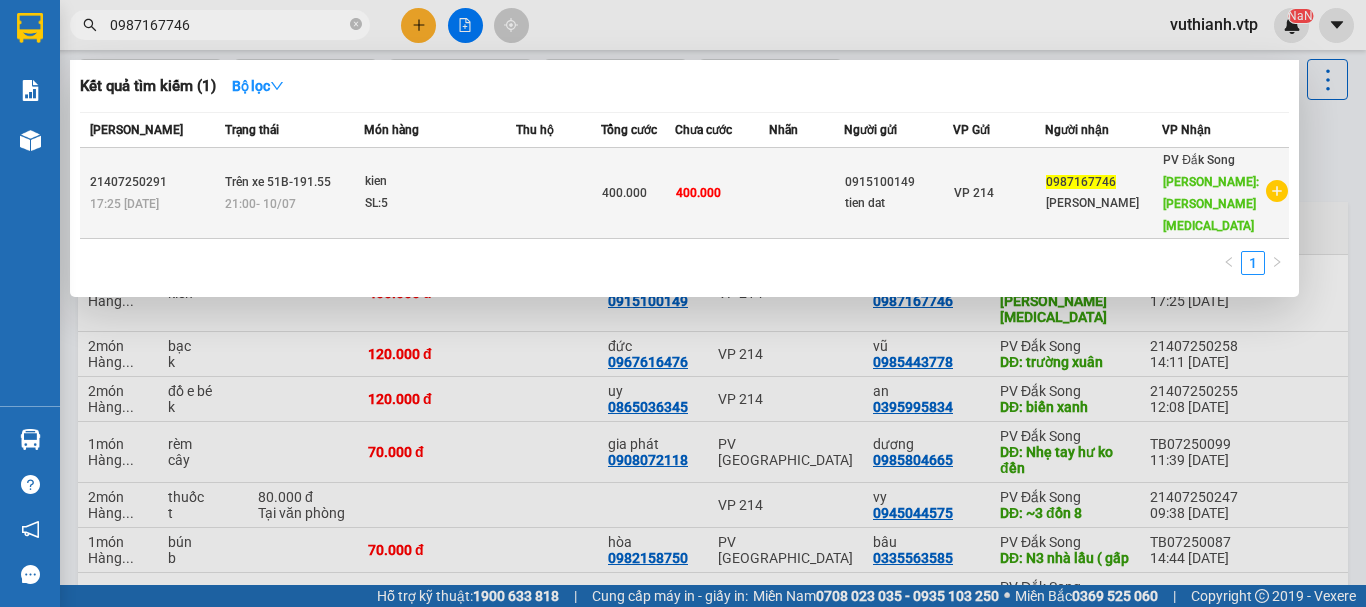 type on "0987167746" 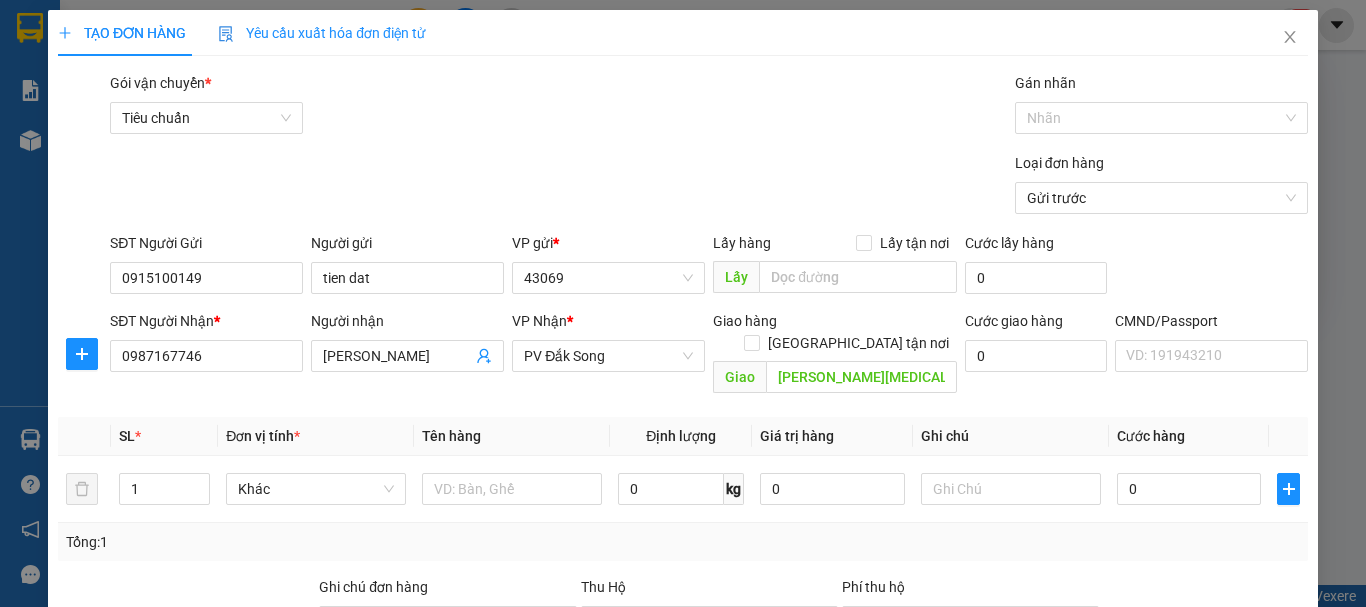 scroll, scrollTop: 0, scrollLeft: 0, axis: both 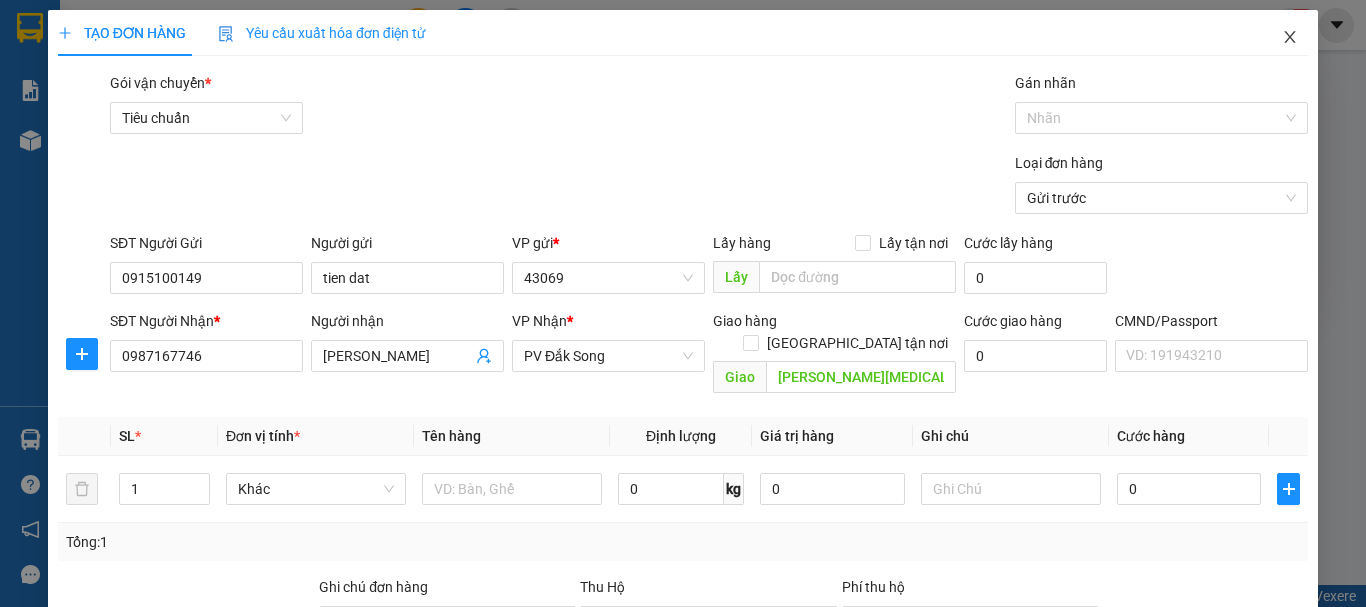 click 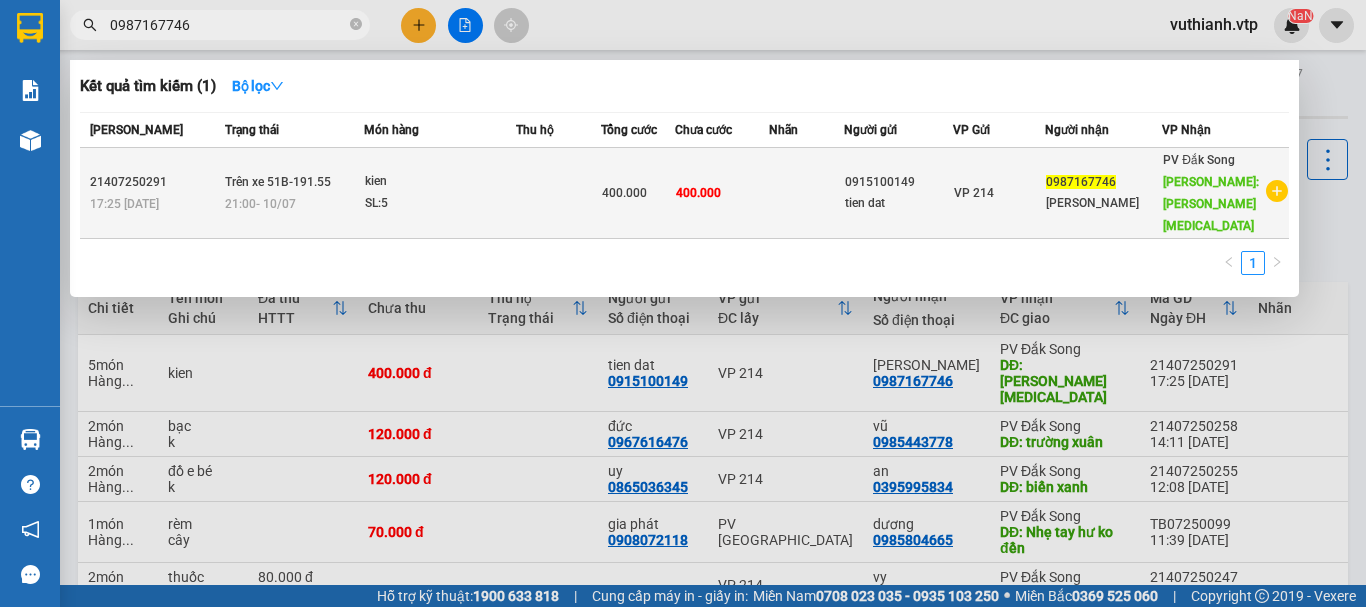 click on "VP 214" at bounding box center (999, 193) 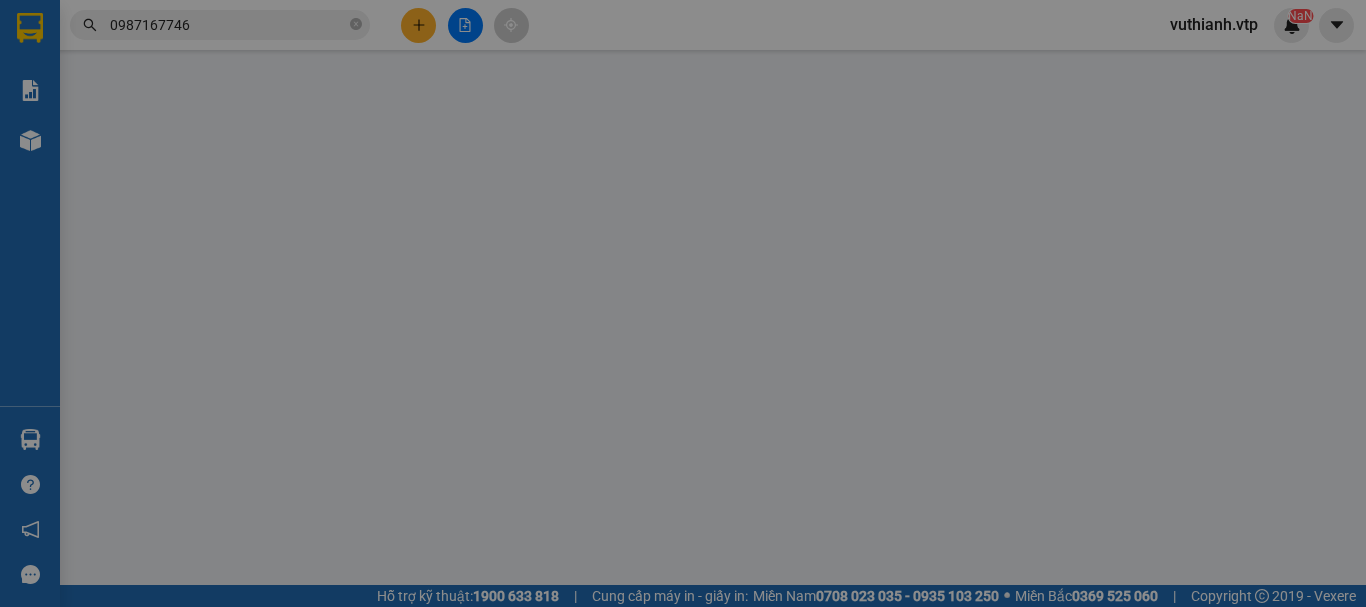 type on "0915100149" 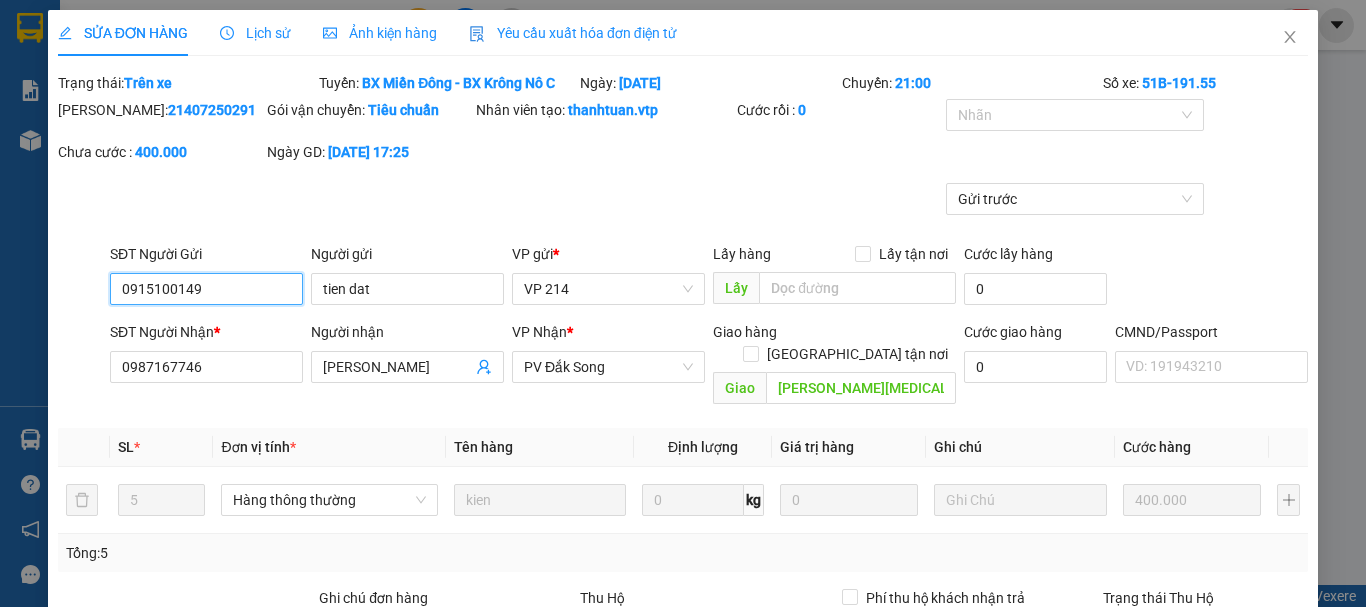 type on "20.000" 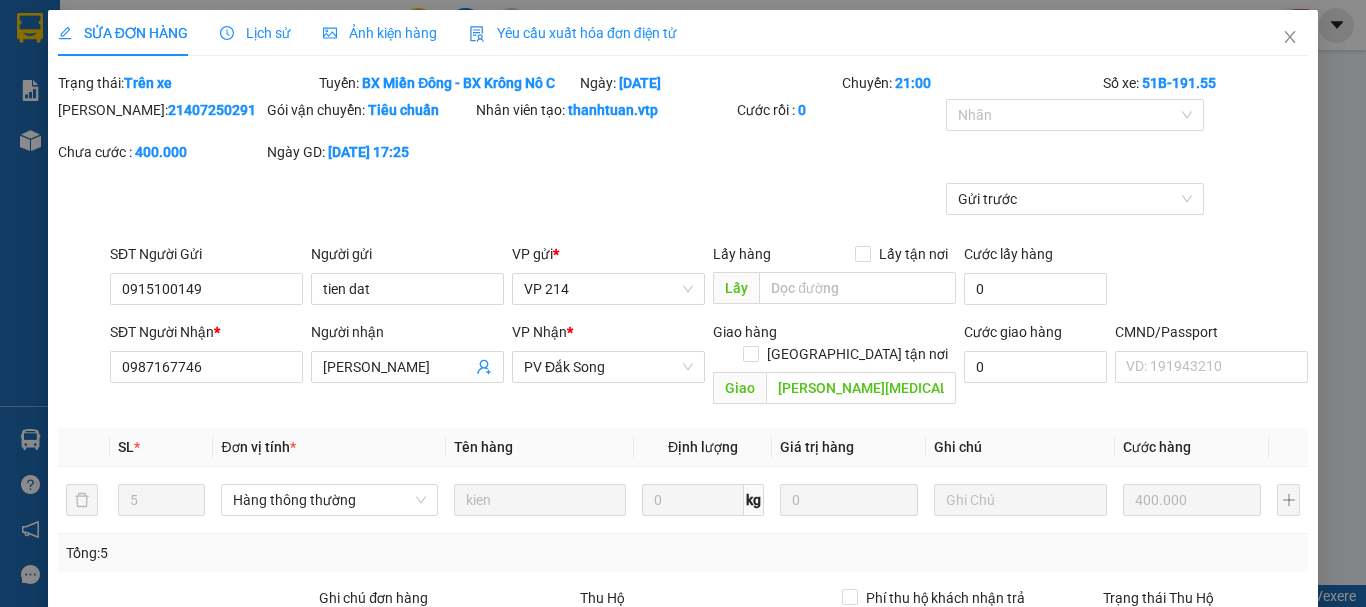 click on "Trên xe" at bounding box center (148, 83) 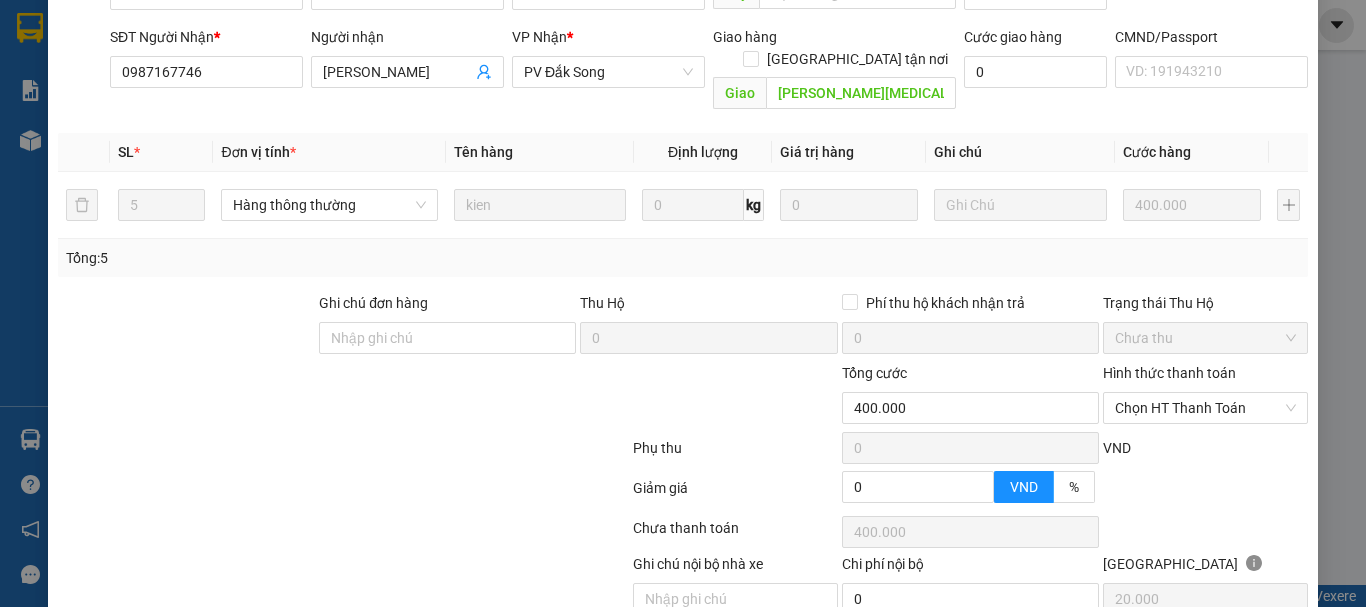 scroll, scrollTop: 367, scrollLeft: 0, axis: vertical 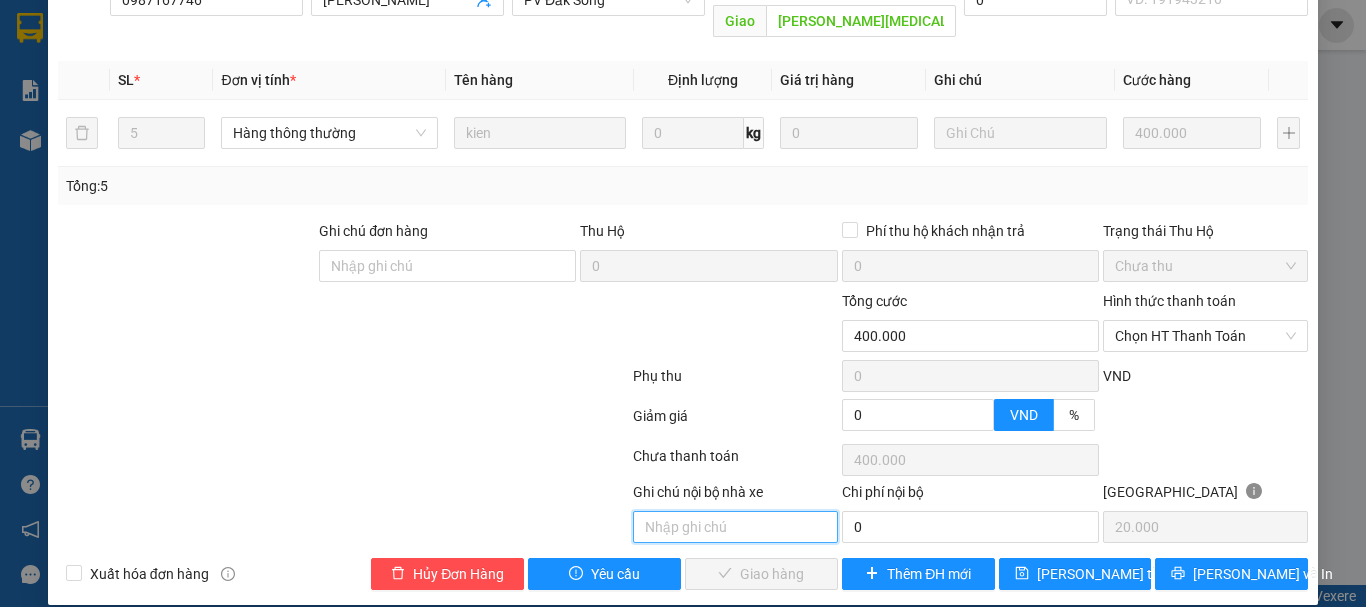click at bounding box center (735, 527) 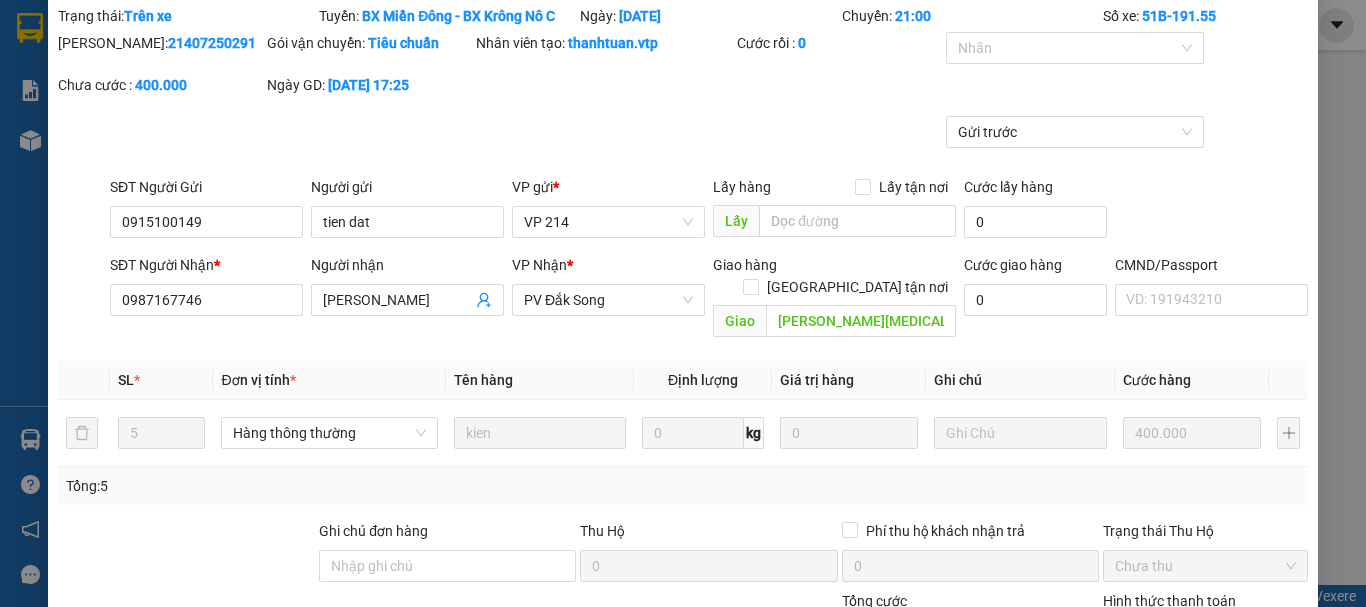scroll, scrollTop: 0, scrollLeft: 0, axis: both 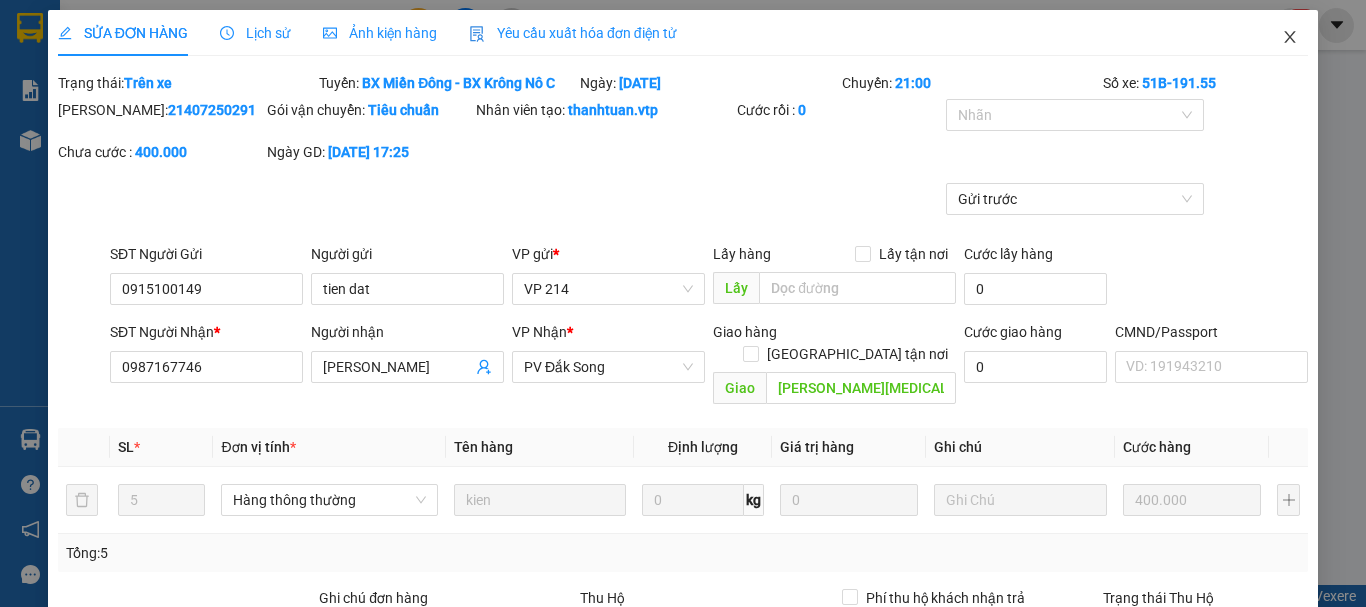 click at bounding box center (1290, 38) 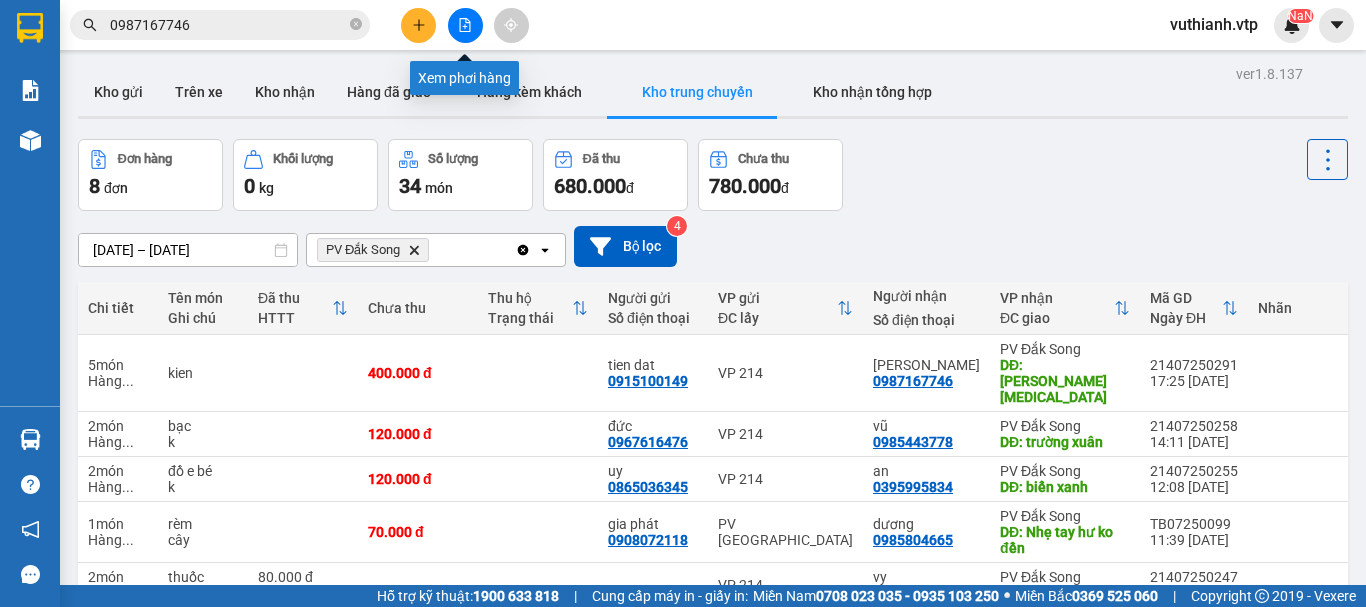 click 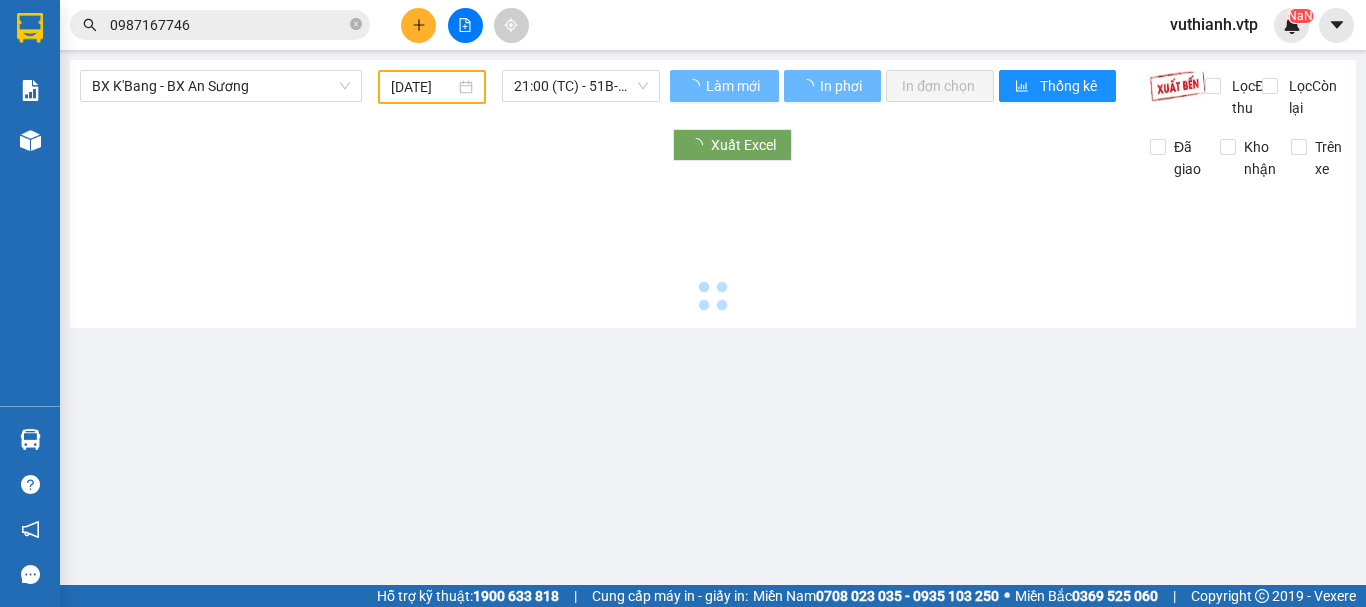 type on "[DATE]" 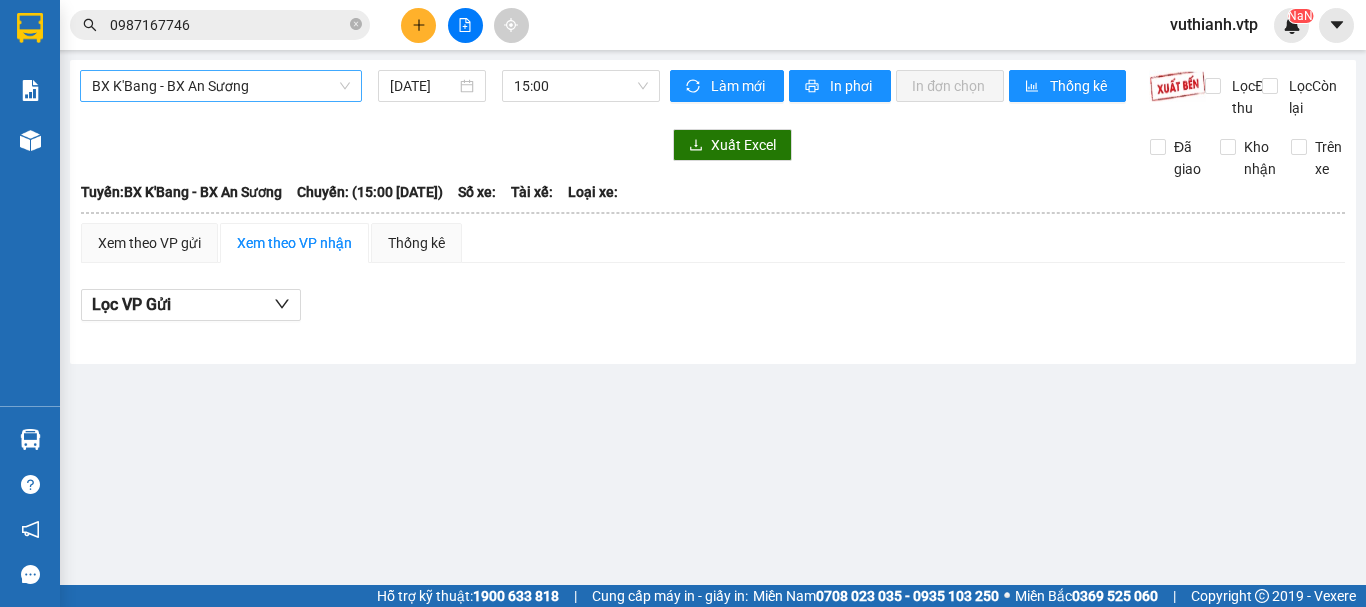 click on "BX K'Bang - BX An Sương" at bounding box center (221, 86) 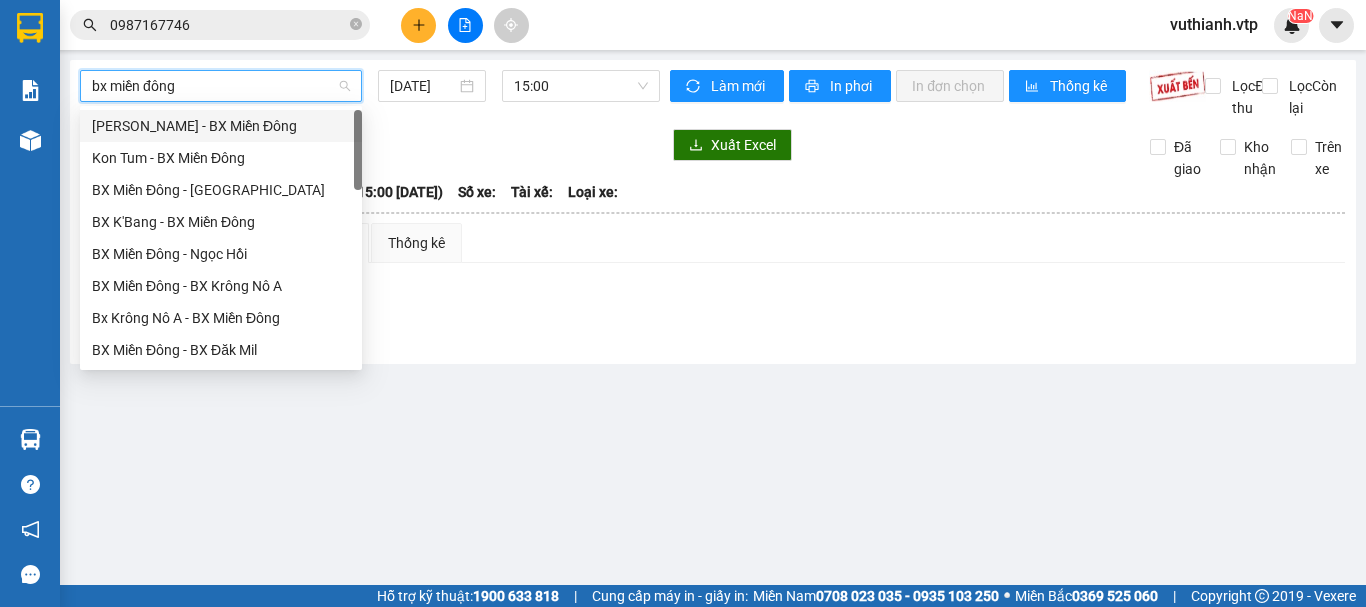 type on "bx miền đông" 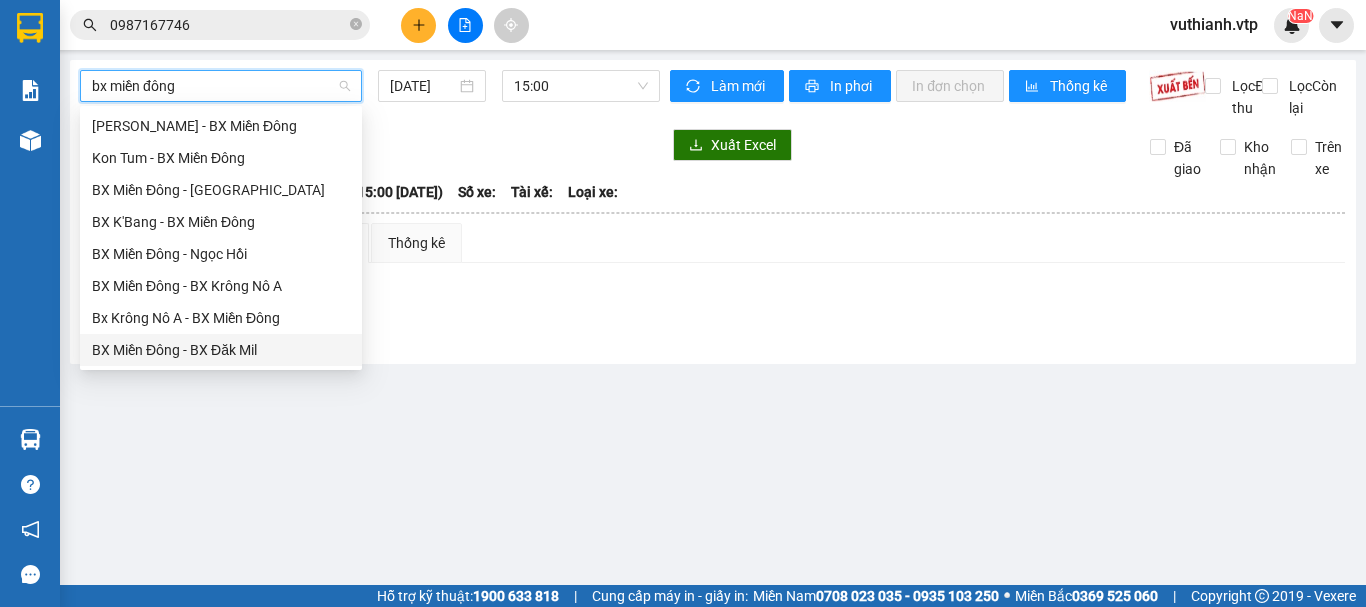 click on "BX Miền Đông - BX Đăk Mil" at bounding box center (221, 350) 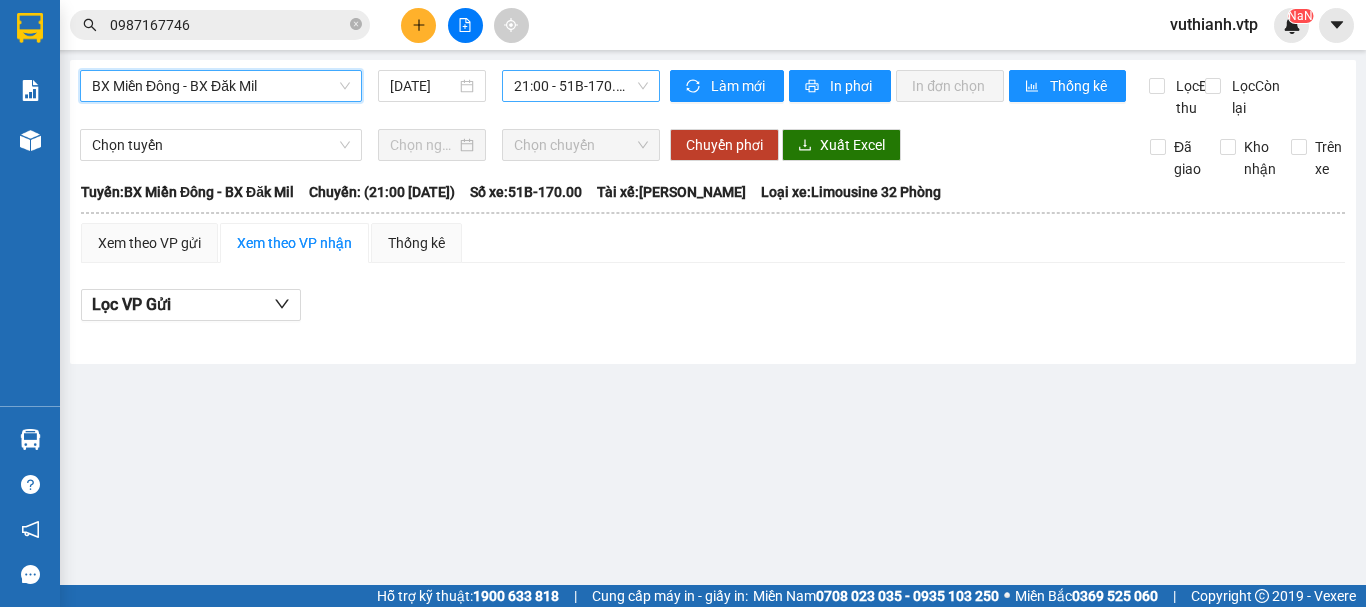 click on "21:00     - 51B-170.00" at bounding box center (581, 86) 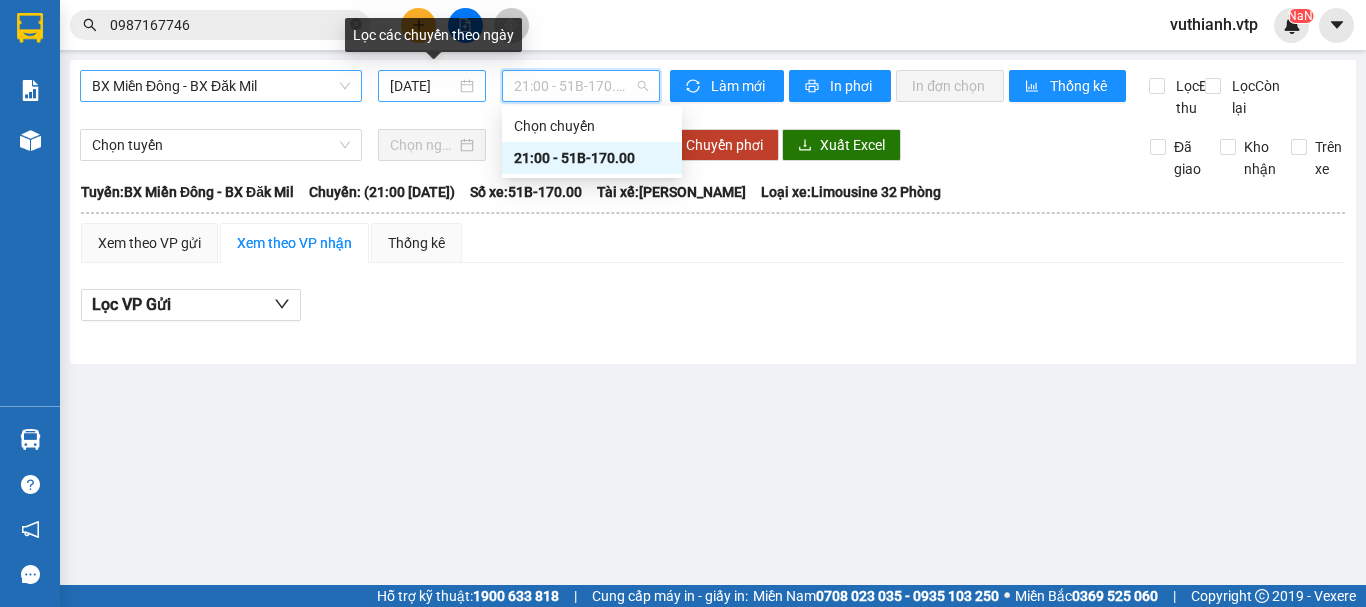 click on "[DATE]" at bounding box center (432, 86) 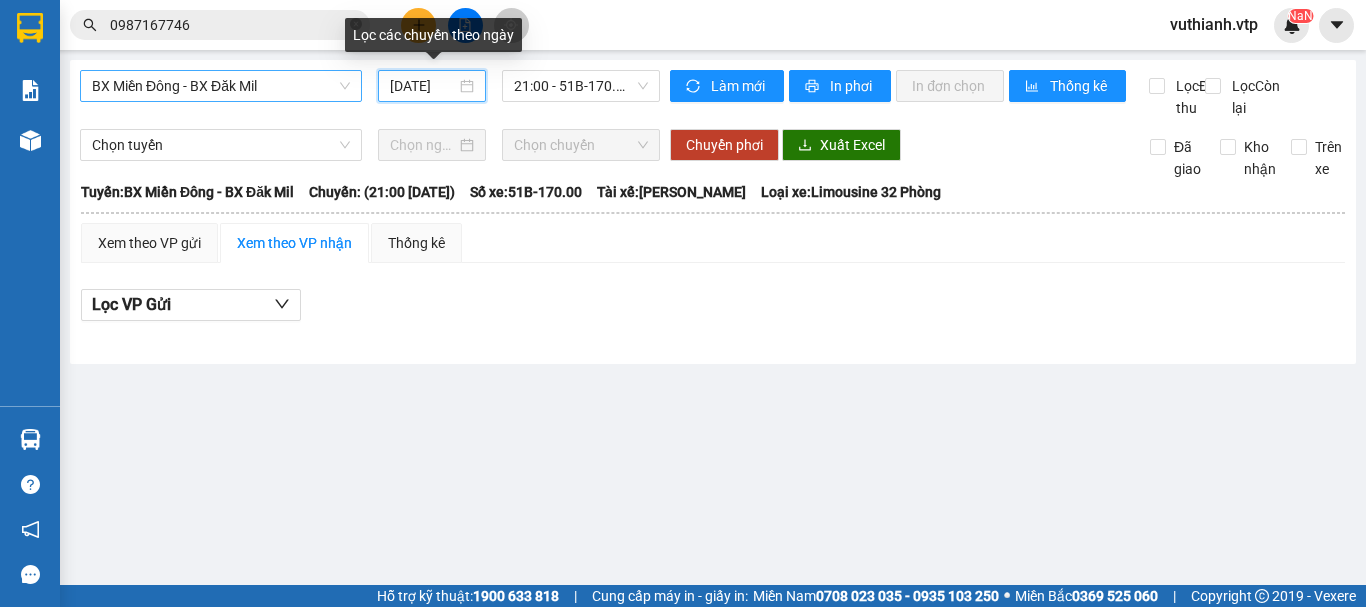 scroll, scrollTop: 0, scrollLeft: 5, axis: horizontal 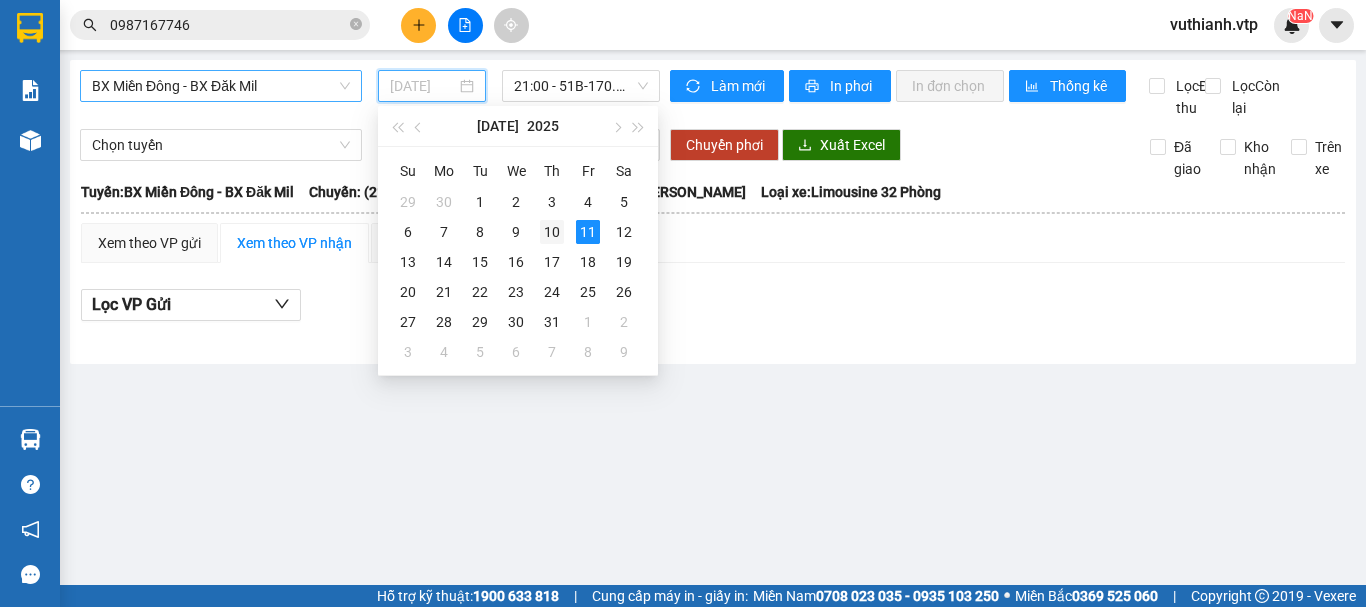 click on "10" at bounding box center (552, 232) 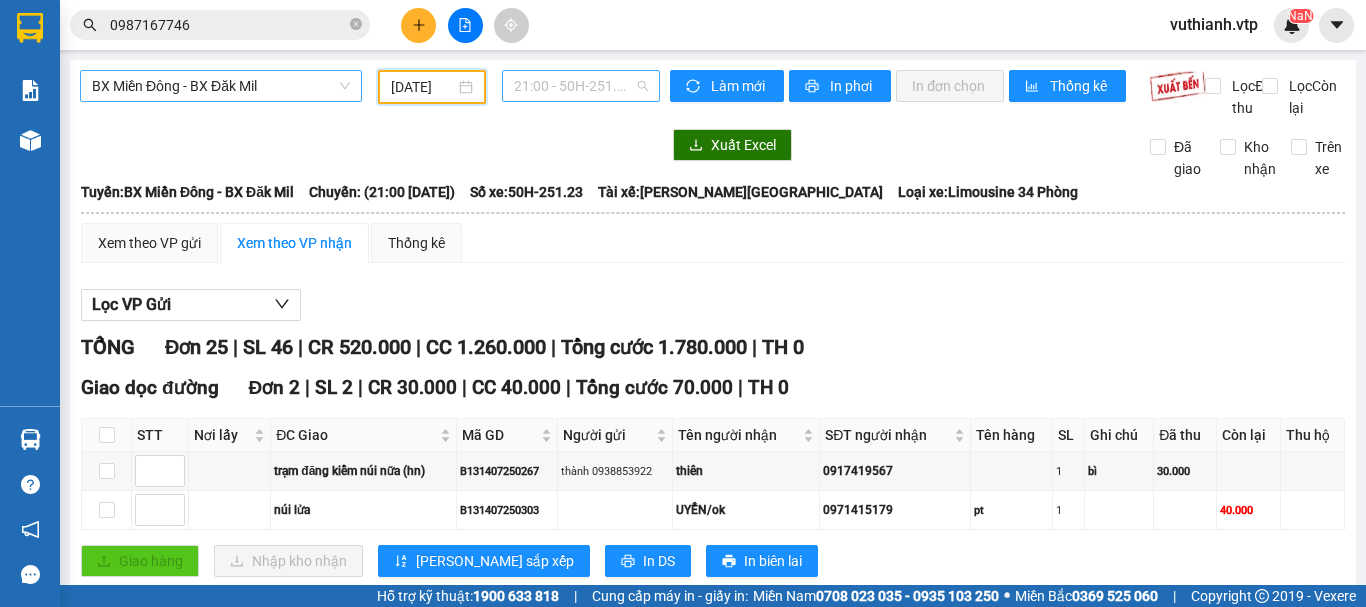 click on "21:00     - 50H-251.23" at bounding box center (581, 86) 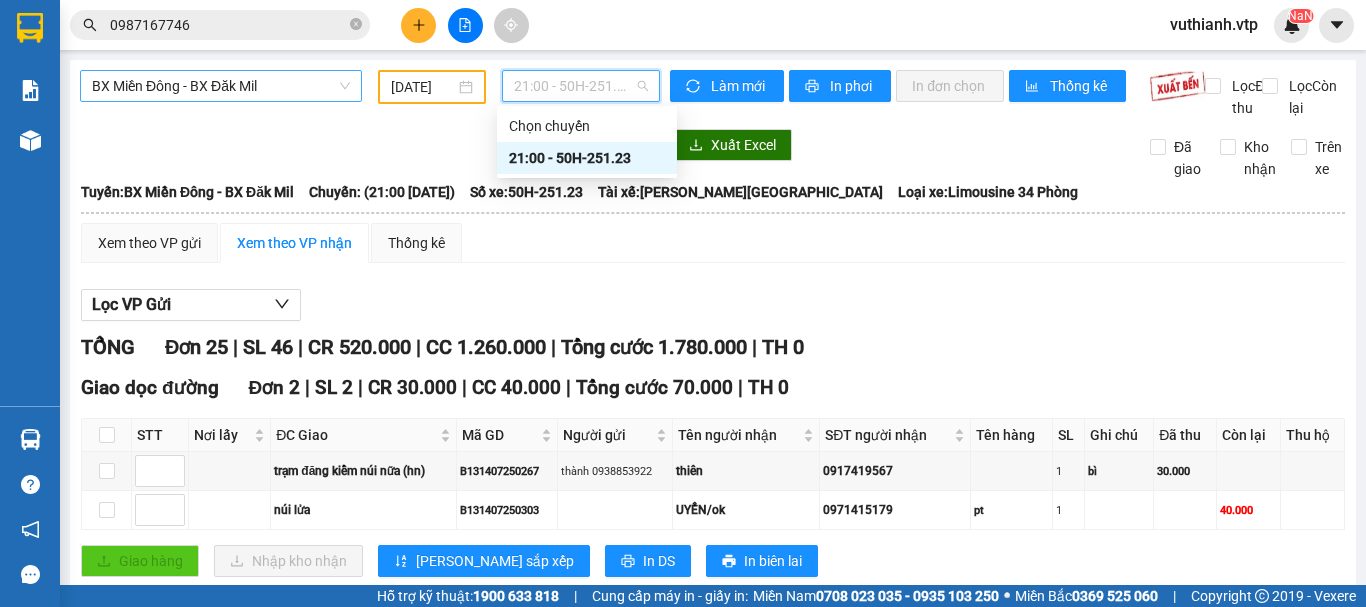 scroll, scrollTop: 0, scrollLeft: 0, axis: both 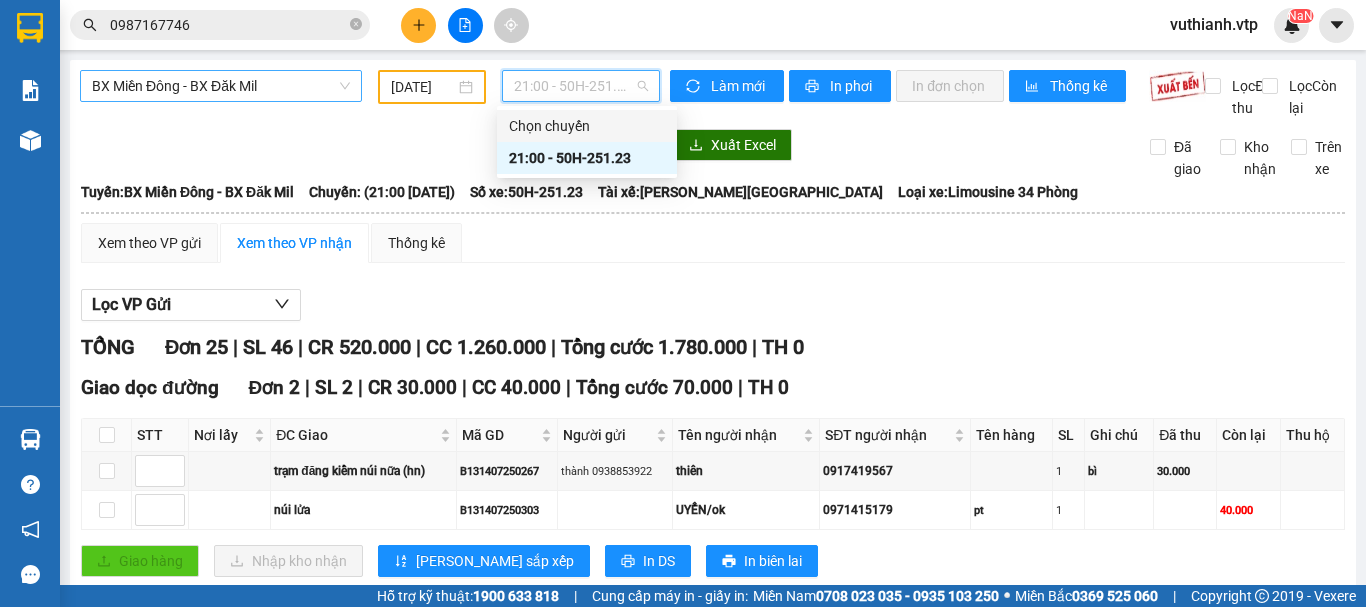 click on "Chọn chuyến" at bounding box center (587, 126) 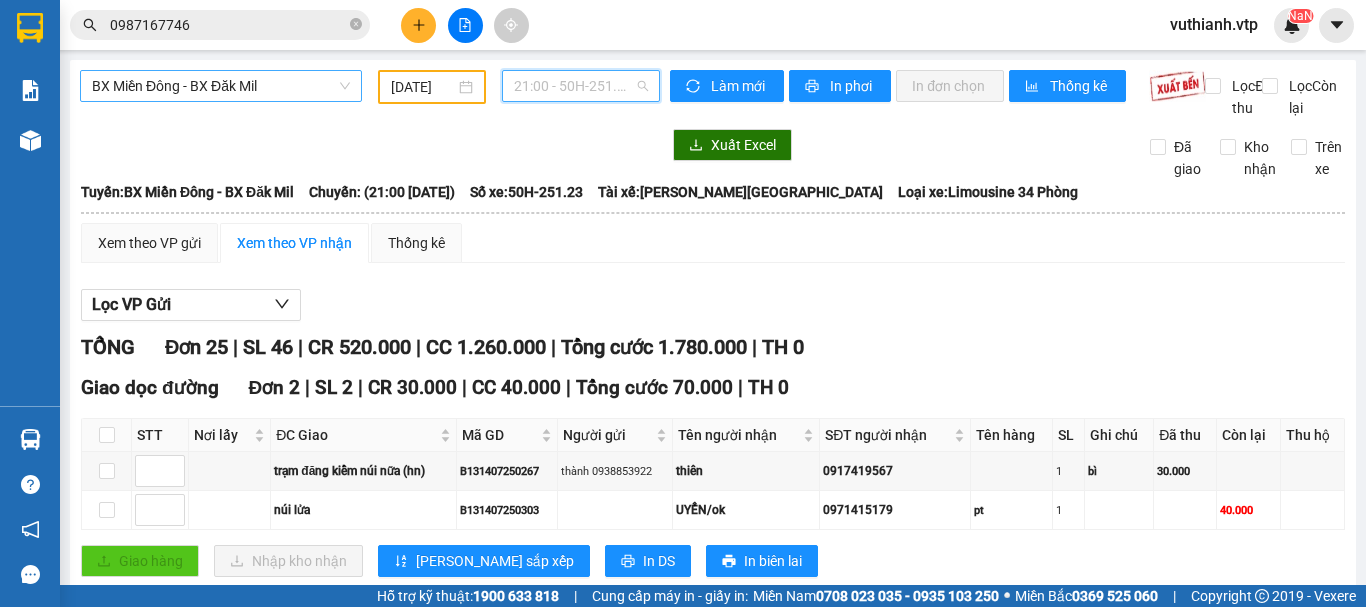 click on "21:00     - 50H-251.23" at bounding box center [581, 86] 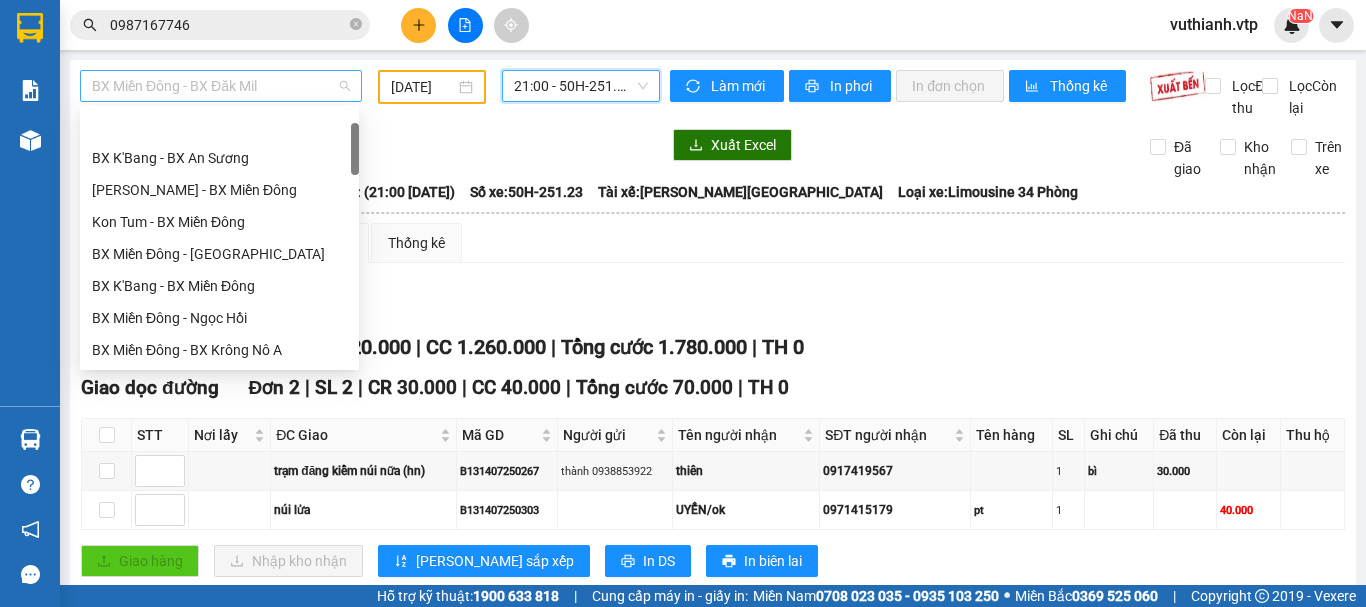 scroll, scrollTop: 64, scrollLeft: 0, axis: vertical 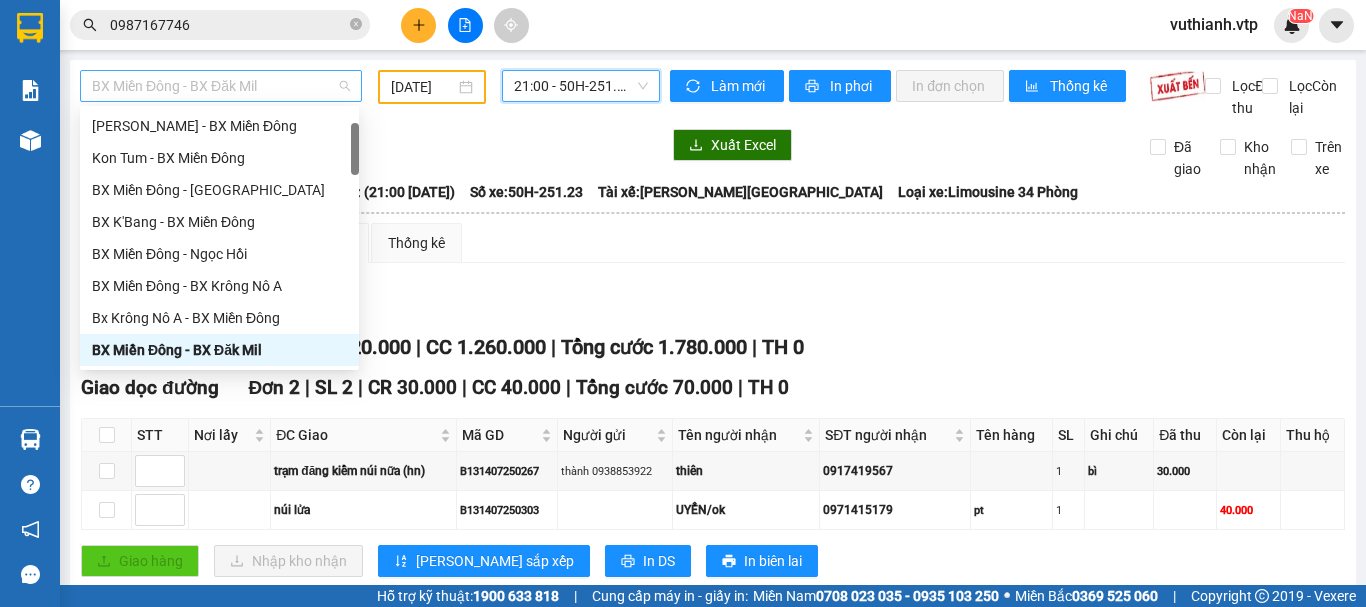 click on "BX Miền Đông - BX Đăk Mil" at bounding box center (221, 86) 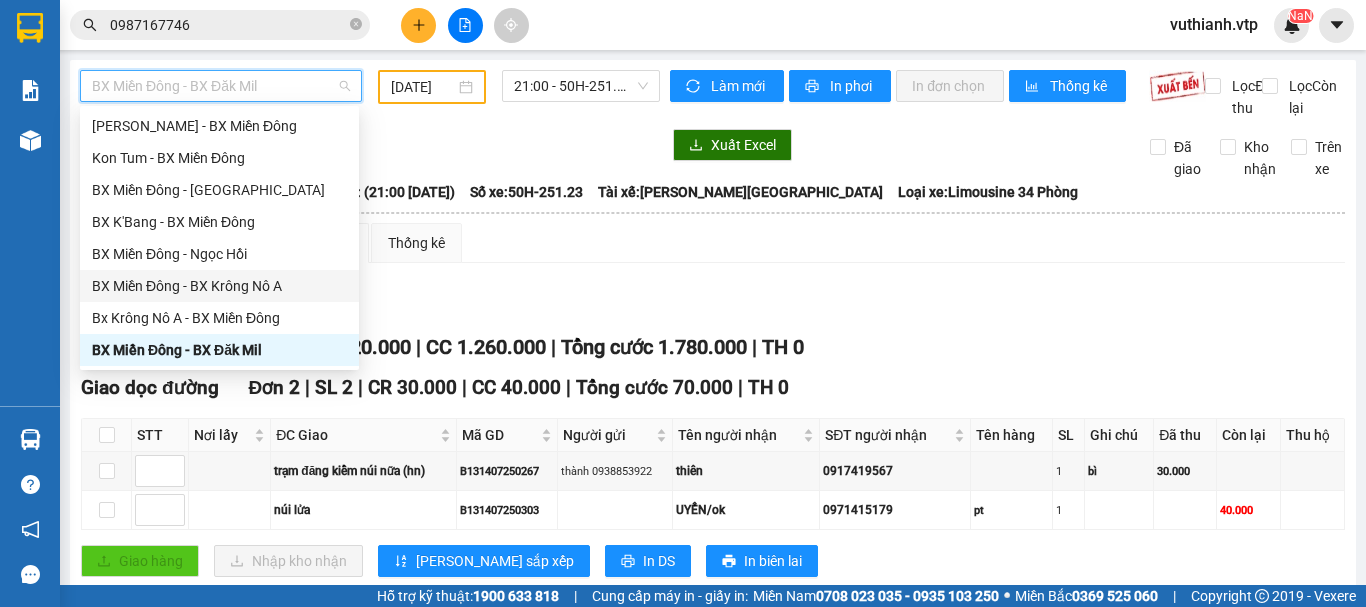 click on "BX Miền Đông - BX Krông Nô A" at bounding box center (219, 286) 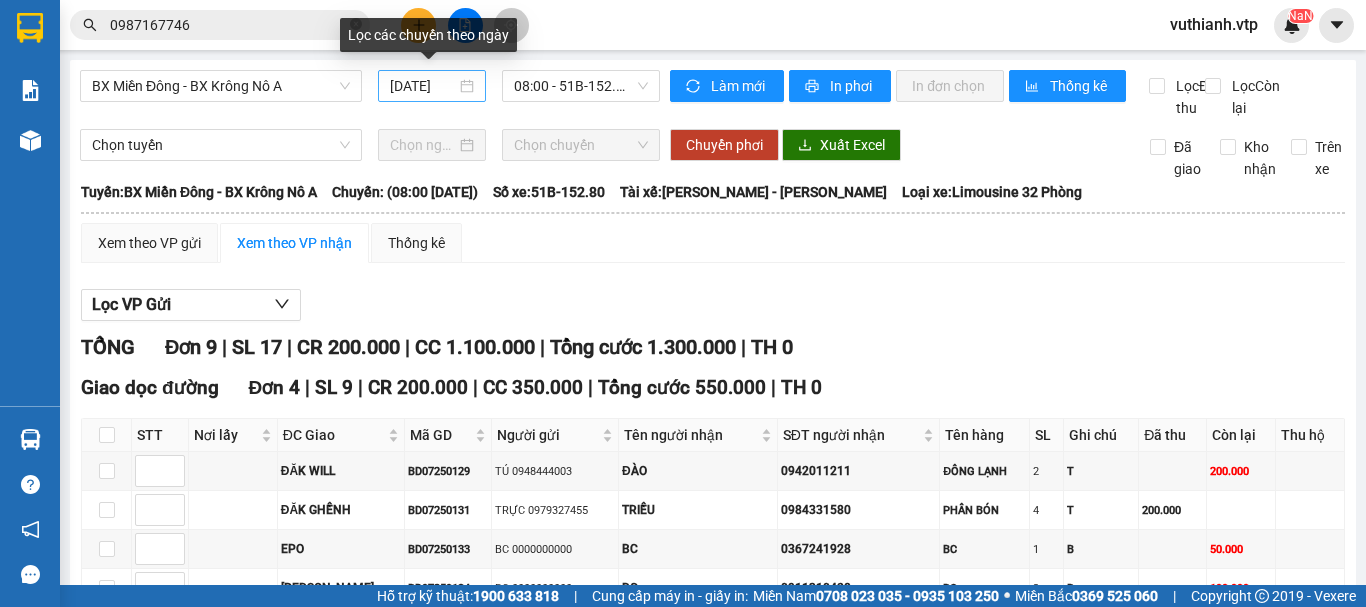 click on "[DATE]" at bounding box center (432, 86) 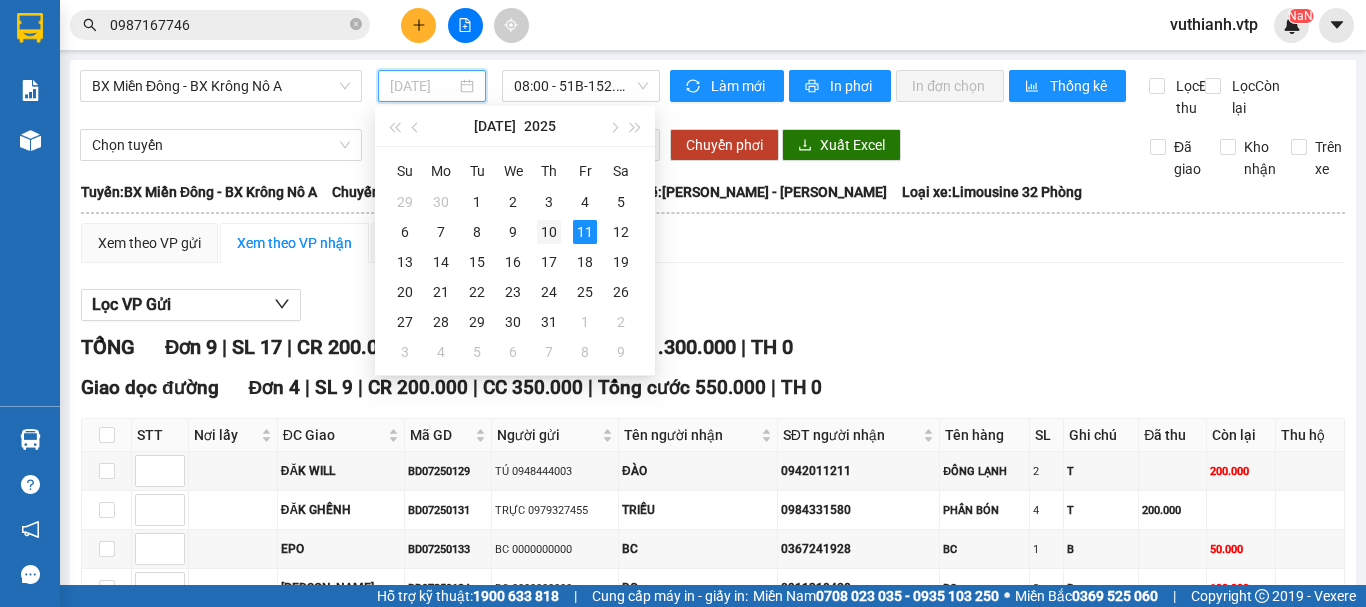 click on "10" at bounding box center (549, 232) 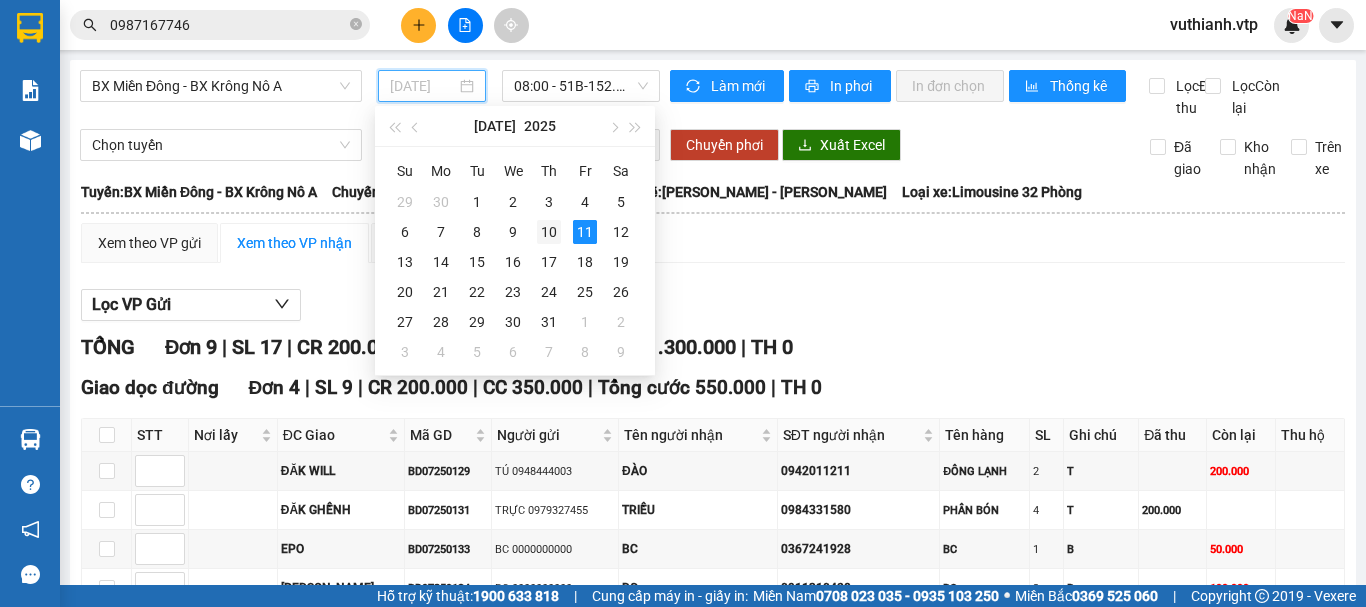 type on "[DATE]" 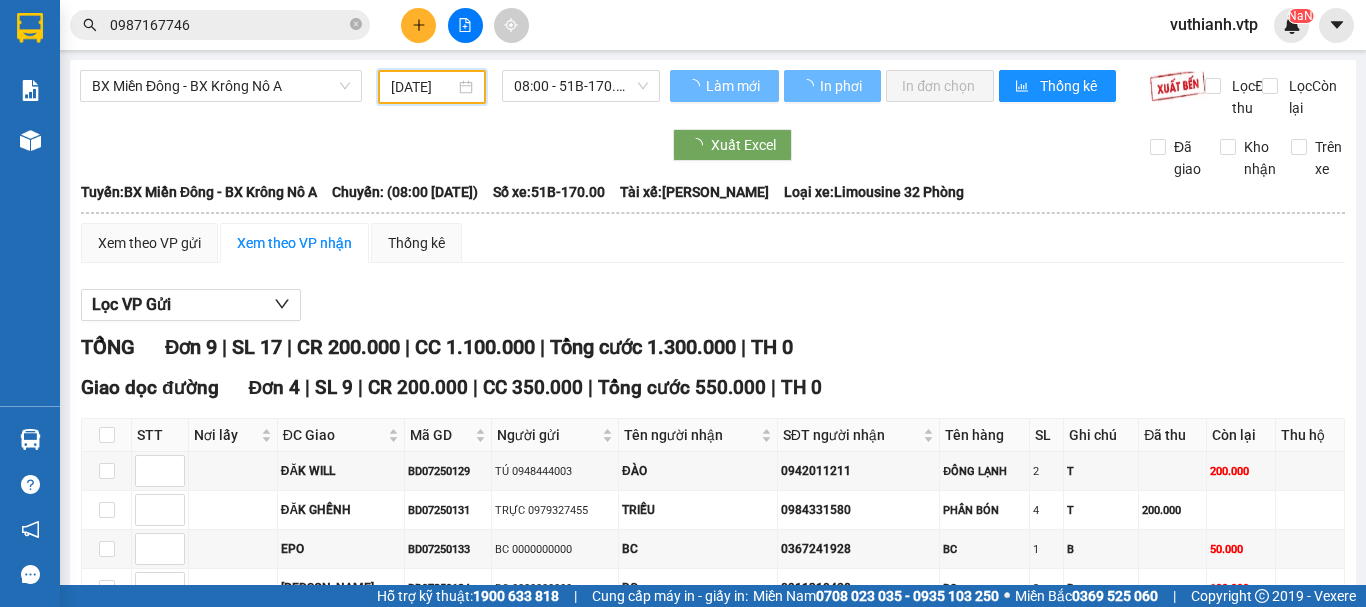 scroll, scrollTop: 0, scrollLeft: 5, axis: horizontal 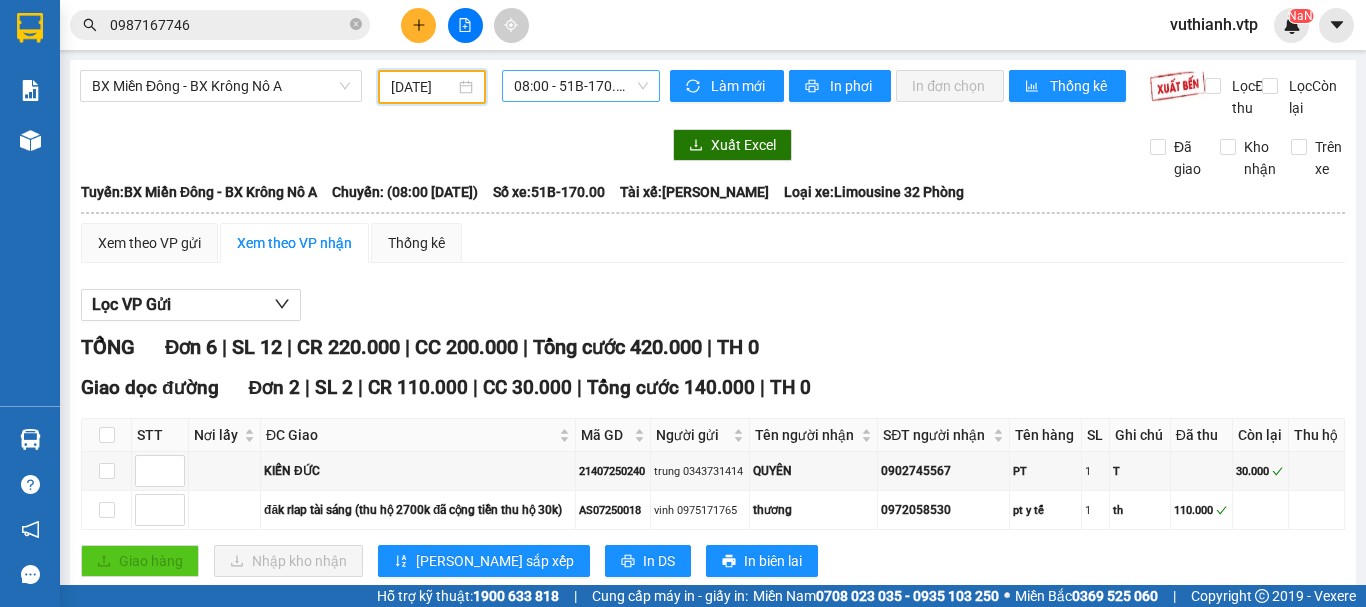 click on "08:00     - 51B-170.00" at bounding box center [581, 86] 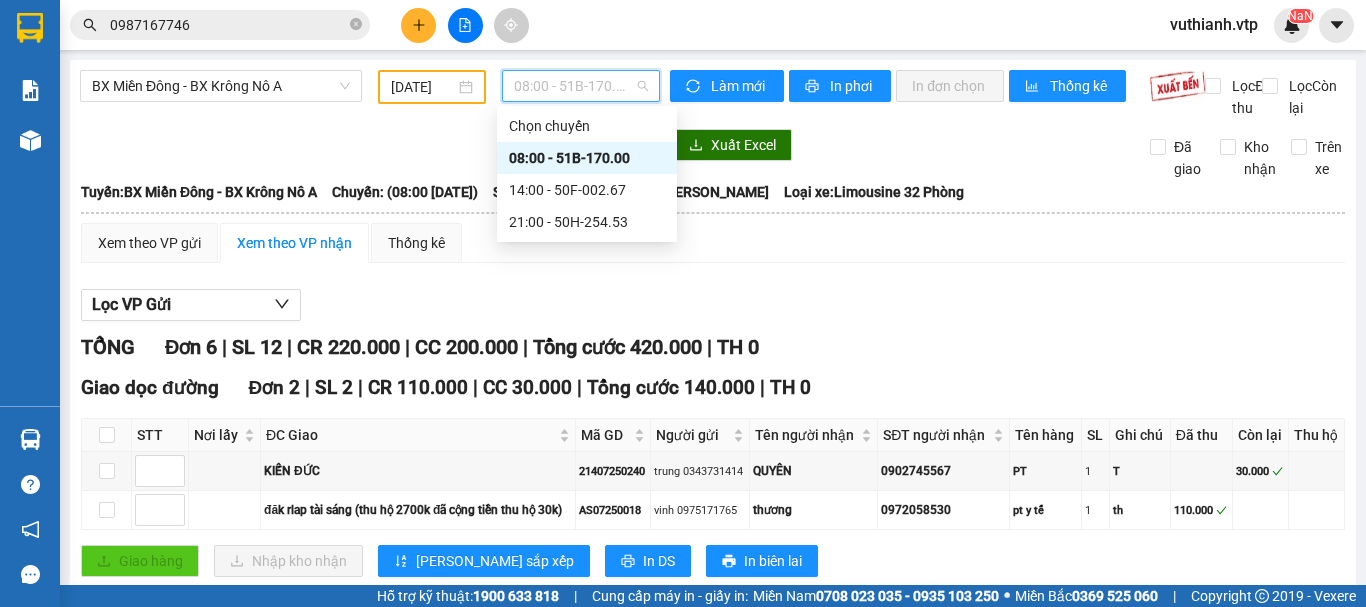 scroll, scrollTop: 0, scrollLeft: 0, axis: both 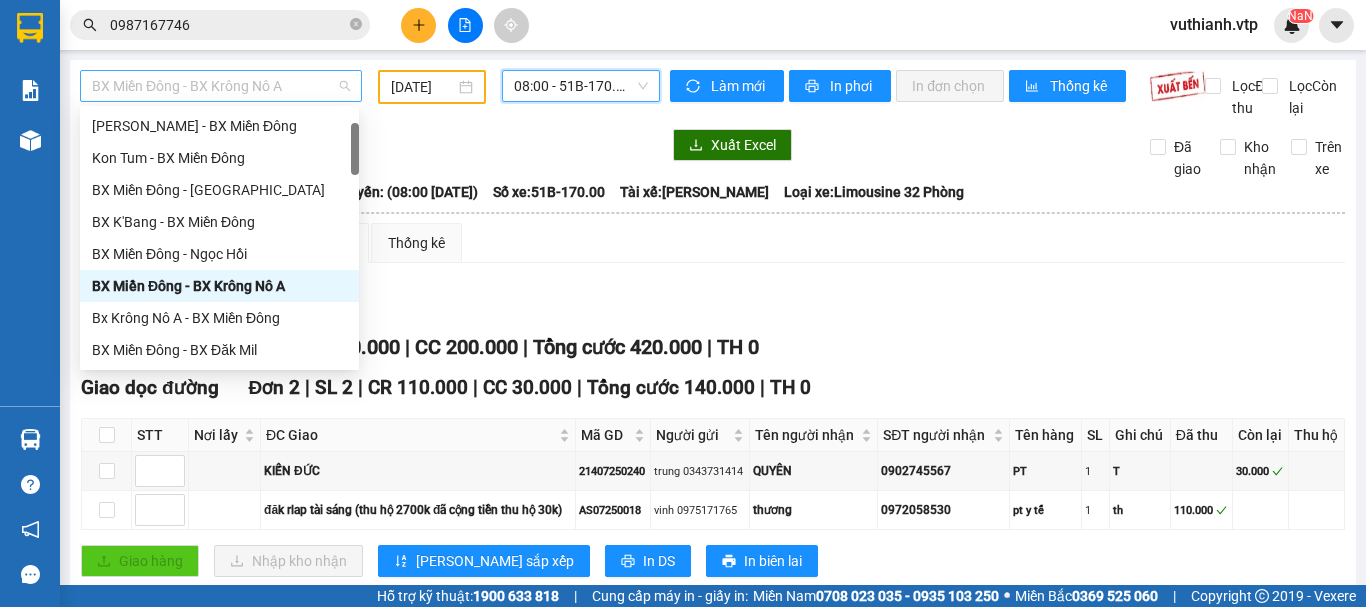 click on "BX Miền Đông - BX Krông Nô A" at bounding box center [221, 86] 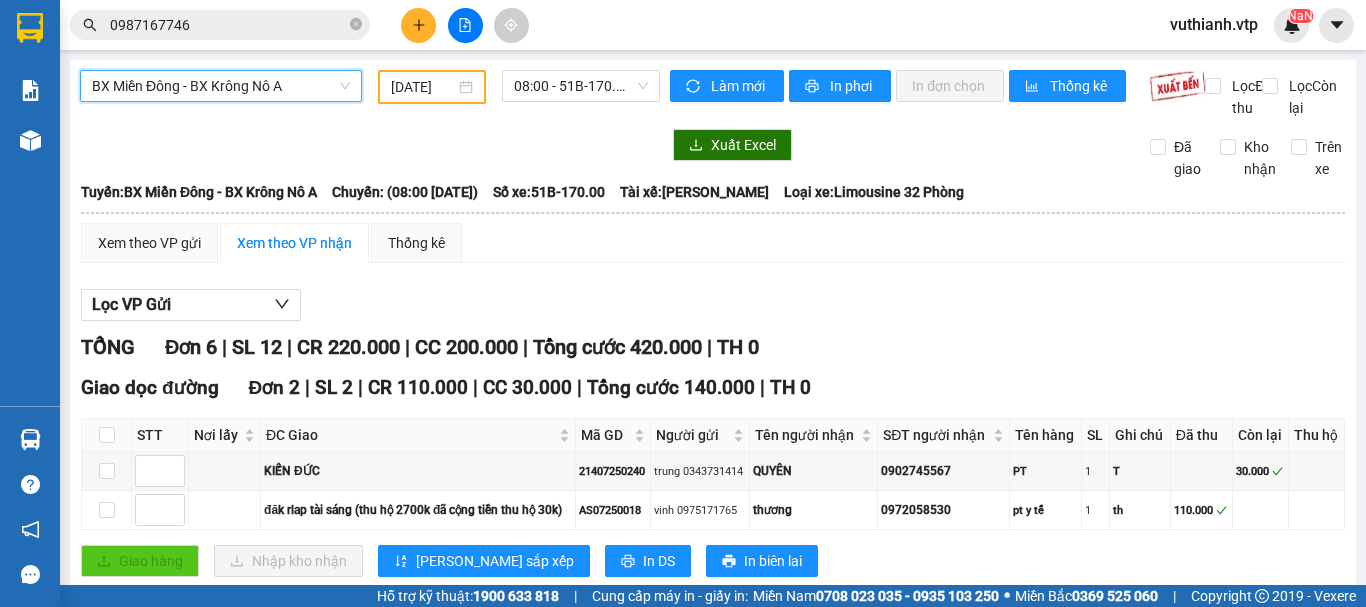 click on "BX Miền Đông - BX Krông Nô A" at bounding box center (221, 86) 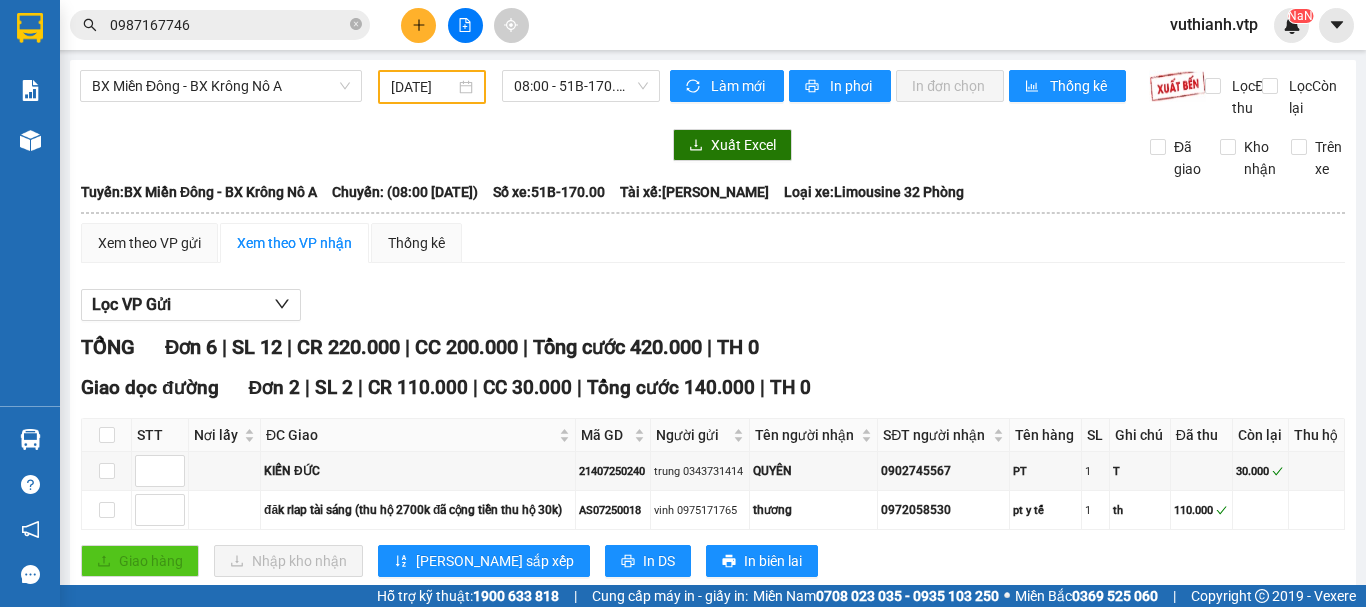 click on "BX Miền Đông - BX Krông Nô A 10/07/2025 08:00     - 51B-170.00  Làm mới In phơi In đơn chọn Thống kê Lọc  Đã thu Lọc  Còn lại Xuất Excel Đã giao Kho nhận Trên xe Việt Tân Phát   1900888606   214 QL13, P.26,  Q. Bình Thạnh PHƠI HÀNG 09:20 - 11/07/2025 Tuyến:  BX Miền Đông - BX Krông Nô A Chuyến:   (08:00 - 10/07/2025) Tài xế:  Phạm Trọng Thành   Số xe:  51B-170.00 Loại xe:  Limousine 32 Phòng Tuyến:  BX Miền Đông - BX Krông Nô A Chuyến:   (08:00 - 10/07/2025) Số xe:  51B-170.00 Tài xế:  Phạm Trọng Thành Loại xe:  Limousine 32 Phòng Xem theo VP gửi Xem theo VP nhận Thống kê Lọc VP Gửi TỔNG Đơn   6 | SL   12 | CR   220.000 | CC   200.000 | Tổng cước   420.000 | TH   0 Giao dọc đường Đơn   2 | SL   2 | CR   110.000 | CC   30.000 | Tổng cước   140.000 | TH   0 STT Nơi lấy ĐC Giao Mã GD Người gửi Tên người nhận SĐT người nhận Tên hàng SL Ghi chú Đã thu Còn lại" at bounding box center [713, 570] 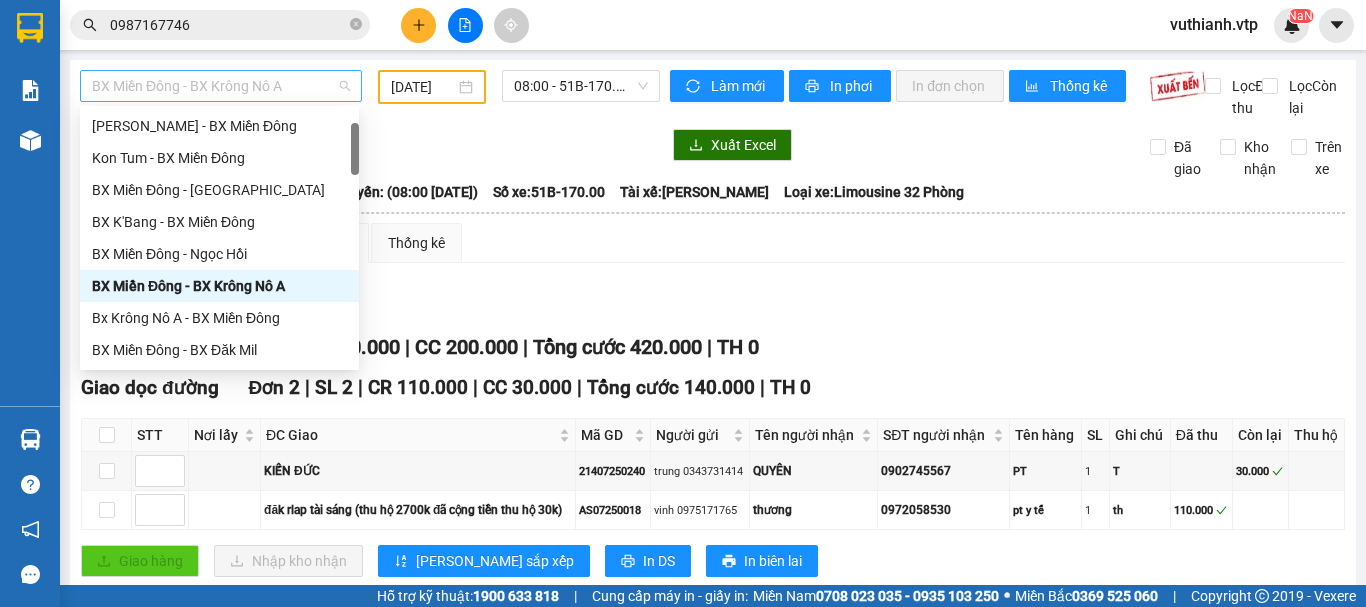 click on "BX Miền Đông - BX Krông Nô A" at bounding box center (221, 86) 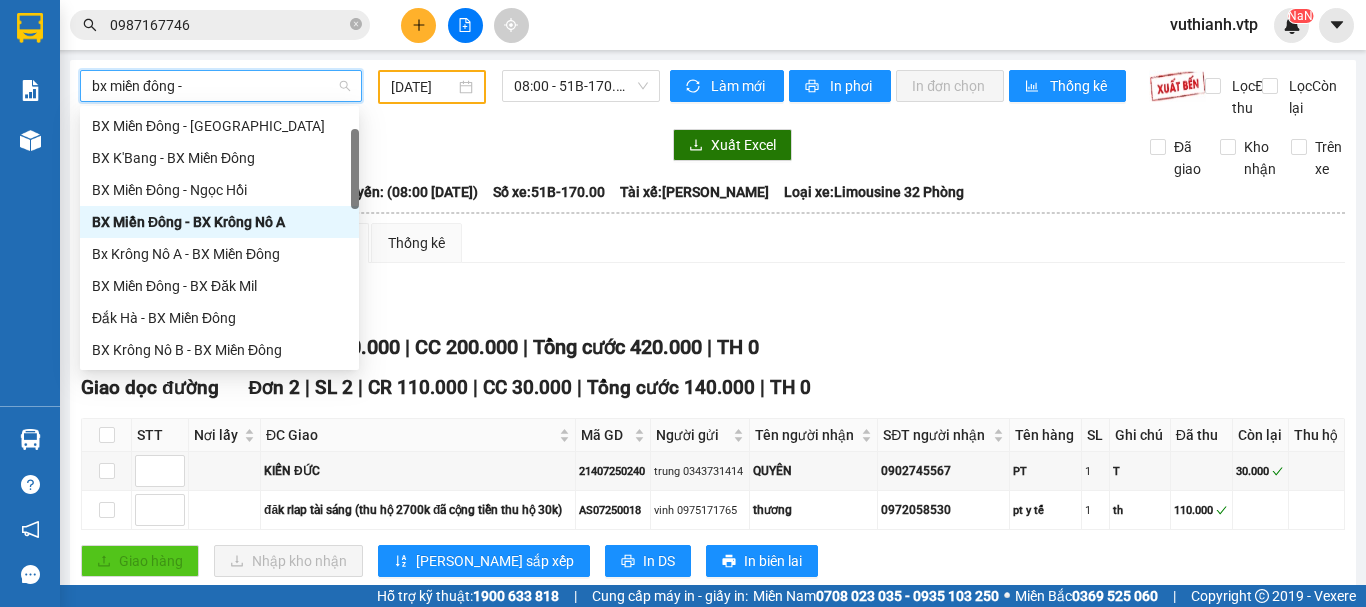 type on "bx miền đông -" 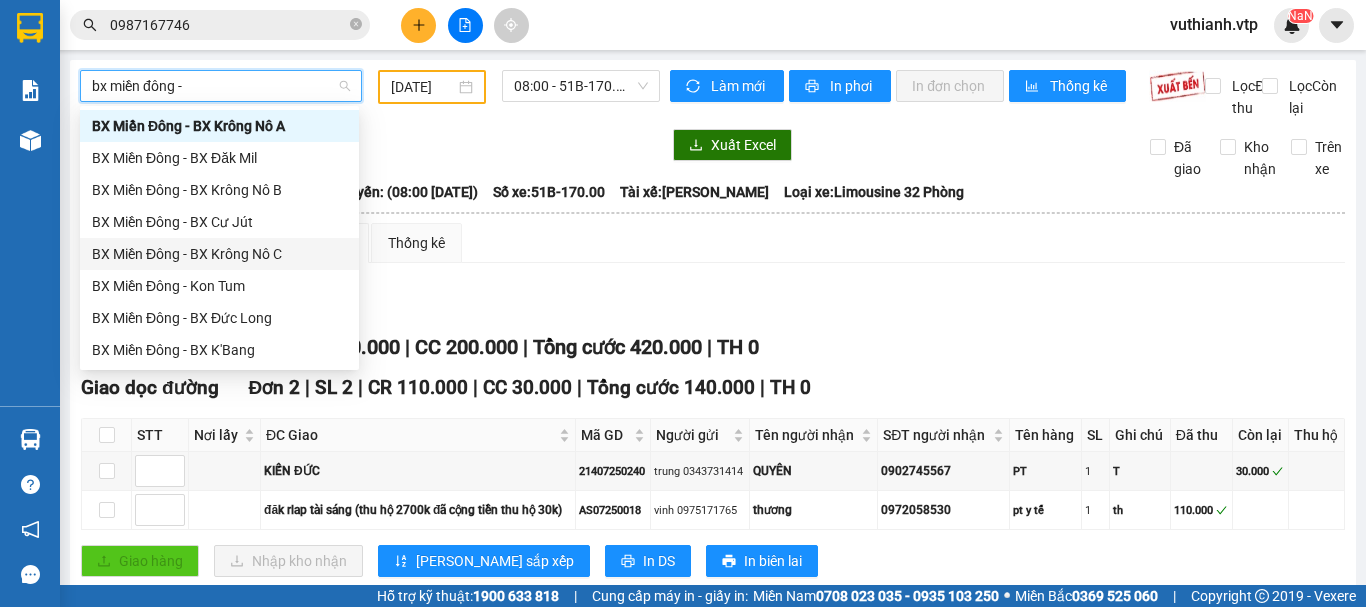 click on "BX Miền Đông - BX Krông Nô C" at bounding box center [219, 254] 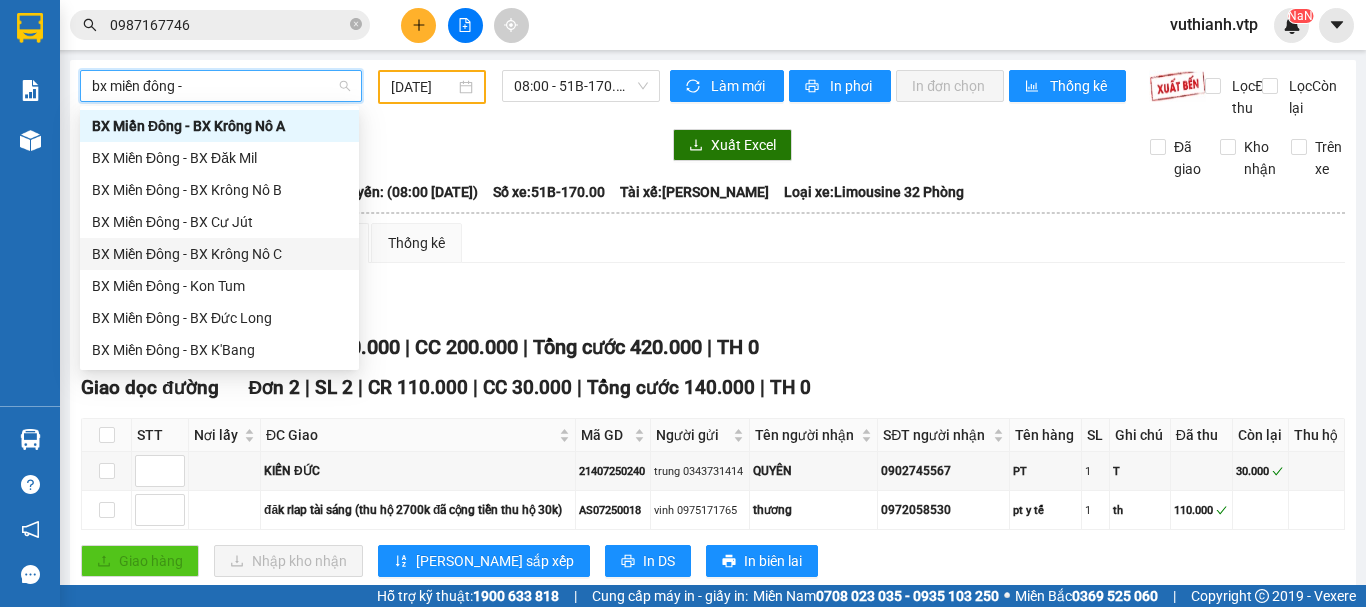 type 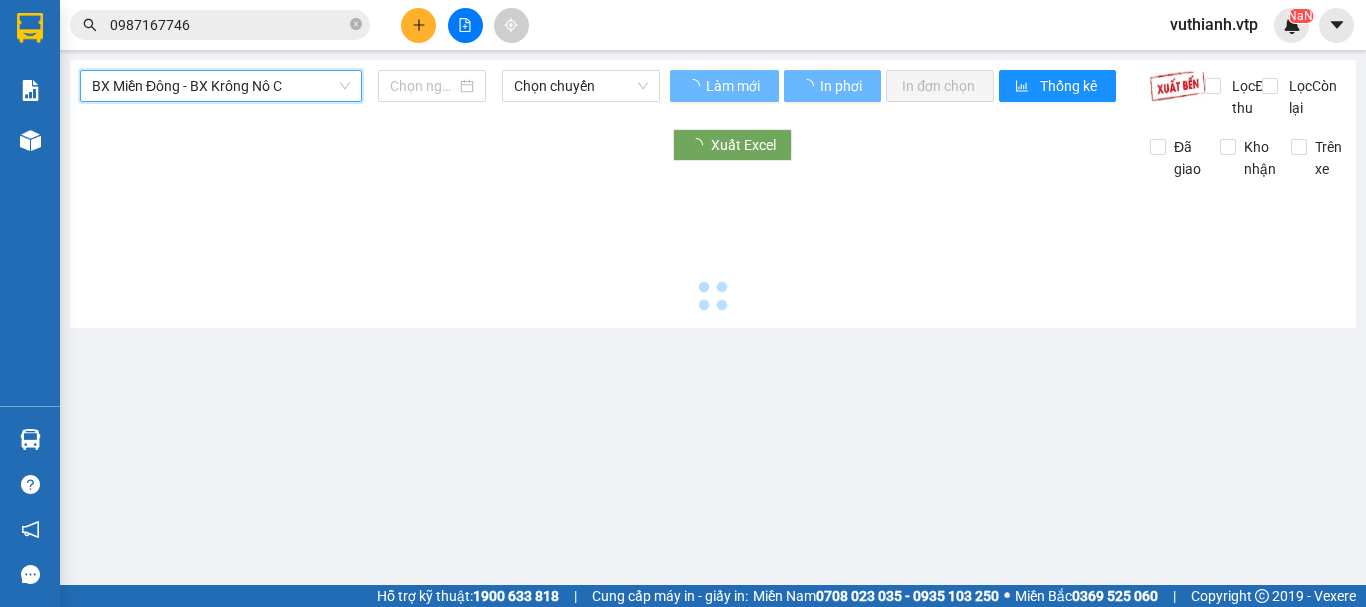 type on "[DATE]" 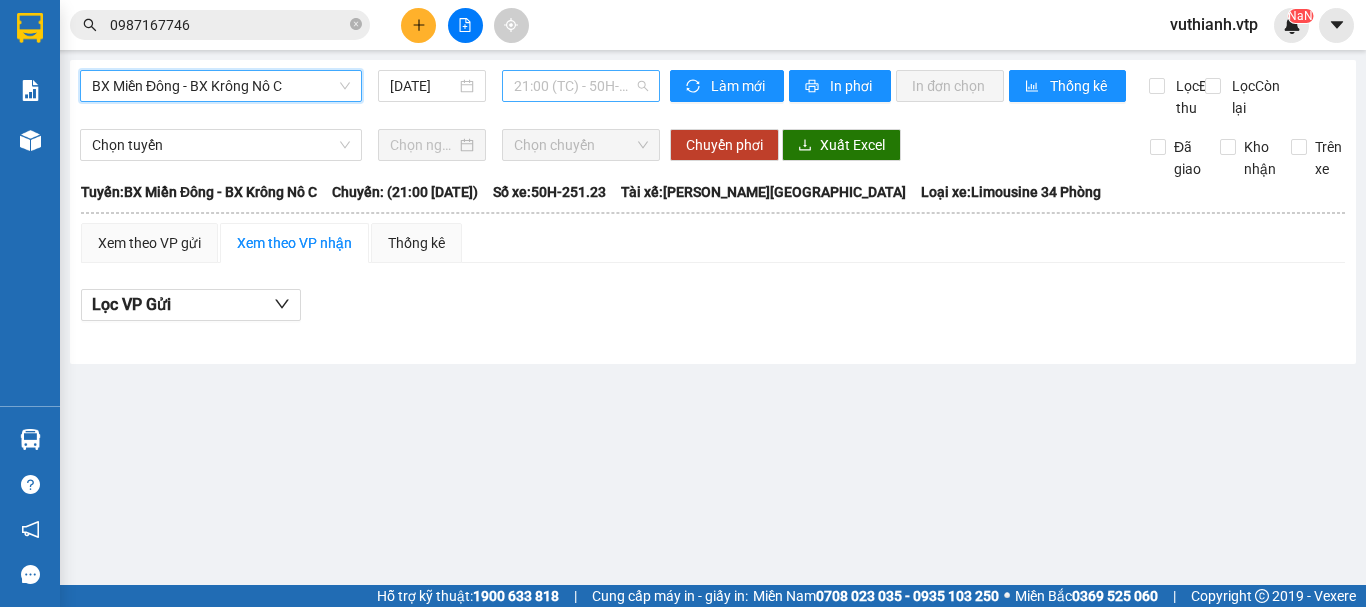 drag, startPoint x: 612, startPoint y: 91, endPoint x: 623, endPoint y: 89, distance: 11.18034 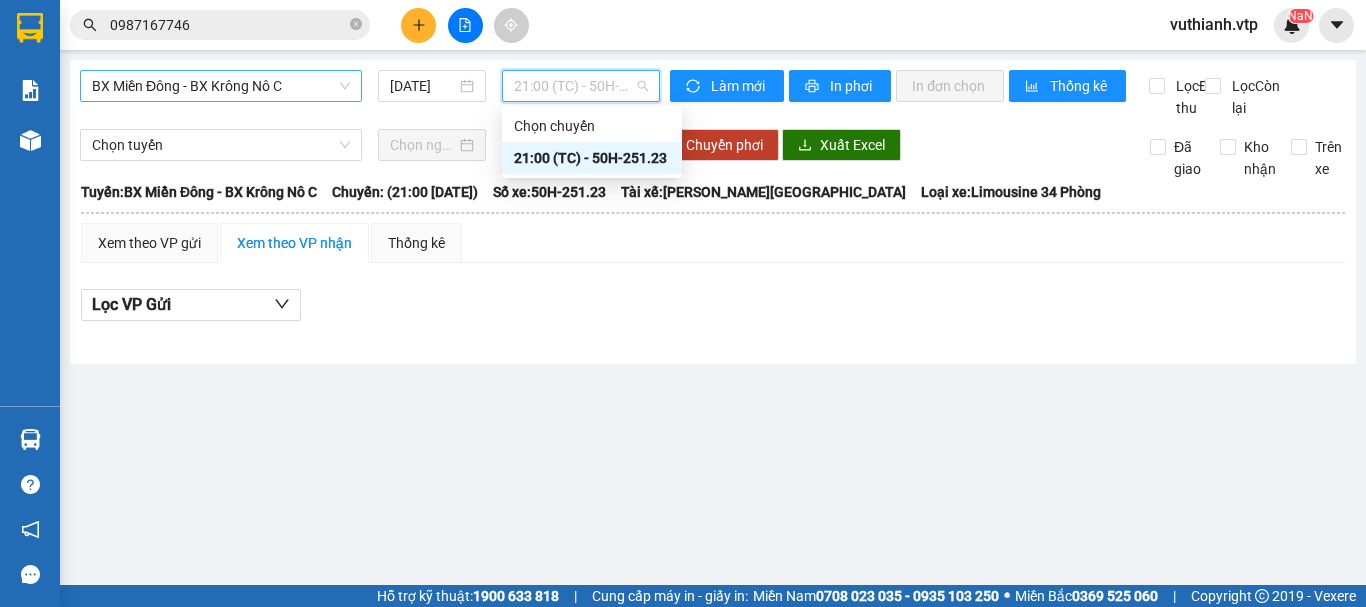 click on "BX Miền Đông - BX Krông Nô C" at bounding box center (221, 86) 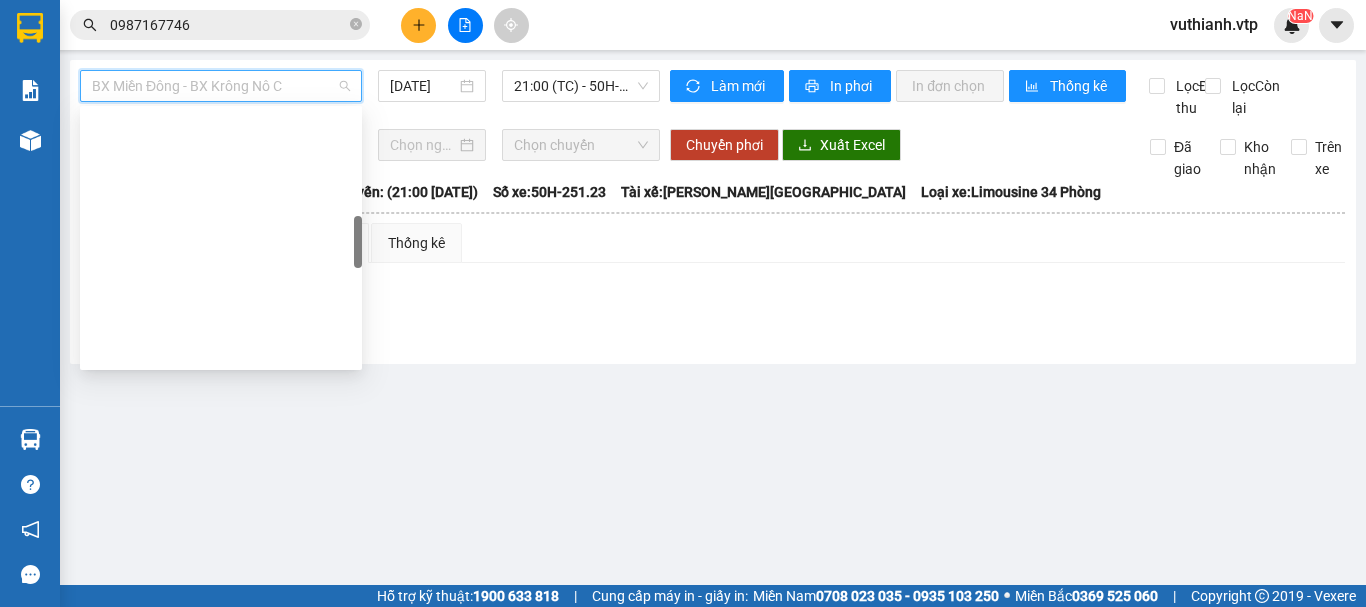 scroll, scrollTop: 600, scrollLeft: 0, axis: vertical 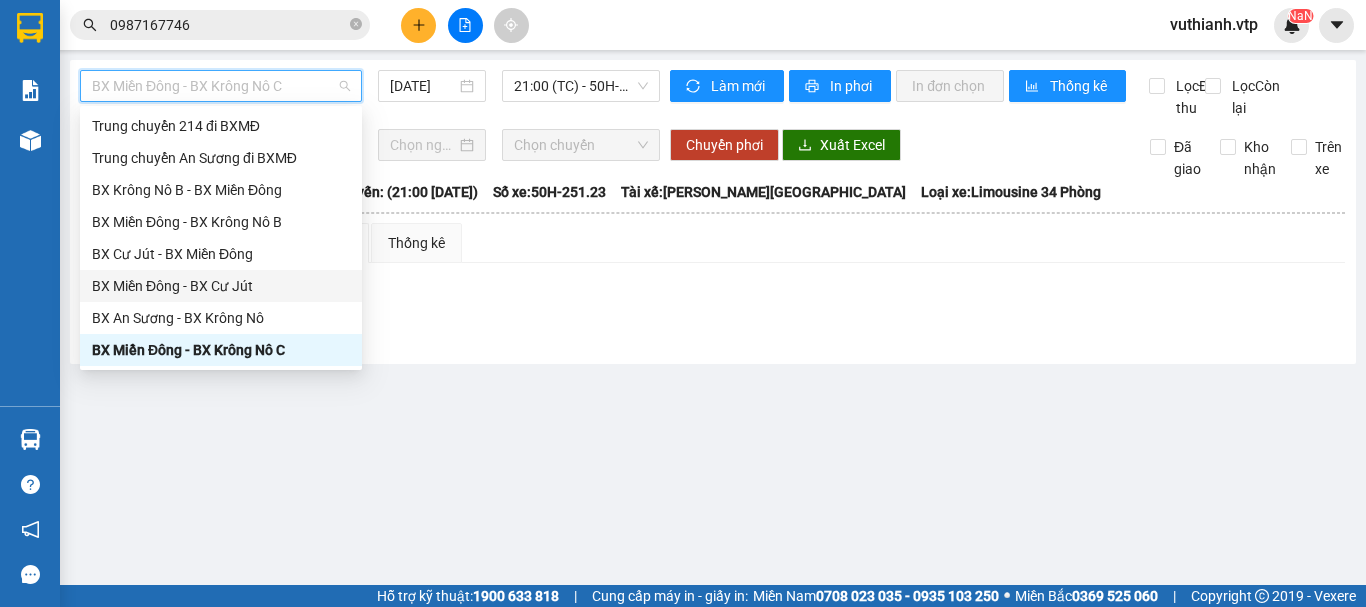 click on "BX Miền Đông - BX Cư Jút" at bounding box center [221, 286] 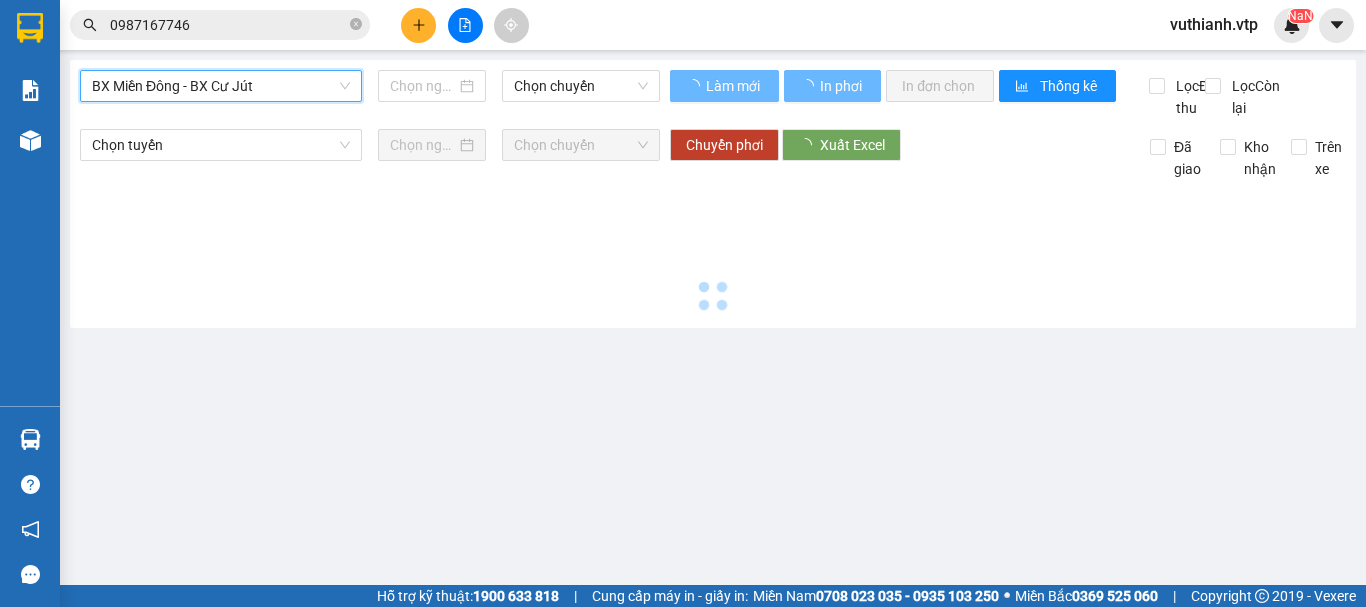 type on "[DATE]" 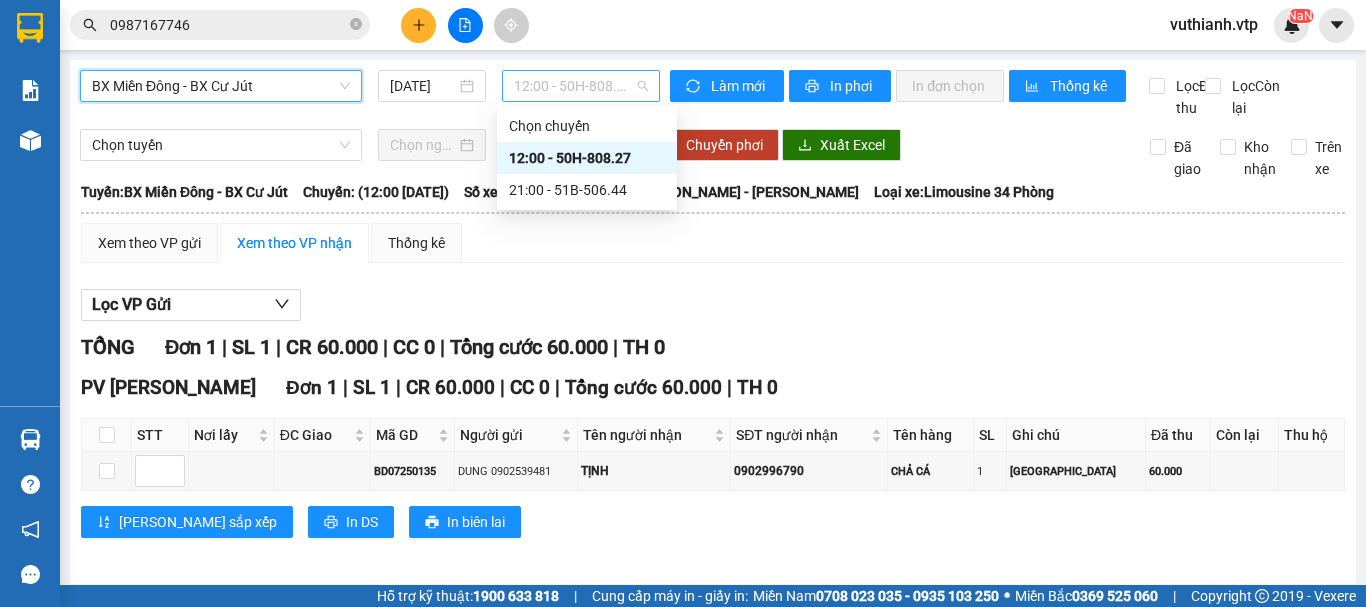 click on "12:00     - 50H-808.27" at bounding box center [581, 86] 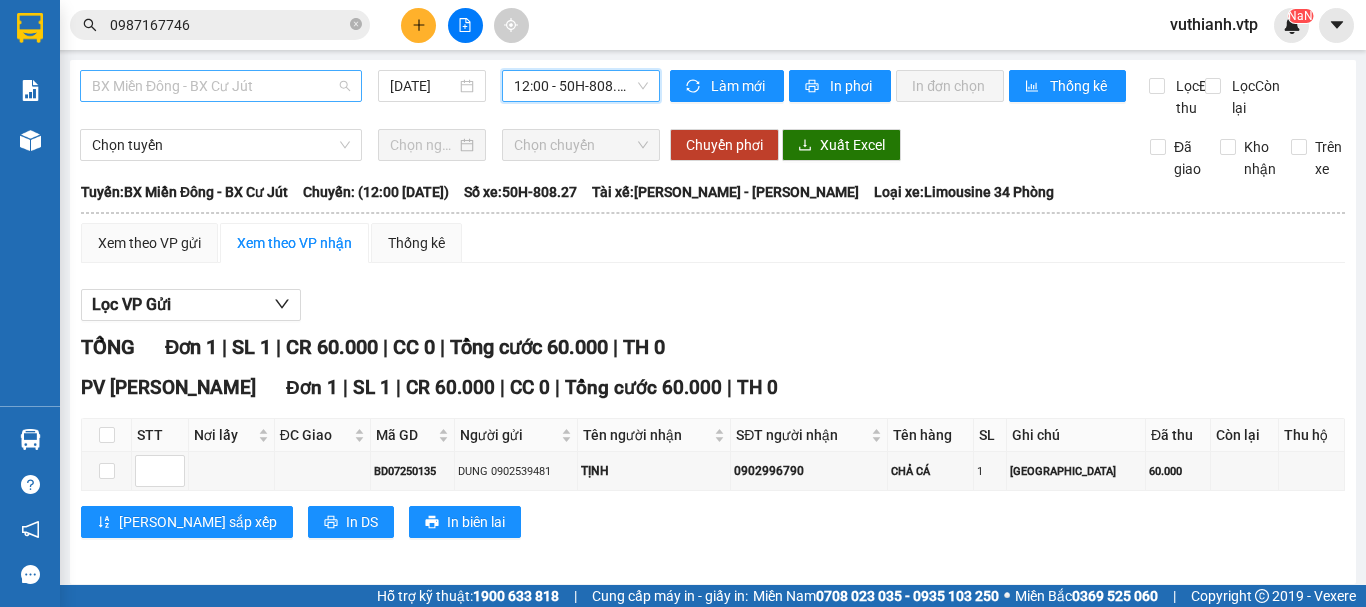 click on "BX Miền Đông - BX Cư Jút" at bounding box center (221, 86) 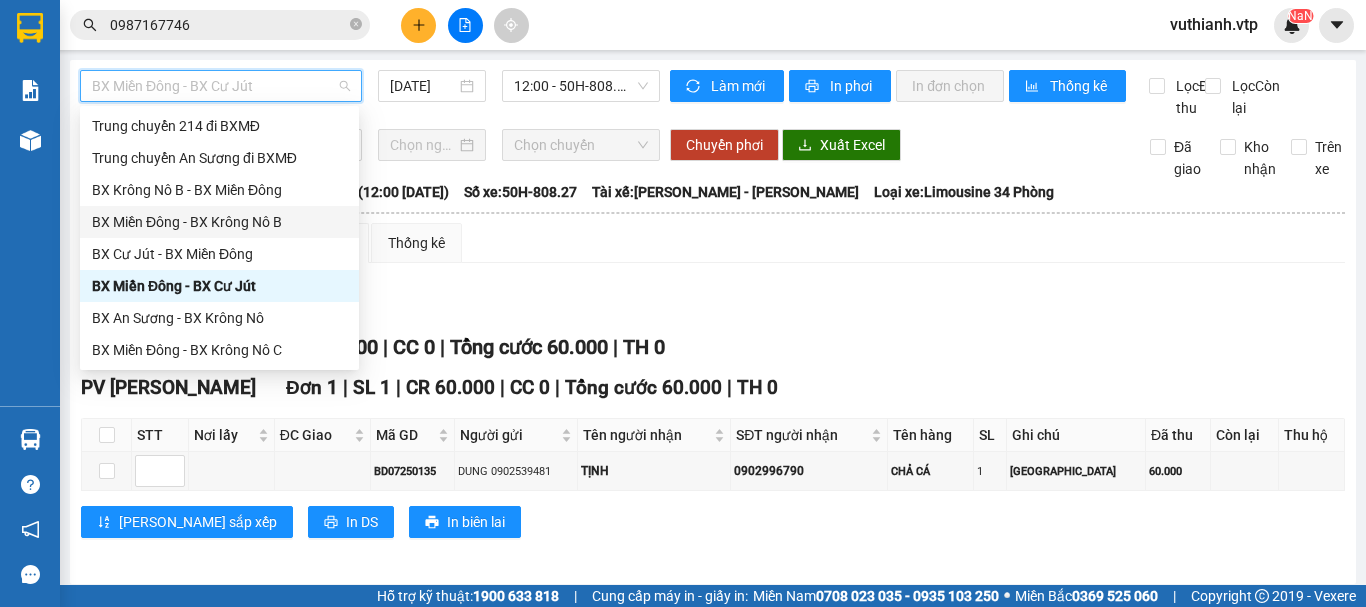 click on "BX Miền Đông - BX Krông Nô B" at bounding box center [219, 222] 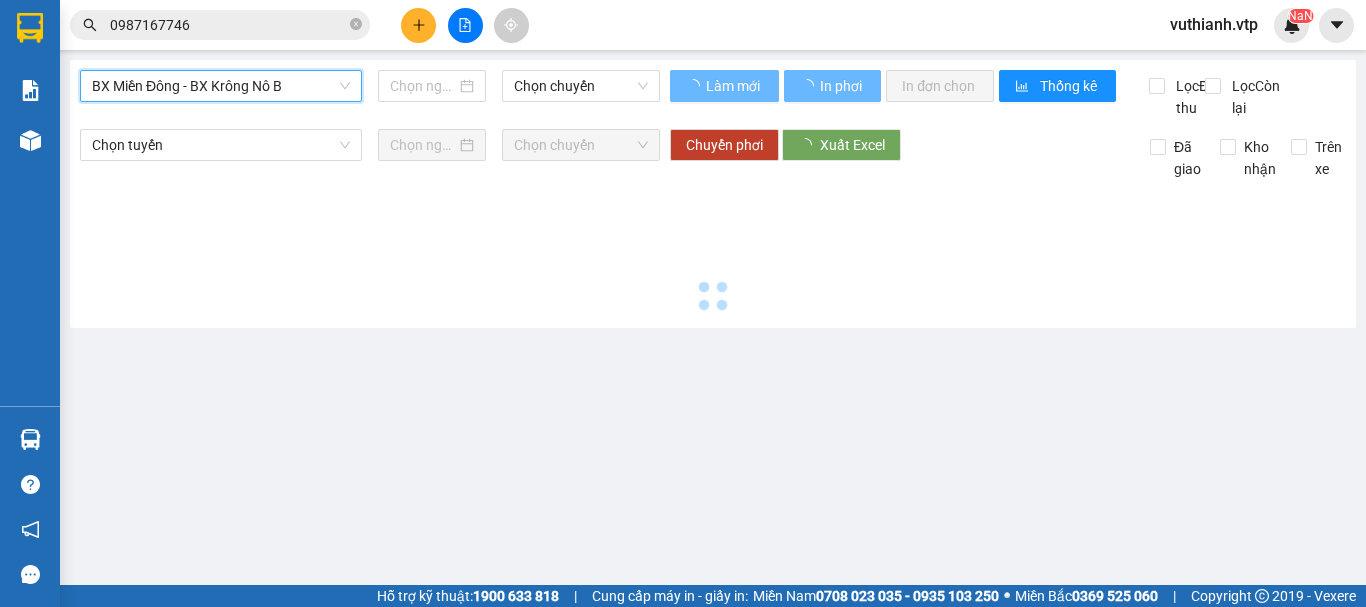 type on "[DATE]" 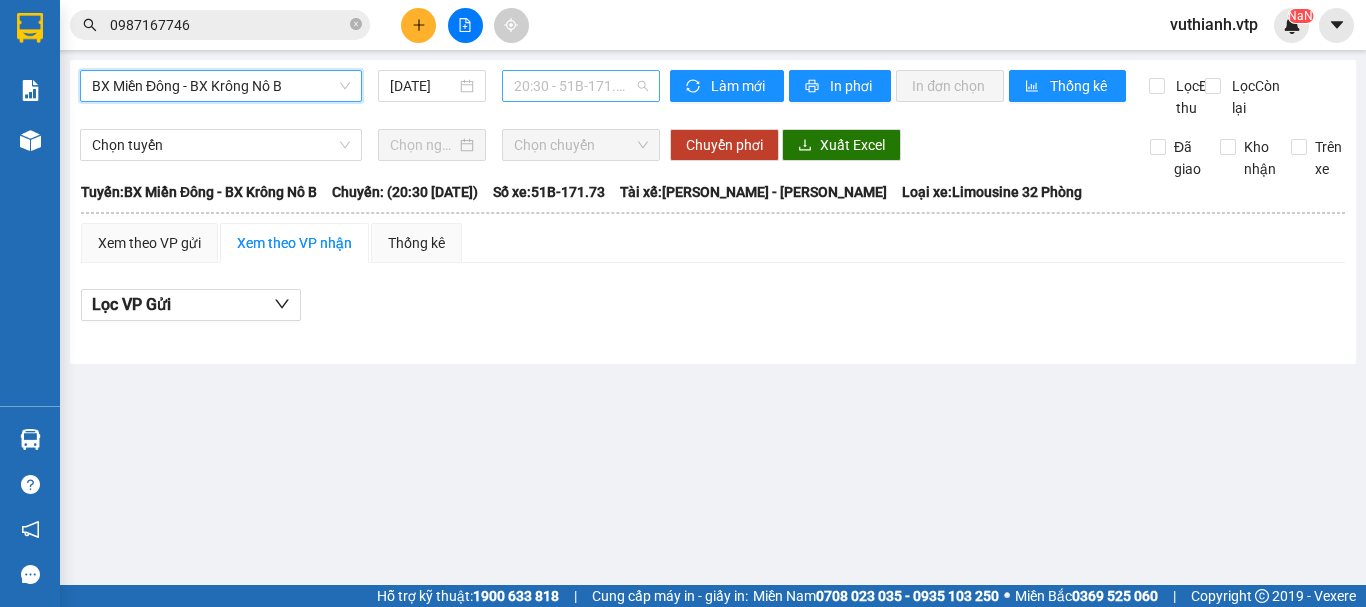 click on "20:30     - 51B-171.73" at bounding box center (581, 86) 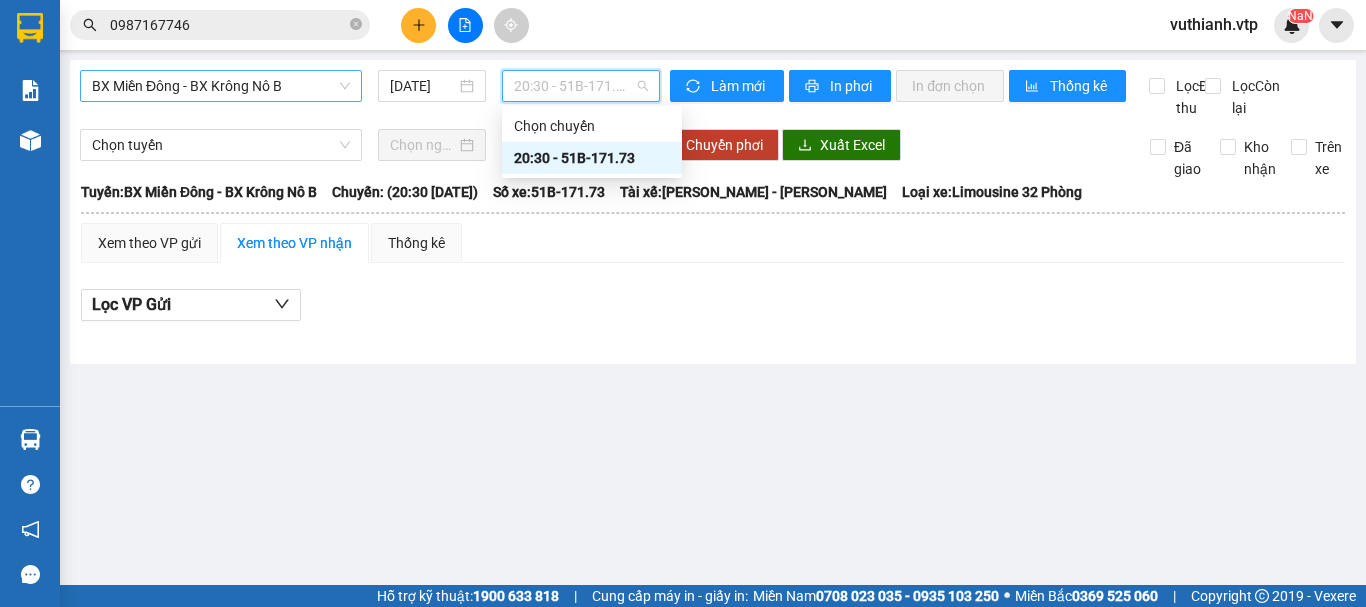 click on "BX Miền Đông - BX Krông Nô B" at bounding box center [221, 86] 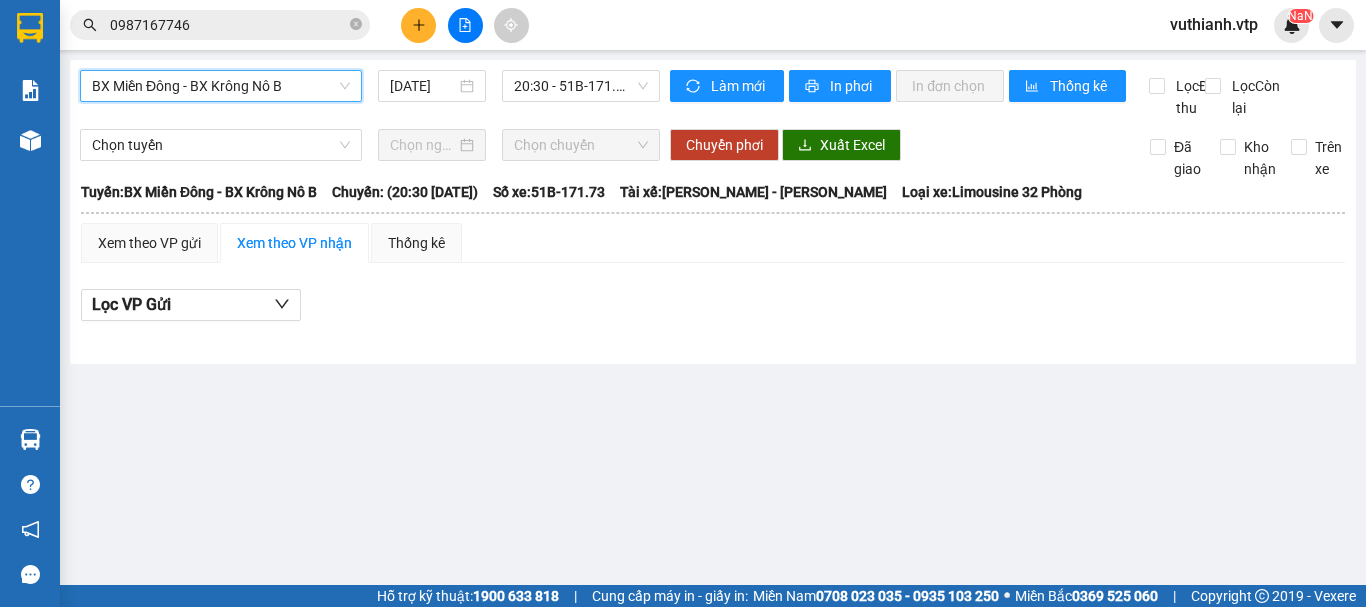 click on "BX Miền Đông - BX Krông Nô B" at bounding box center [221, 86] 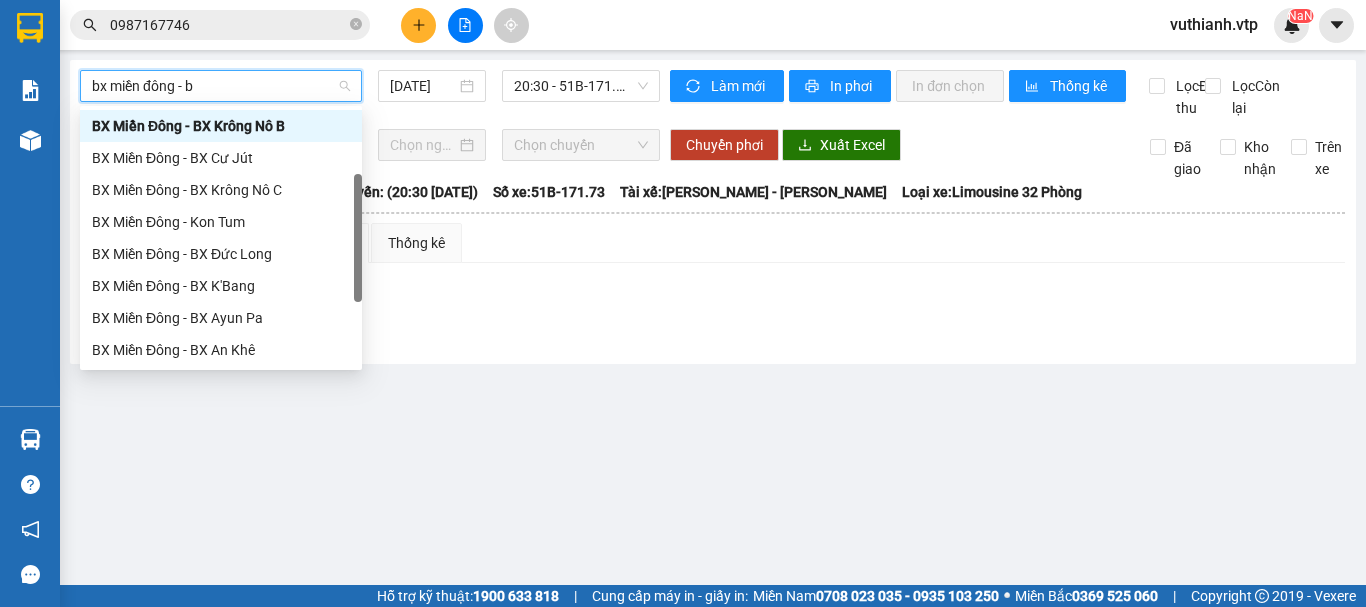 scroll, scrollTop: 64, scrollLeft: 0, axis: vertical 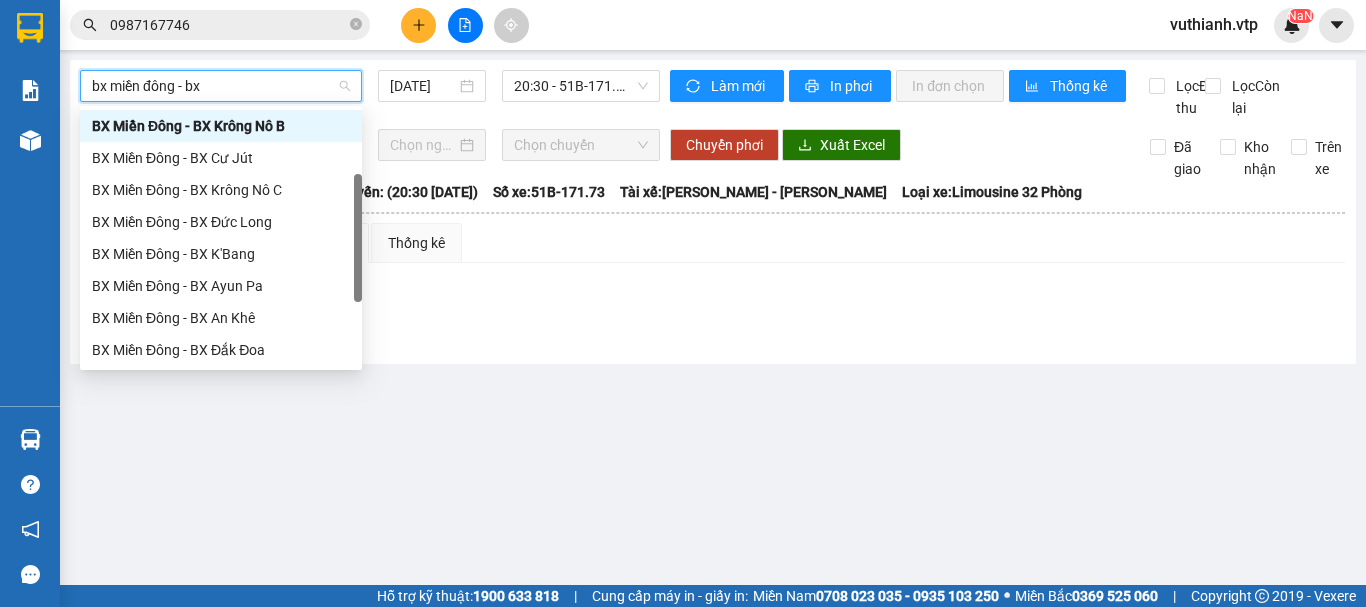 type on "bx miền đông - bx k" 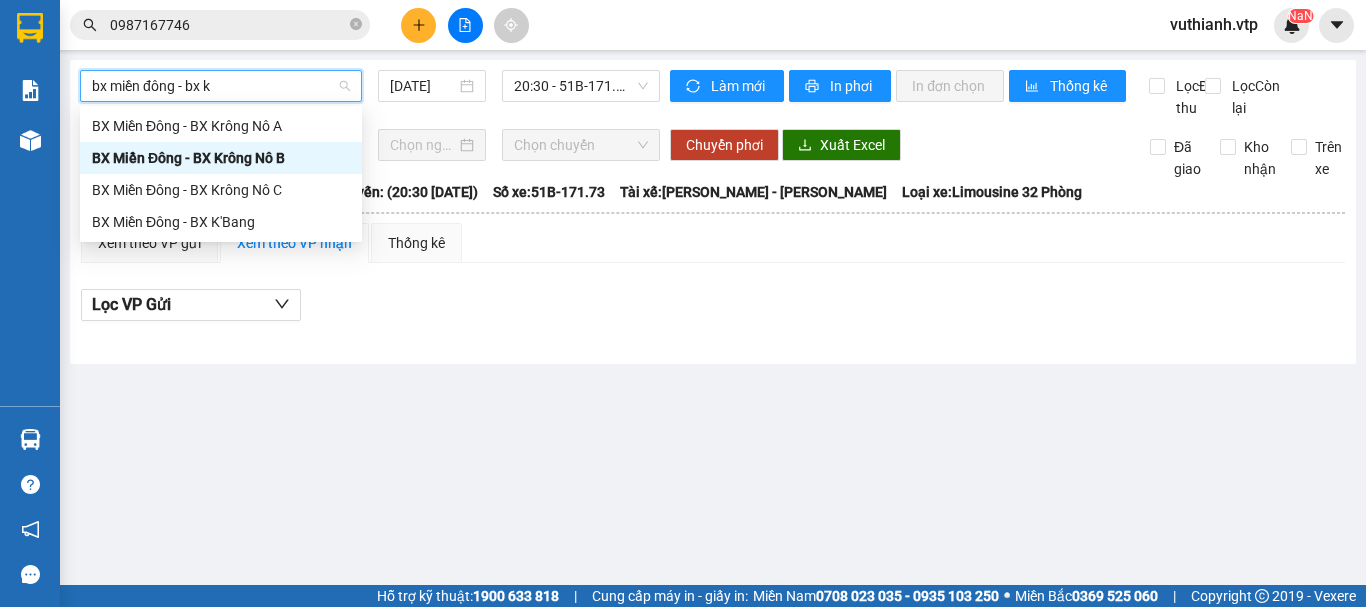 scroll, scrollTop: 0, scrollLeft: 0, axis: both 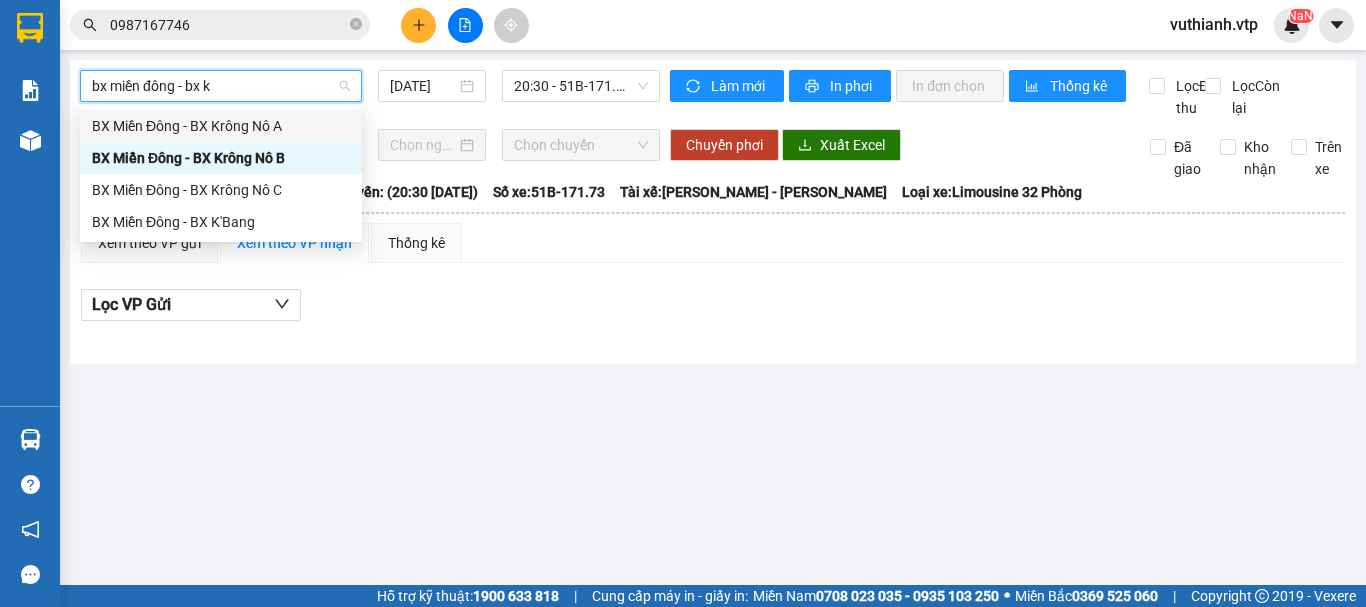 click on "BX Miền Đông - BX Krông Nô A" at bounding box center [221, 126] 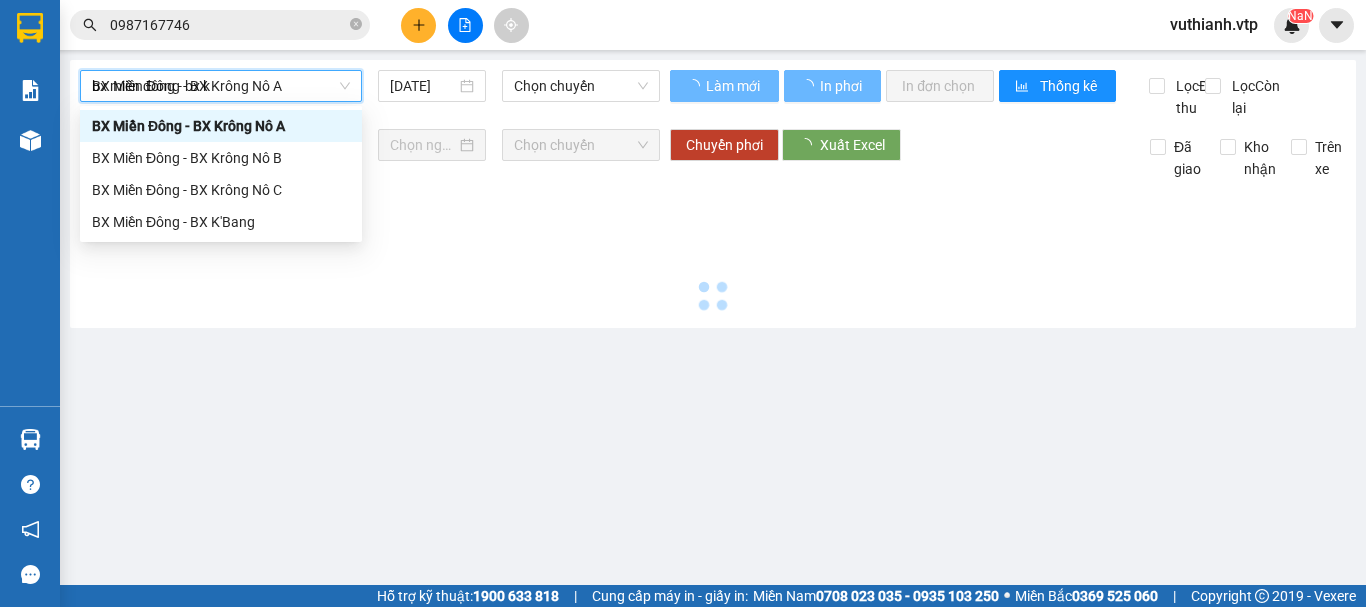 type 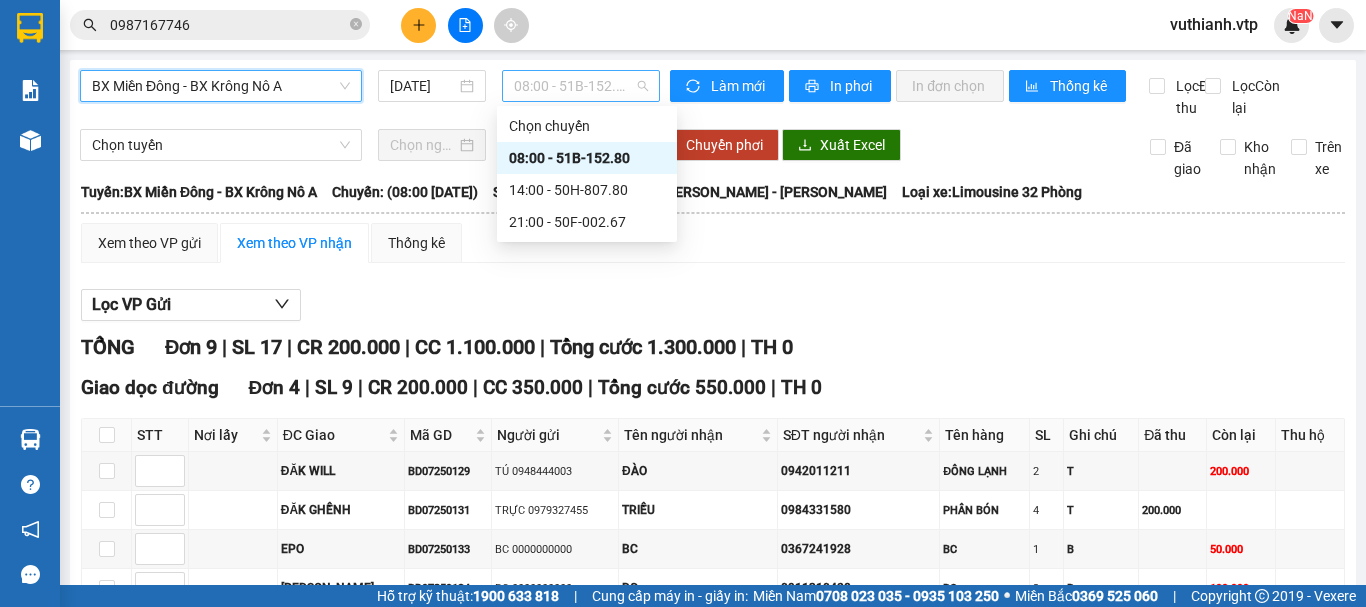 click on "08:00     - 51B-152.80" at bounding box center (581, 86) 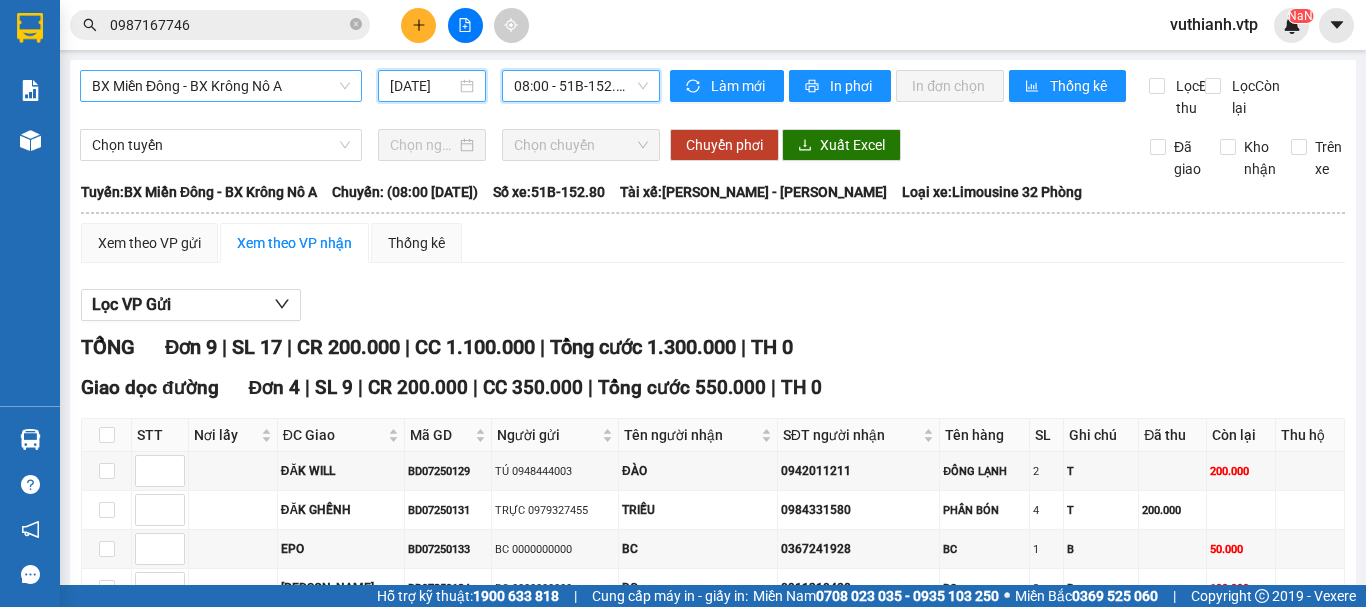 click on "[DATE]" at bounding box center [423, 86] 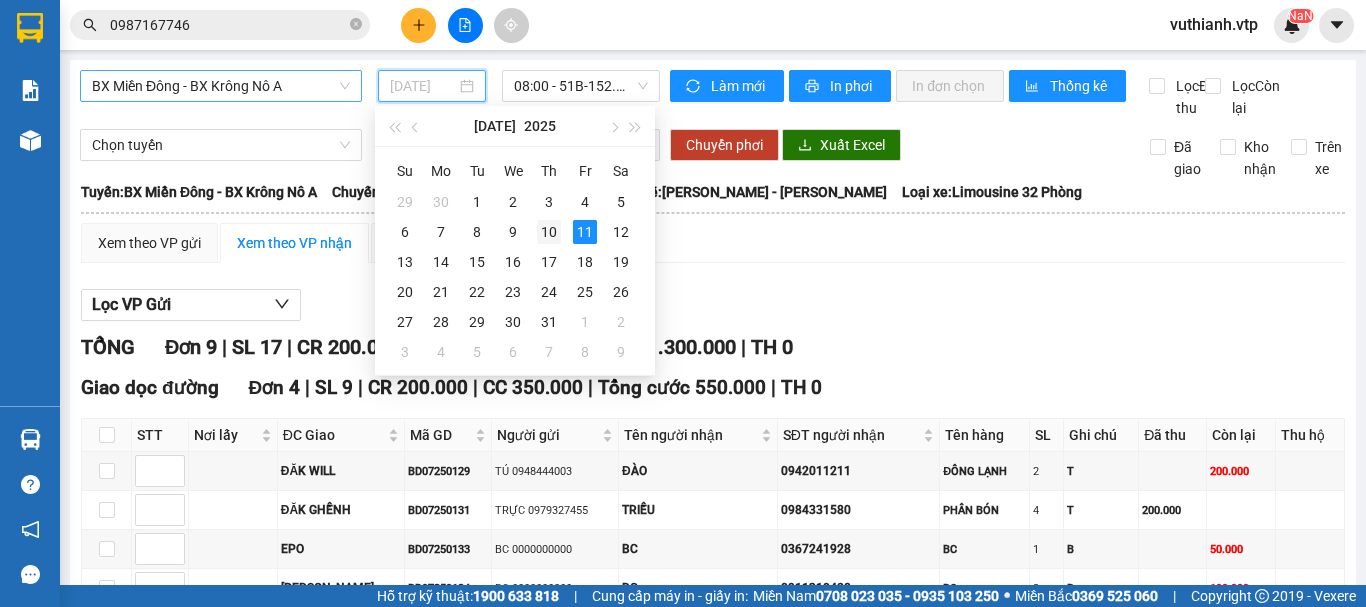 click on "10" at bounding box center (549, 232) 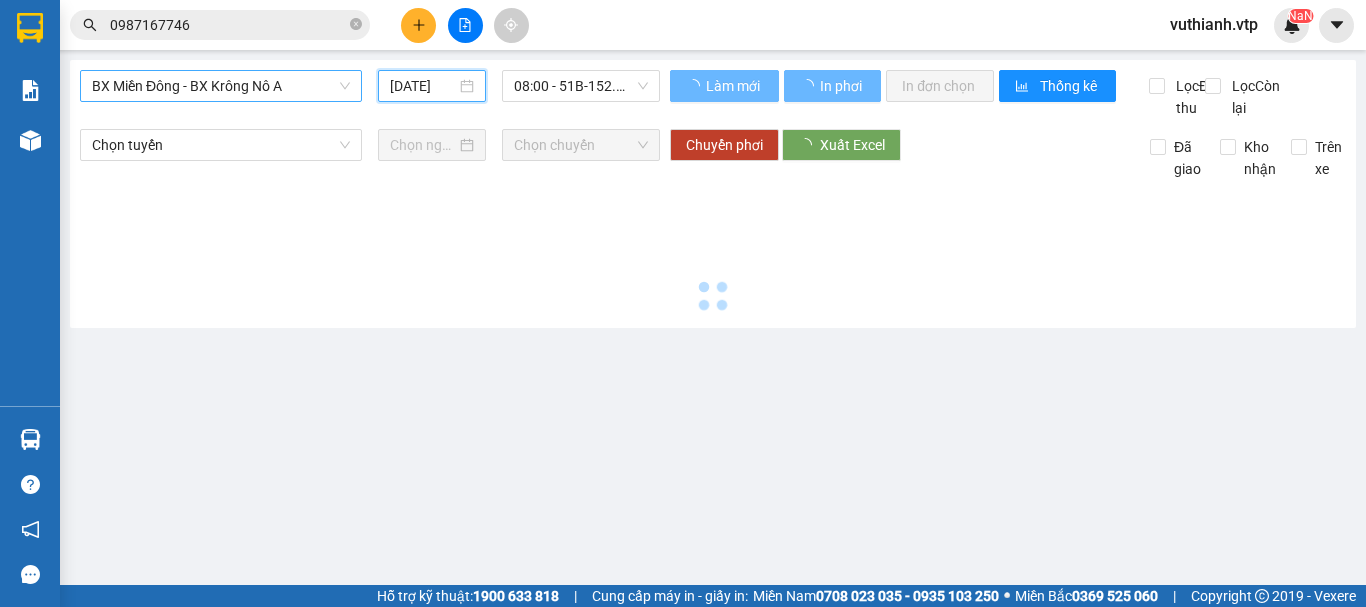 type on "[DATE]" 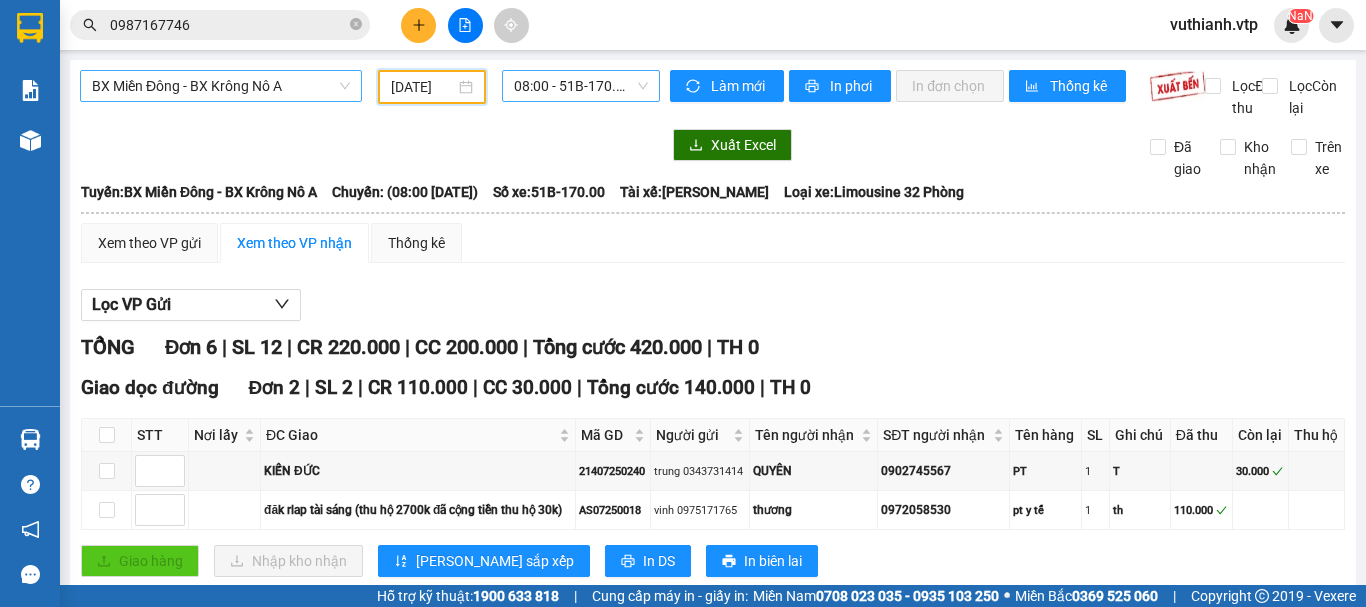 click on "08:00     - 51B-170.00" at bounding box center [581, 86] 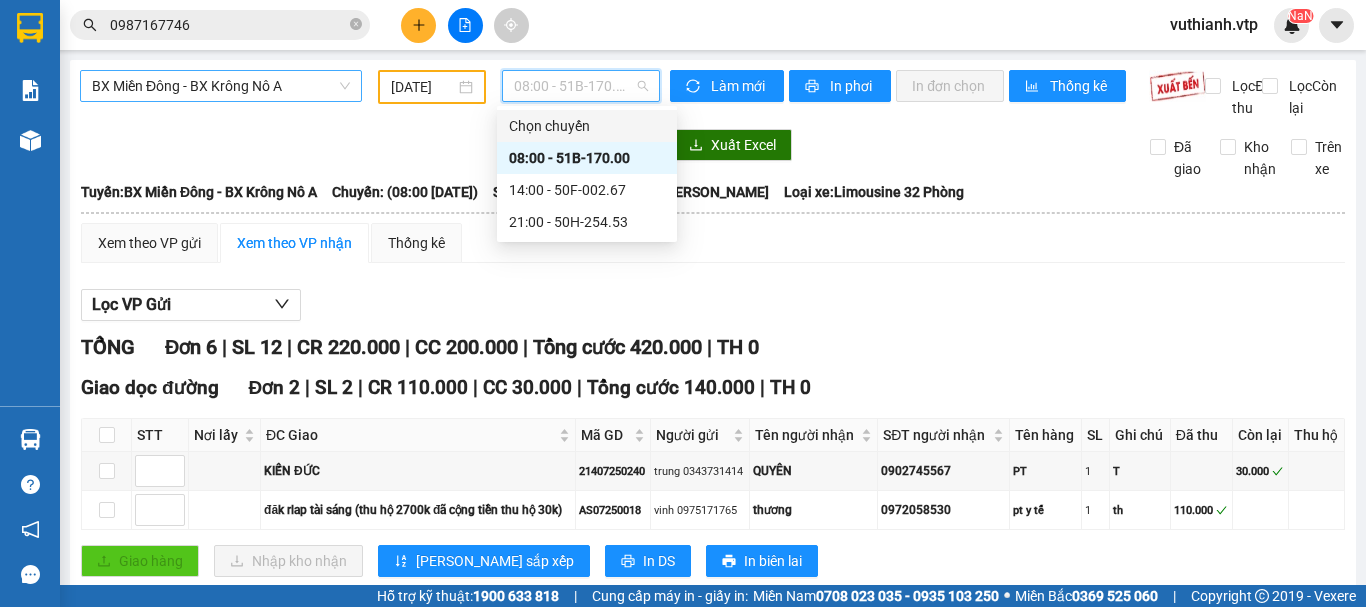click on "BX Miền Đông - BX Krông Nô A" at bounding box center (221, 86) 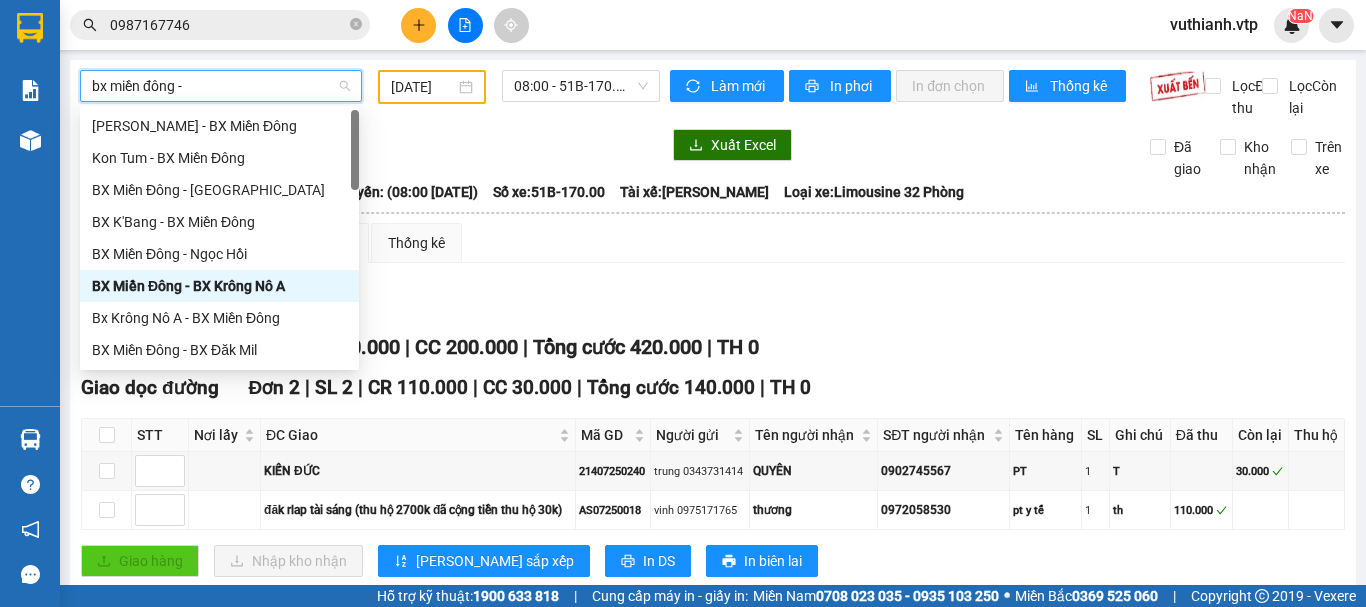 type on "bx miền đông -" 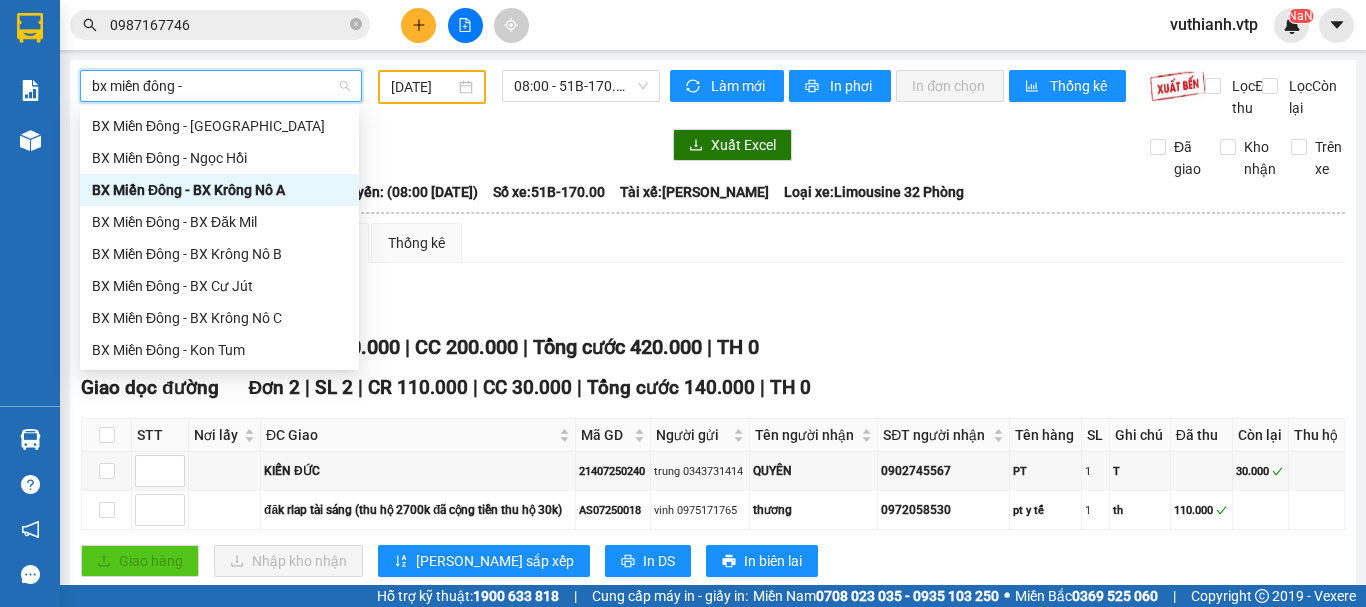 click on "BX Miền Đông - BX Krông Nô A" at bounding box center [219, 190] 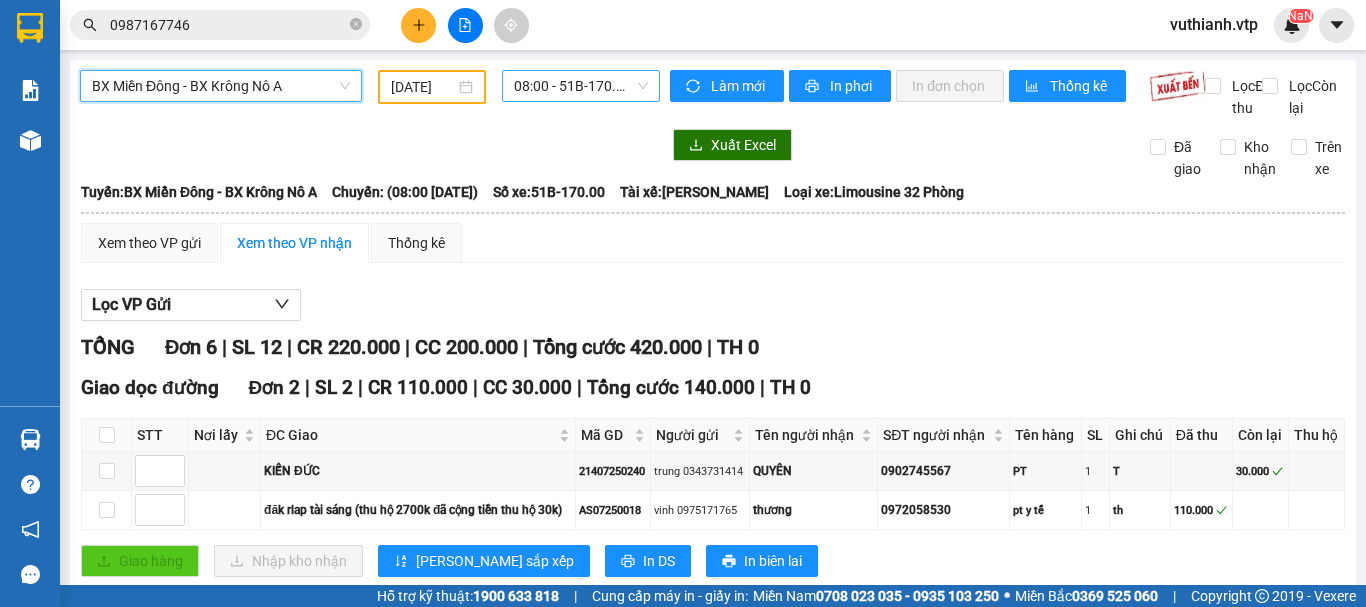 click on "08:00     - 51B-170.00" at bounding box center (581, 86) 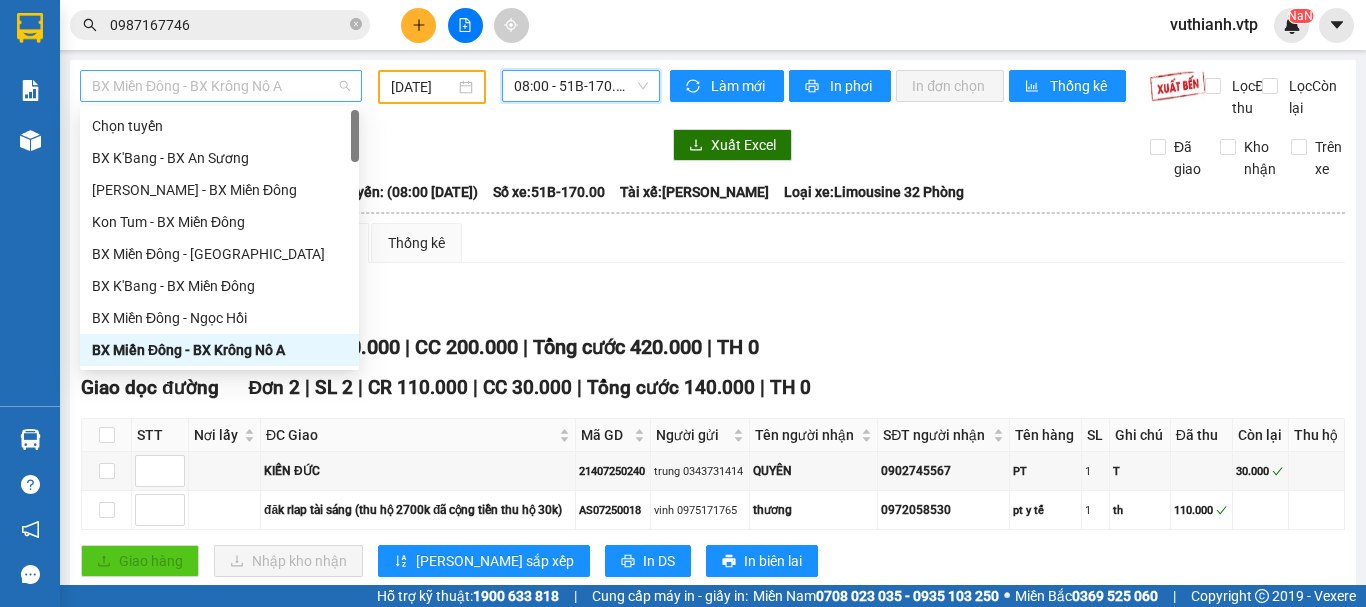 click on "BX Miền Đông - BX Krông Nô A" at bounding box center [221, 86] 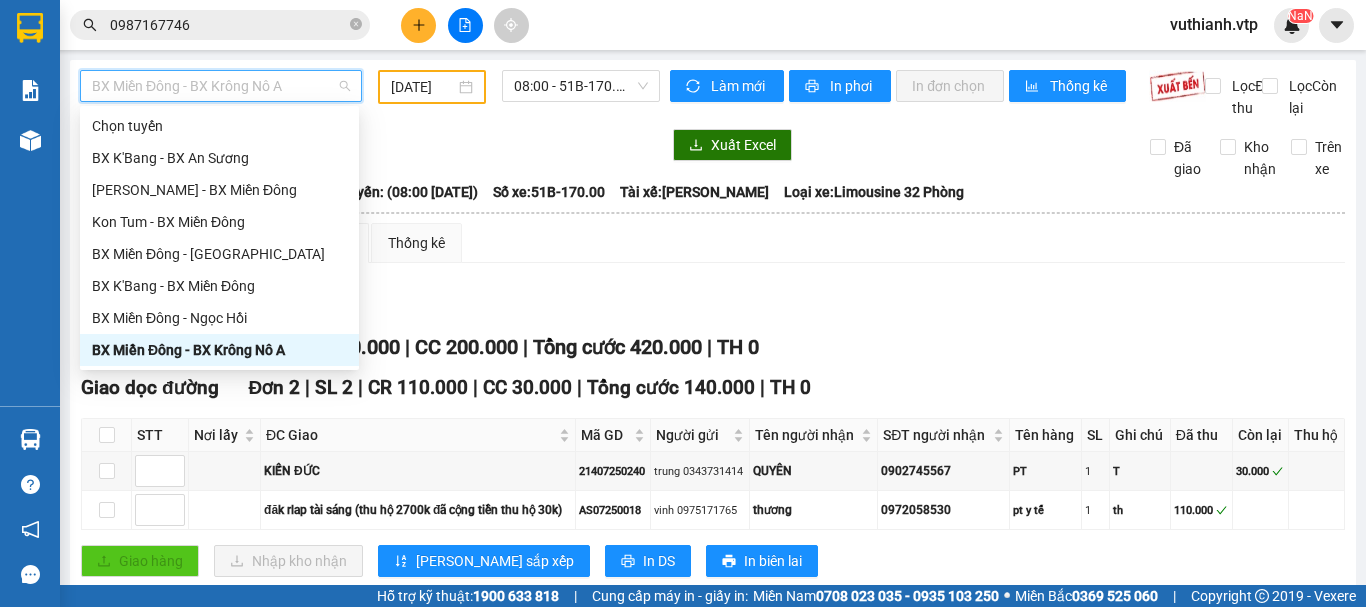 click on "BX Miền Đông - BX Krông Nô A" at bounding box center (219, 350) 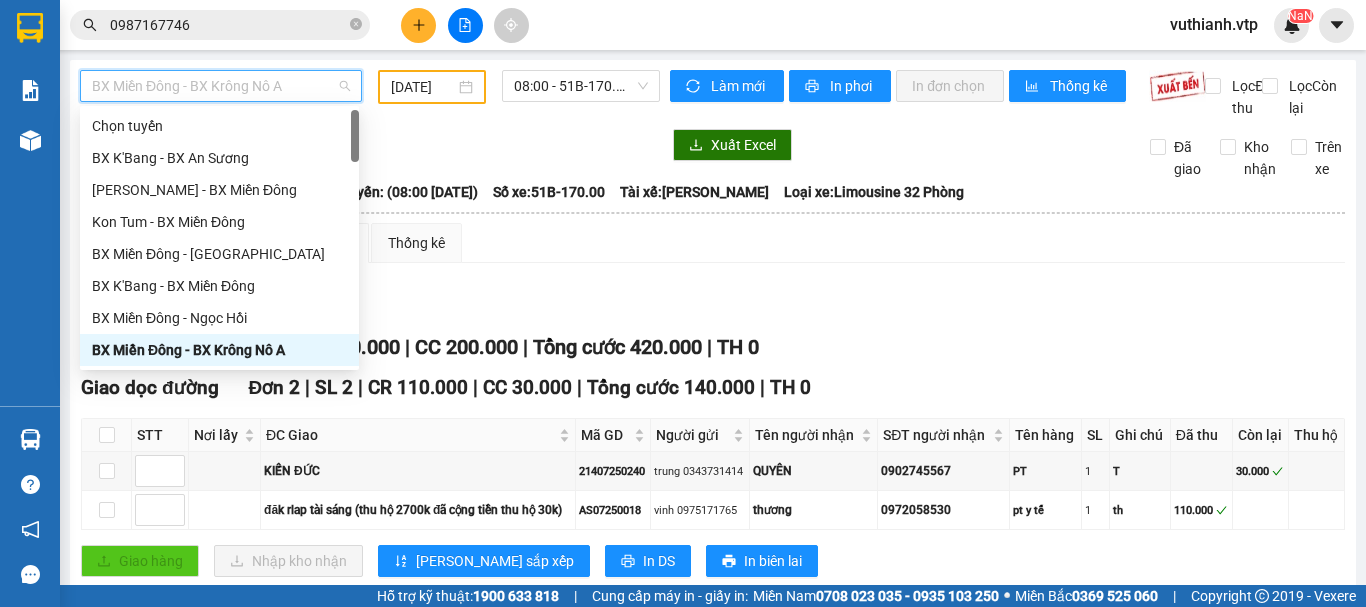 click on "BX Miền Đông - BX Krông Nô A" at bounding box center (221, 86) 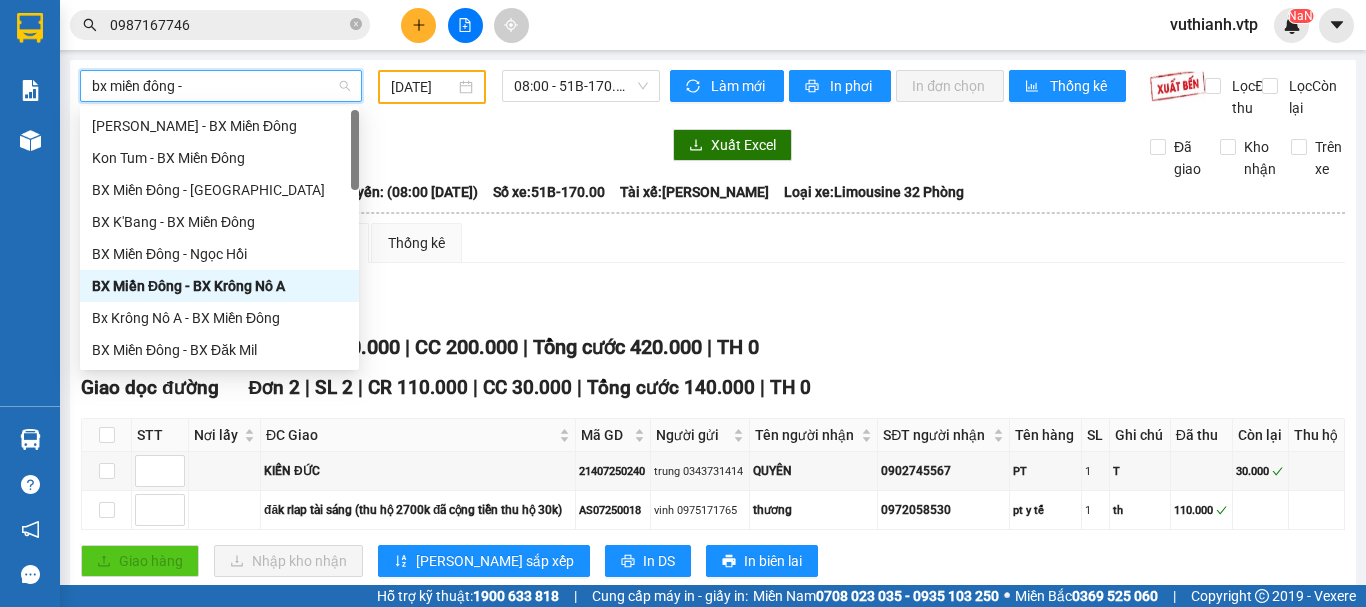 type on "bx miền đông -" 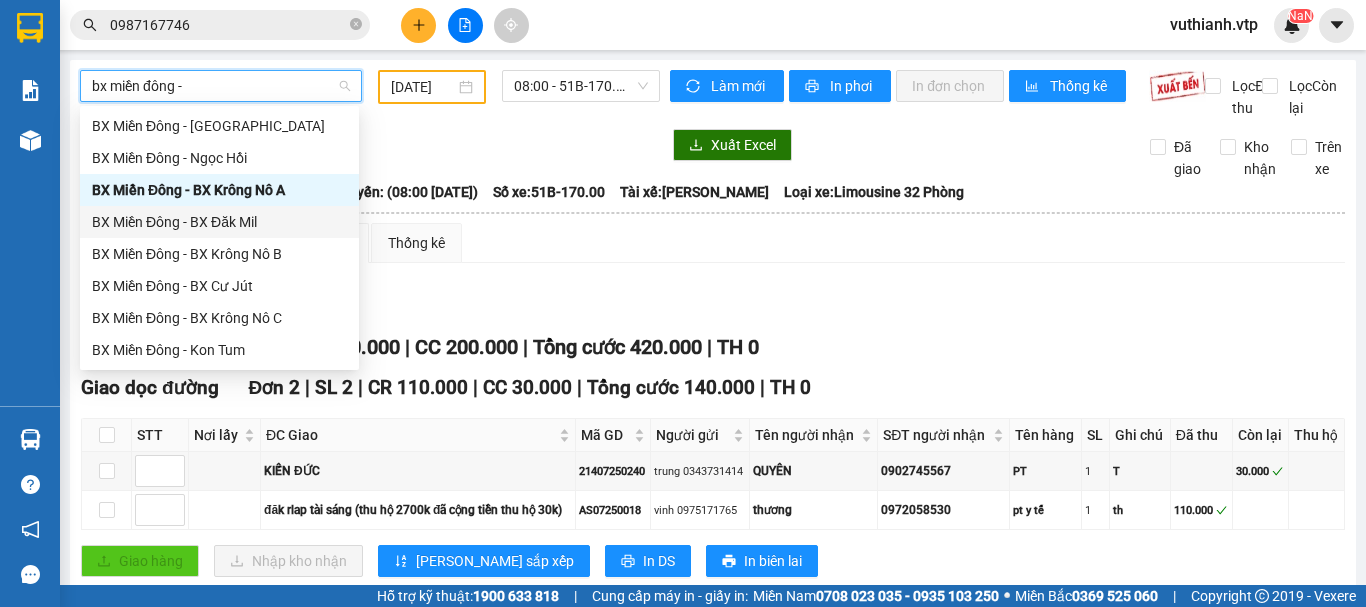 click on "BX Miền Đông - BX Đăk Mil" at bounding box center (219, 222) 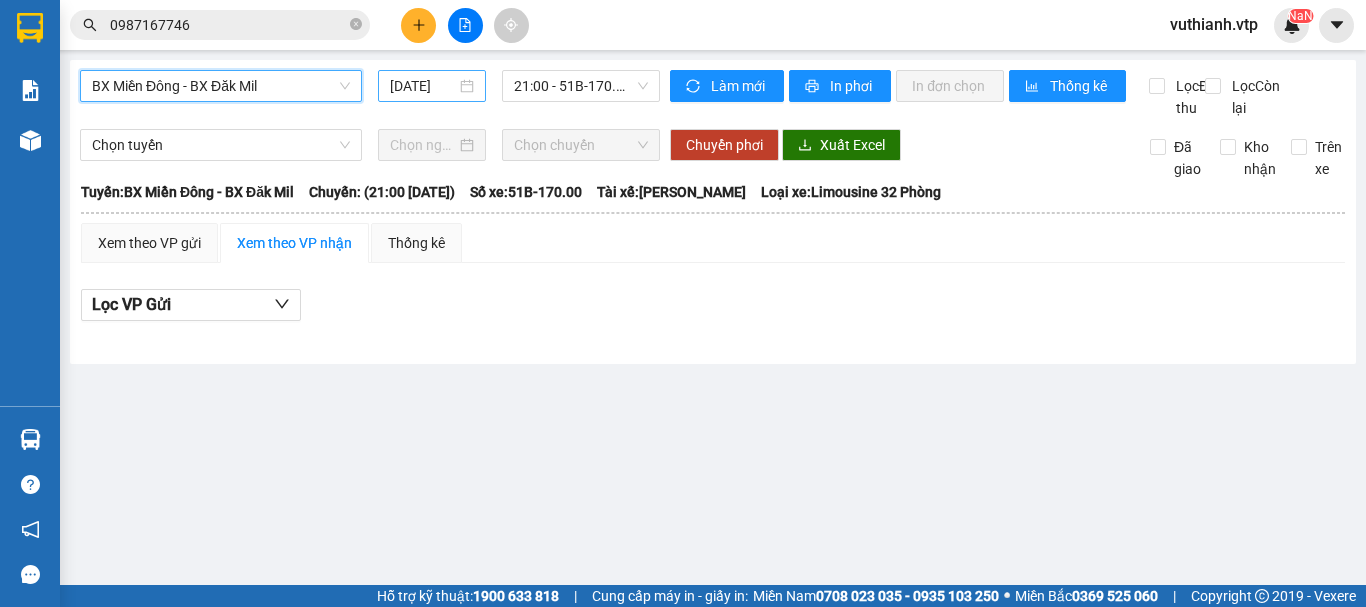 click on "[DATE]" at bounding box center (432, 86) 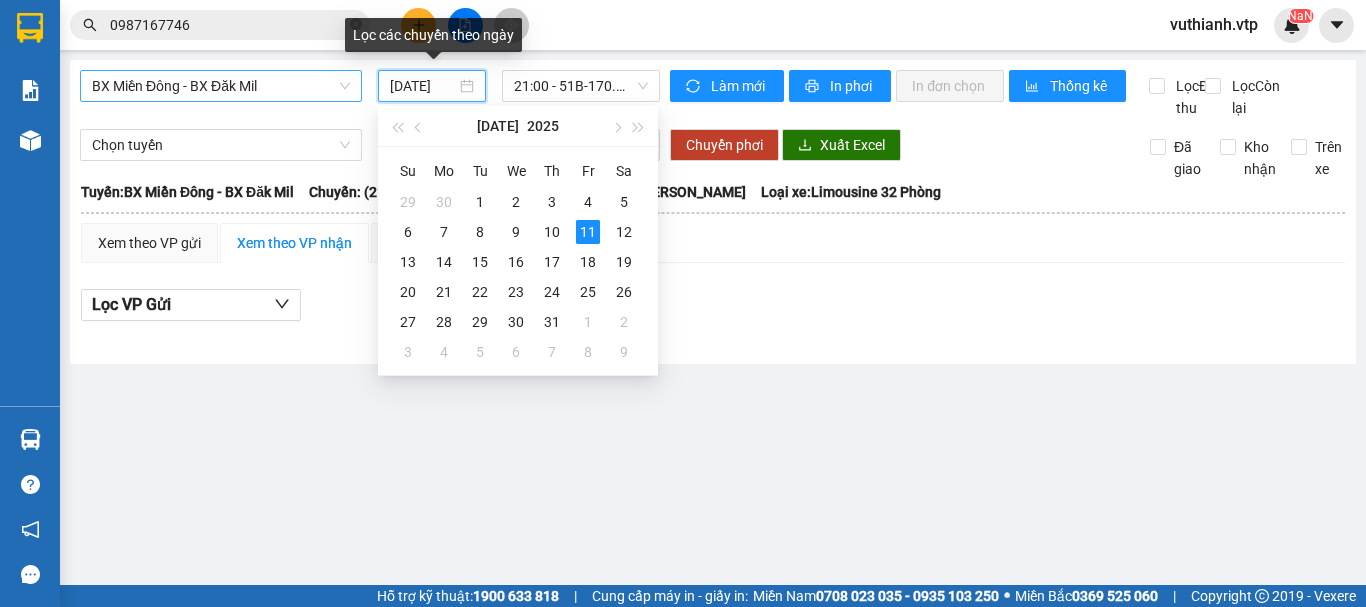 scroll, scrollTop: 0, scrollLeft: 5, axis: horizontal 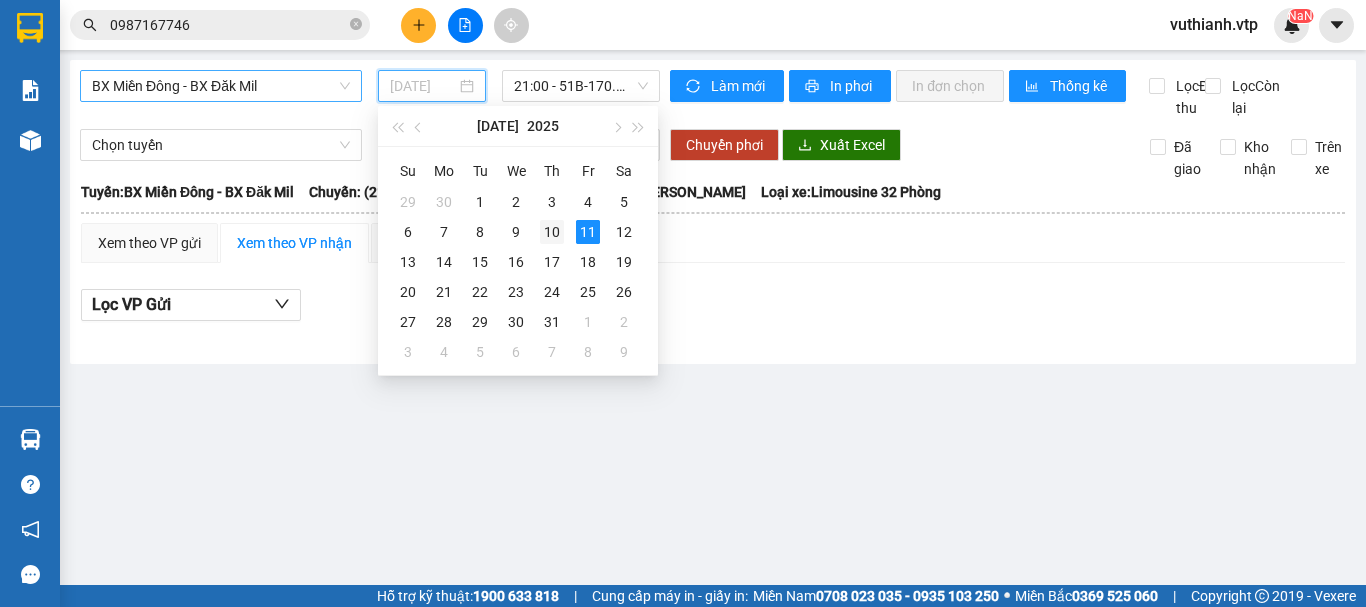 click on "10" at bounding box center (552, 232) 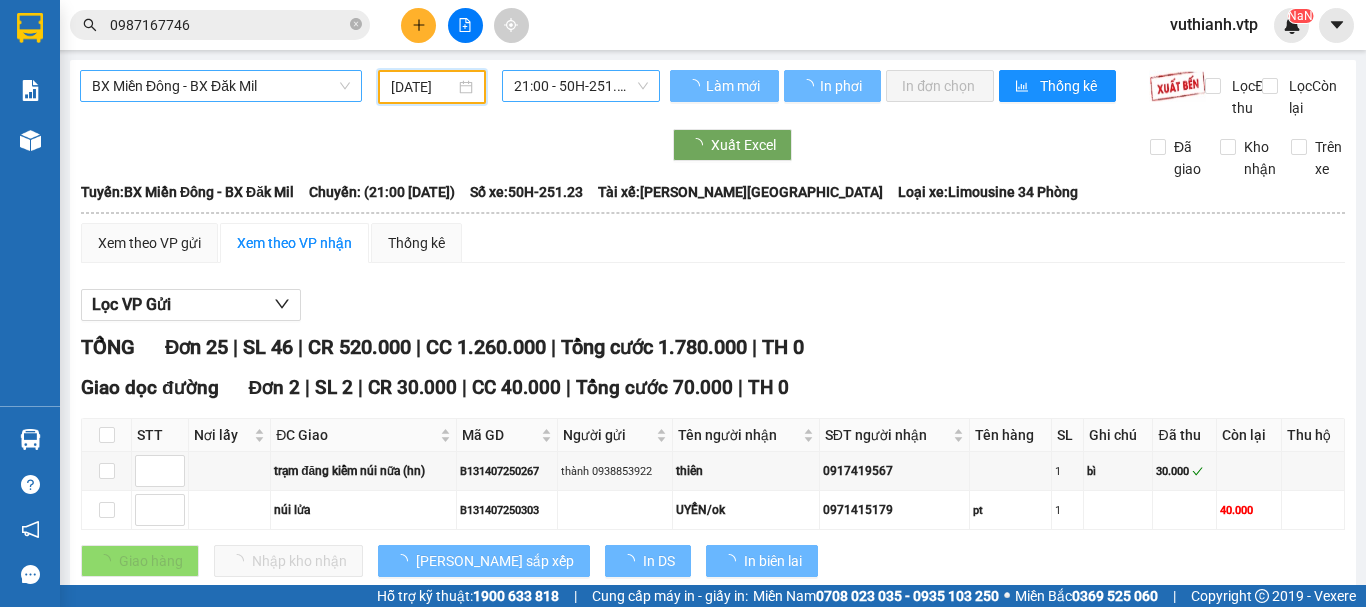 click on "21:00     - 50H-251.23" at bounding box center (581, 86) 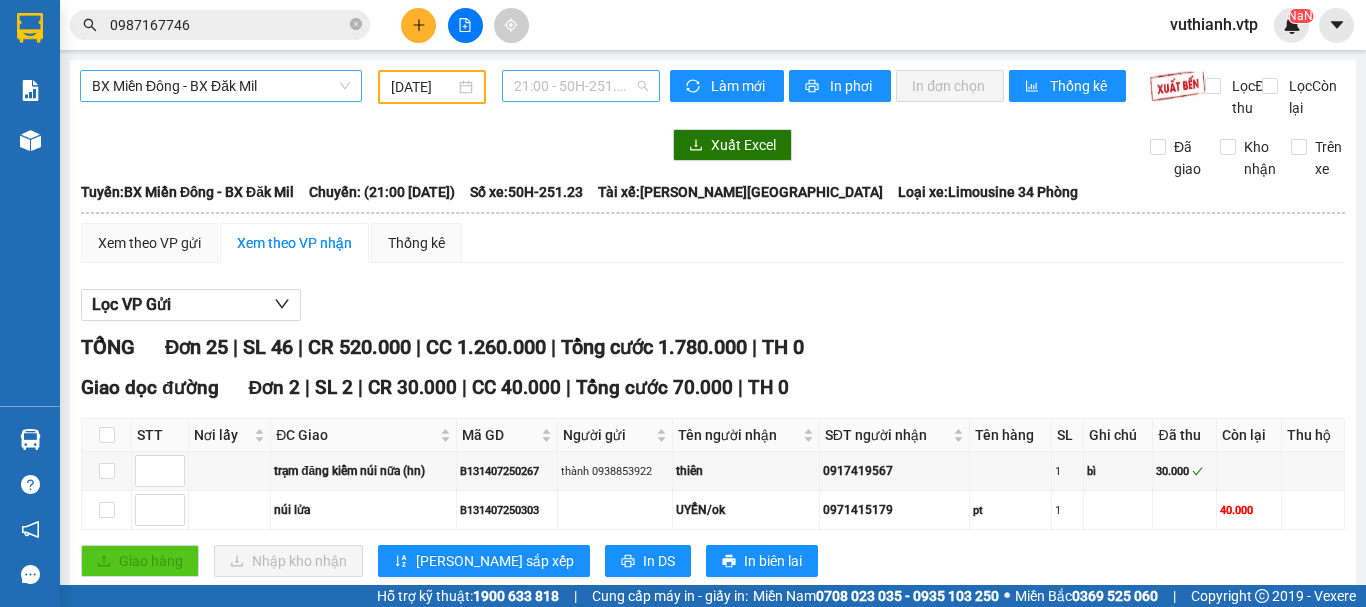 scroll, scrollTop: 0, scrollLeft: 0, axis: both 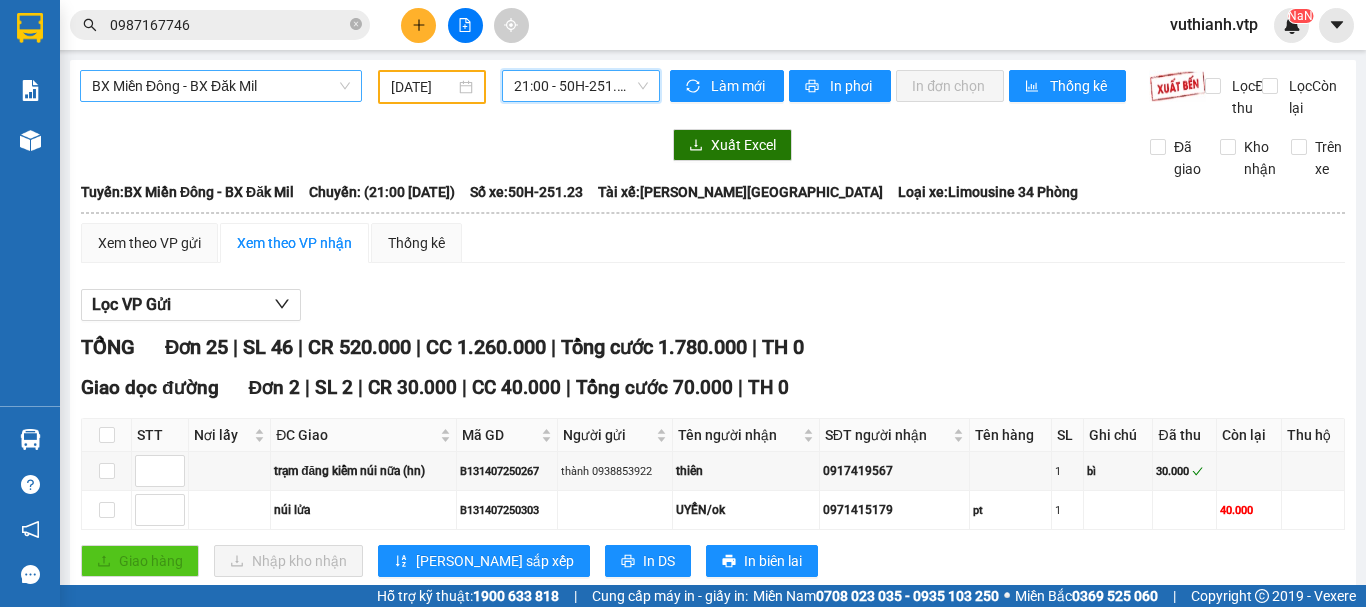 click on "21:00     - 50H-251.23" at bounding box center (581, 86) 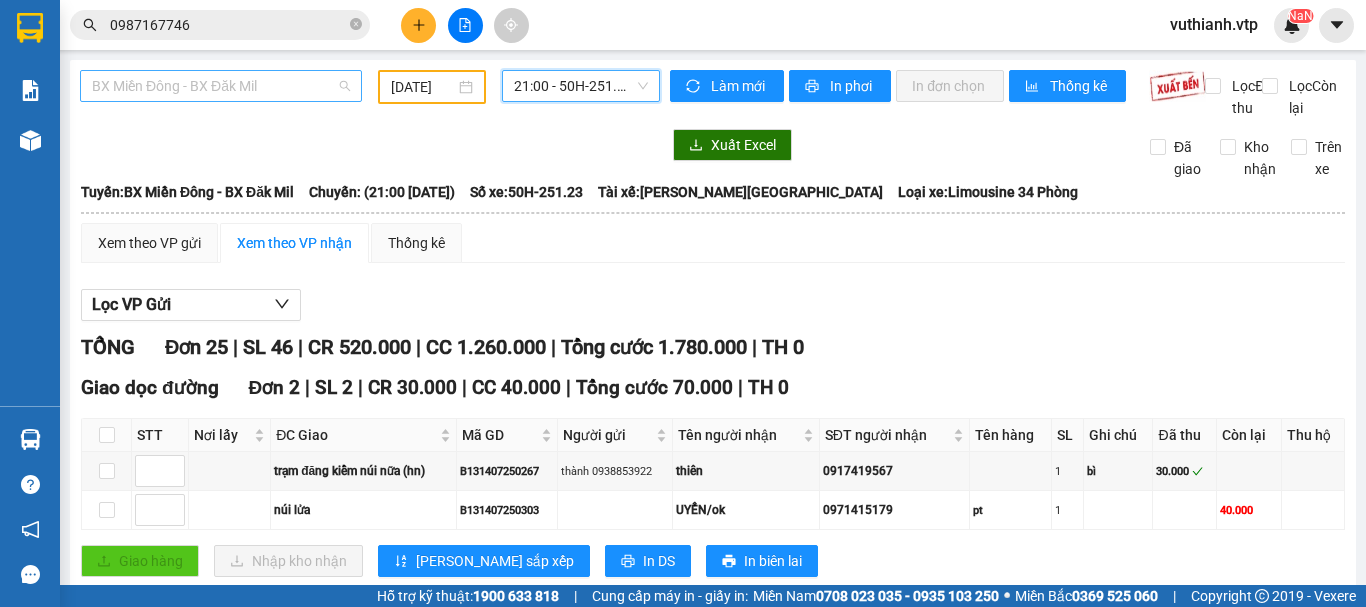 scroll, scrollTop: 64, scrollLeft: 0, axis: vertical 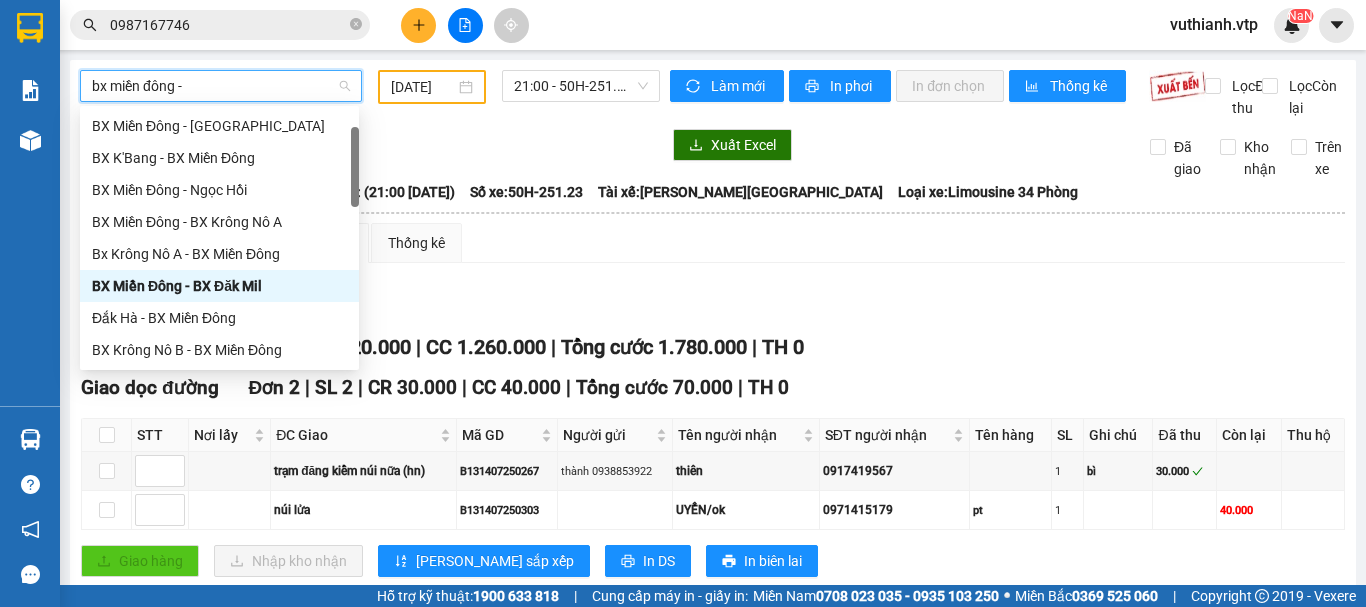 type on "bx miền đông -" 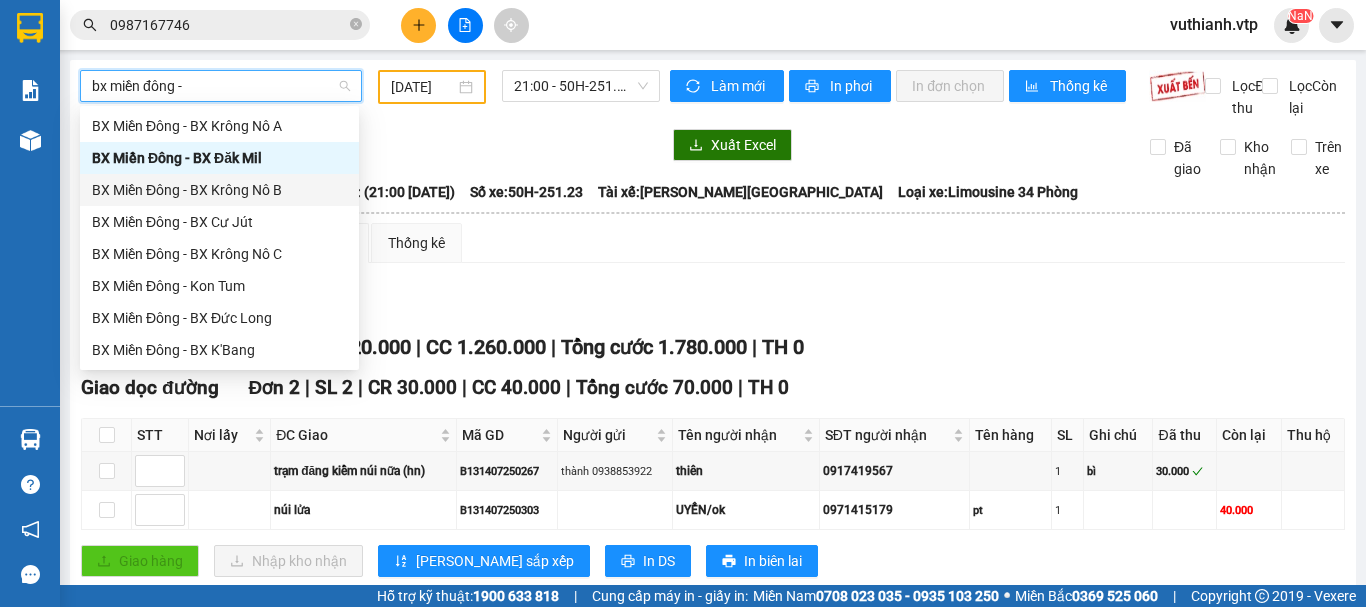 click on "BX Miền Đông - BX Krông Nô B" at bounding box center [219, 190] 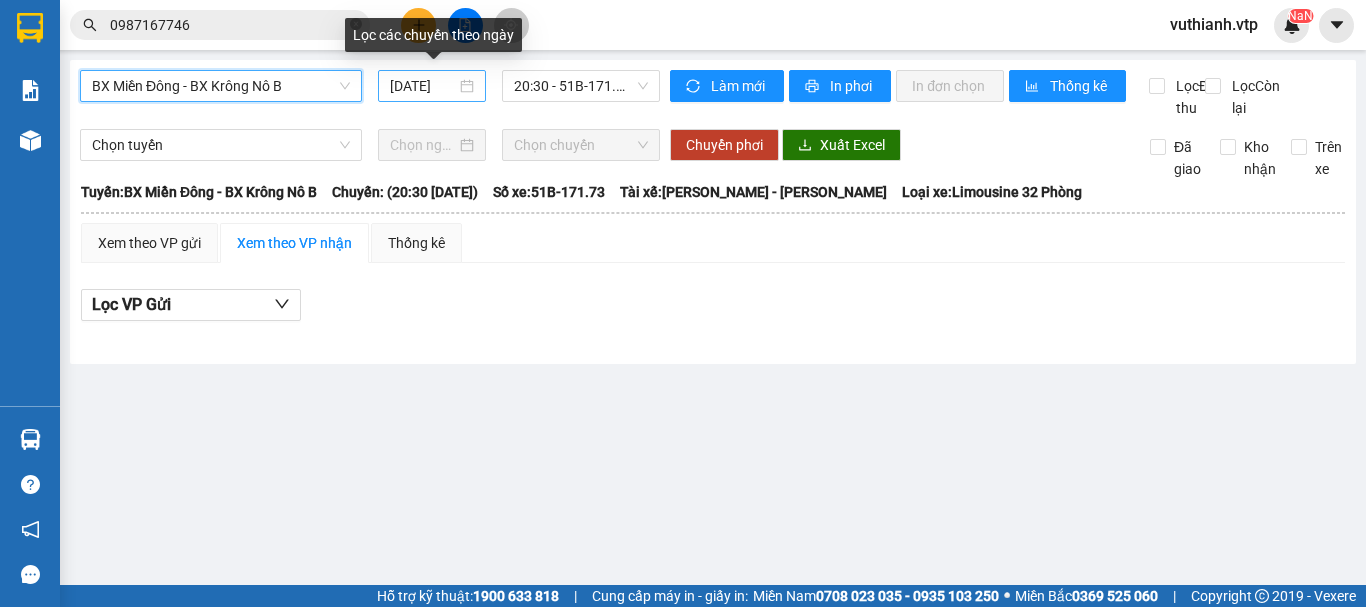 click on "[DATE]" at bounding box center [432, 86] 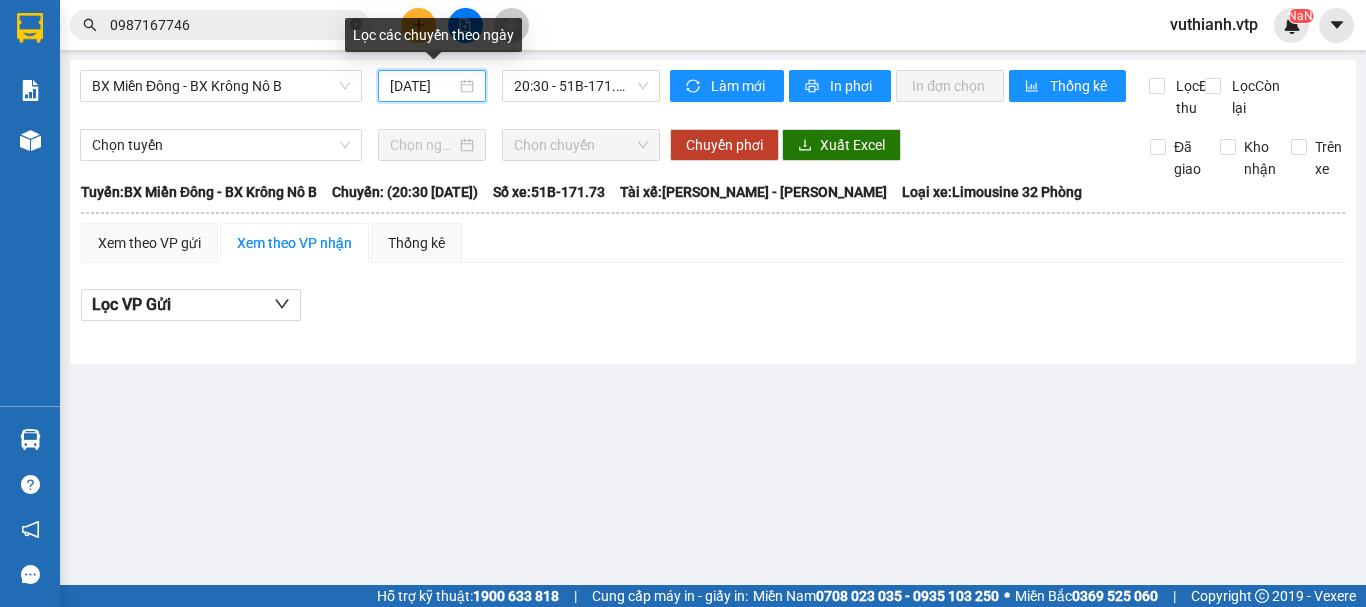 scroll, scrollTop: 0, scrollLeft: 5, axis: horizontal 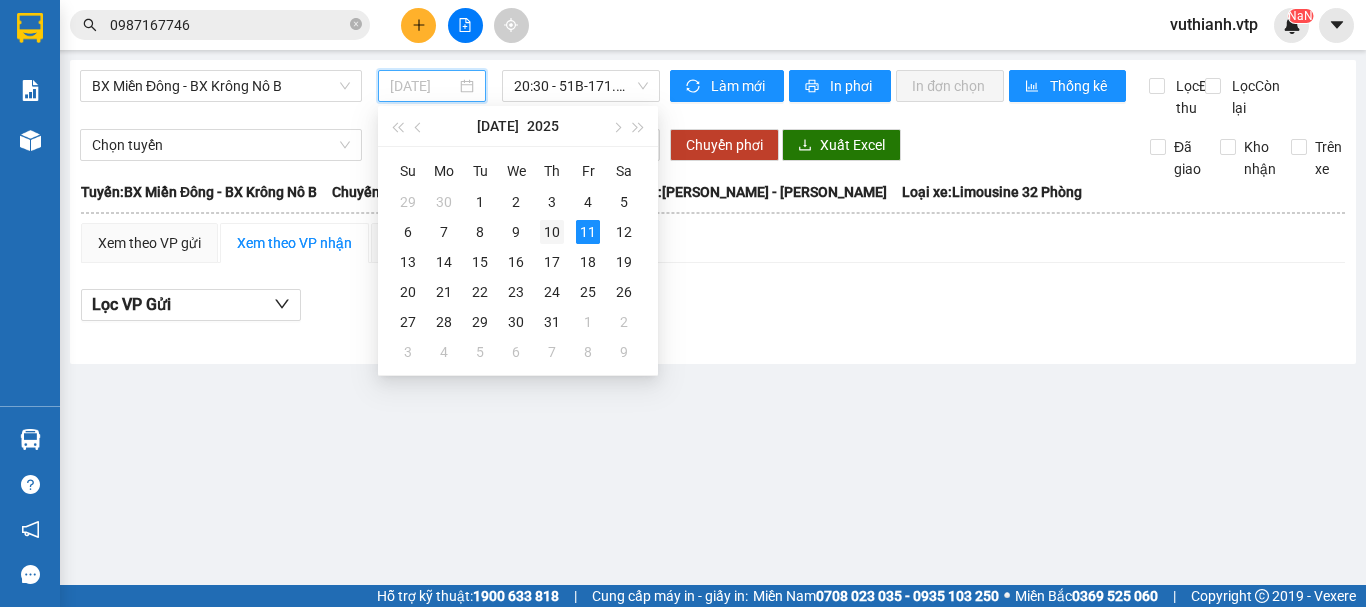 click on "10" at bounding box center [552, 232] 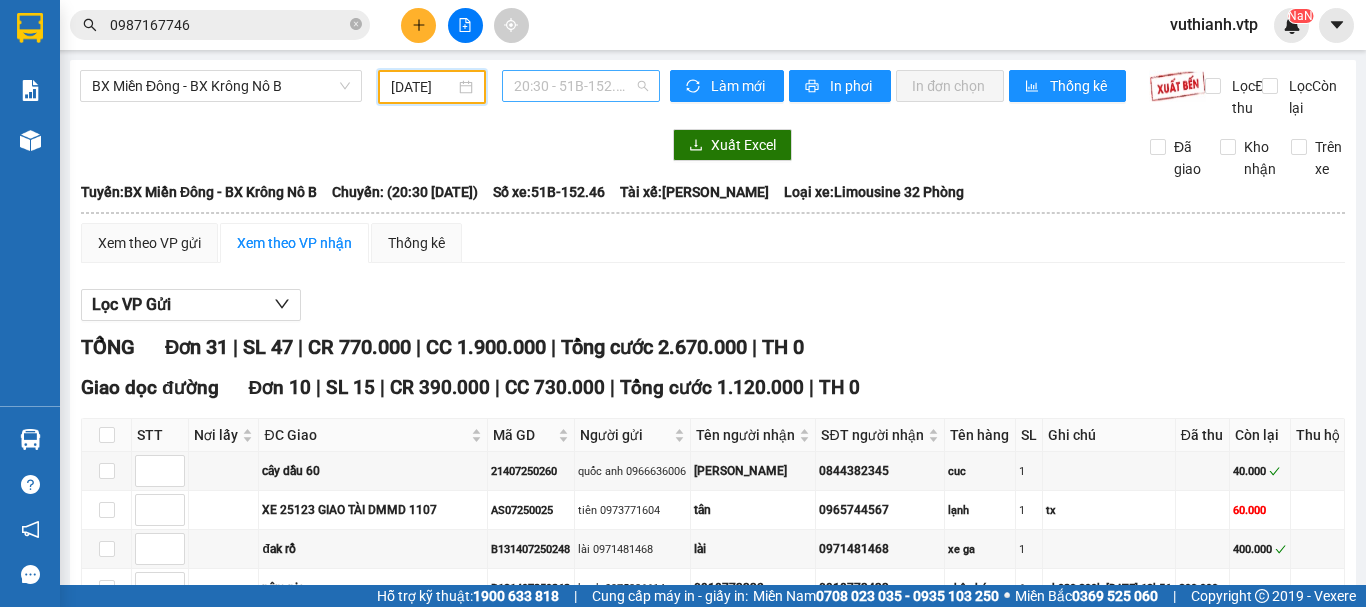click on "20:30     - 51B-152.46" at bounding box center [581, 86] 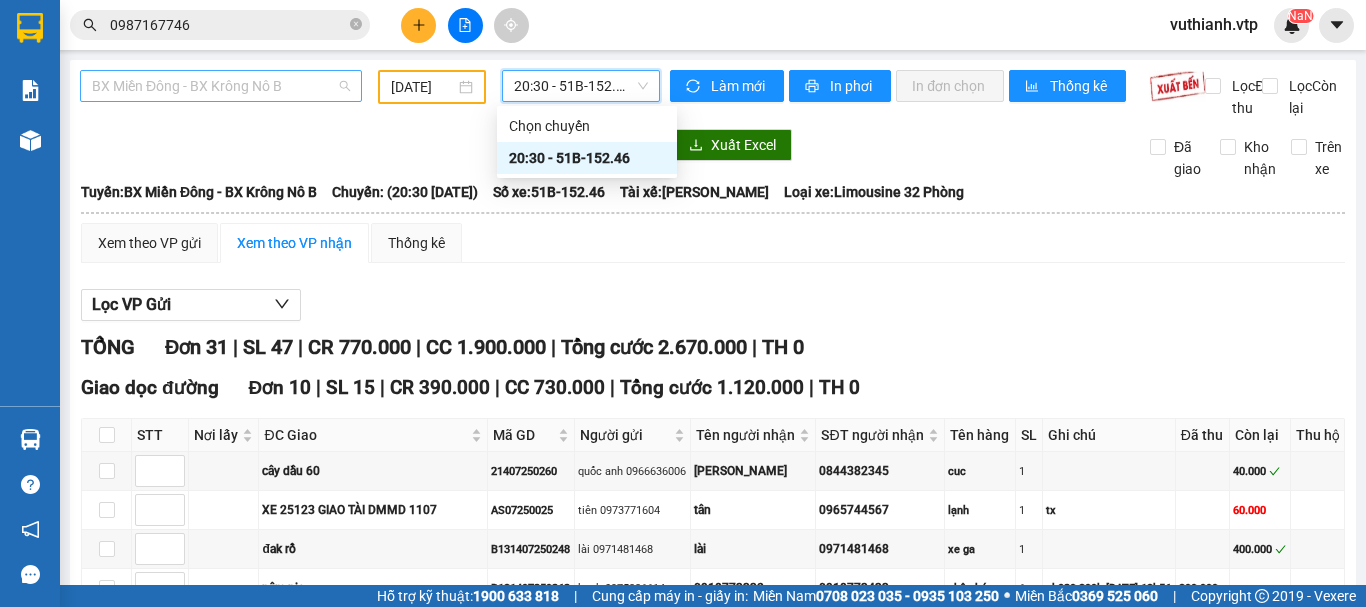 scroll, scrollTop: 496, scrollLeft: 0, axis: vertical 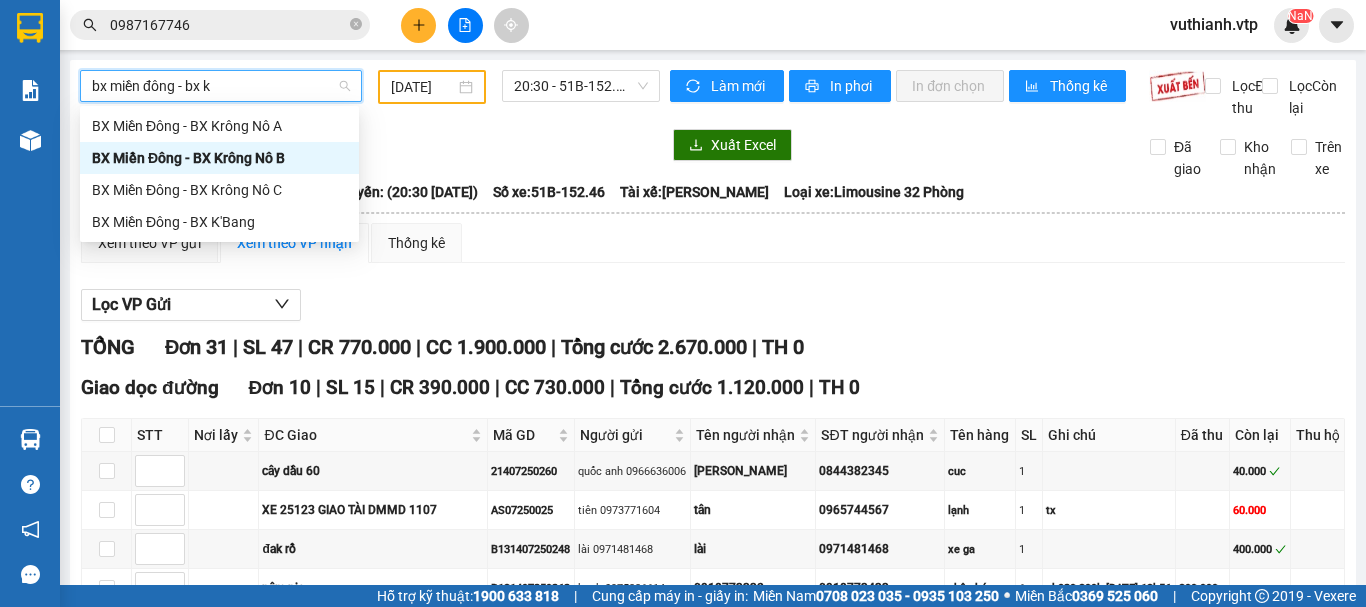 type on "bx miền đông - bx kr" 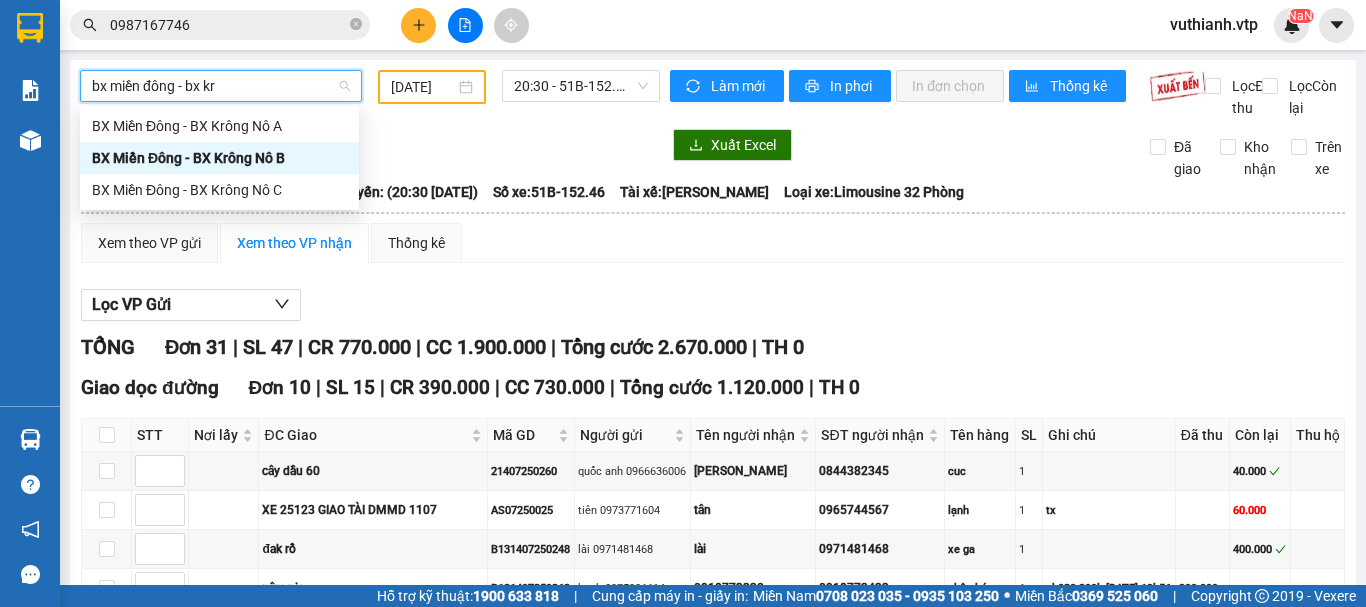 click on "BX Miền Đông - BX Krông Nô C" at bounding box center (219, 190) 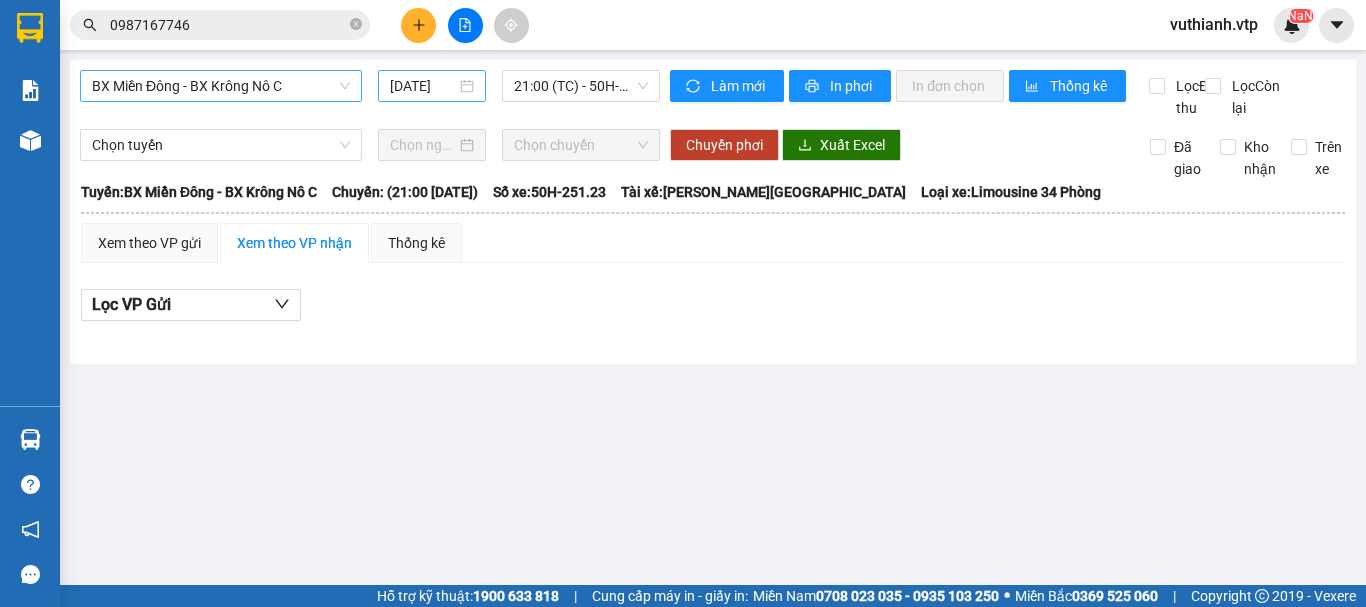 click on "[DATE]" at bounding box center [432, 86] 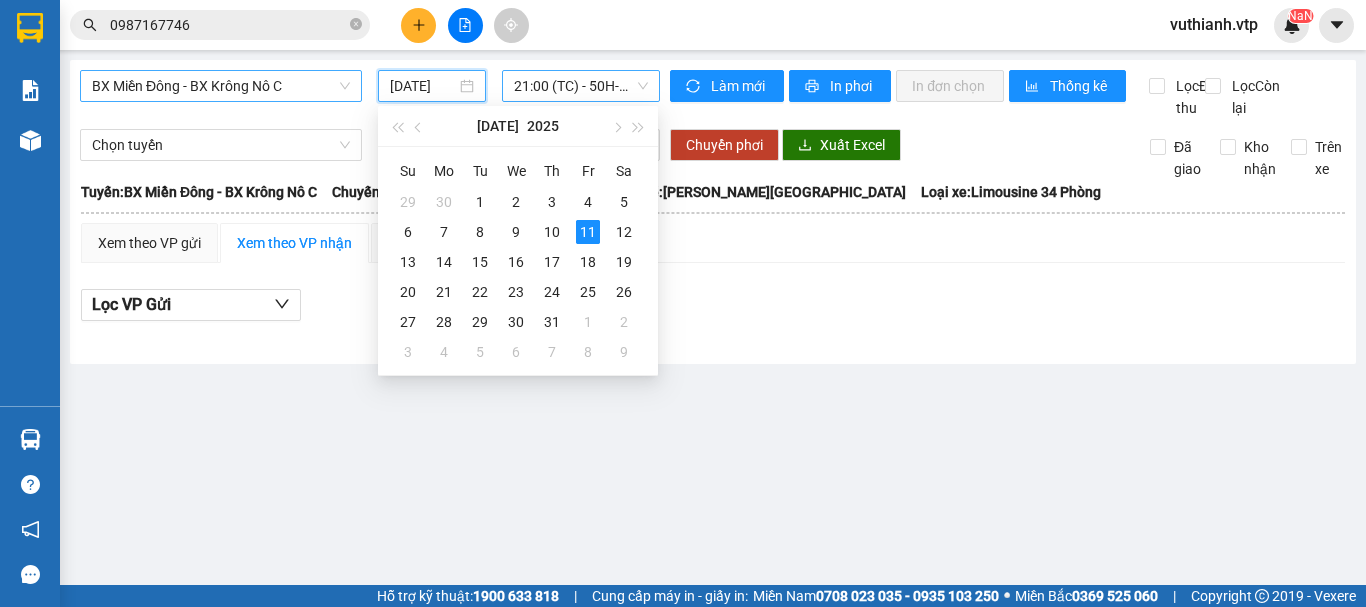 click on "21:00   (TC)   - 50H-251.23" at bounding box center (581, 86) 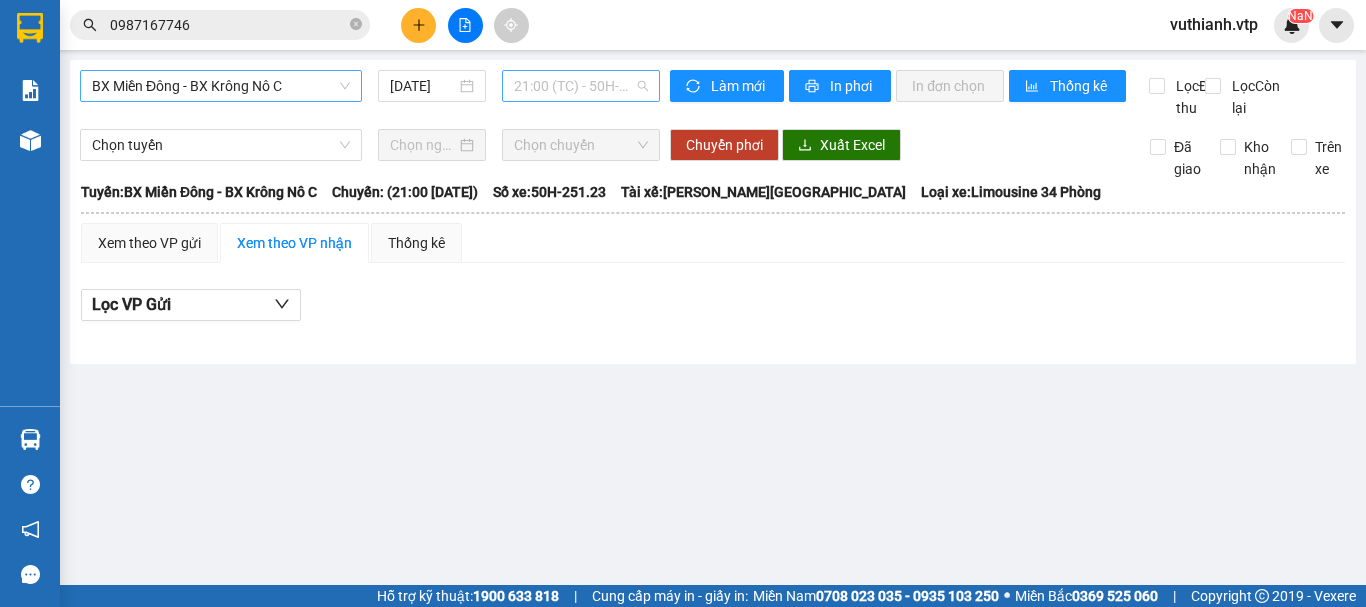 scroll, scrollTop: 0, scrollLeft: 0, axis: both 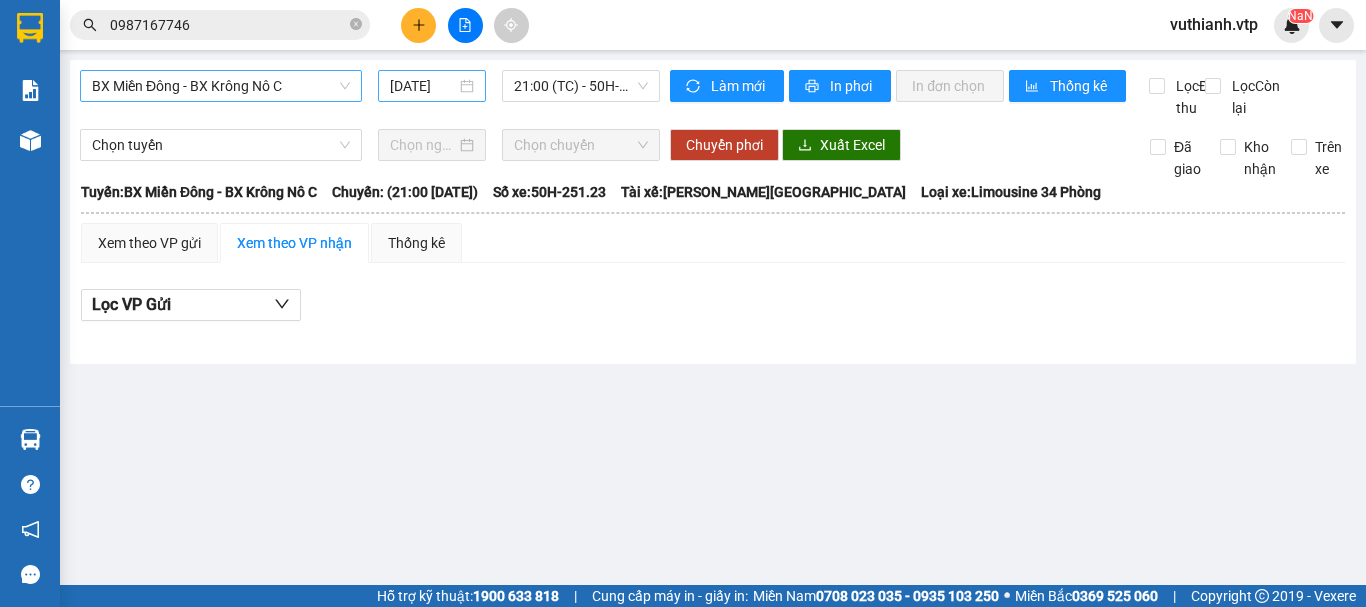 click on "[DATE]" at bounding box center (432, 86) 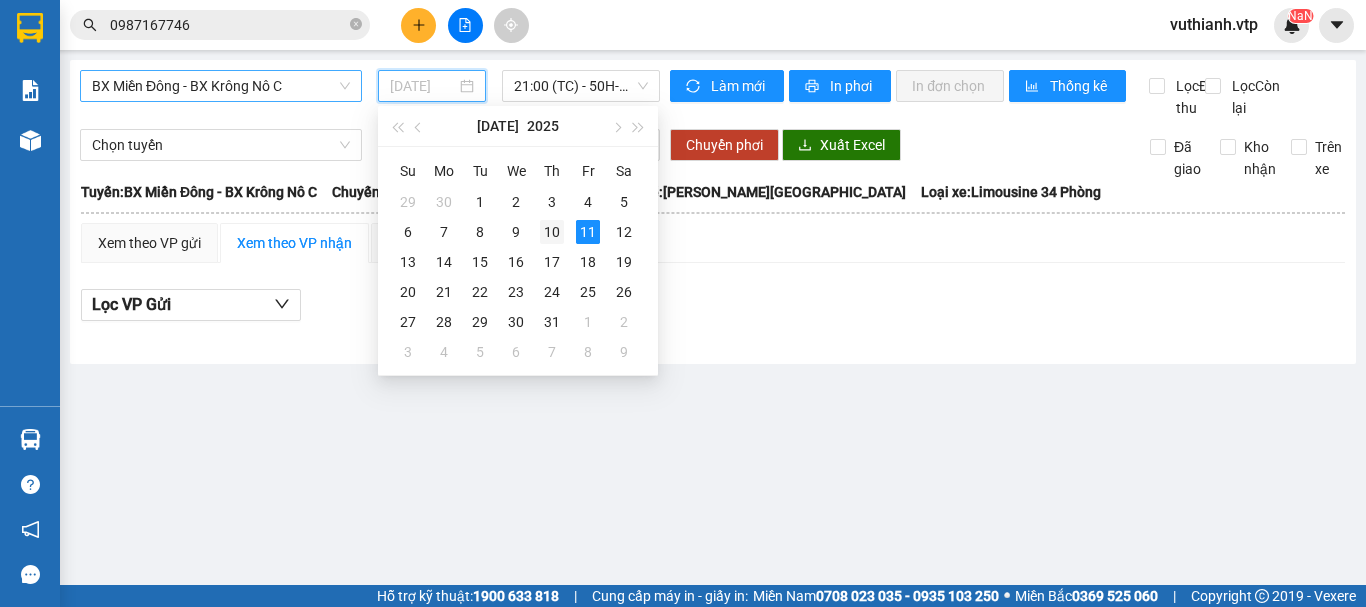 click on "10" at bounding box center (552, 232) 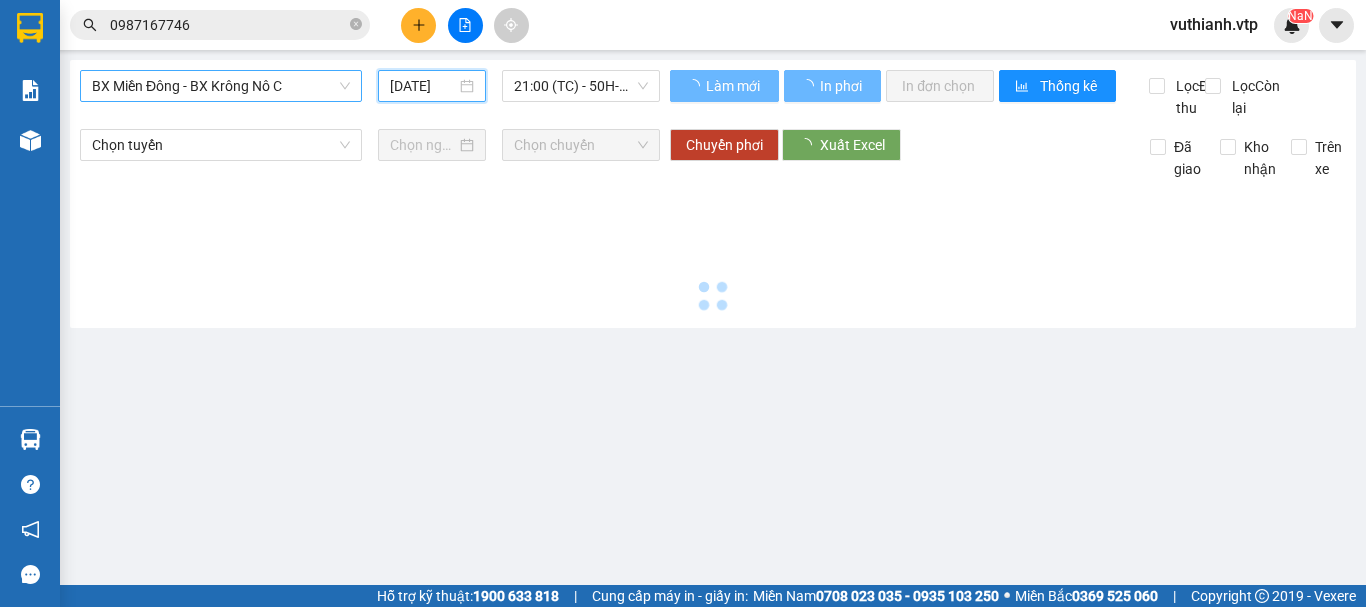 type on "[DATE]" 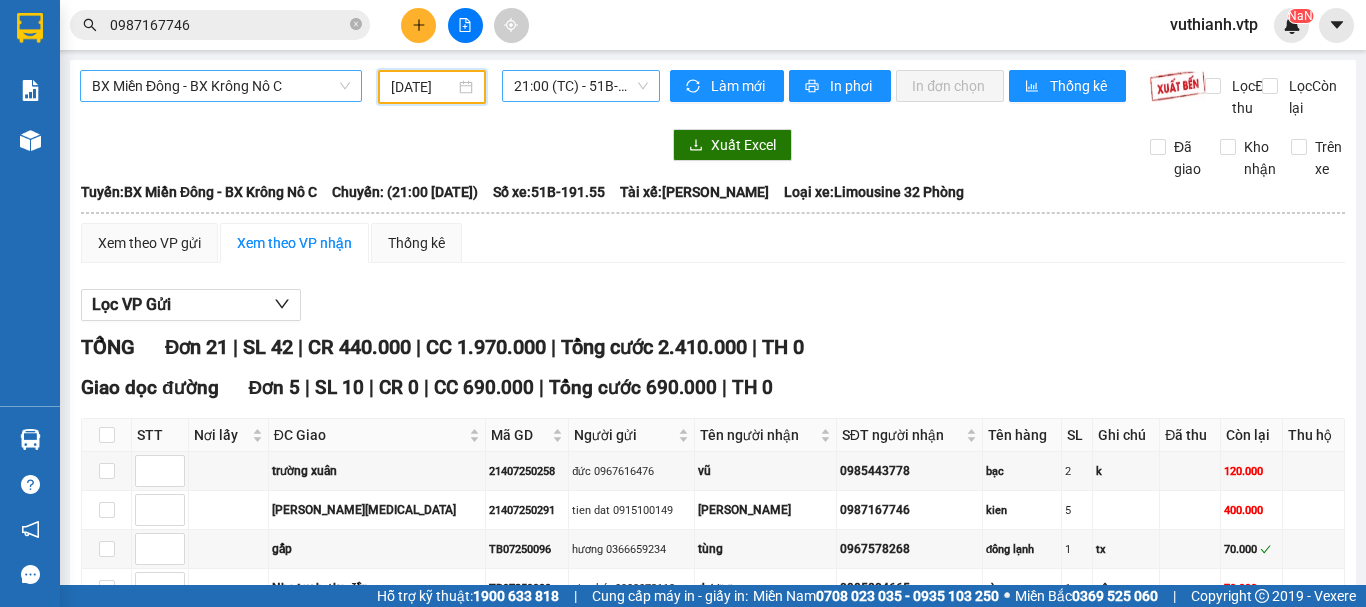 click on "21:00   (TC)   - 51B-191.55" at bounding box center [581, 86] 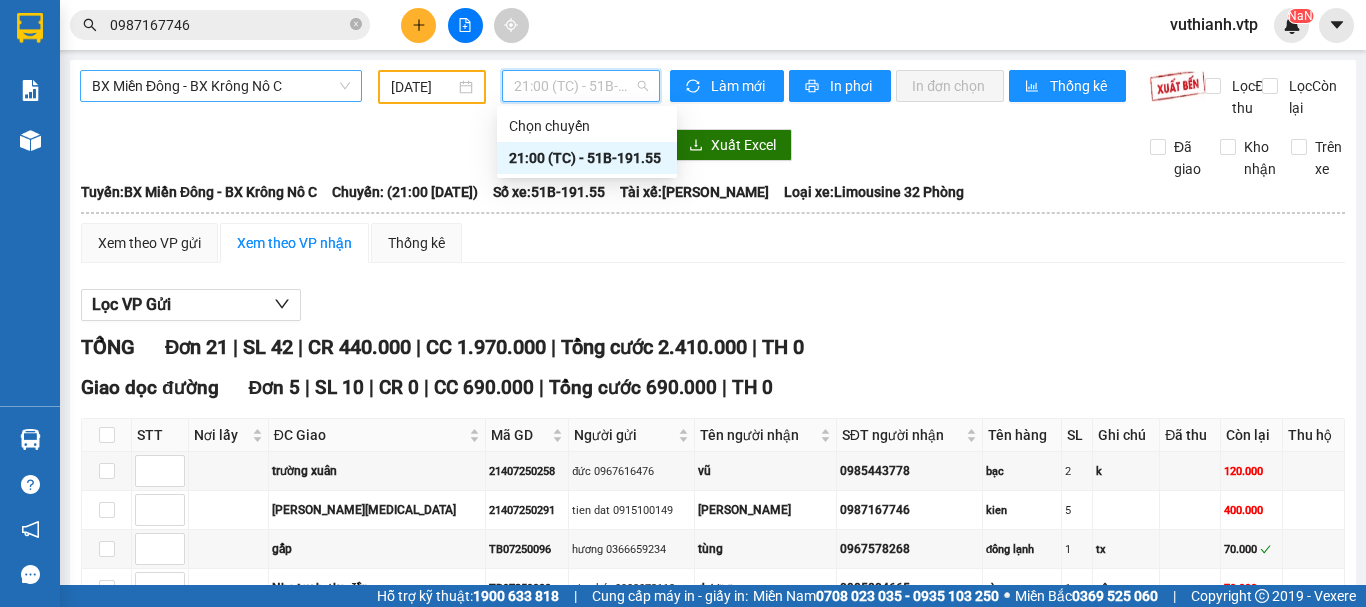 scroll, scrollTop: 0, scrollLeft: 0, axis: both 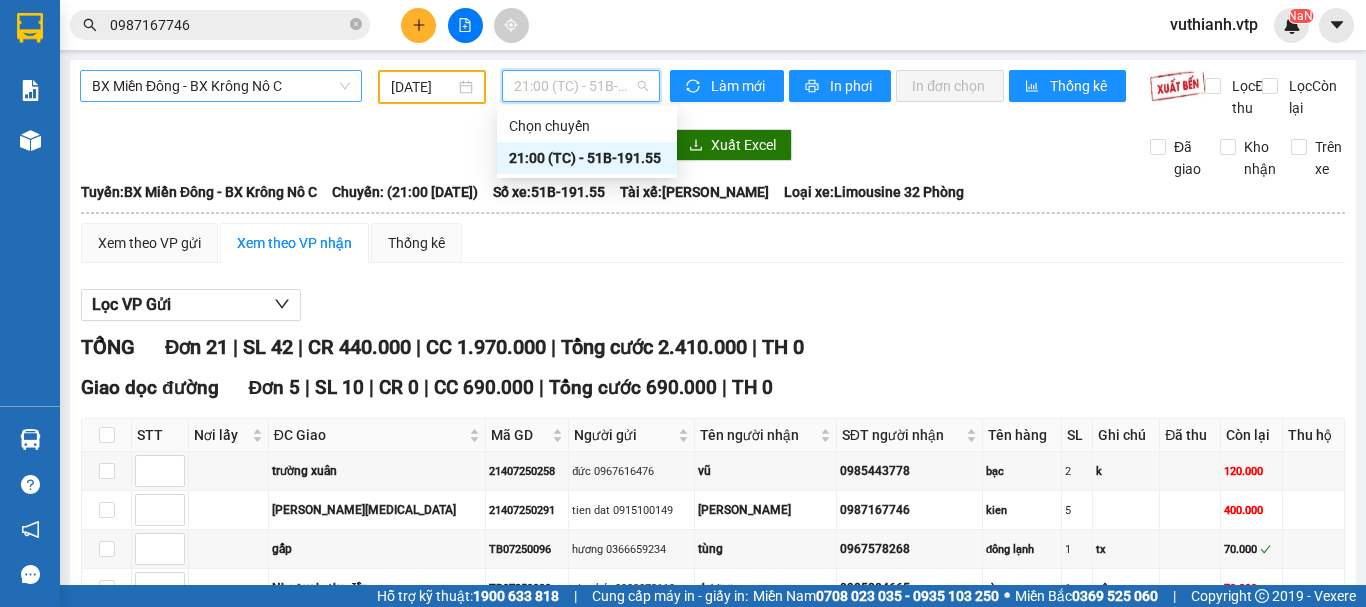 click on "21:00   (TC)   - 51B-191.55" at bounding box center (587, 158) 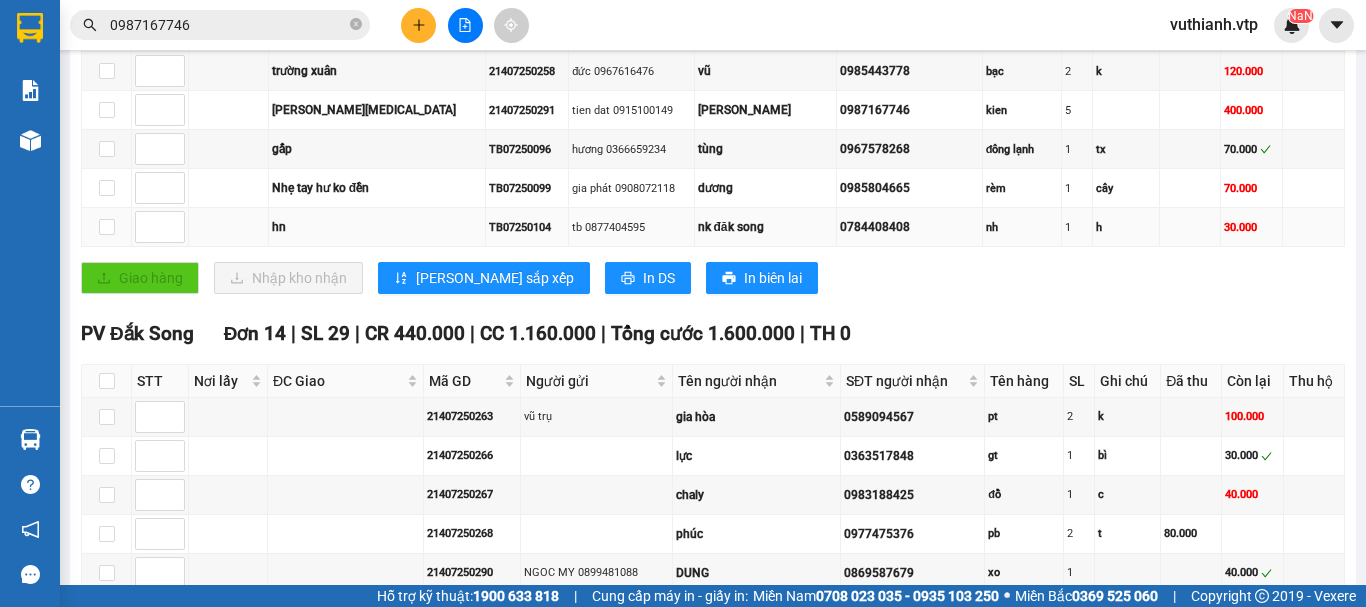 scroll, scrollTop: 300, scrollLeft: 0, axis: vertical 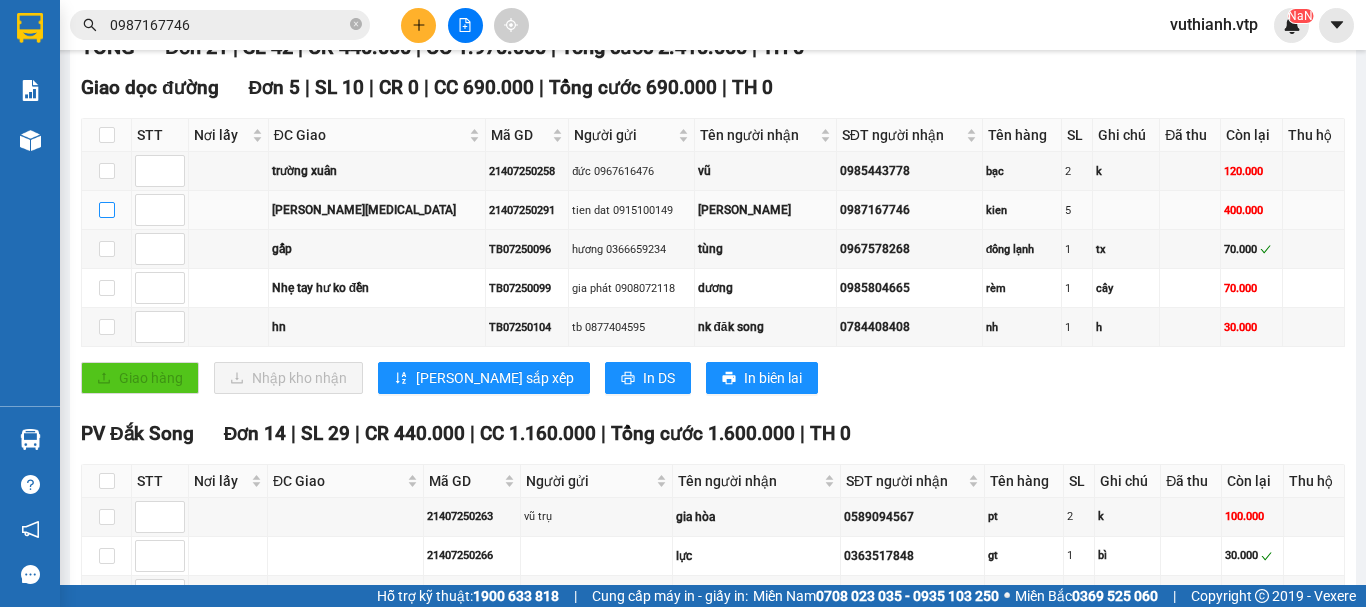 click at bounding box center (107, 210) 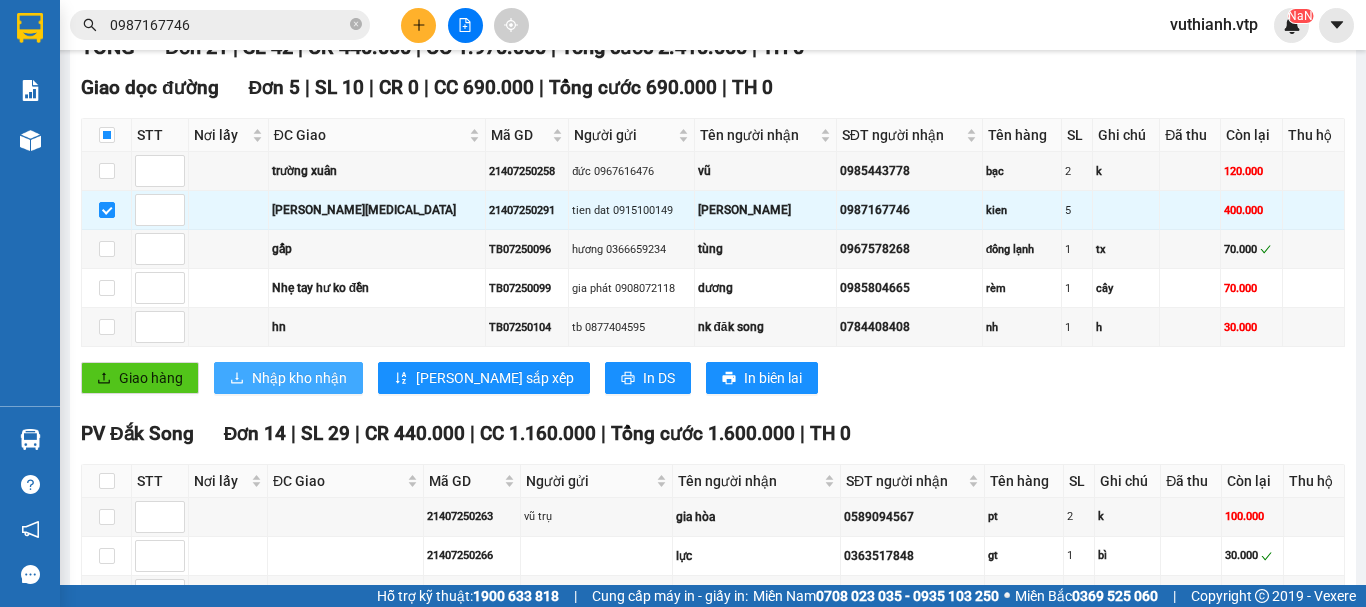 click on "Nhập kho nhận" at bounding box center [299, 378] 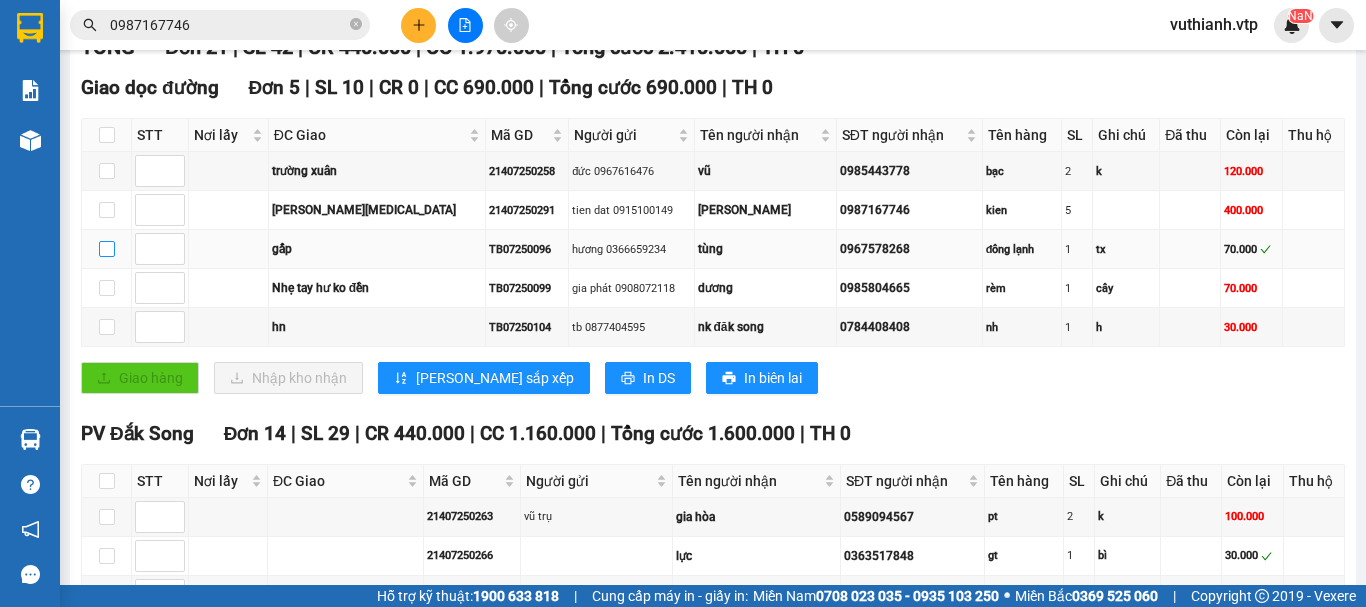 click at bounding box center (107, 249) 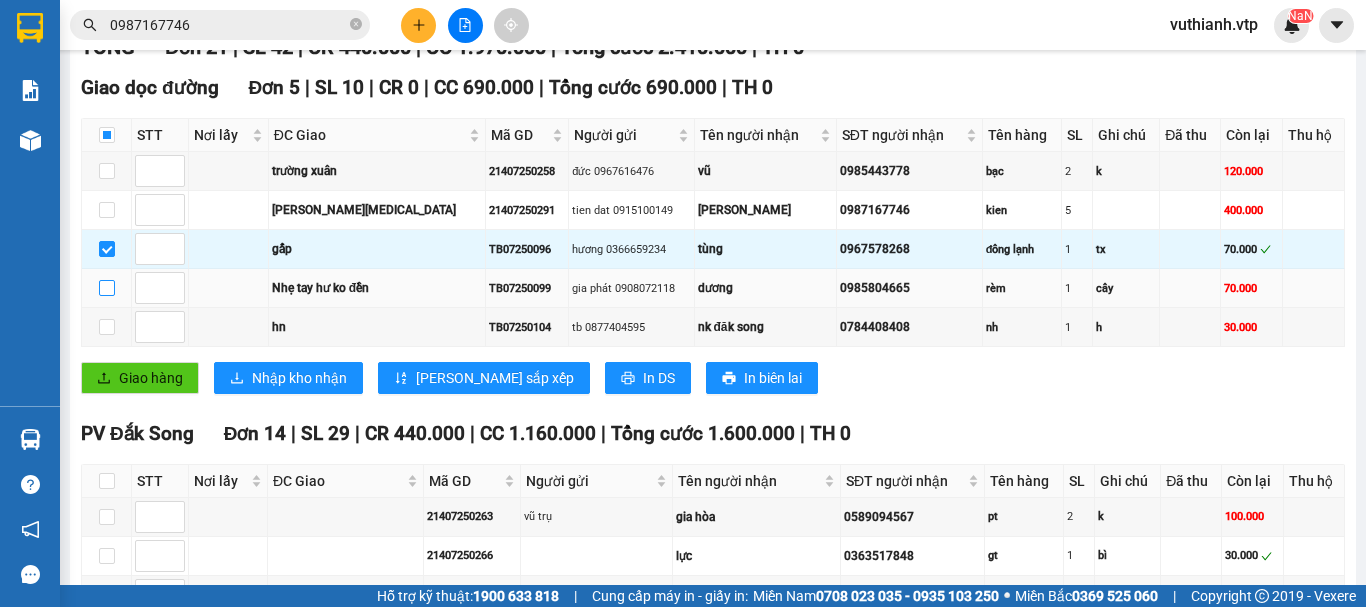 click at bounding box center (107, 288) 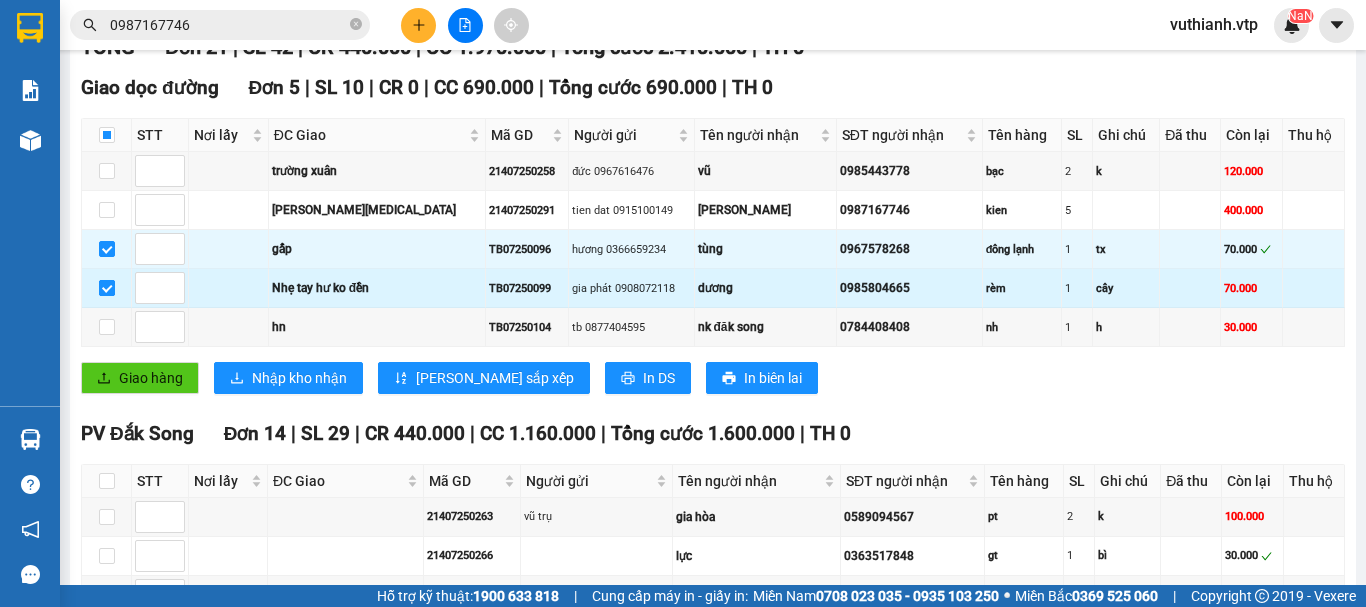 click at bounding box center [107, 288] 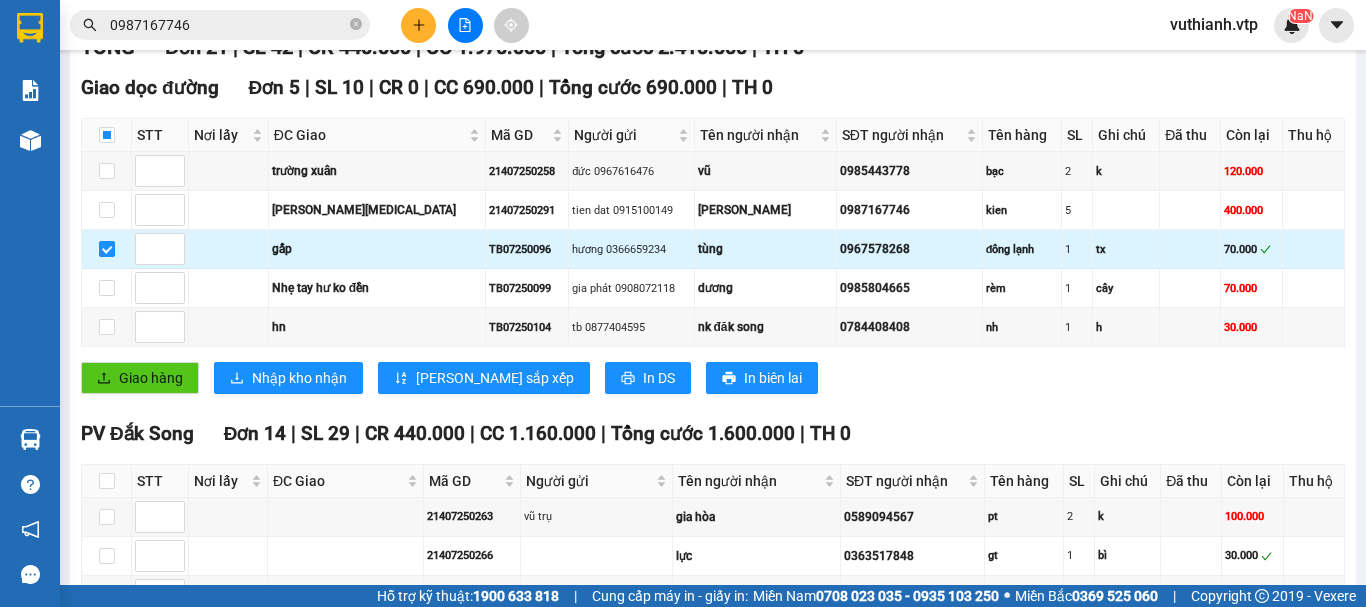 click at bounding box center (107, 249) 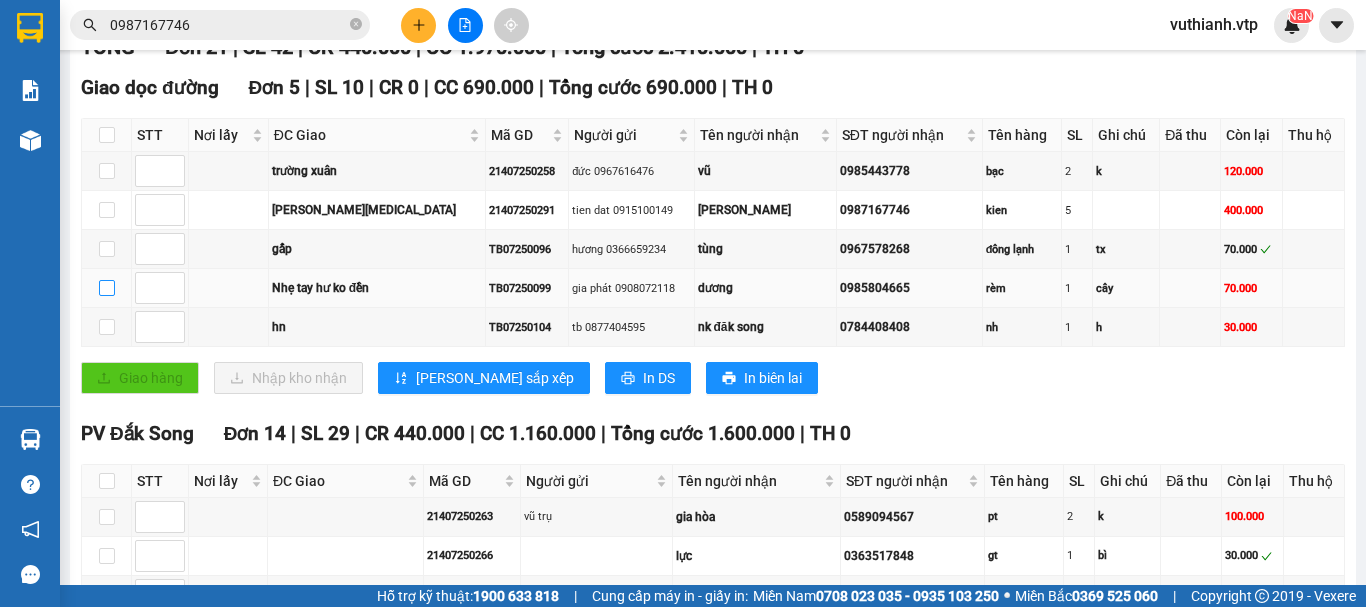 click at bounding box center [107, 288] 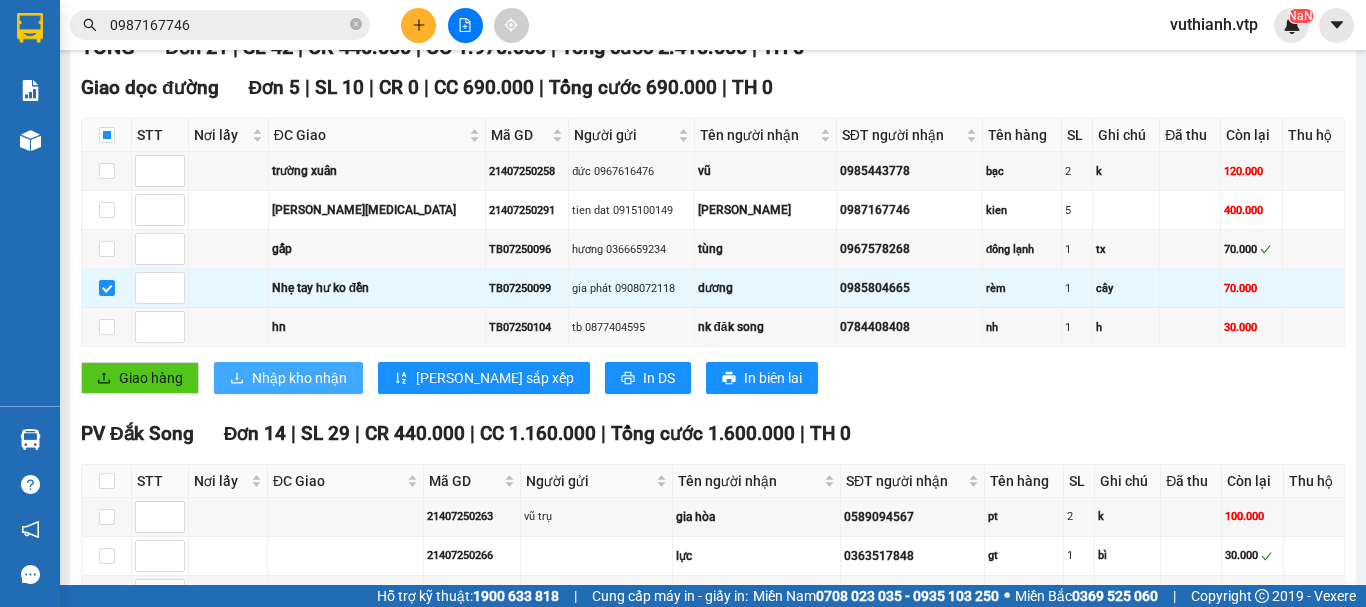 click on "Nhập kho nhận" at bounding box center (299, 378) 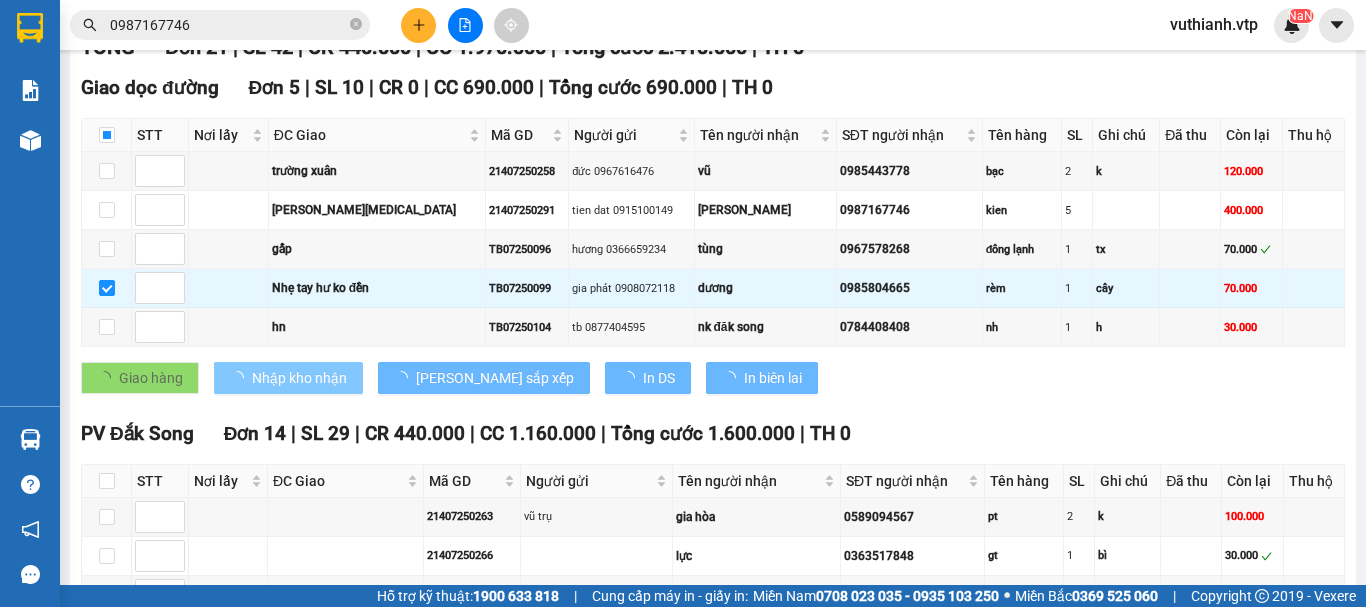 checkbox on "false" 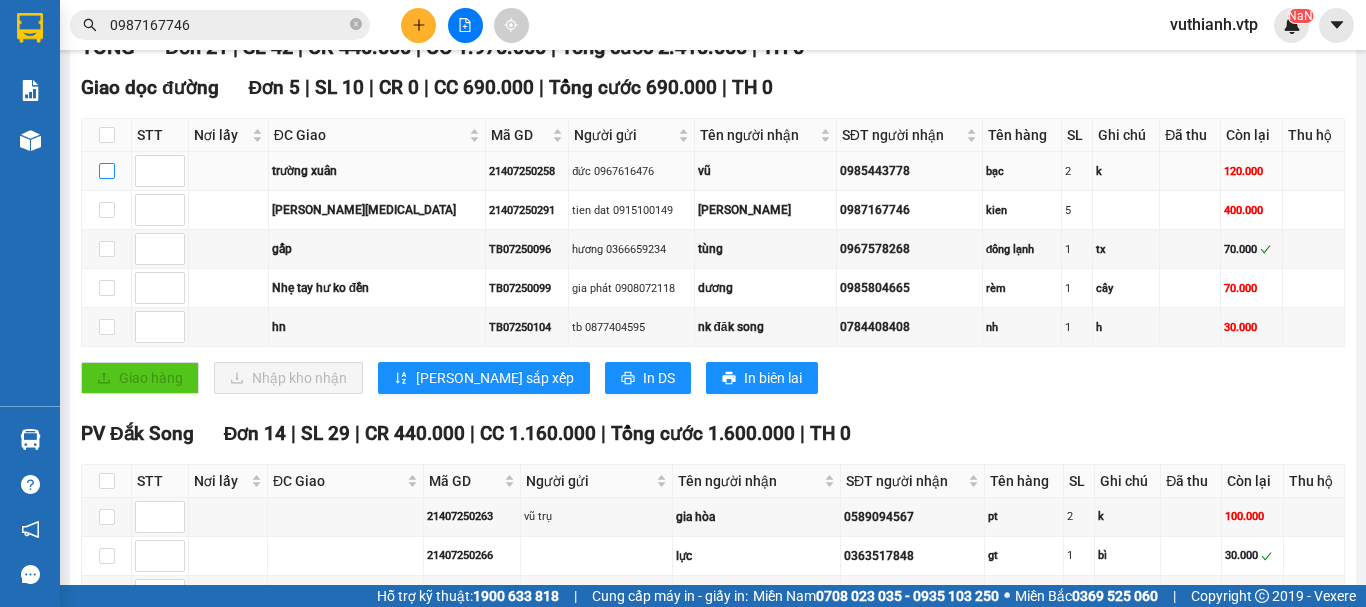 click at bounding box center [107, 171] 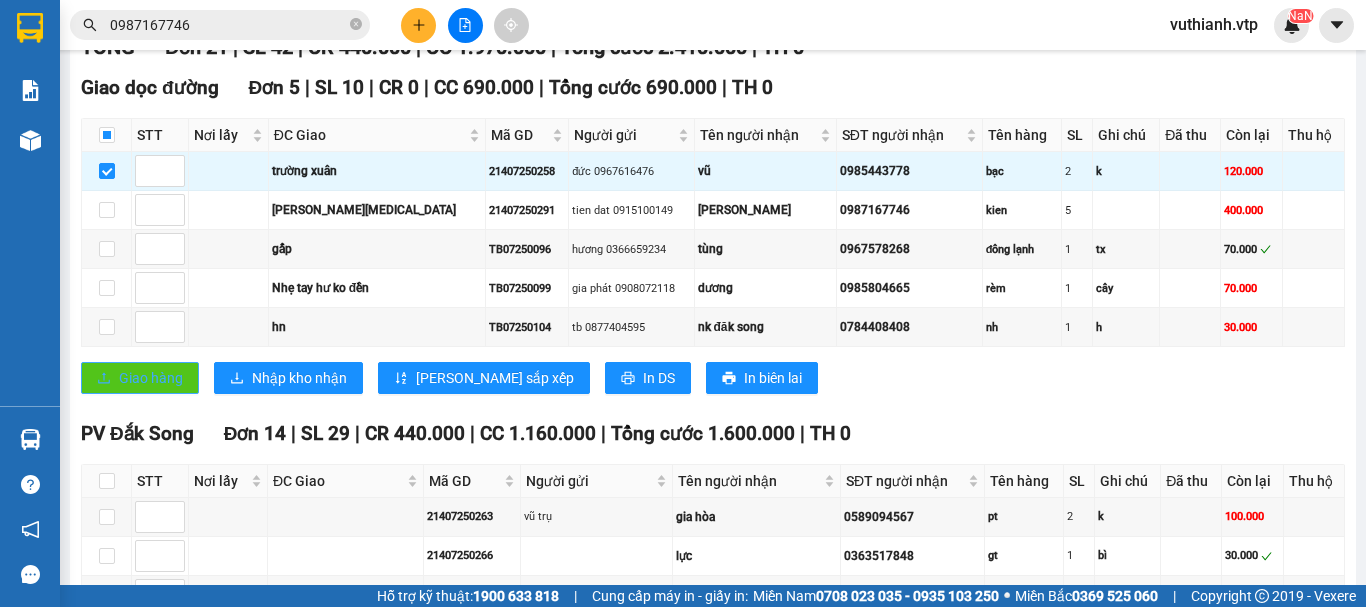 click on "Giao hàng" at bounding box center [151, 378] 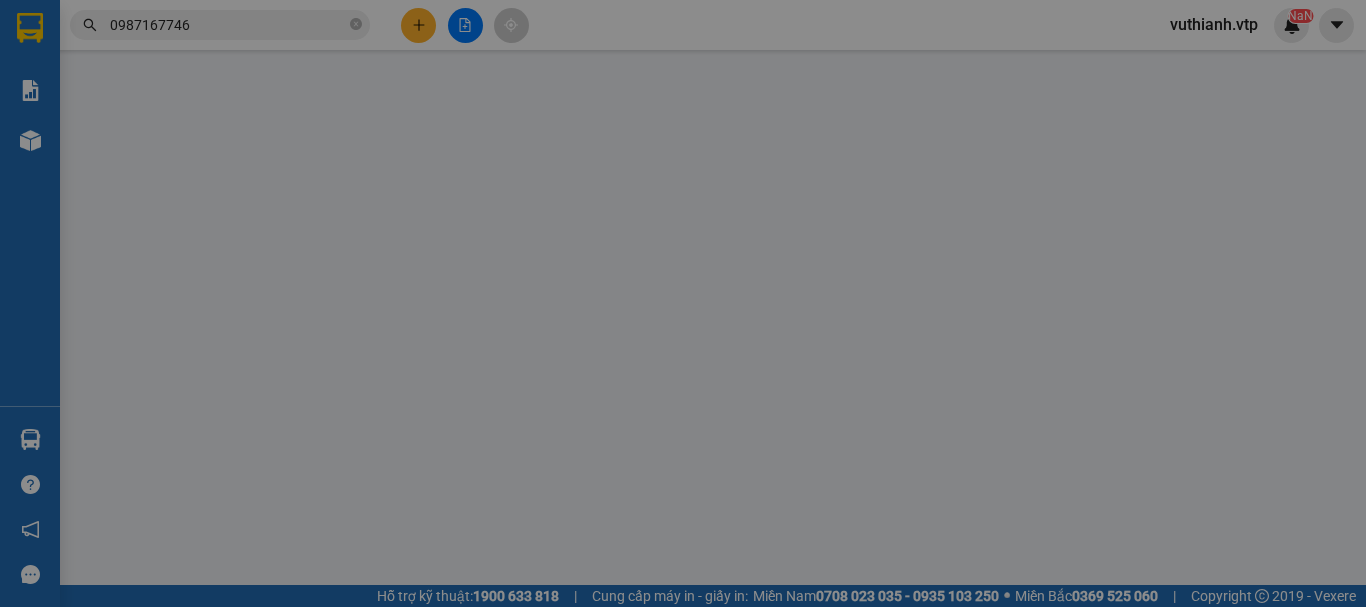 scroll, scrollTop: 0, scrollLeft: 0, axis: both 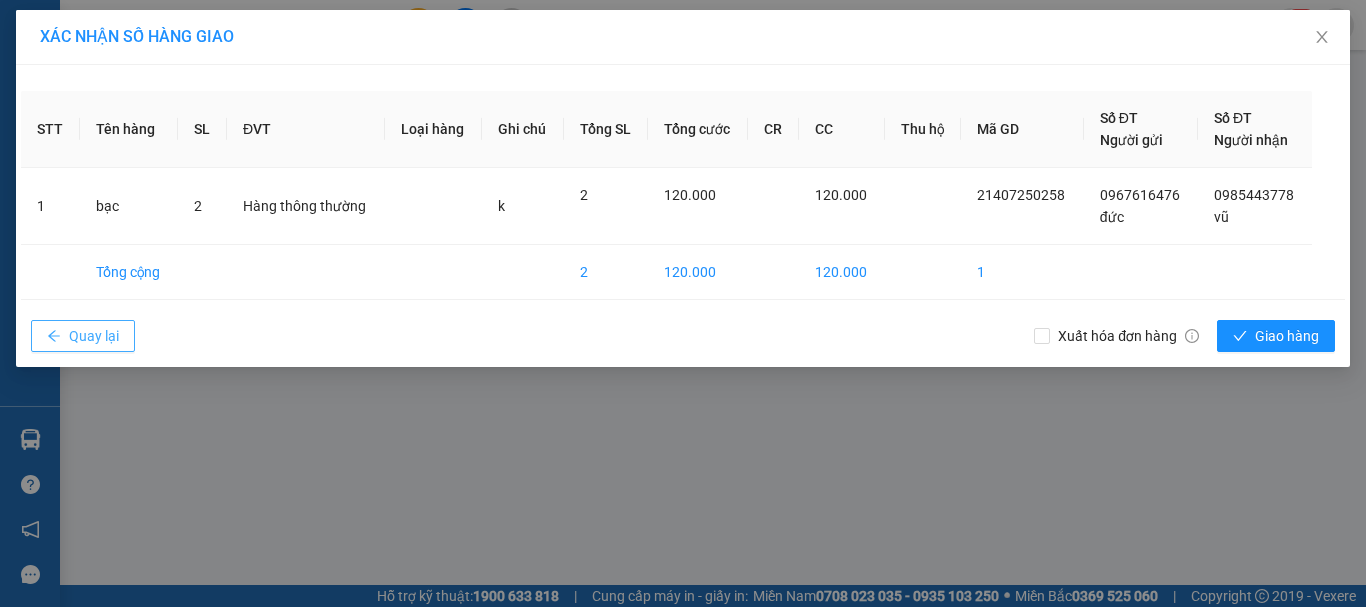click on "Quay lại" at bounding box center [94, 336] 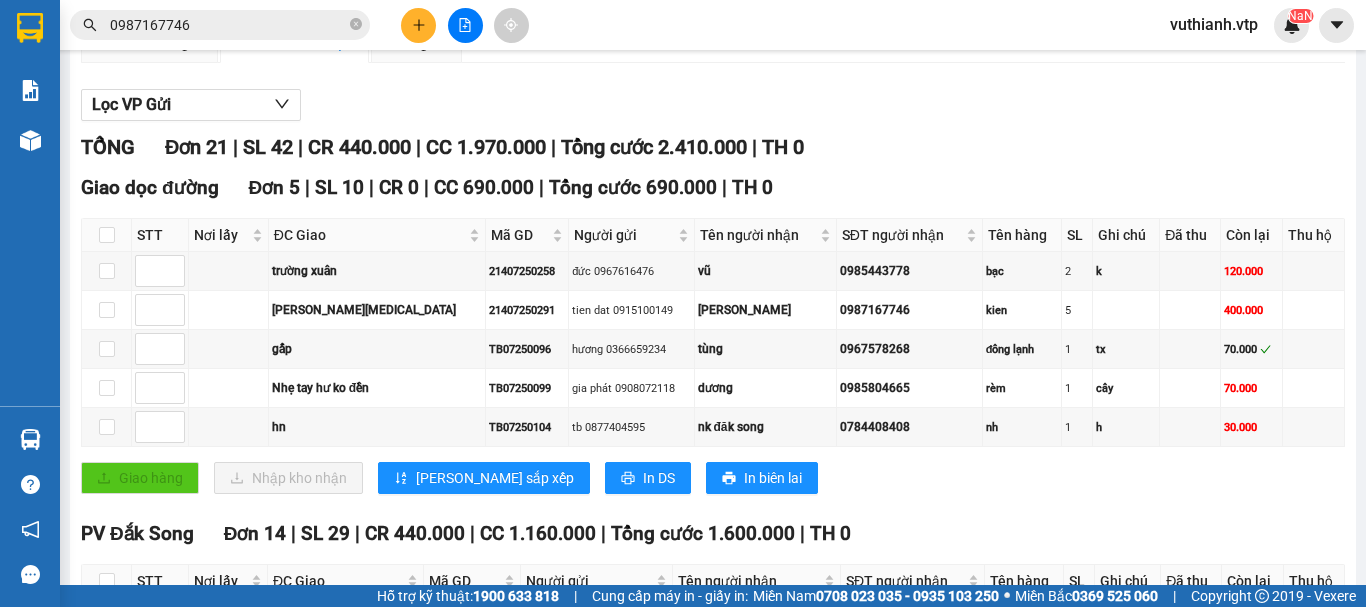 scroll, scrollTop: 300, scrollLeft: 0, axis: vertical 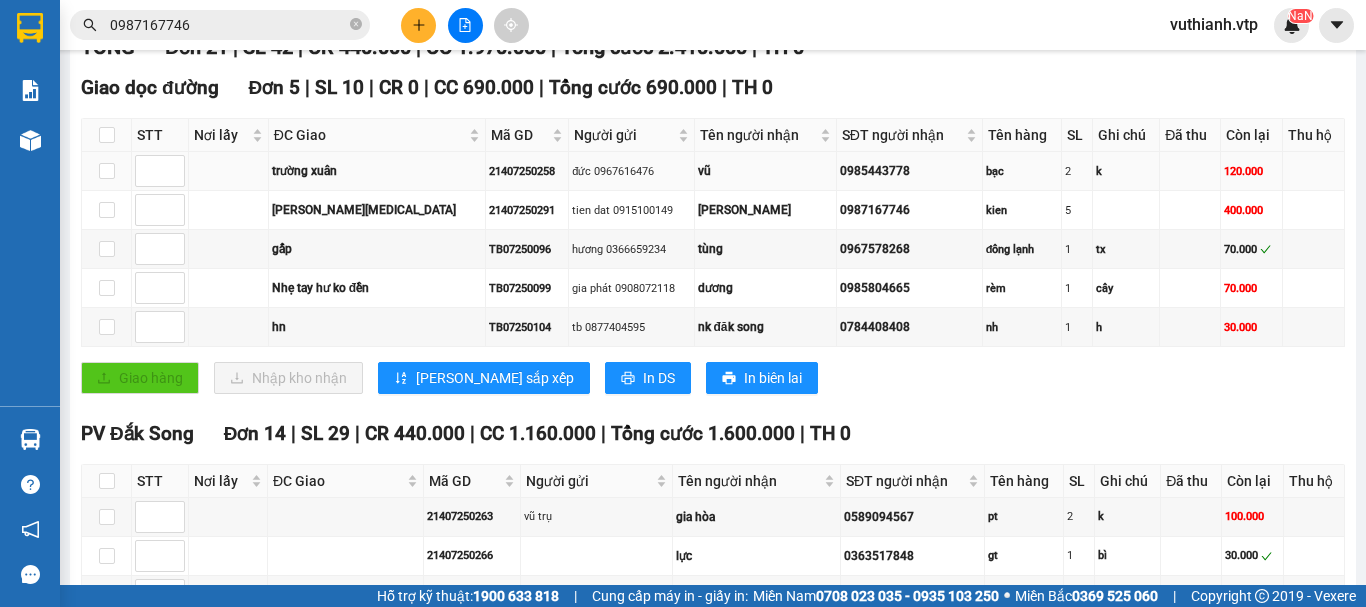 drag, startPoint x: 353, startPoint y: 199, endPoint x: 393, endPoint y: 199, distance: 40 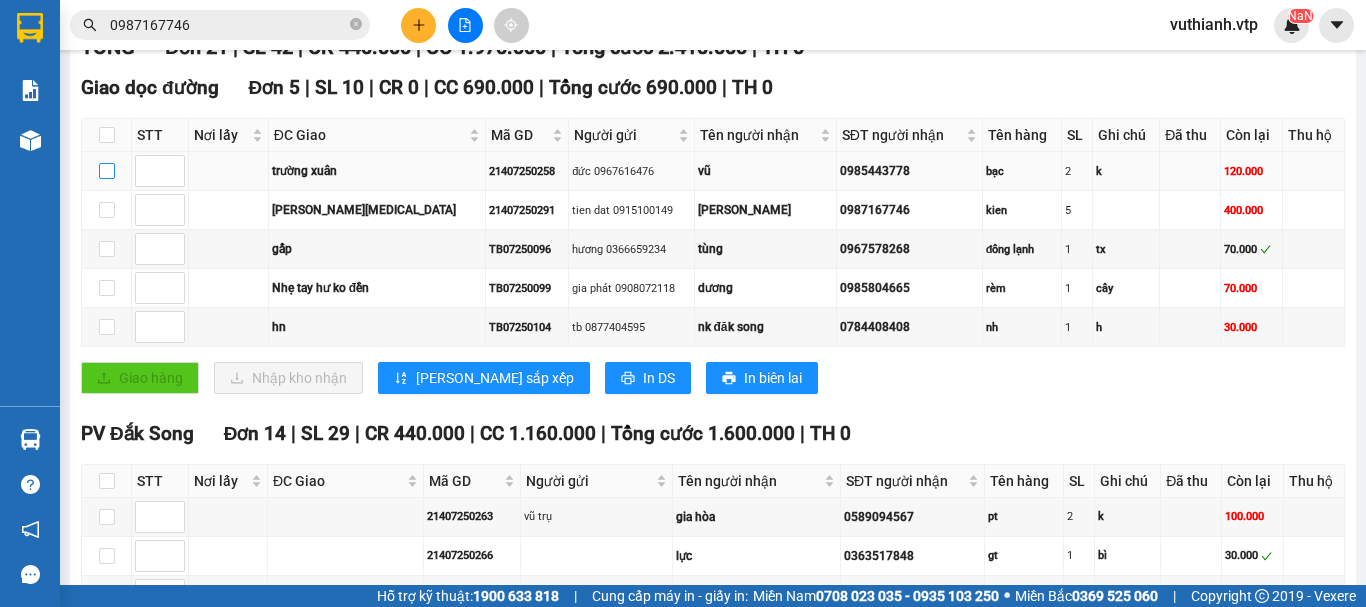 click at bounding box center (107, 171) 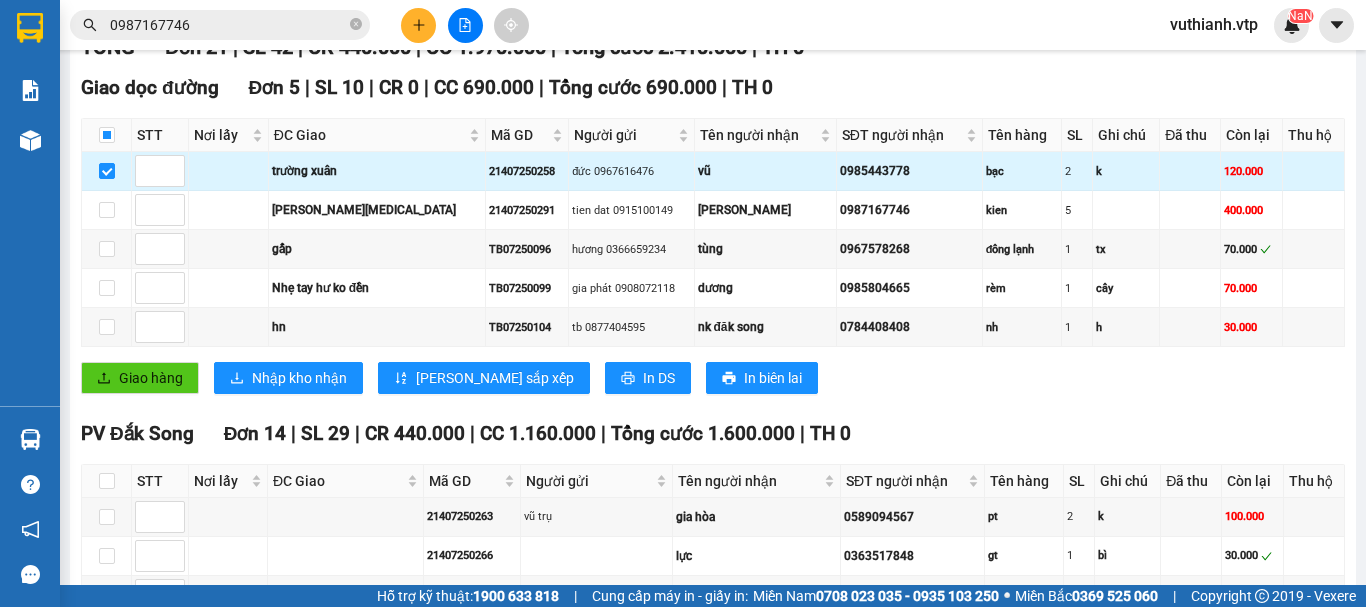 click on "120.000" at bounding box center (1252, 171) 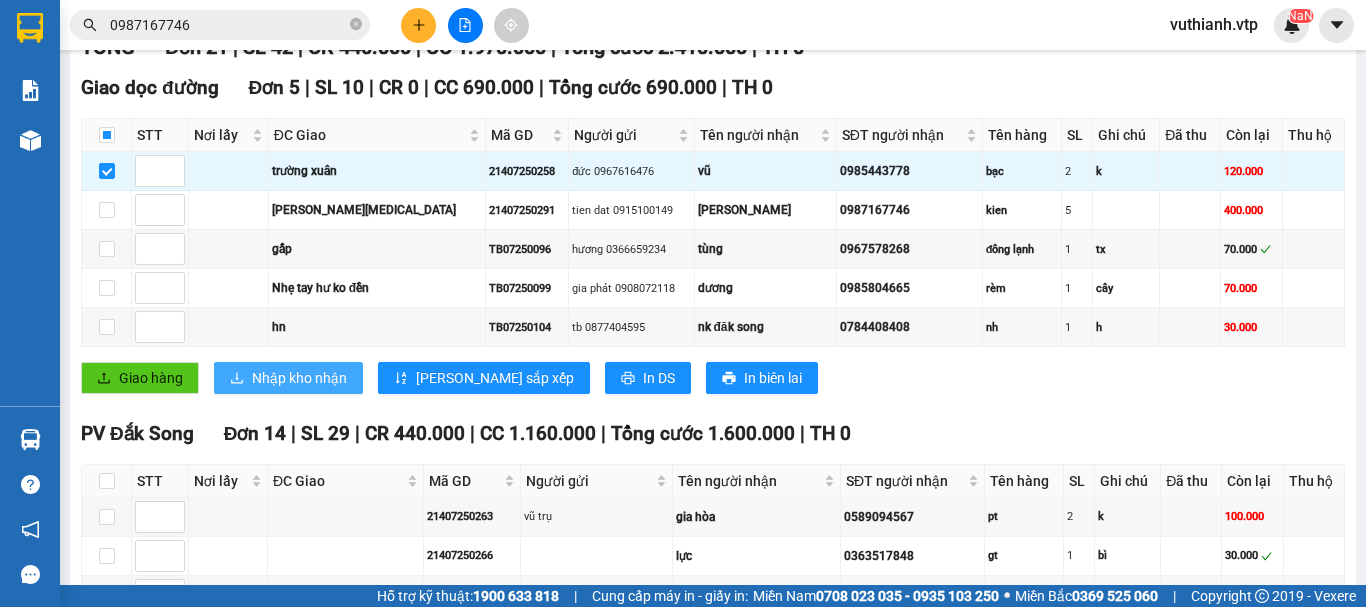 click on "Nhập kho nhận" at bounding box center [299, 378] 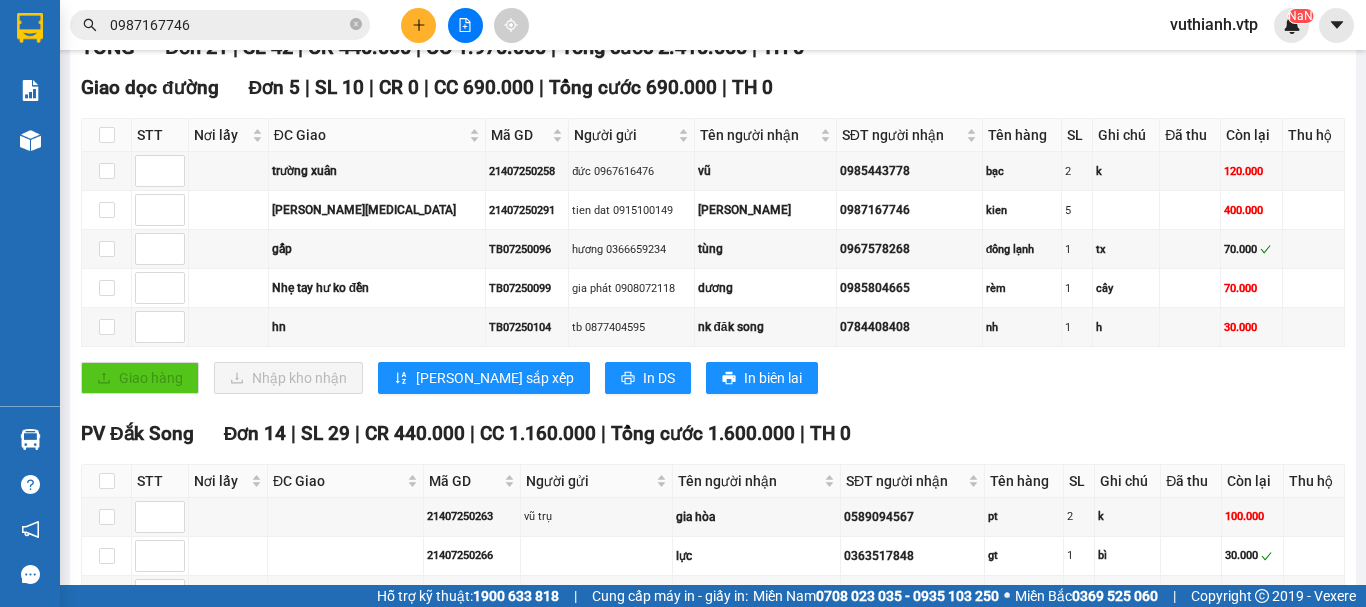 checkbox on "false" 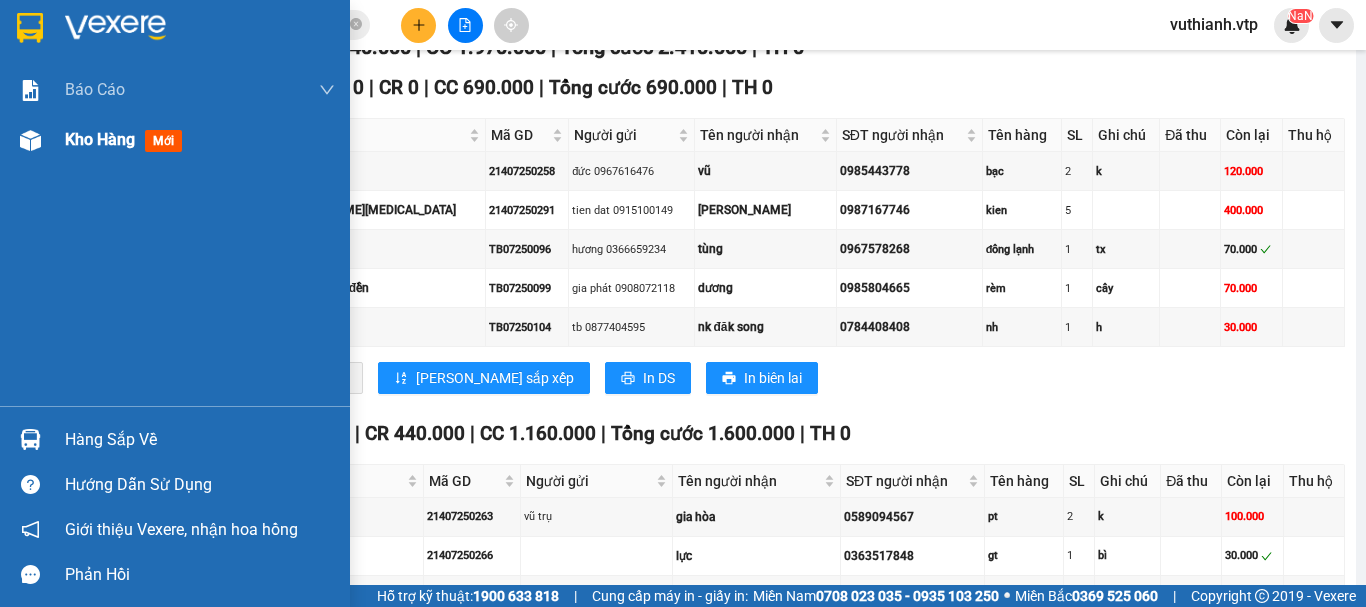 click at bounding box center (30, 140) 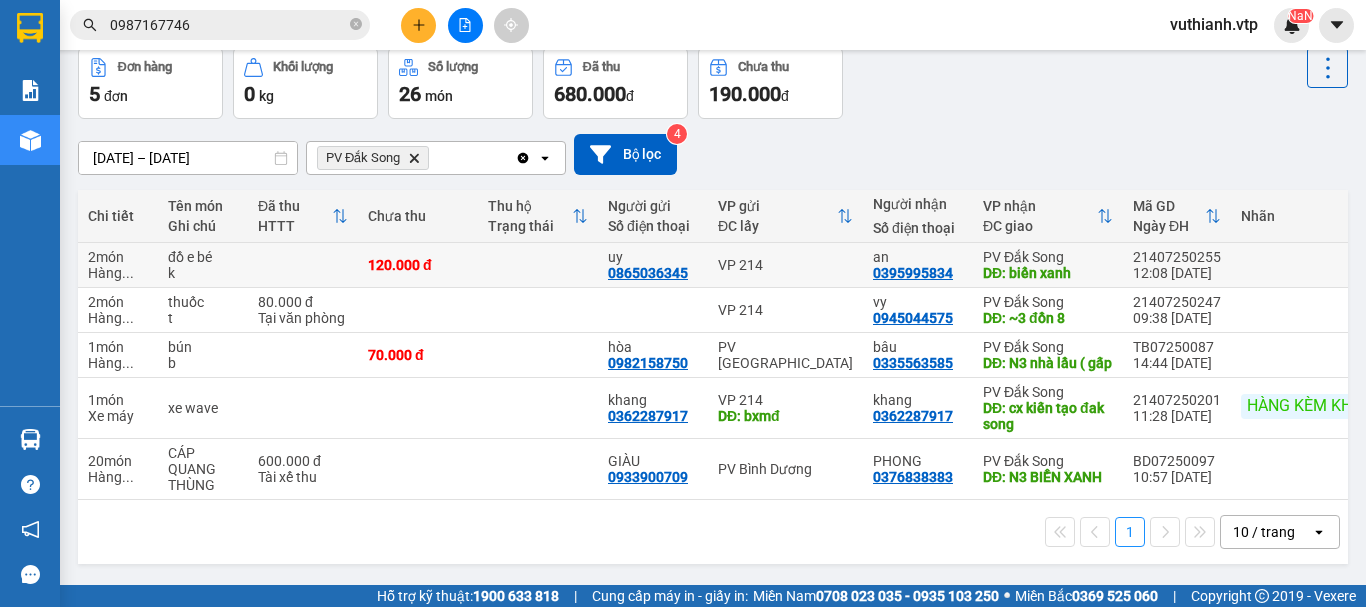 scroll, scrollTop: 0, scrollLeft: 0, axis: both 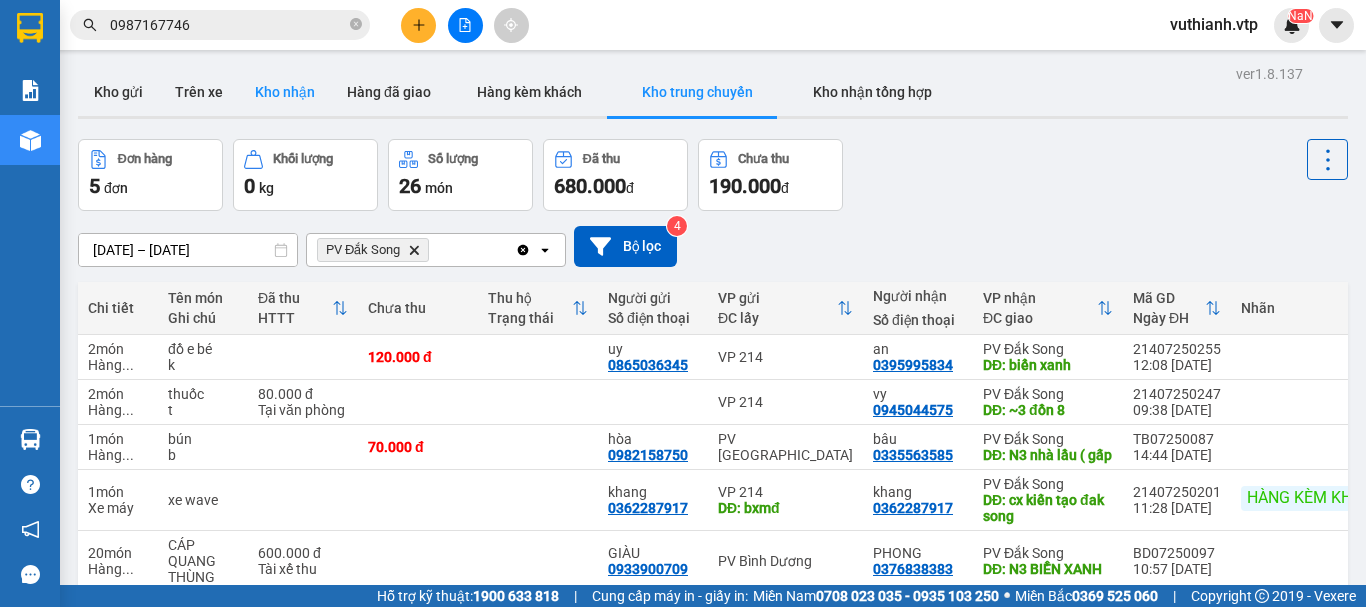 click on "Kho nhận" at bounding box center [285, 92] 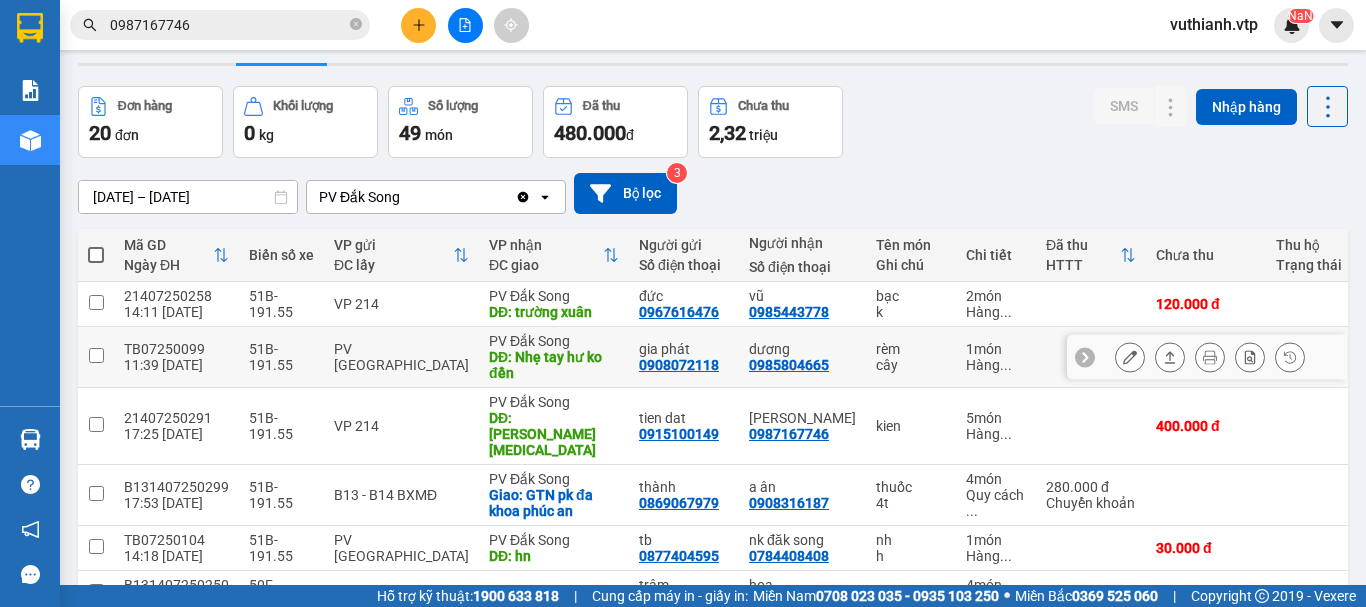 scroll, scrollTop: 100, scrollLeft: 0, axis: vertical 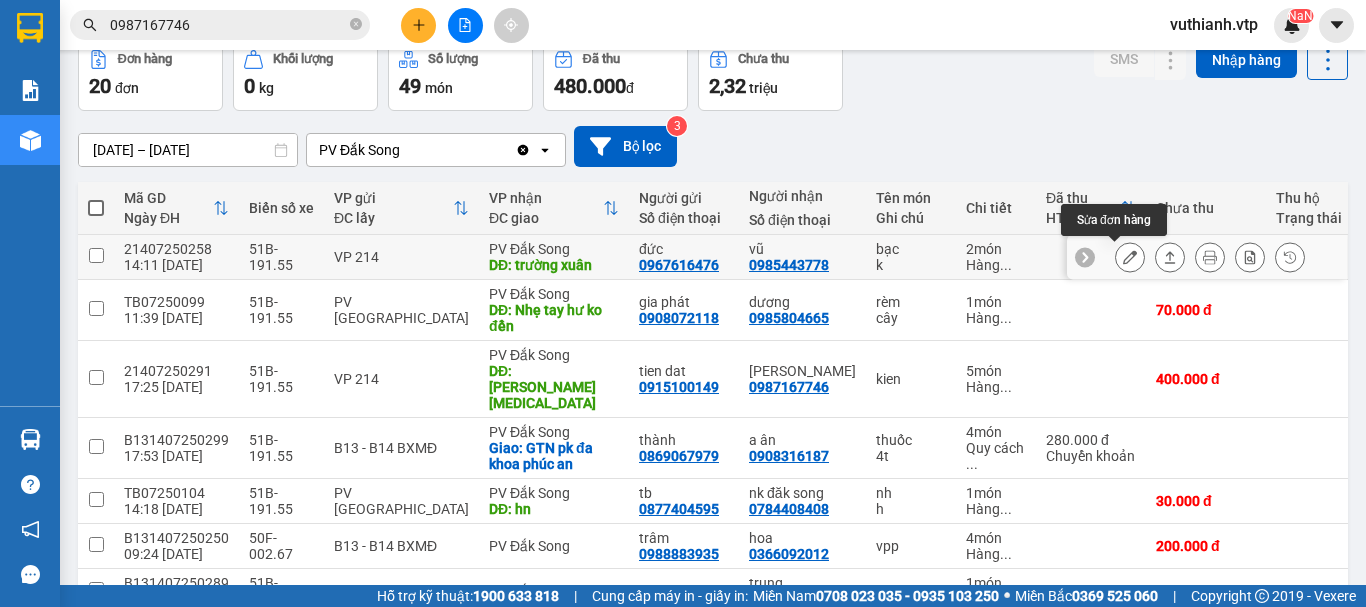 click 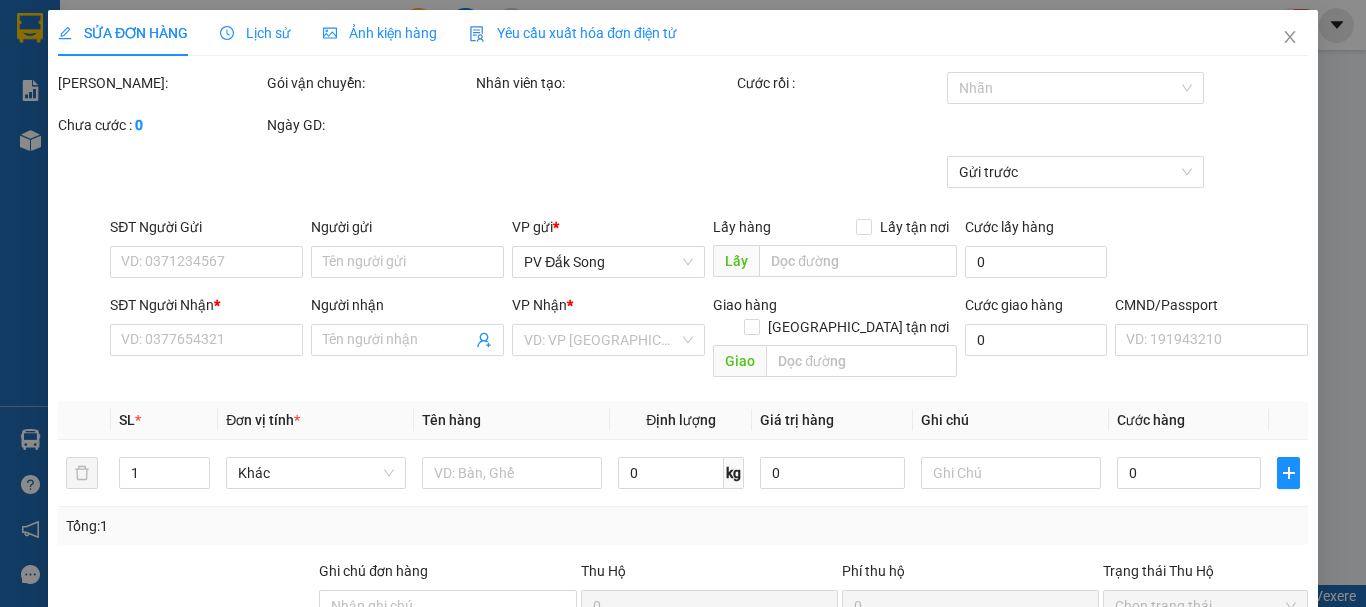 scroll, scrollTop: 0, scrollLeft: 0, axis: both 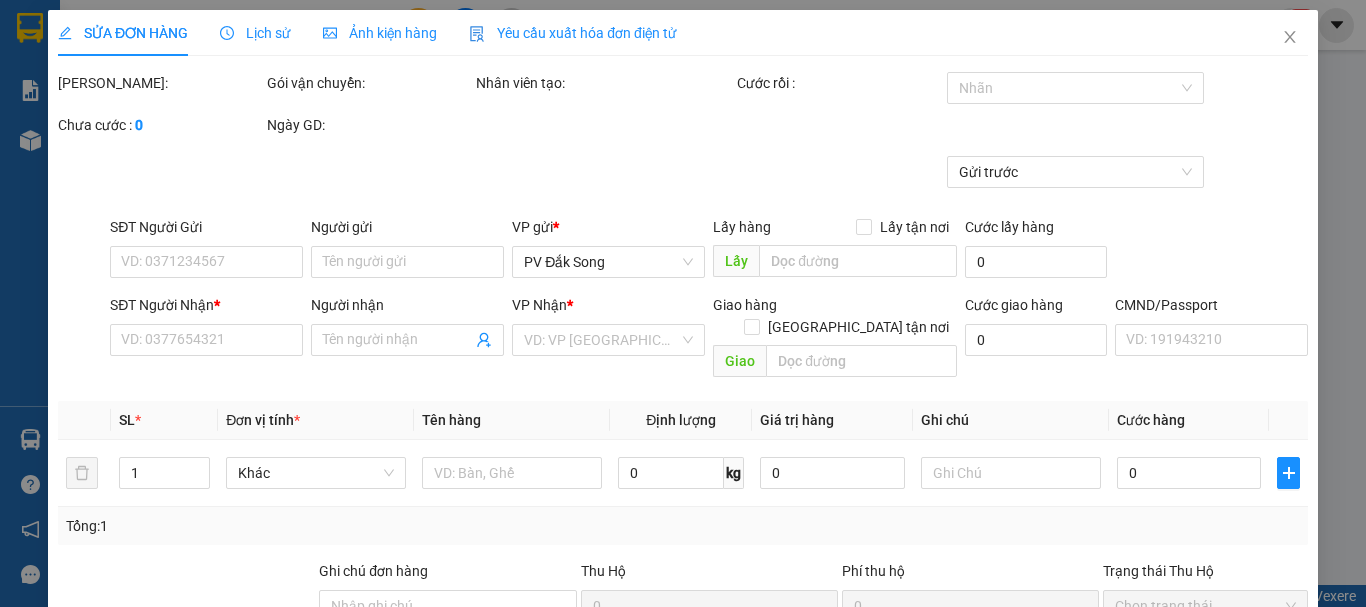 type on "0967616476" 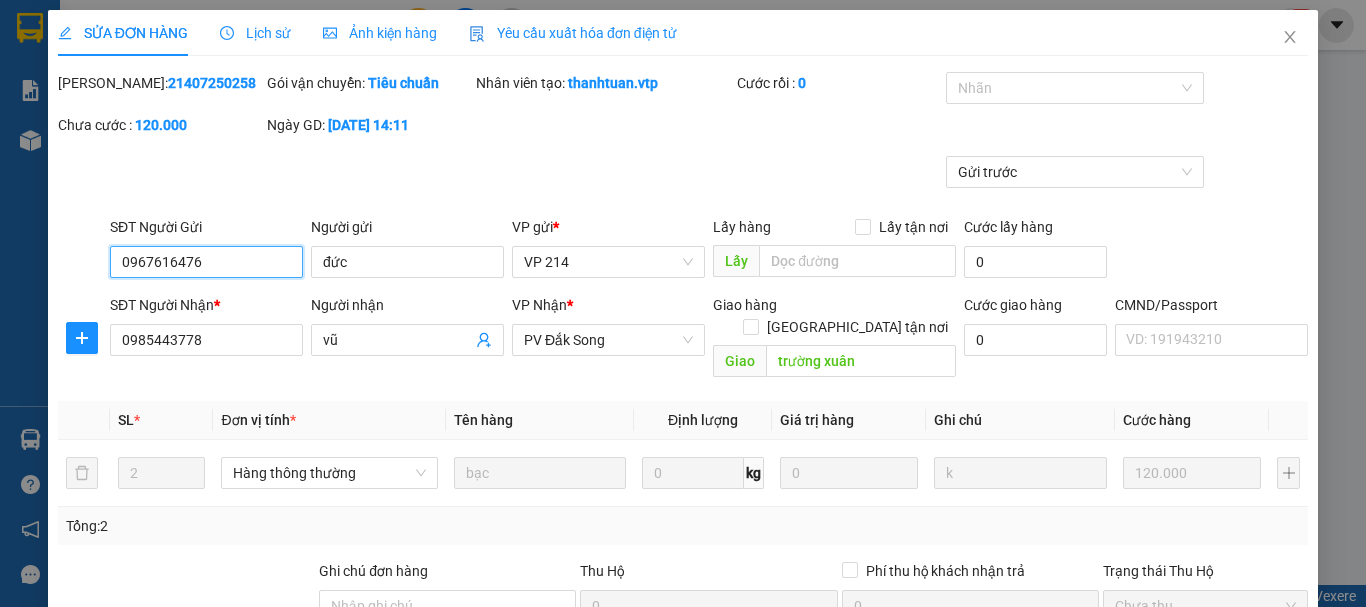 type on "6.000" 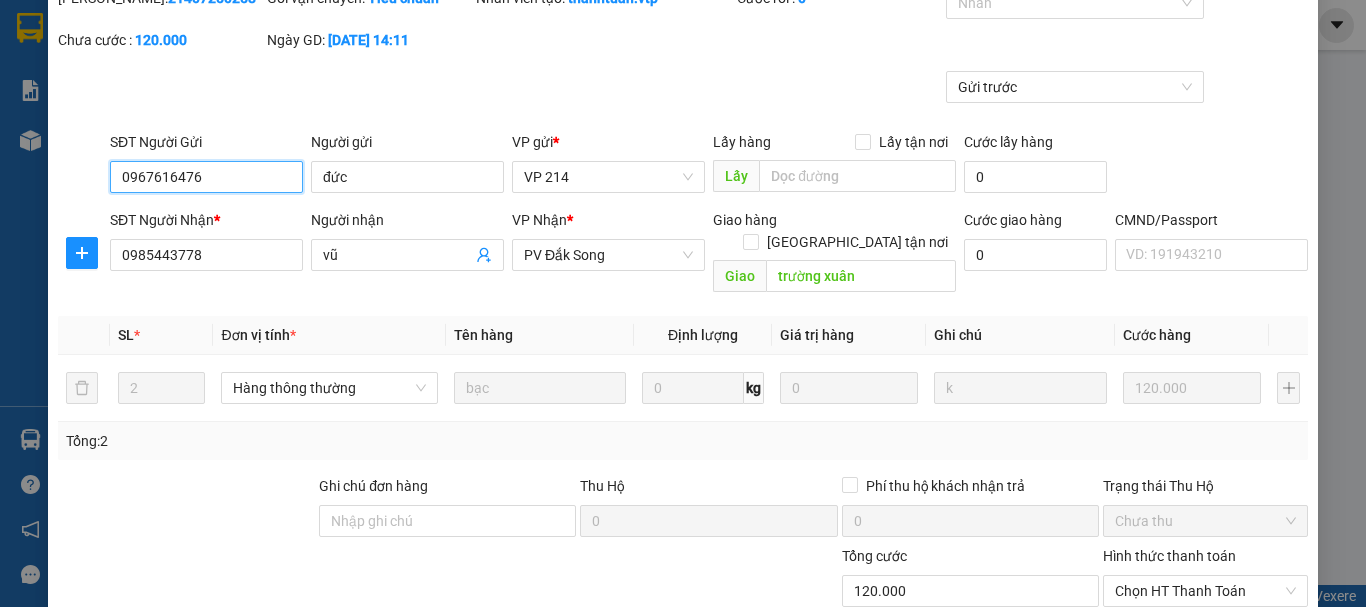 scroll, scrollTop: 340, scrollLeft: 0, axis: vertical 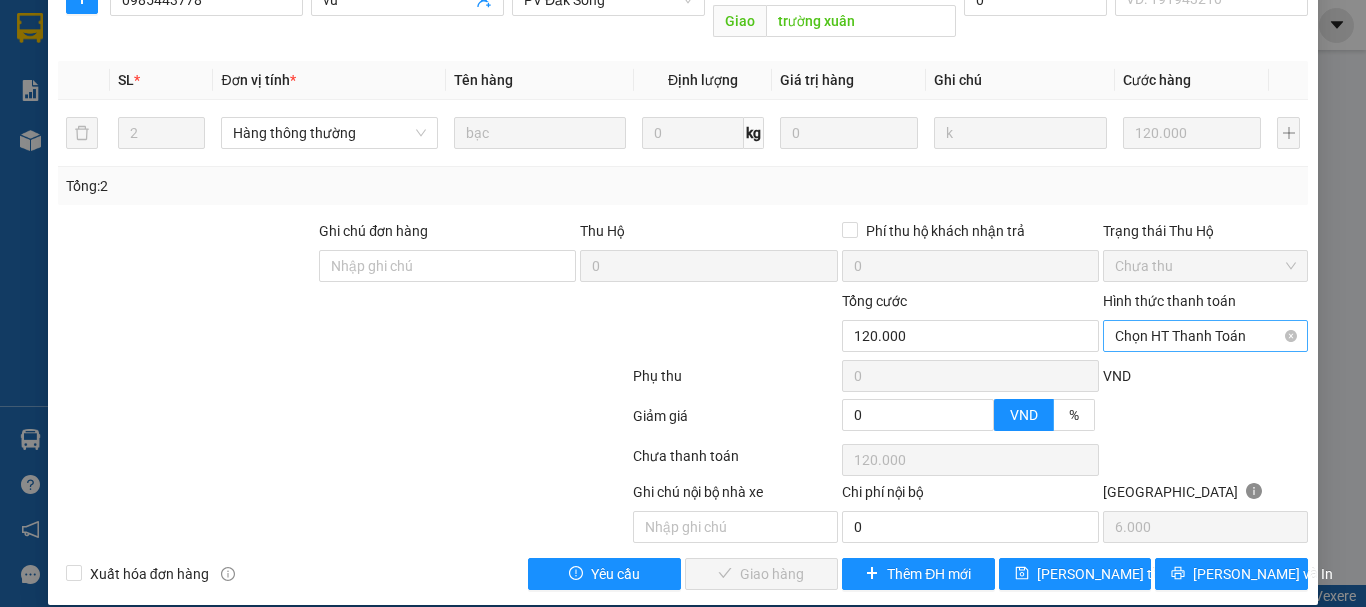 click on "Chọn HT Thanh Toán" at bounding box center [1205, 336] 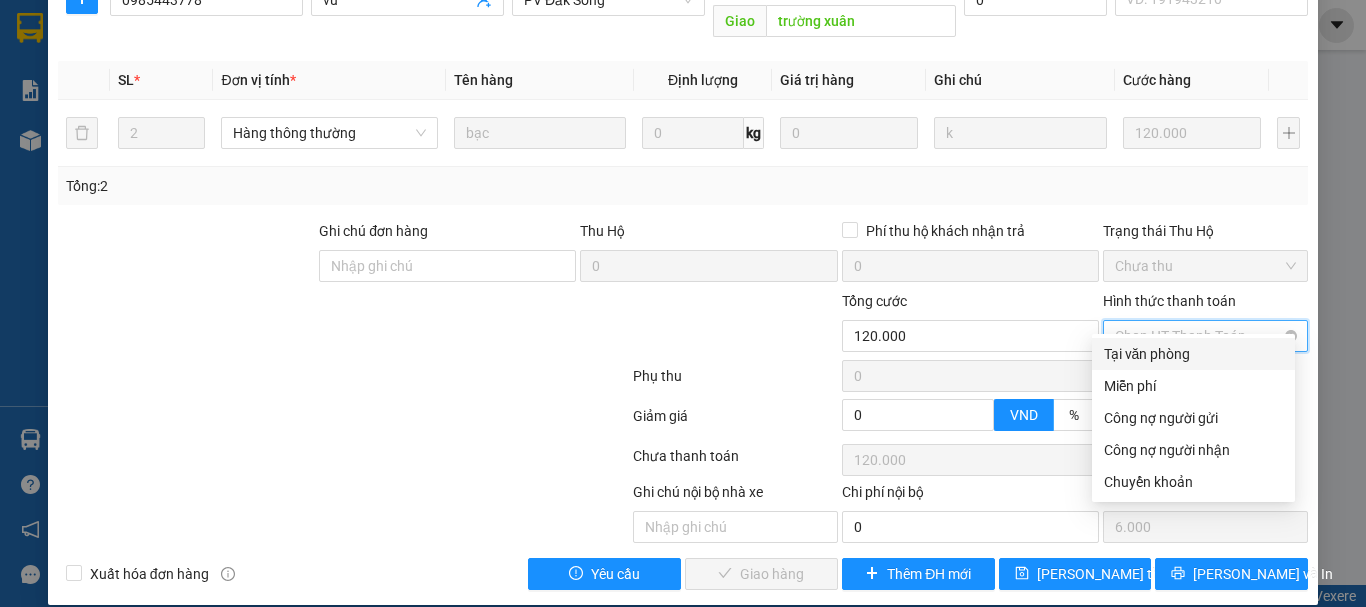 click on "Chọn HT Thanh Toán" at bounding box center (1205, 336) 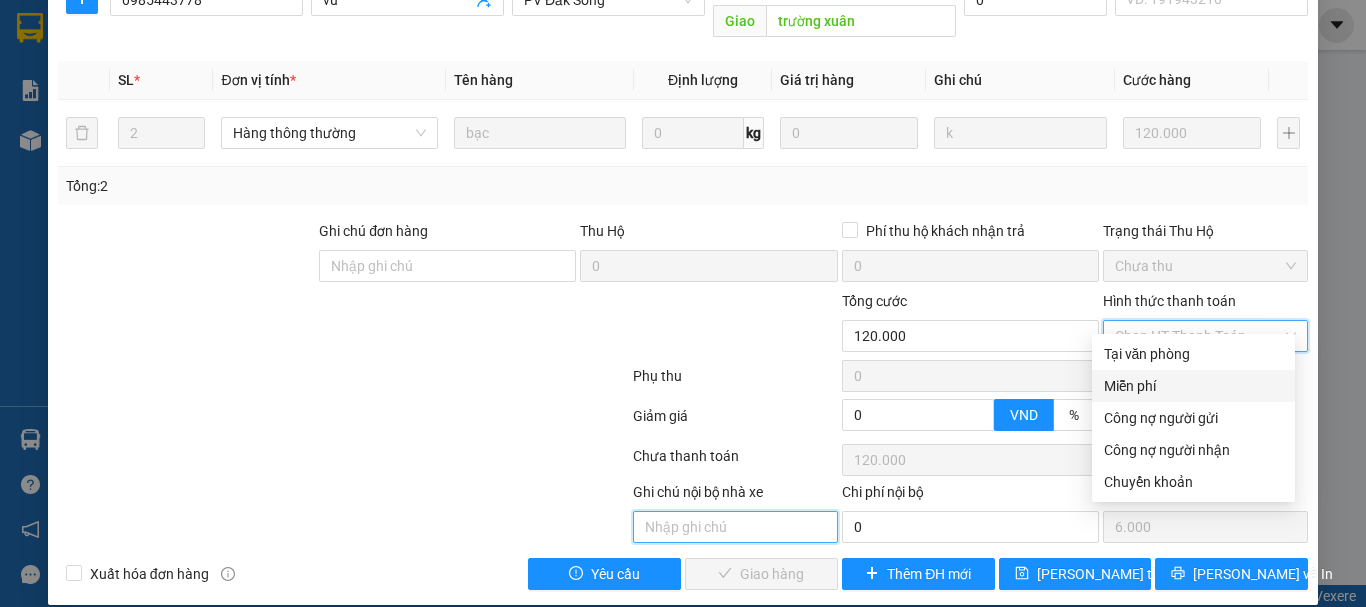 click at bounding box center [735, 527] 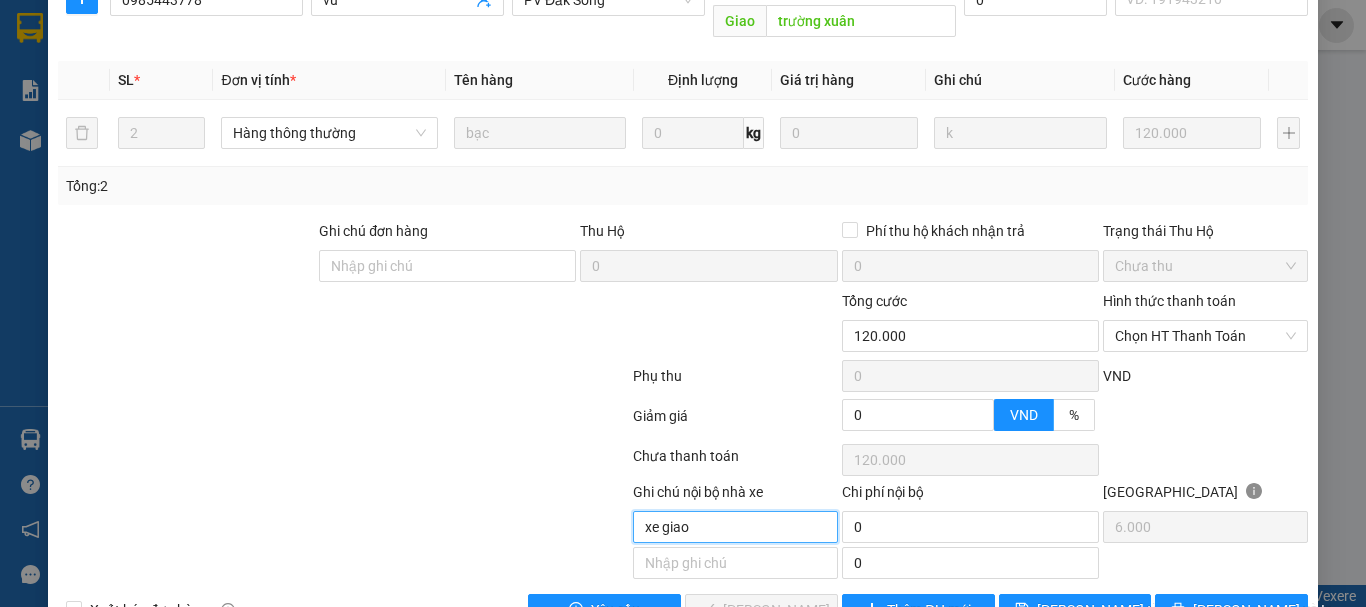 type on "xe giao" 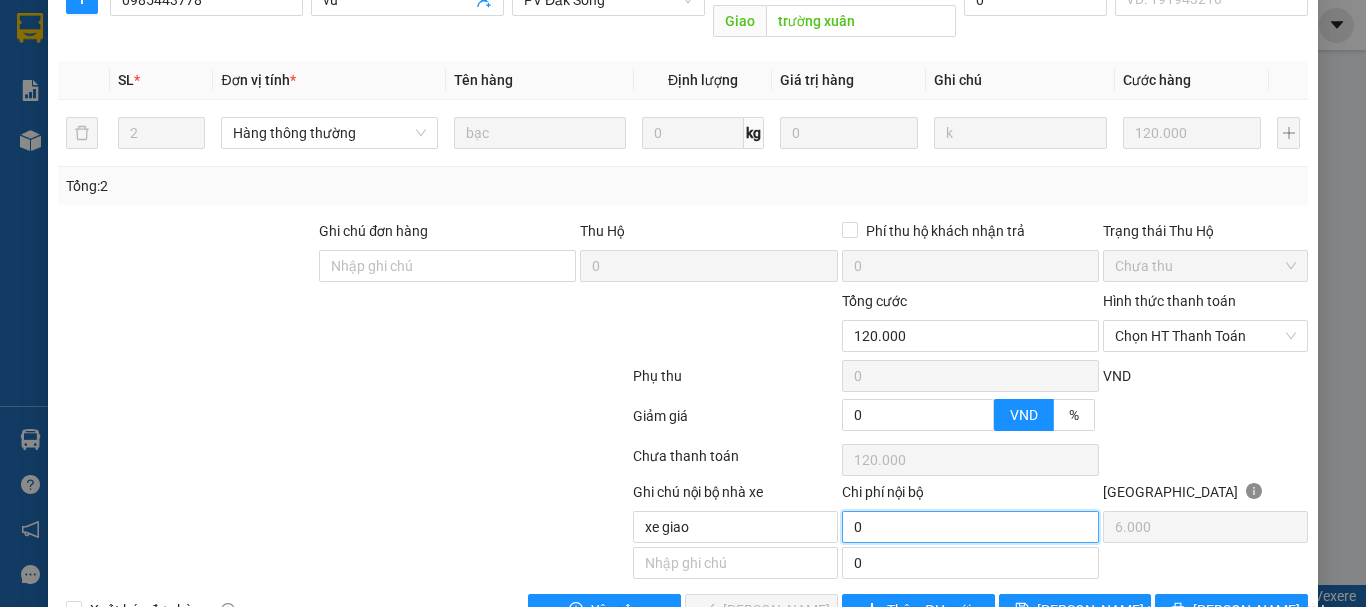 click on "0" at bounding box center (970, 527) 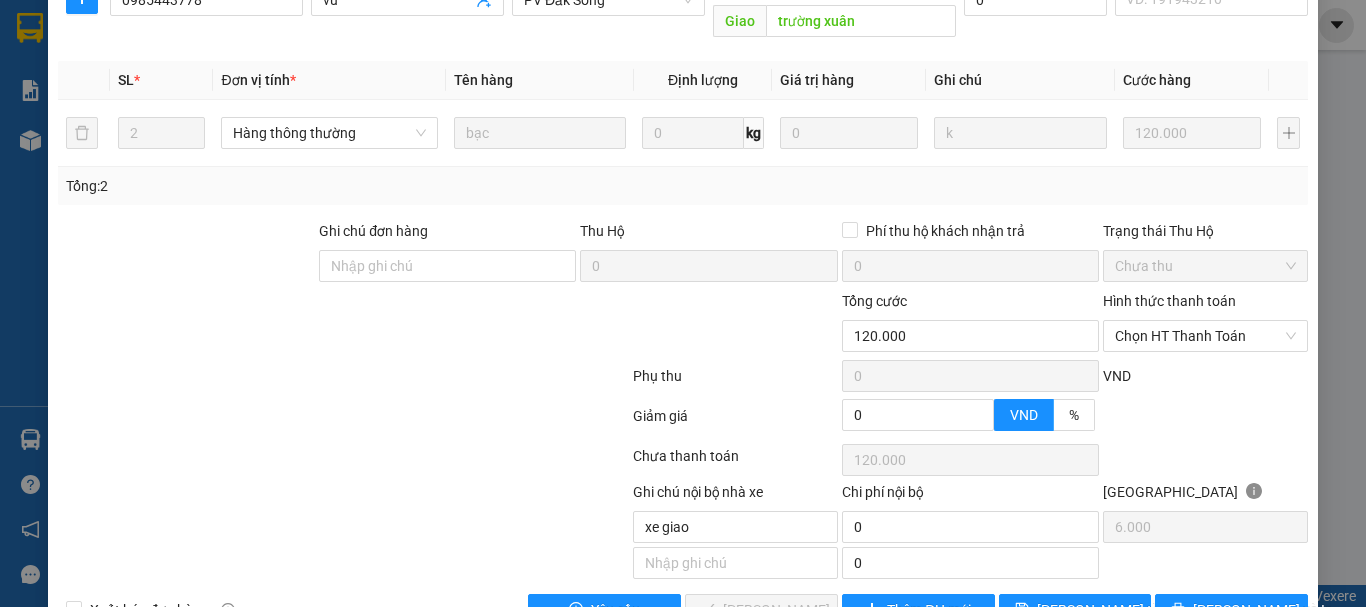 click at bounding box center (1205, 422) 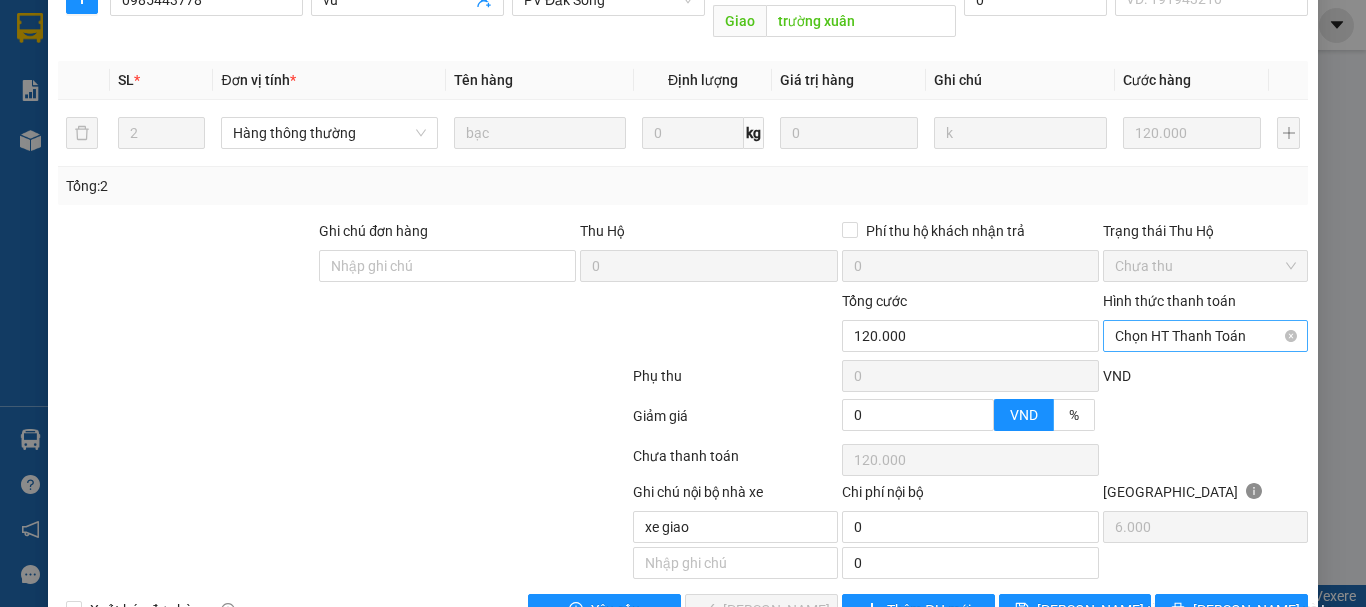 click on "Chọn HT Thanh Toán" at bounding box center (1205, 336) 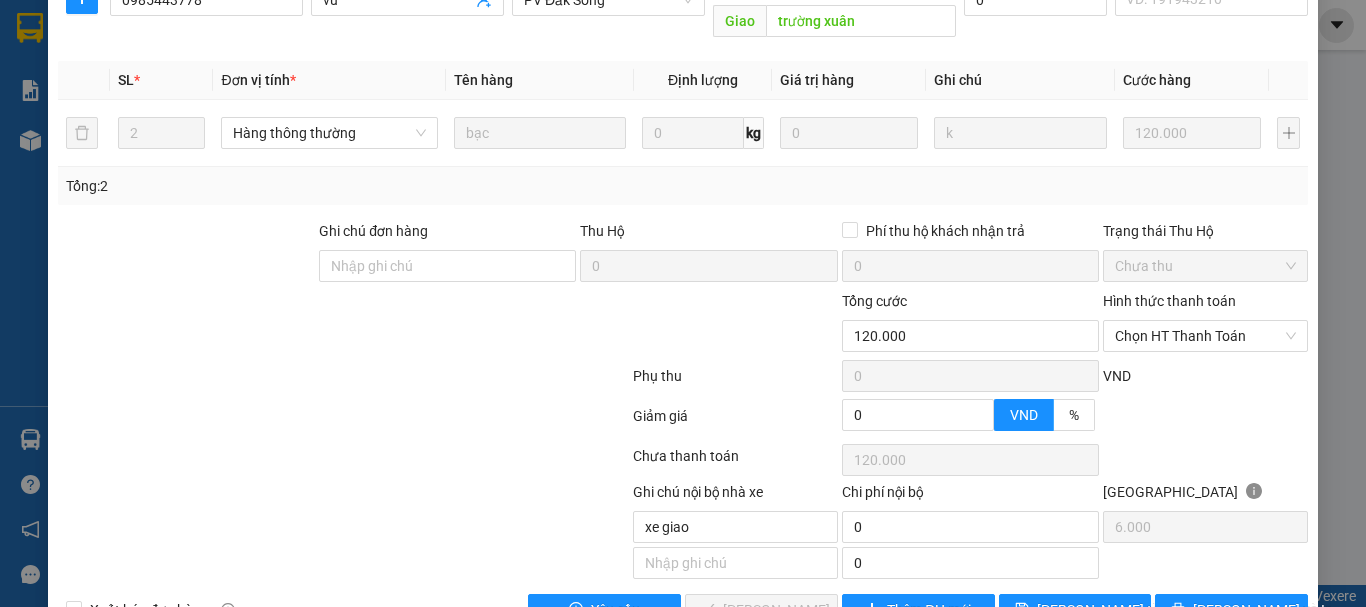 click on "Tổng:  2" at bounding box center [683, 186] 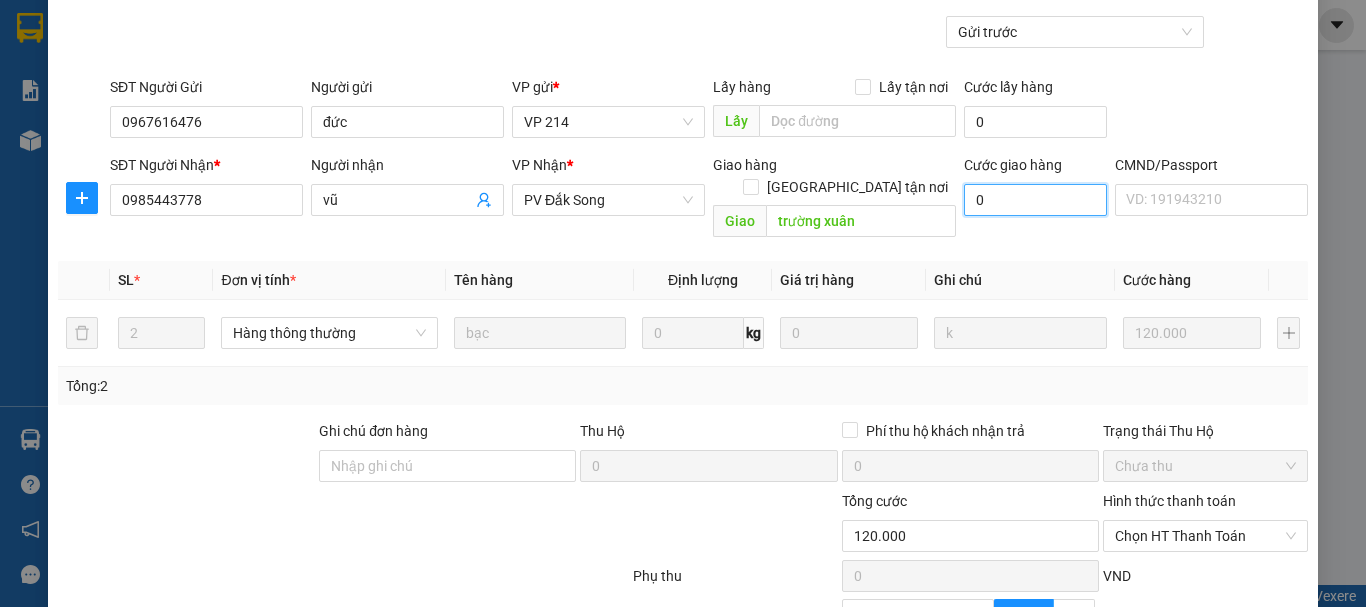 click on "0" at bounding box center (1035, 200) 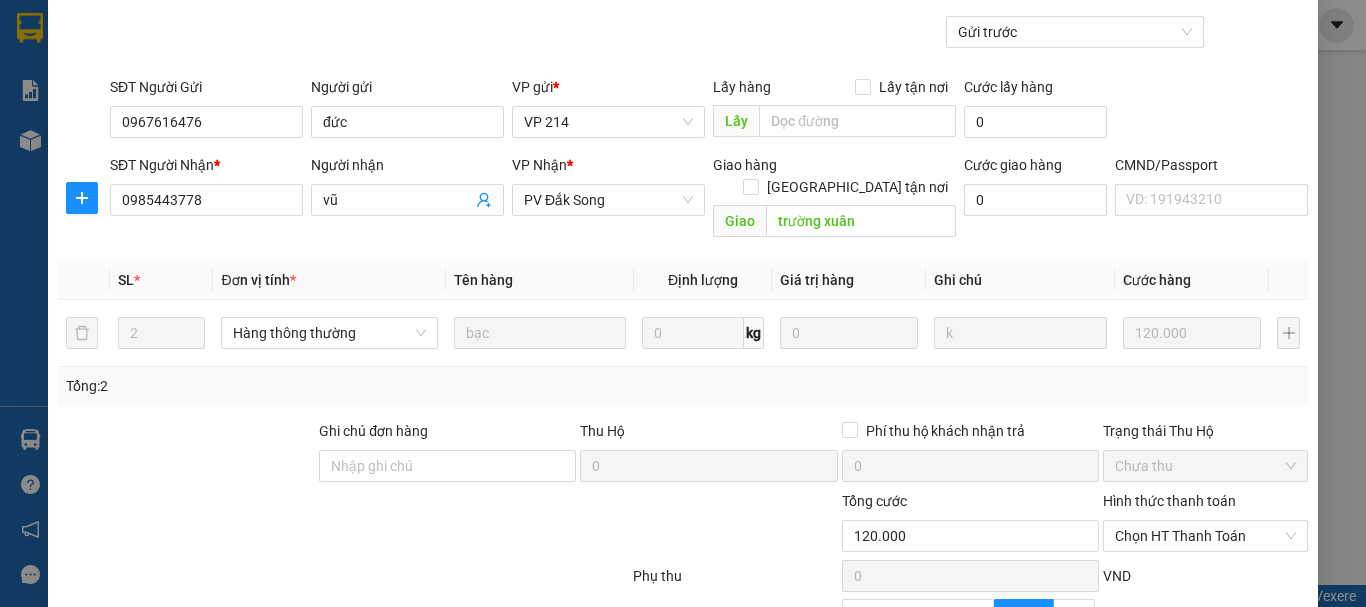 click on "Tổng:  2" at bounding box center [683, 386] 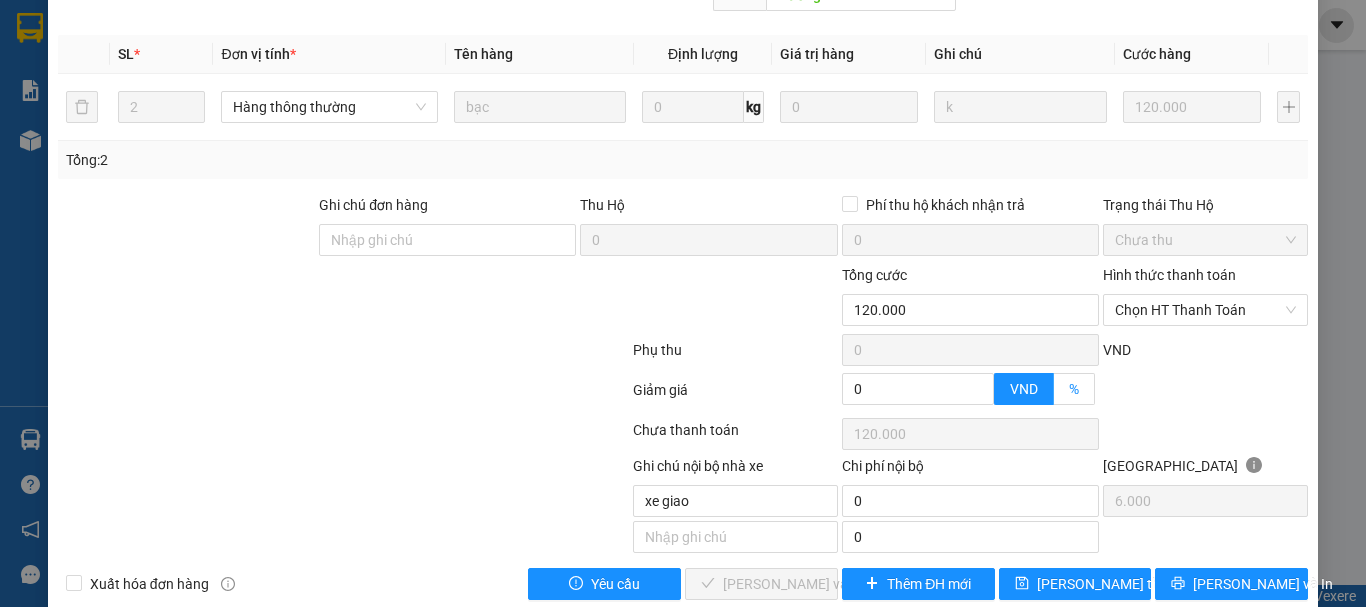 scroll, scrollTop: 376, scrollLeft: 0, axis: vertical 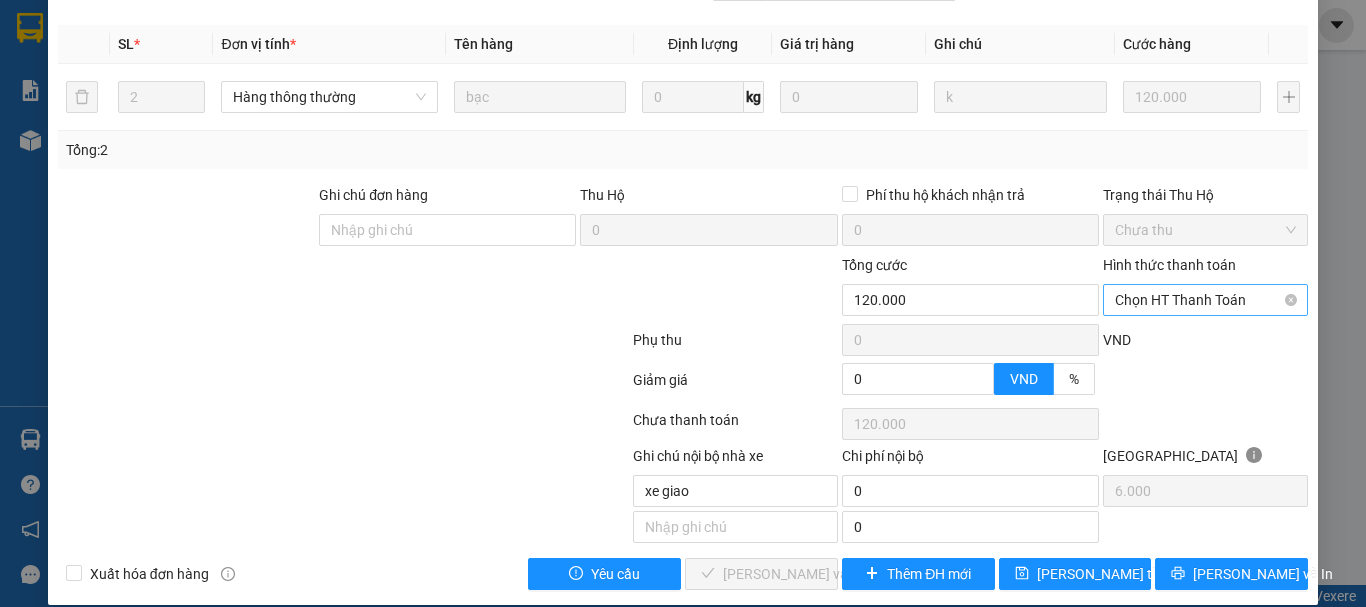 click on "Chọn HT Thanh Toán" at bounding box center (1205, 300) 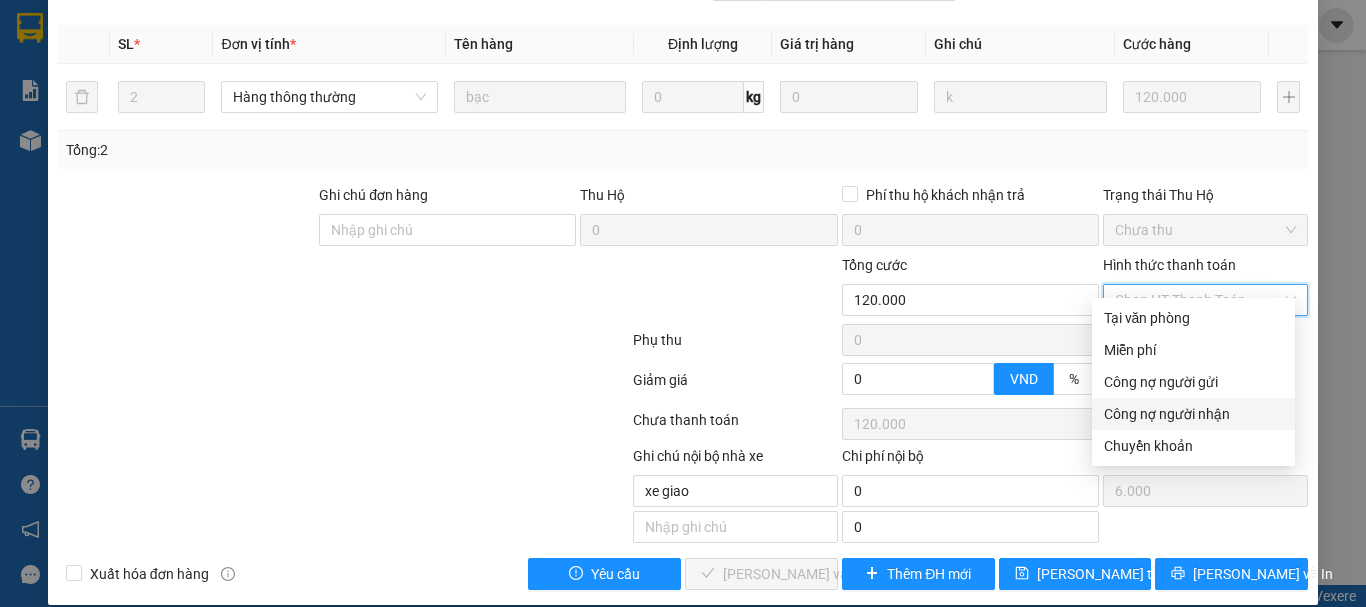 click on "Công nợ người nhận" at bounding box center (1193, 414) 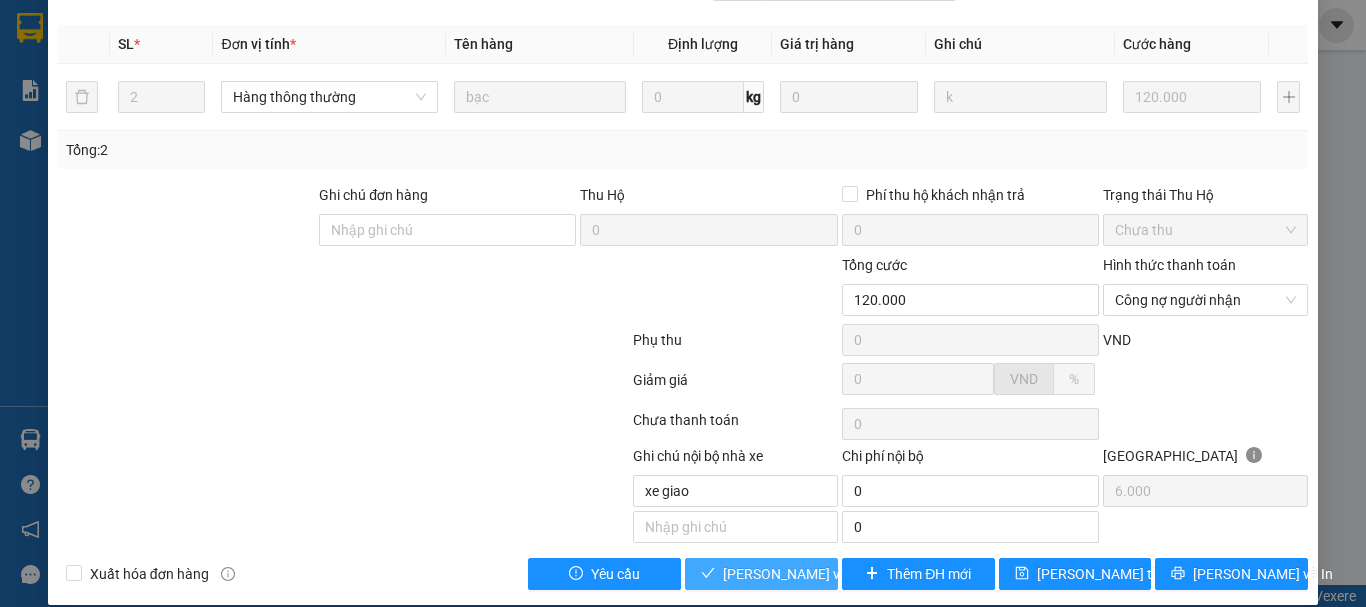 click on "Lưu và Giao hàng" at bounding box center (819, 574) 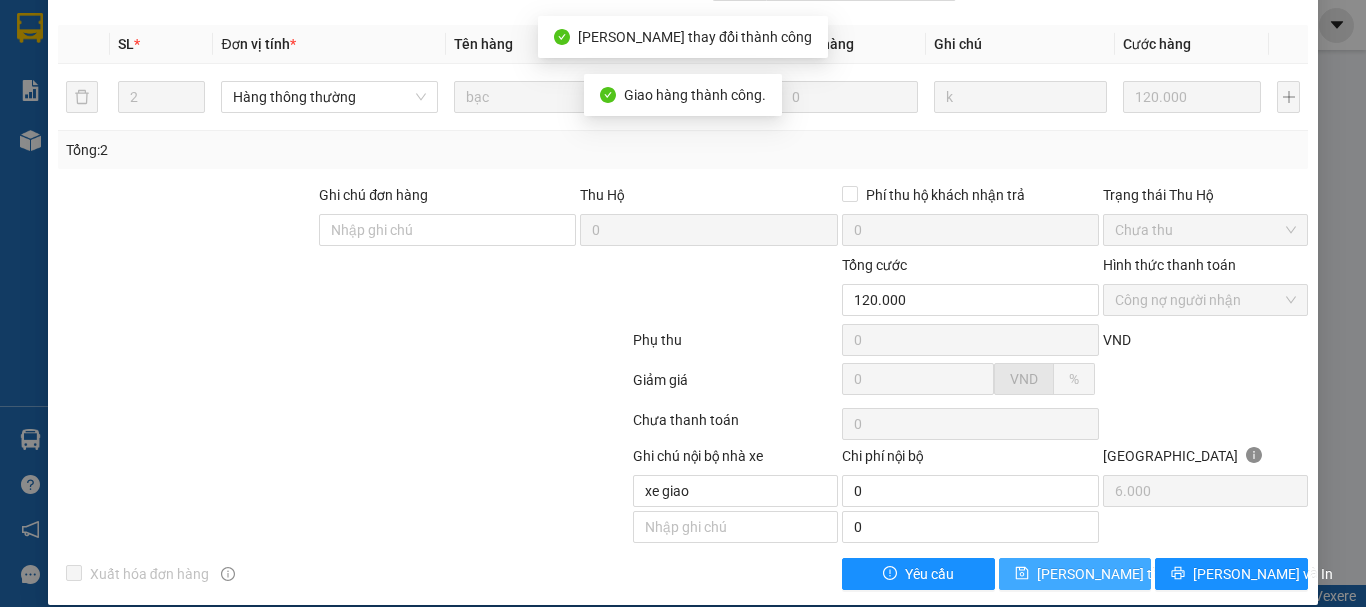 click on "[PERSON_NAME] thay đổi" at bounding box center [1117, 574] 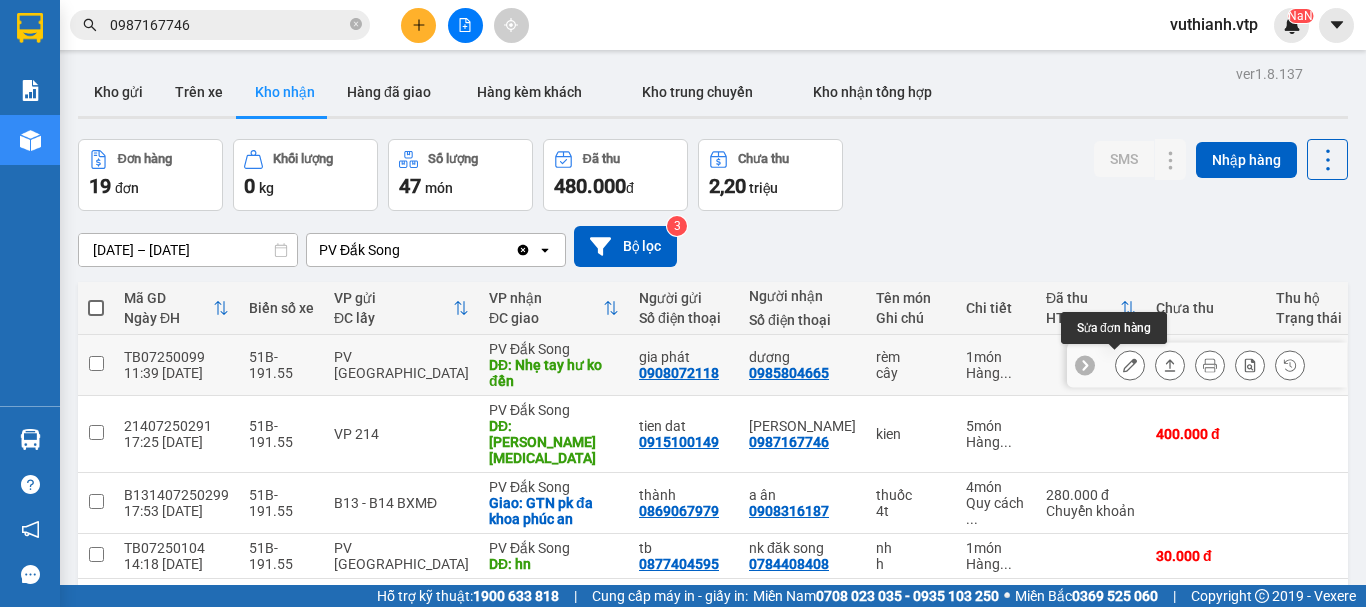 click 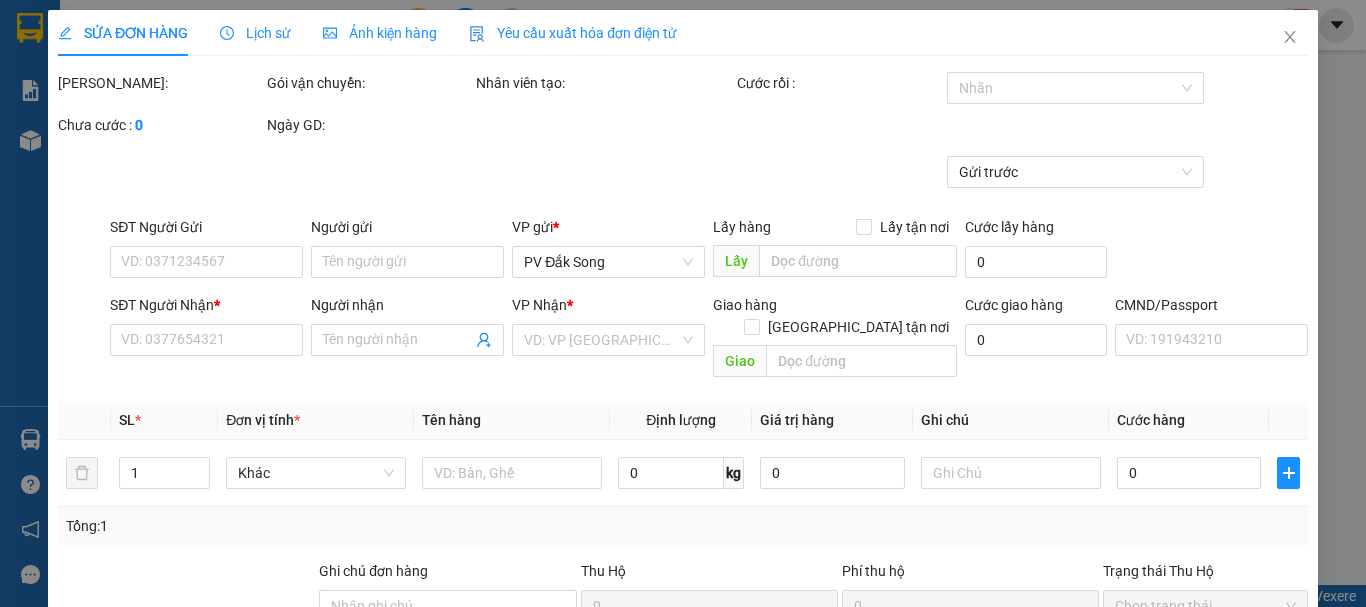 type on "0908072118" 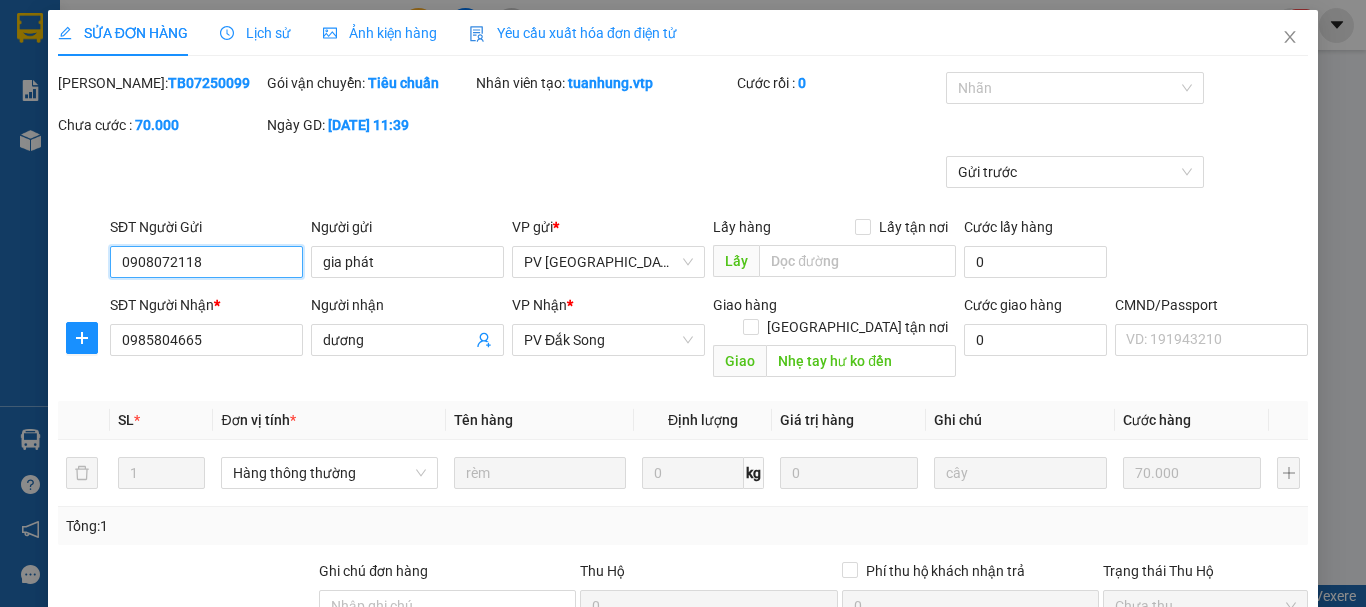 type on "3.500" 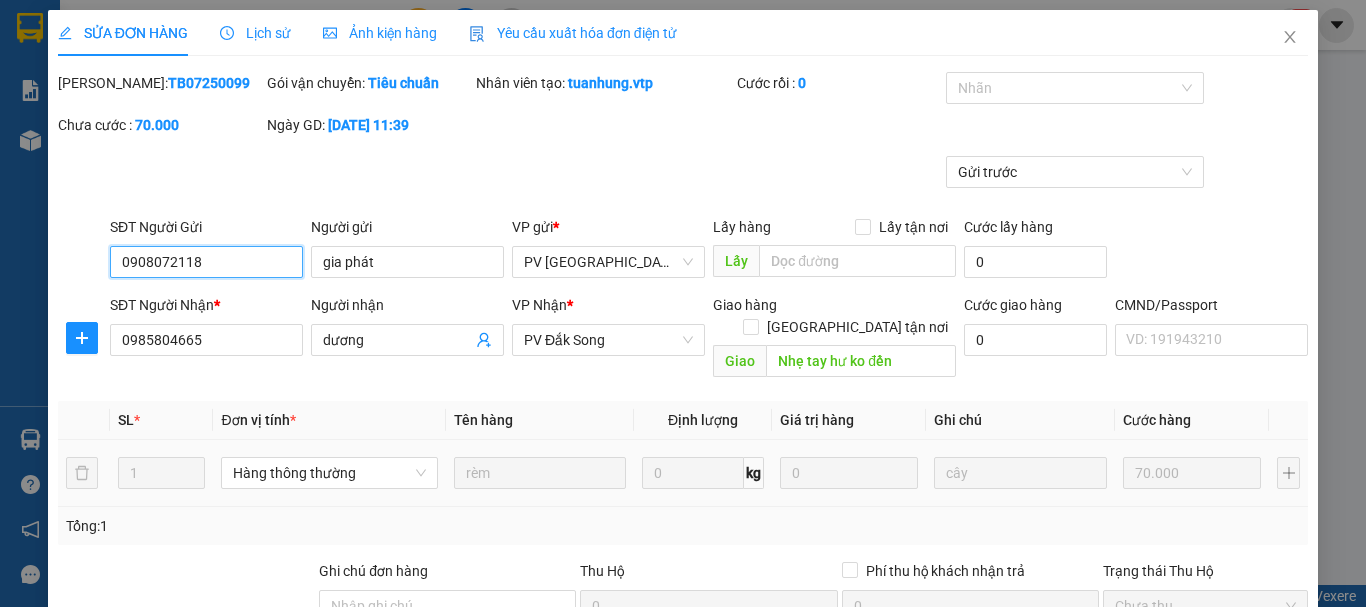 scroll, scrollTop: 340, scrollLeft: 0, axis: vertical 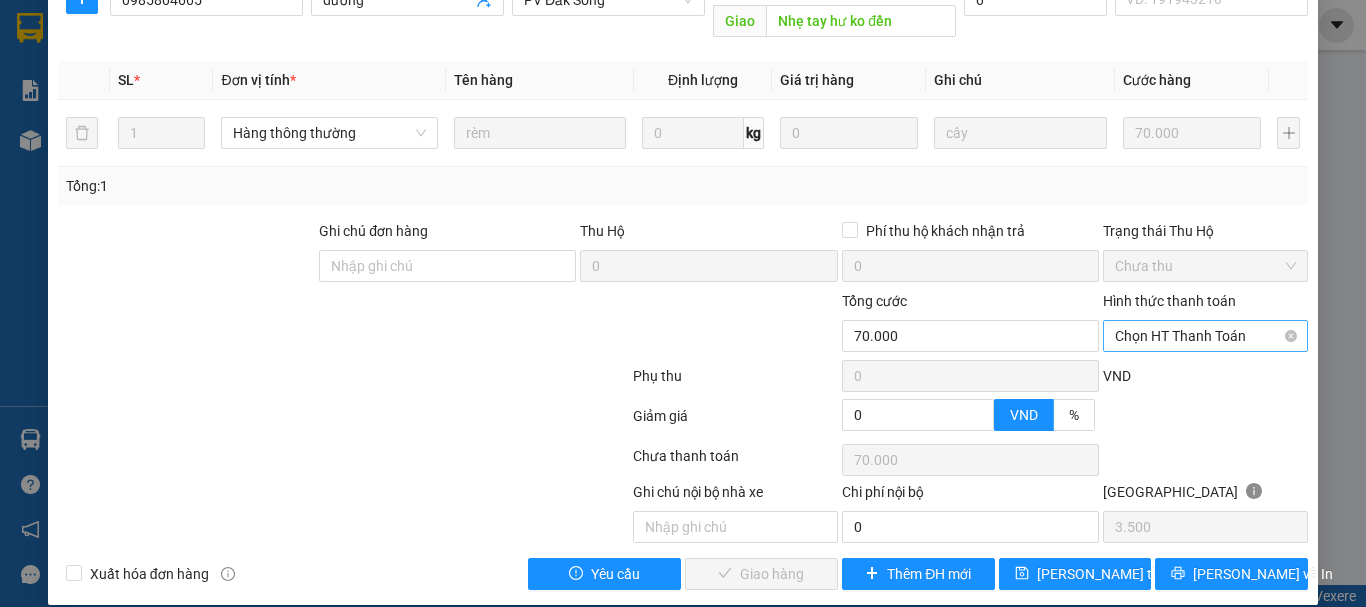 click on "Chọn HT Thanh Toán" at bounding box center (1205, 336) 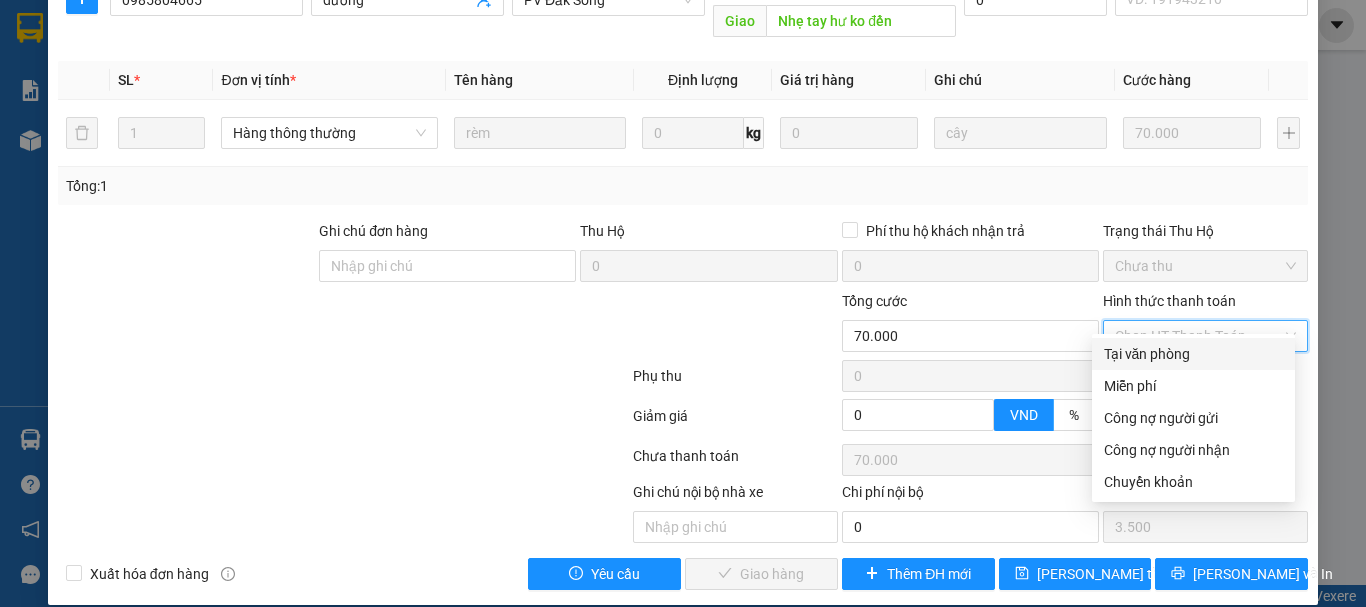 click on "Tại văn phòng" at bounding box center (1193, 354) 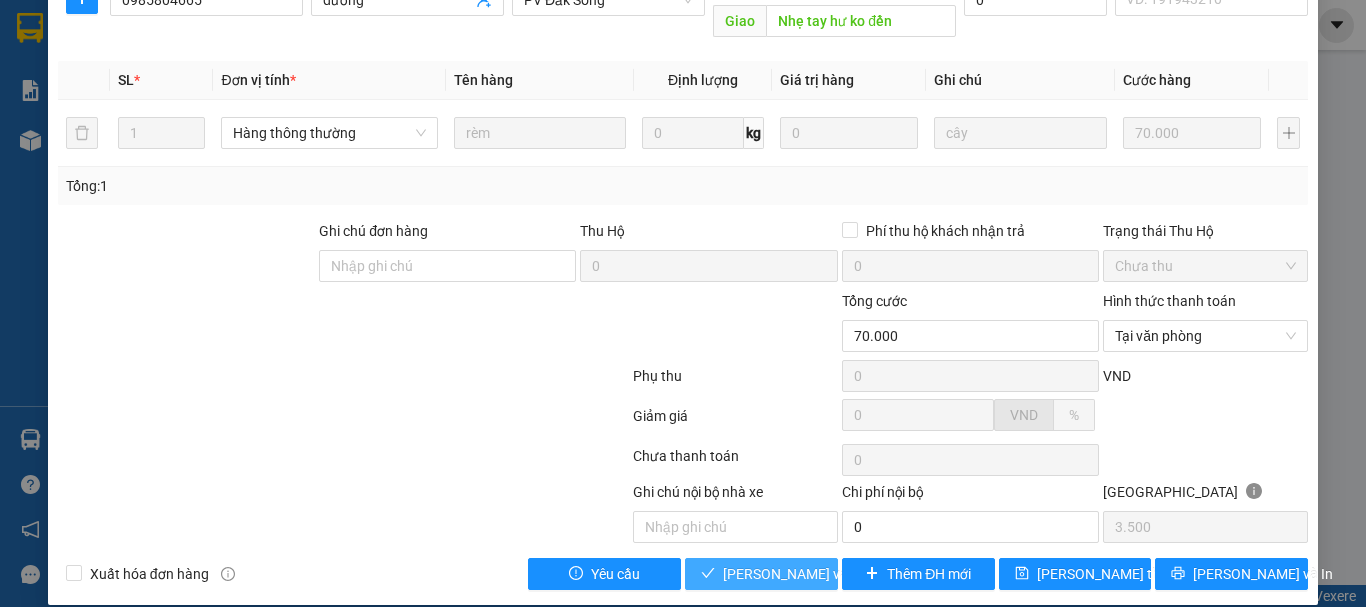 click on "Lưu và Giao hàng" at bounding box center [819, 574] 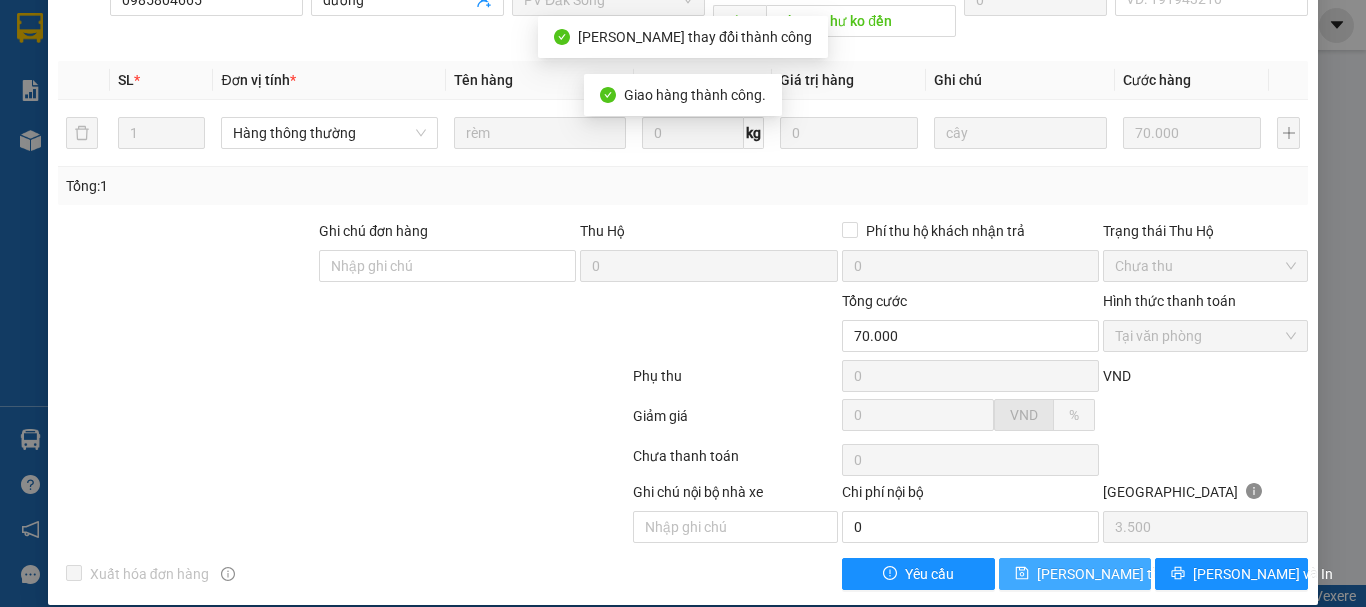 click on "[PERSON_NAME] thay đổi" at bounding box center (1117, 574) 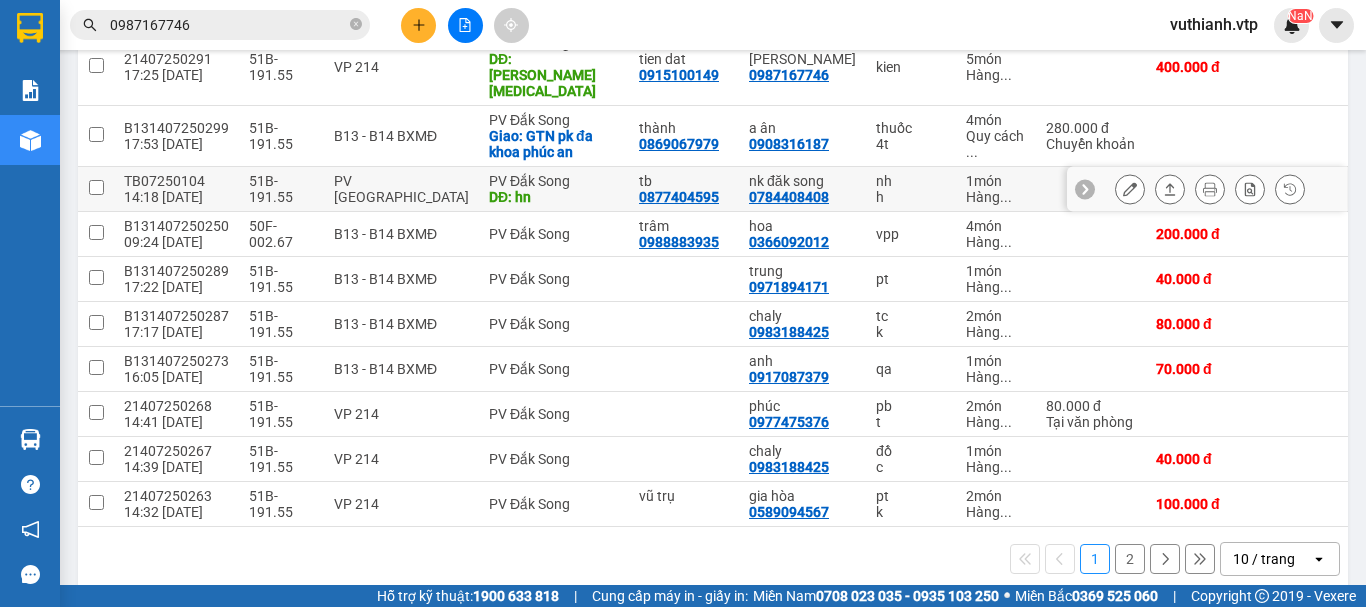 scroll, scrollTop: 322, scrollLeft: 0, axis: vertical 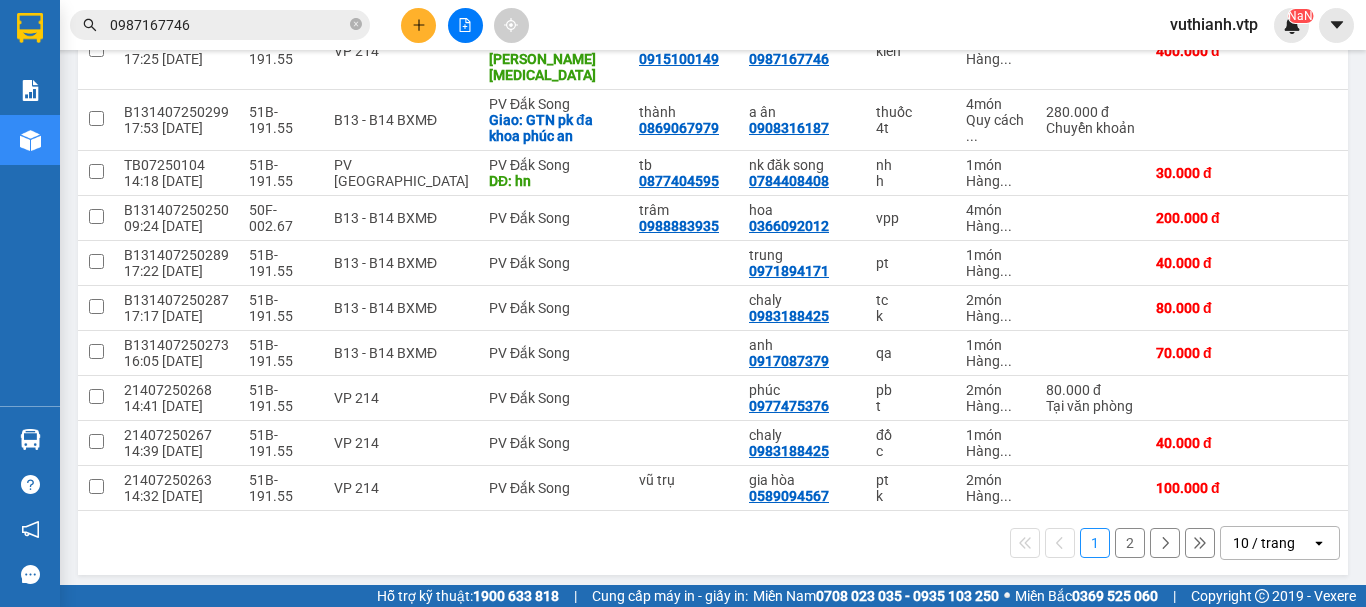 click on "1 2 10 / trang open" at bounding box center (713, 543) 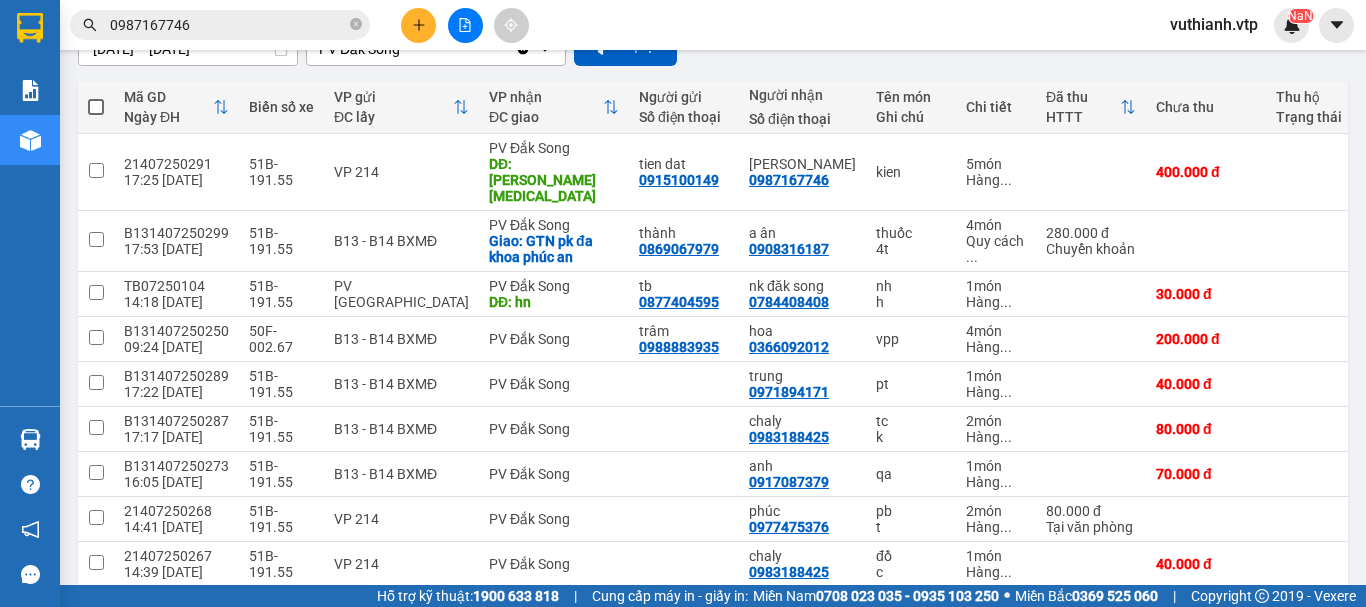 scroll, scrollTop: 322, scrollLeft: 0, axis: vertical 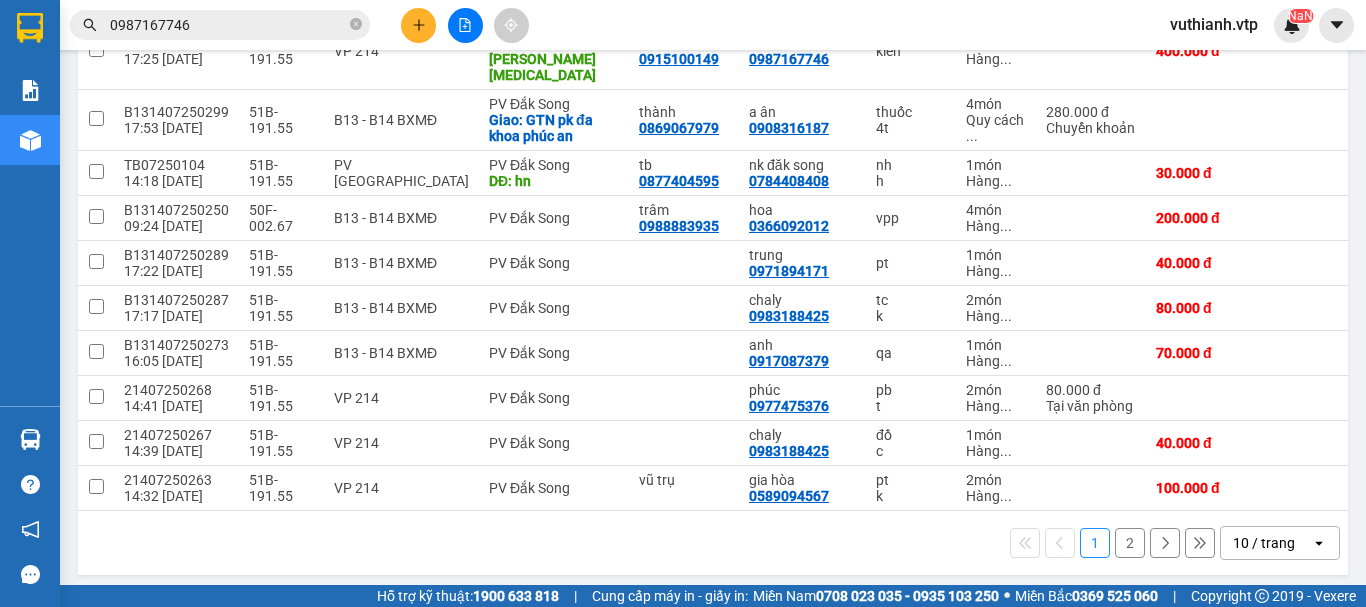 click on "2" at bounding box center (1130, 543) 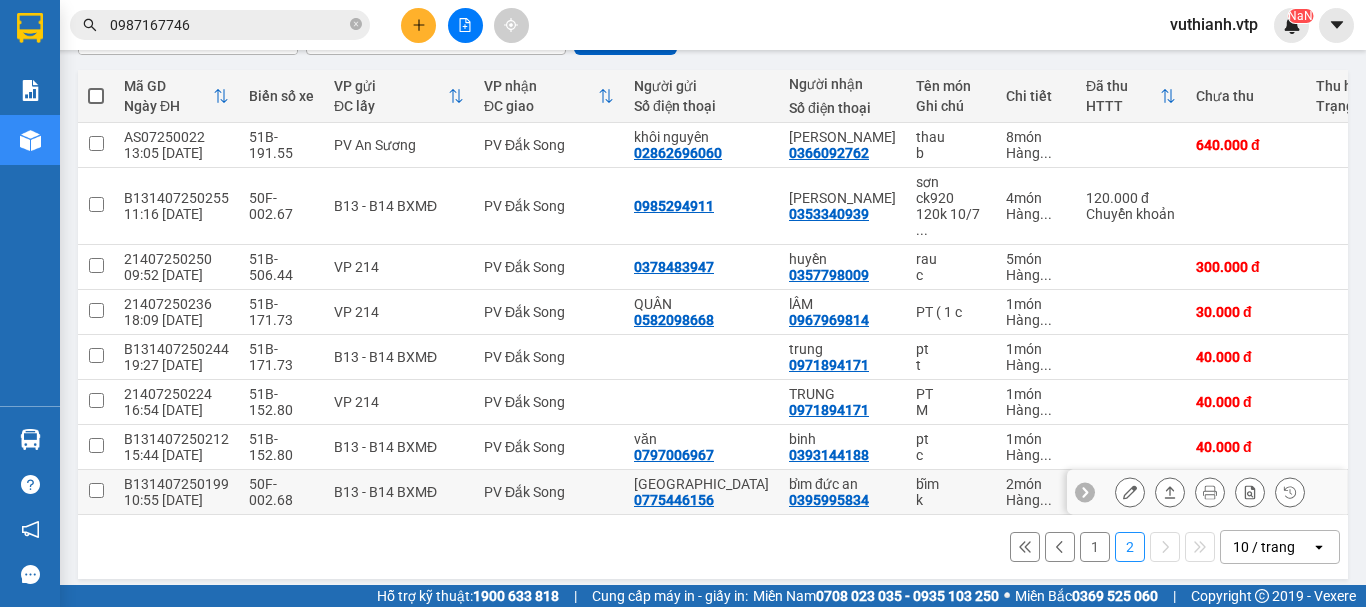 scroll, scrollTop: 216, scrollLeft: 0, axis: vertical 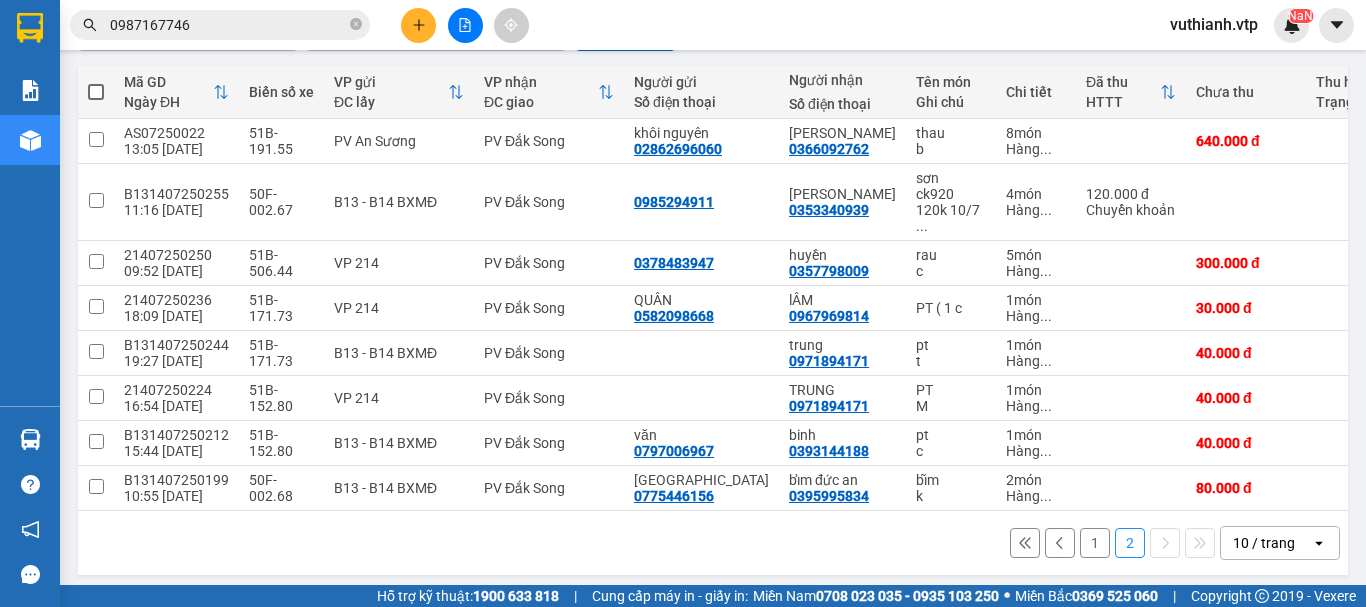 click on "1" at bounding box center [1095, 543] 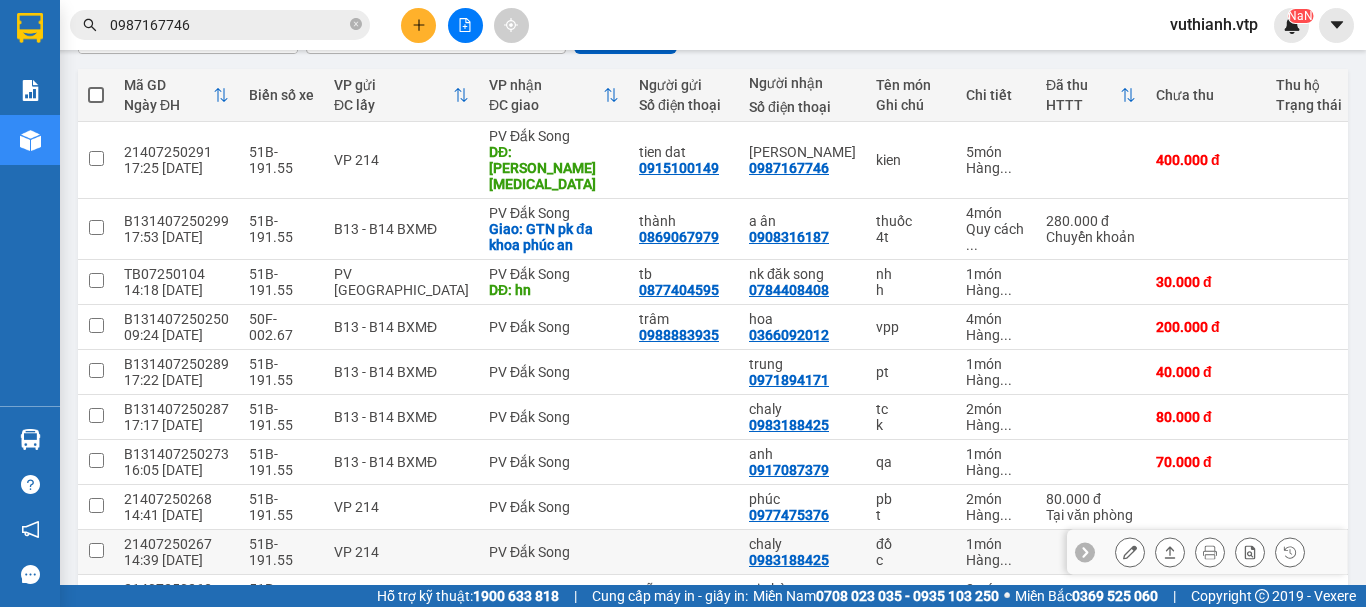 scroll, scrollTop: 216, scrollLeft: 0, axis: vertical 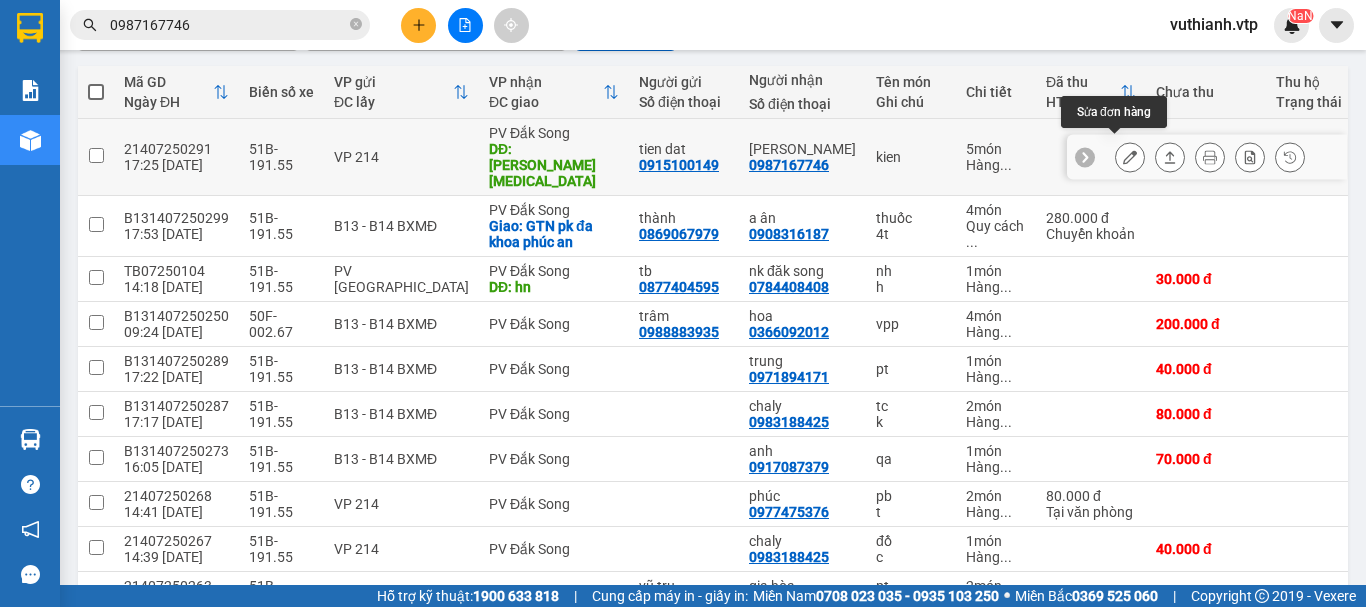 click 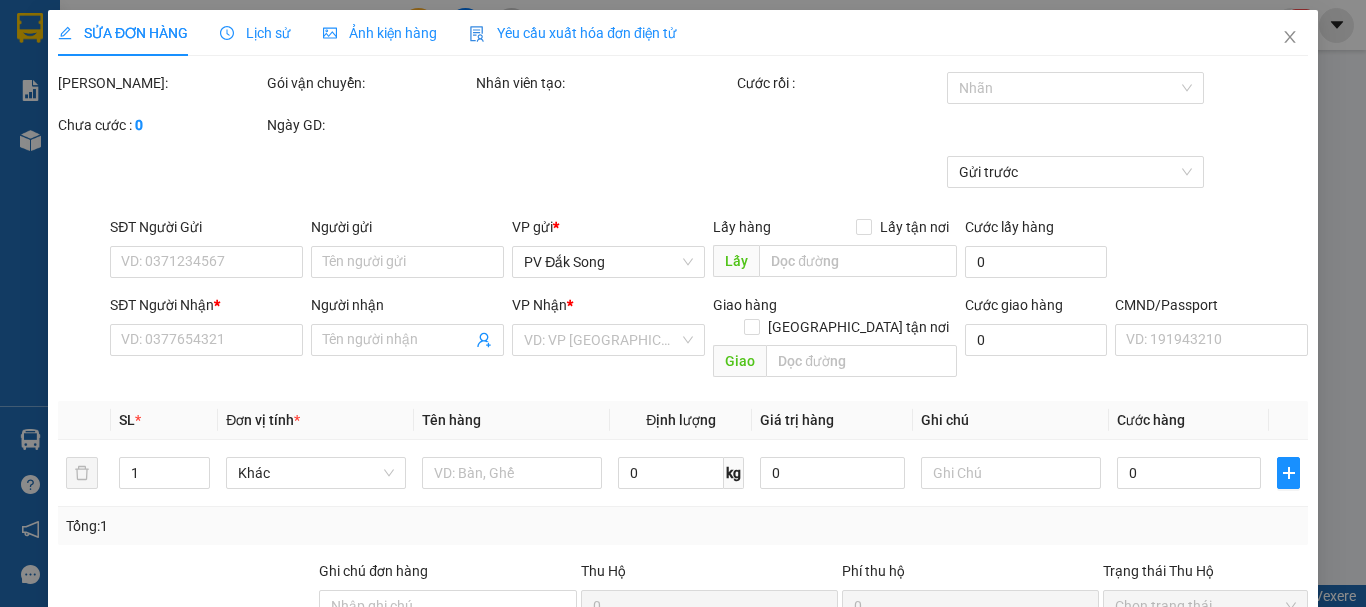 scroll, scrollTop: 0, scrollLeft: 0, axis: both 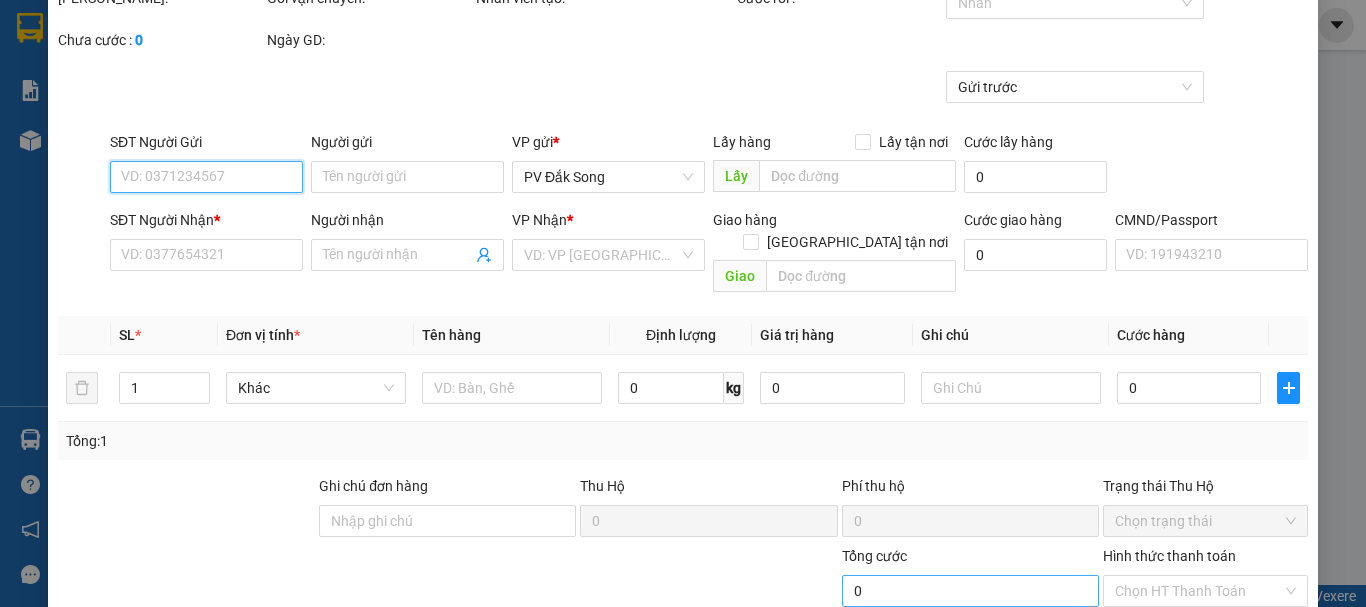 type on "0915100149" 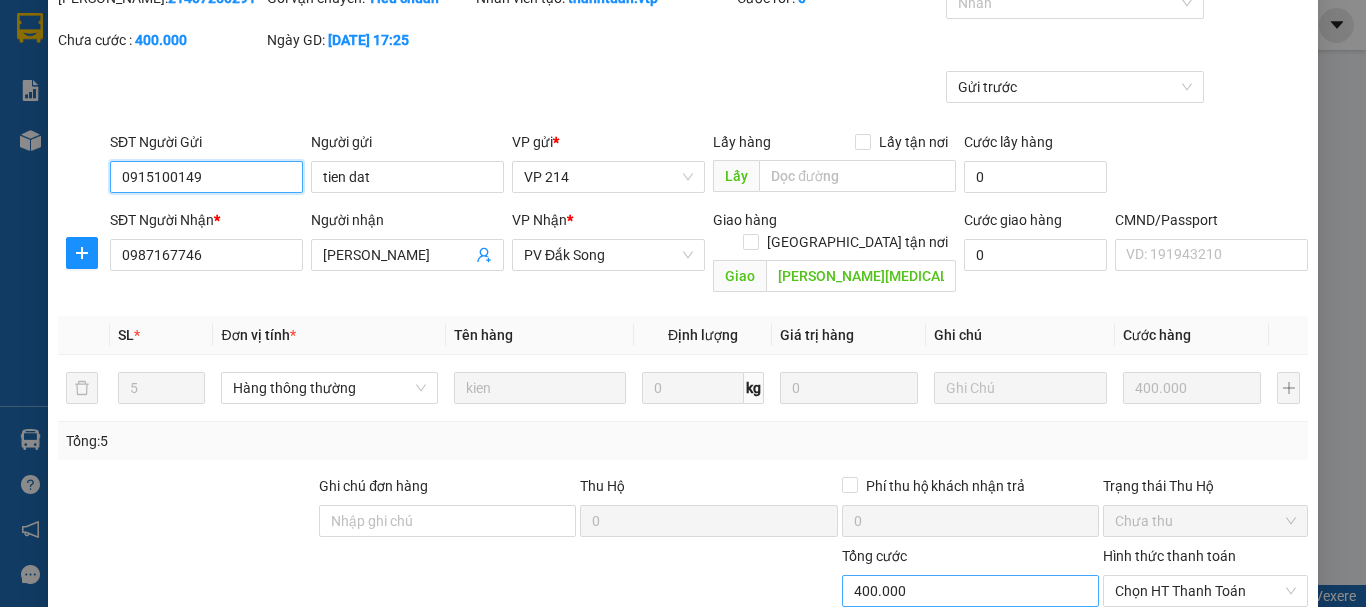 scroll, scrollTop: 340, scrollLeft: 0, axis: vertical 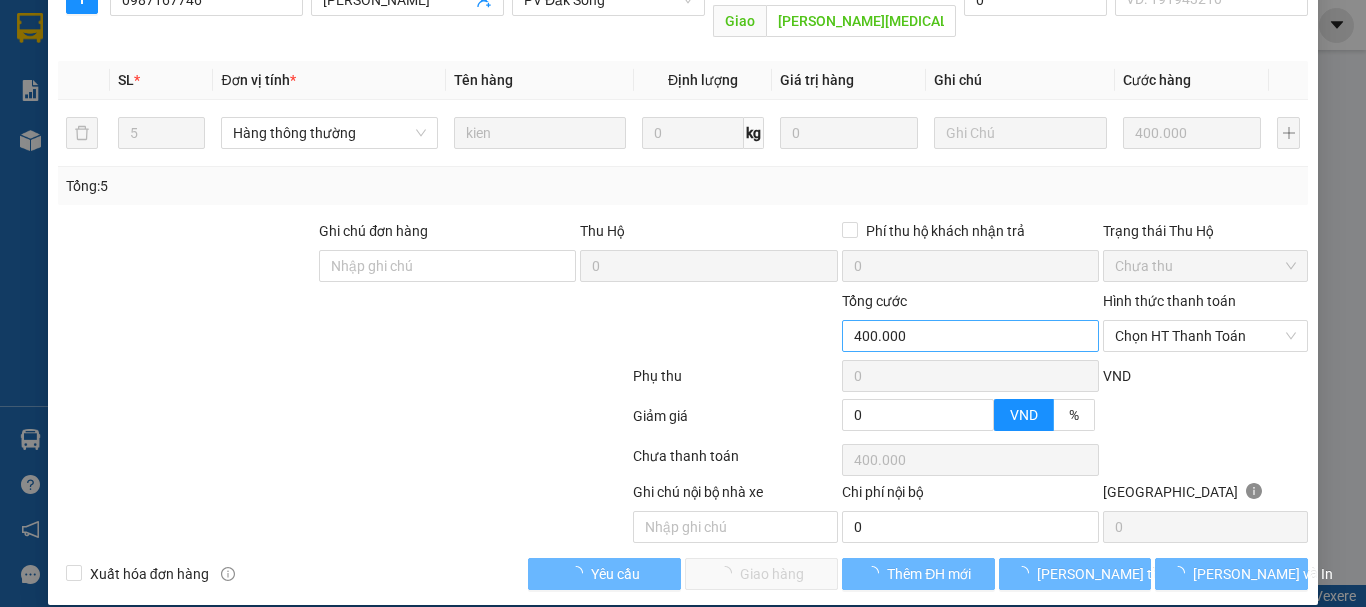 type on "20.000" 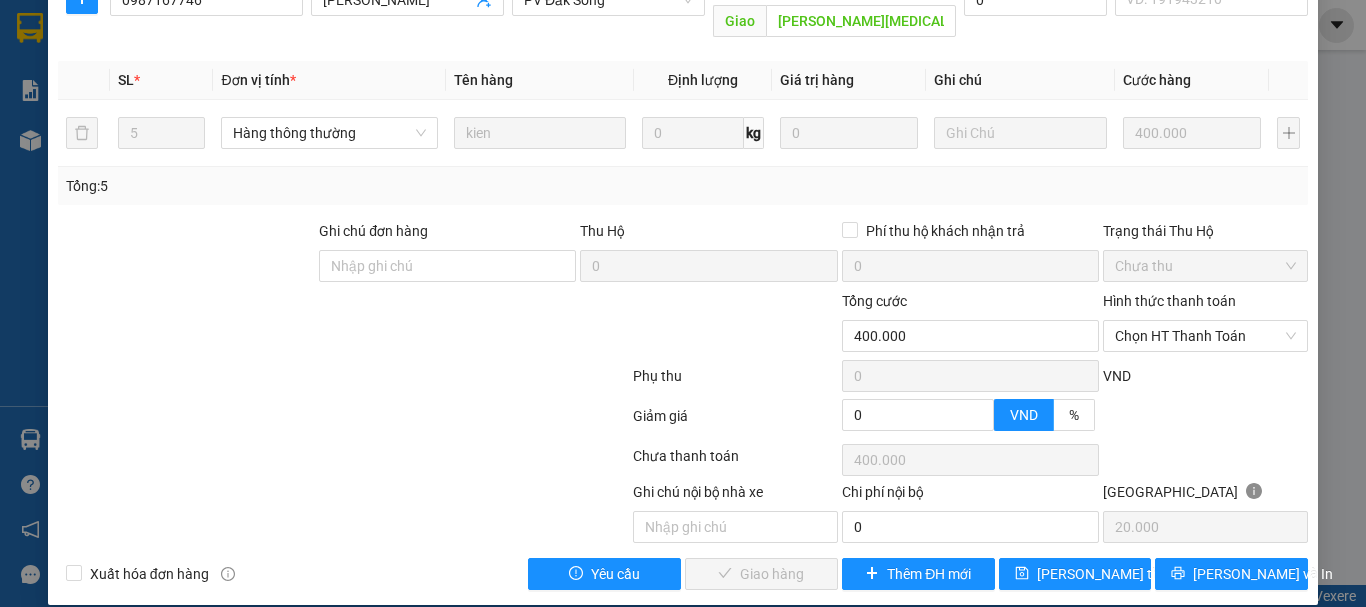 click on "Chi phí nội bộ" at bounding box center (970, 496) 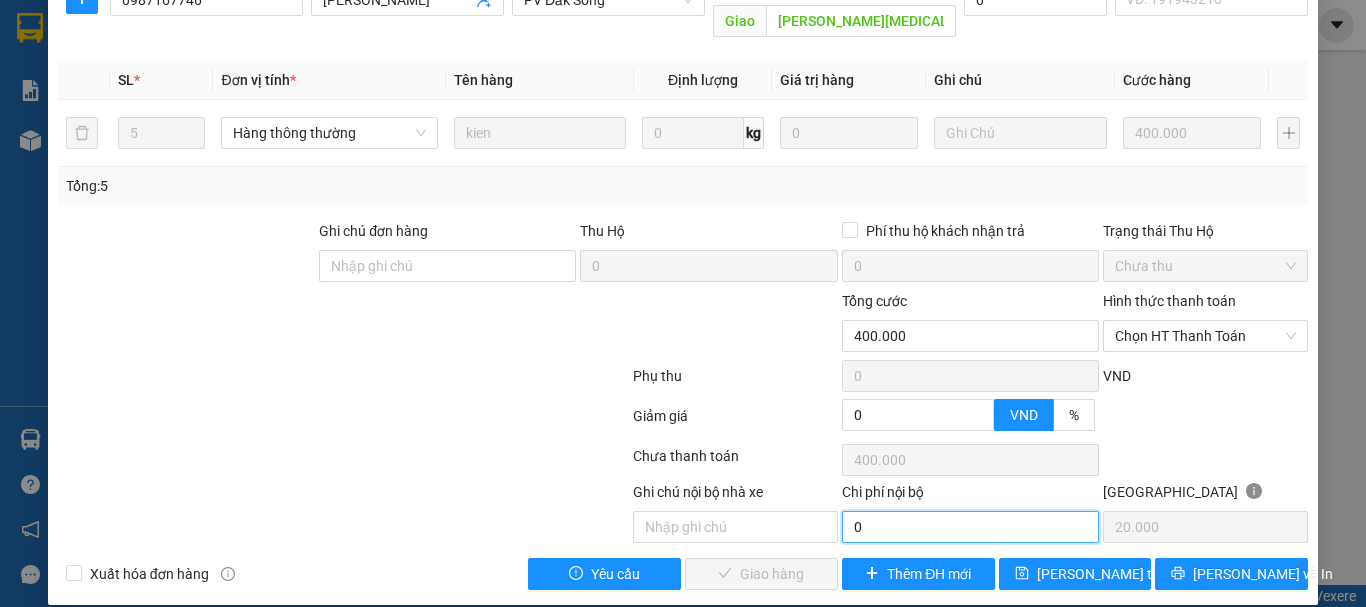 click on "0" at bounding box center (970, 527) 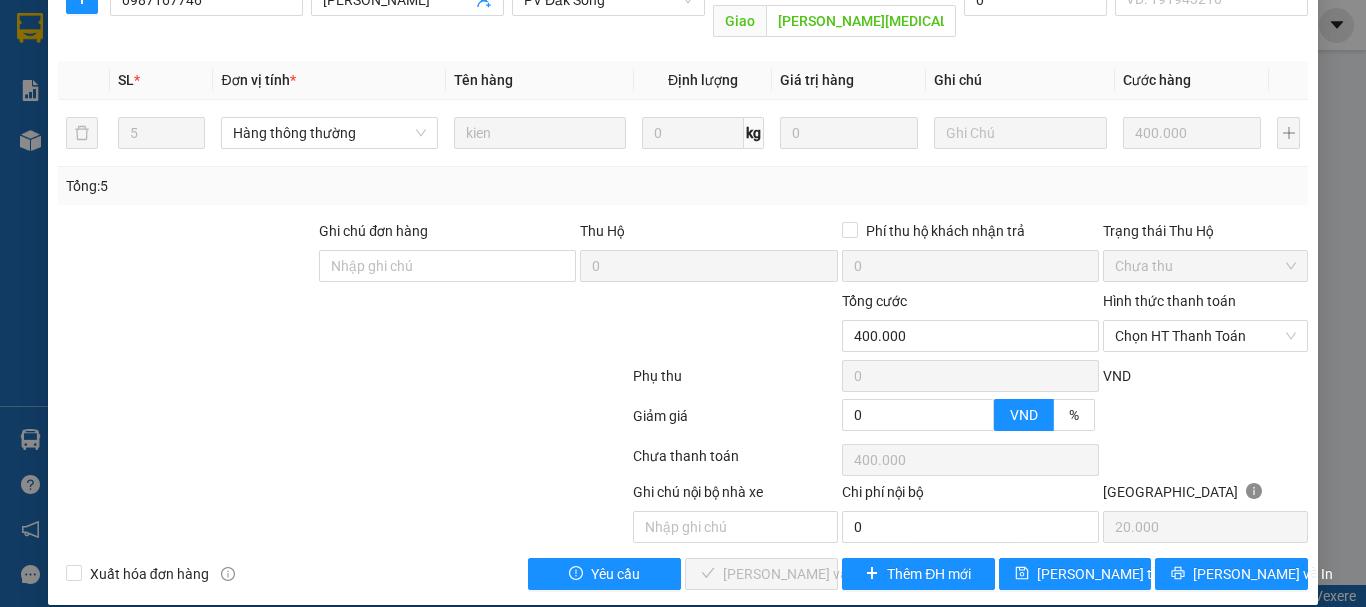 click on "Chi phí nội bộ" at bounding box center [970, 496] 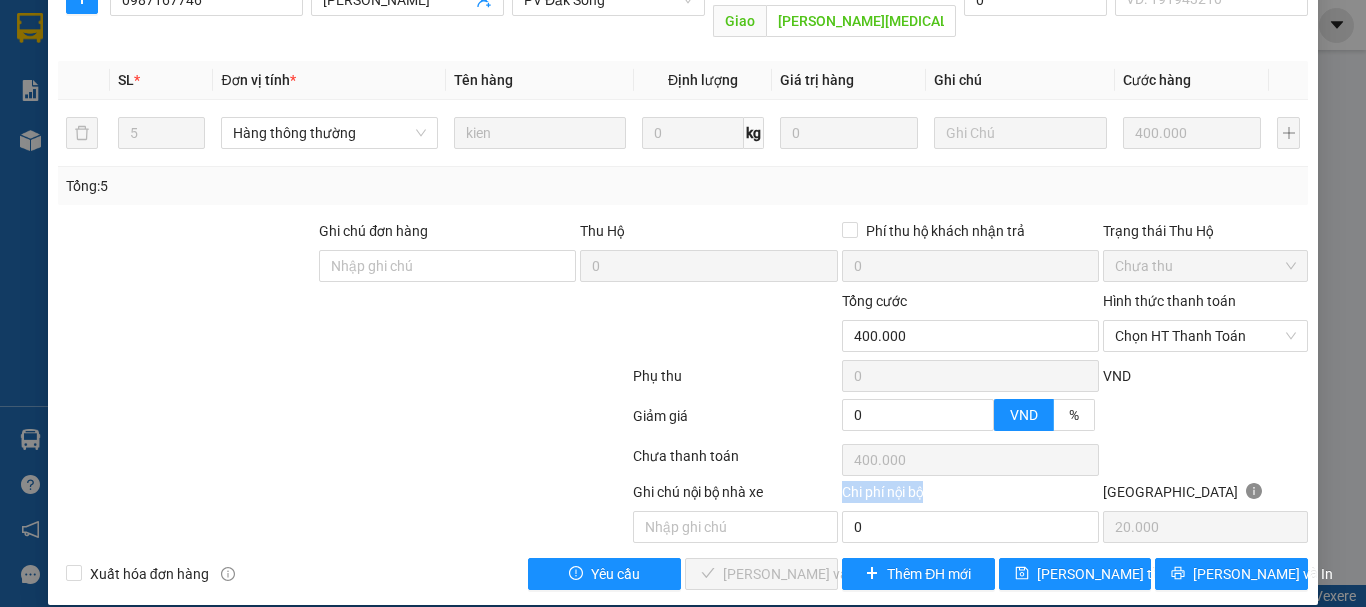 click on "Chi phí nội bộ" at bounding box center (970, 496) 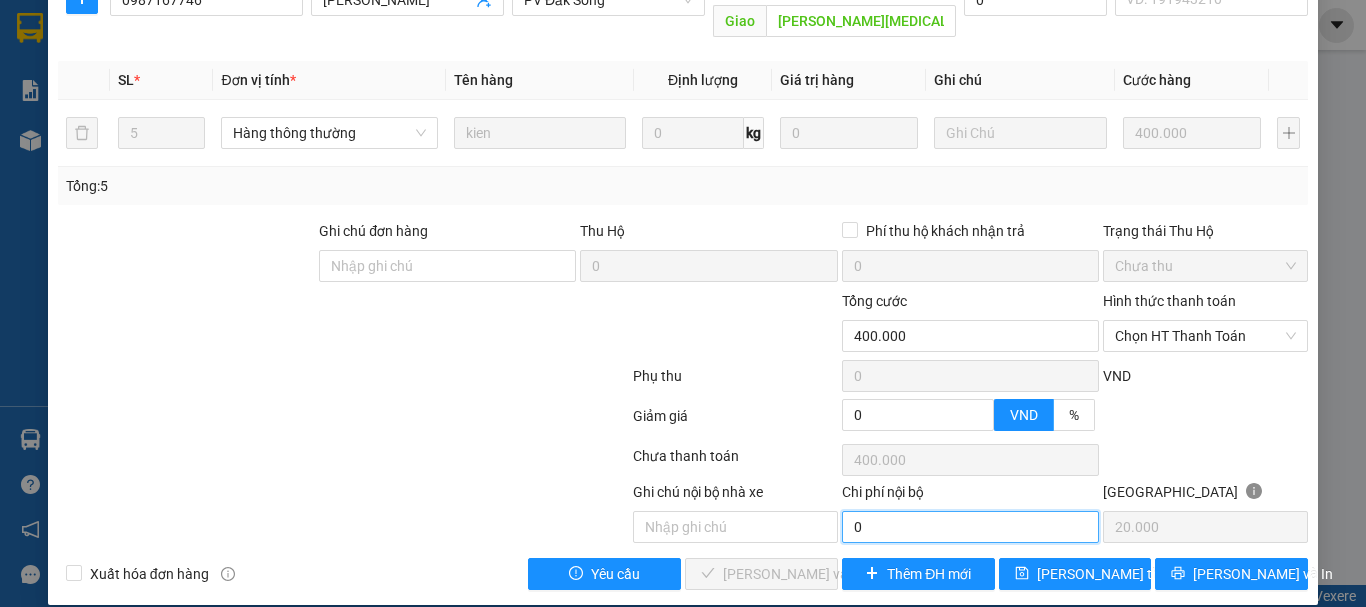 click on "0" at bounding box center [970, 527] 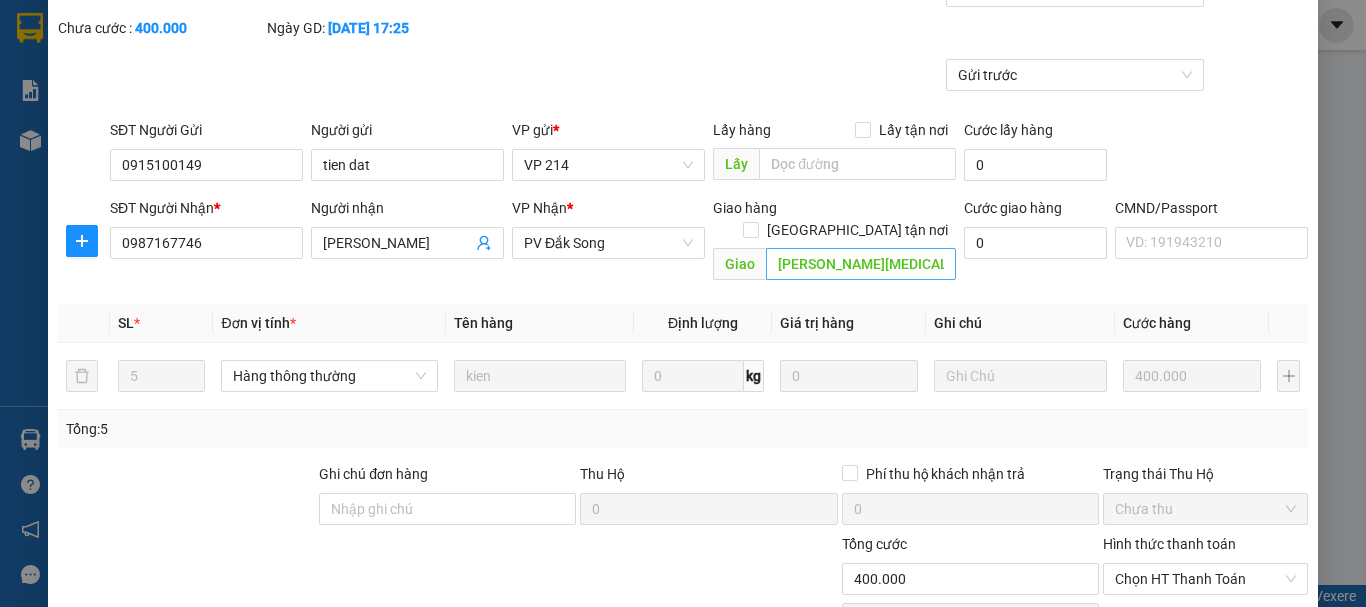 scroll, scrollTop: 0, scrollLeft: 0, axis: both 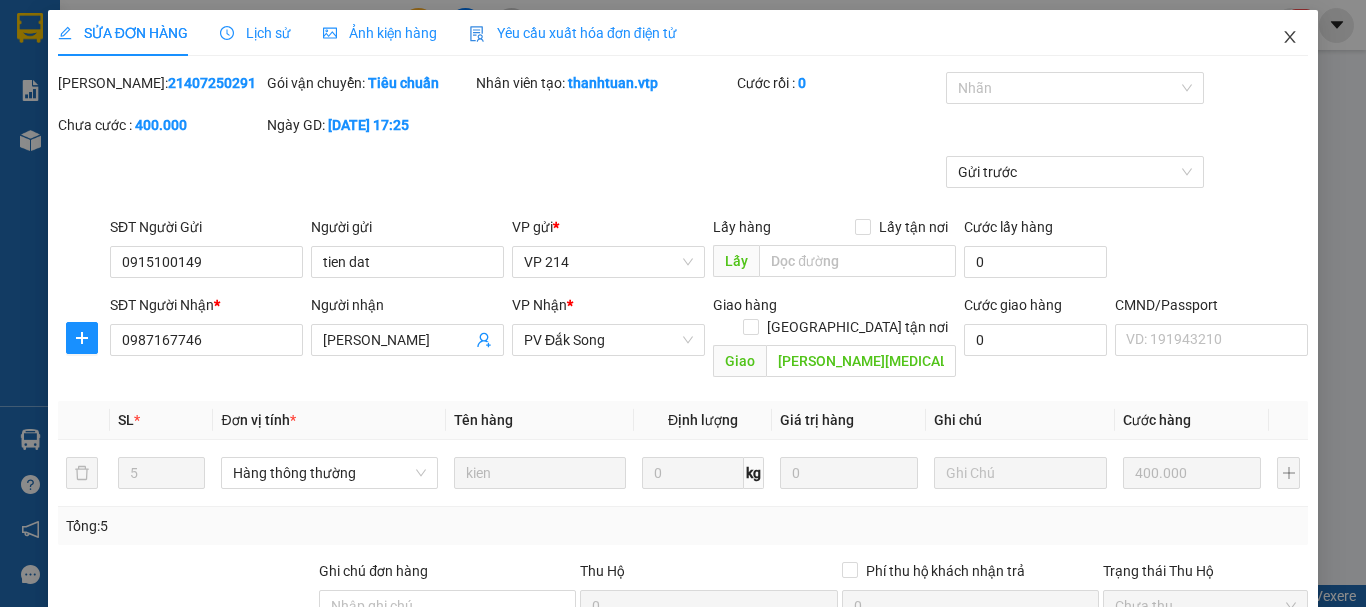 click at bounding box center (1290, 38) 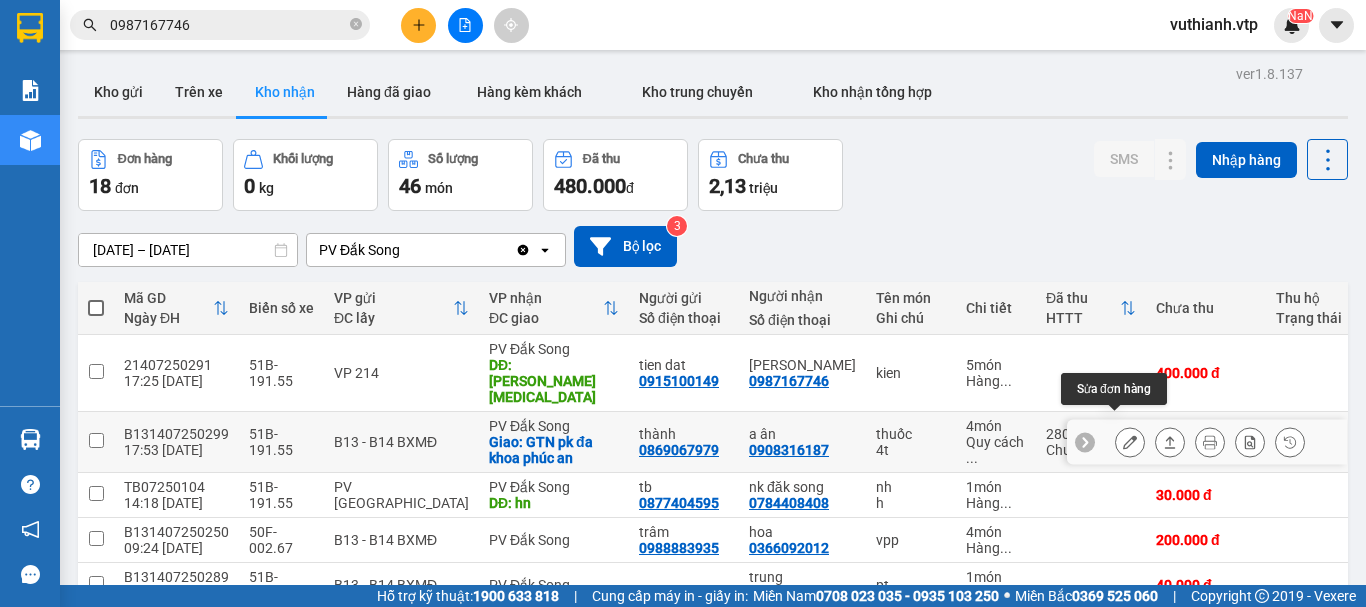 click 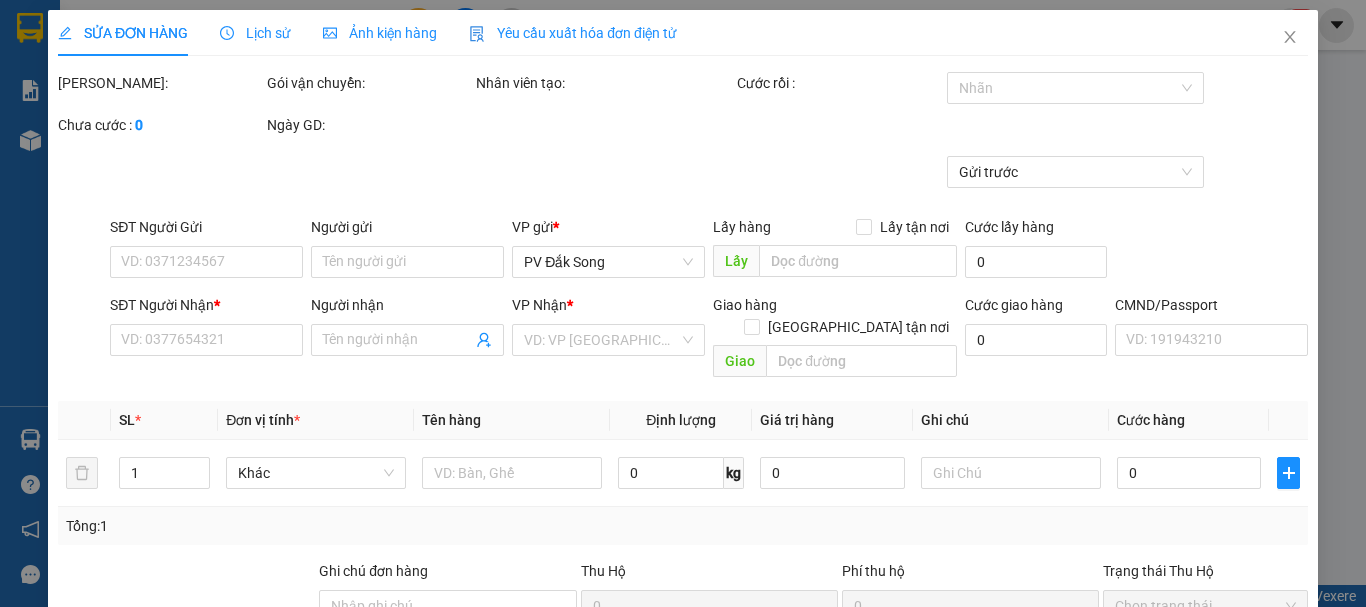 type on "0869067979" 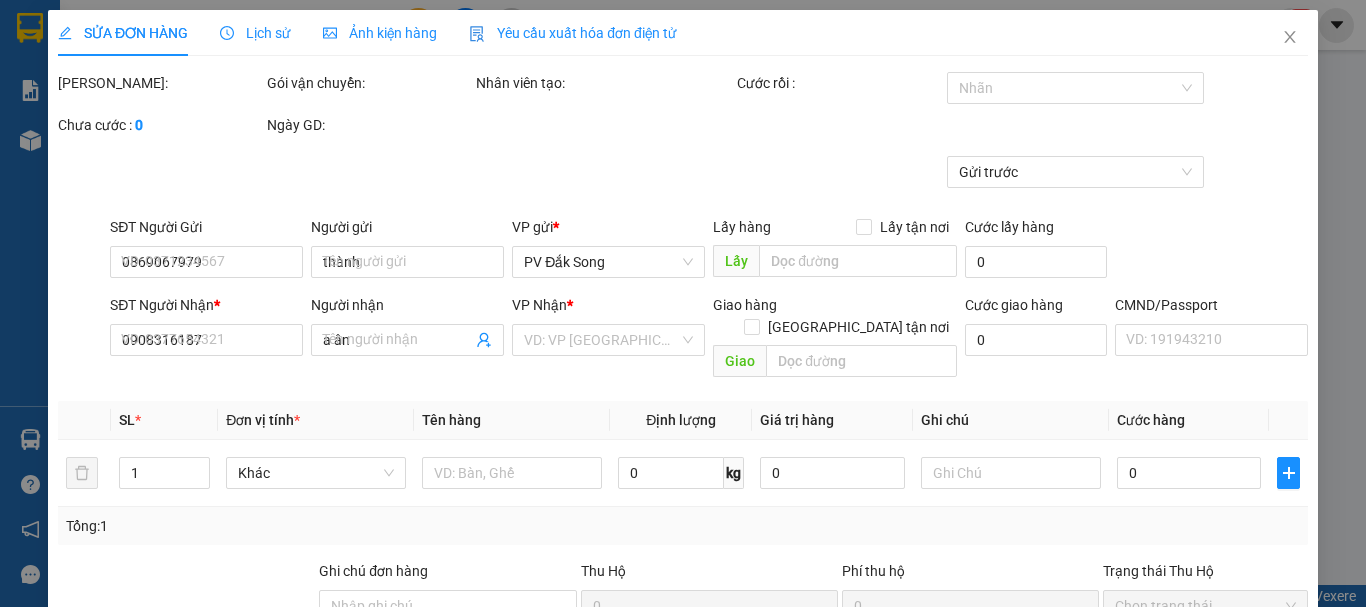 type on "GTN pk đa khoa phúc an" 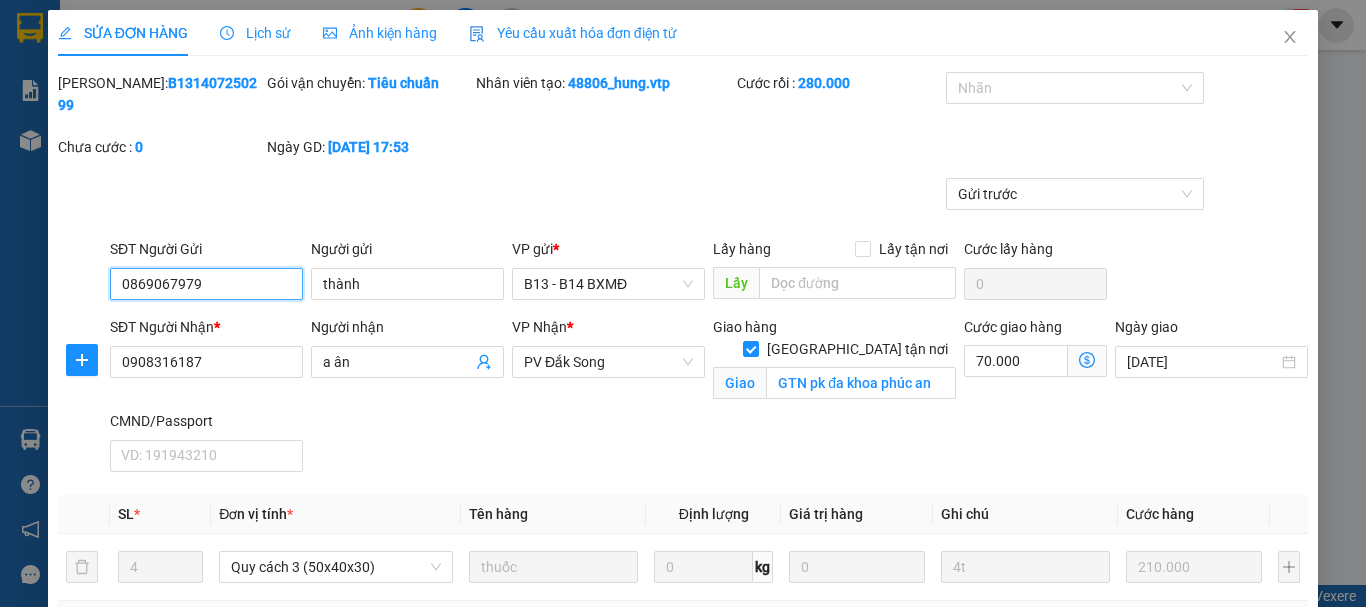 type on "10.500" 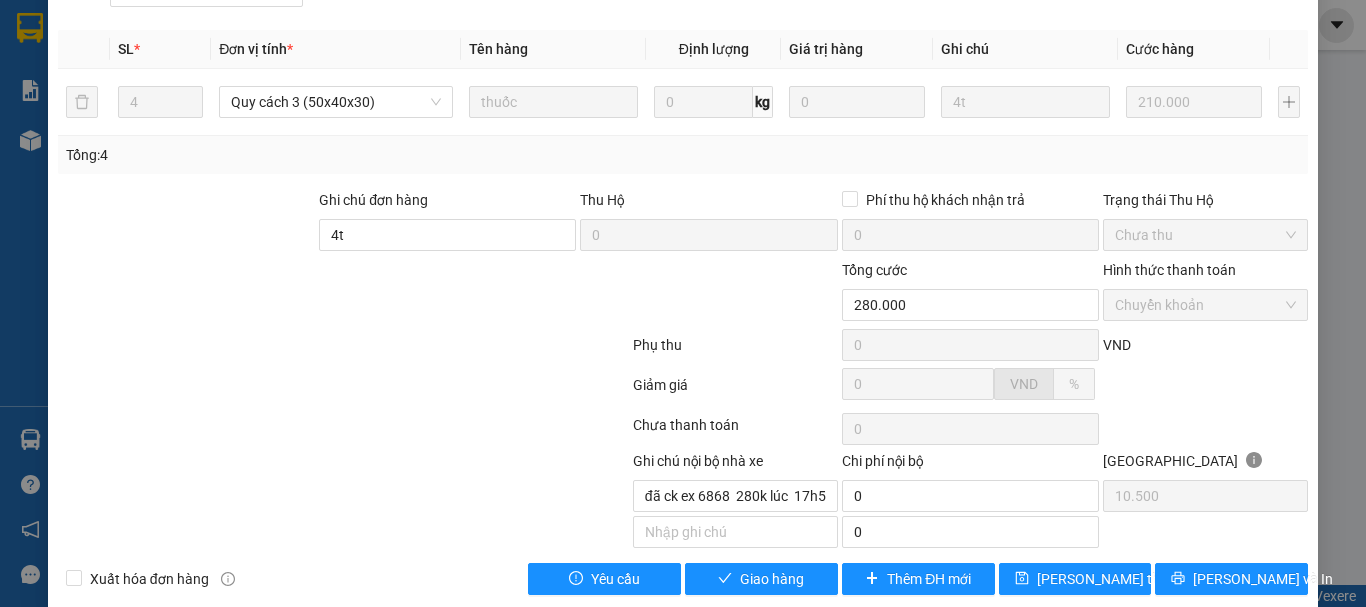 scroll, scrollTop: 470, scrollLeft: 0, axis: vertical 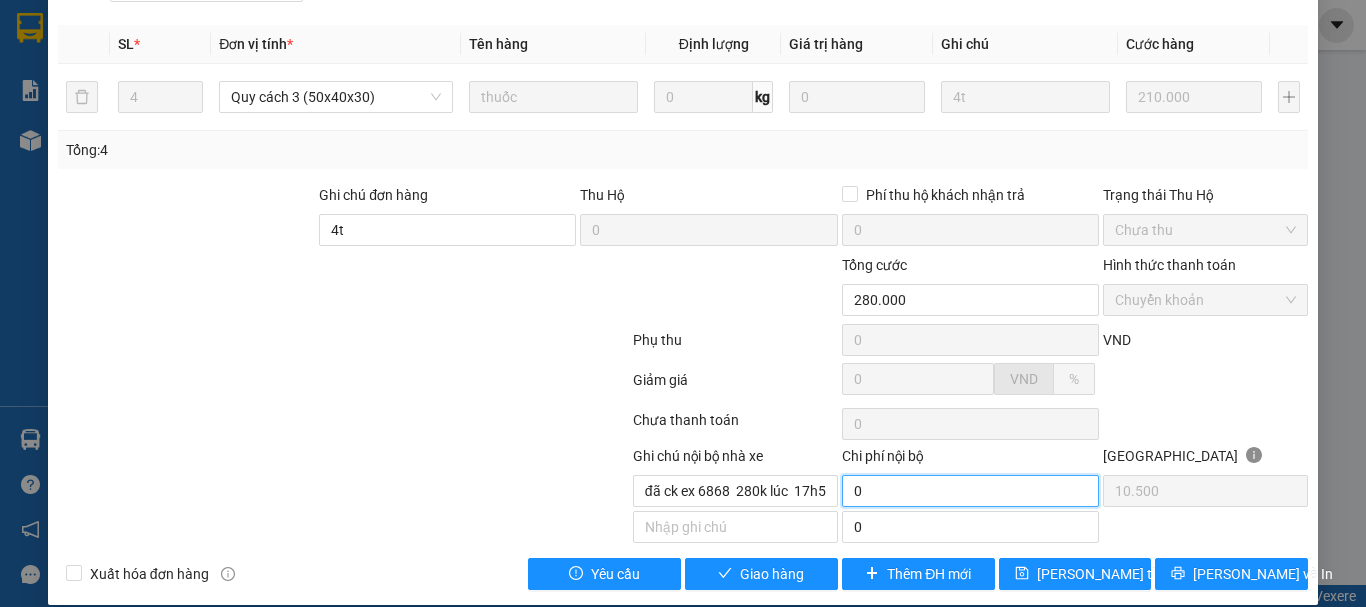 click on "0" at bounding box center [970, 491] 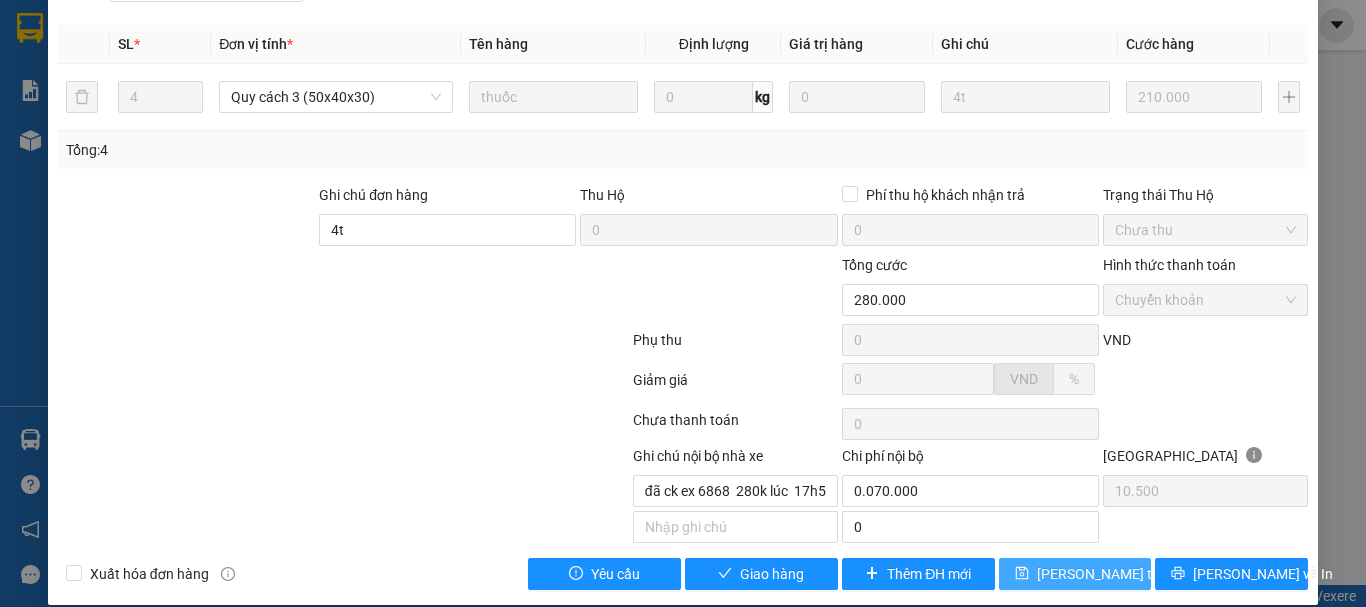 type on "70.000" 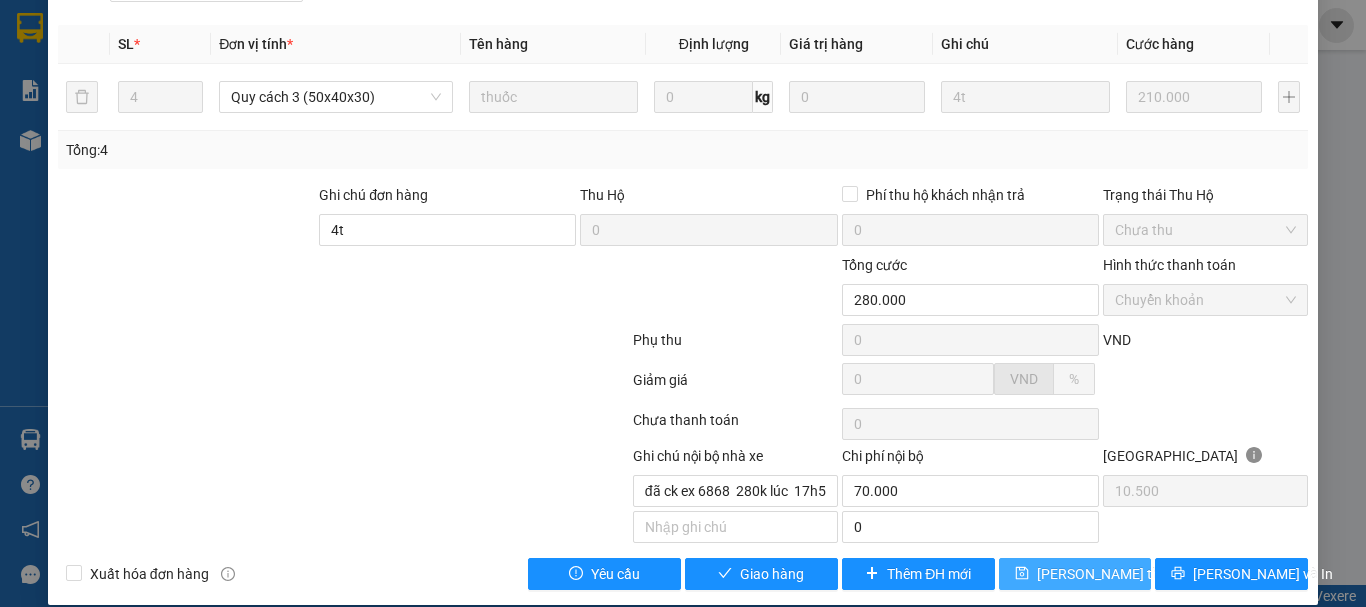 click on "[PERSON_NAME] thay đổi" at bounding box center (1117, 574) 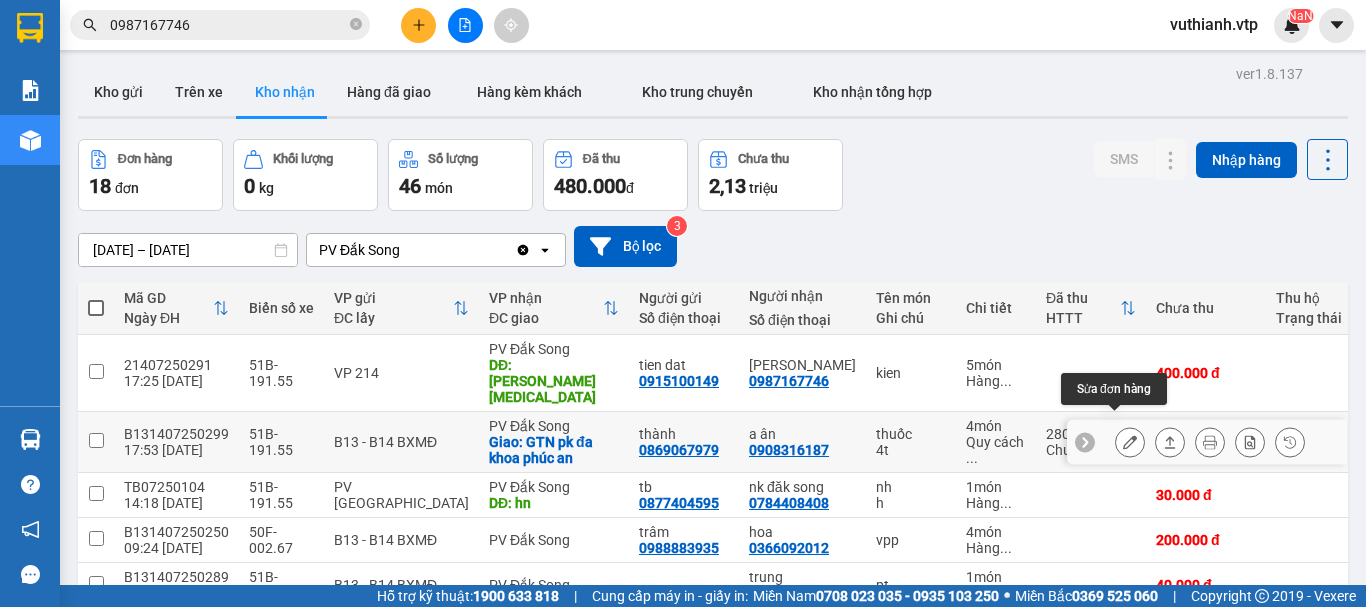click 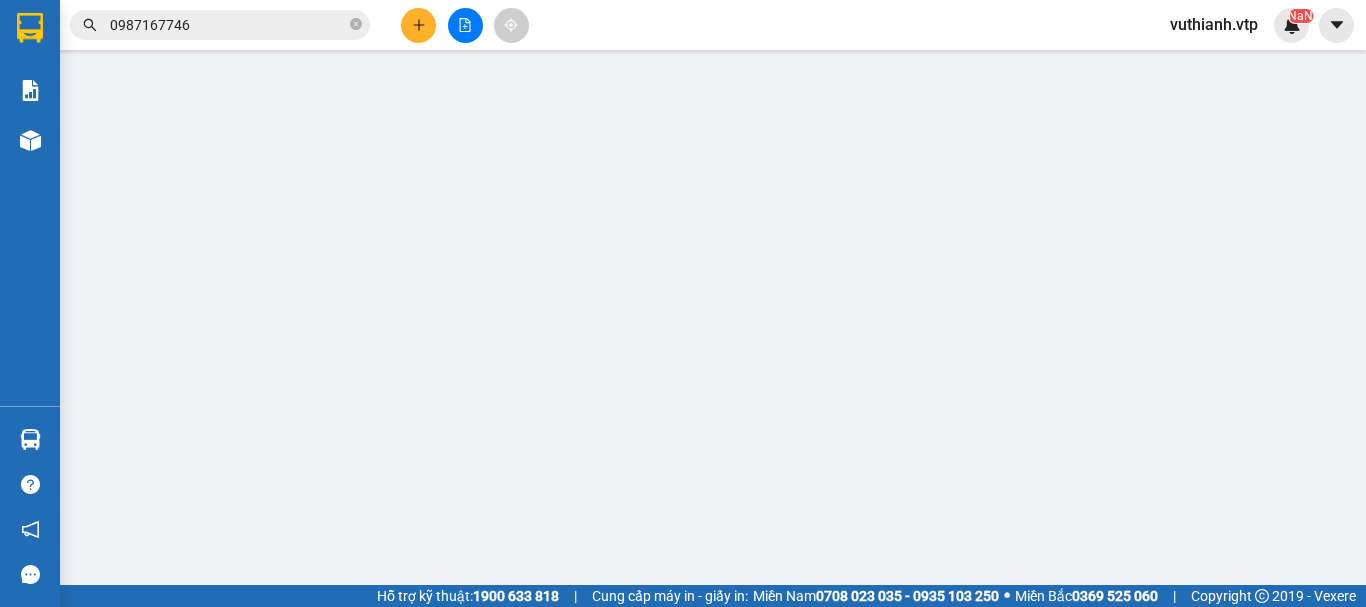 type on "0869067979" 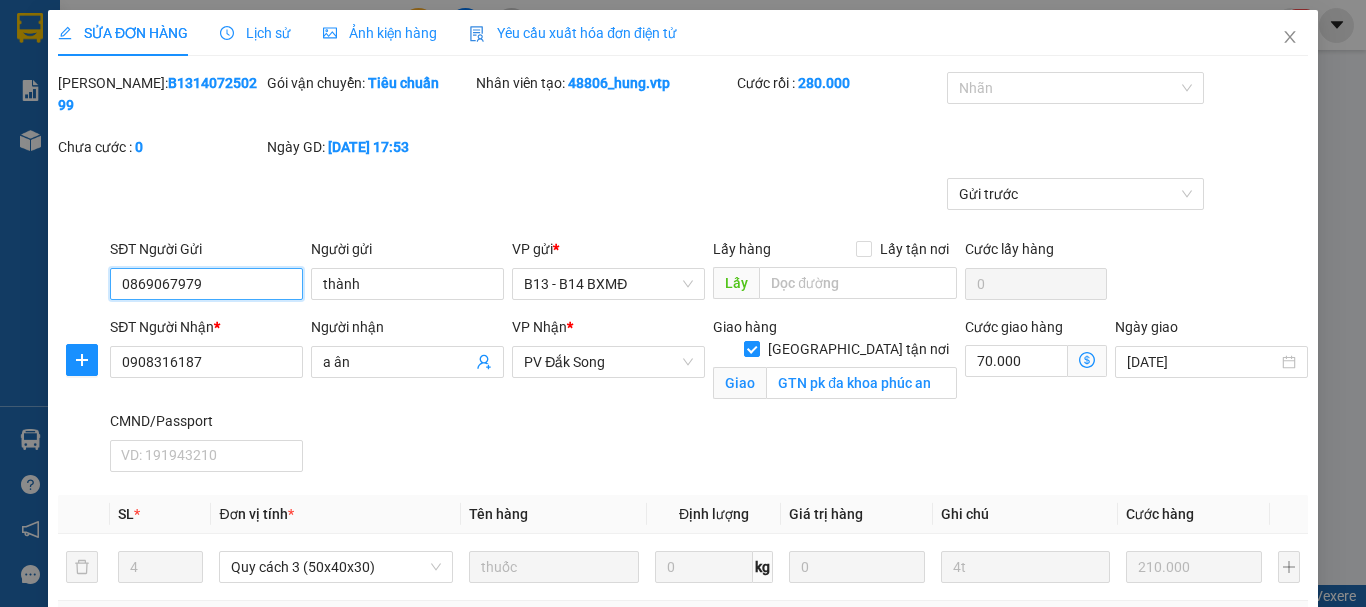 type on "10.500" 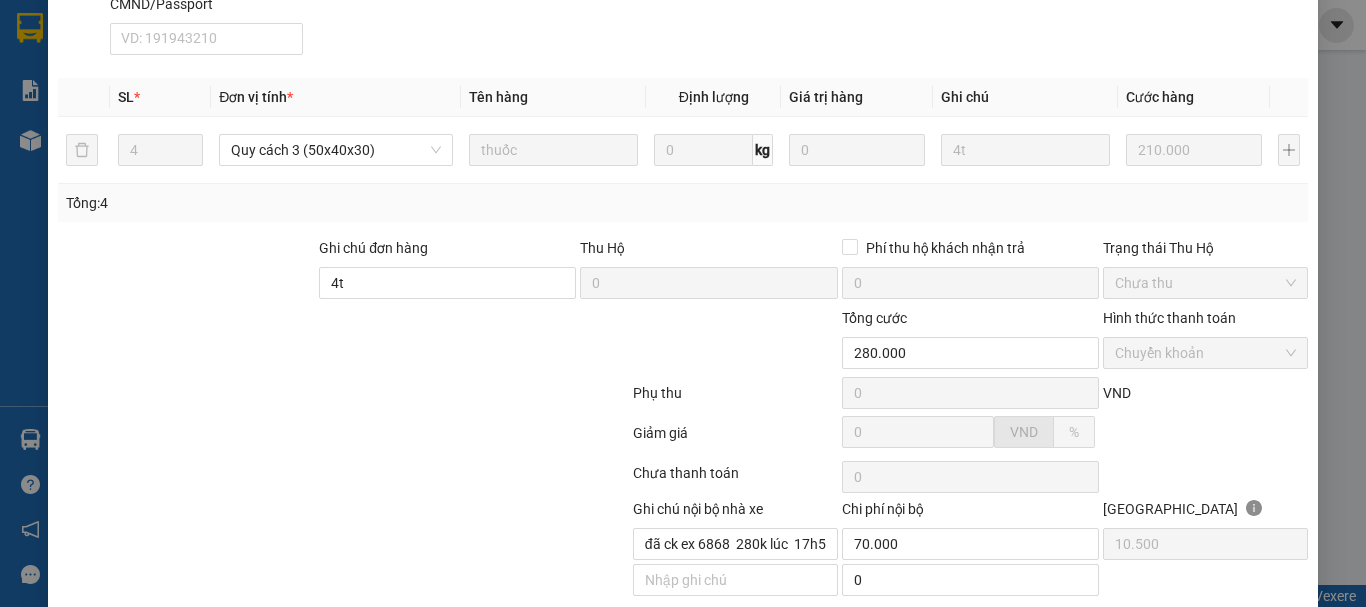 scroll, scrollTop: 470, scrollLeft: 0, axis: vertical 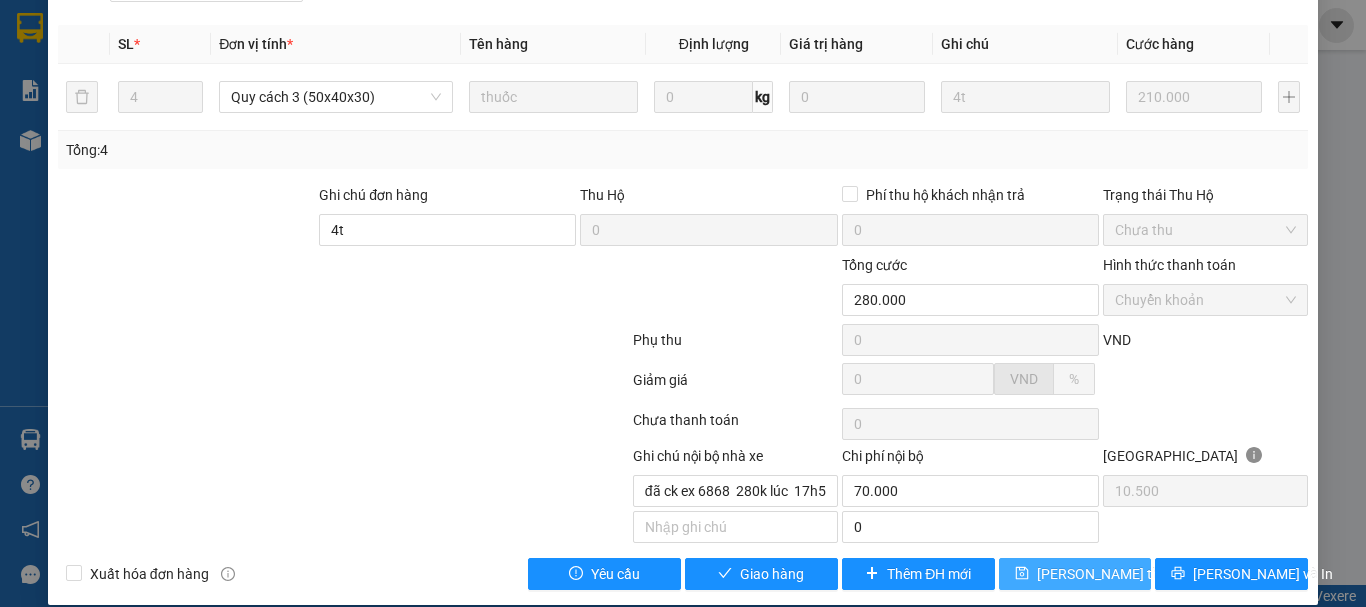 click on "[PERSON_NAME] thay đổi" at bounding box center [1117, 574] 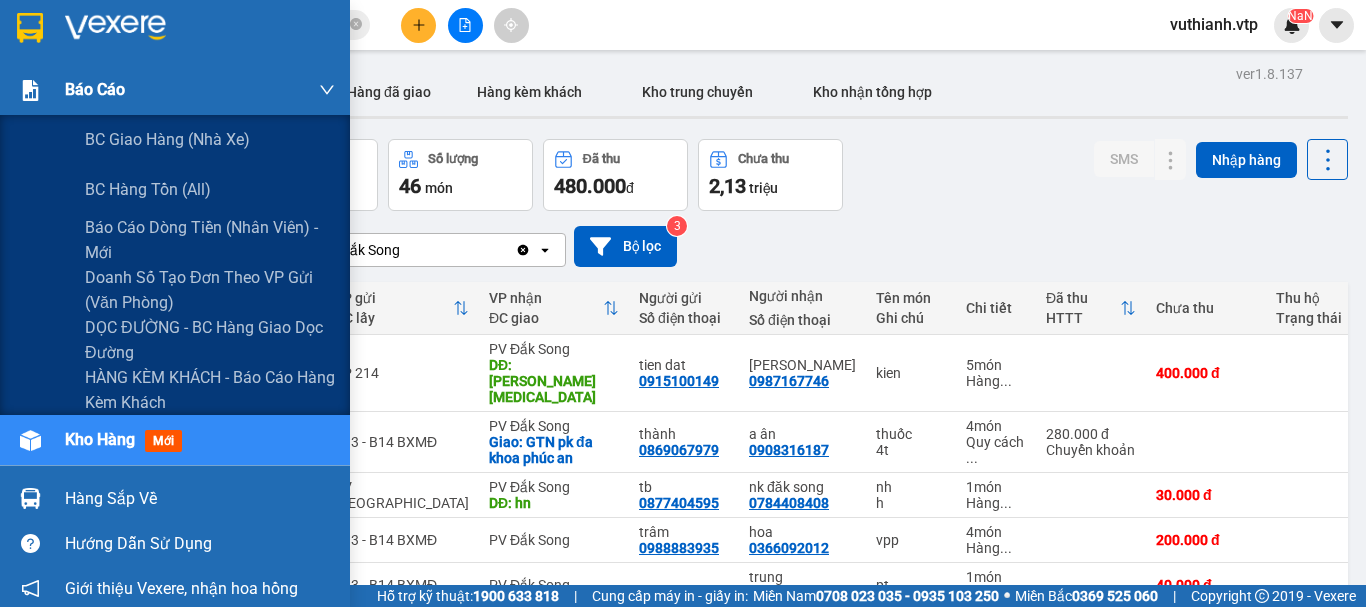 click on "Báo cáo" at bounding box center [95, 89] 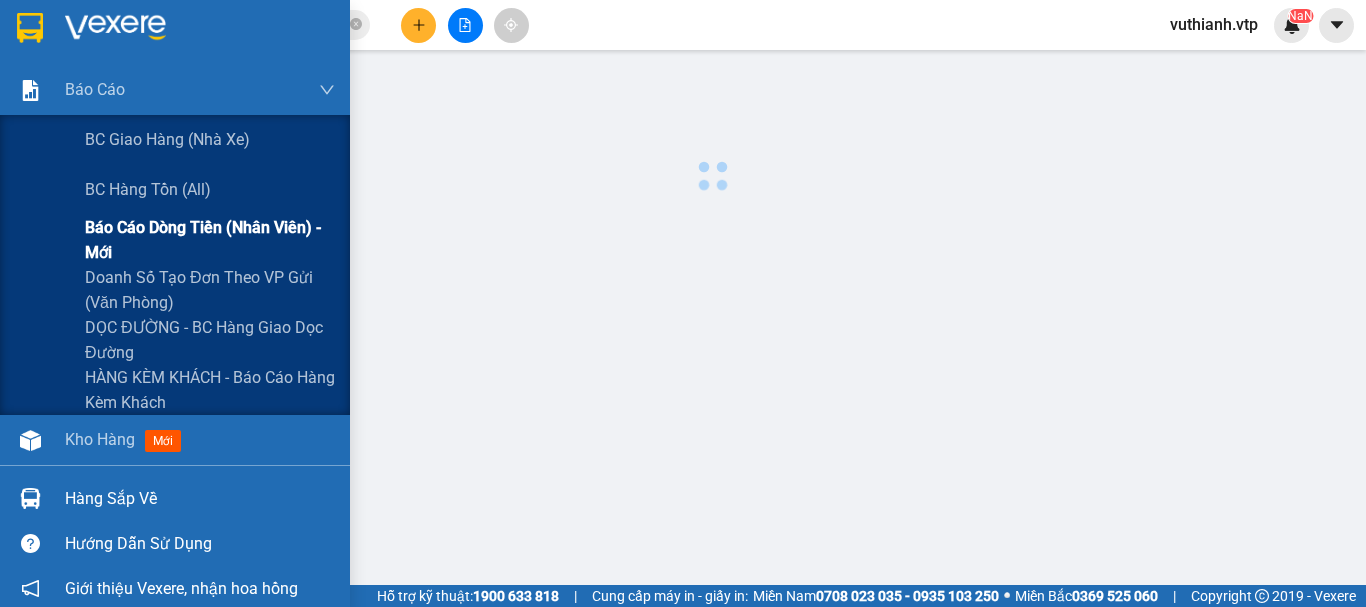 click on "Báo cáo dòng tiền (nhân viên) - mới" at bounding box center [210, 240] 